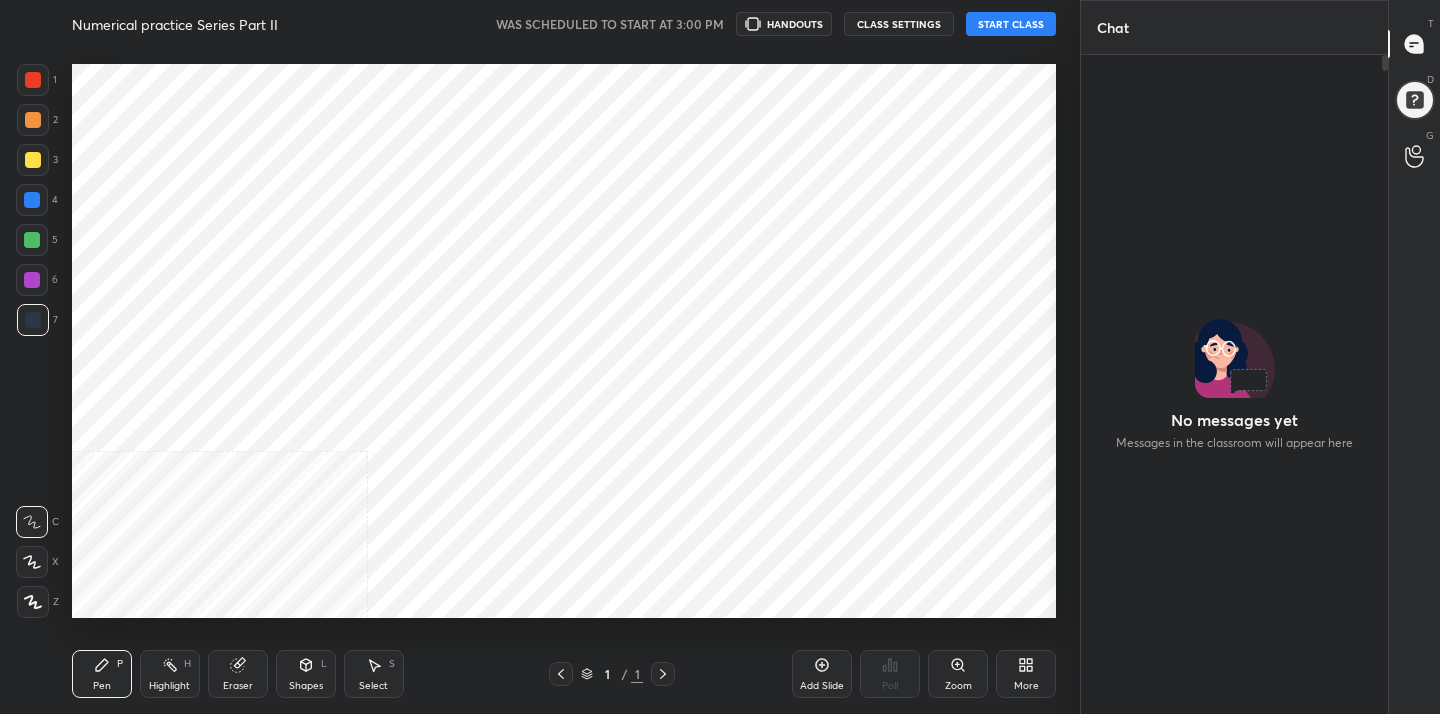 scroll, scrollTop: 0, scrollLeft: 0, axis: both 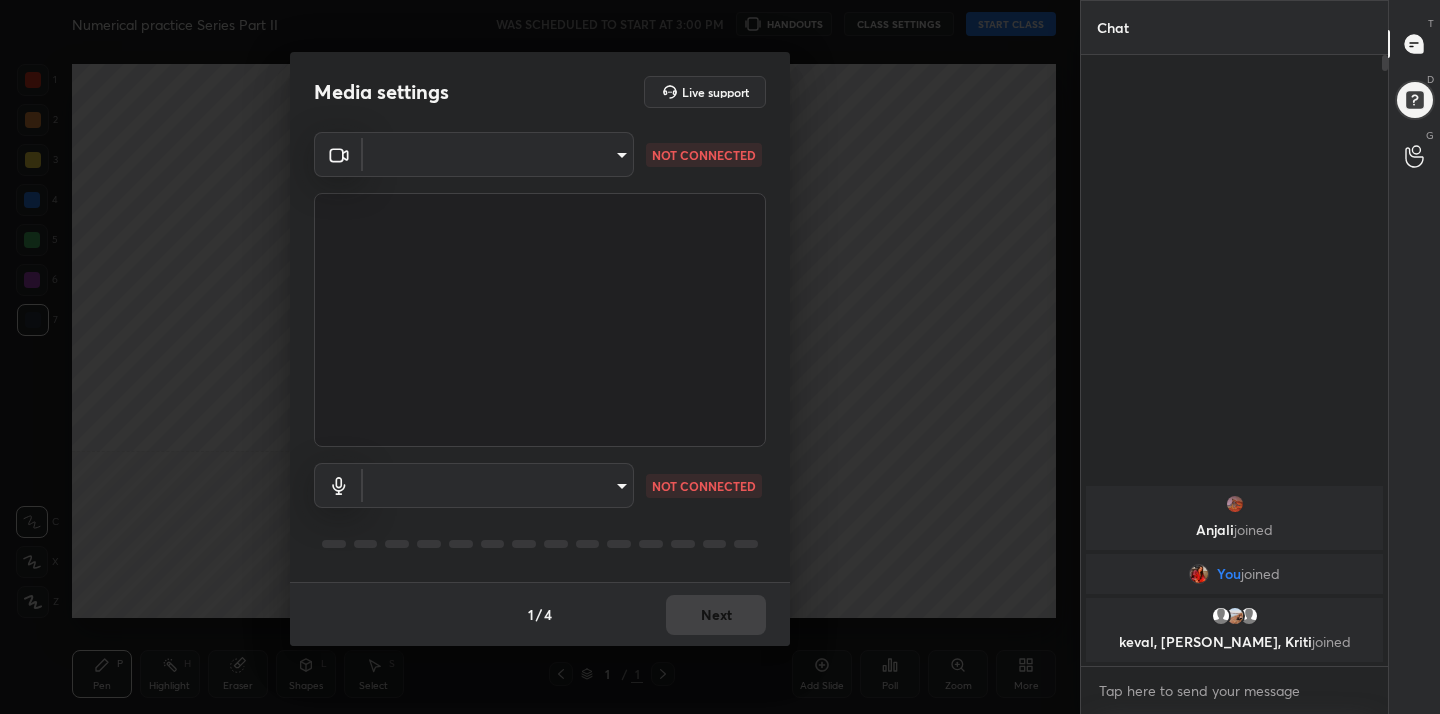 click on "1 2 3 4 5 6 7 C X Z C X Z E E Erase all   H H Numerical practice Series Part II WAS SCHEDULED TO START AT  3:00 PM HANDOUTS CLASS SETTINGS START CLASS Setting up your live class Back Numerical practice Series Part II [PERSON_NAME] Pen P Highlight H Eraser Shapes L Select S 1 / 1 Add Slide Poll Zoom More Chat [PERSON_NAME]  joined You  joined keval, [PERSON_NAME], Kriti  joined JUMP TO LATEST Enable hand raising Enable raise hand to speak to learners. Once enabled, chat will be turned off temporarily. Enable x   introducing Raise a hand with a doubt Now learners can raise their hand along with a doubt  How it works? Doubts asked by learners will show up here Raise hand disabled You have disabled Raise hand currently. Enable it to invite learners to speak Enable Can't raise hand Looks like educator just invited you to speak. Please wait before you can raise your hand again. Got it T Messages (T) D Doubts (D) G Raise Hand (G) Report an issue Reason for reporting Buffering Chat not working Audio - Video sync issue ​ Report" at bounding box center [720, 357] 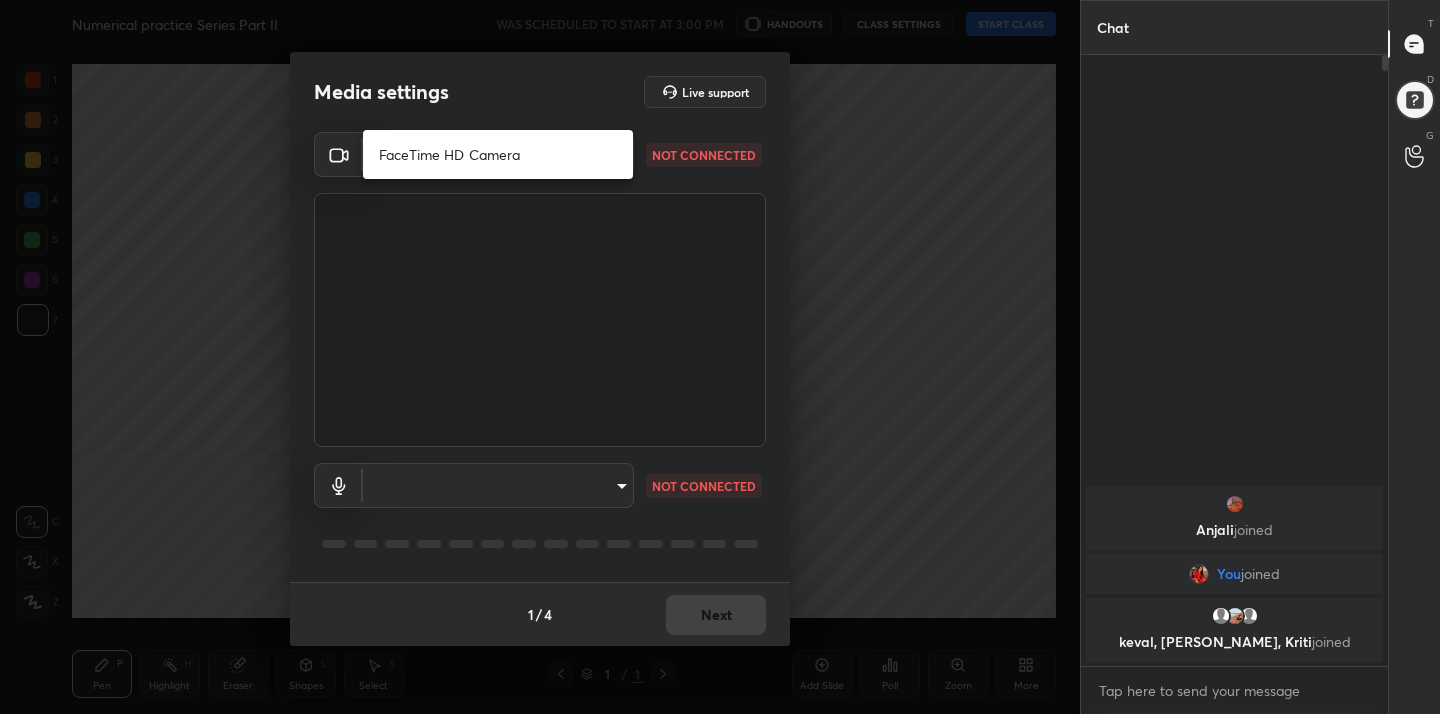 click on "FaceTime HD Camera" at bounding box center (498, 154) 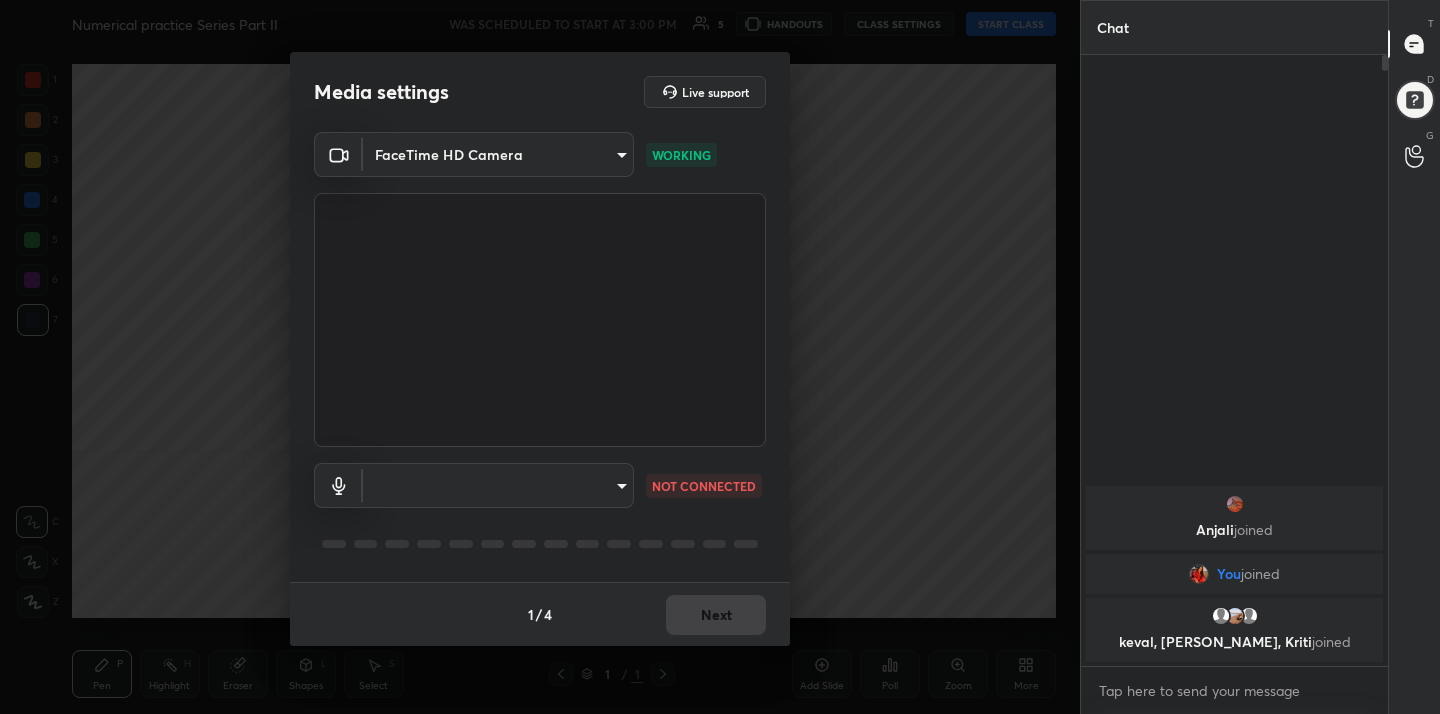 click on "1 2 3 4 5 6 7 C X Z C X Z E E Erase all   H H Numerical practice Series Part II WAS SCHEDULED TO START AT  3:00 PM 5 HANDOUTS CLASS SETTINGS START CLASS Setting up your live class Back Numerical practice Series Part II [PERSON_NAME] Pen P Highlight H Eraser Shapes L Select S 1 / 1 Add Slide Poll Zoom More Chat [PERSON_NAME]  joined You  joined keval, [PERSON_NAME], [PERSON_NAME]  joined JUMP TO LATEST Enable hand raising Enable raise hand to speak to learners. Once enabled, chat will be turned off temporarily. Enable x   introducing Raise a hand with a doubt Now learners can raise their hand along with a doubt  How it works? Doubts asked by learners will show up here Raise hand disabled You have disabled Raise hand currently. Enable it to invite learners to speak Enable Can't raise hand Looks like educator just invited you to speak. Please wait before you can raise your hand again. Got it T Messages (T) D Doubts (D) G Raise Hand (G) Report an issue Reason for reporting Buffering Chat not working Audio - Video sync issue ​ ​ 1" at bounding box center (720, 357) 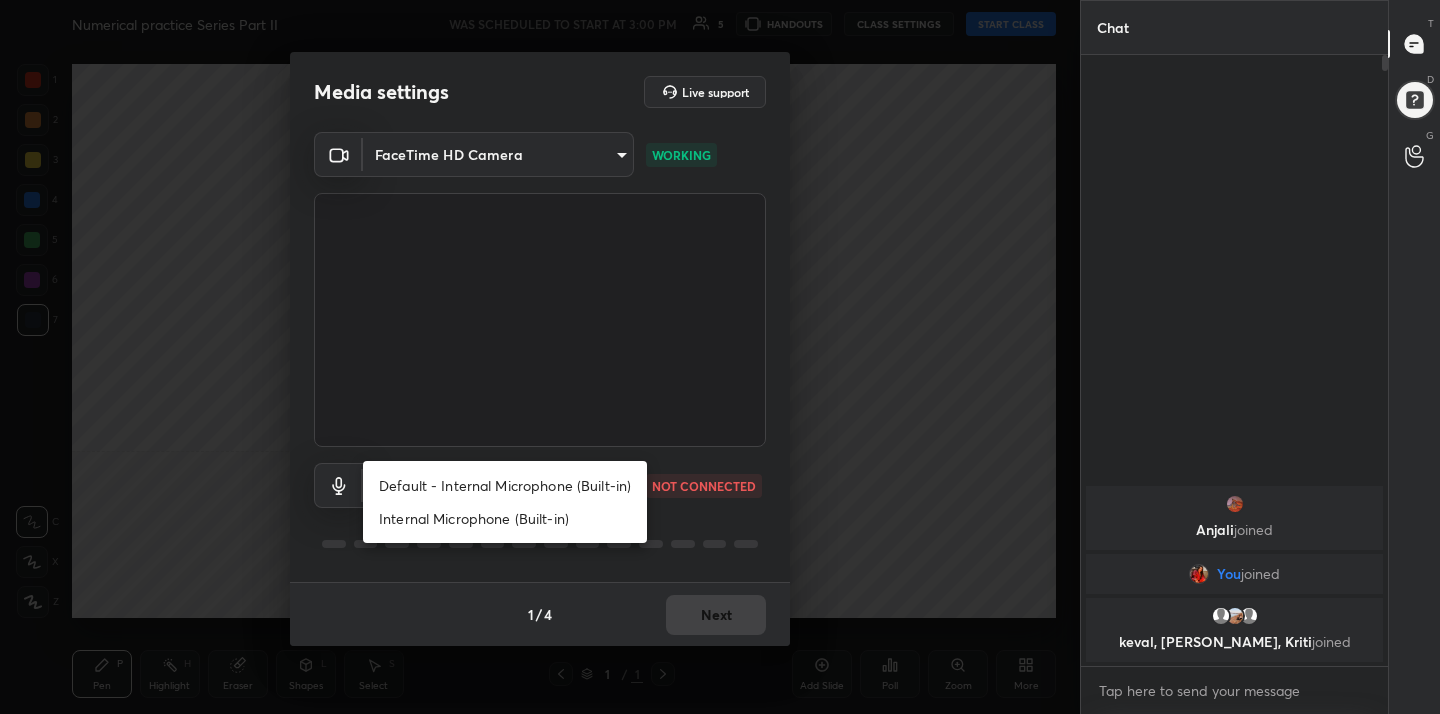 click on "Default - Internal Microphone (Built-in)" at bounding box center (505, 485) 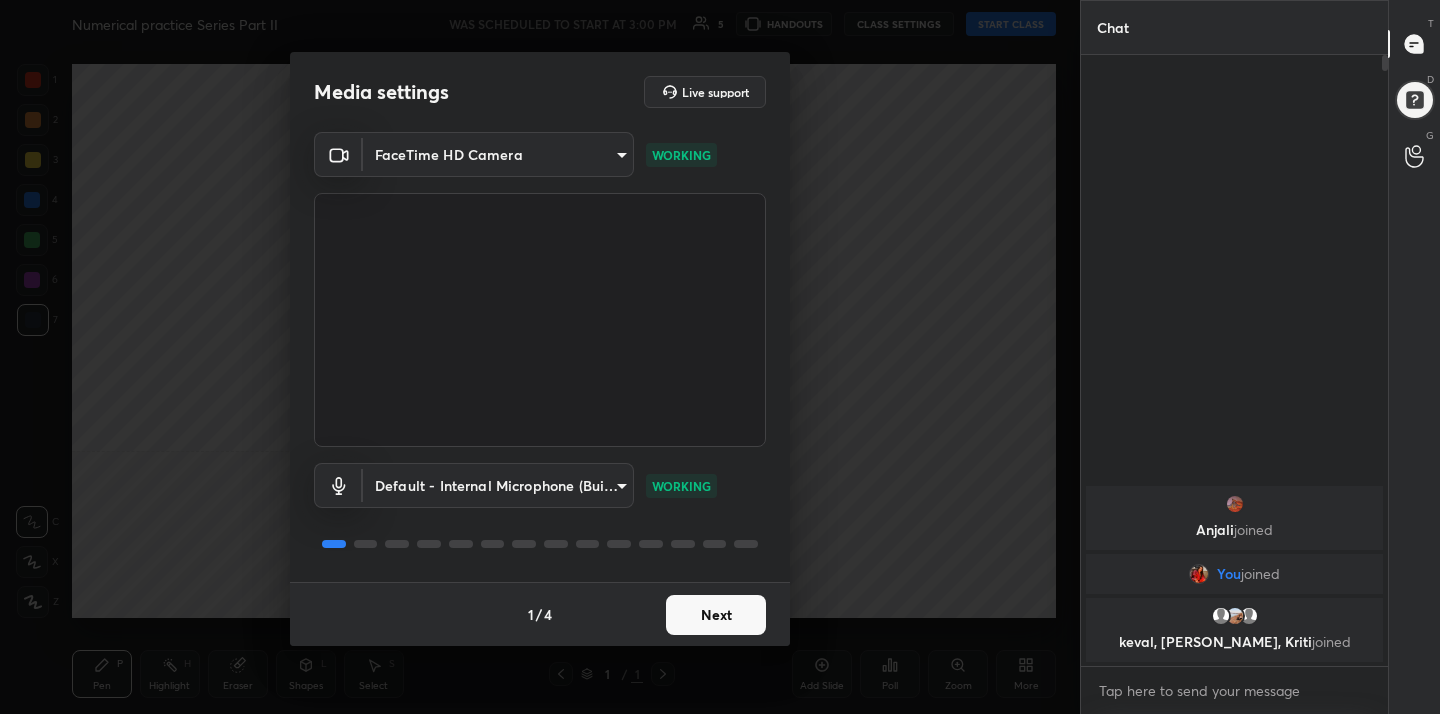 click on "Next" at bounding box center [716, 615] 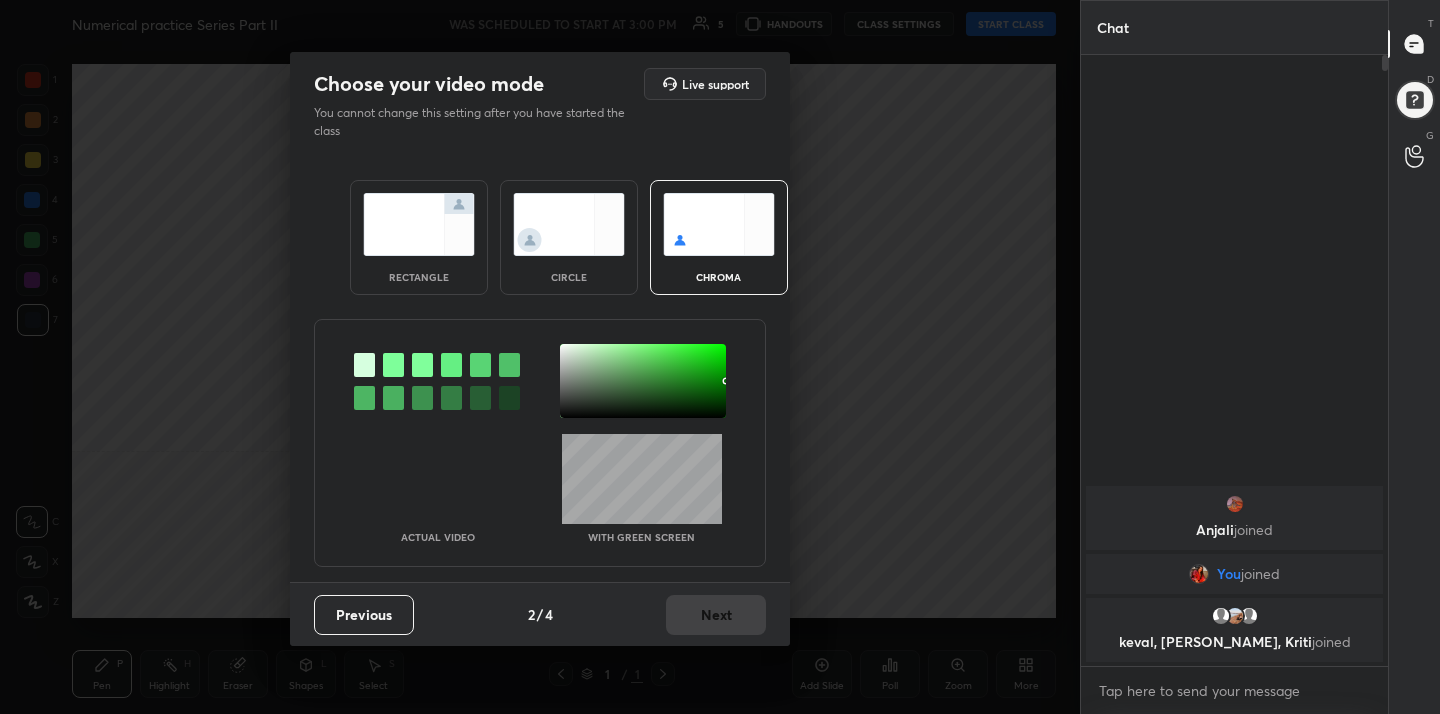 click at bounding box center [719, 224] 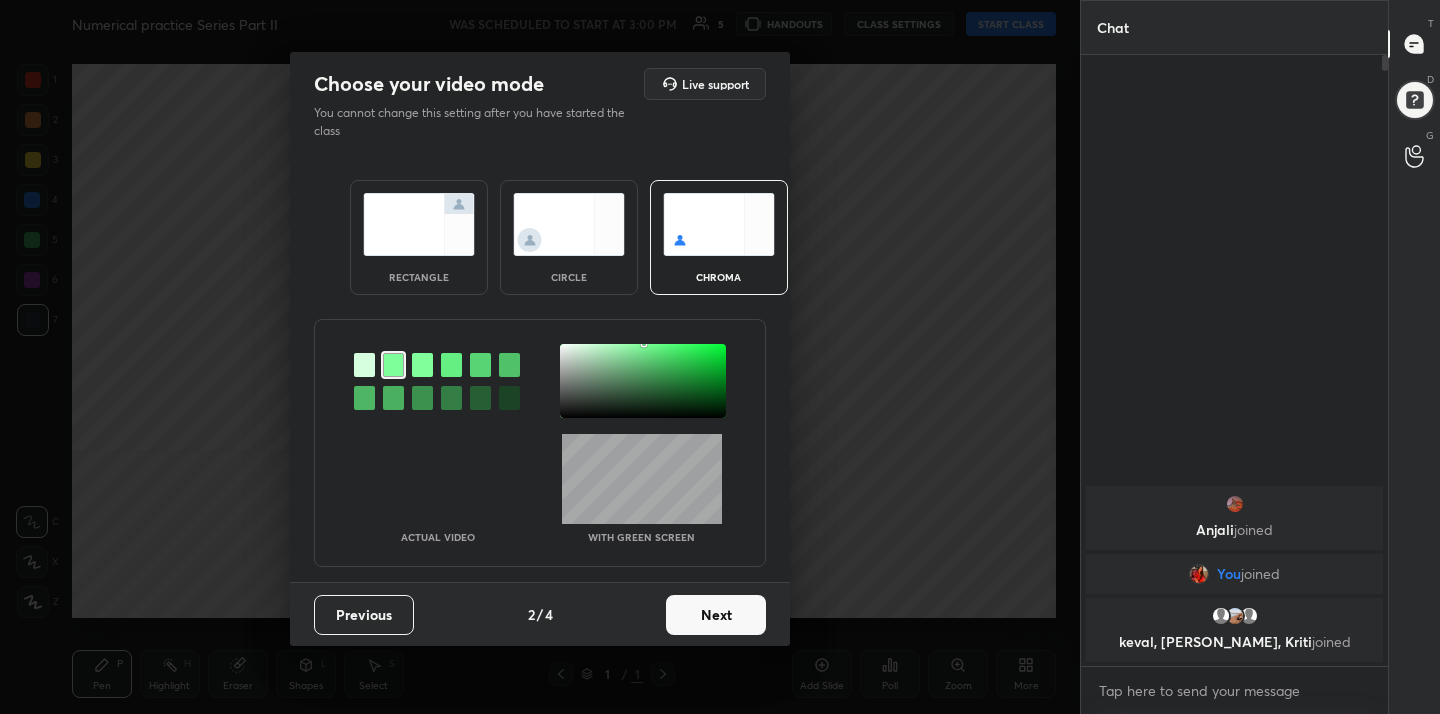 click at bounding box center [643, 381] 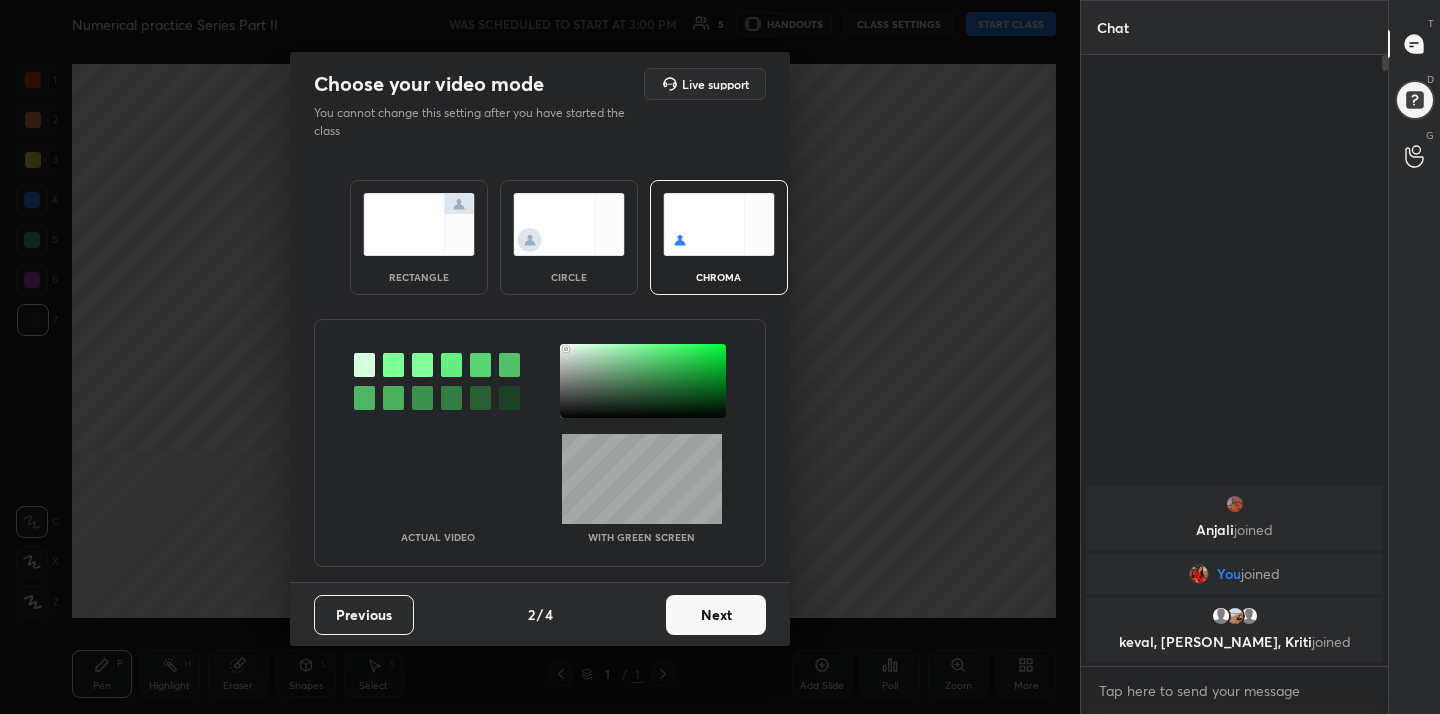 click on "Next" at bounding box center (716, 615) 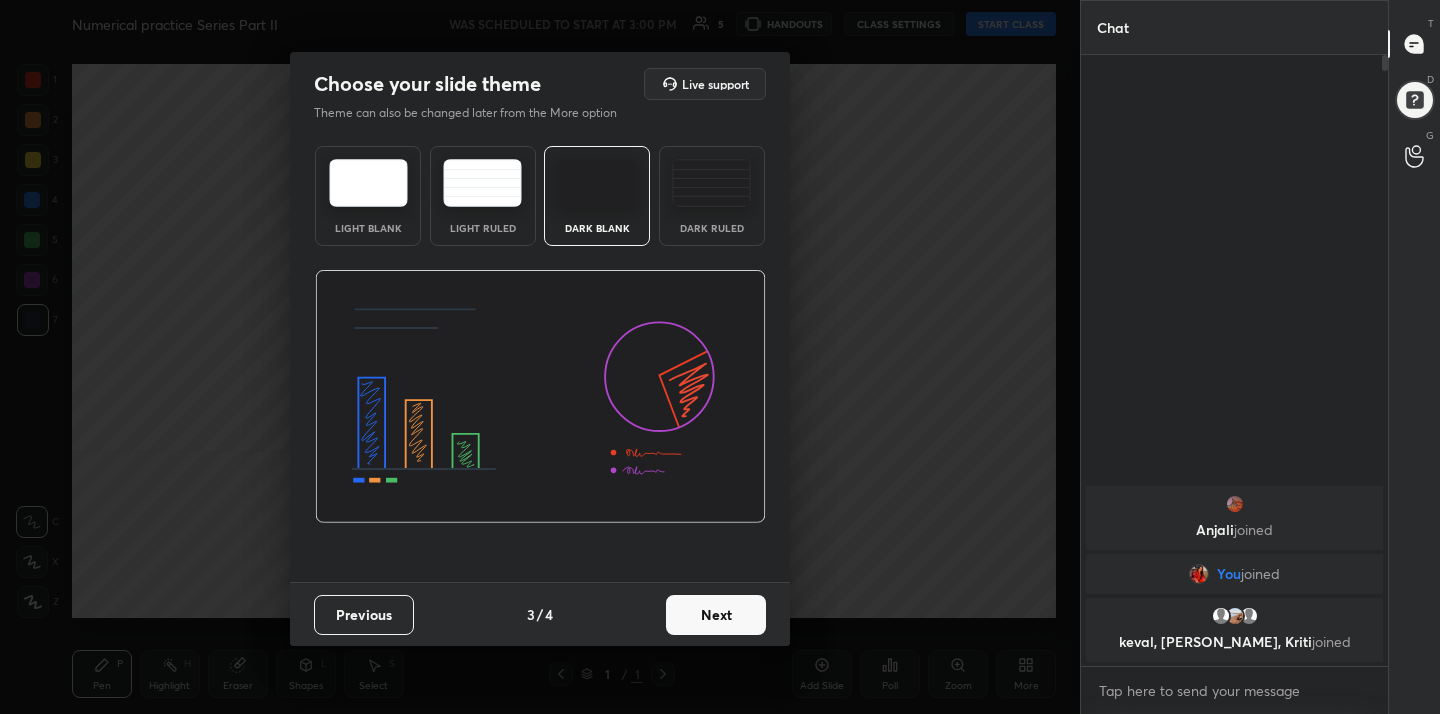 click at bounding box center [368, 183] 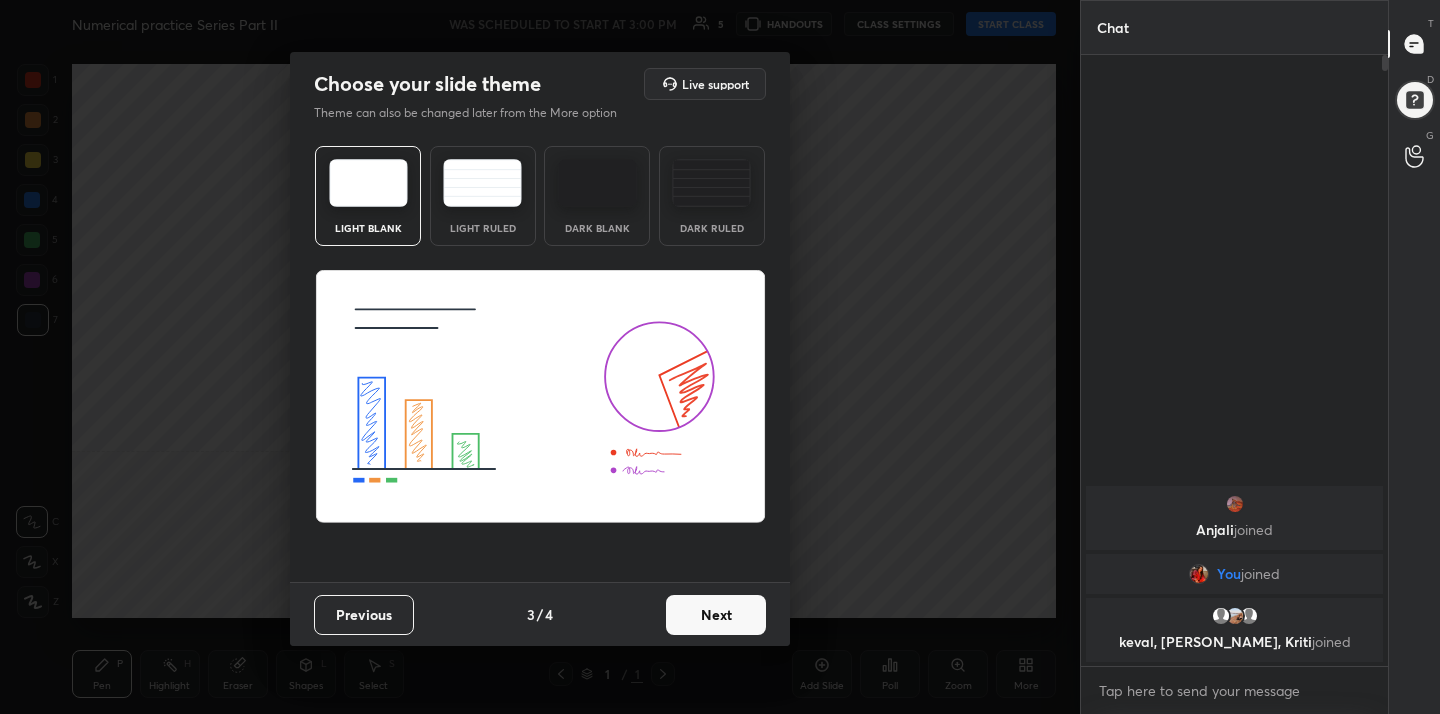 click on "Next" at bounding box center [716, 615] 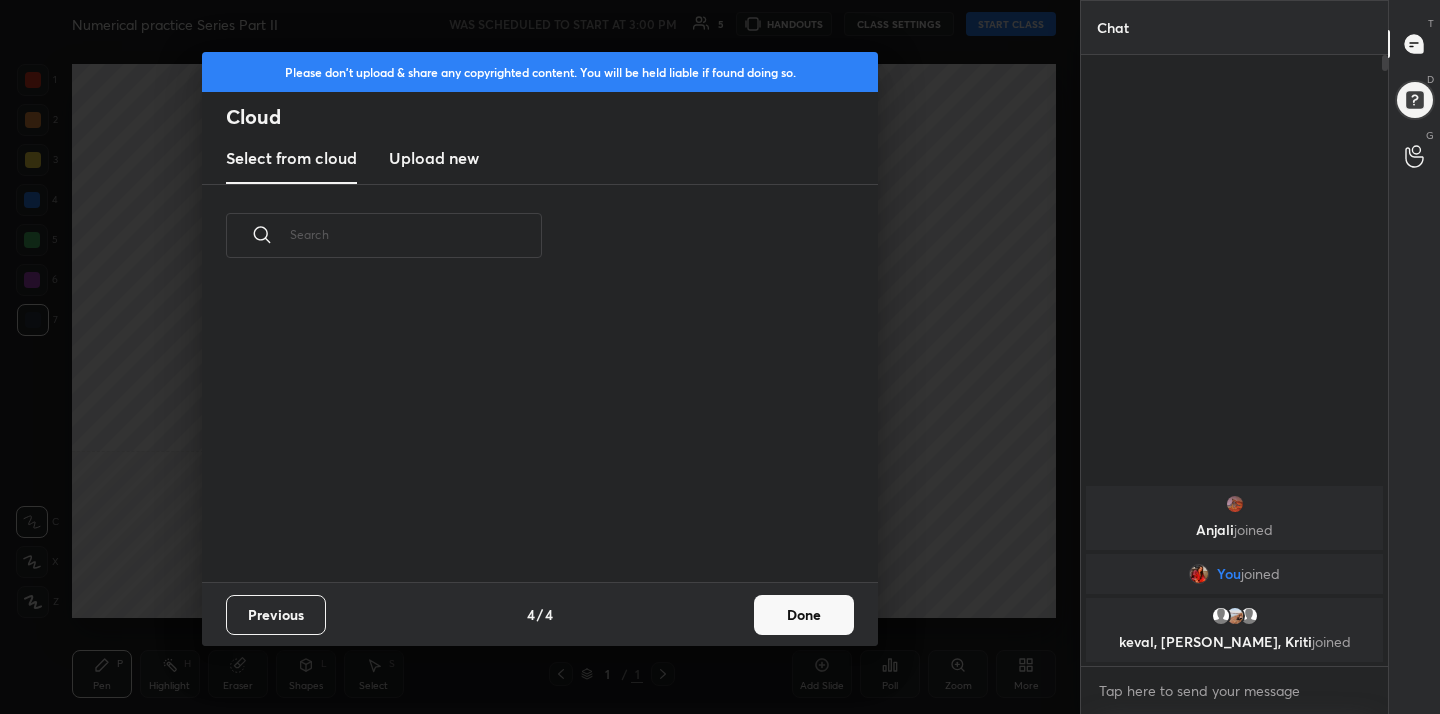 click on "Select from cloud Upload new" at bounding box center [540, 159] 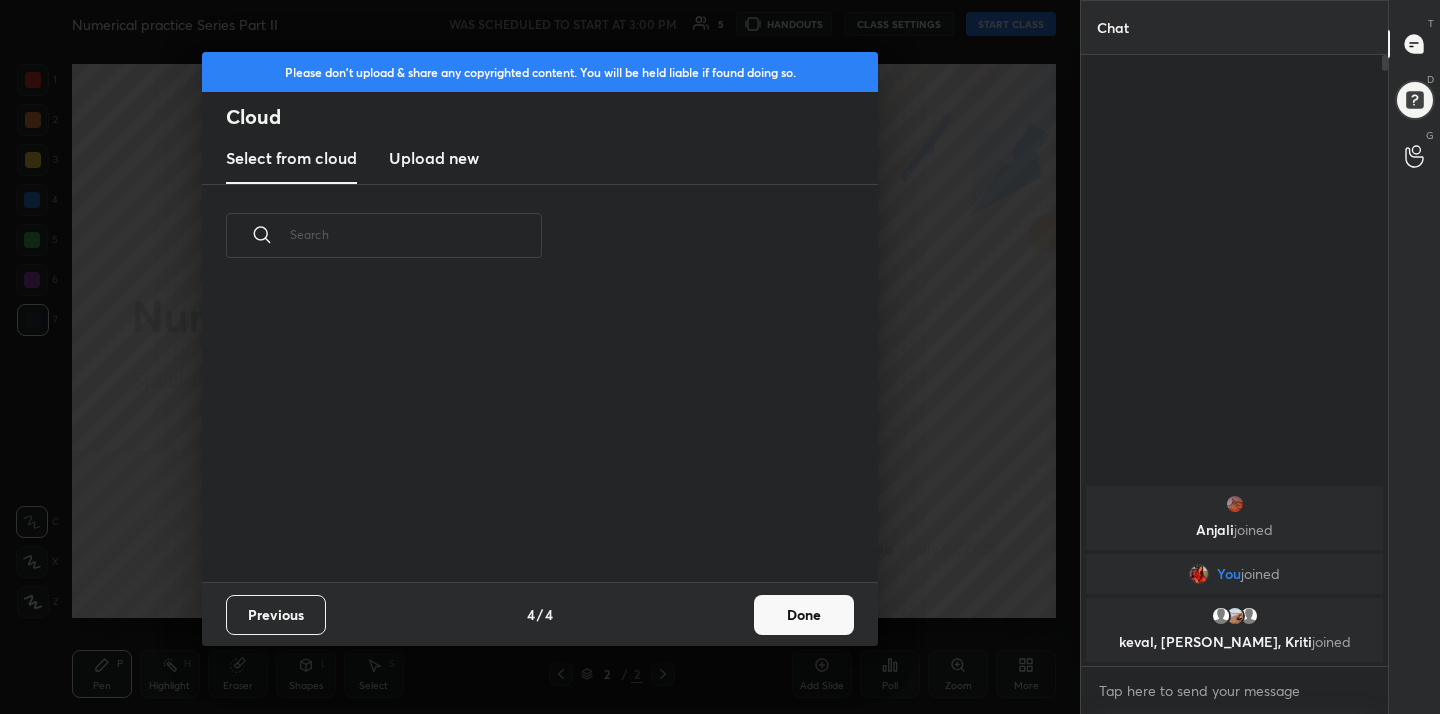 click on "Upload new" at bounding box center (434, 158) 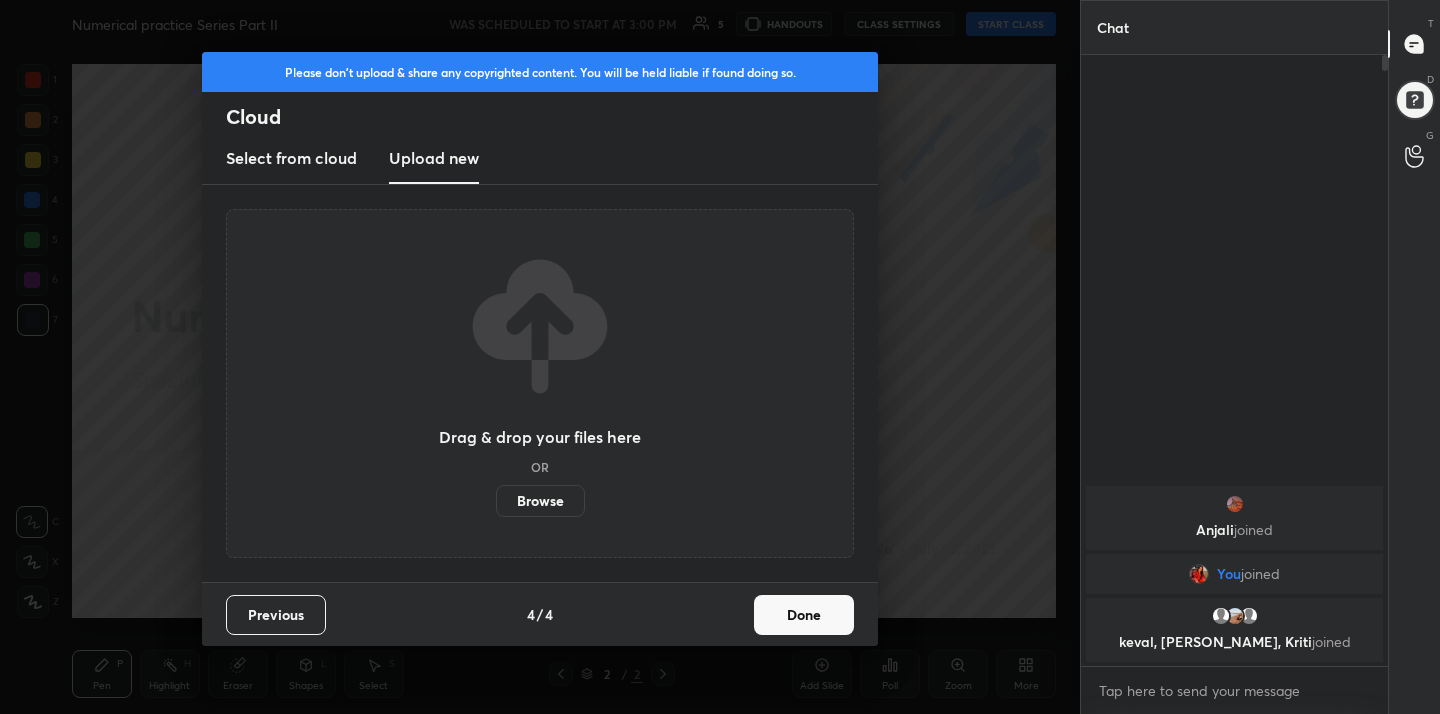 click on "Browse" at bounding box center [540, 501] 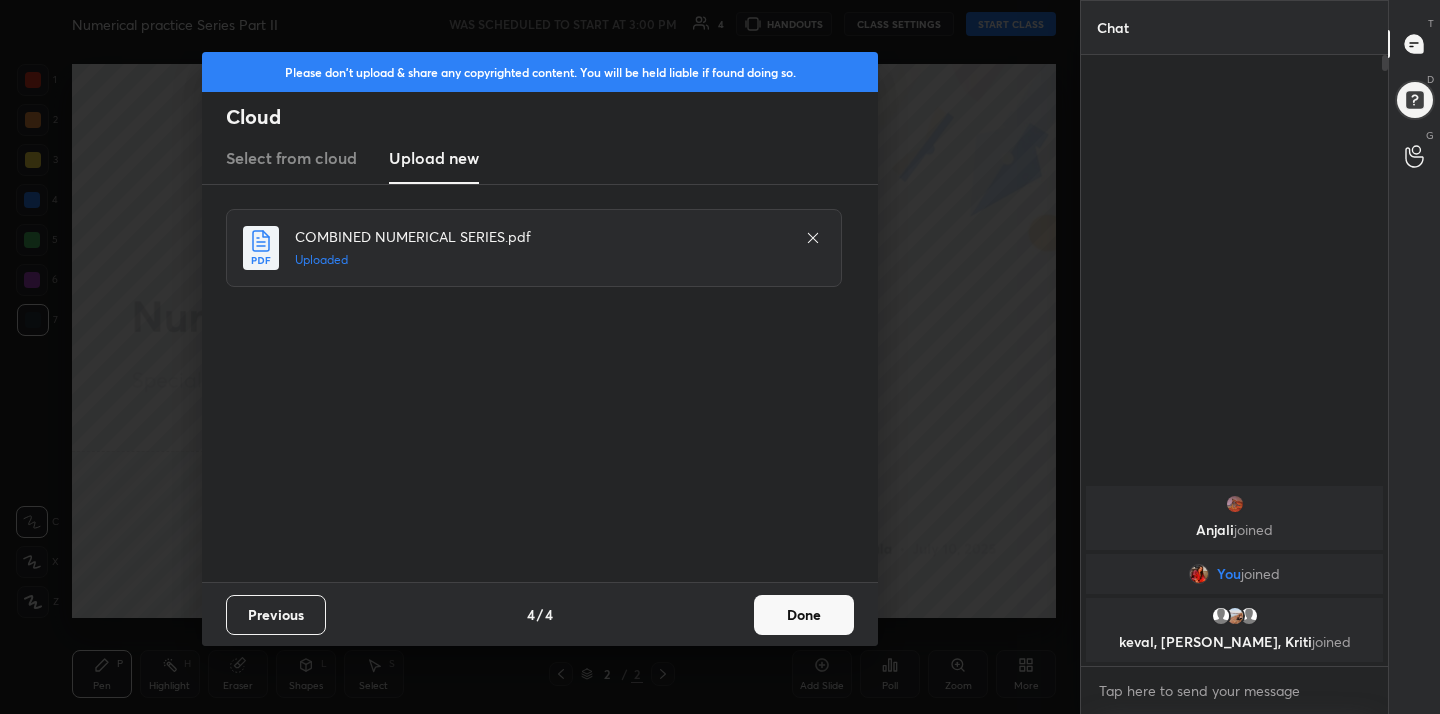 click on "Done" at bounding box center (804, 615) 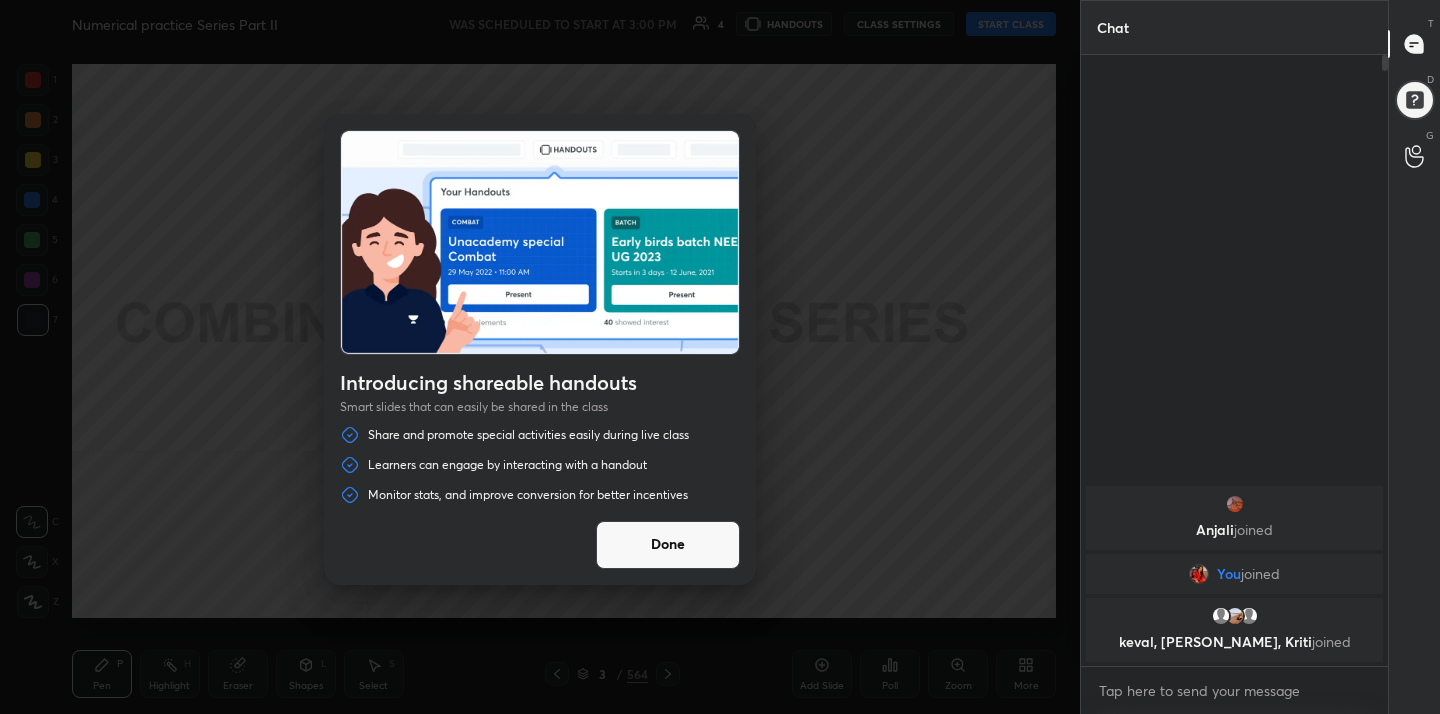 click on "Done" at bounding box center (668, 545) 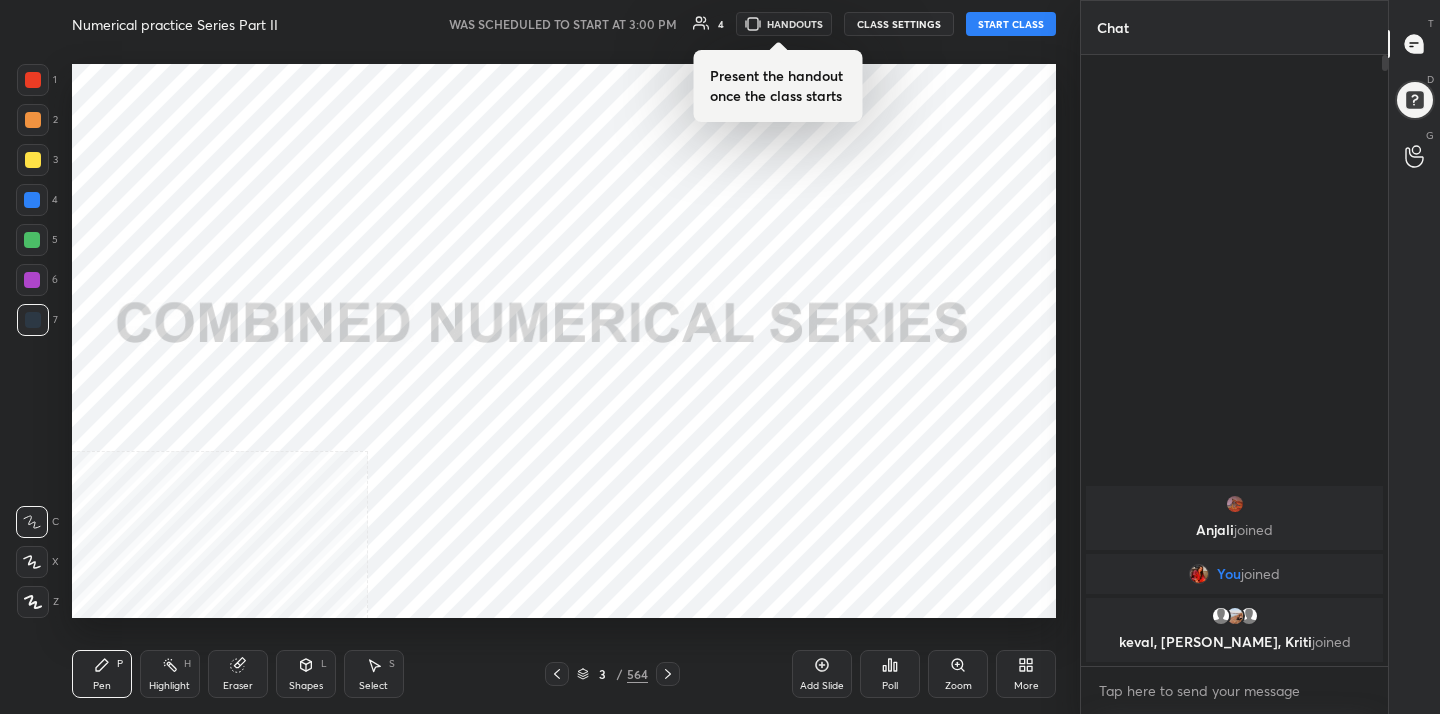 click on "START CLASS" at bounding box center (1011, 24) 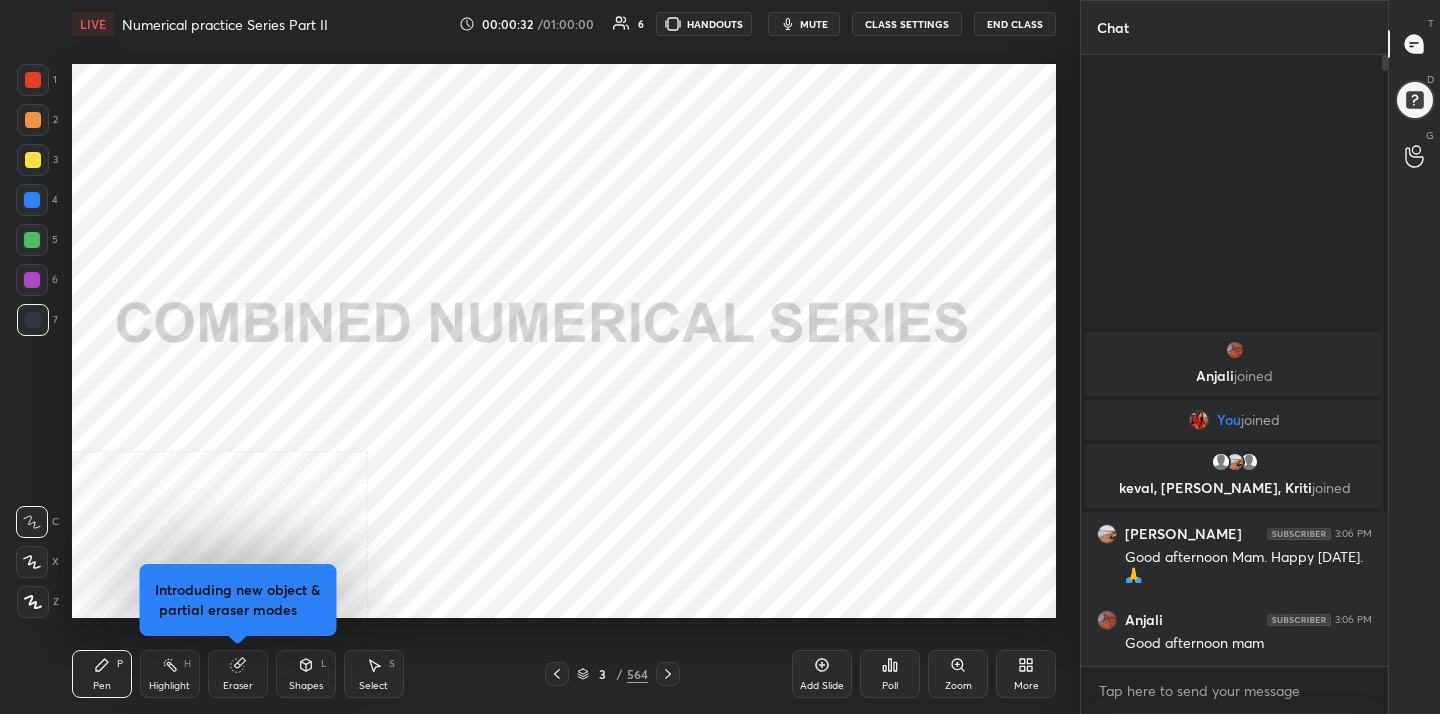 click 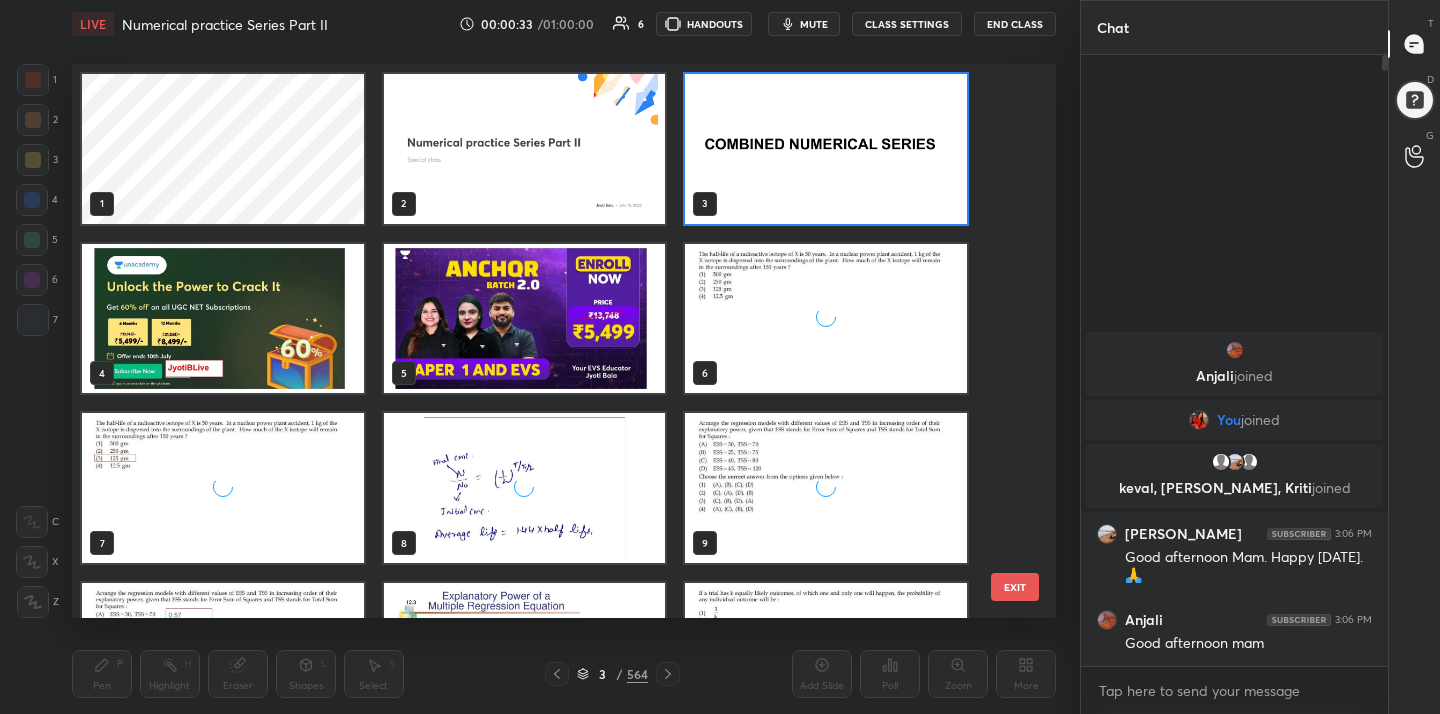 scroll, scrollTop: 7, scrollLeft: 11, axis: both 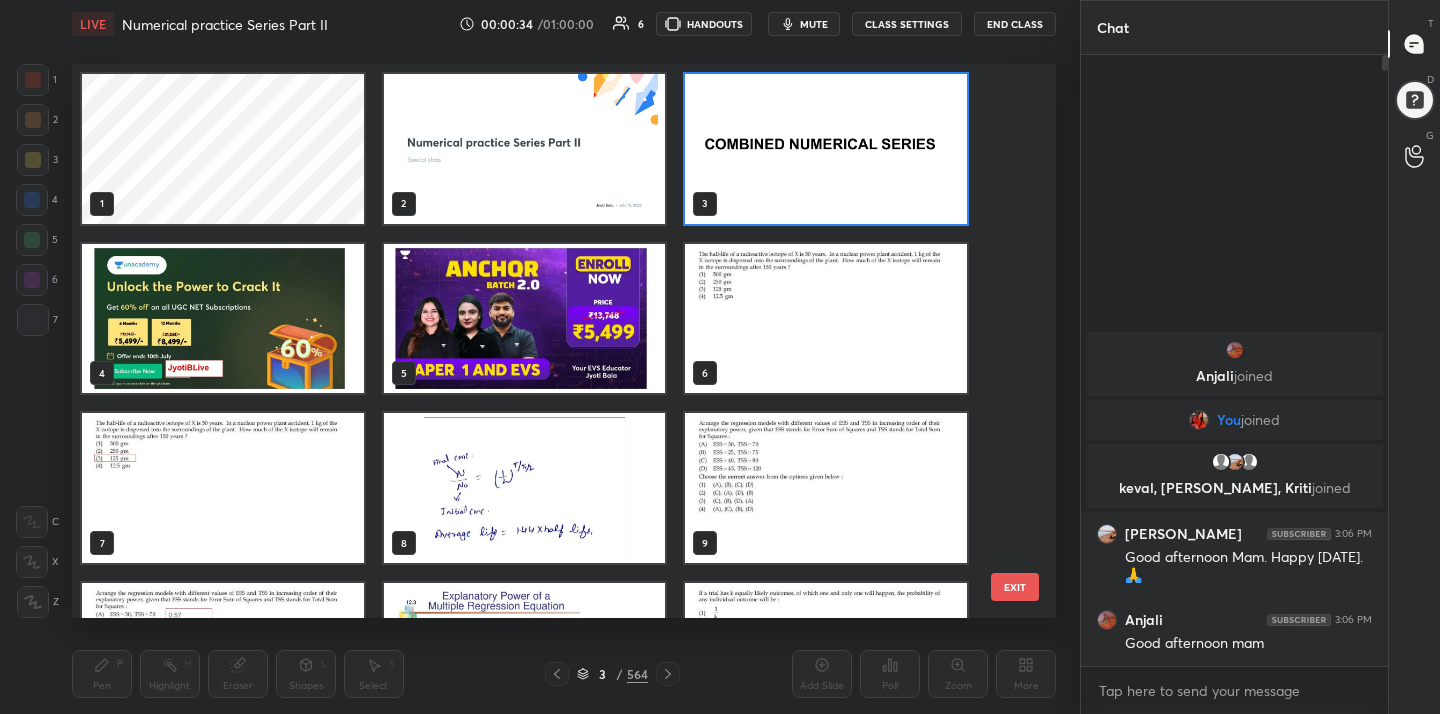 click at bounding box center [223, 319] 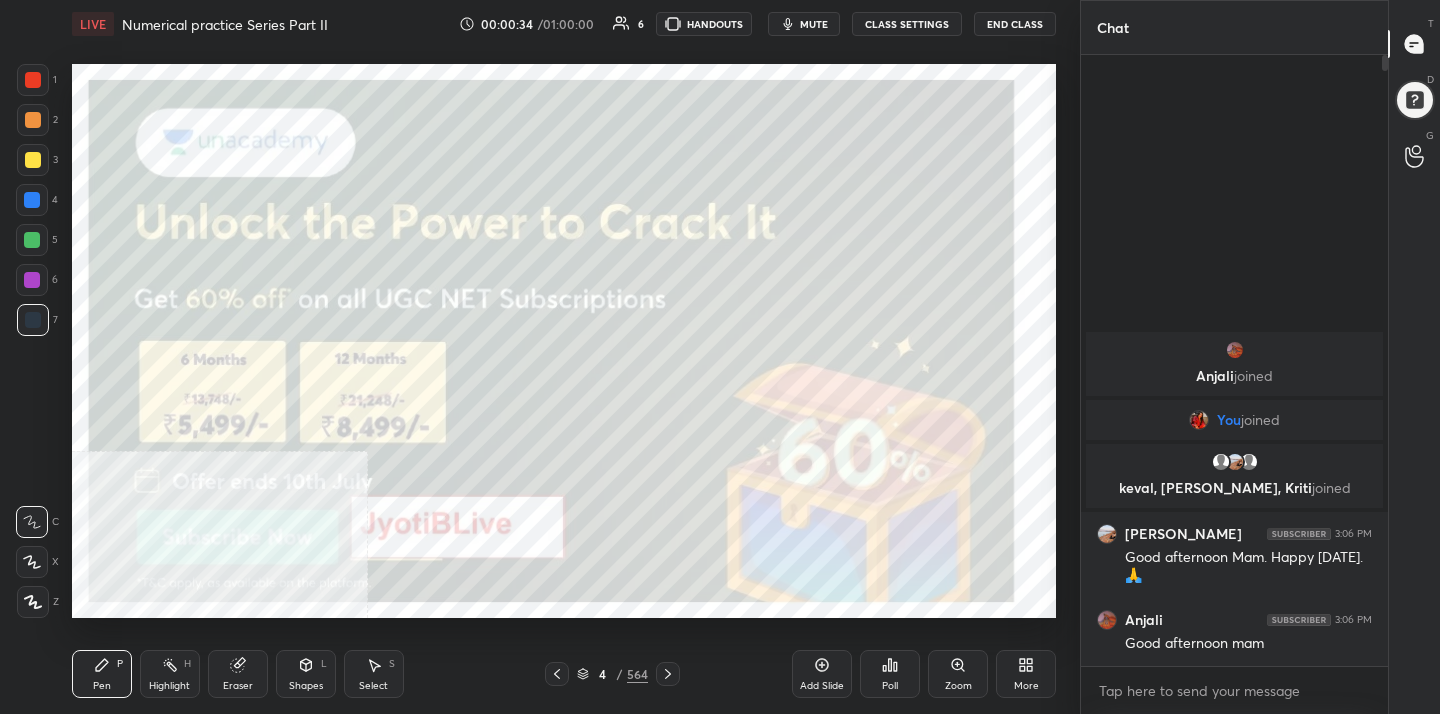 click at bounding box center [223, 319] 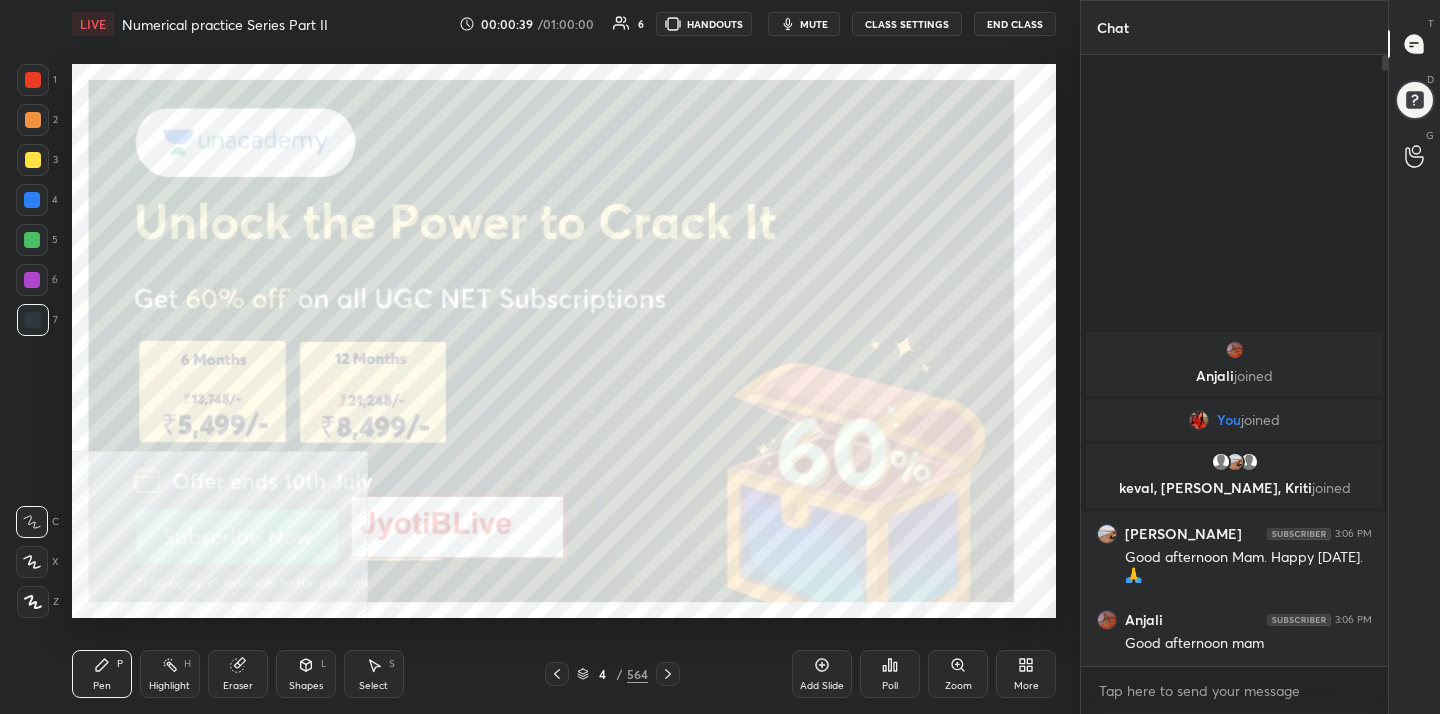 click on "More" at bounding box center [1026, 686] 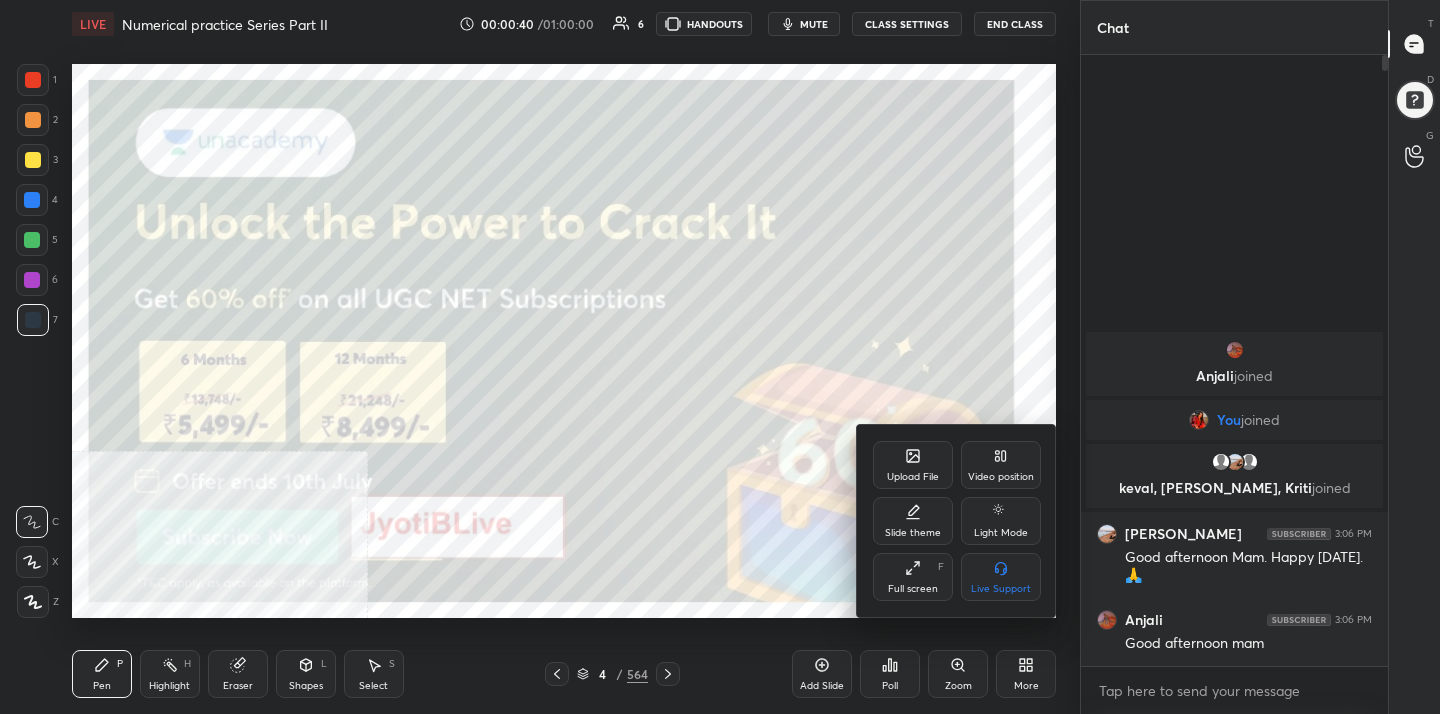 click on "Video position" at bounding box center [1001, 465] 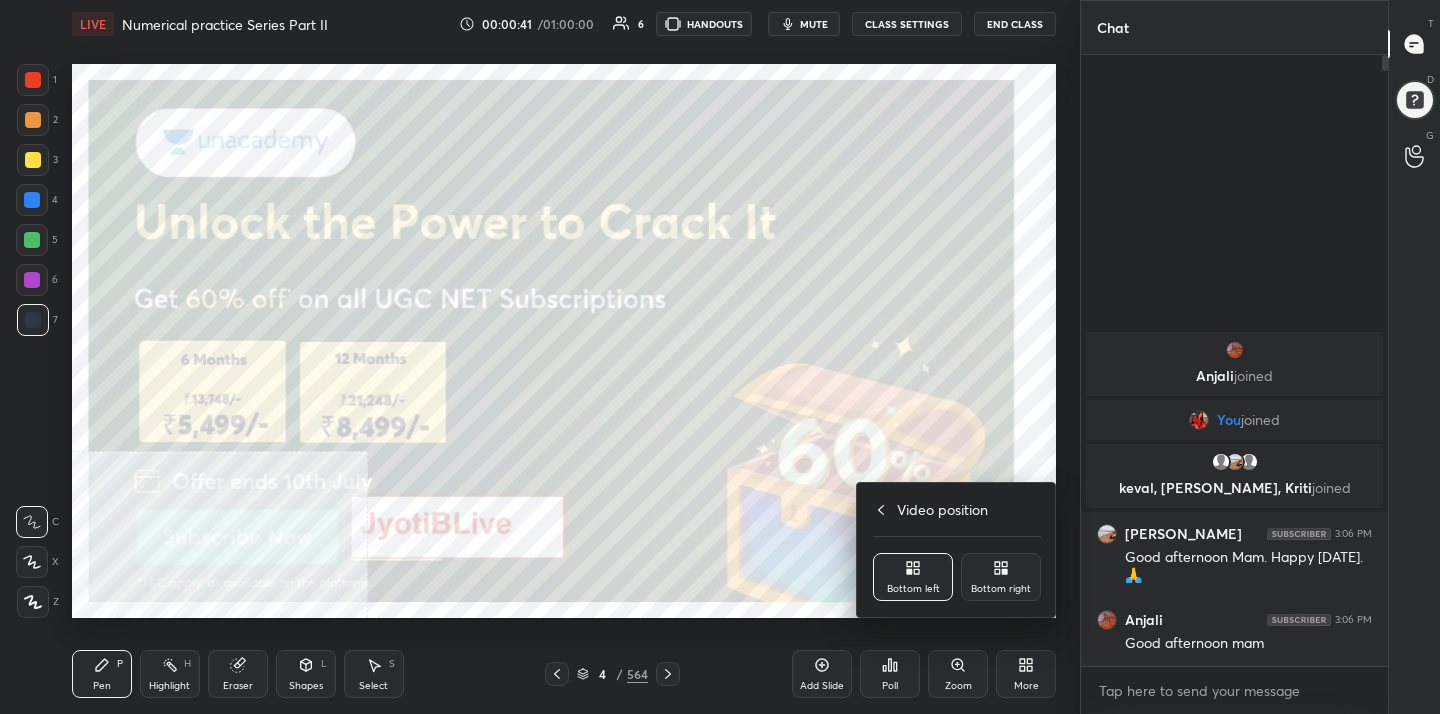 click on "Bottom right" at bounding box center (1001, 589) 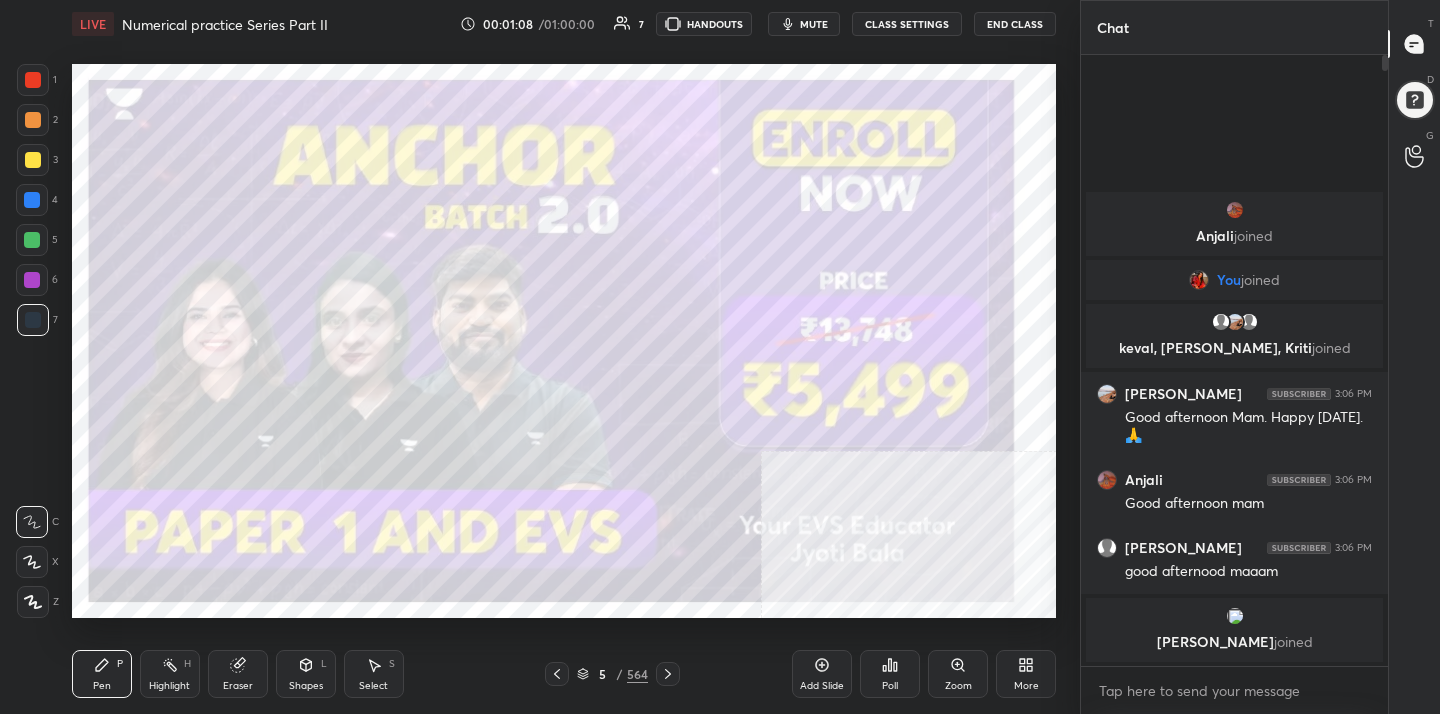 click on "5 / 564" at bounding box center [612, 674] 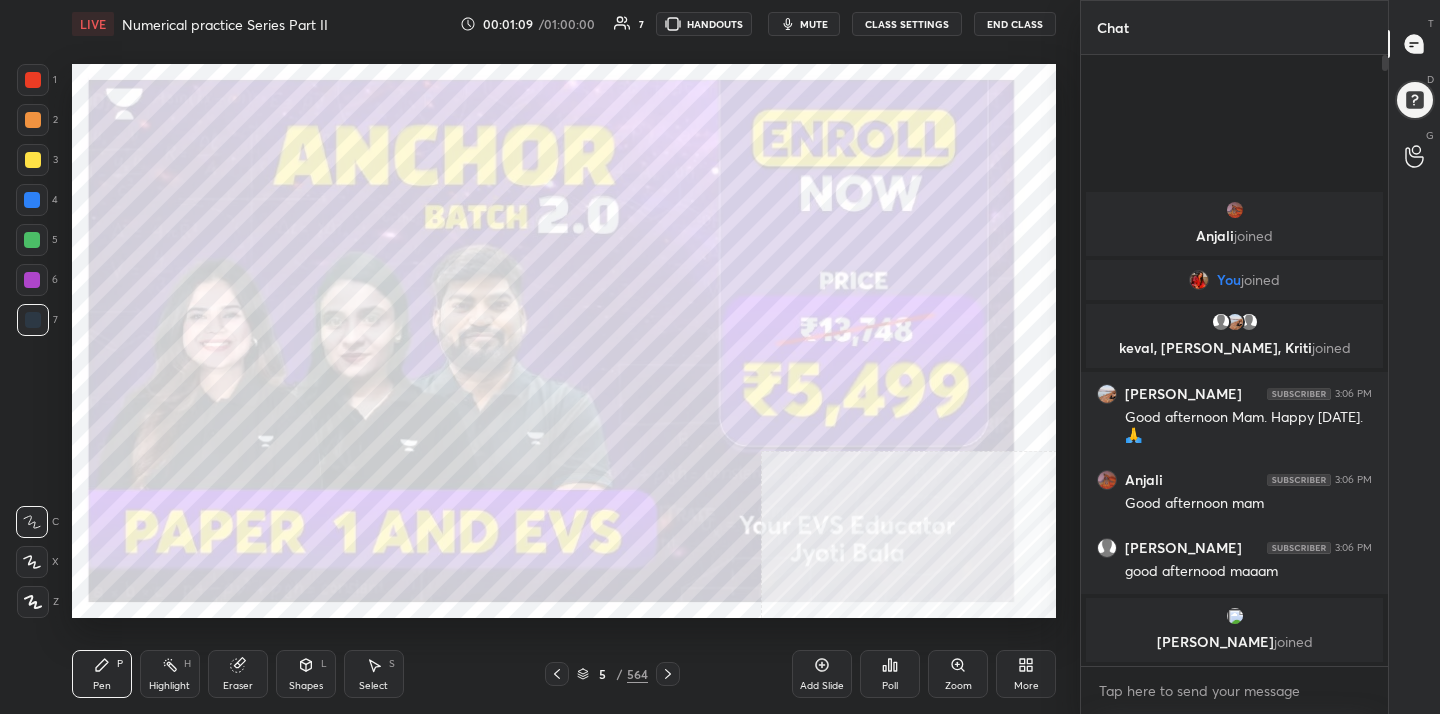 click 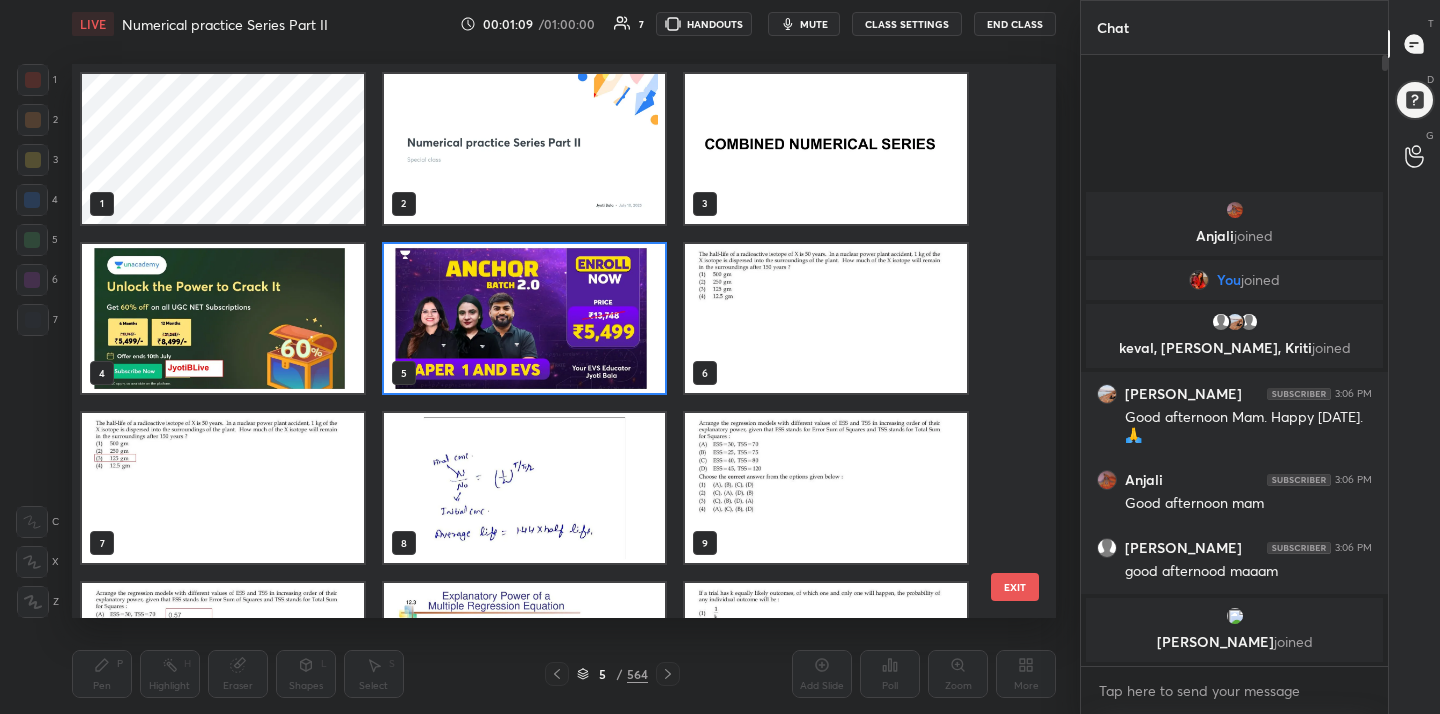 scroll, scrollTop: 7, scrollLeft: 11, axis: both 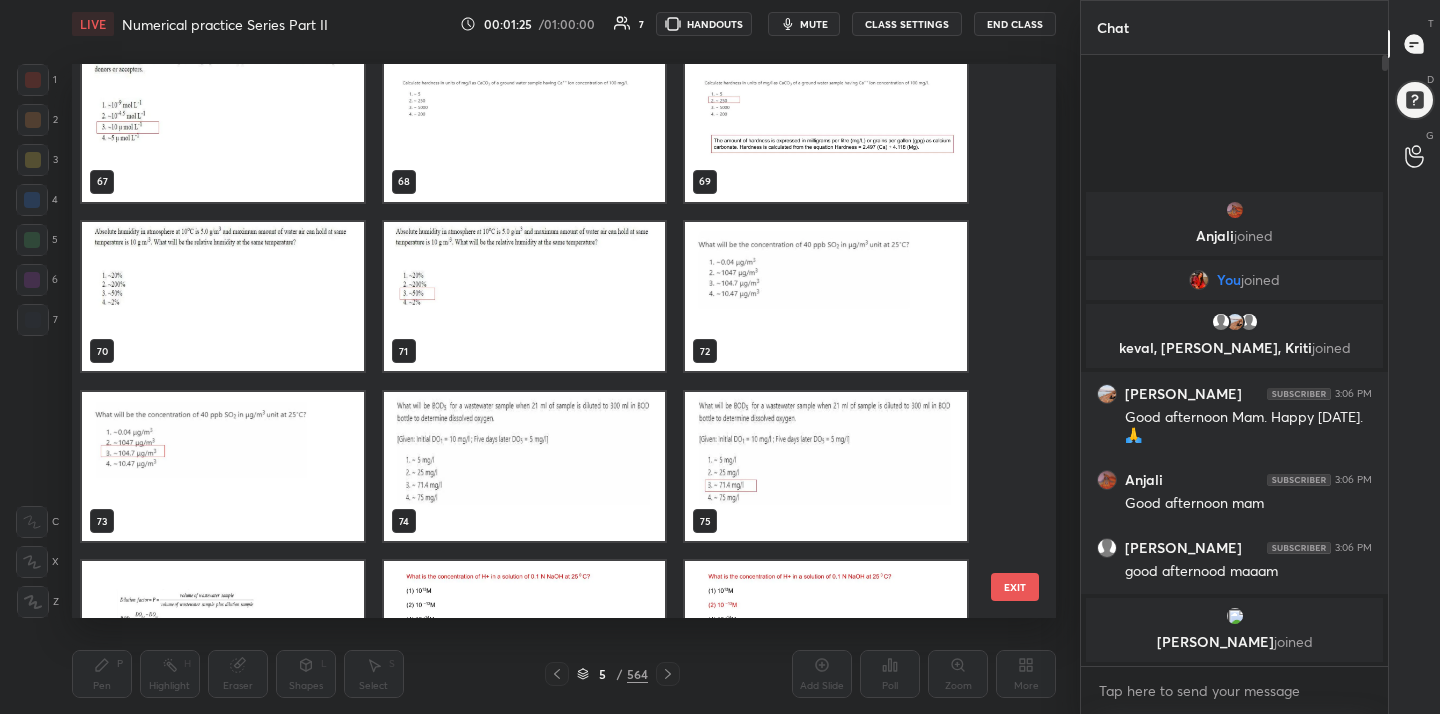 click at bounding box center [826, 297] 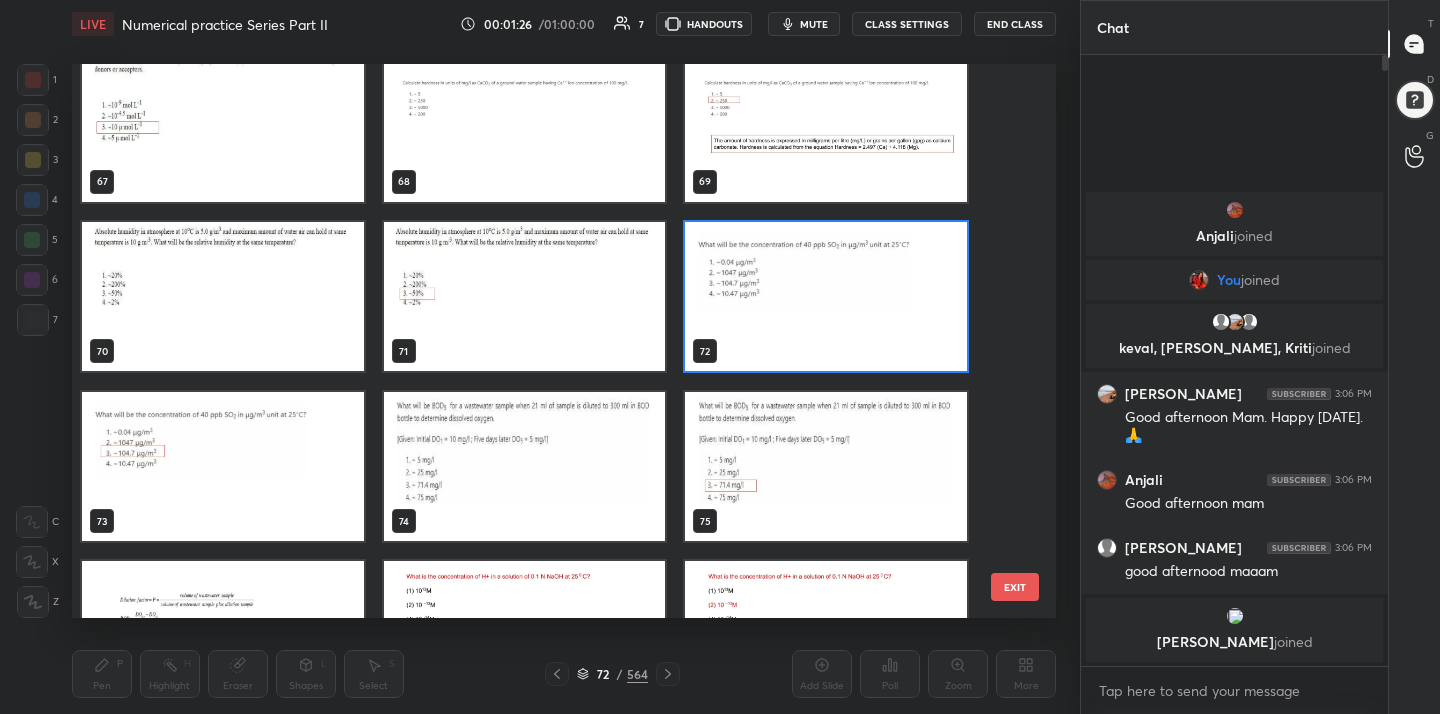click at bounding box center (826, 297) 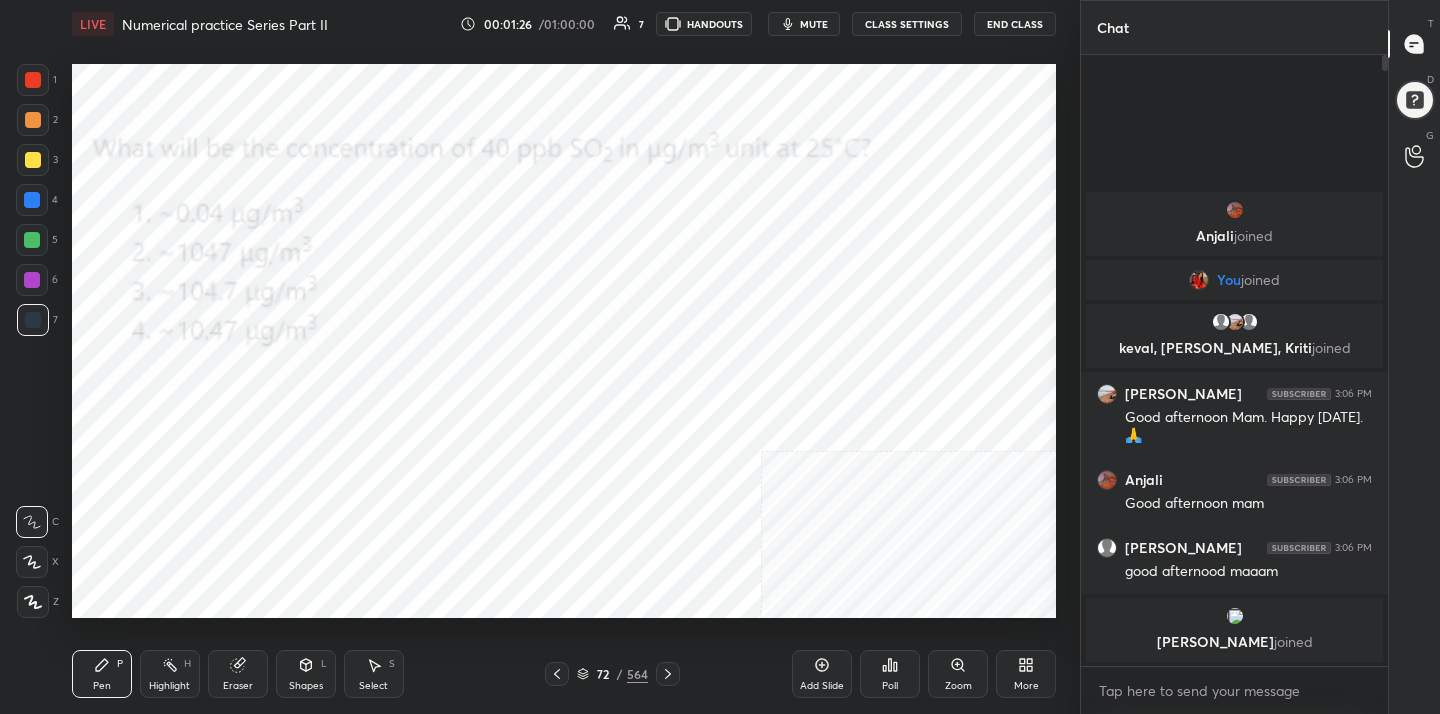 click at bounding box center [826, 297] 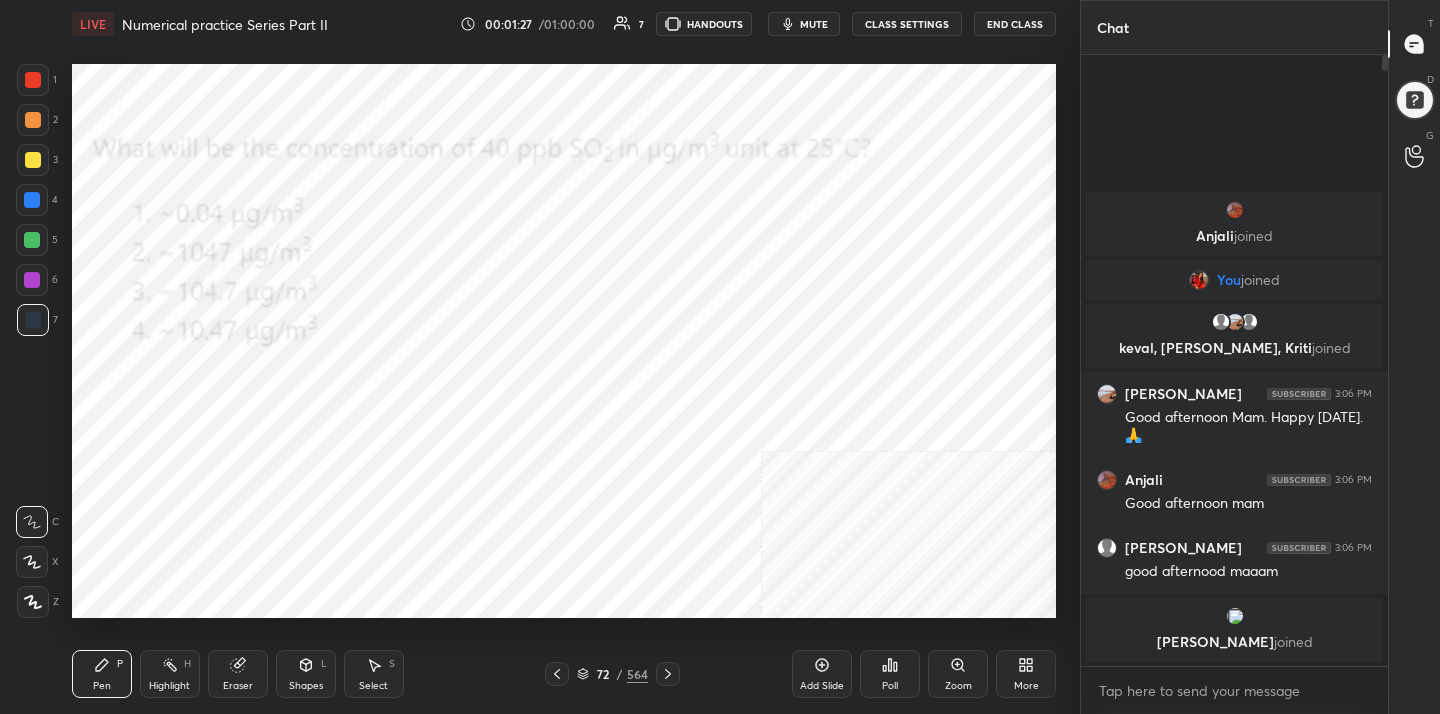 click 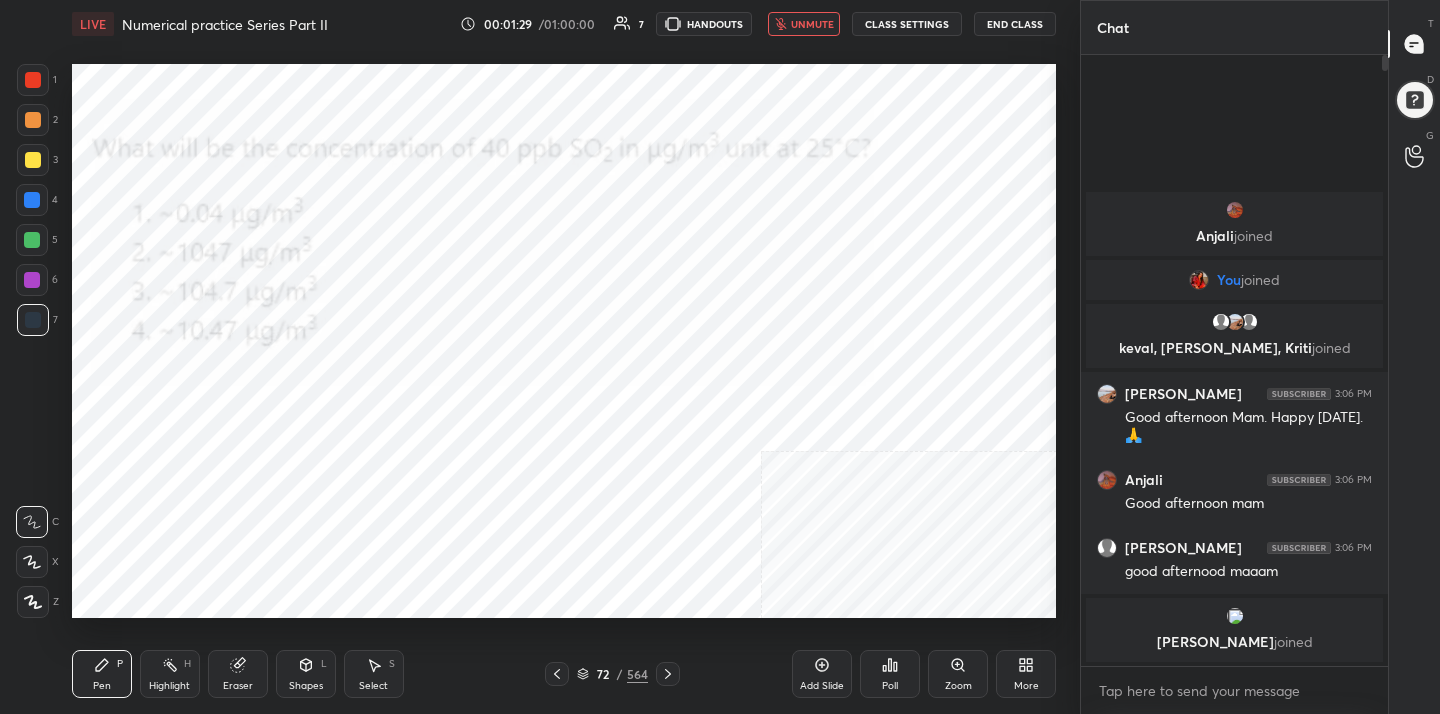 click on "More" at bounding box center [1026, 674] 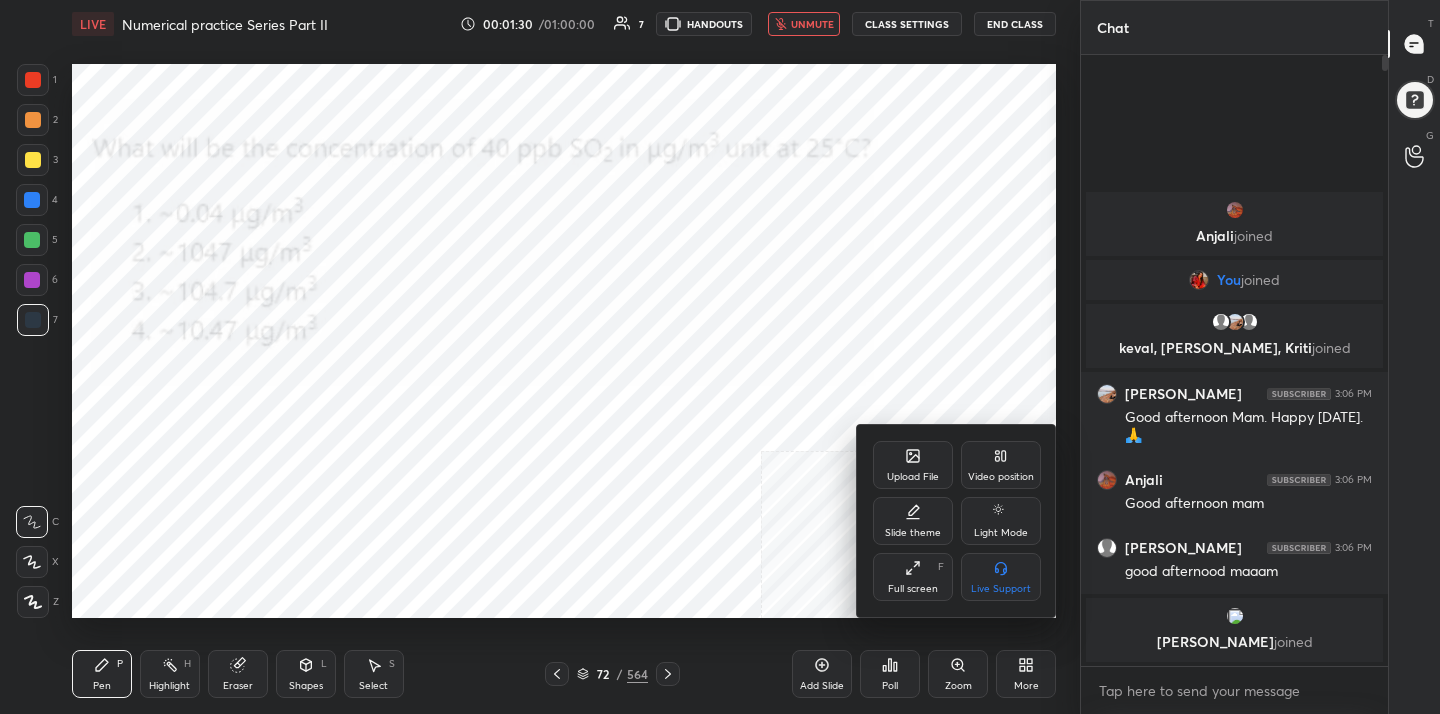 click 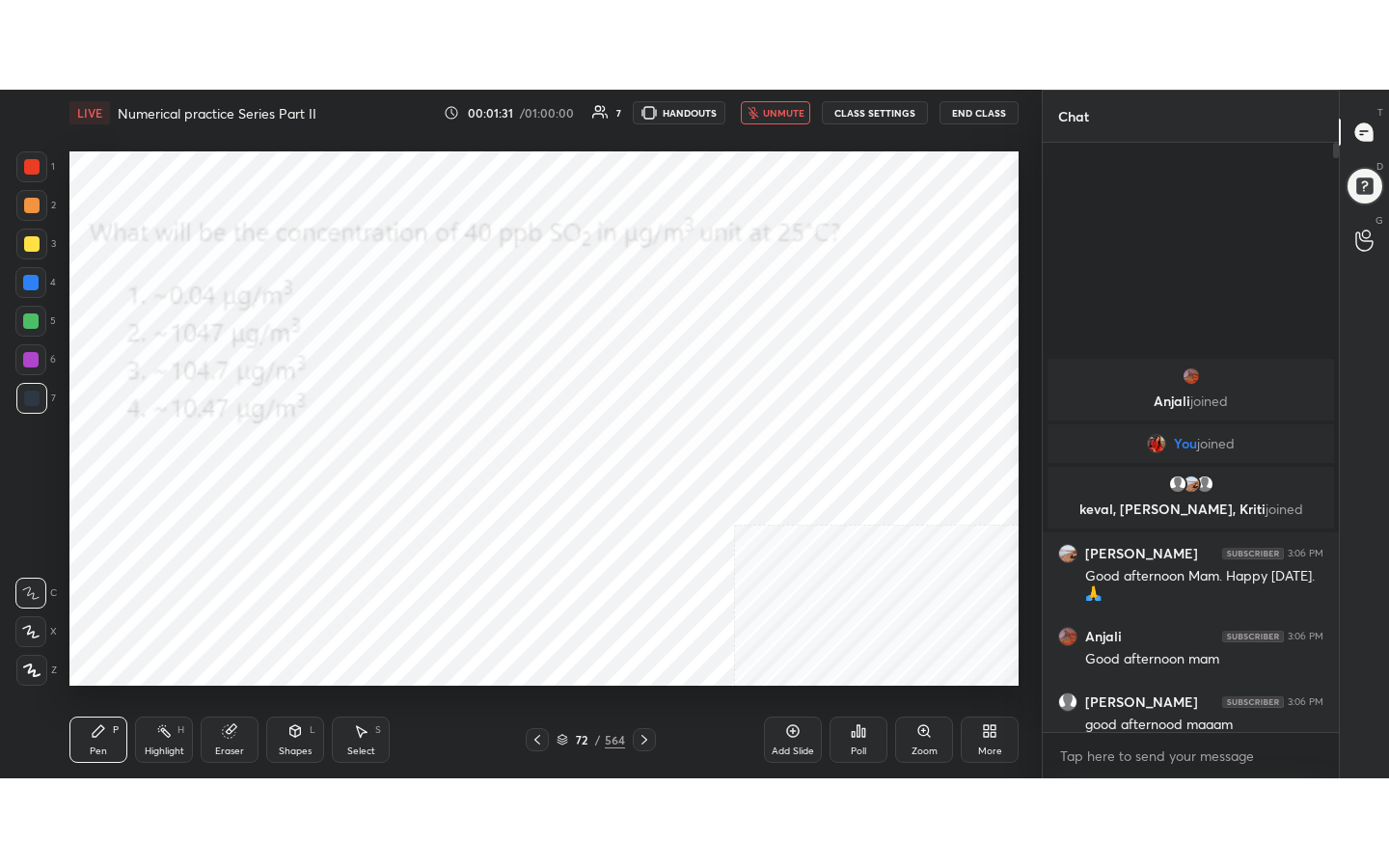 scroll, scrollTop: 95700, scrollLeft: 95494, axis: both 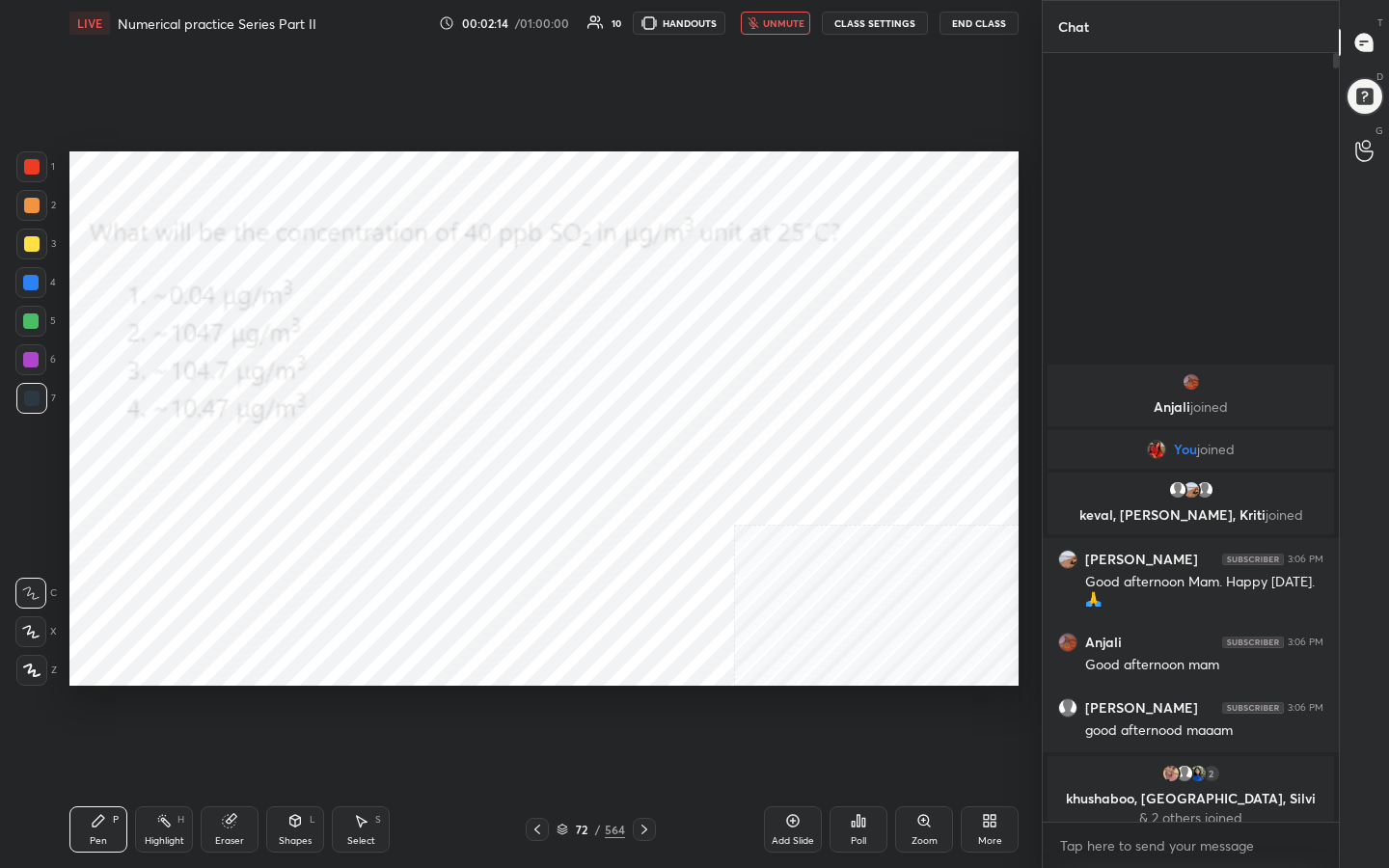 click on "unmute" at bounding box center [776, 23] 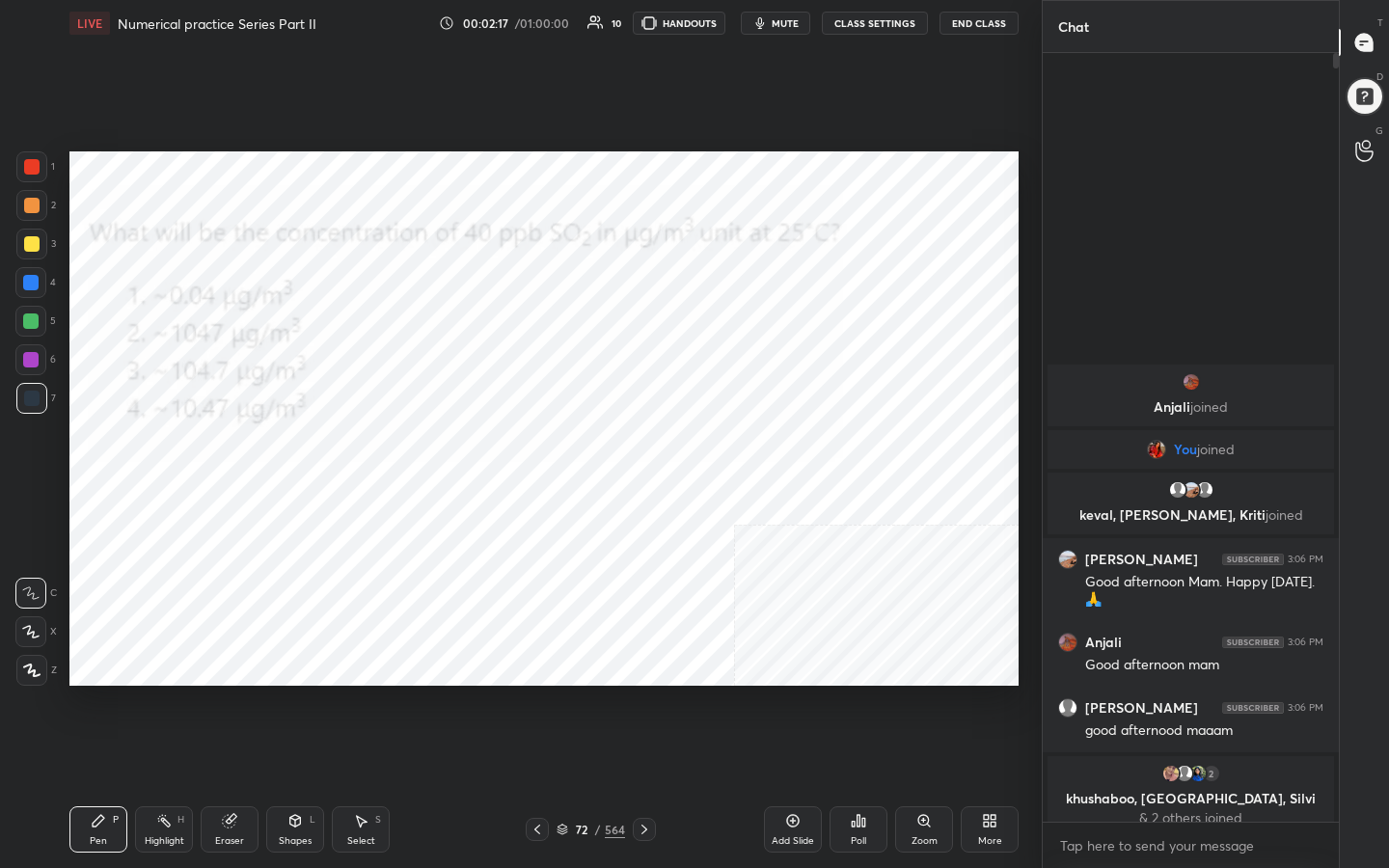 click on "mute" at bounding box center (776, 23) 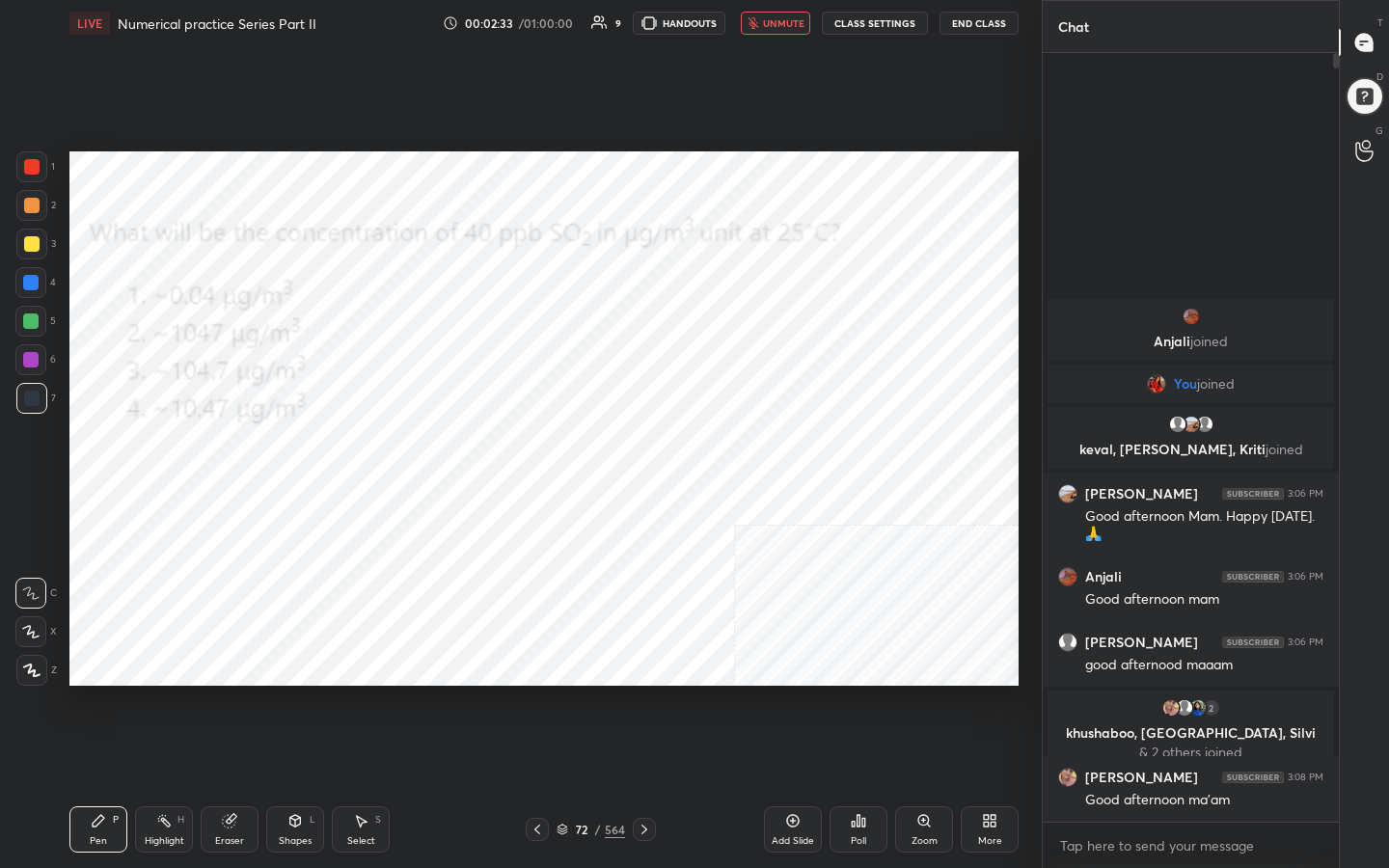 click on "72" at bounding box center [582, 829] 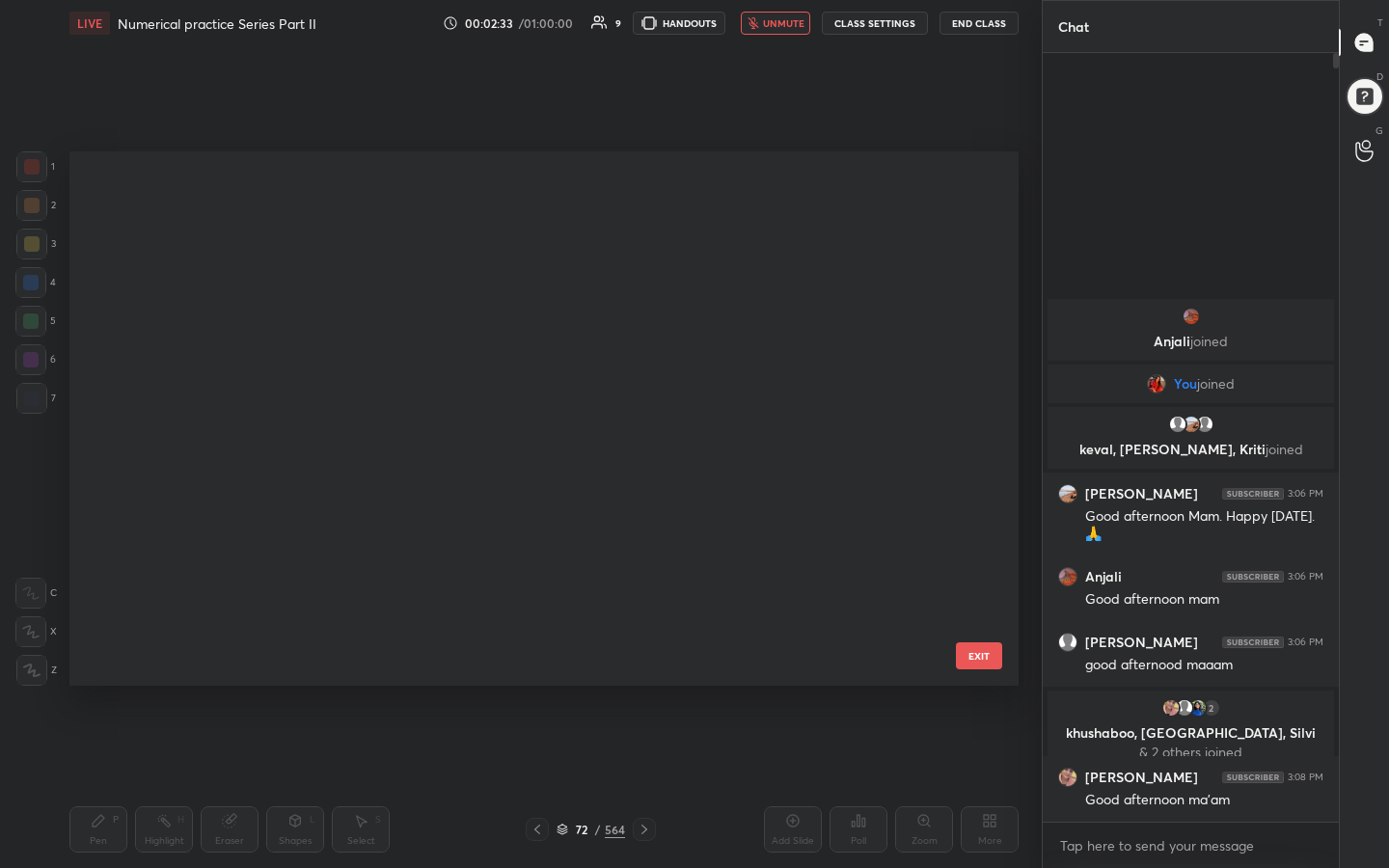 scroll, scrollTop: 3389, scrollLeft: 0, axis: vertical 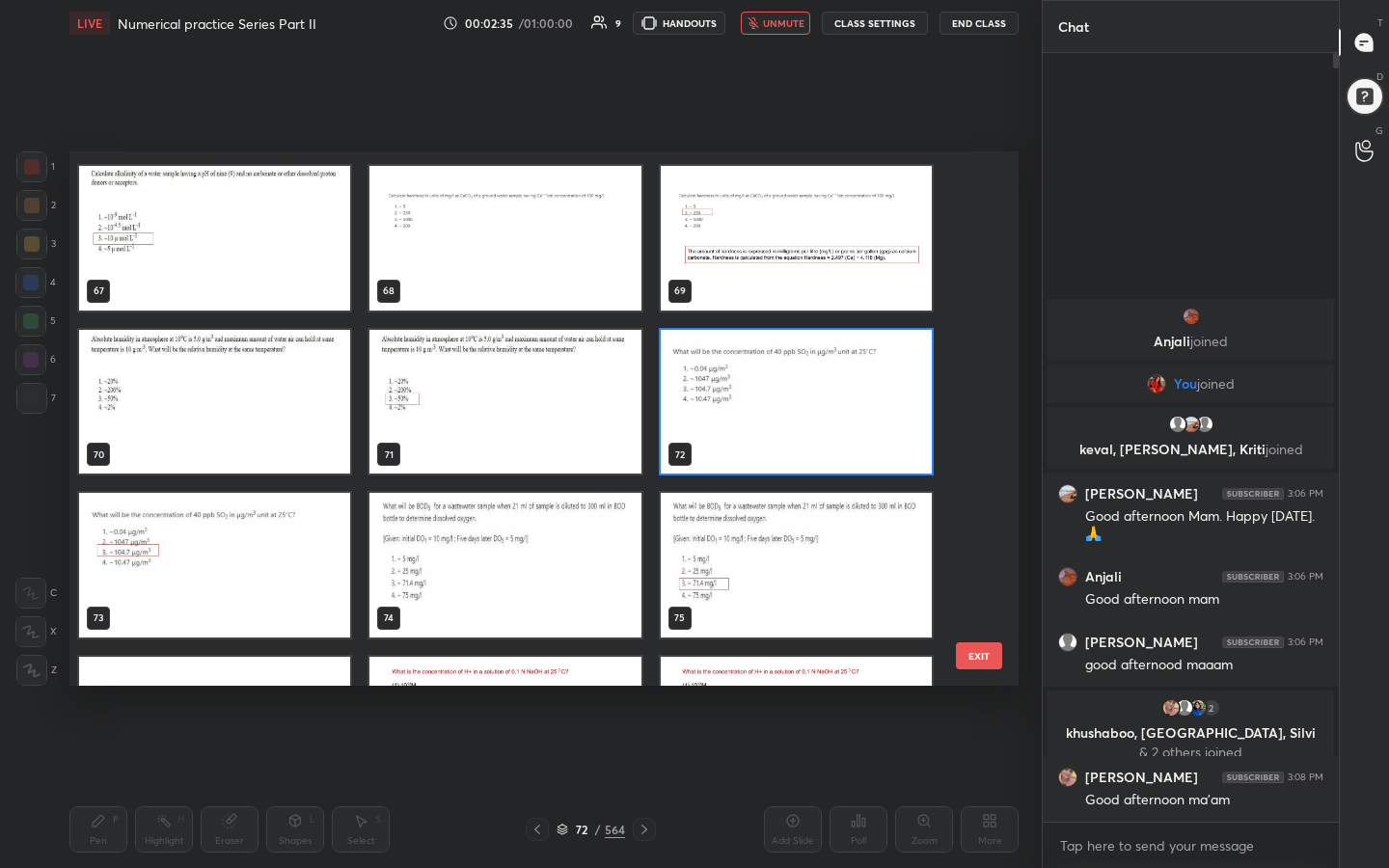 click at bounding box center [796, 402] 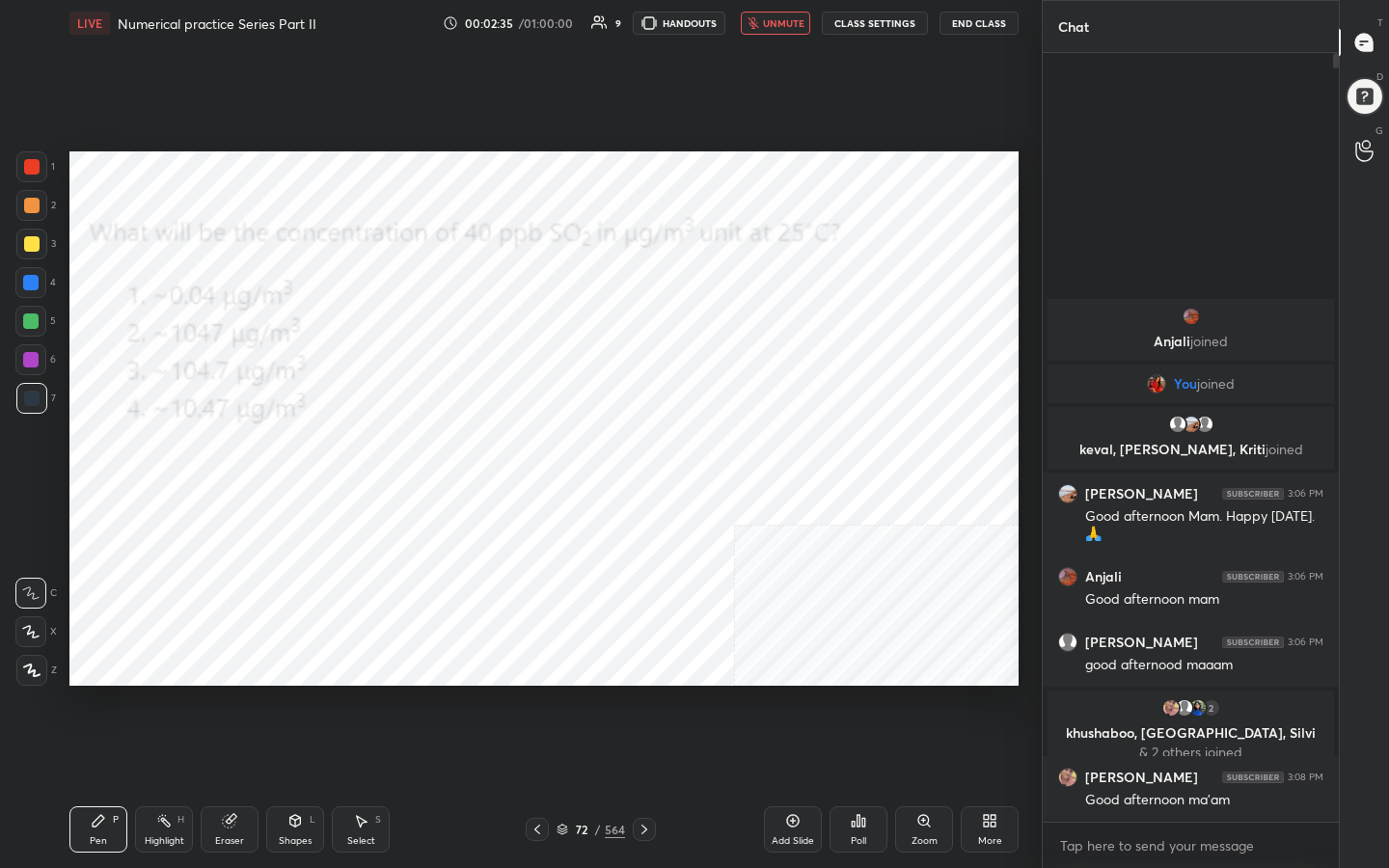 click at bounding box center [796, 402] 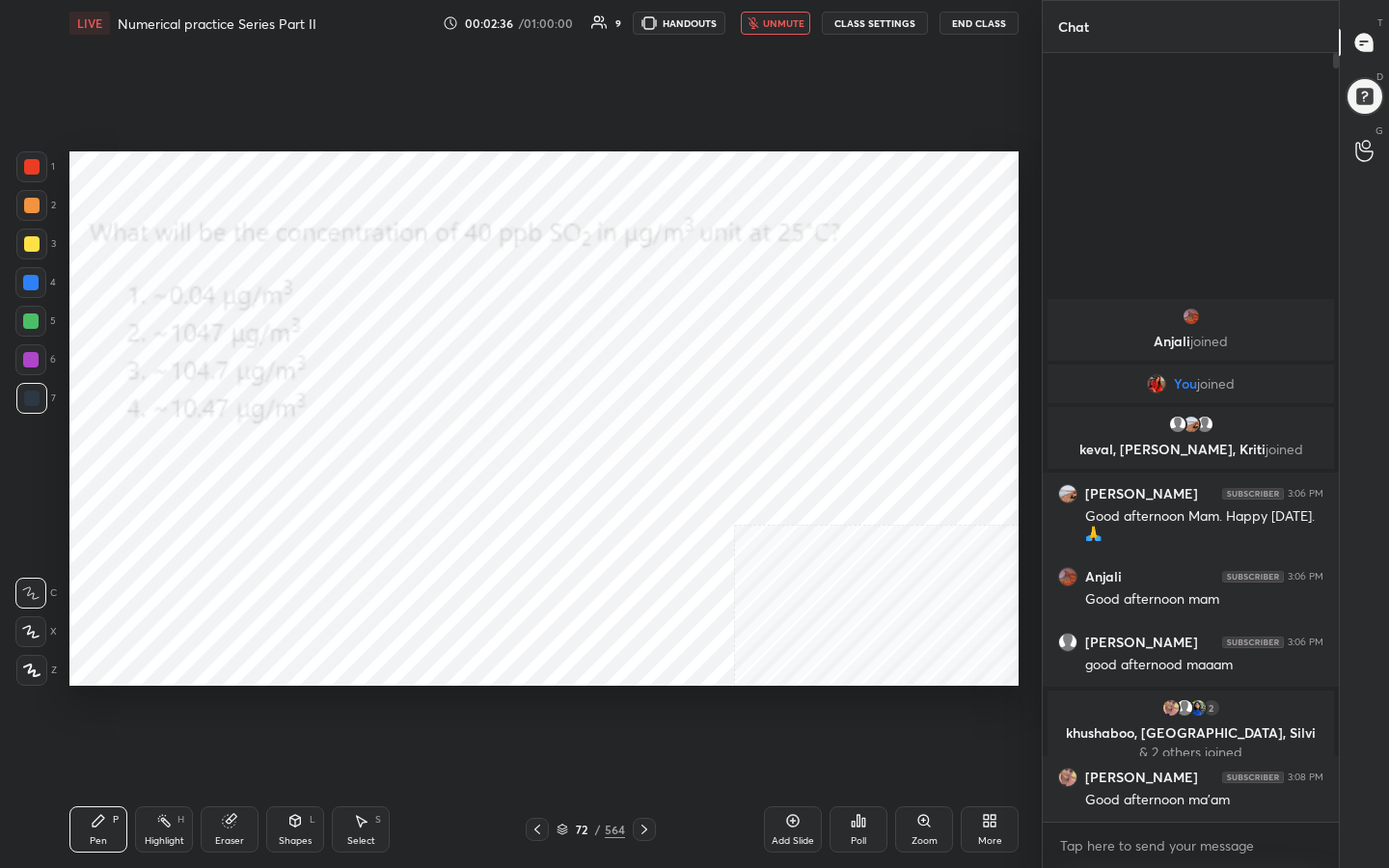 click on "Poll" at bounding box center (858, 841) 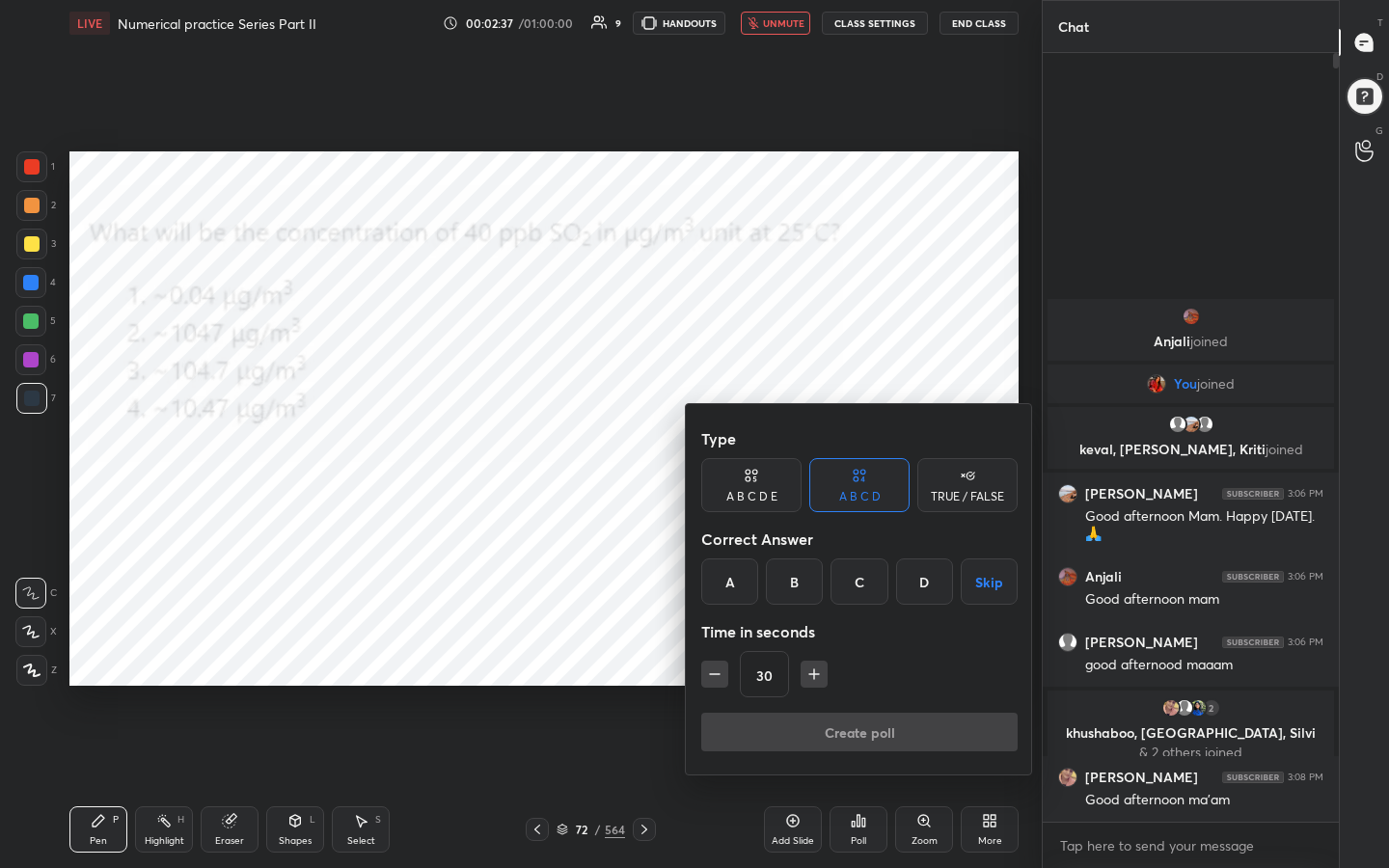 click on "C" at bounding box center (858, 582) 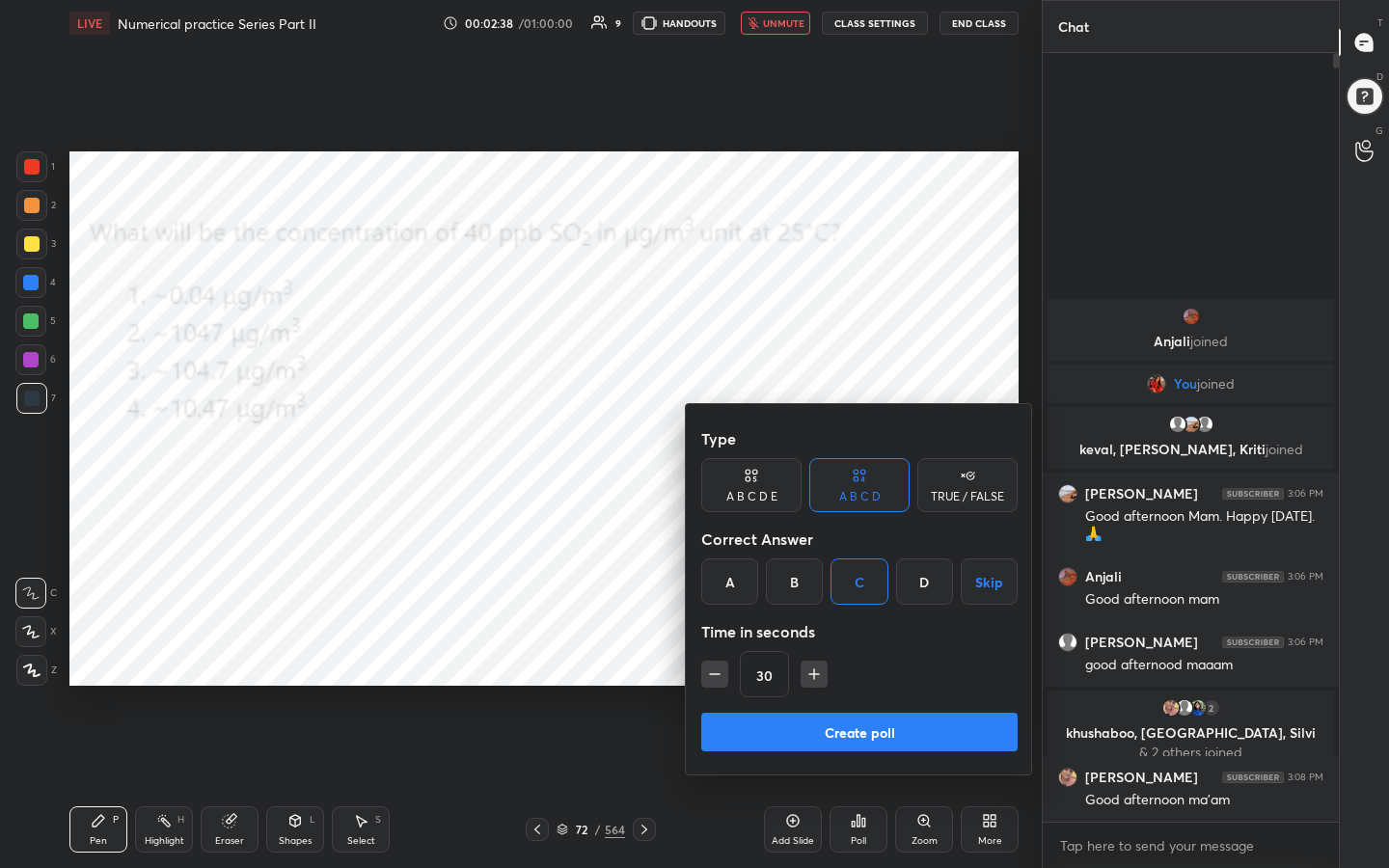 click on "Create poll" at bounding box center [859, 732] 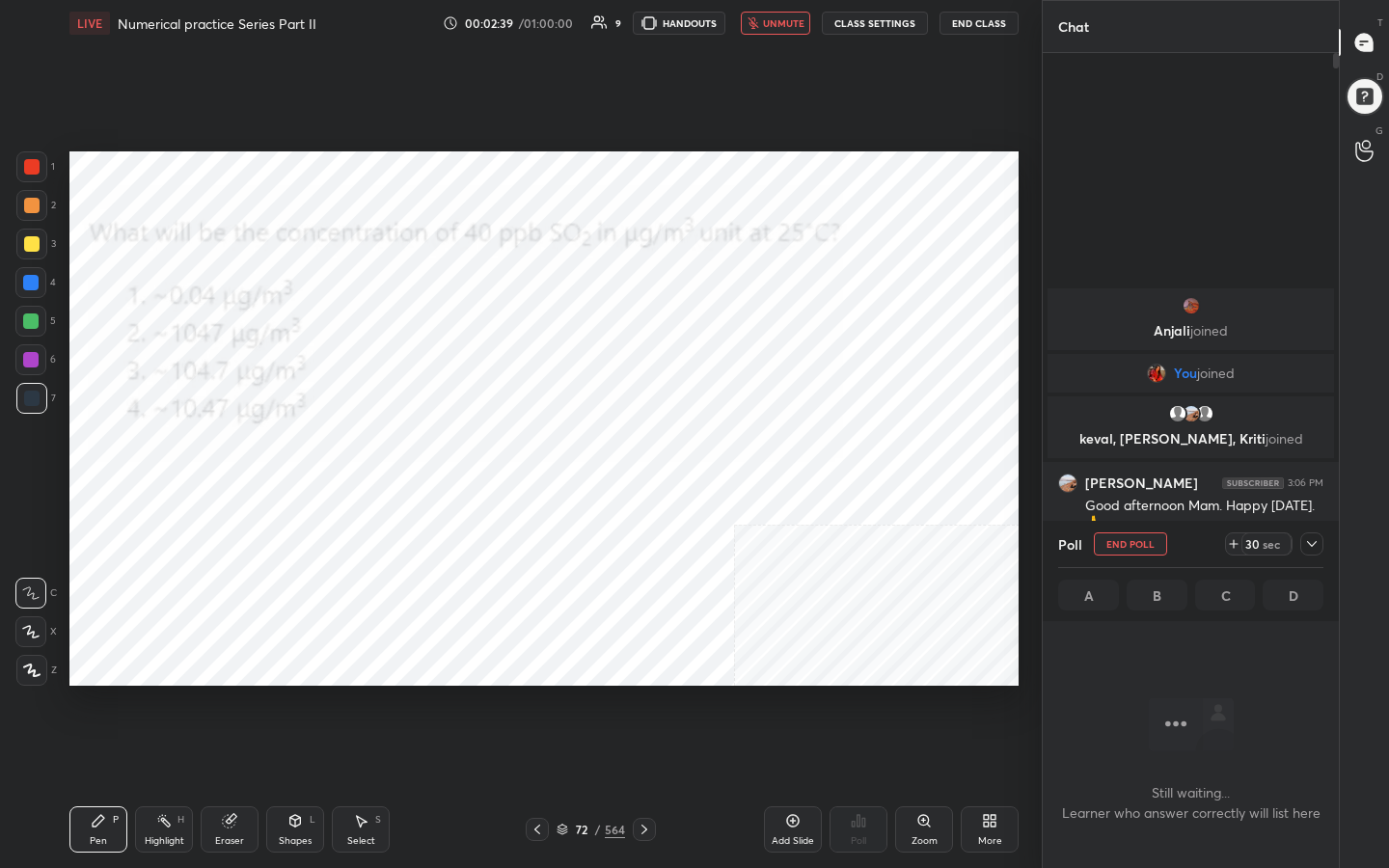 scroll, scrollTop: 504, scrollLeft: 290, axis: both 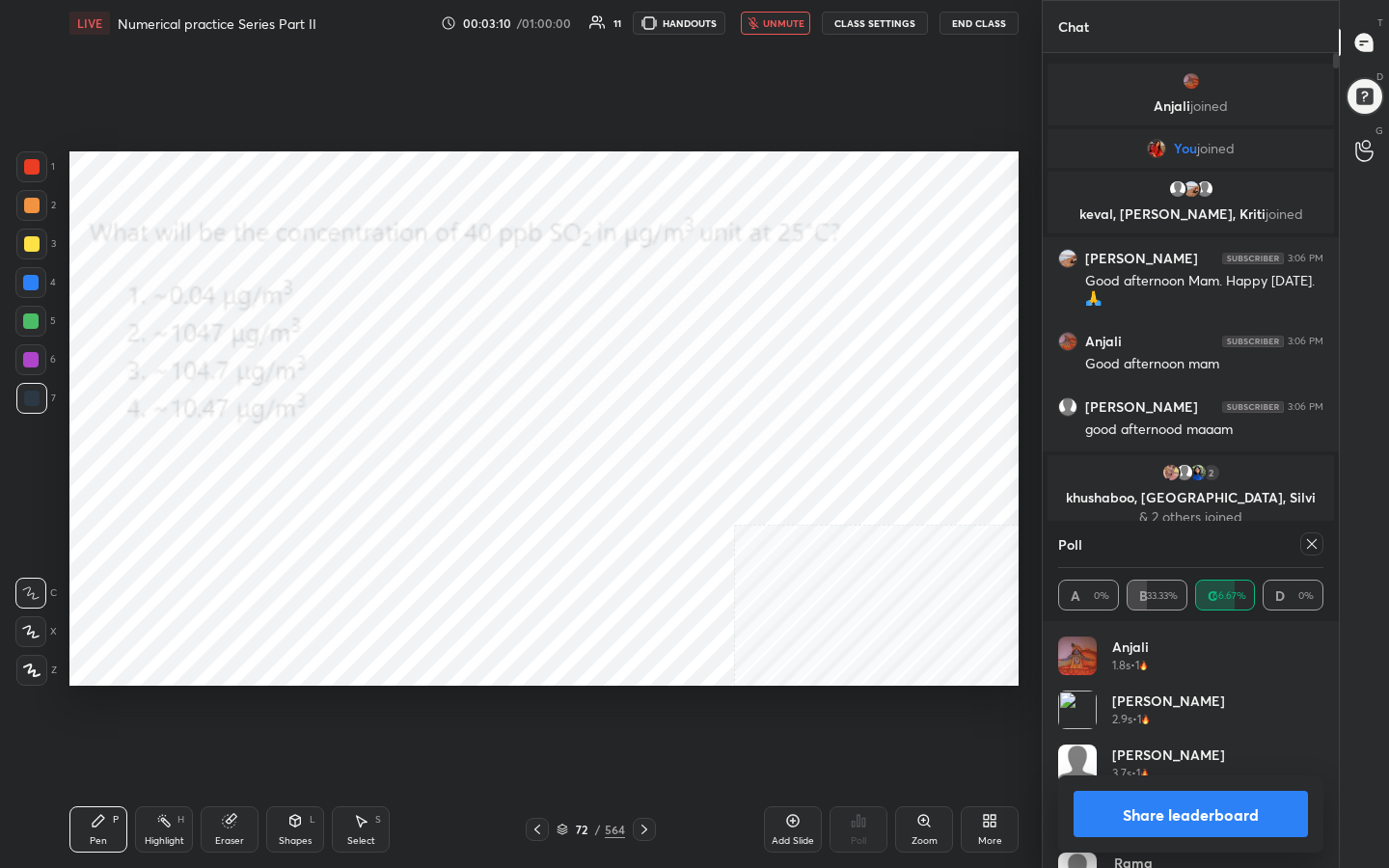 click at bounding box center [1312, 544] 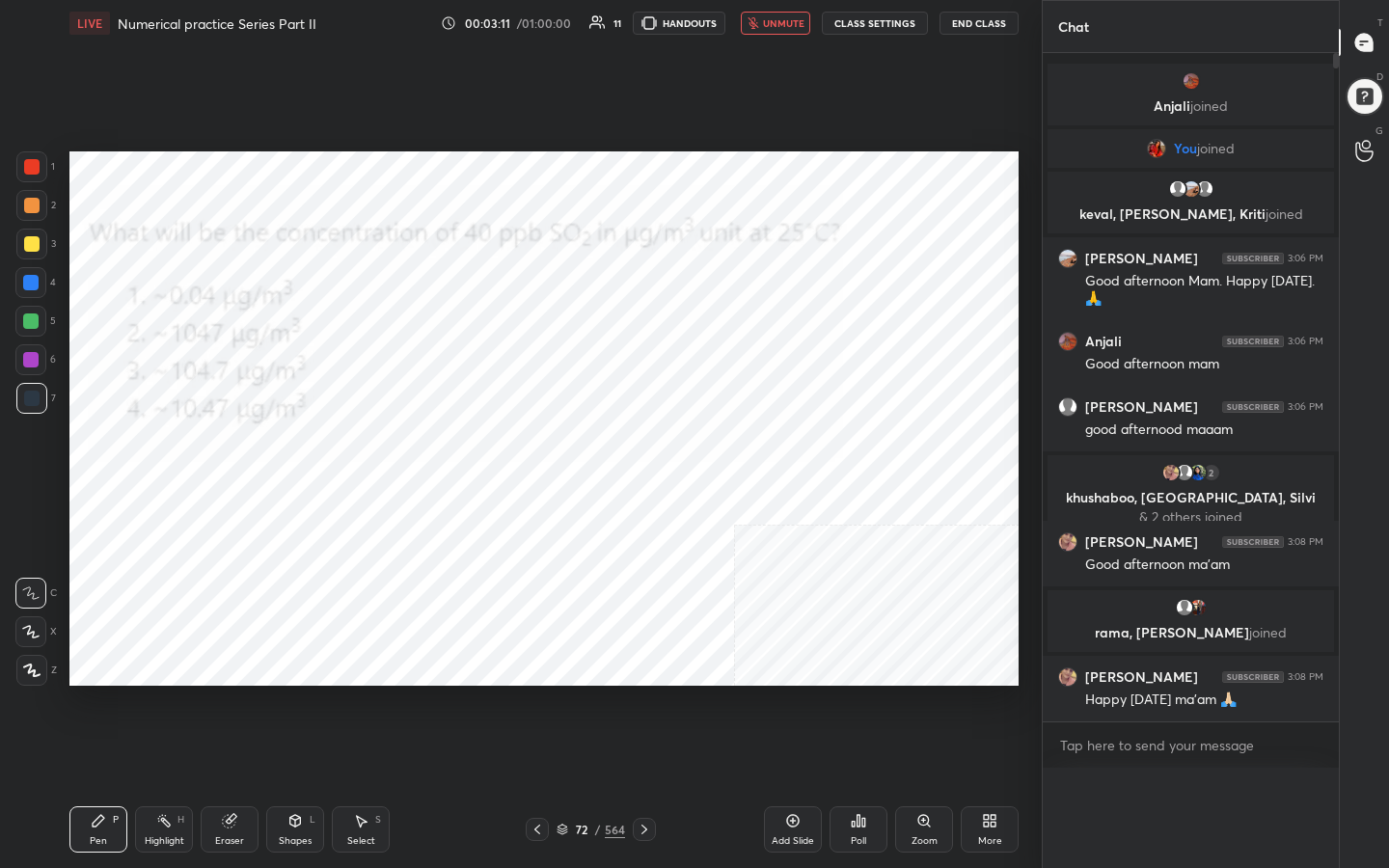 scroll, scrollTop: 0, scrollLeft: 0, axis: both 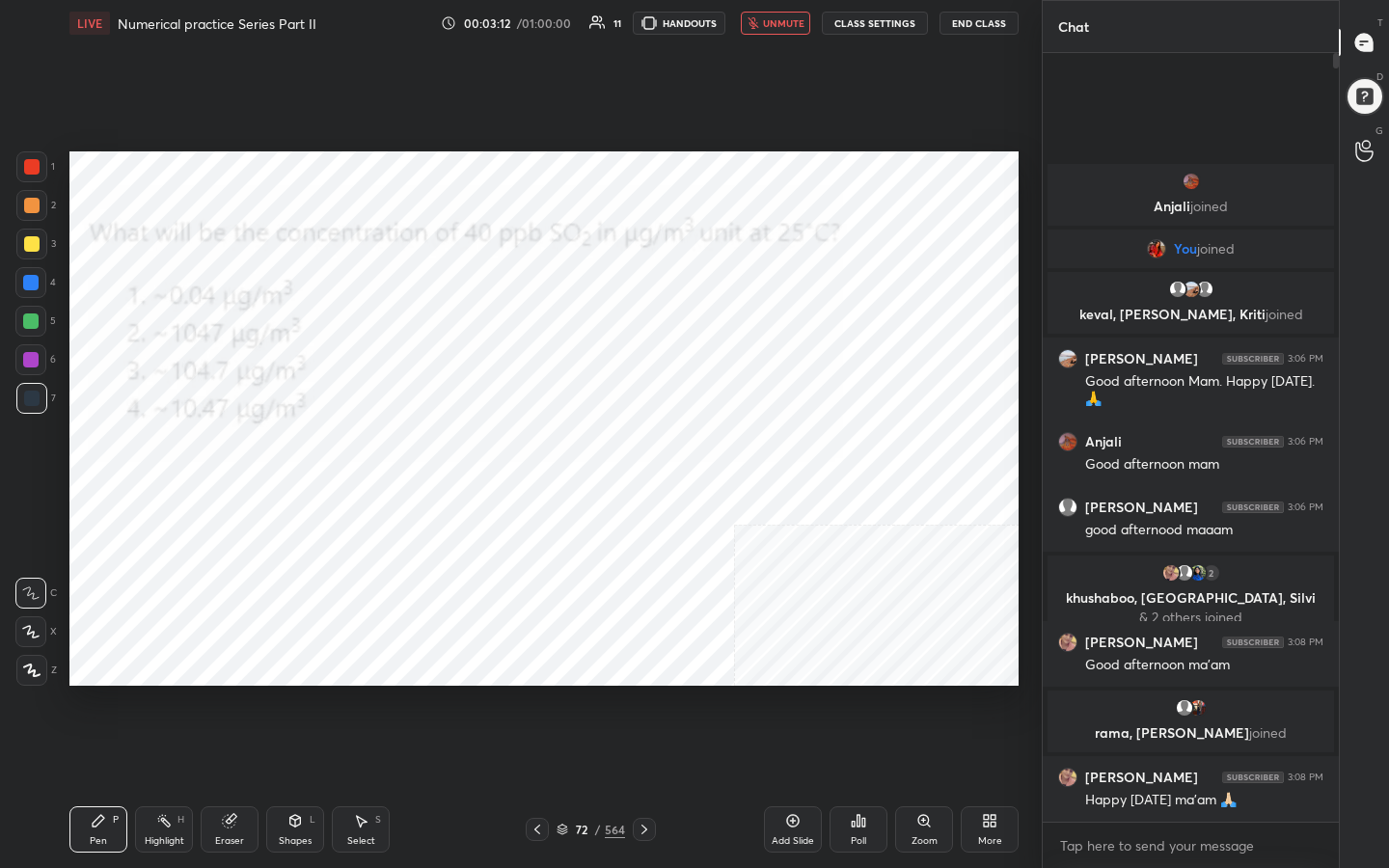 click on "unmute" at bounding box center (783, 23) 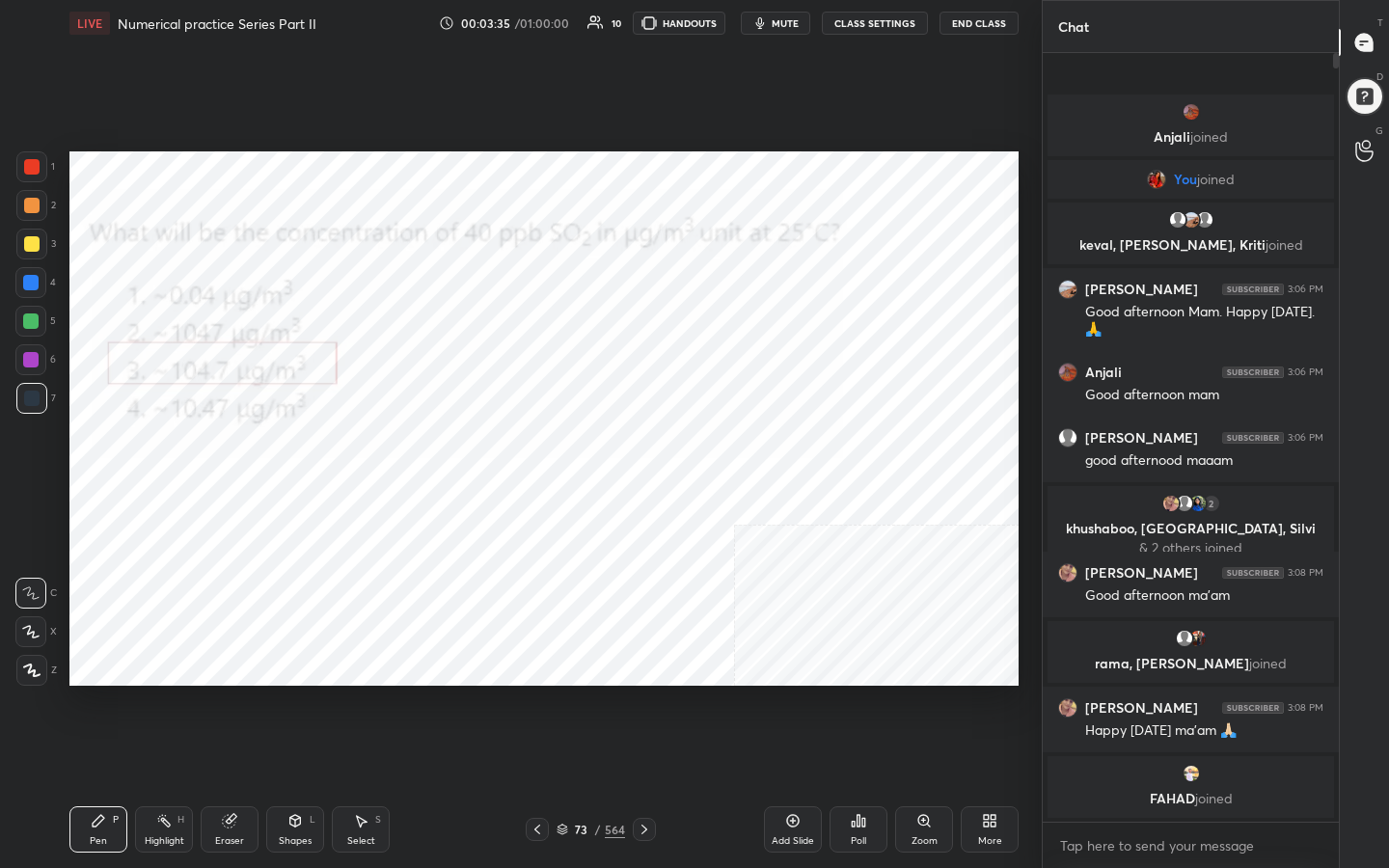 click 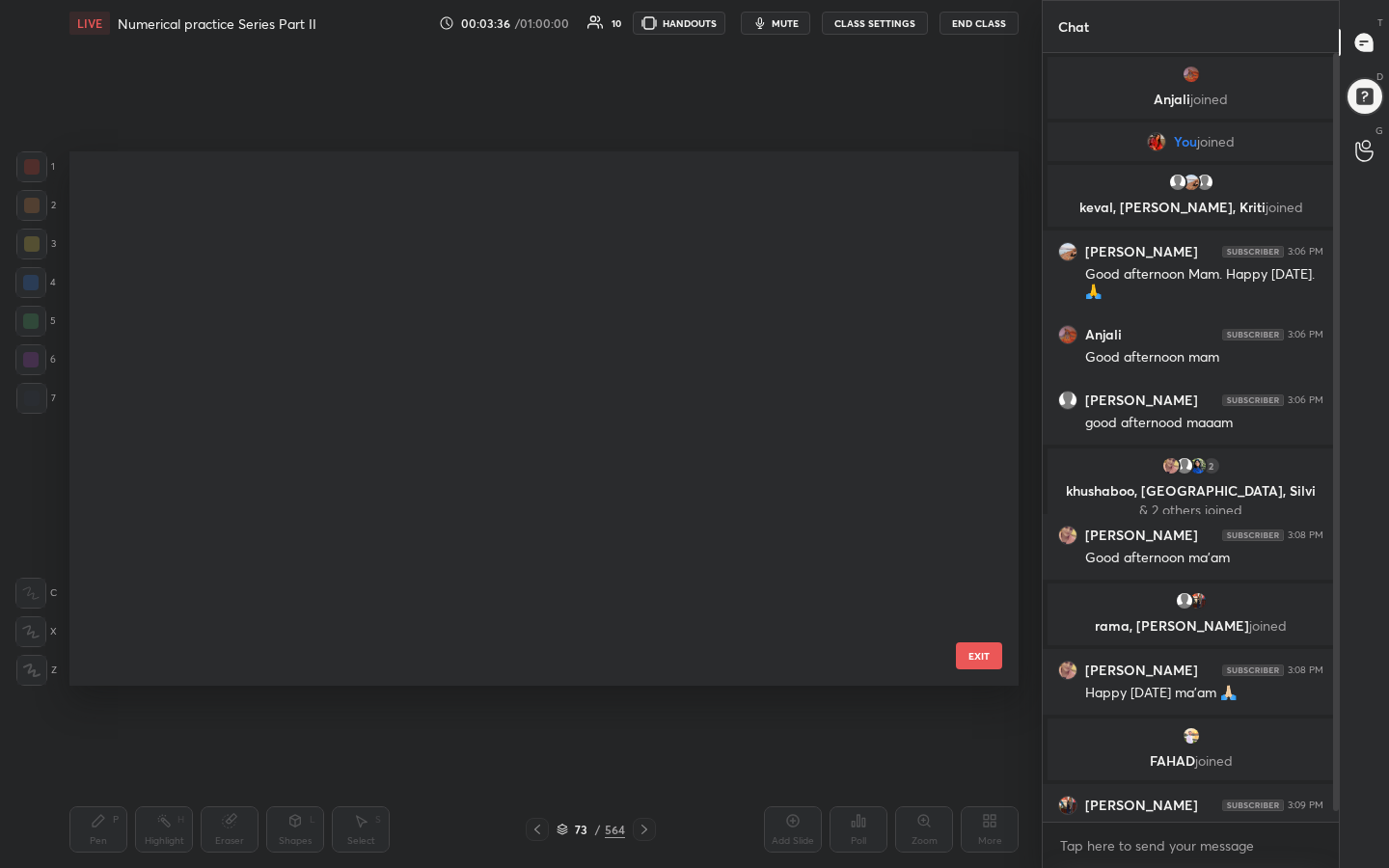 scroll, scrollTop: 3553, scrollLeft: 0, axis: vertical 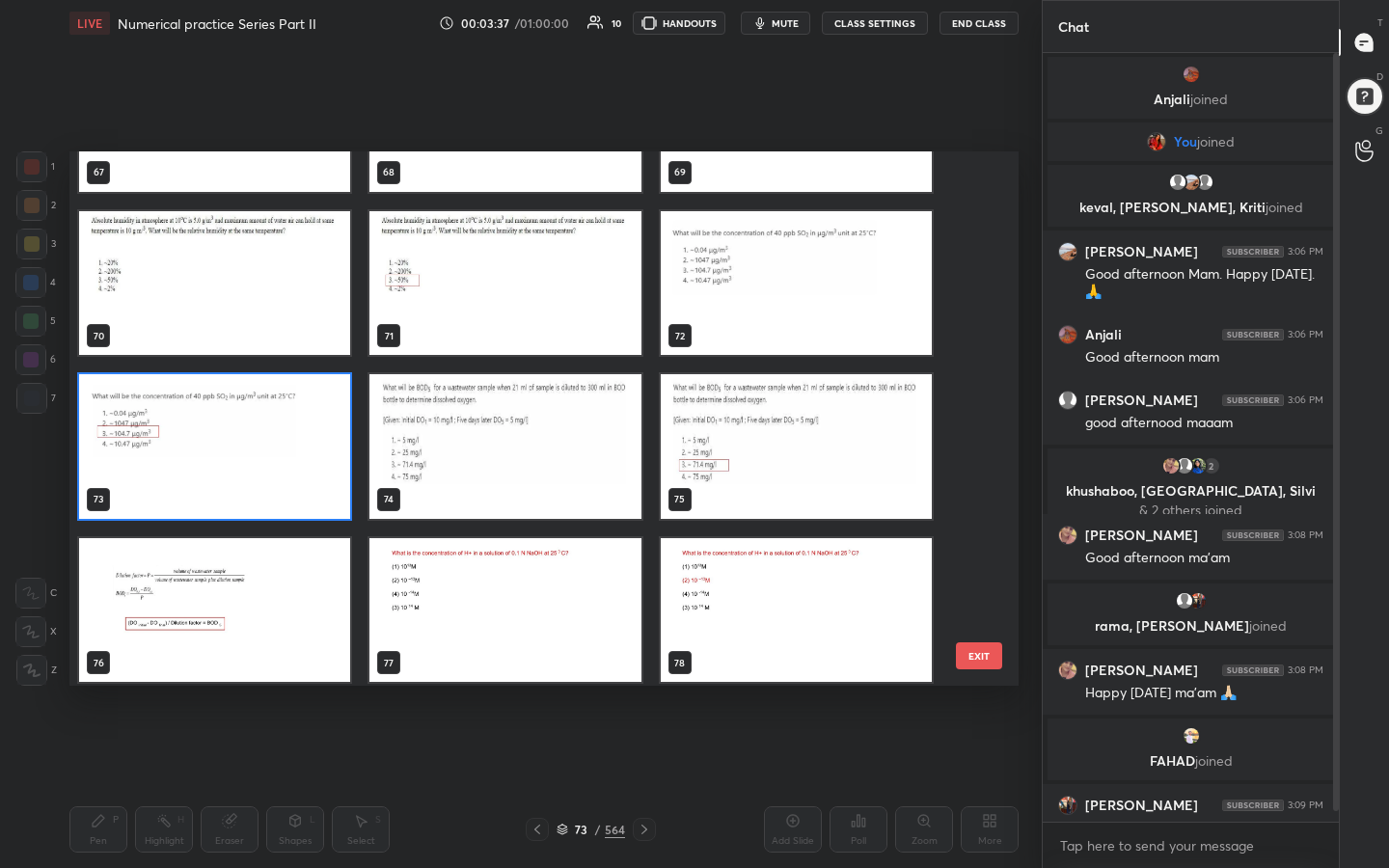 click at bounding box center (504, 447) 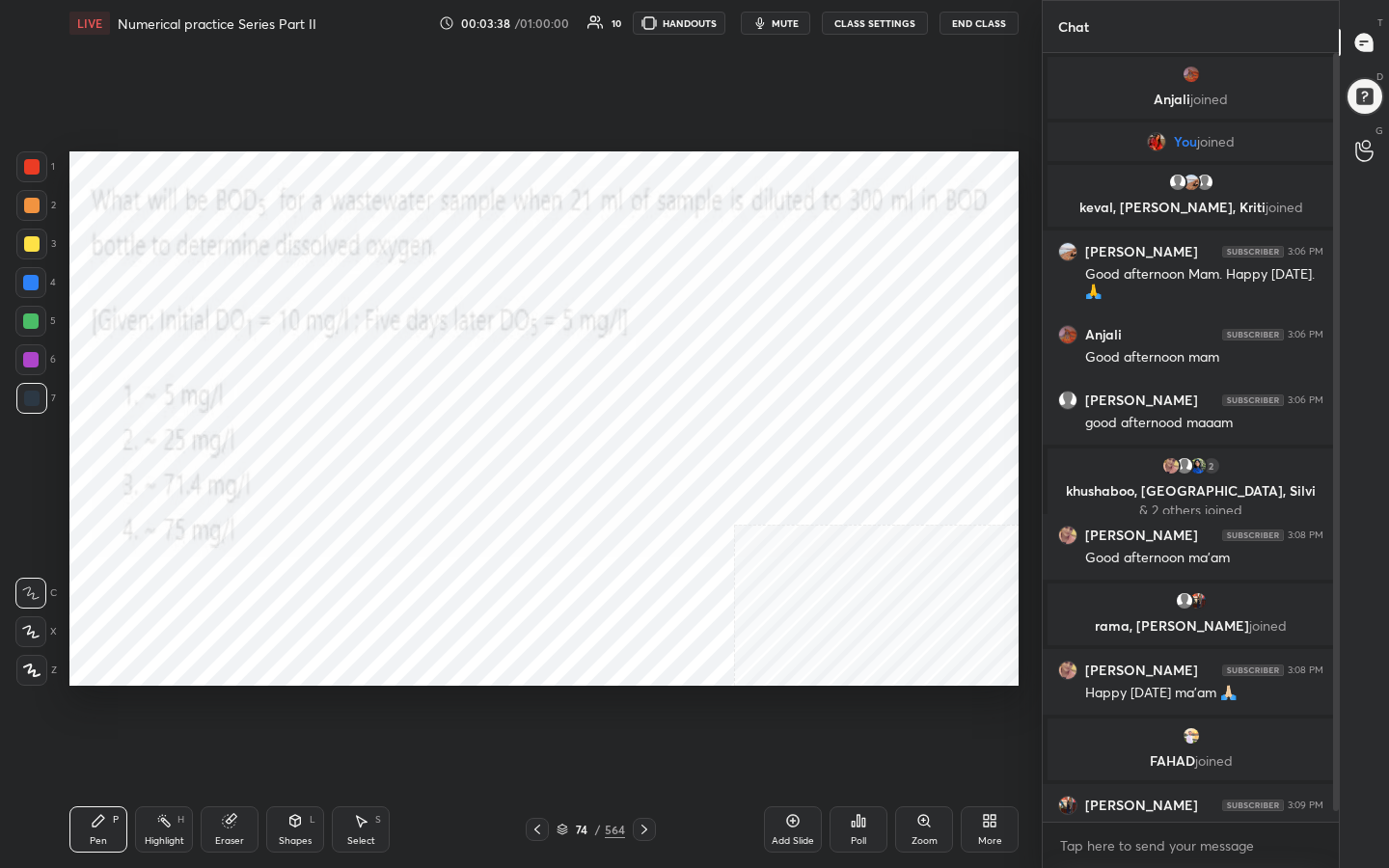 click at bounding box center (504, 447) 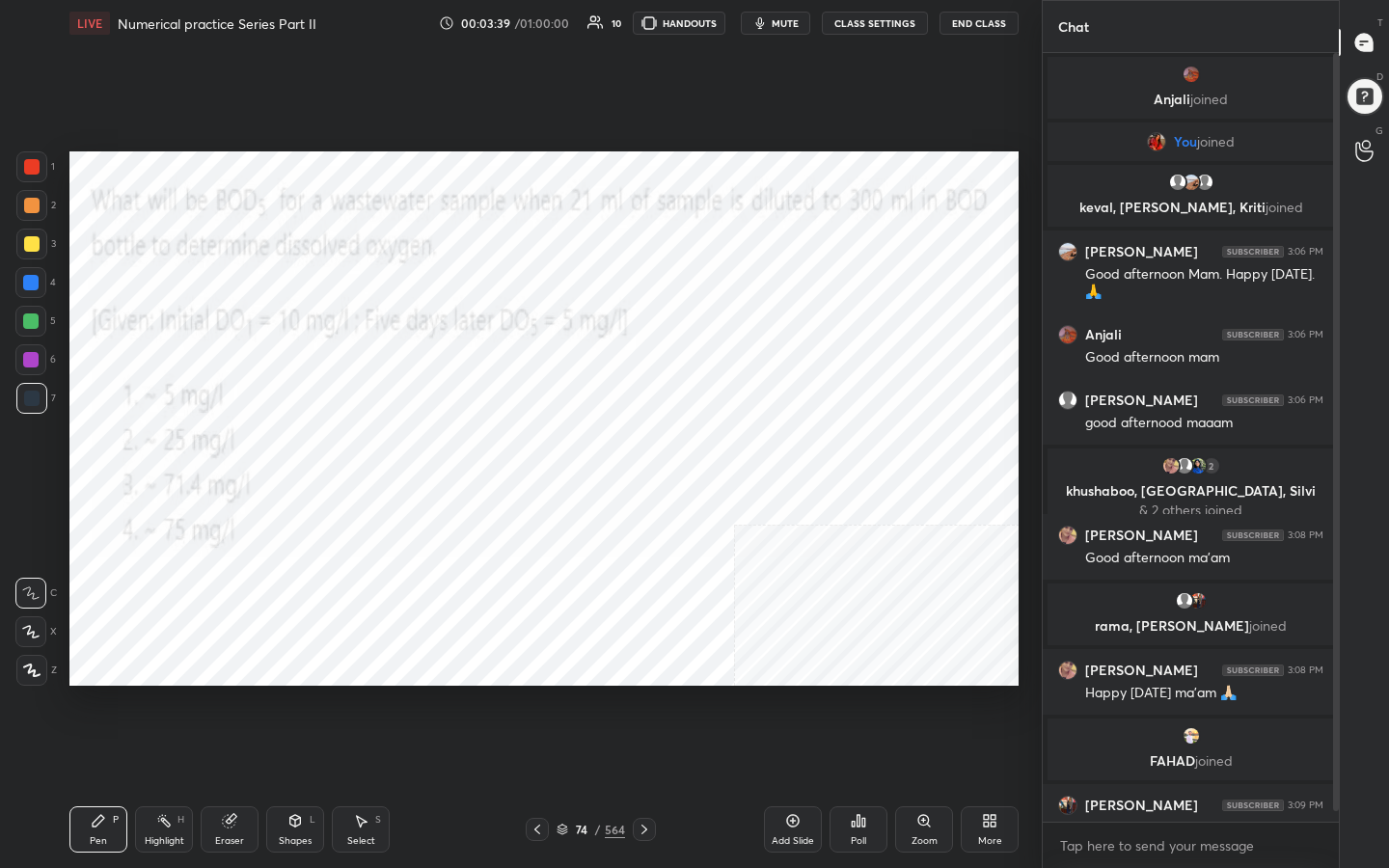 click 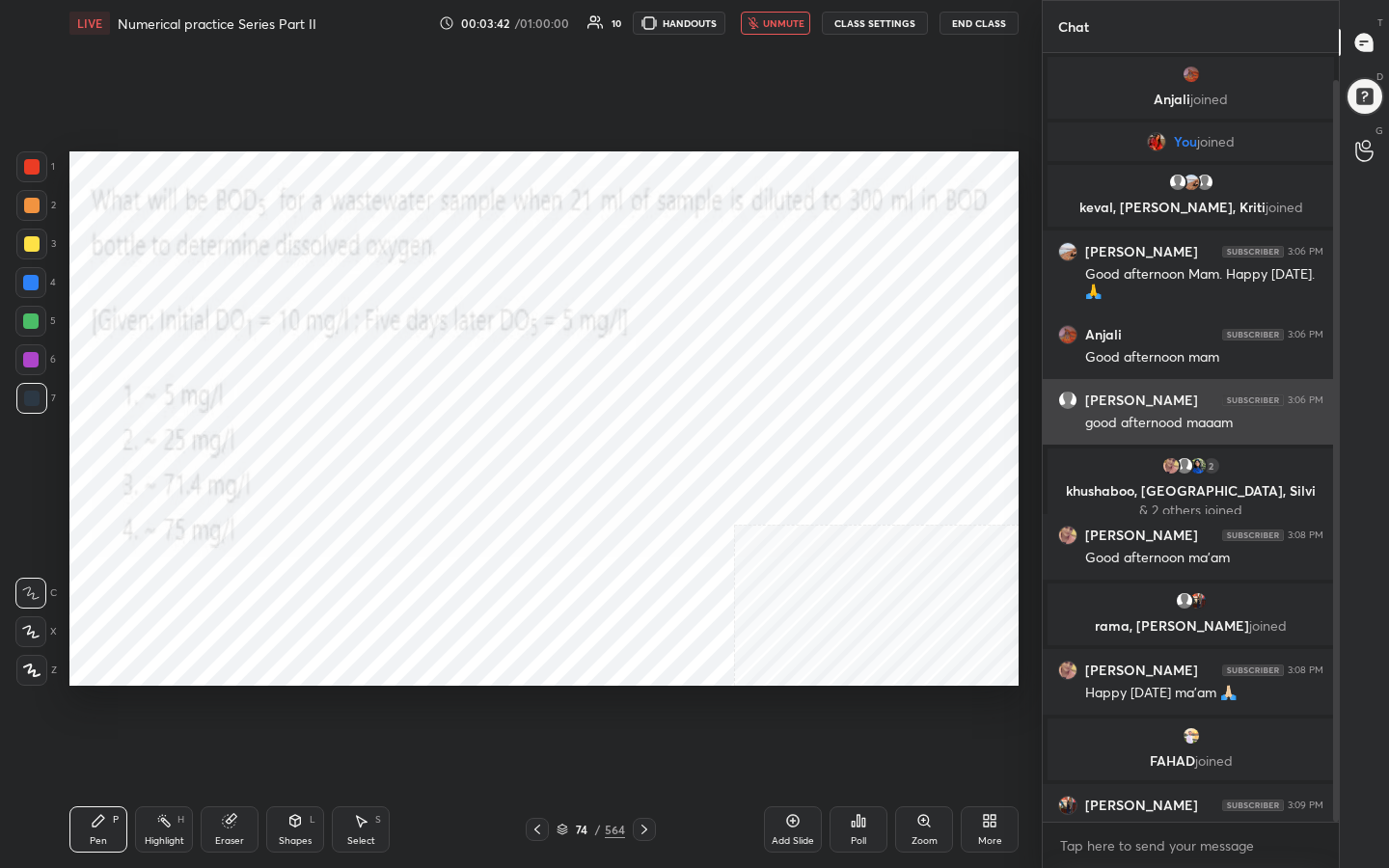 scroll, scrollTop: 28, scrollLeft: 0, axis: vertical 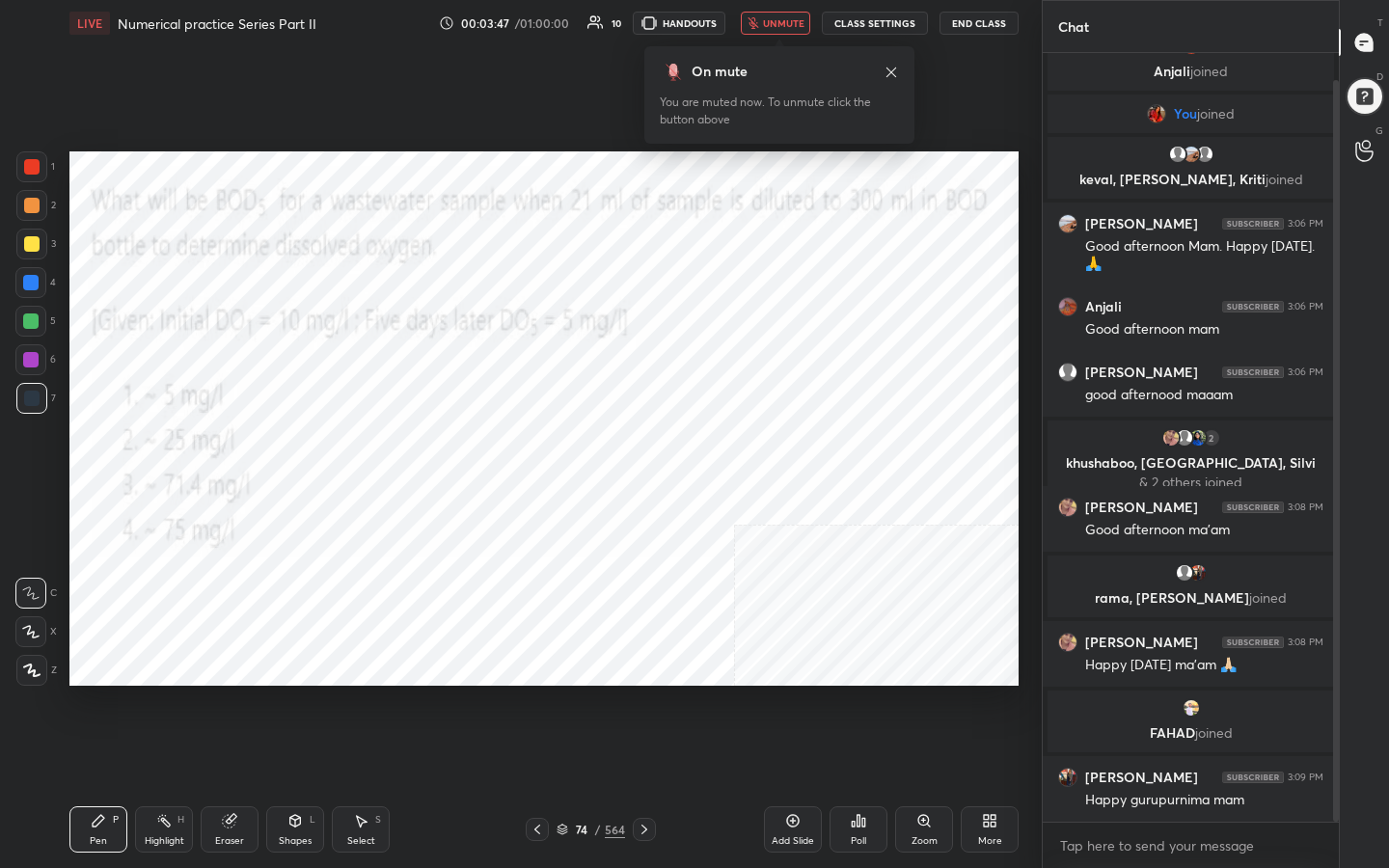 click on "unmute" at bounding box center [783, 23] 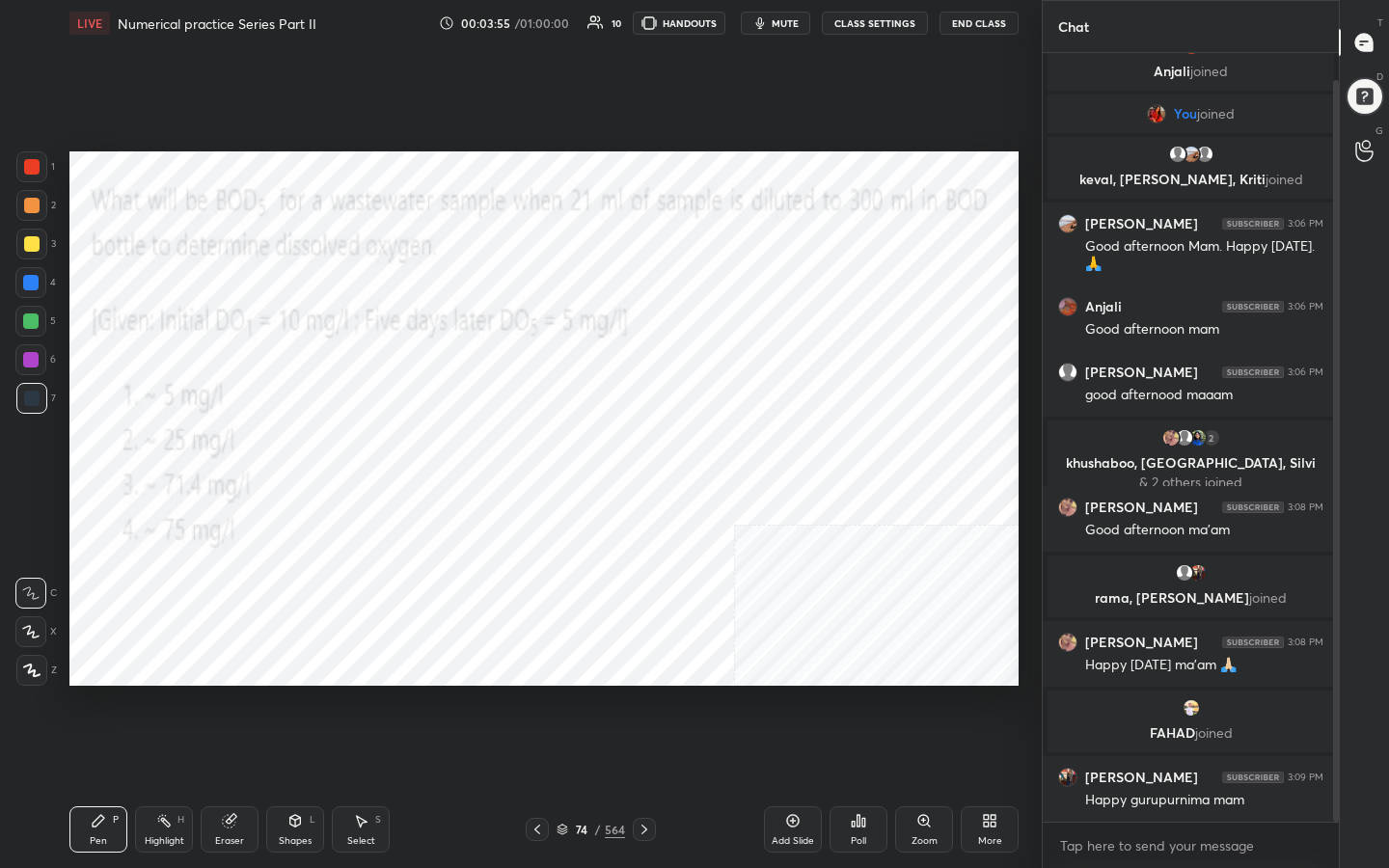 click 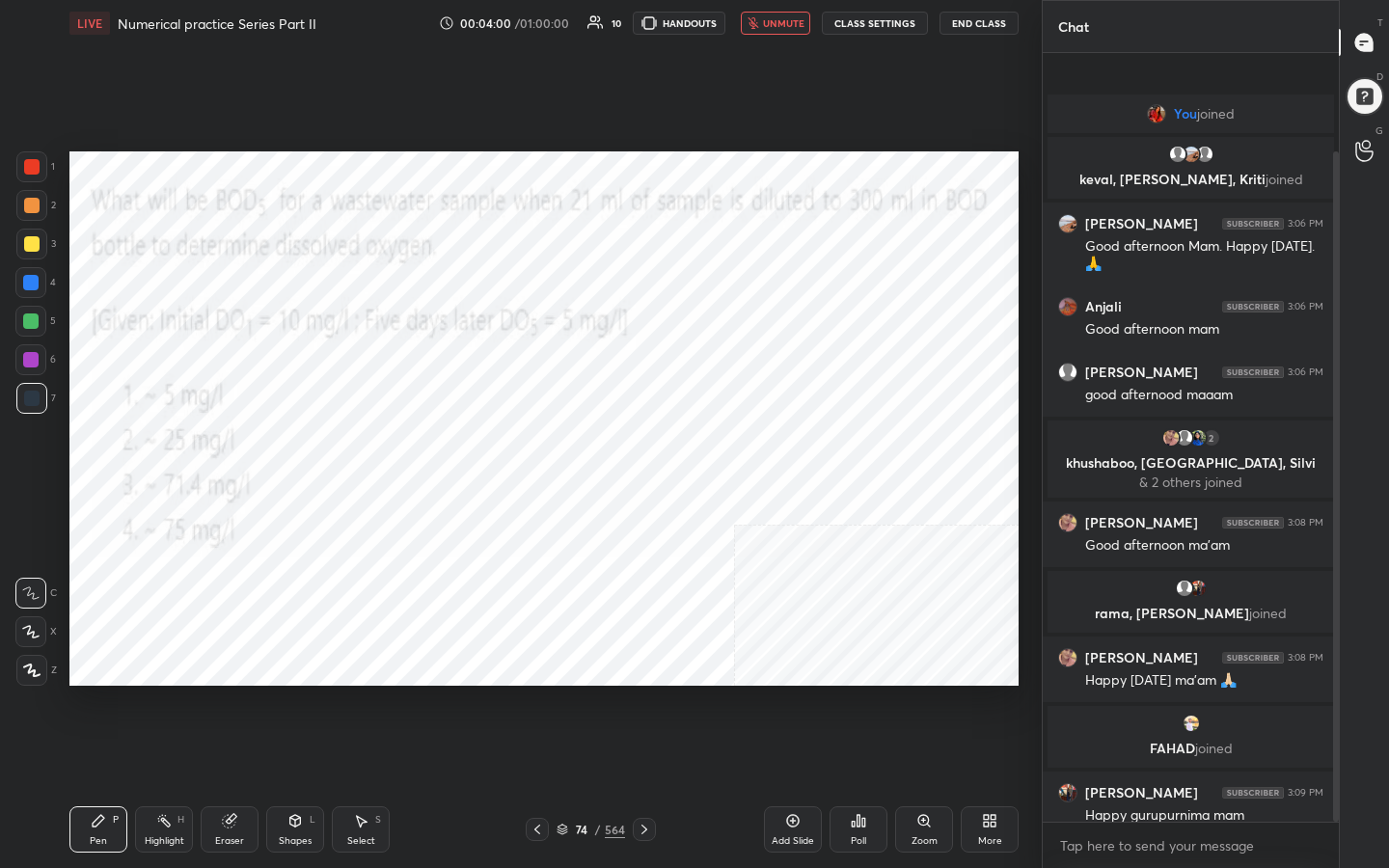 scroll, scrollTop: 113, scrollLeft: 0, axis: vertical 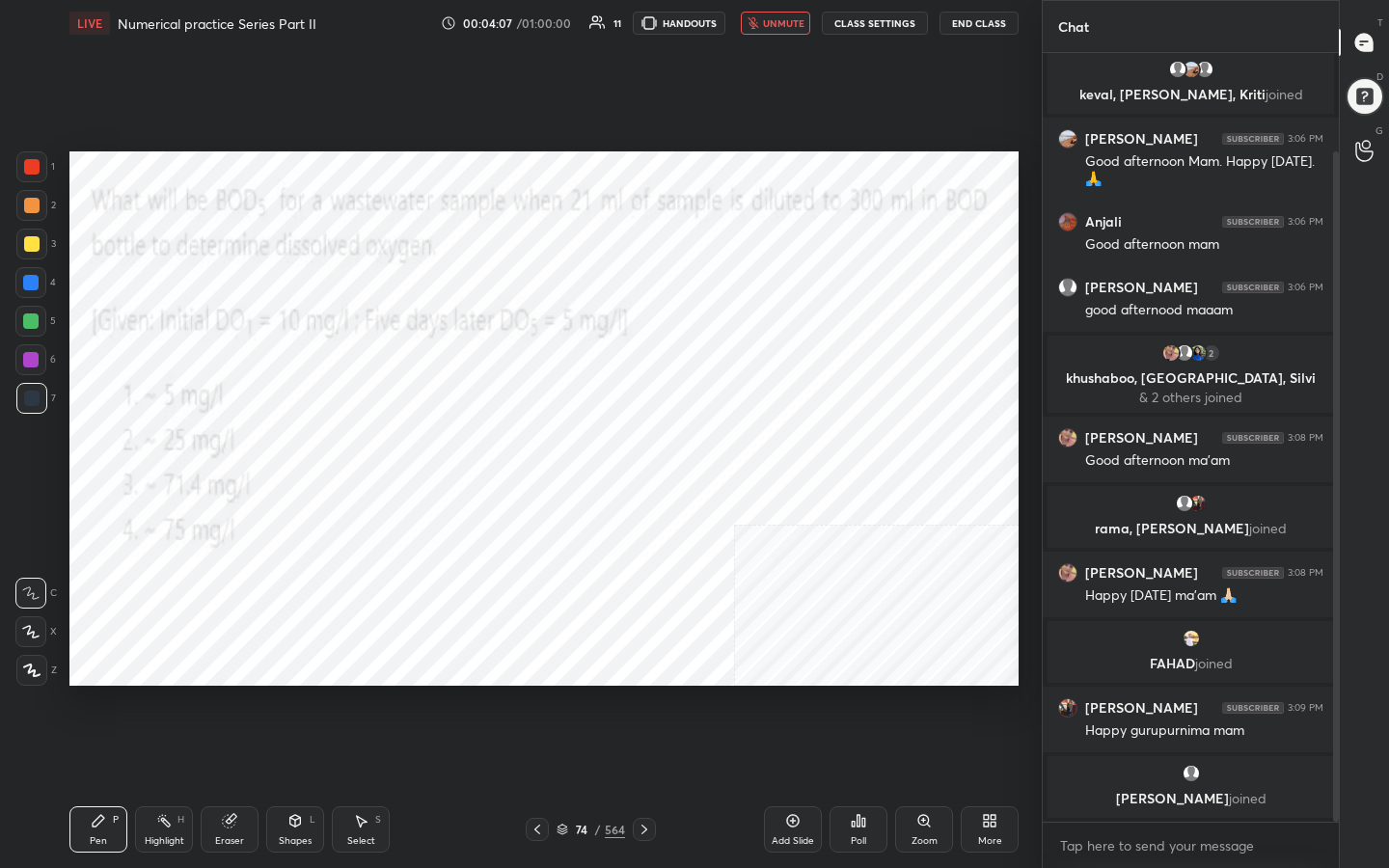 click 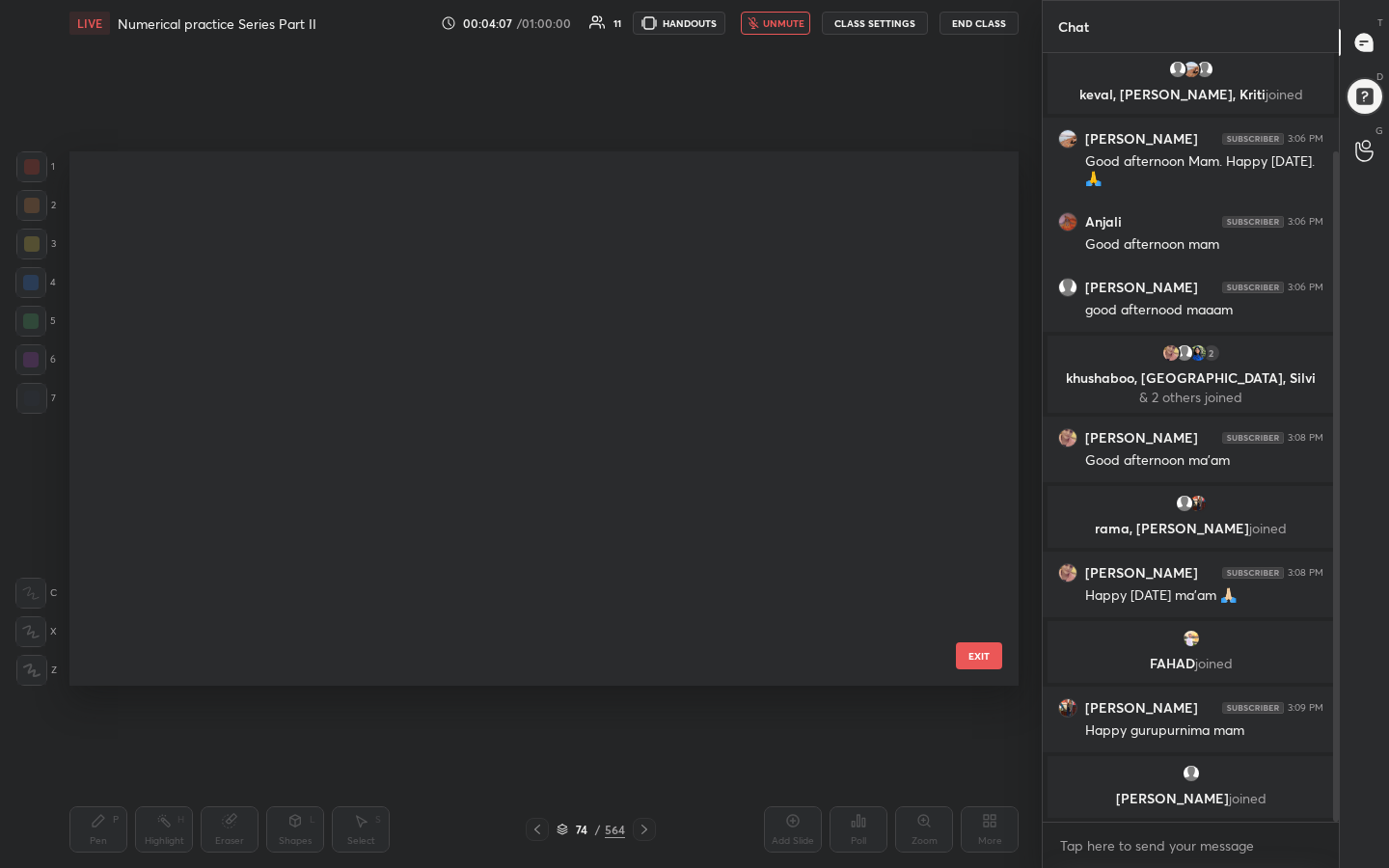 scroll, scrollTop: 3553, scrollLeft: 0, axis: vertical 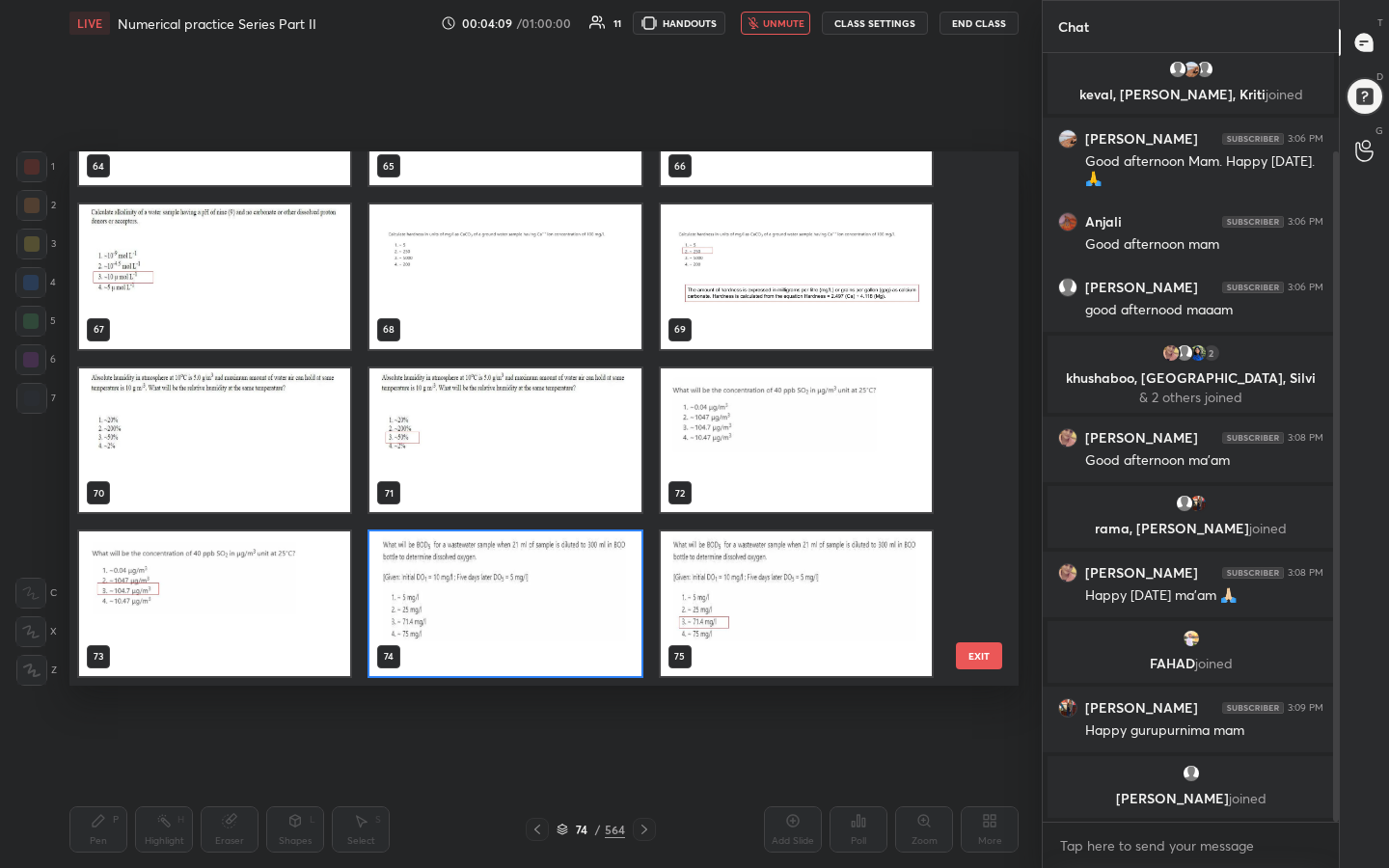 click at bounding box center (504, 604) 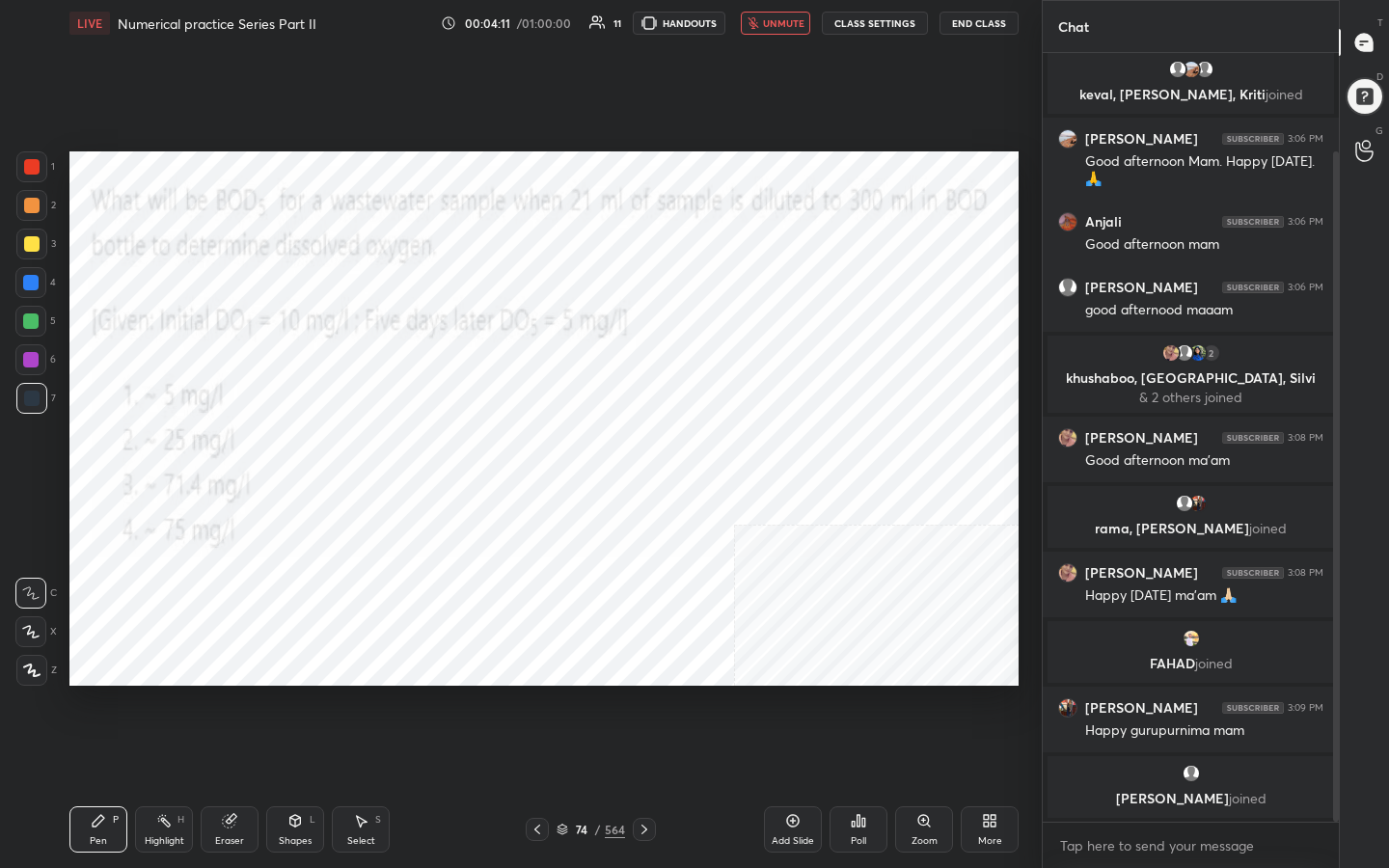 click at bounding box center (1191, 773) 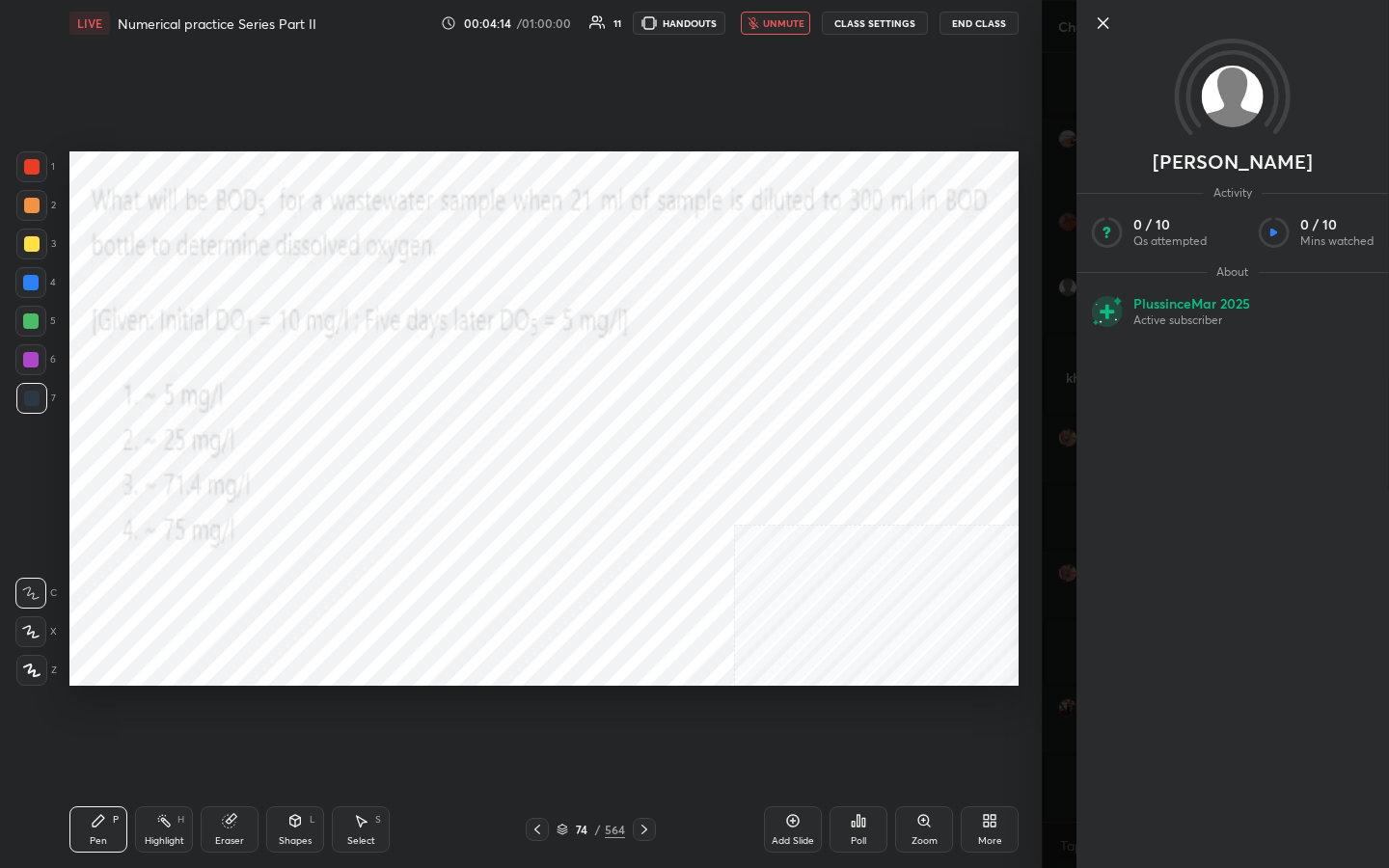 click 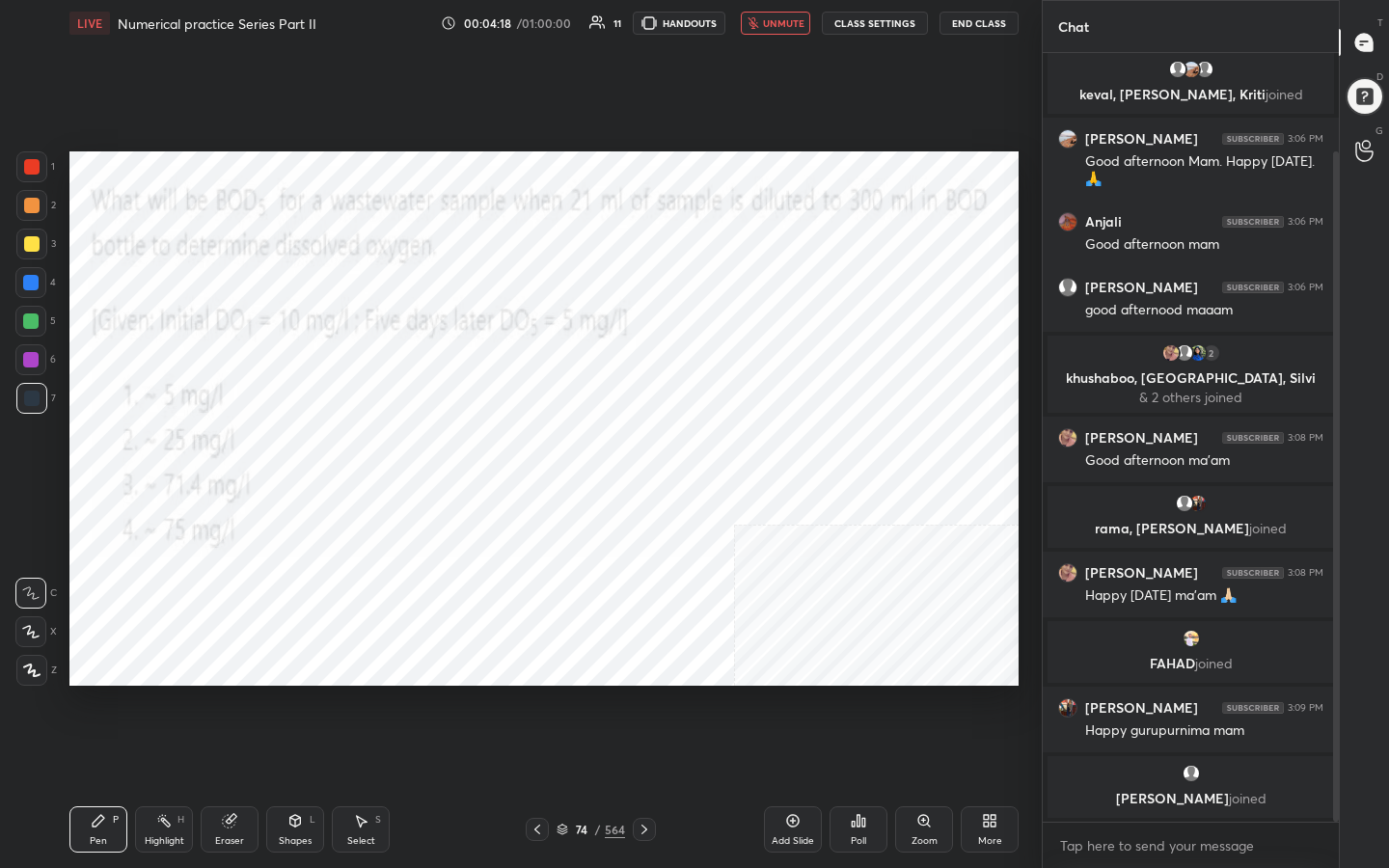 click 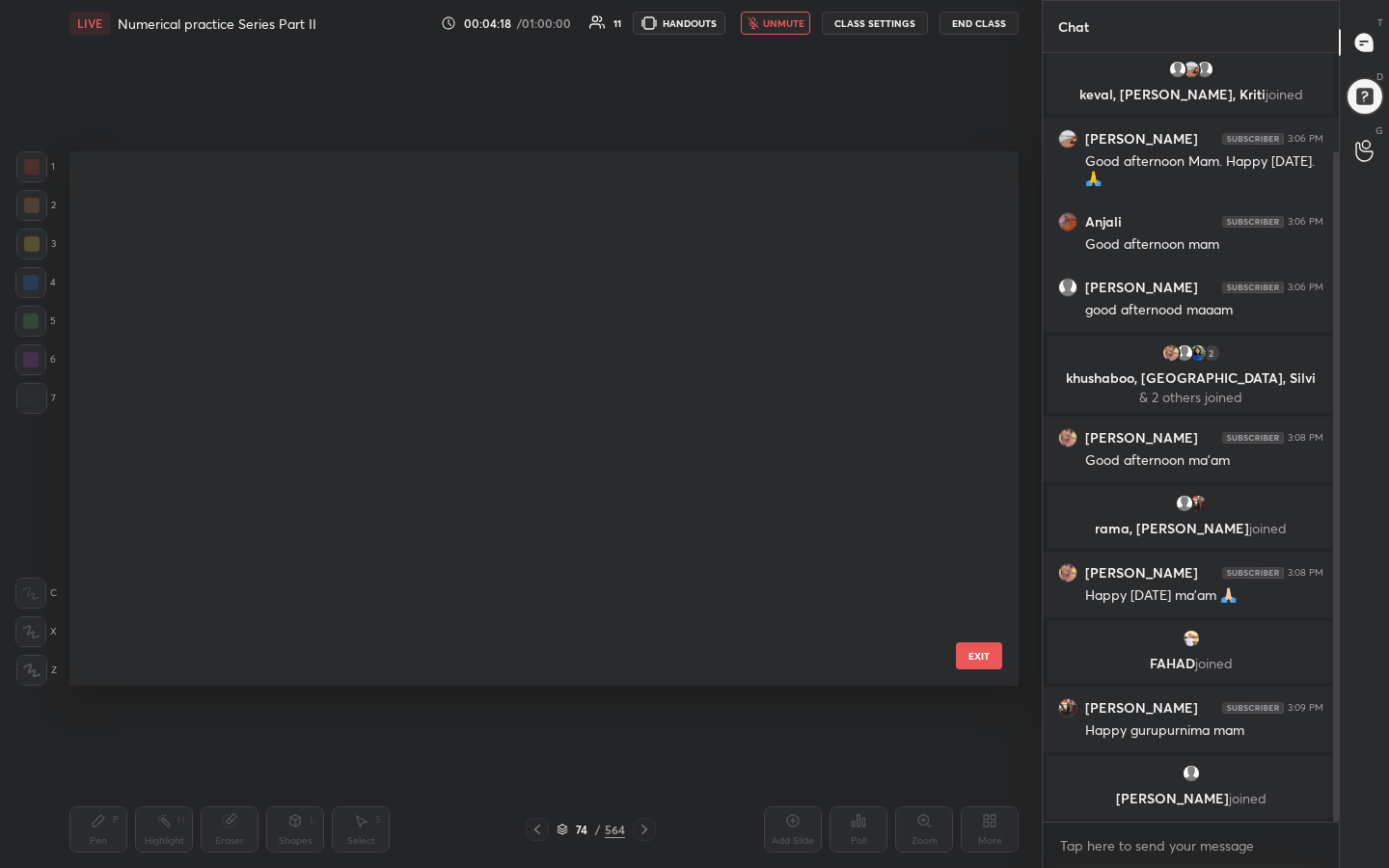scroll, scrollTop: 3553, scrollLeft: 0, axis: vertical 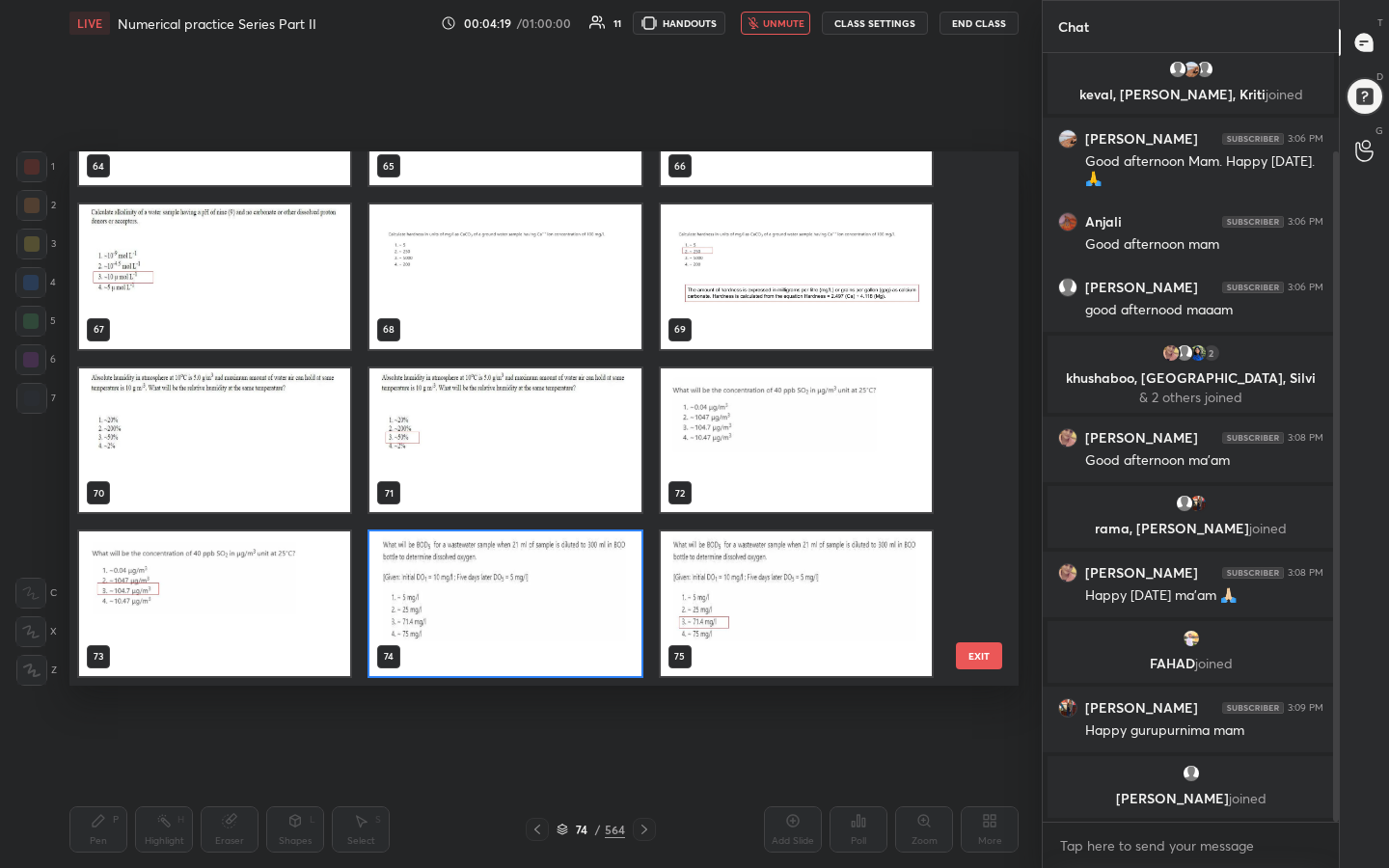 click at bounding box center (504, 604) 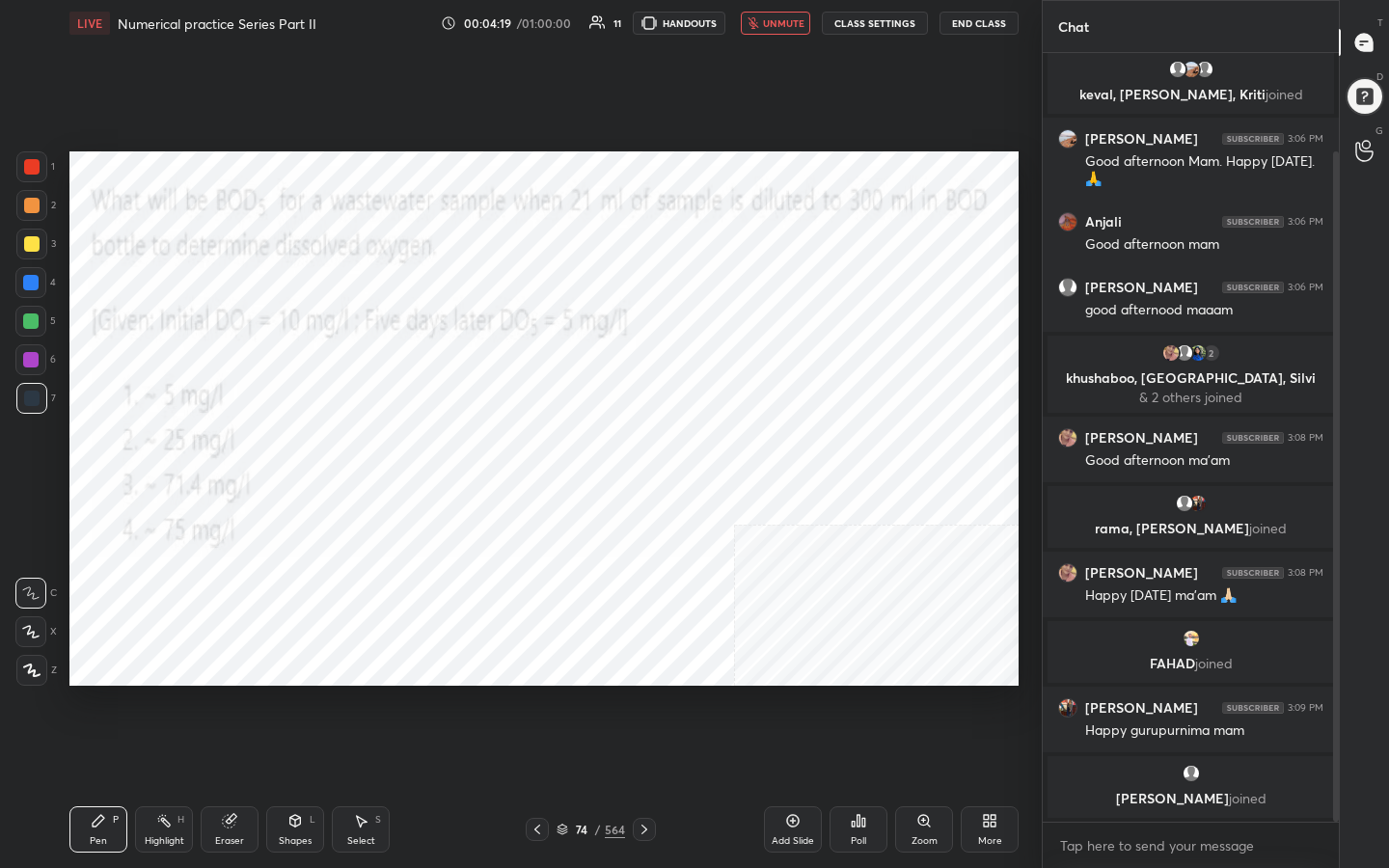 click at bounding box center (504, 604) 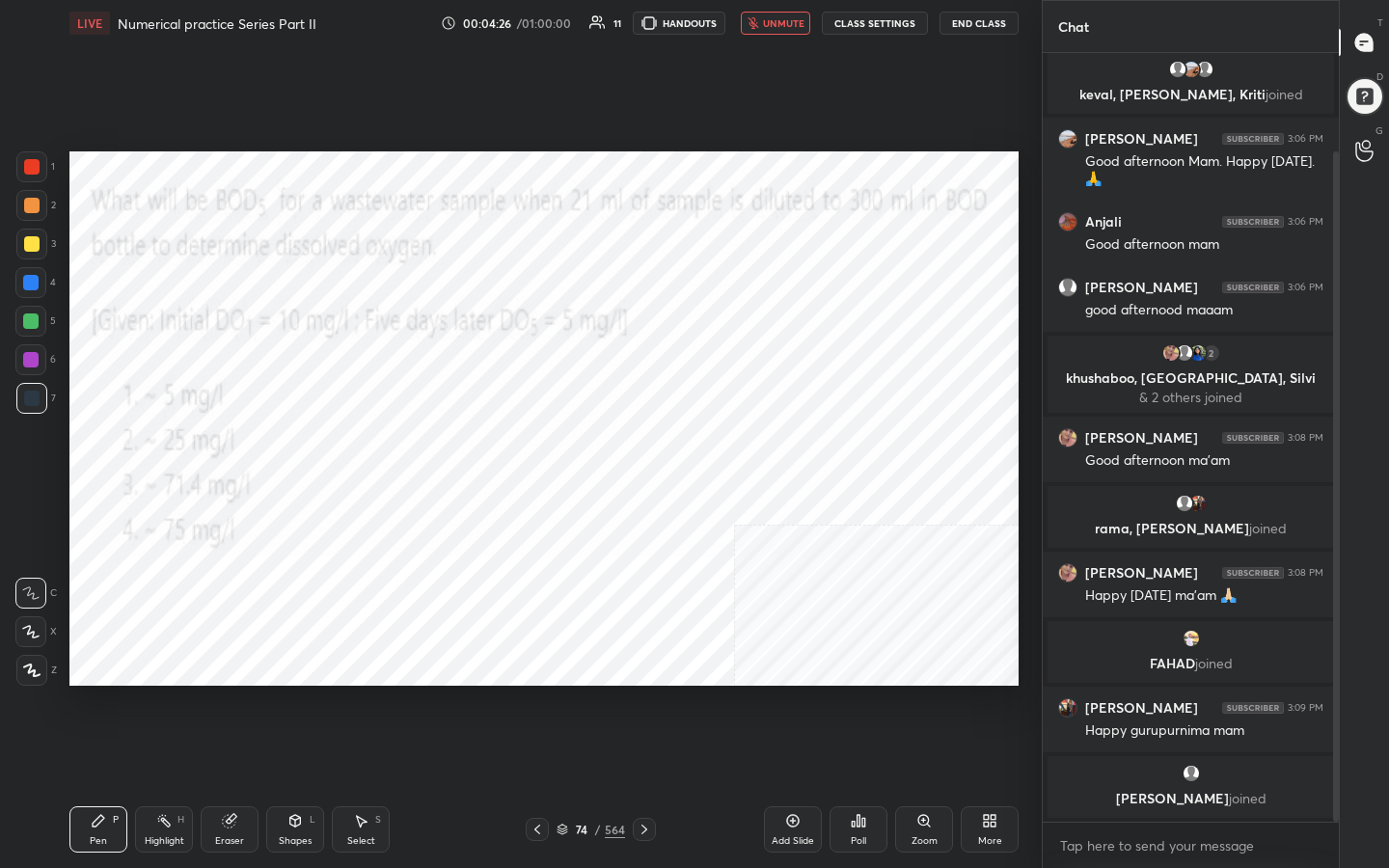 click 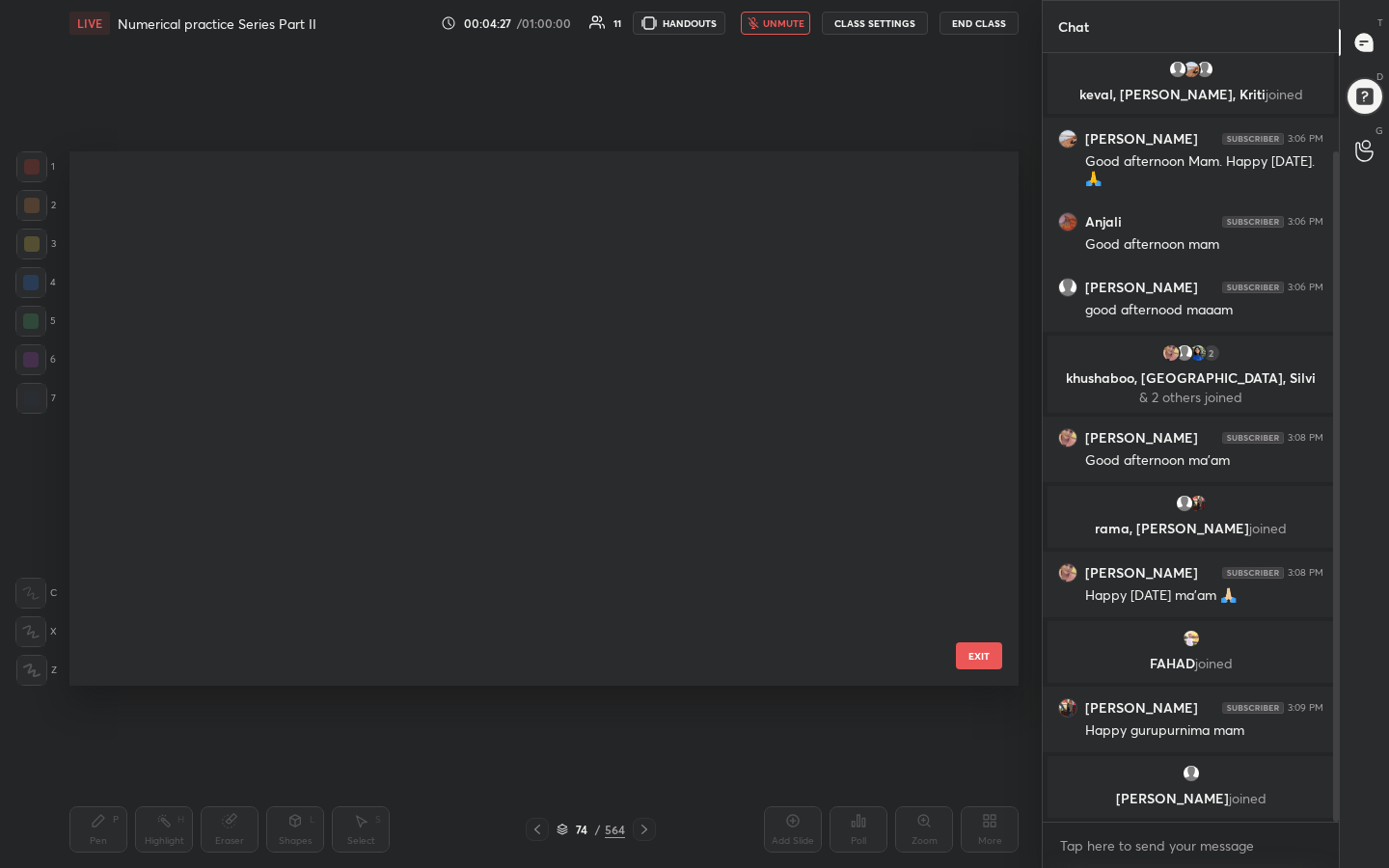 scroll, scrollTop: 3553, scrollLeft: 0, axis: vertical 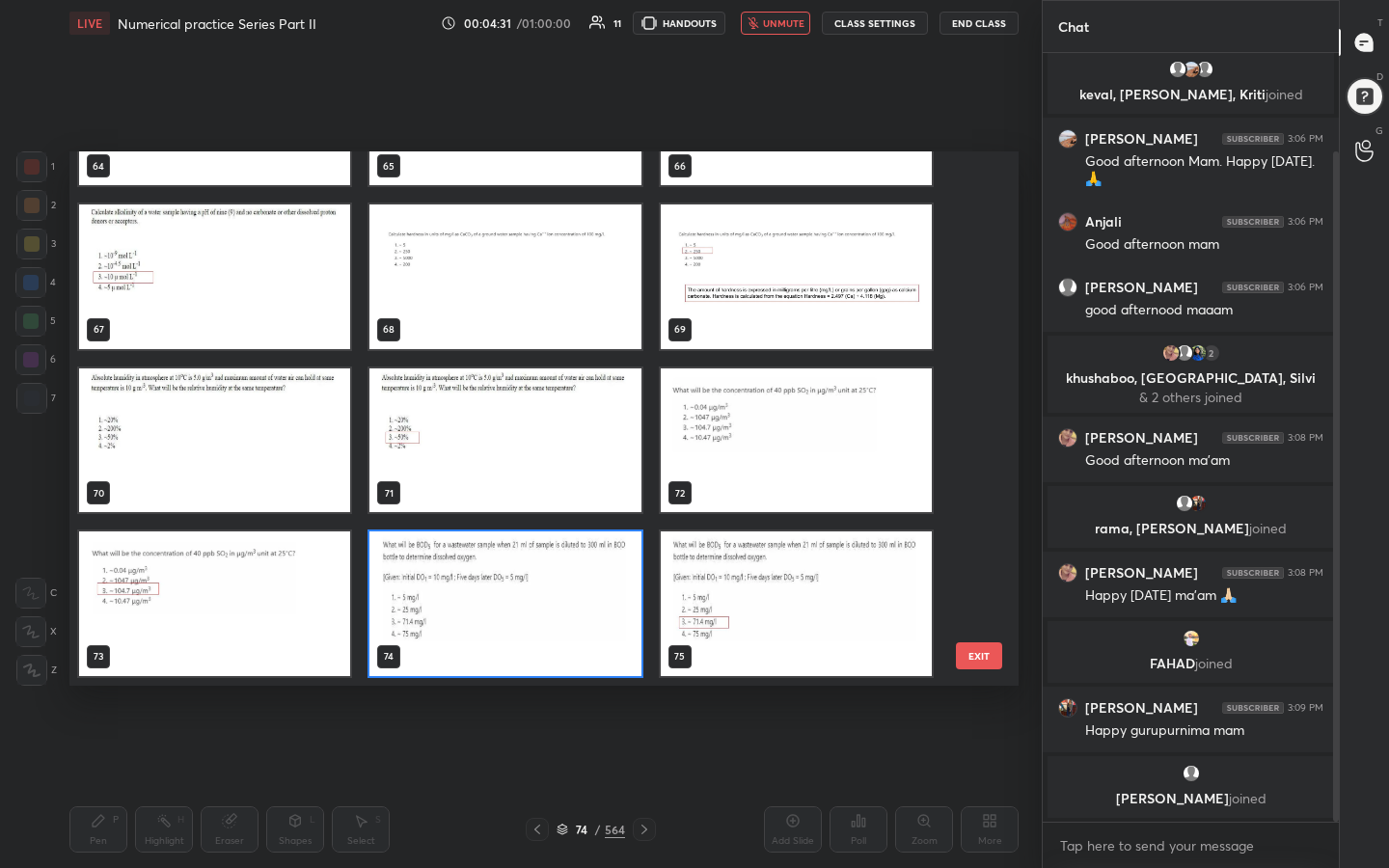 click at bounding box center (504, 604) 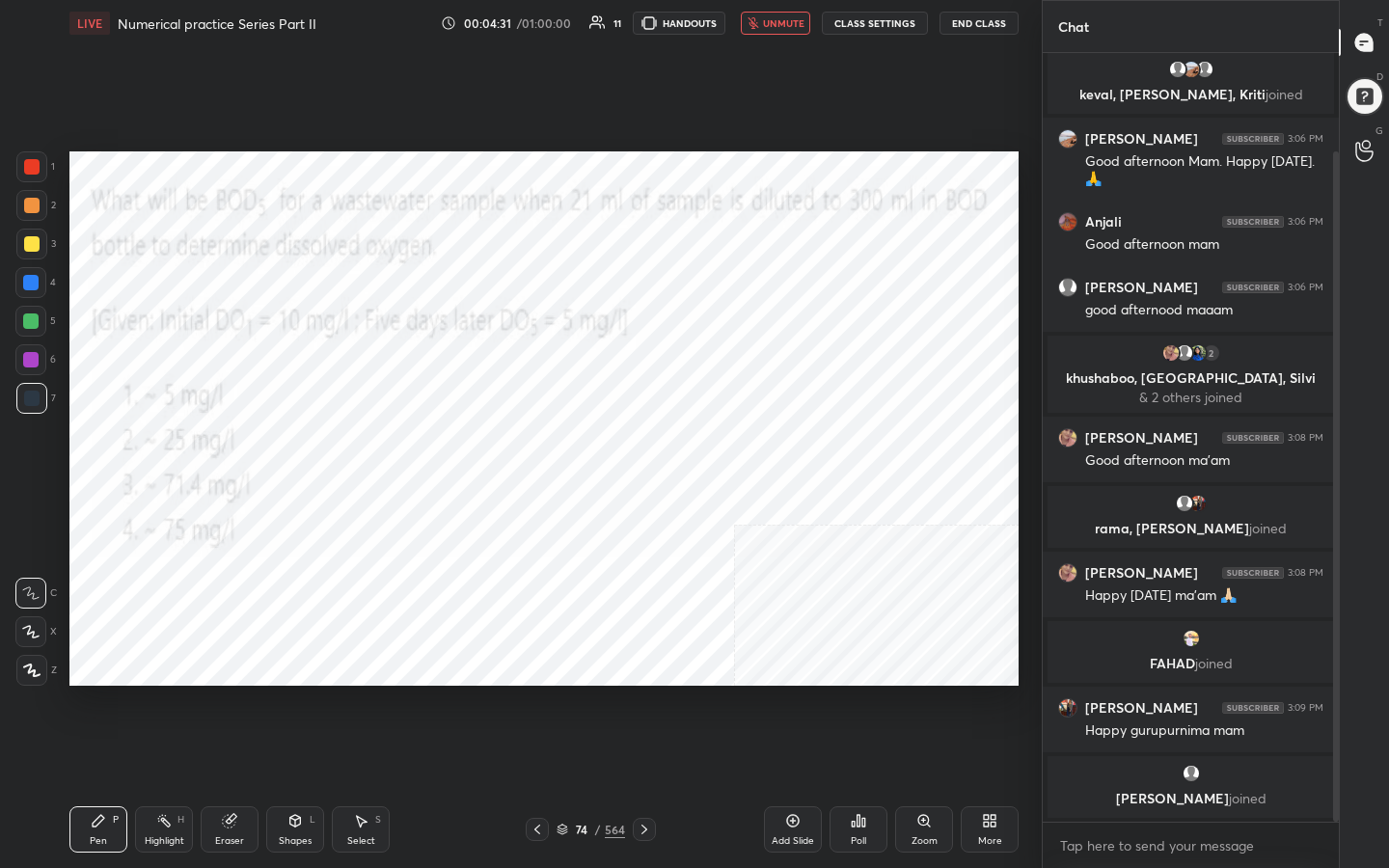 click at bounding box center (504, 604) 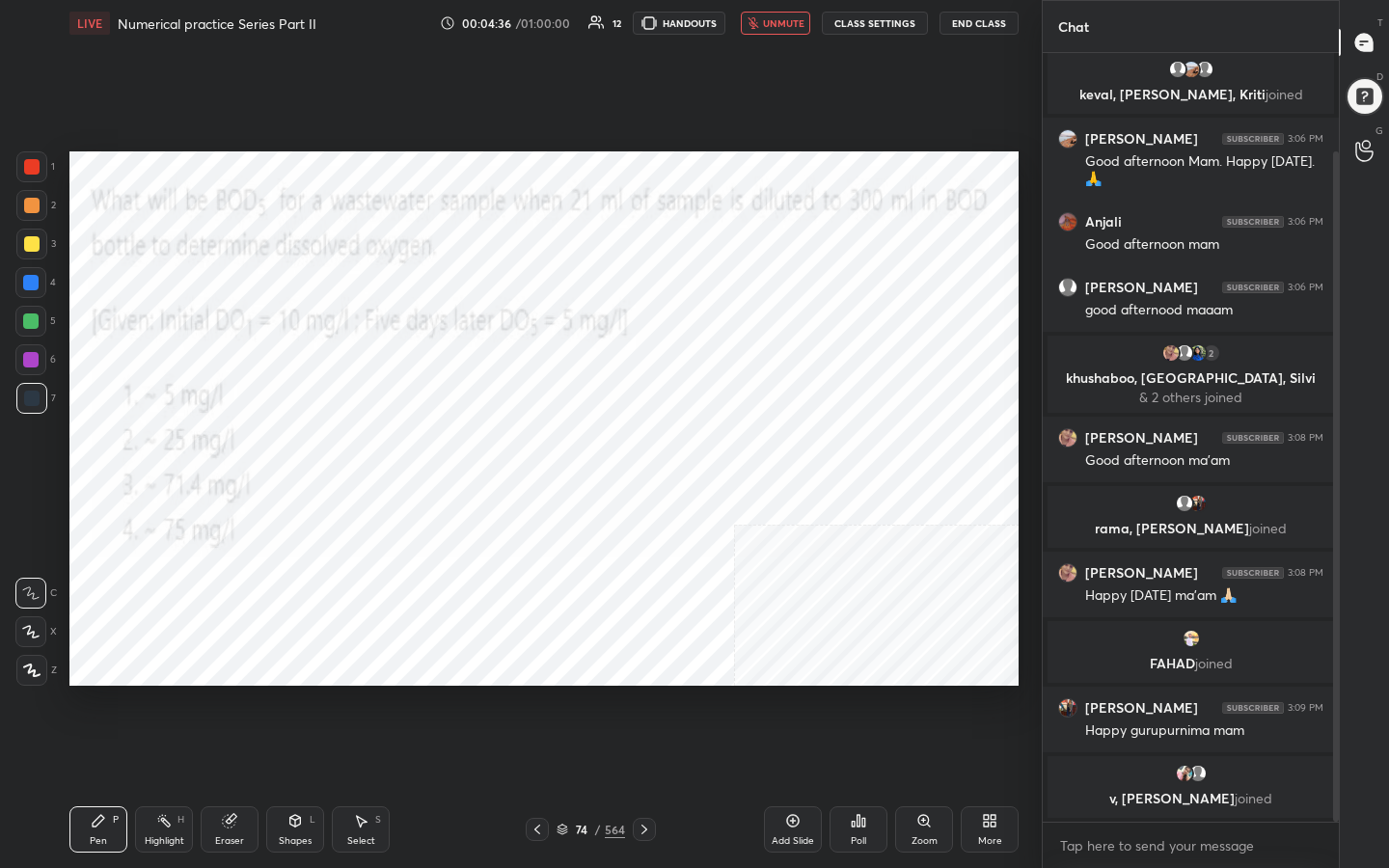 click 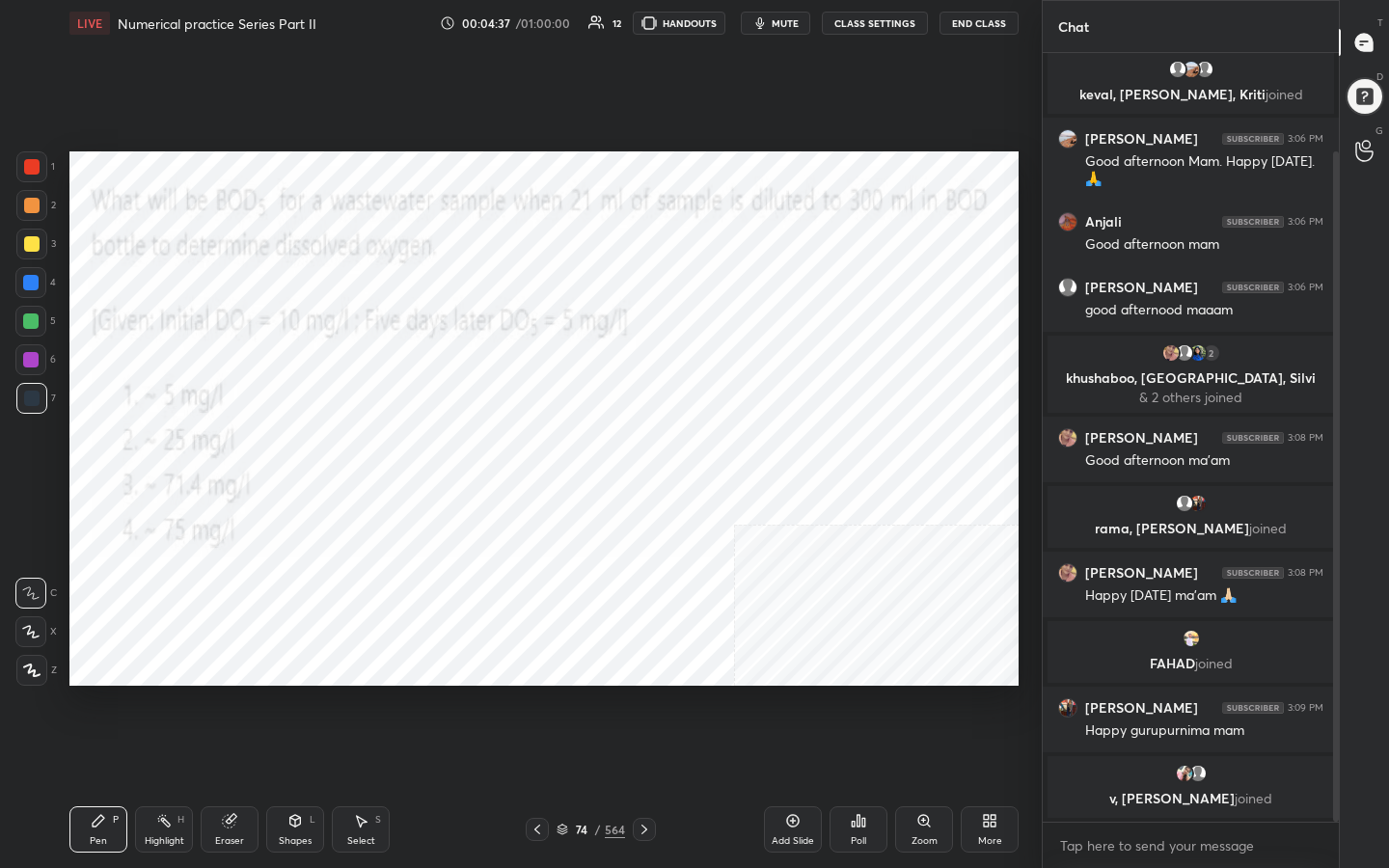 click 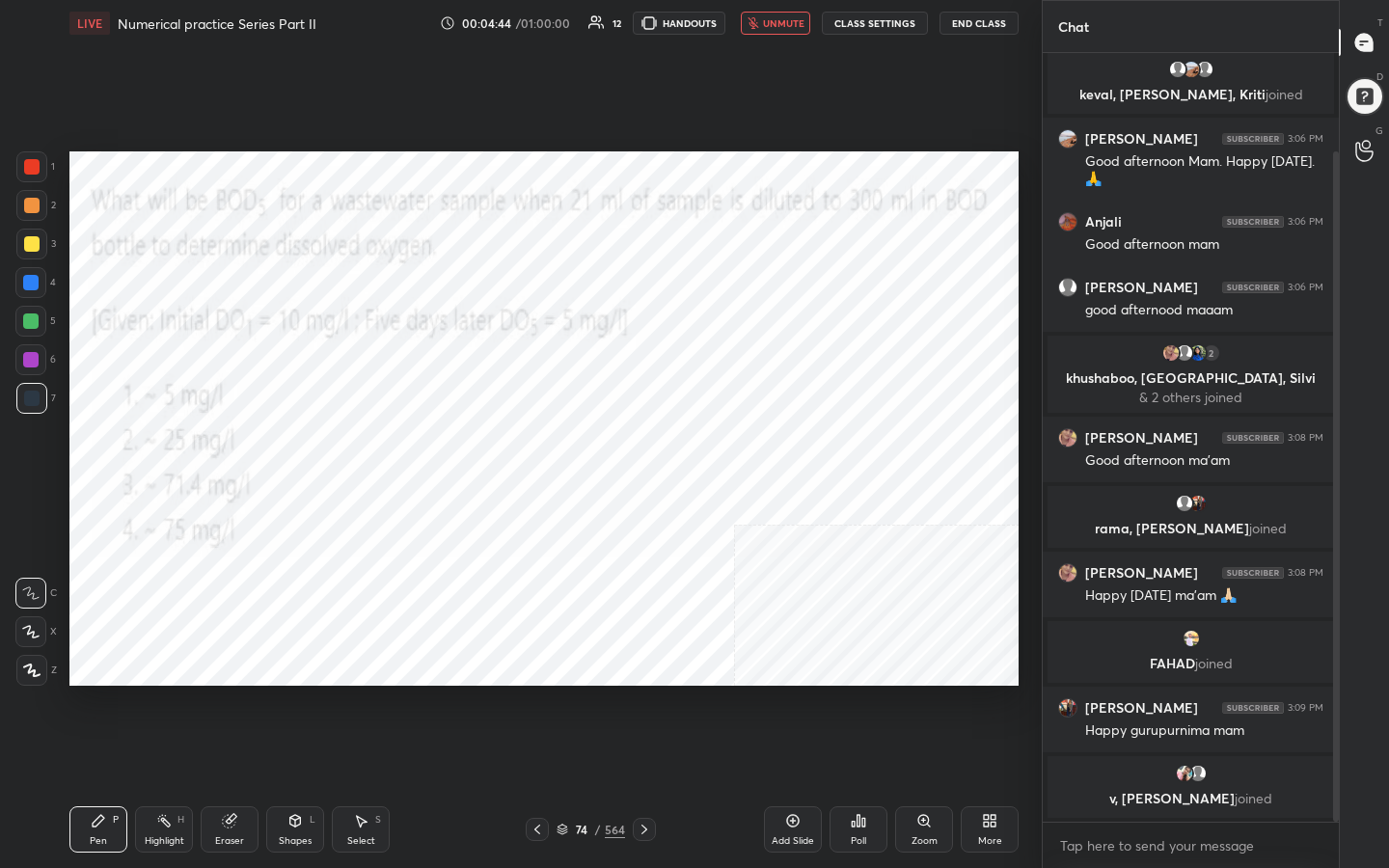 click 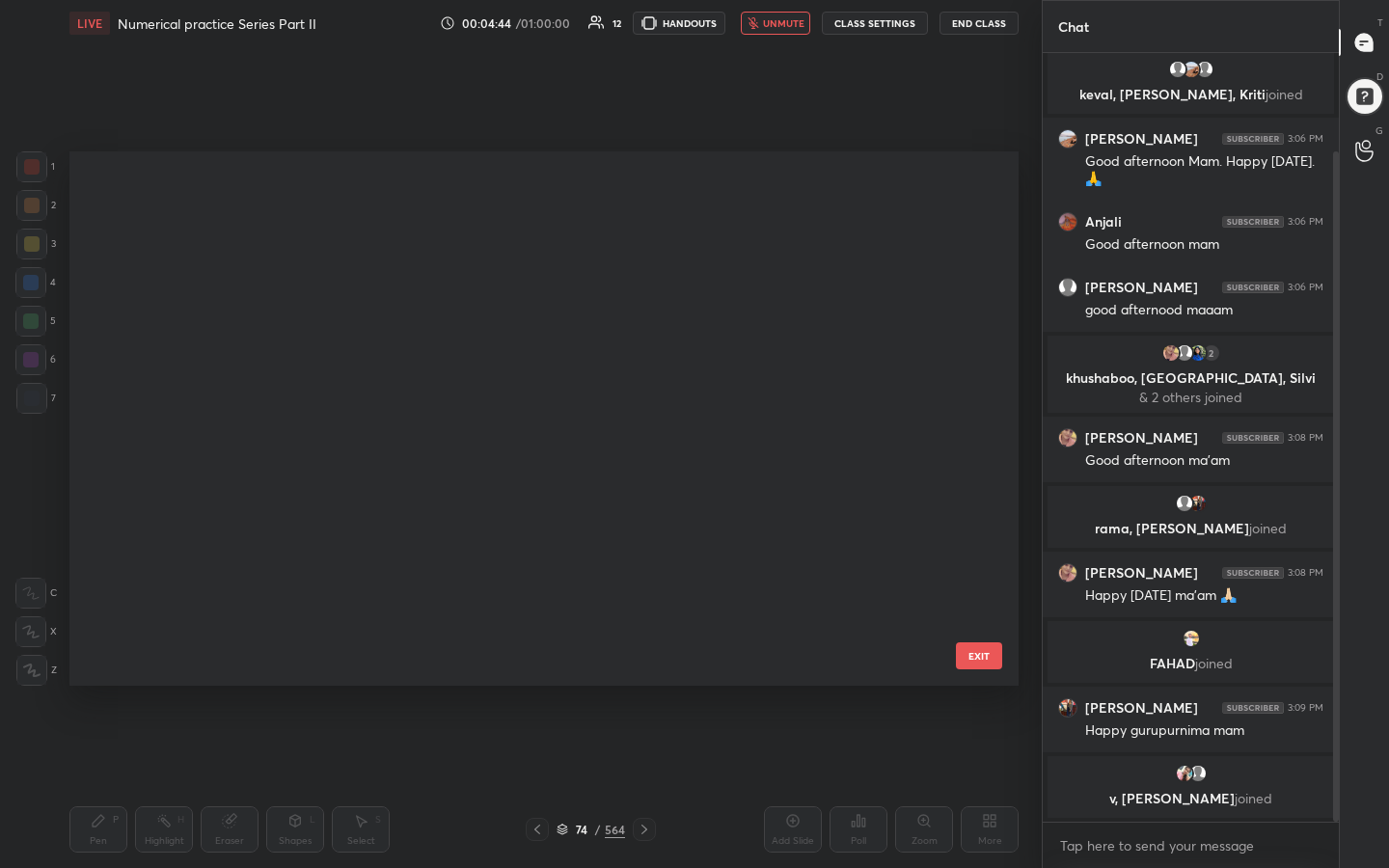 scroll, scrollTop: 3553, scrollLeft: 0, axis: vertical 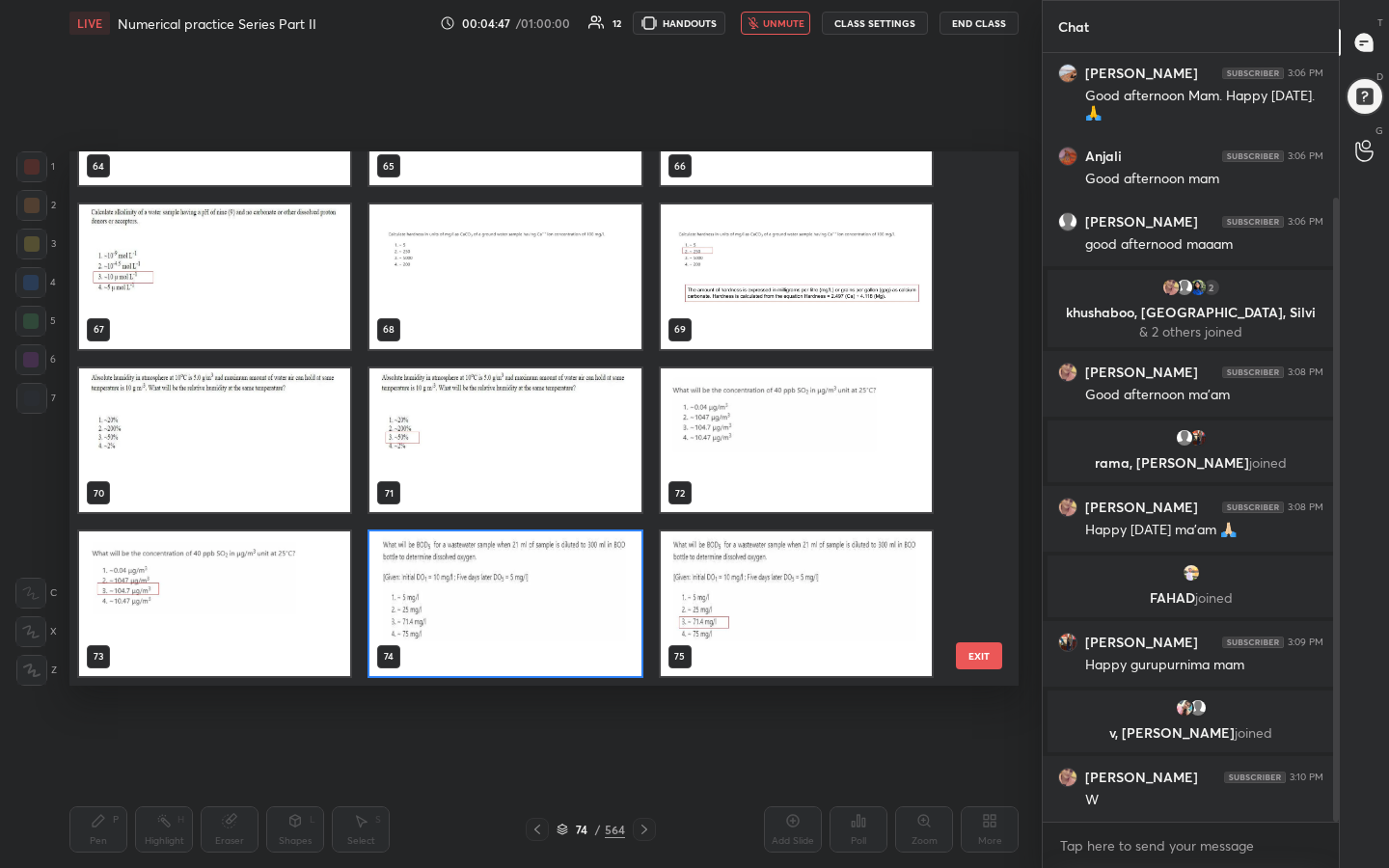 click at bounding box center (504, 604) 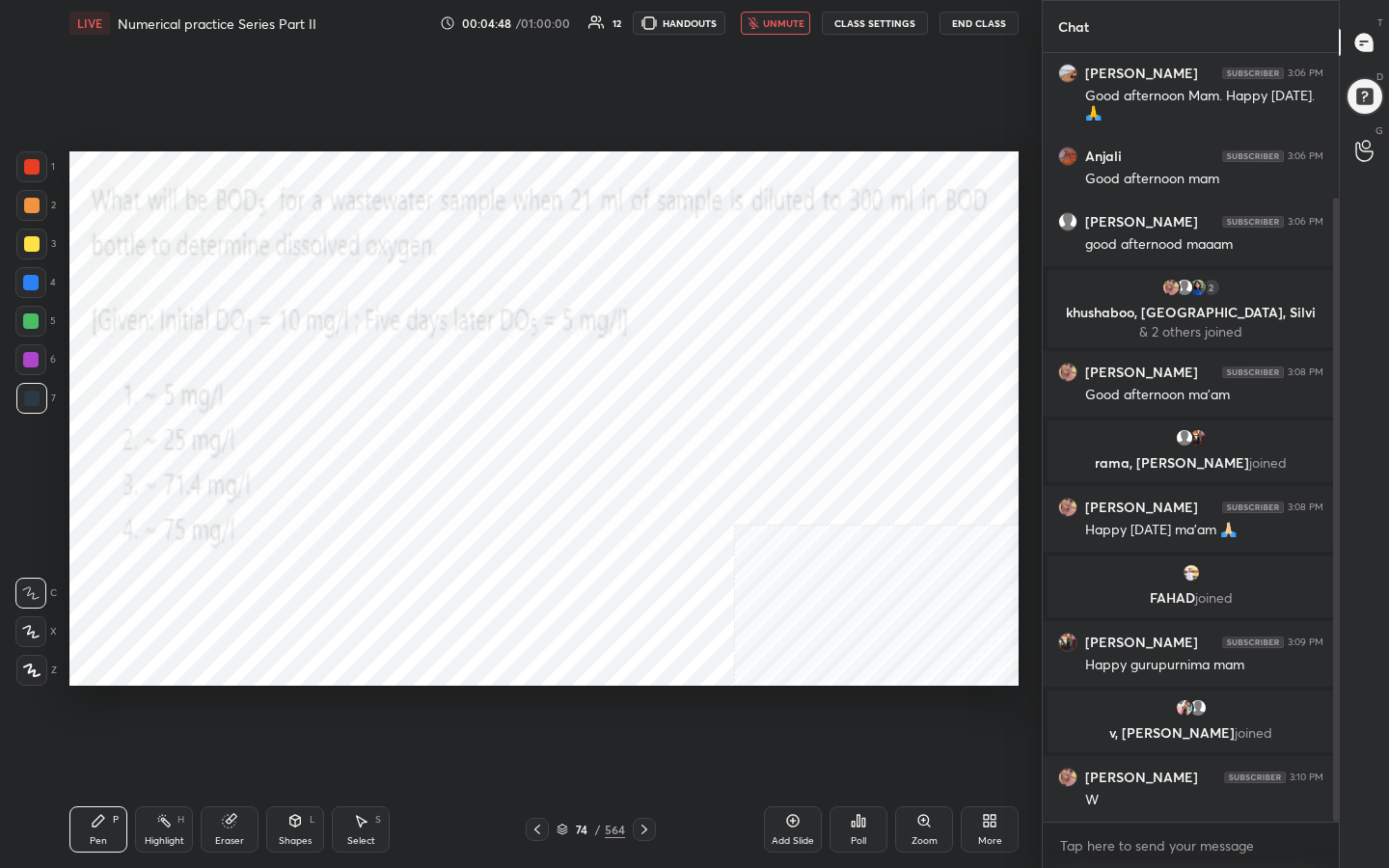 click at bounding box center (504, 604) 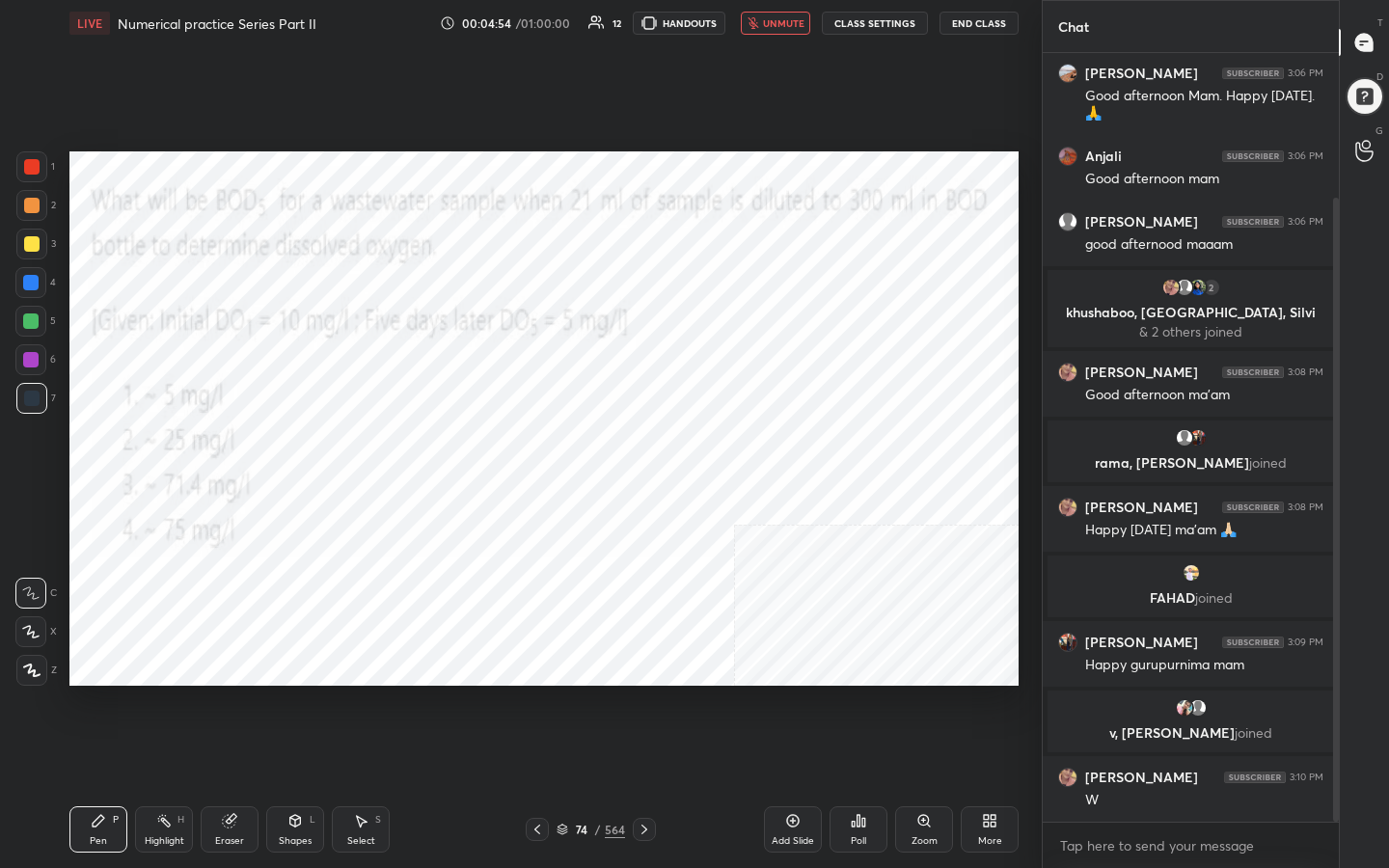 click on "74 / 564" at bounding box center [590, 829] 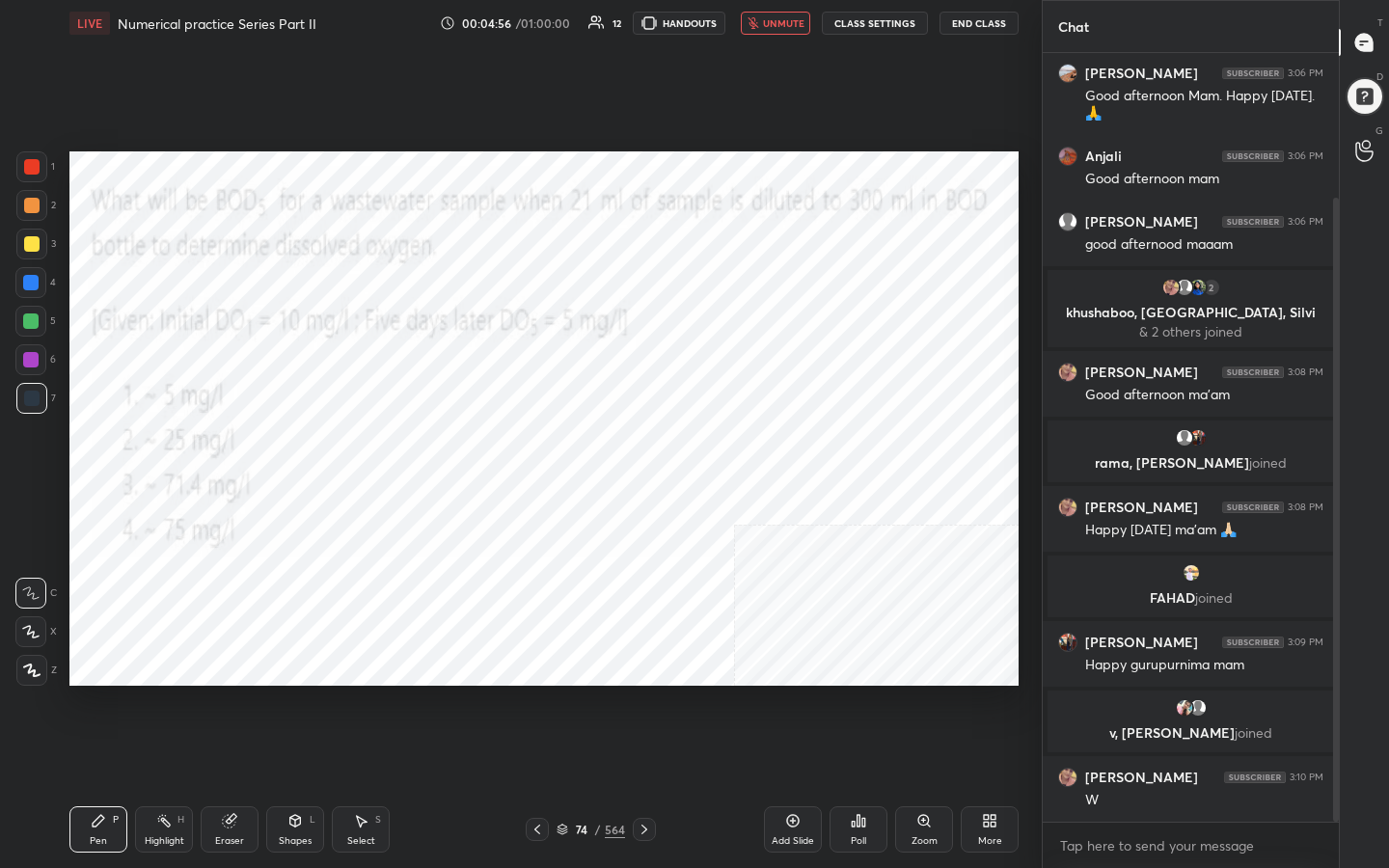 click 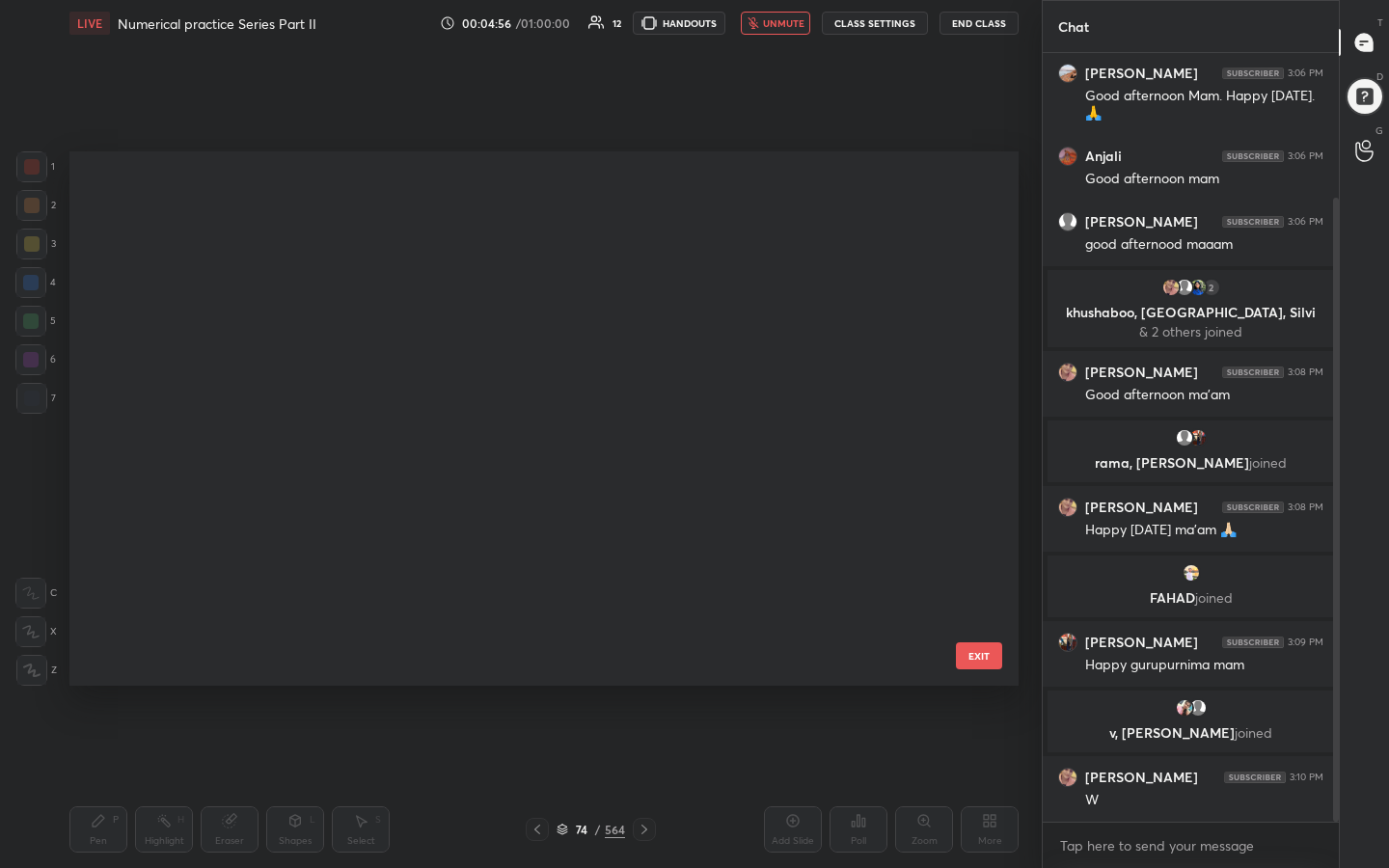 scroll, scrollTop: 3553, scrollLeft: 0, axis: vertical 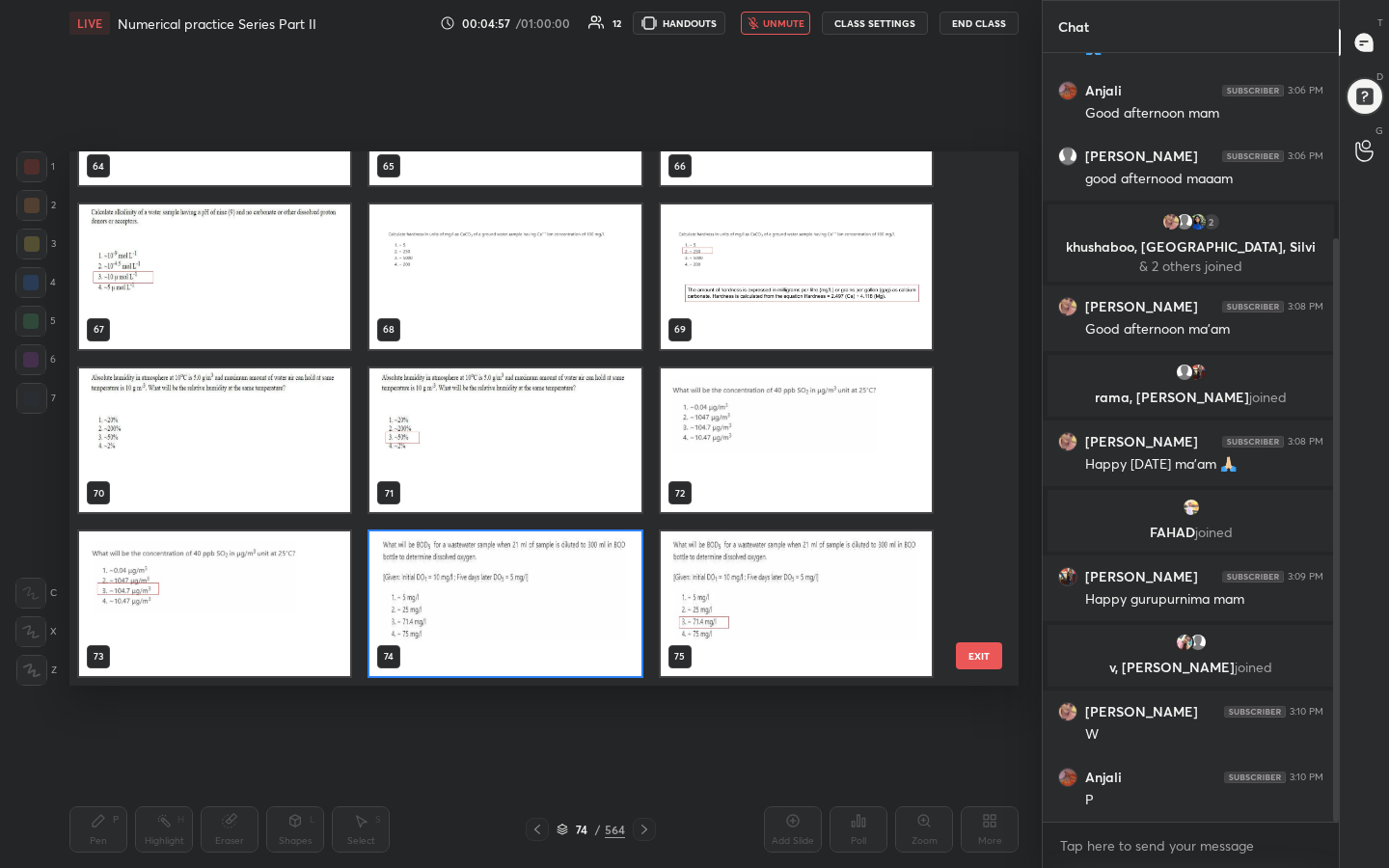 click at bounding box center [504, 604] 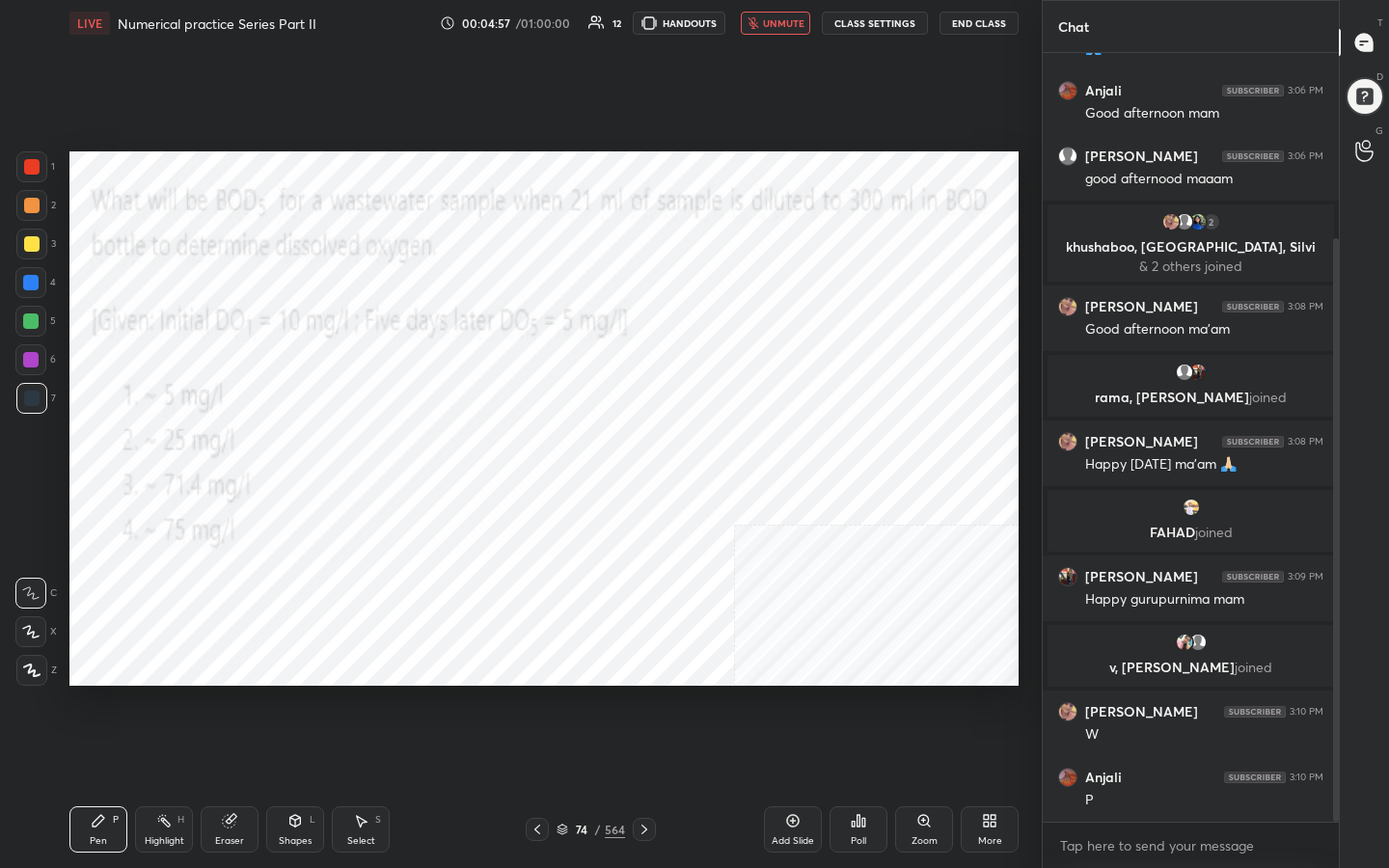 click at bounding box center [504, 604] 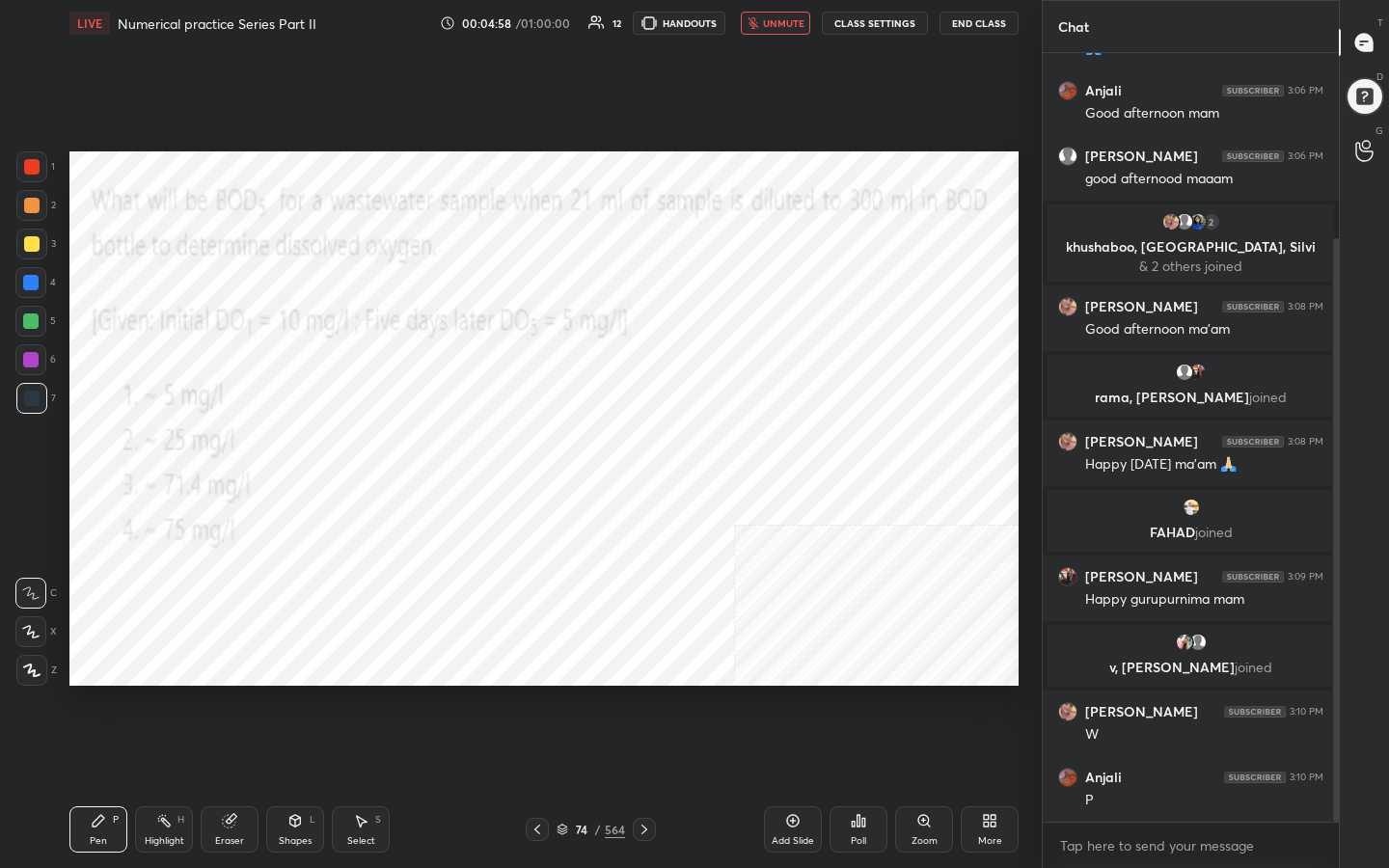 click on "Poll" at bounding box center (858, 829) 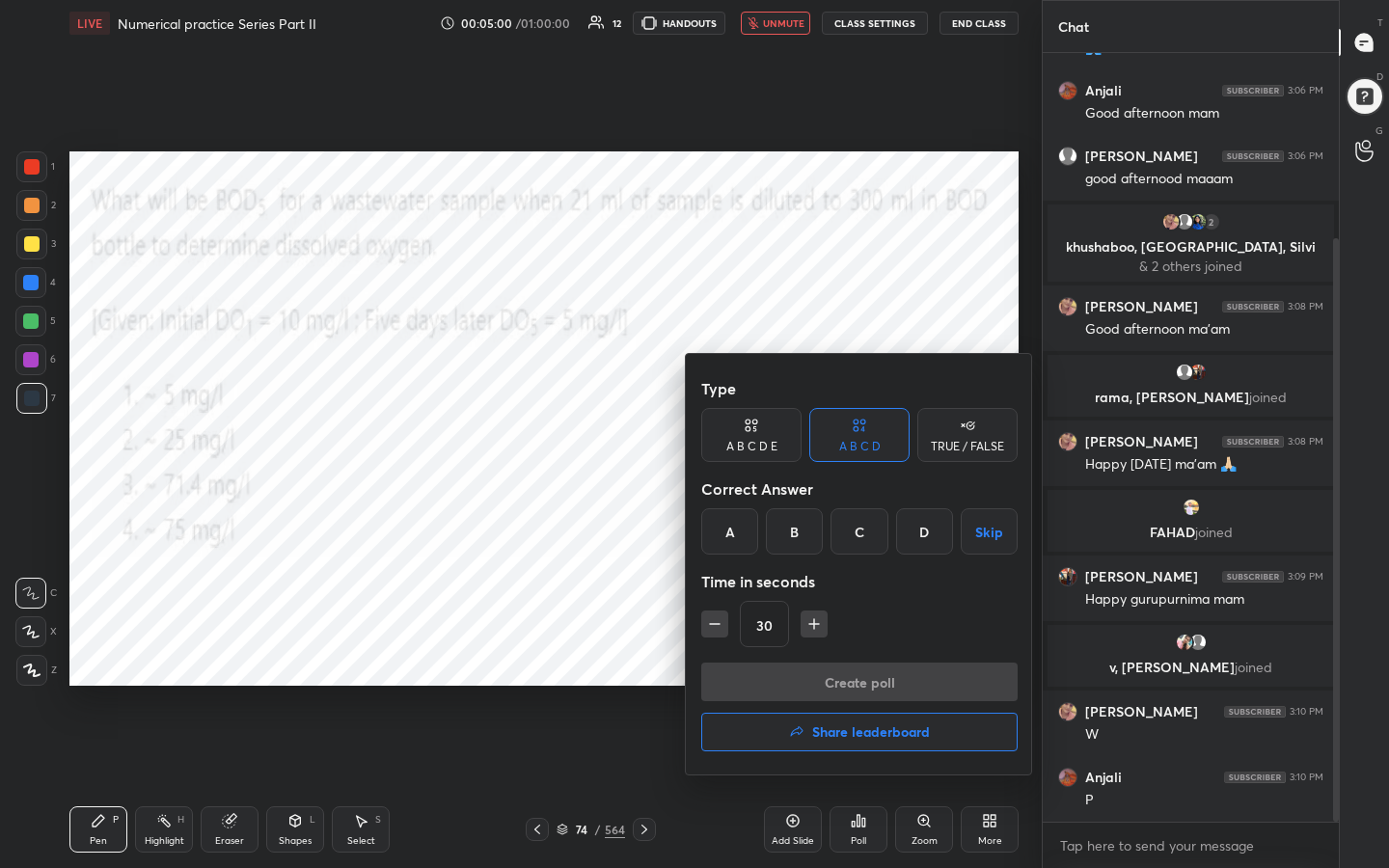 click on "C" at bounding box center [858, 531] 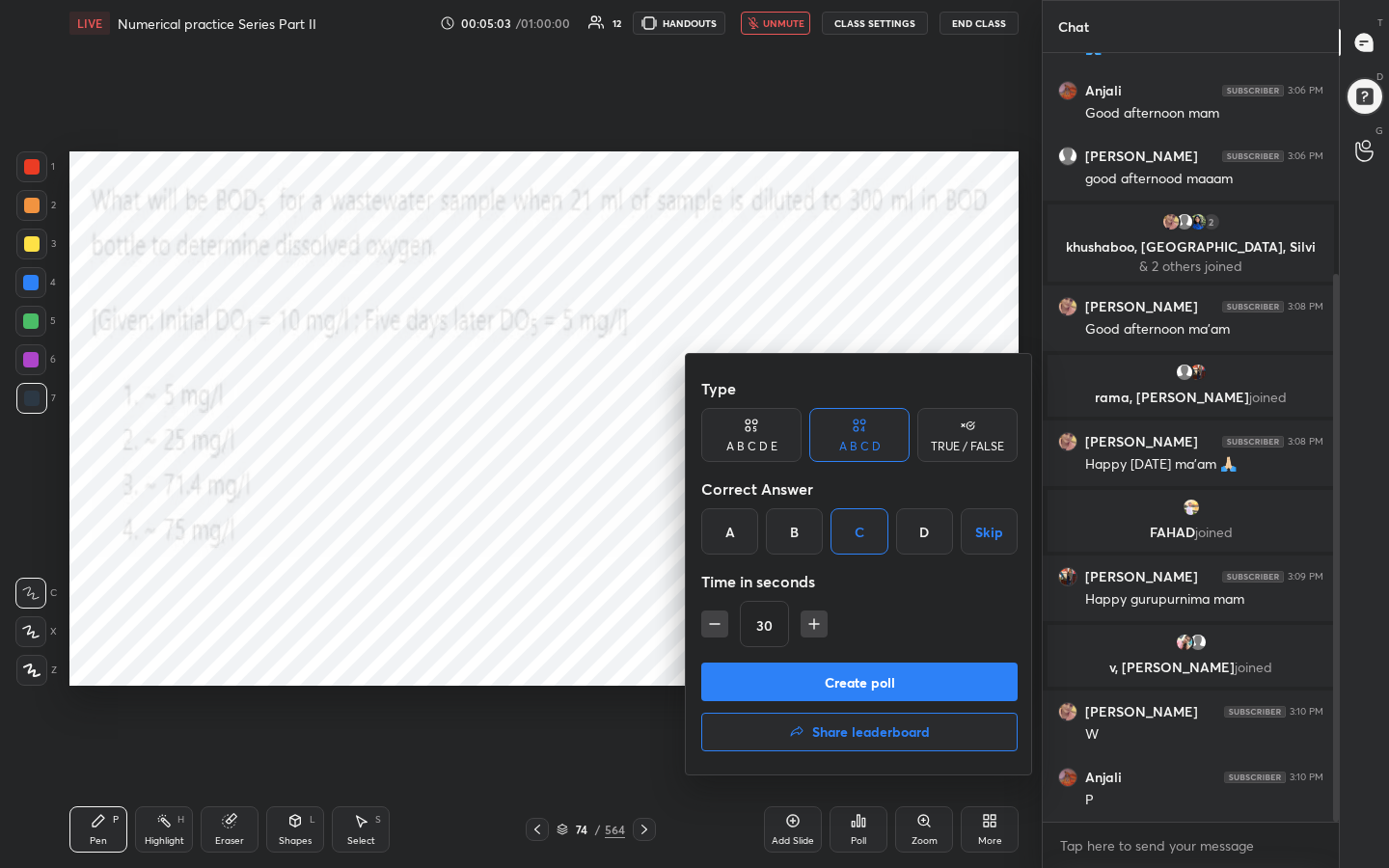 scroll, scrollTop: 310, scrollLeft: 0, axis: vertical 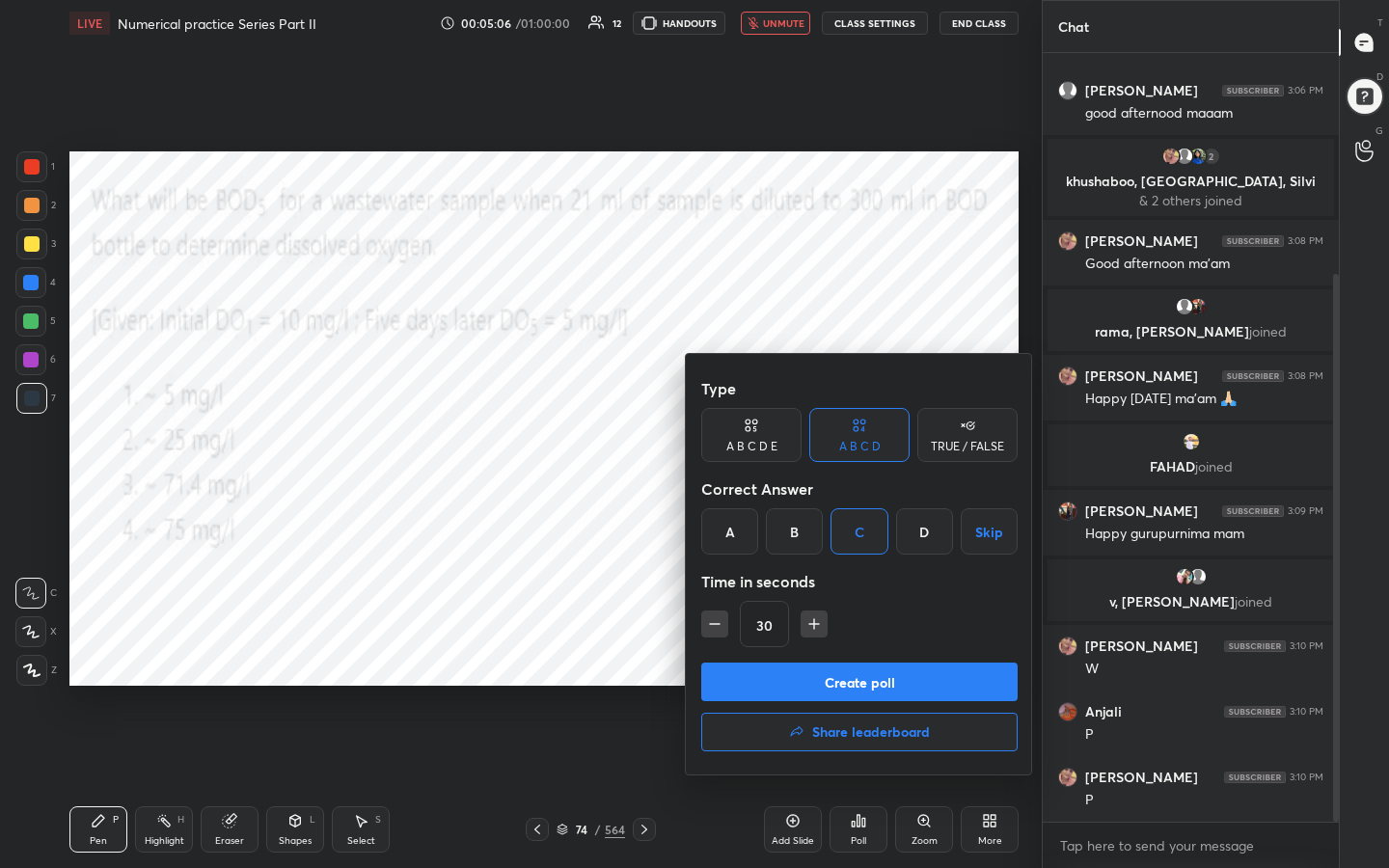 click on "Create poll" at bounding box center (859, 682) 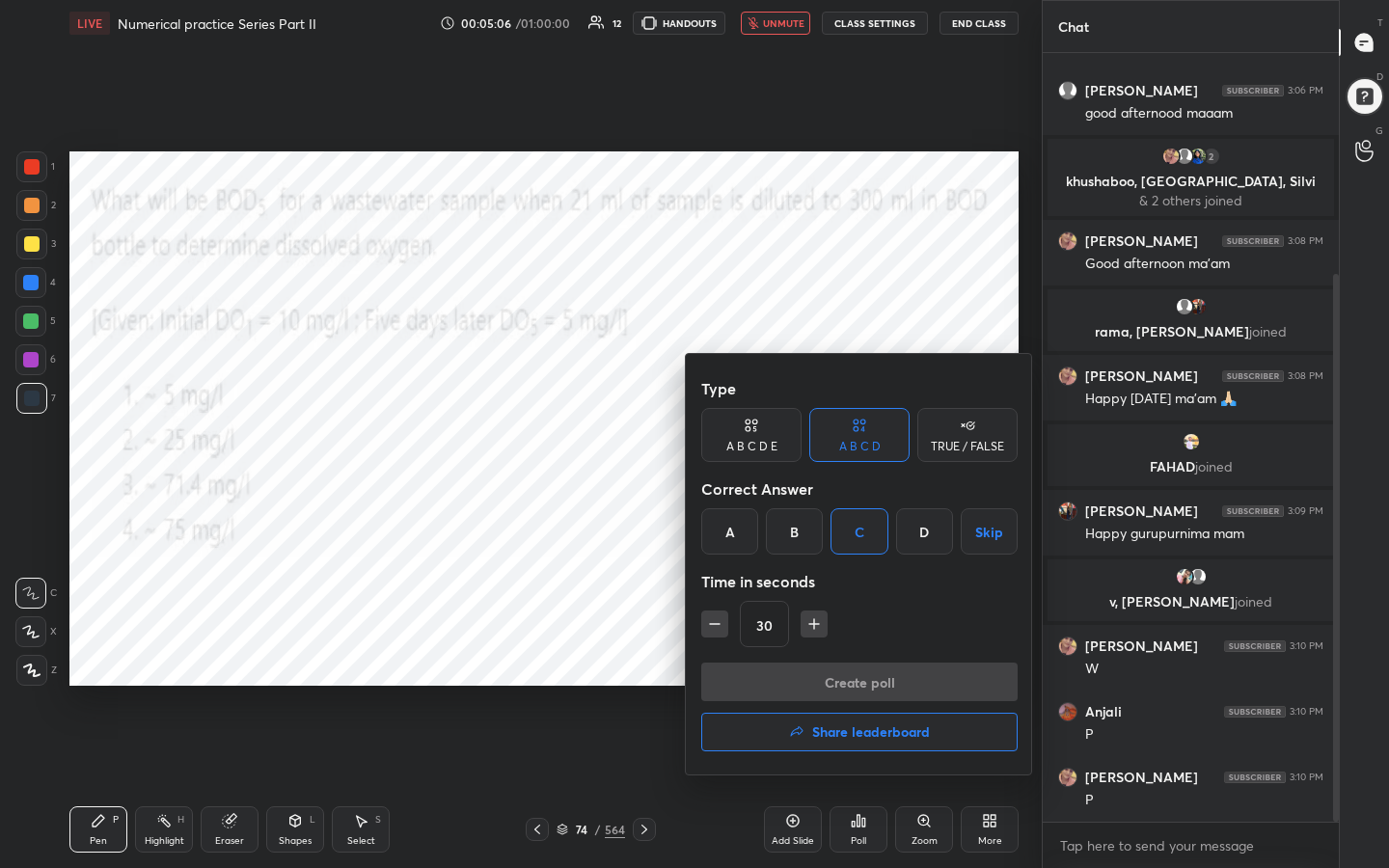 scroll, scrollTop: 533, scrollLeft: 290, axis: both 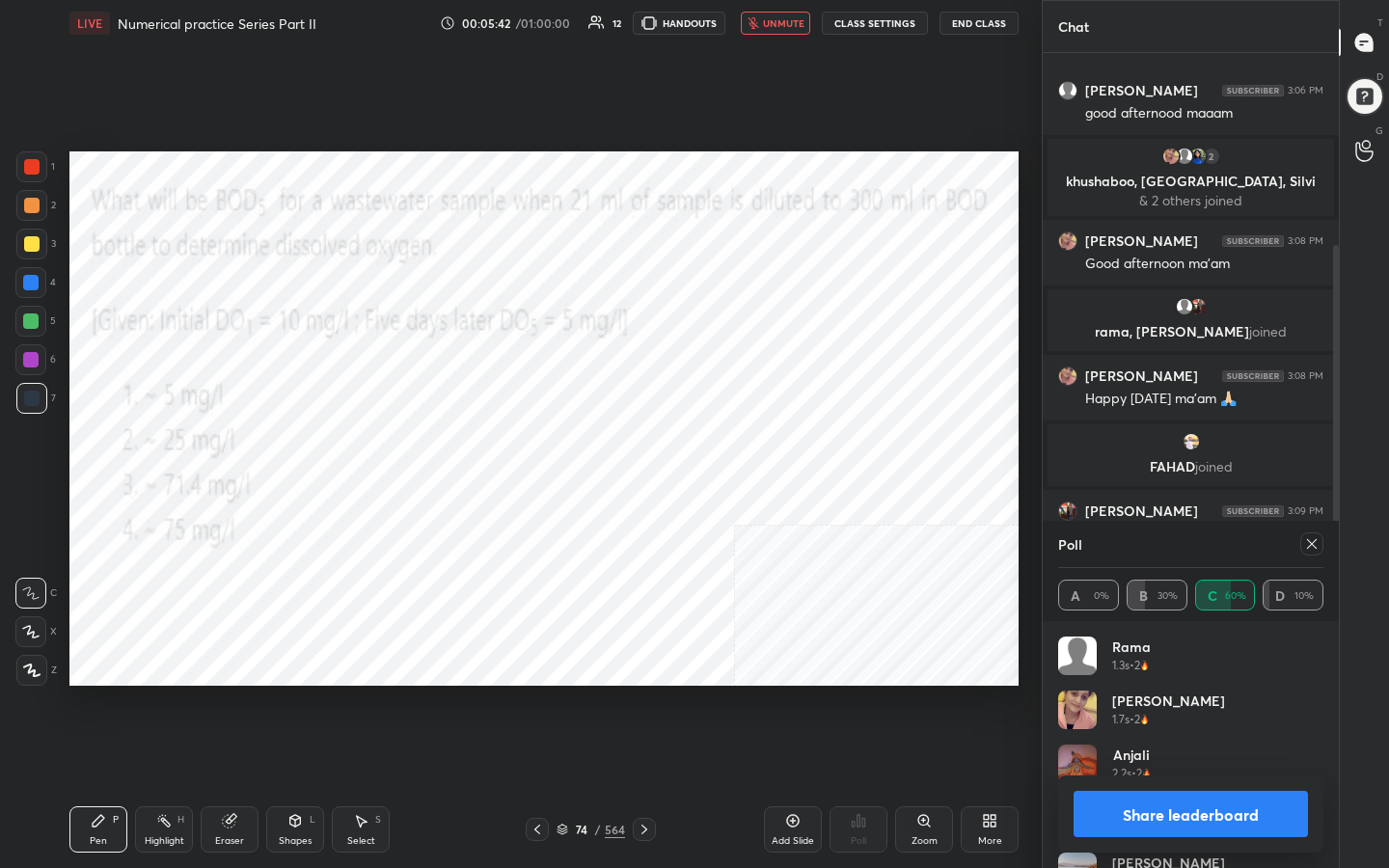 click at bounding box center (1312, 544) 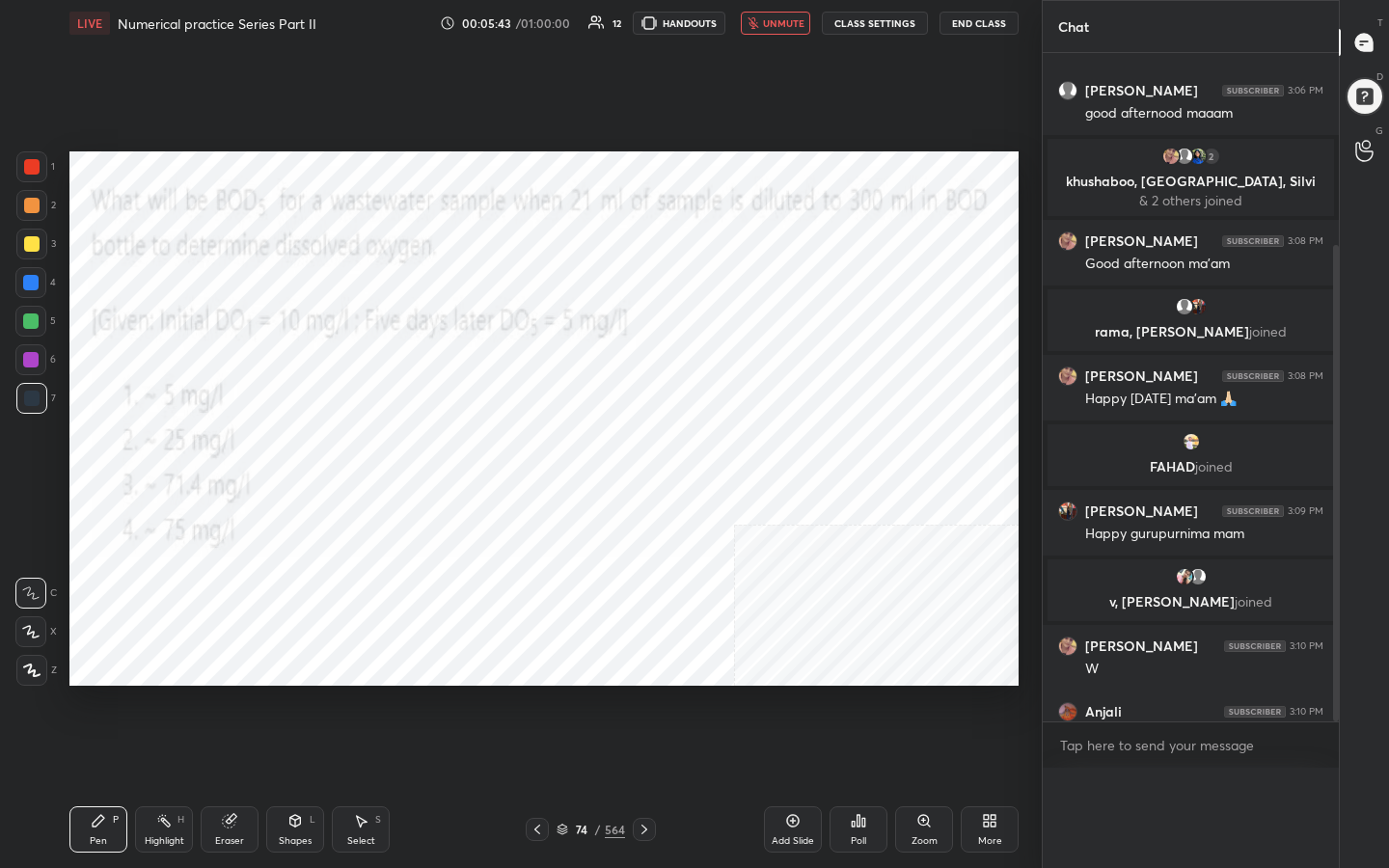scroll, scrollTop: 0, scrollLeft: 0, axis: both 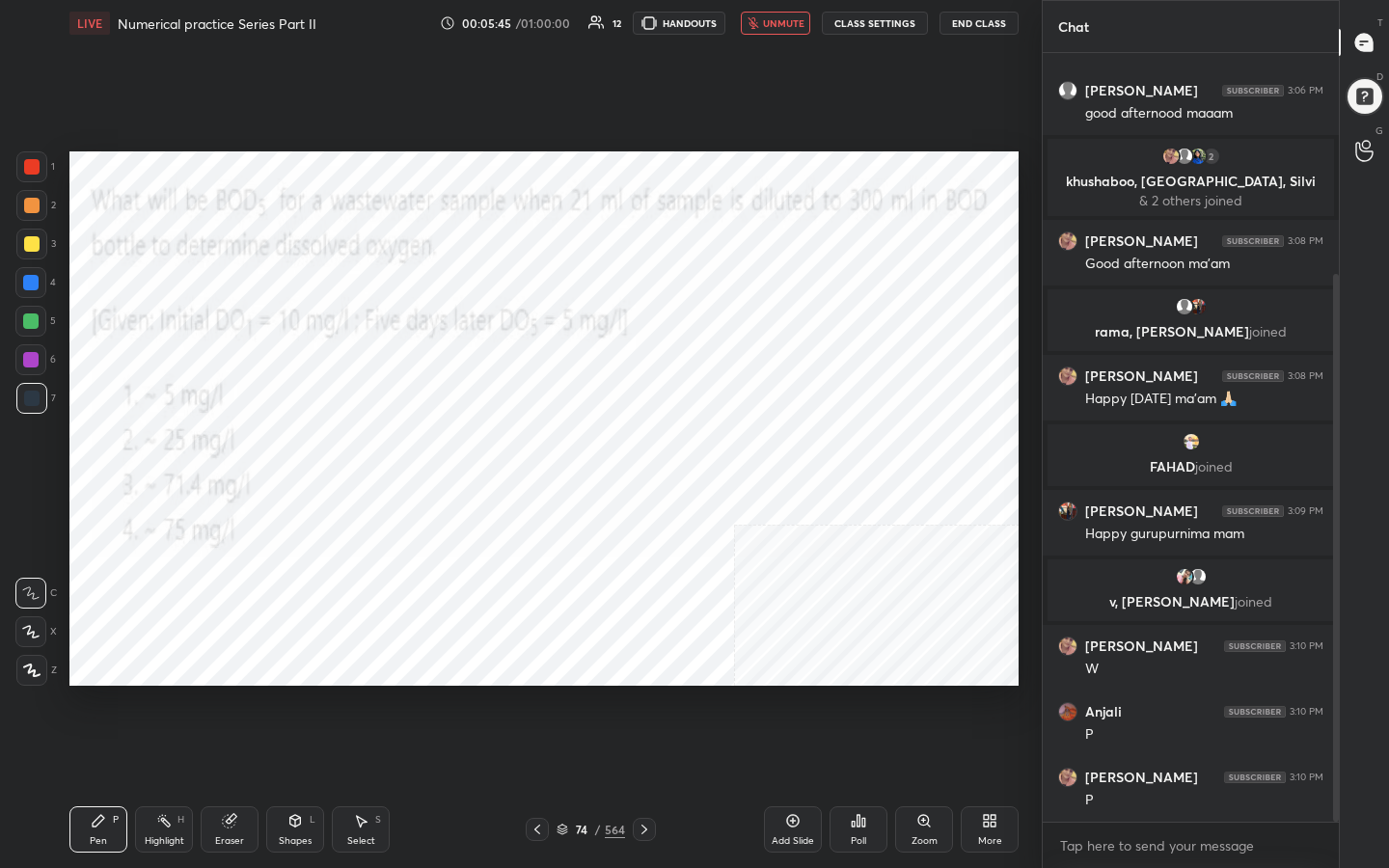 click on "unmute" at bounding box center [783, 23] 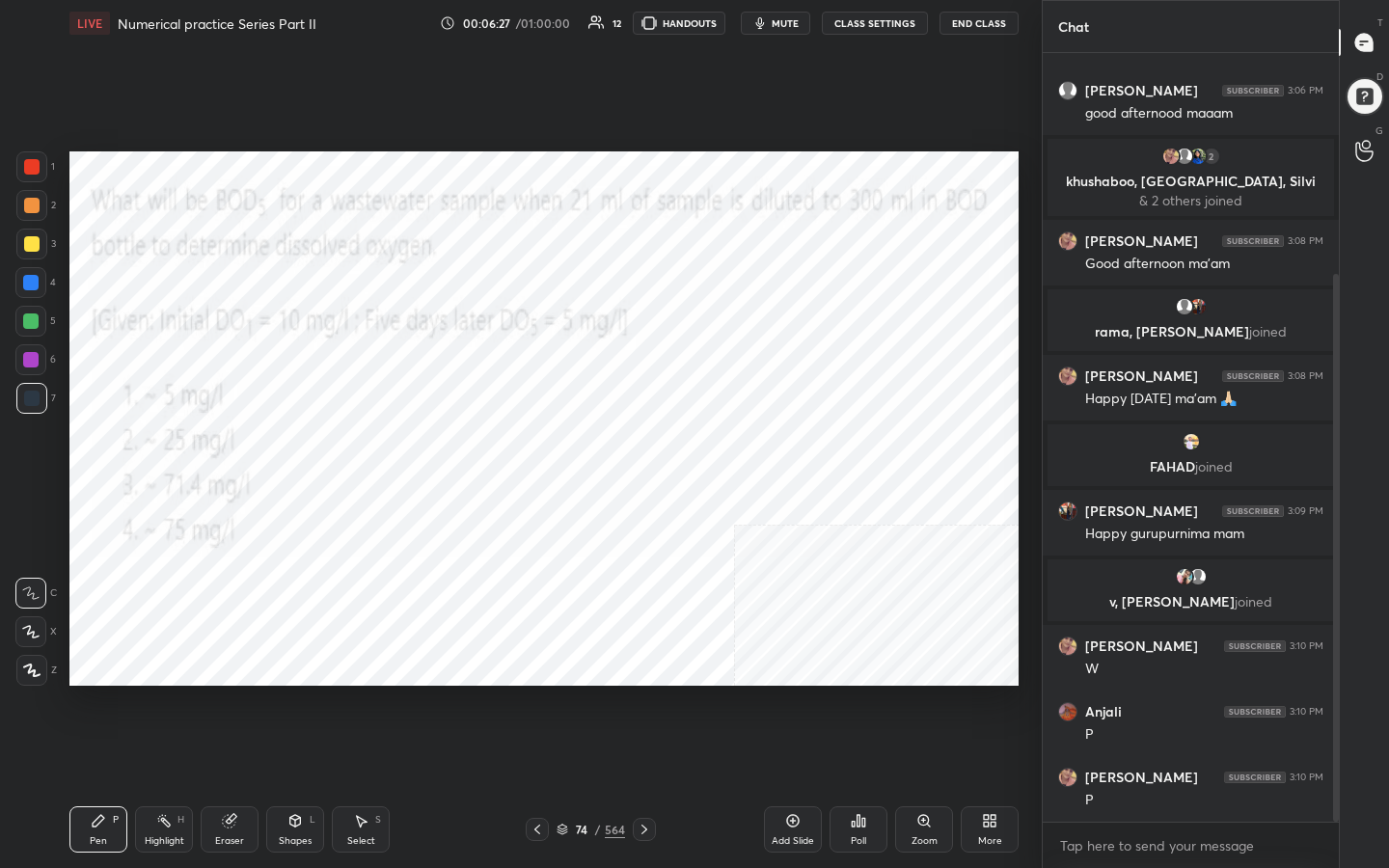 click on "74" at bounding box center [582, 829] 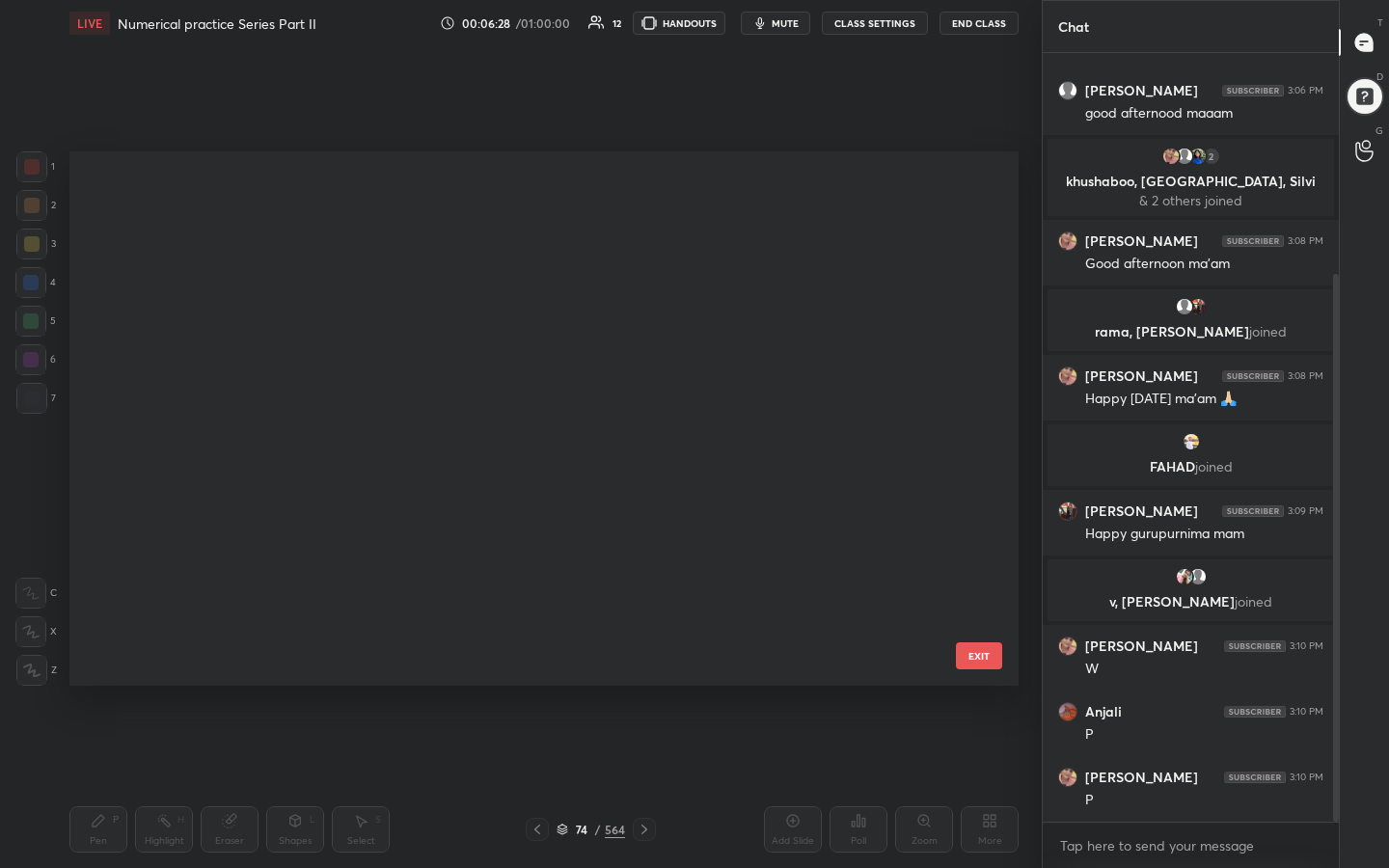 scroll, scrollTop: 3553, scrollLeft: 0, axis: vertical 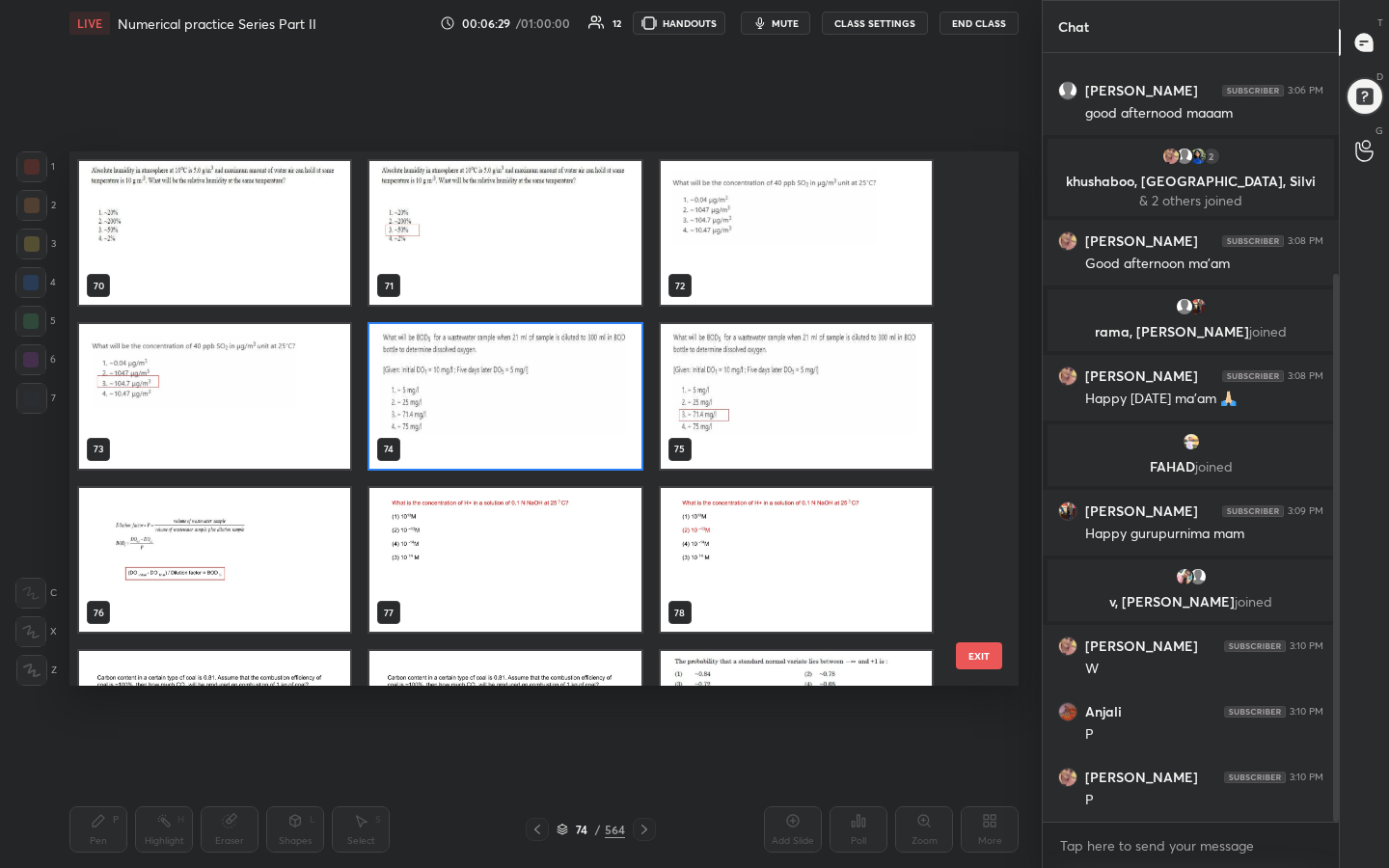 click at bounding box center (504, 560) 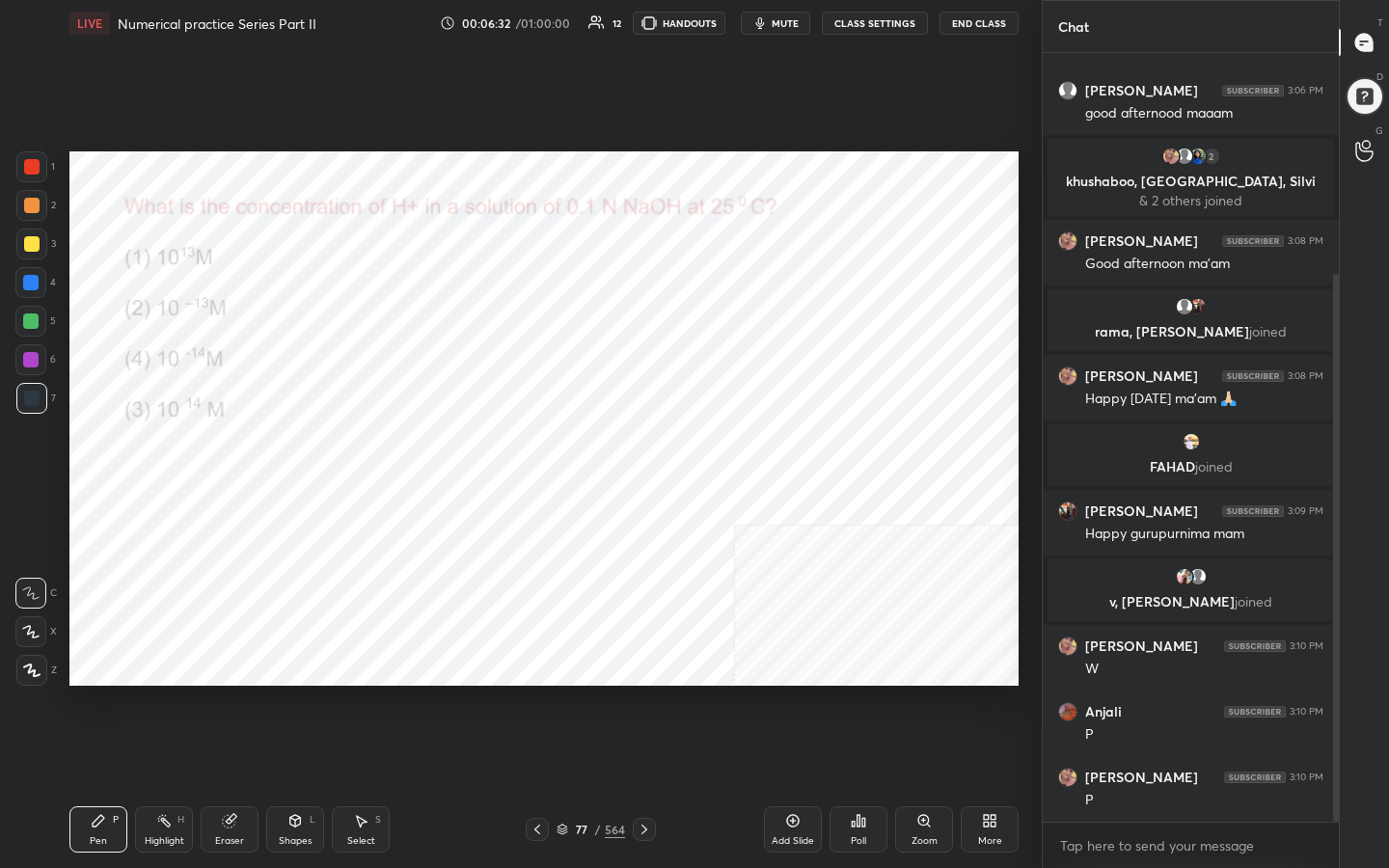 click on "mute" at bounding box center (785, 23) 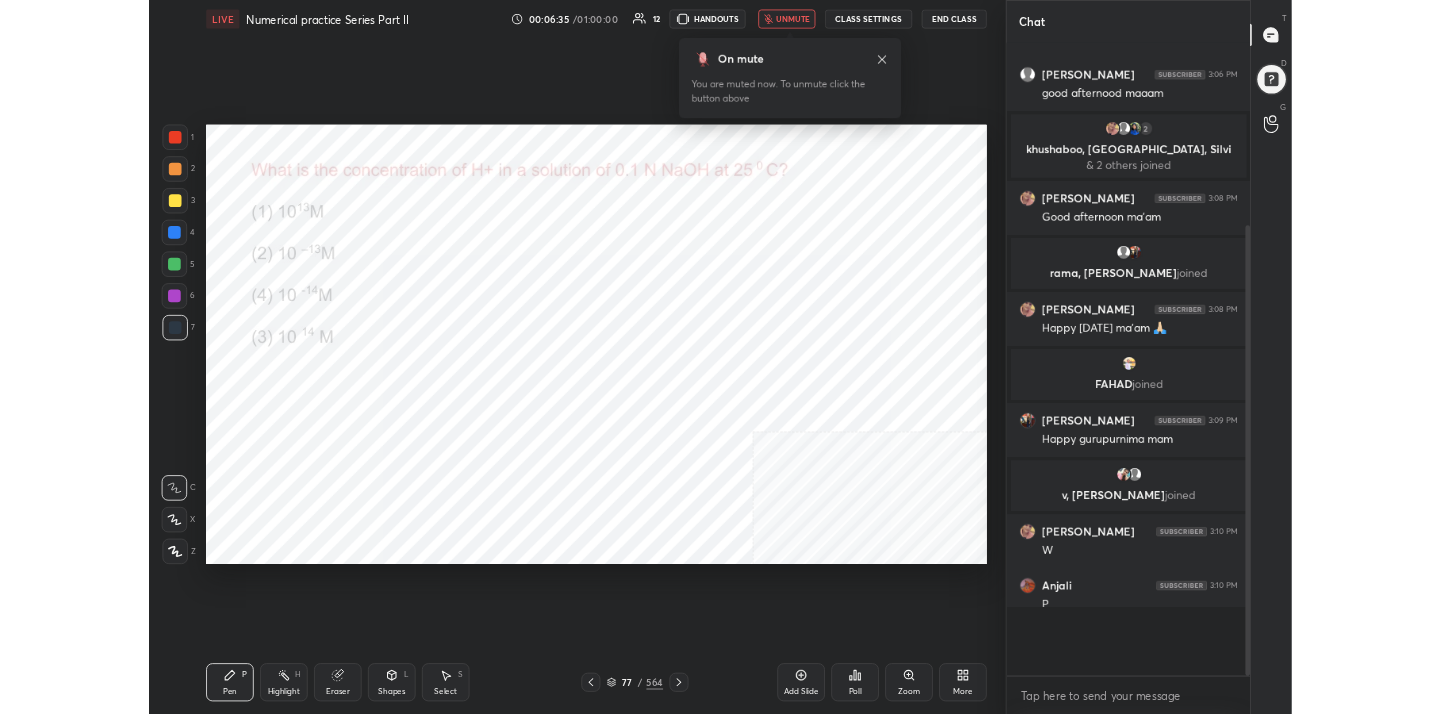 scroll, scrollTop: 586, scrollLeft: 1000, axis: both 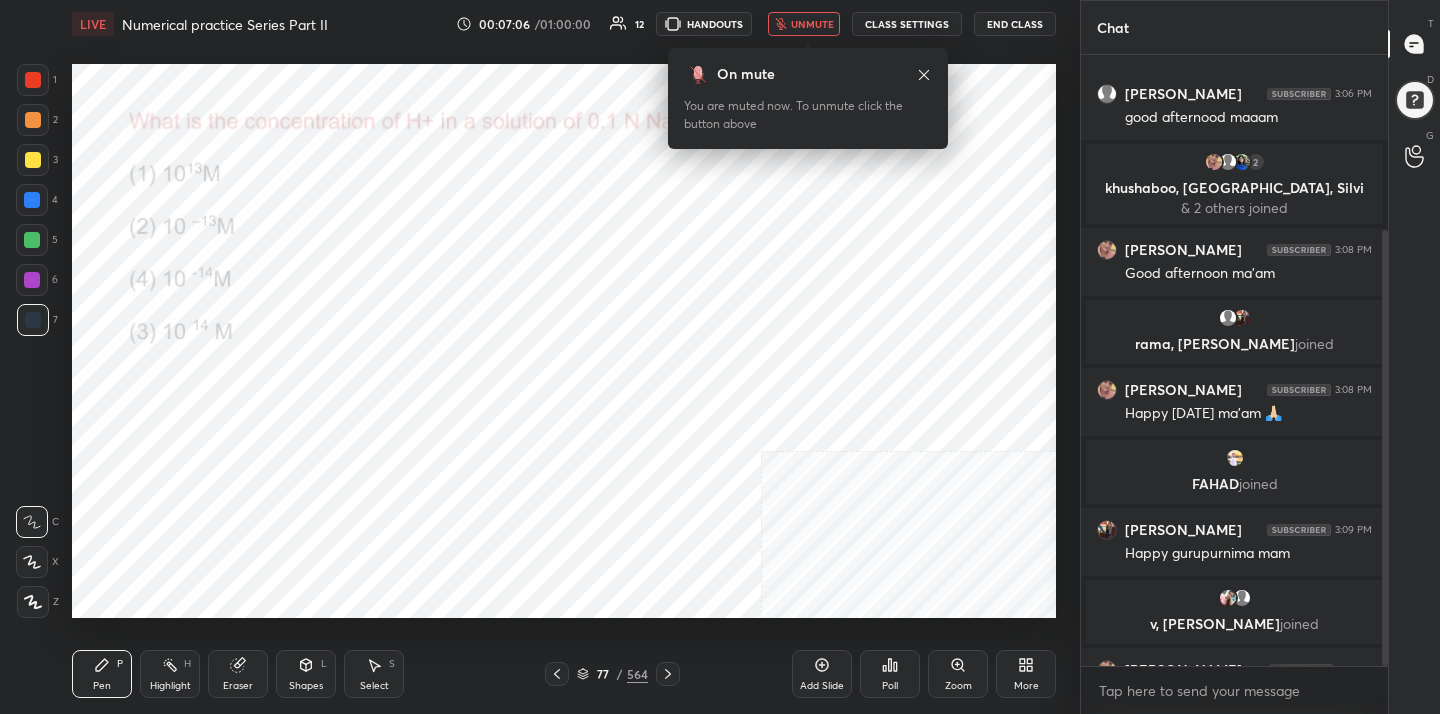 click 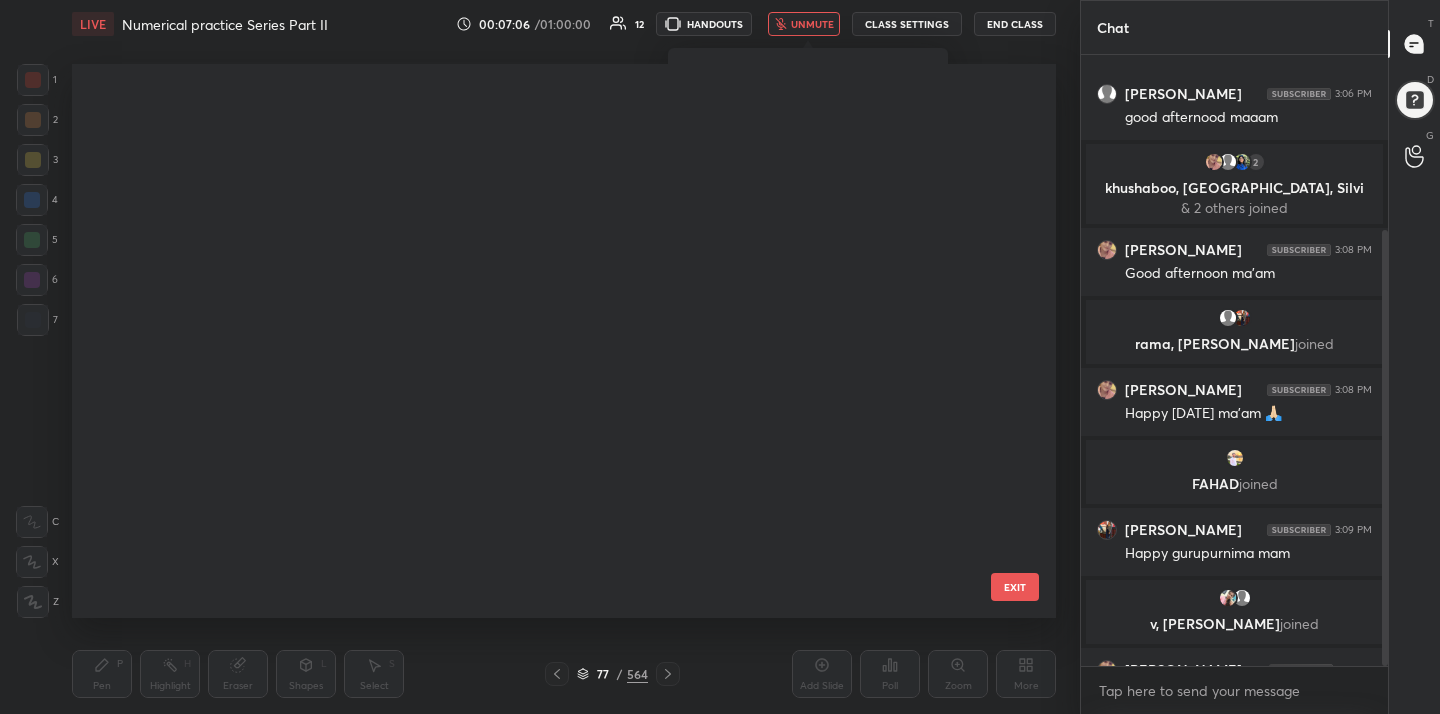 scroll, scrollTop: 3853, scrollLeft: 0, axis: vertical 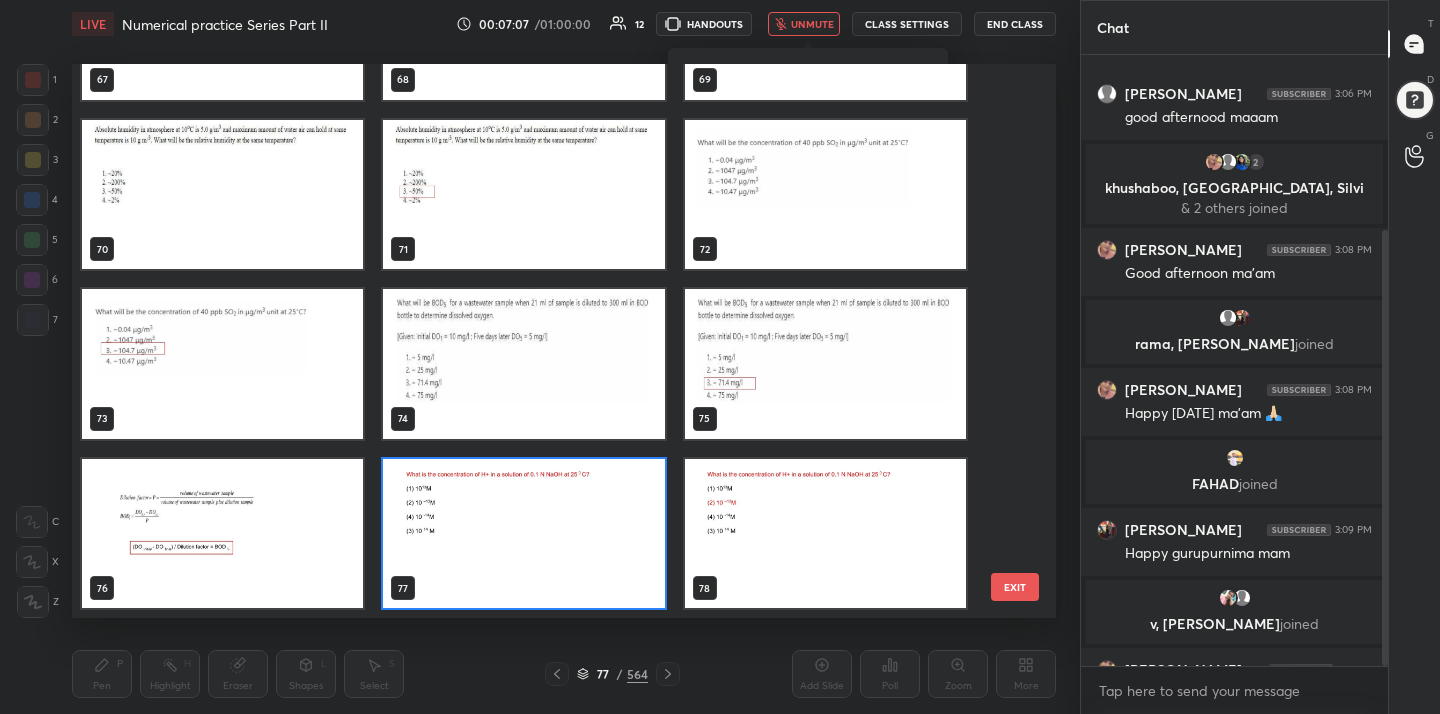 click at bounding box center (523, 534) 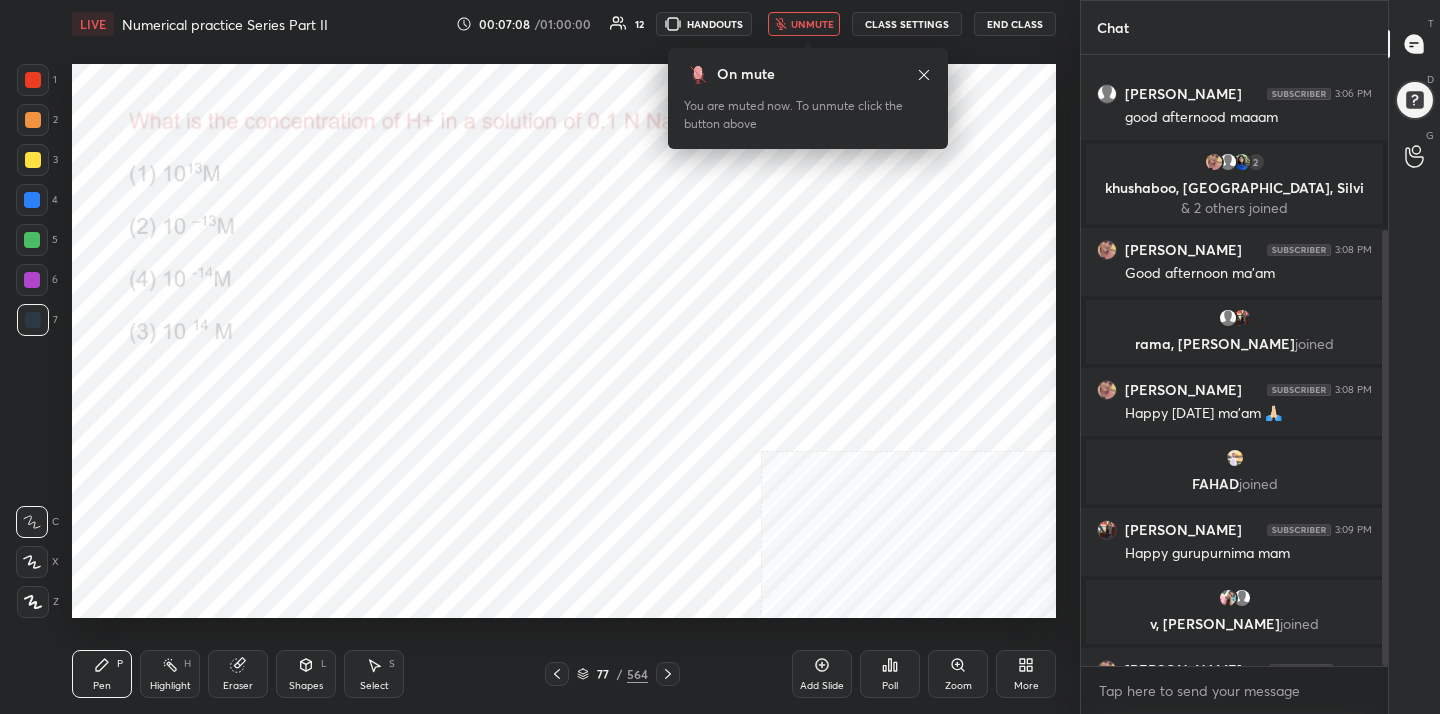 click 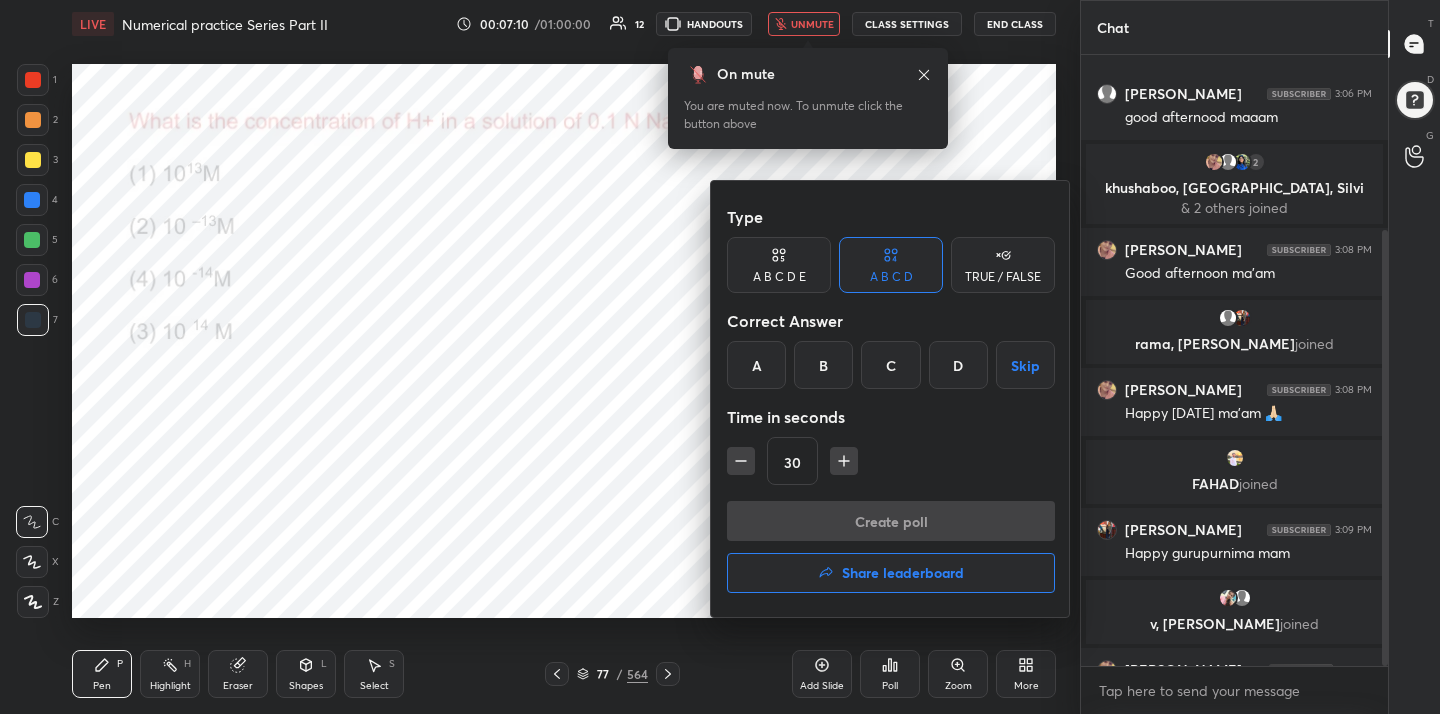 click on "B" at bounding box center [823, 365] 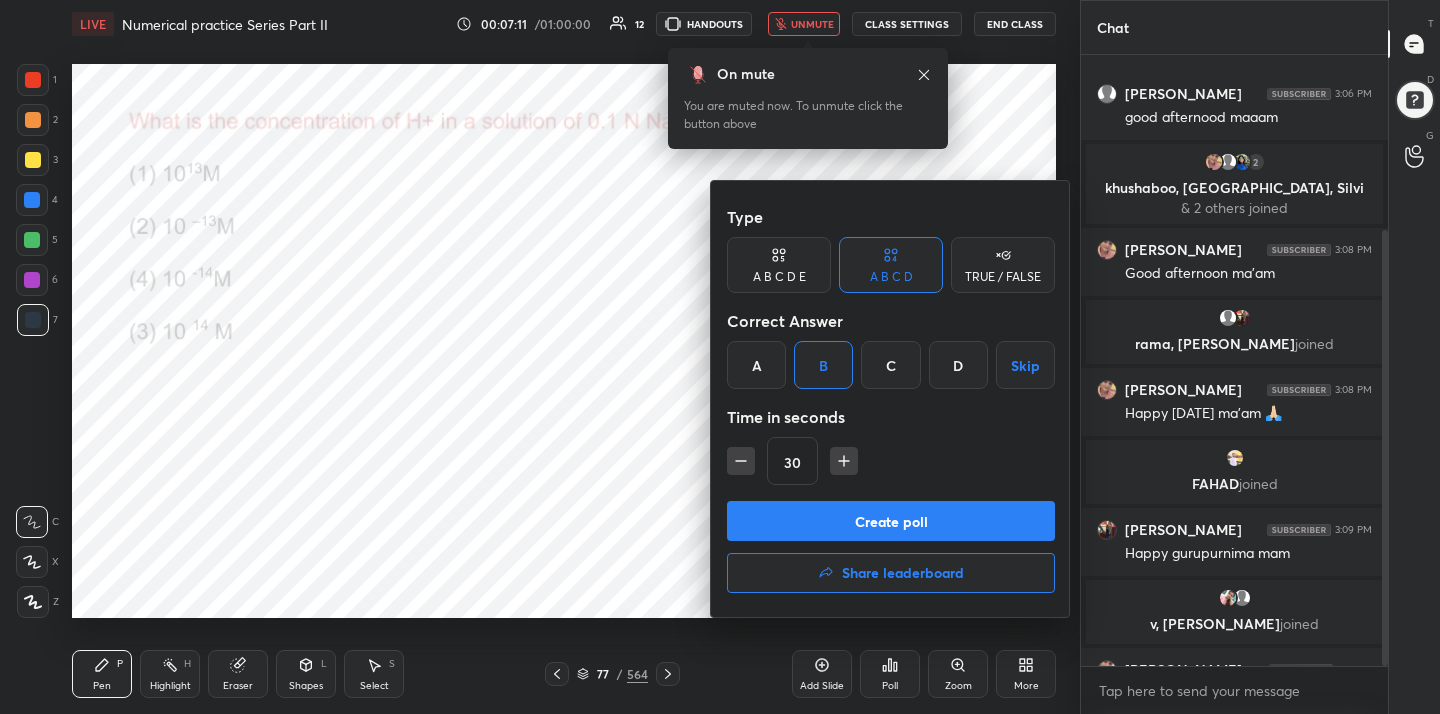click on "Create poll" at bounding box center (891, 521) 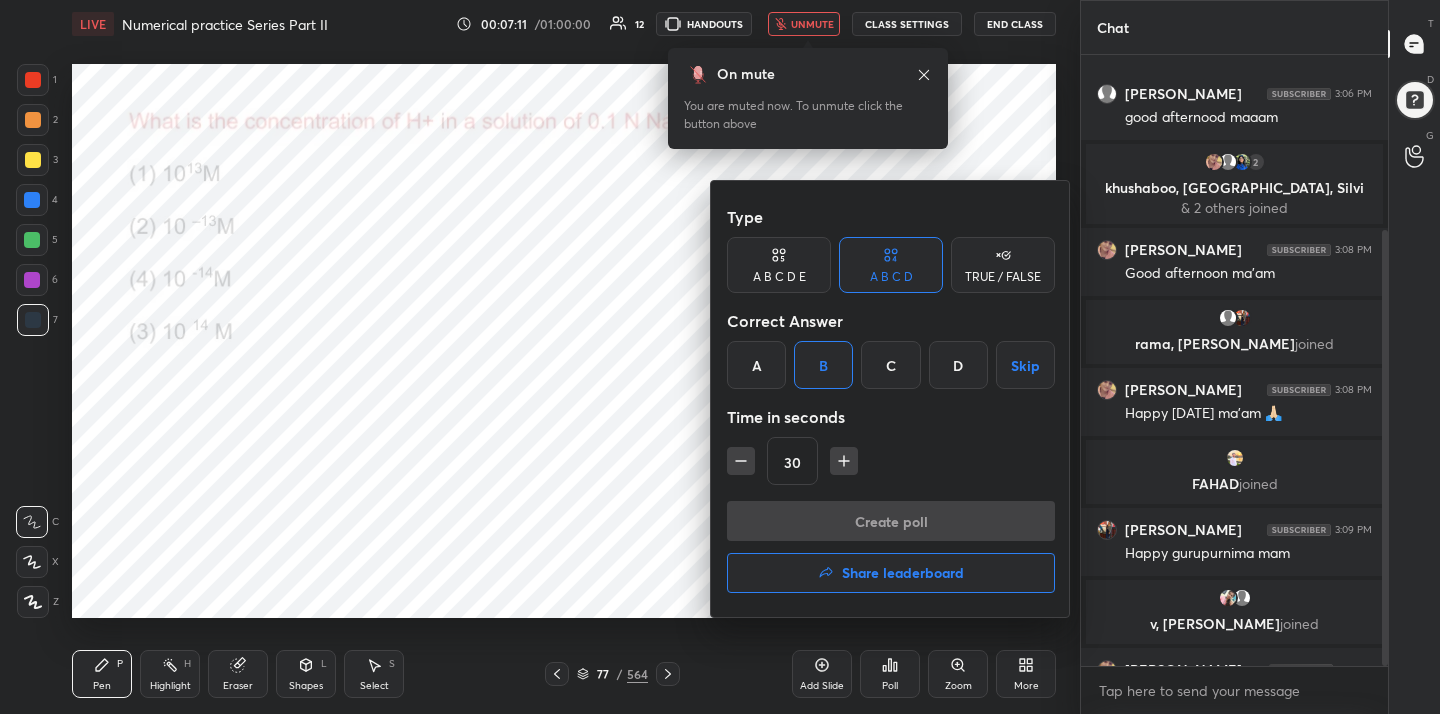 scroll, scrollTop: 386, scrollLeft: 301, axis: both 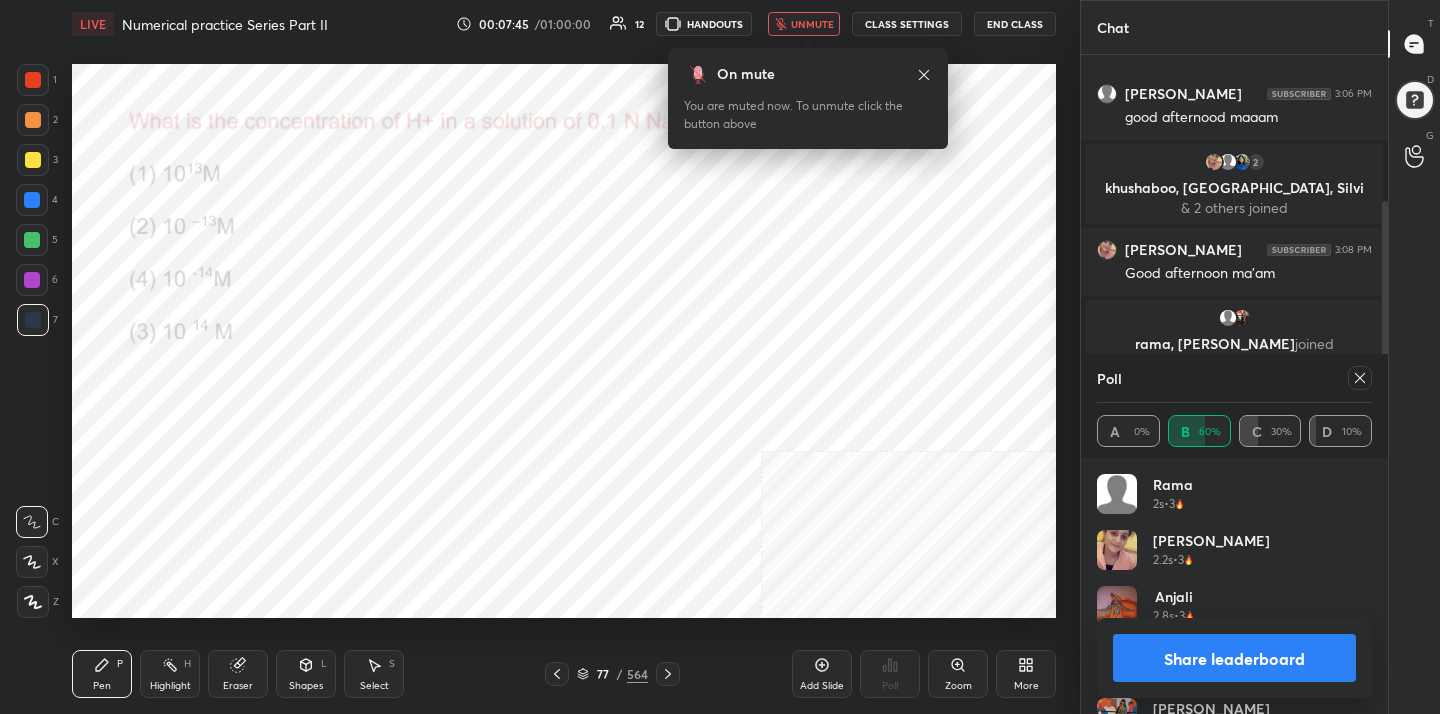 click 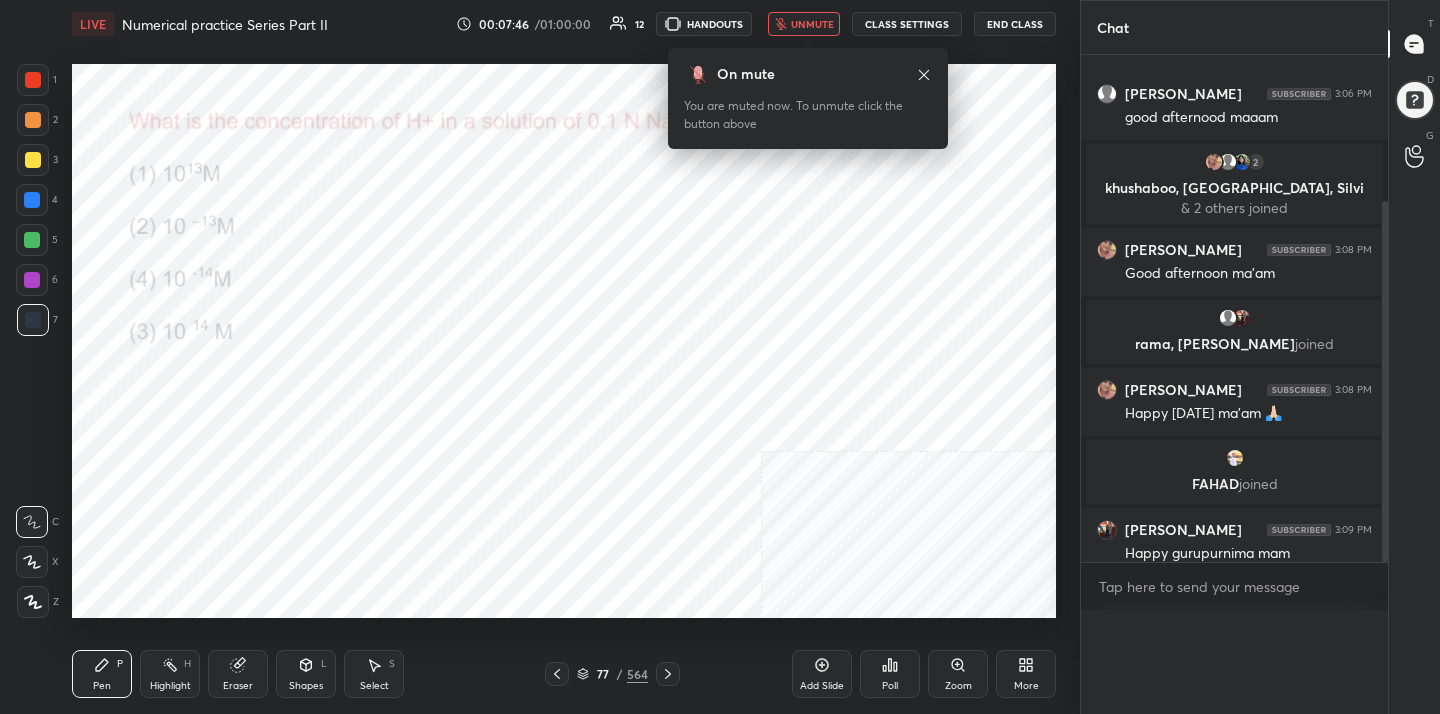 scroll, scrollTop: 0, scrollLeft: 0, axis: both 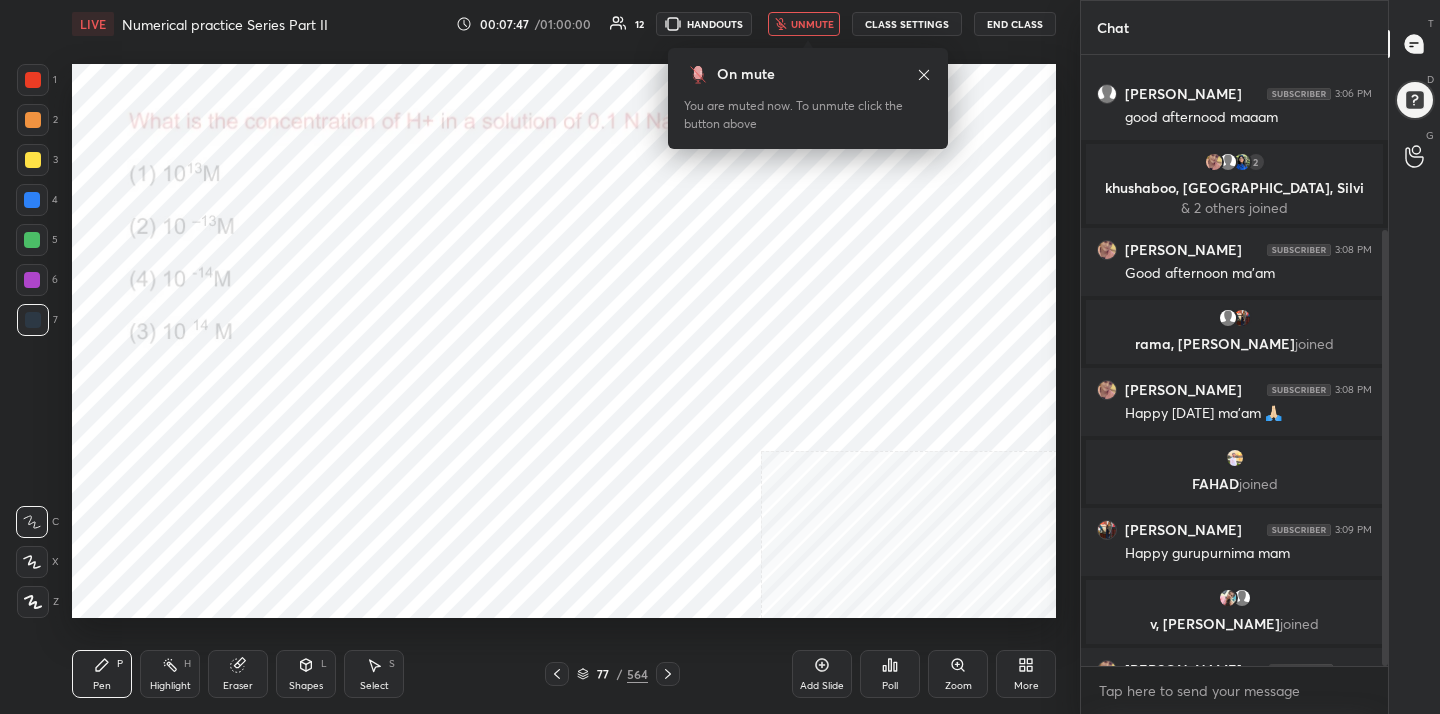 click on "unmute" at bounding box center (812, 24) 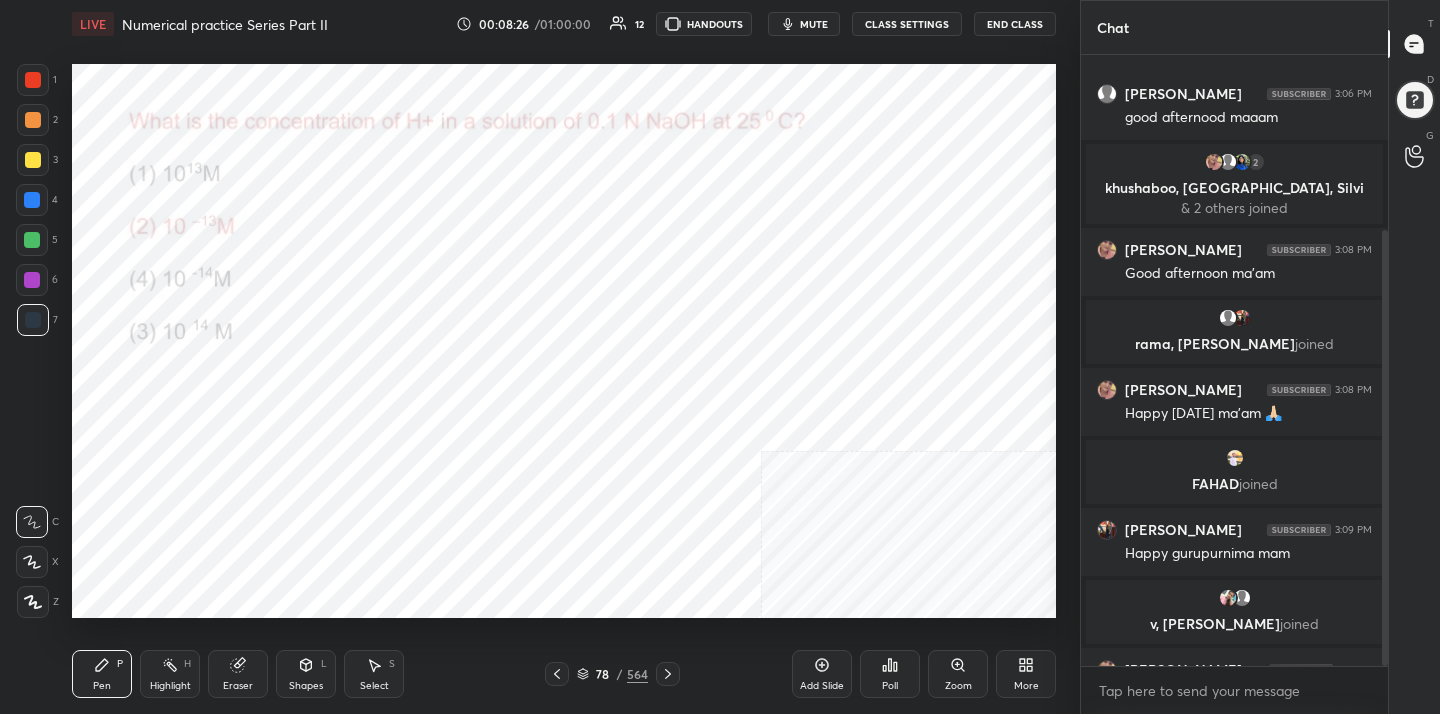 click 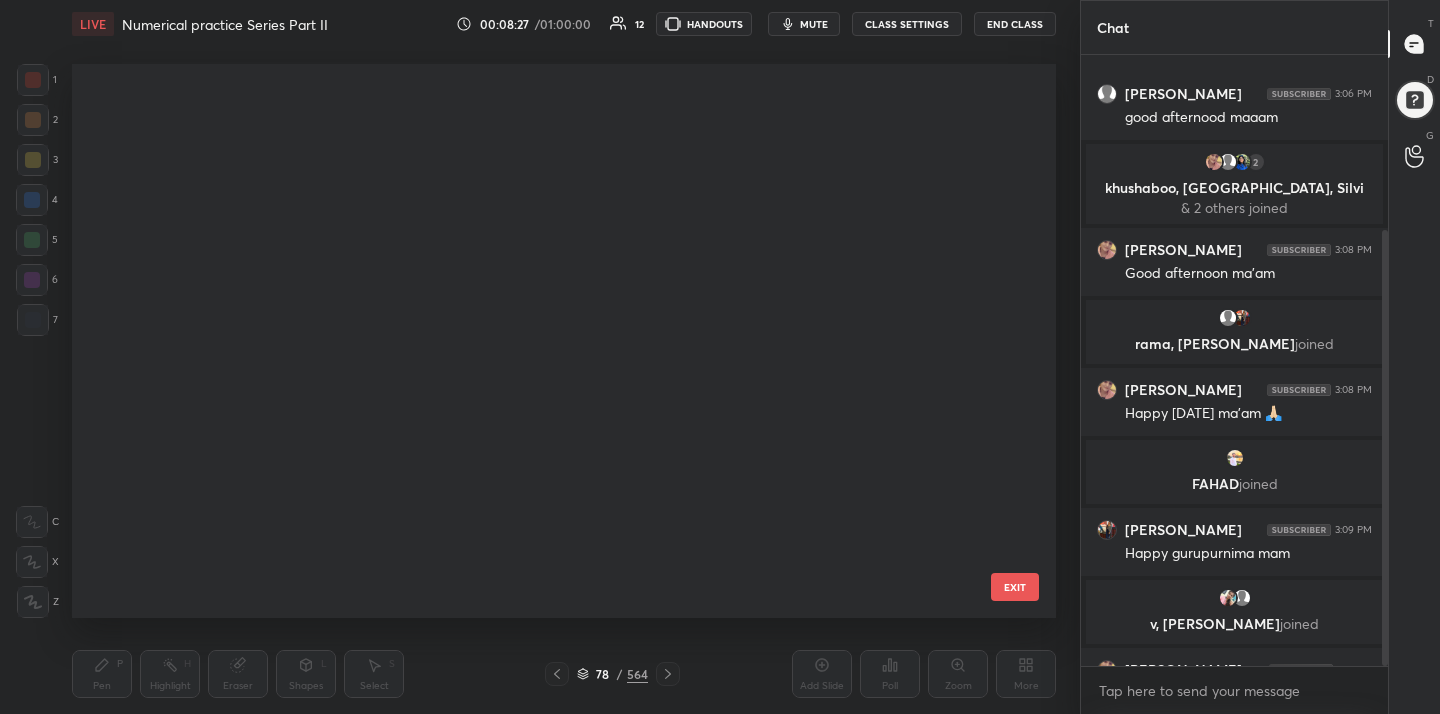 scroll, scrollTop: 3853, scrollLeft: 0, axis: vertical 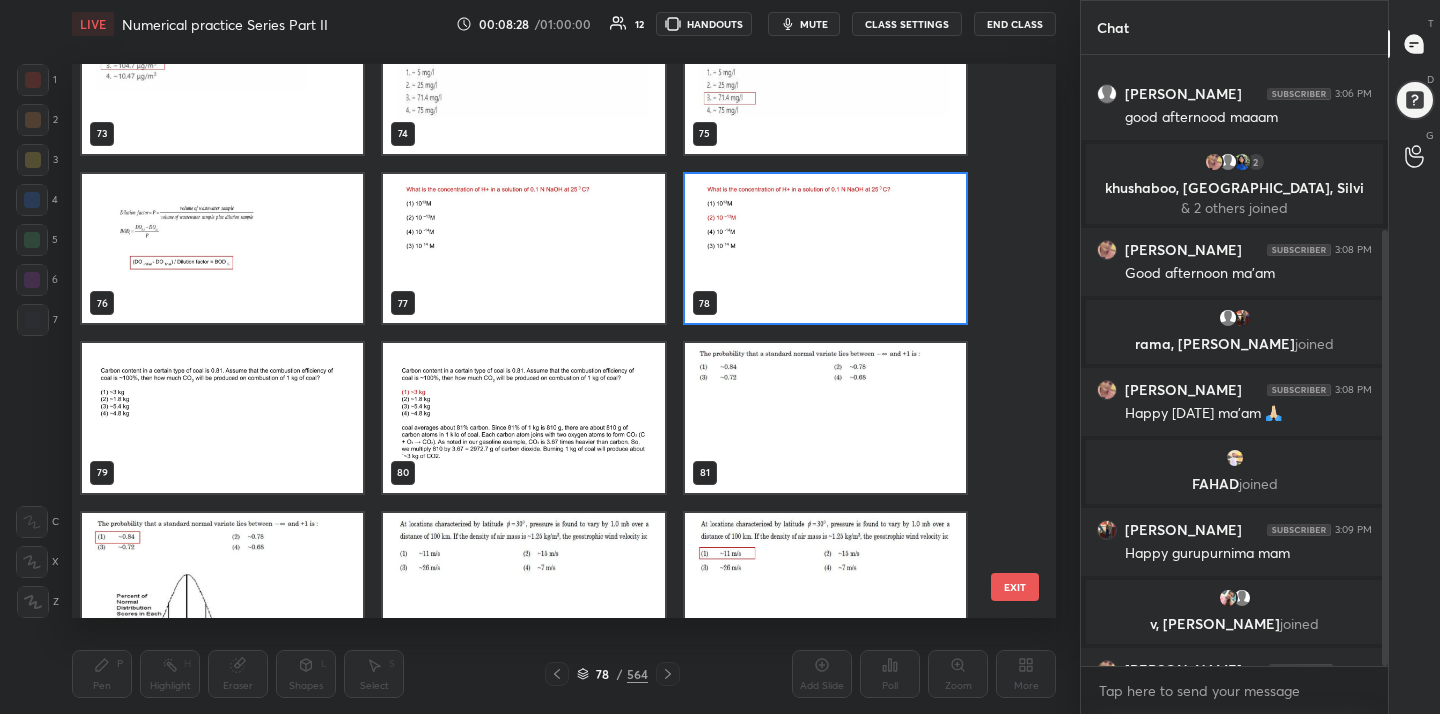 click at bounding box center (222, 418) 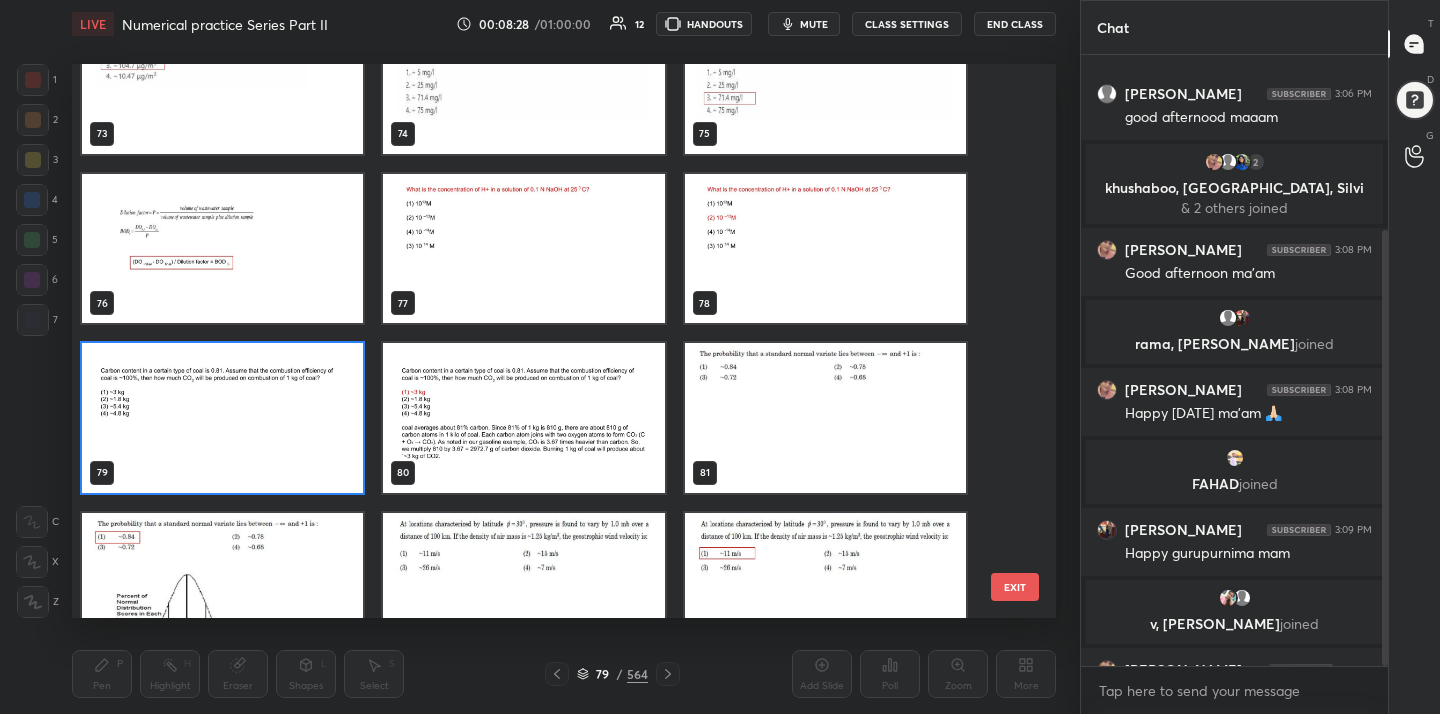 click at bounding box center (222, 418) 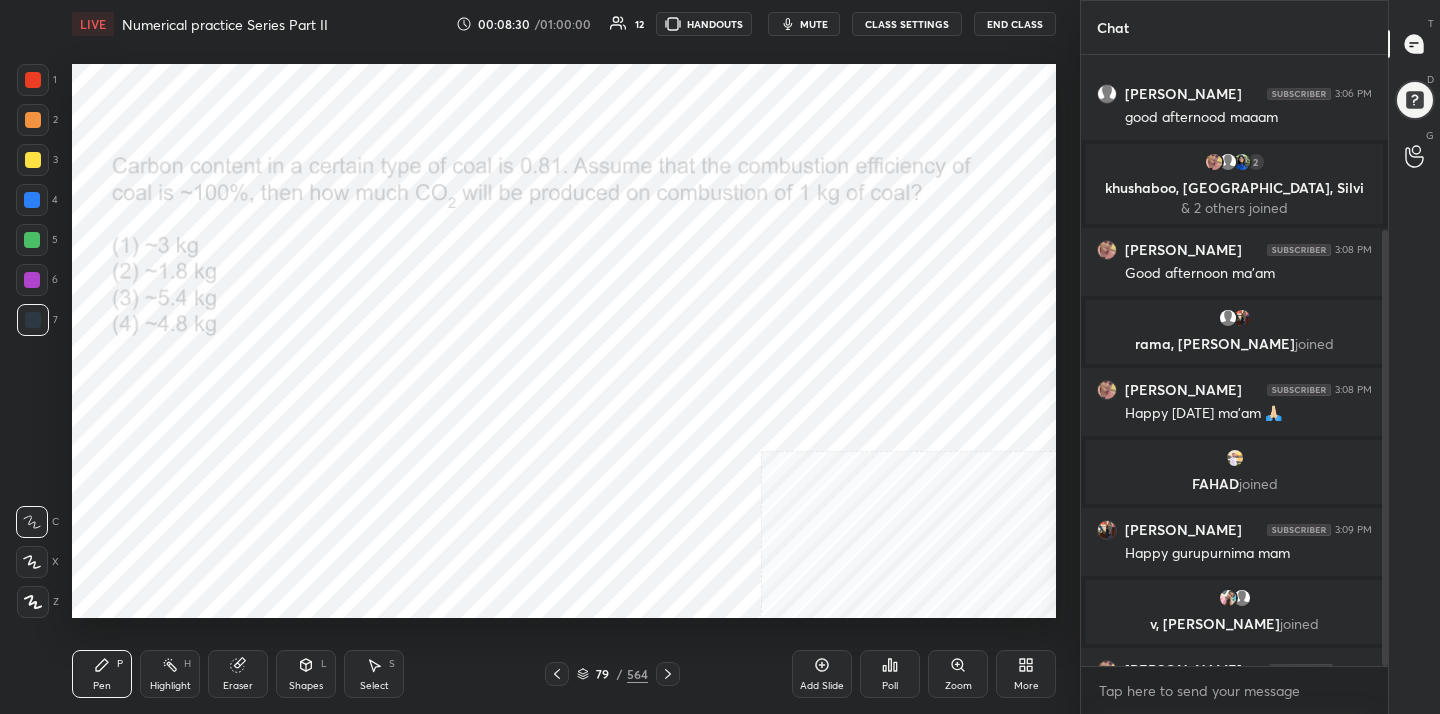 click on "mute" at bounding box center (814, 24) 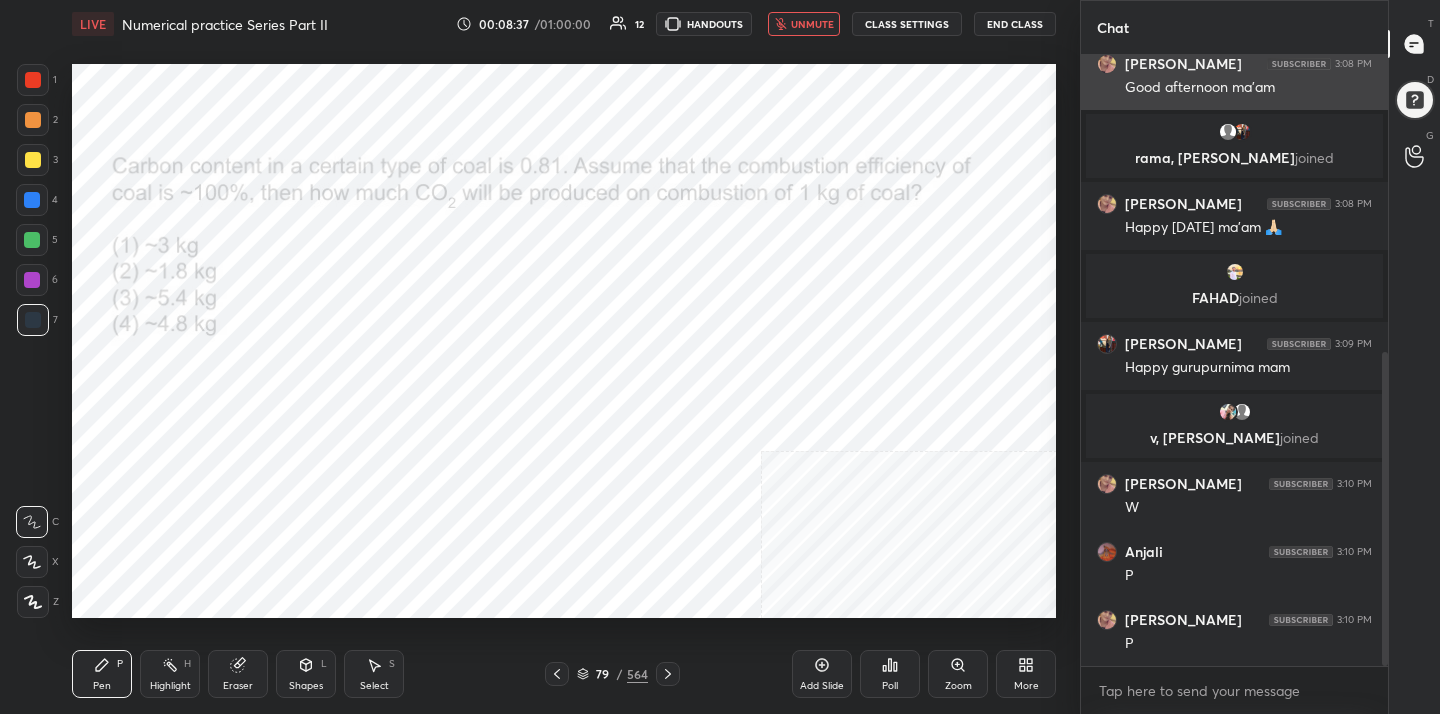 scroll, scrollTop: 579, scrollLeft: 0, axis: vertical 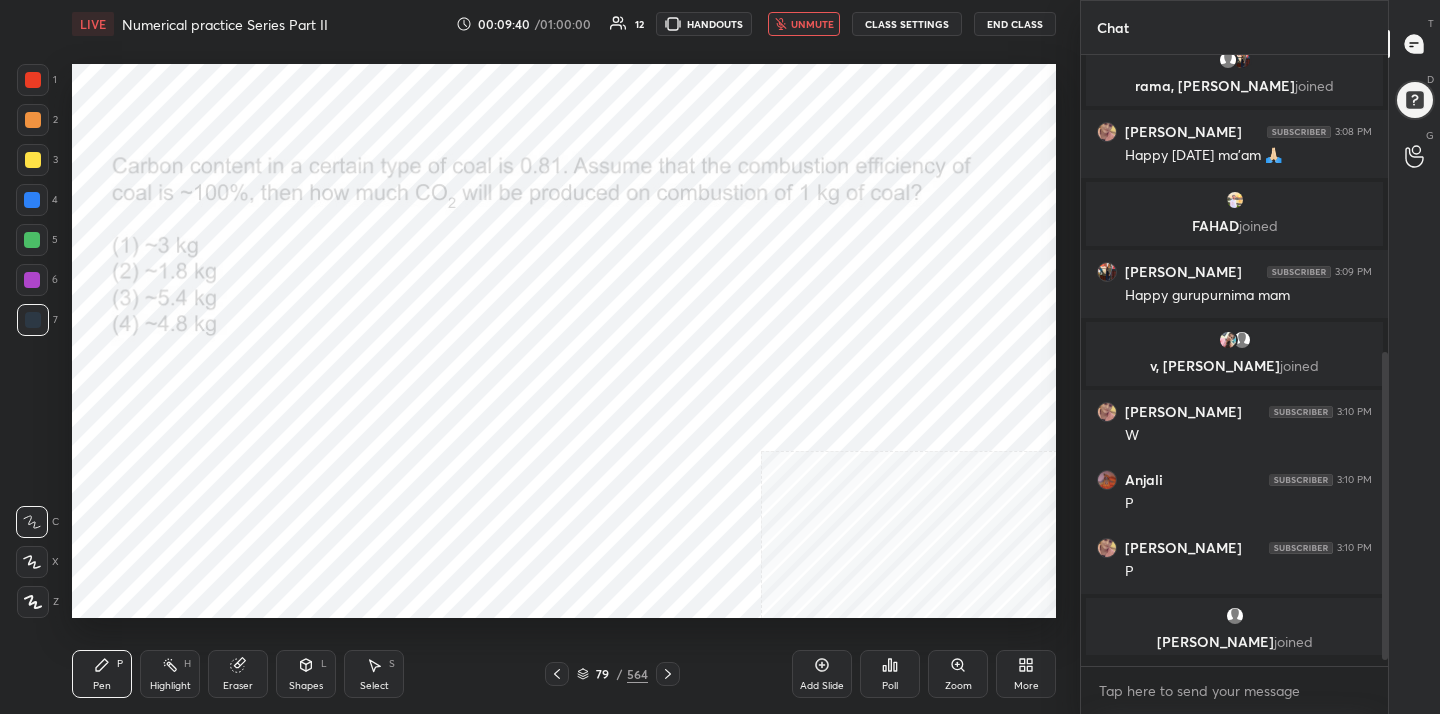 click 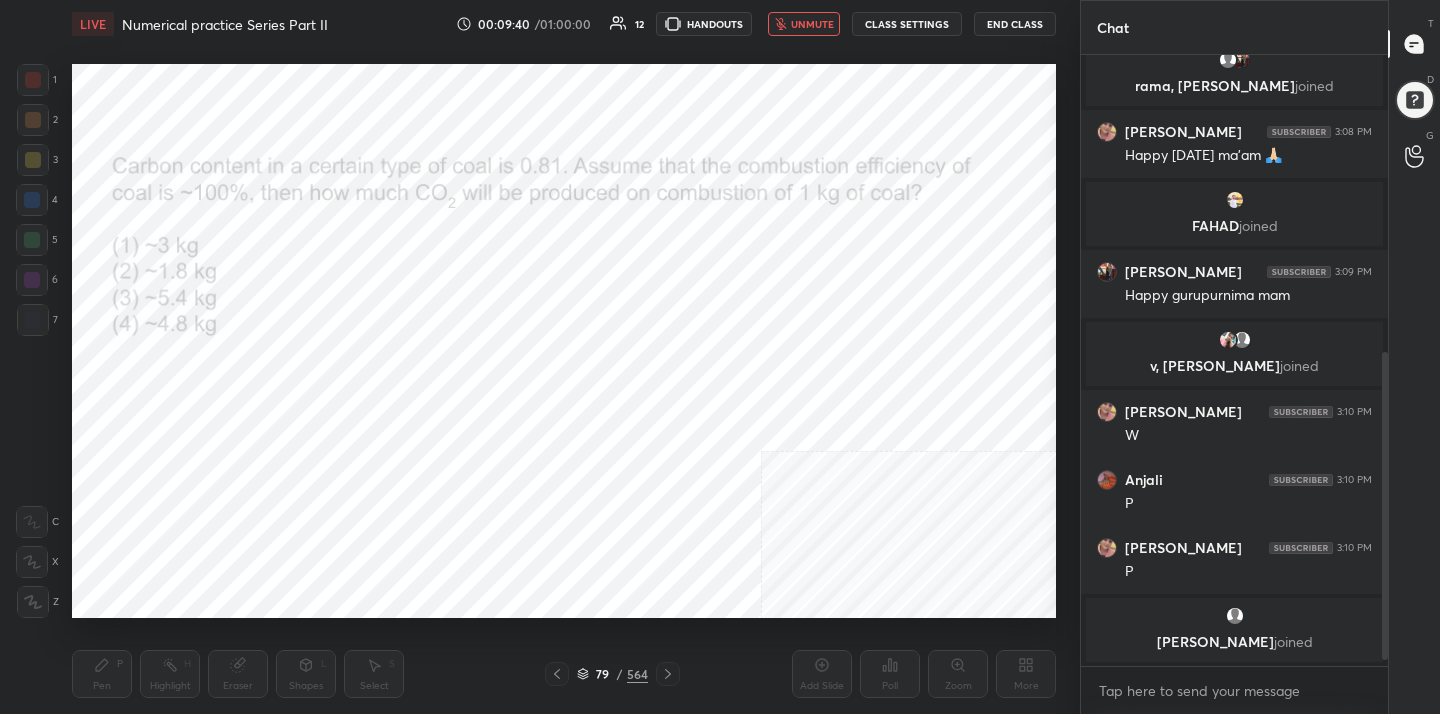 scroll, scrollTop: 579, scrollLeft: 0, axis: vertical 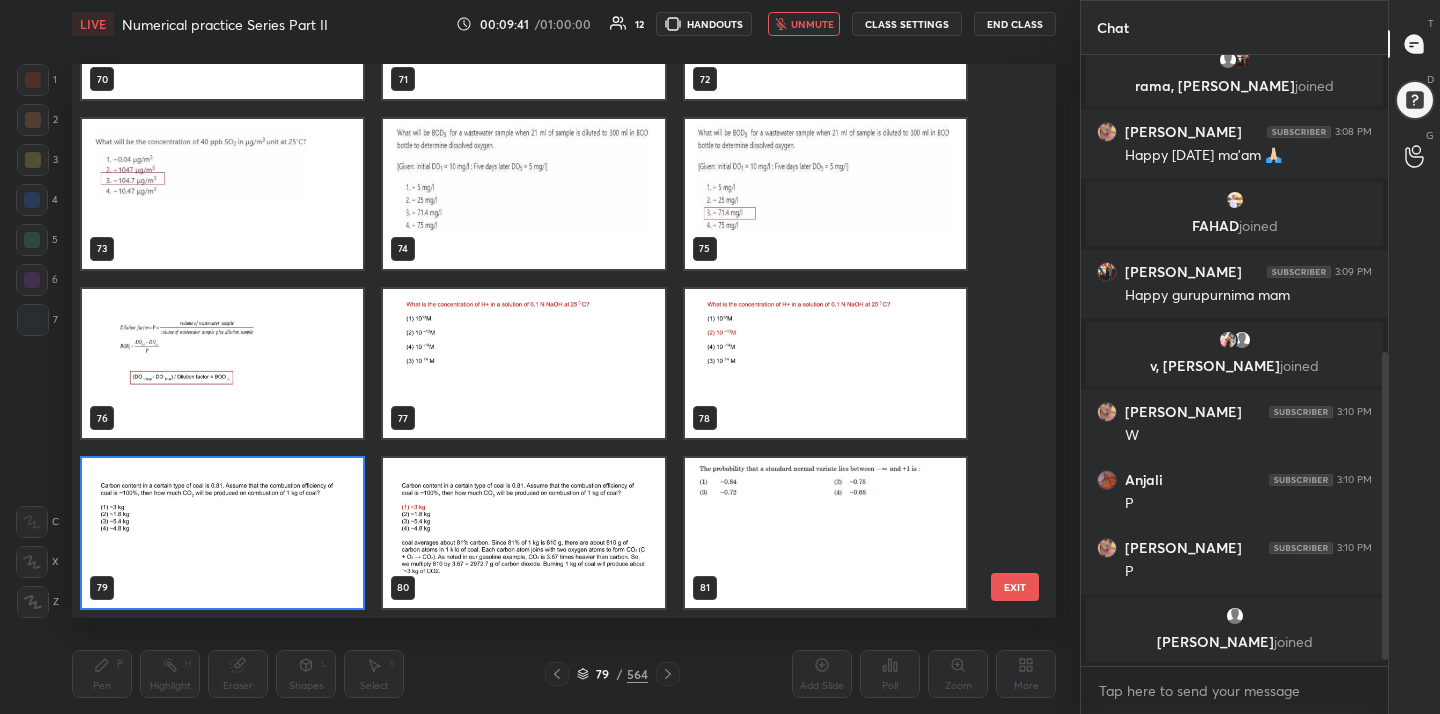 click at bounding box center (222, 533) 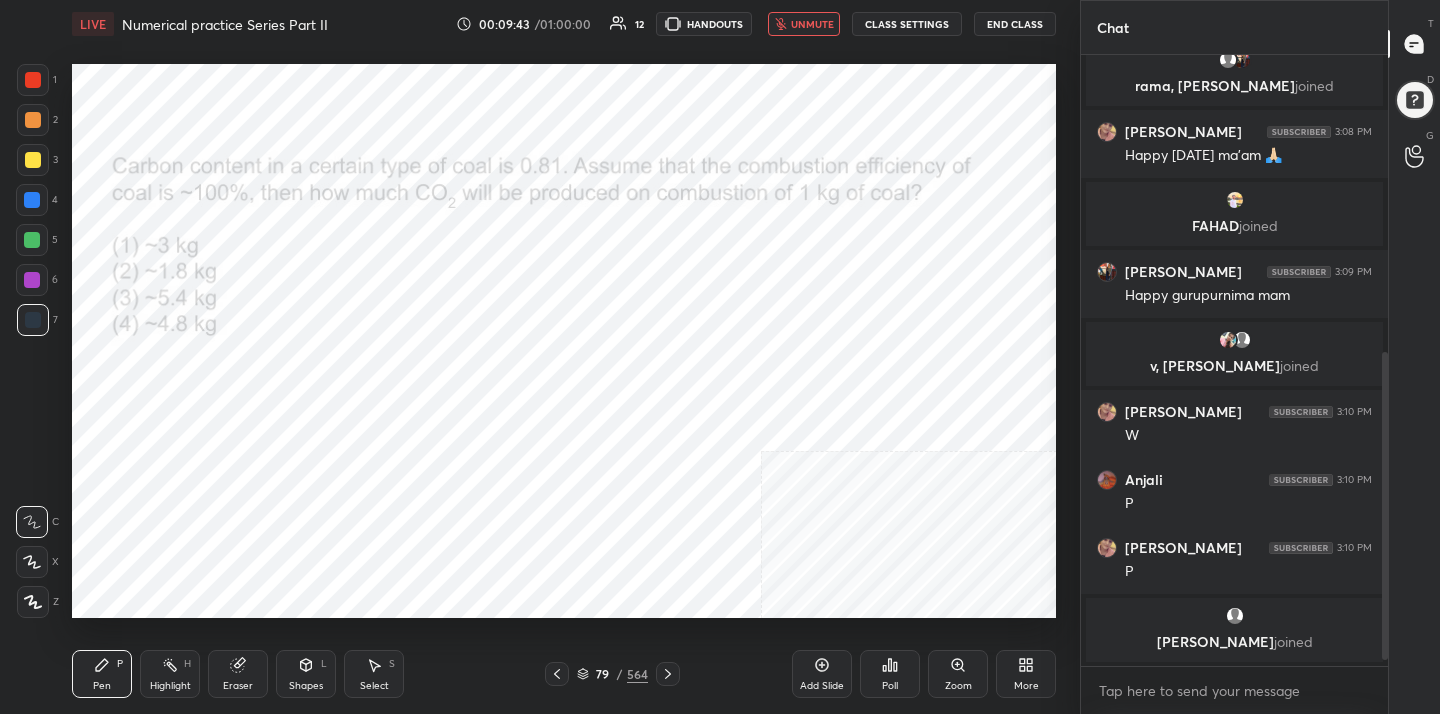 click on "Poll" at bounding box center [890, 674] 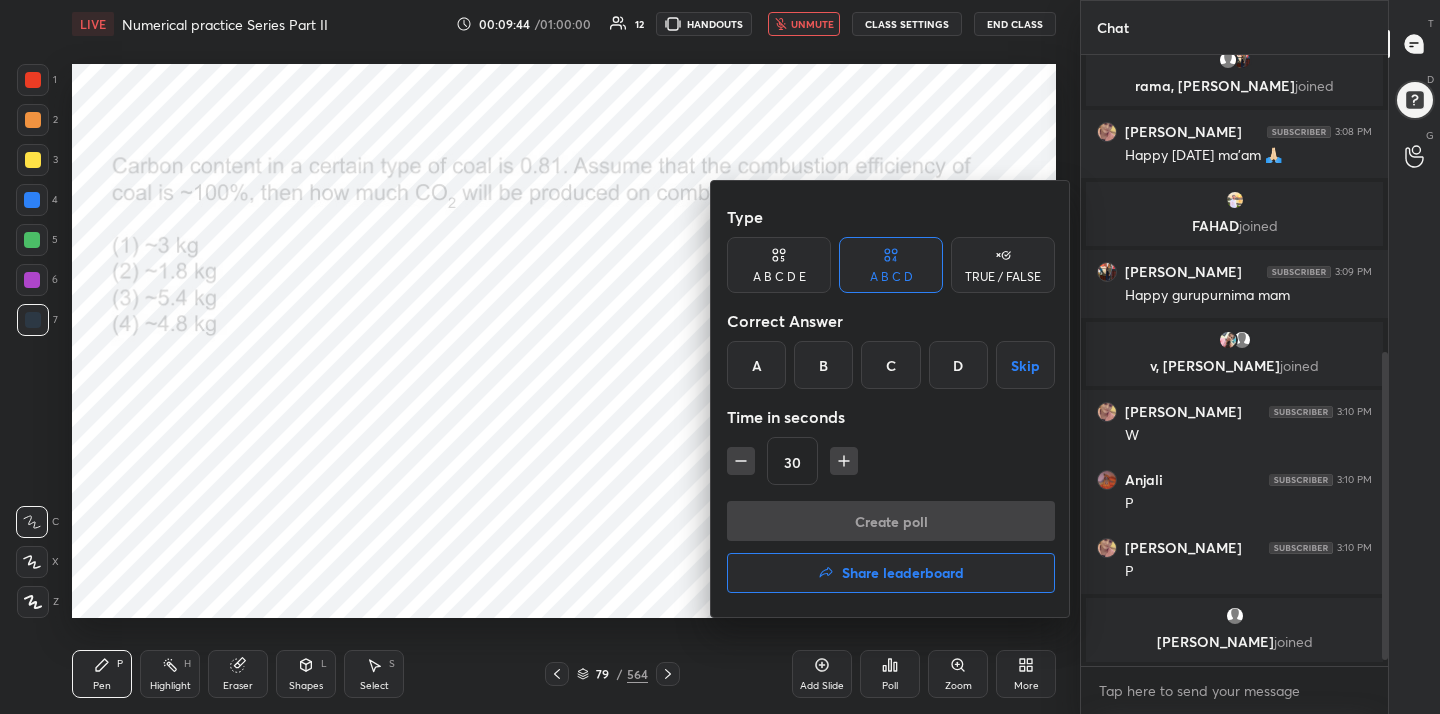 click on "A" at bounding box center [756, 365] 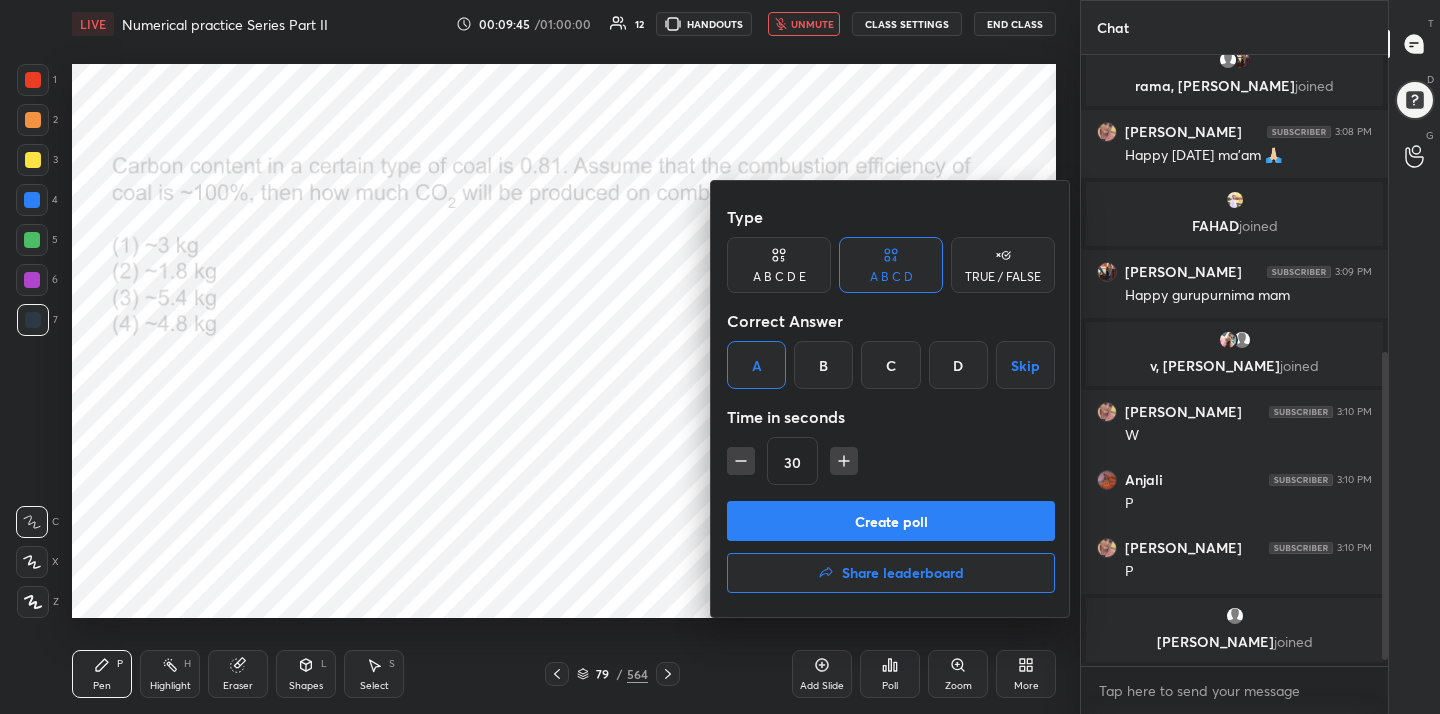 click on "Create poll" at bounding box center [891, 521] 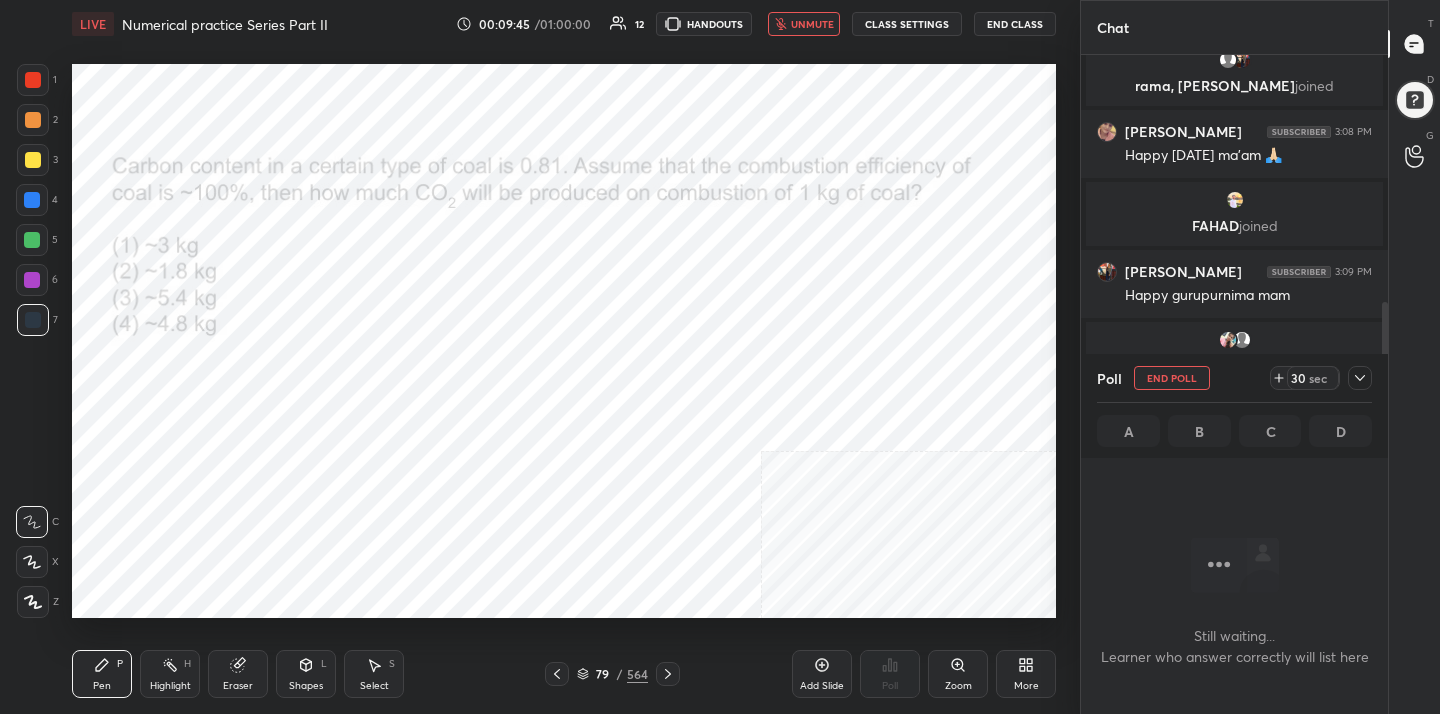 scroll, scrollTop: 387, scrollLeft: 301, axis: both 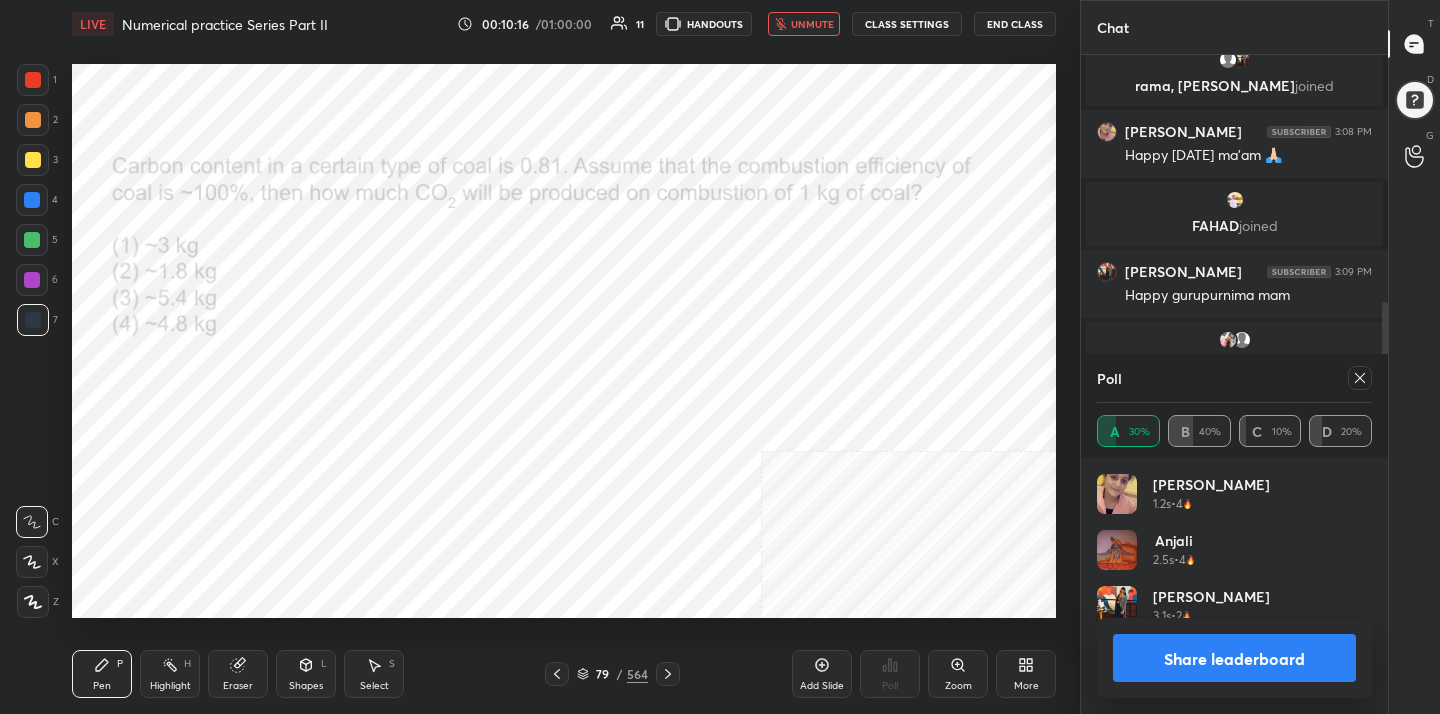 click 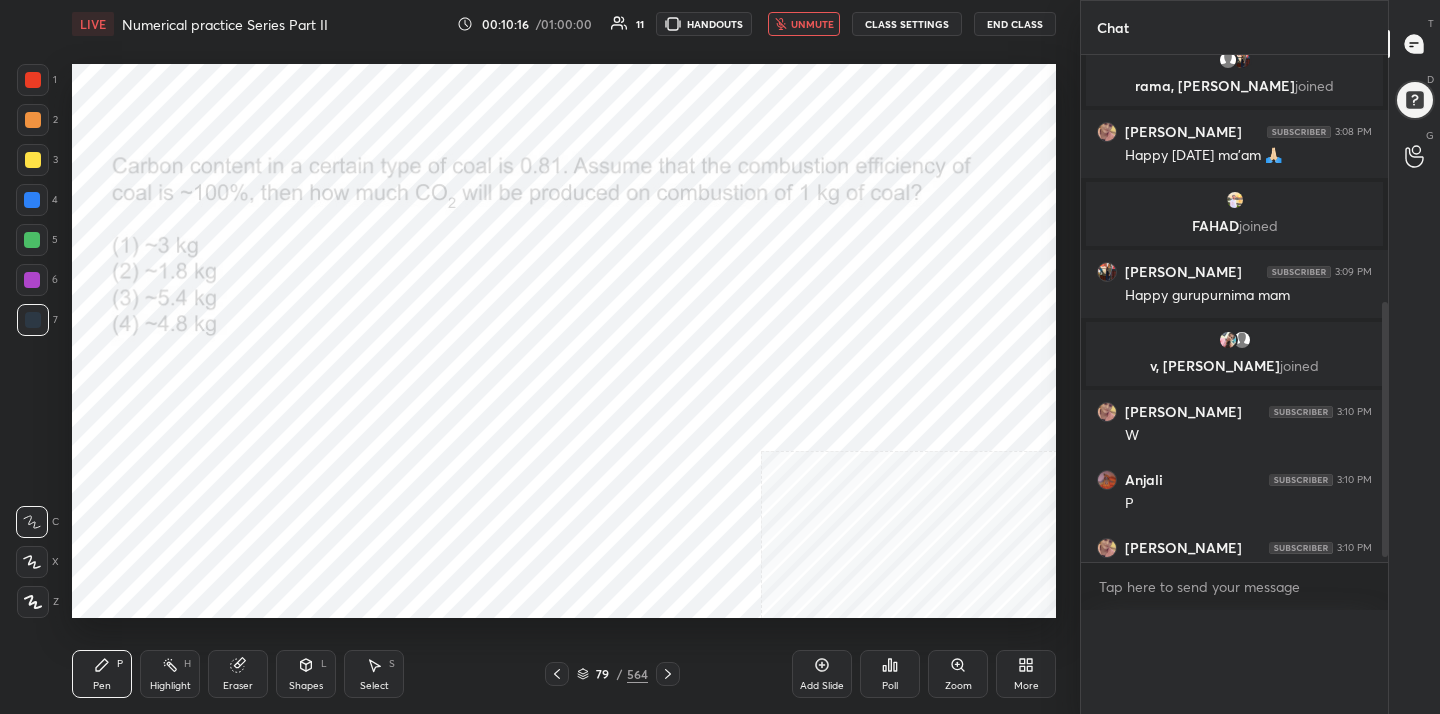 scroll, scrollTop: 0, scrollLeft: 0, axis: both 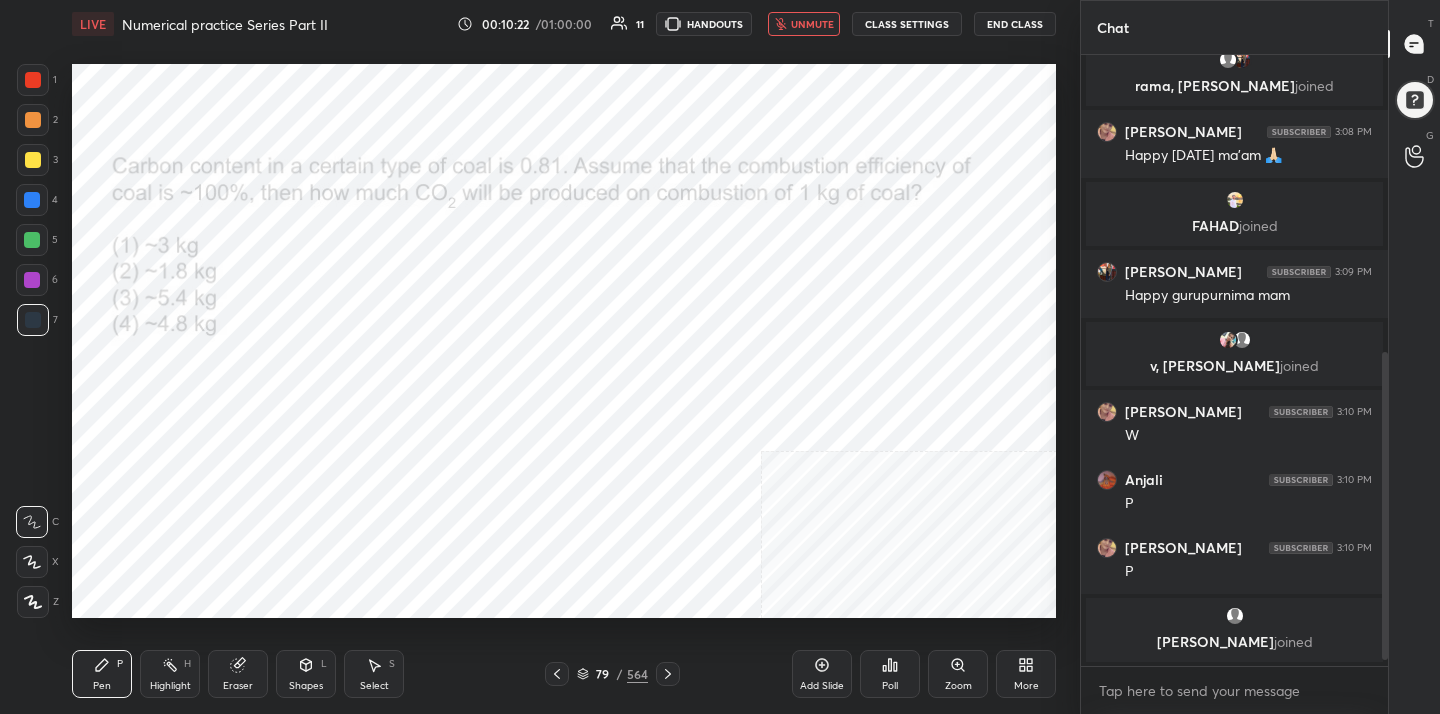 click on "unmute" at bounding box center [812, 24] 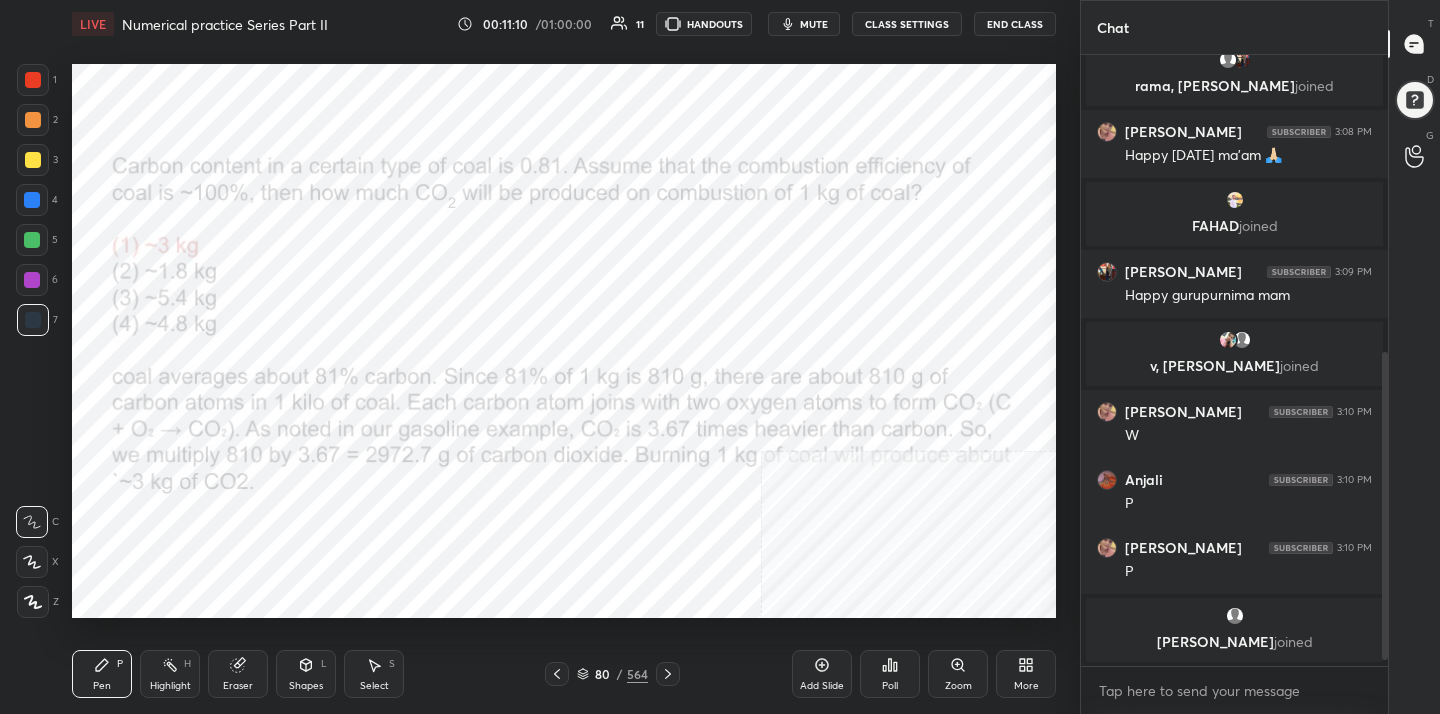 click on "80 / 564" at bounding box center [612, 674] 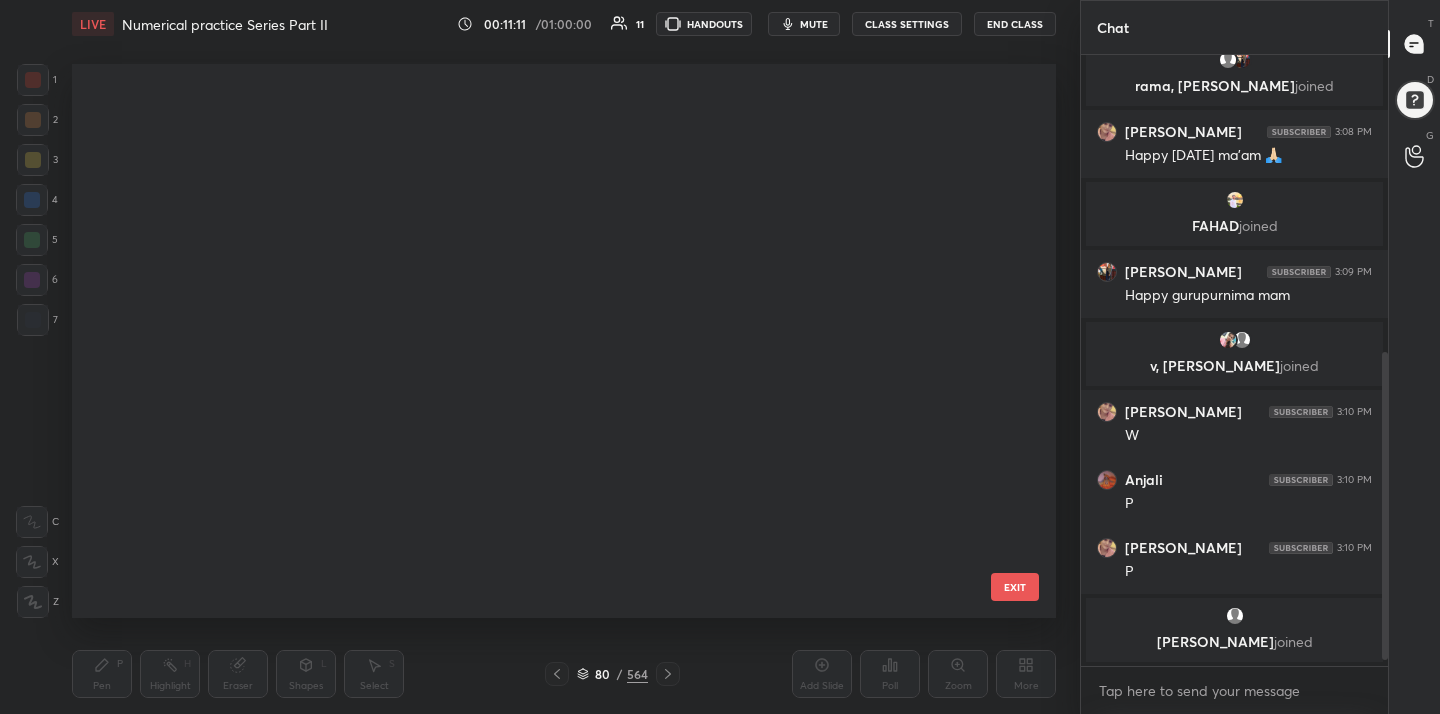 scroll, scrollTop: 4023, scrollLeft: 0, axis: vertical 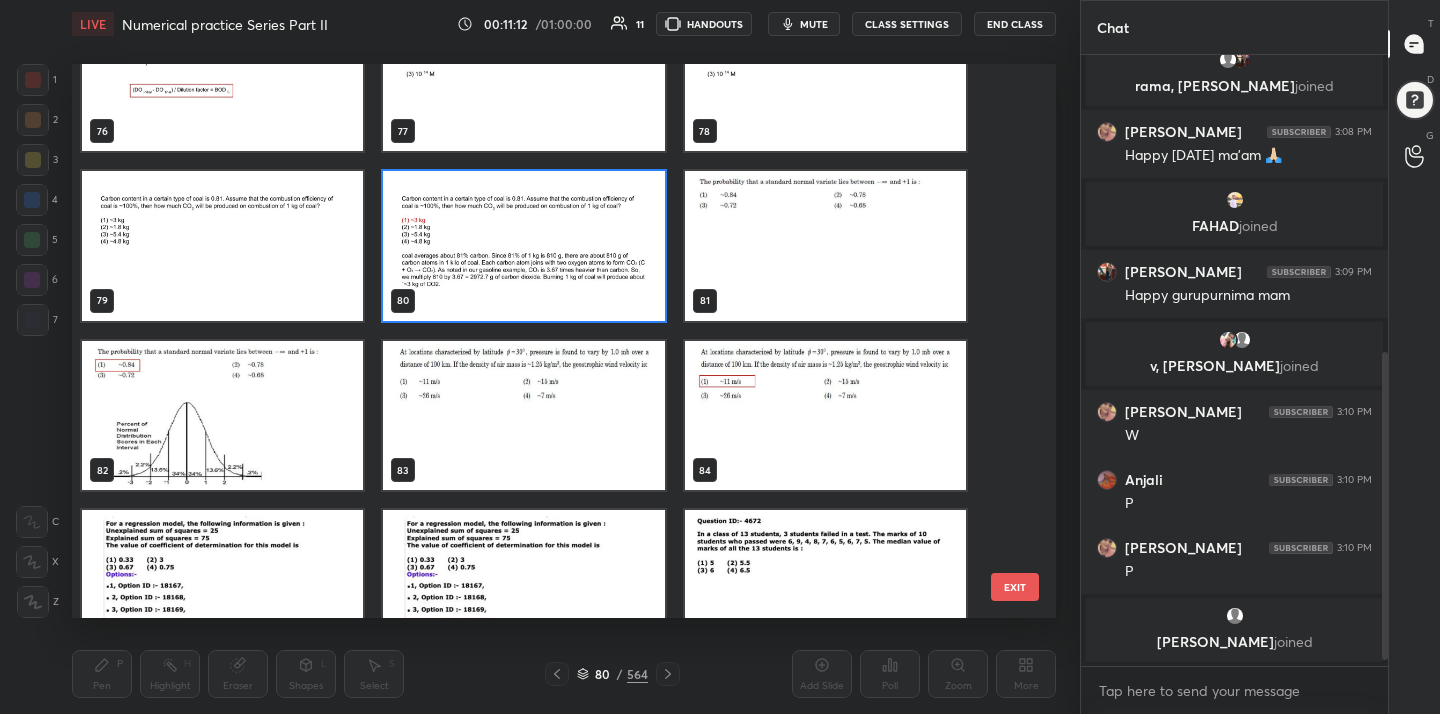 click at bounding box center (825, 246) 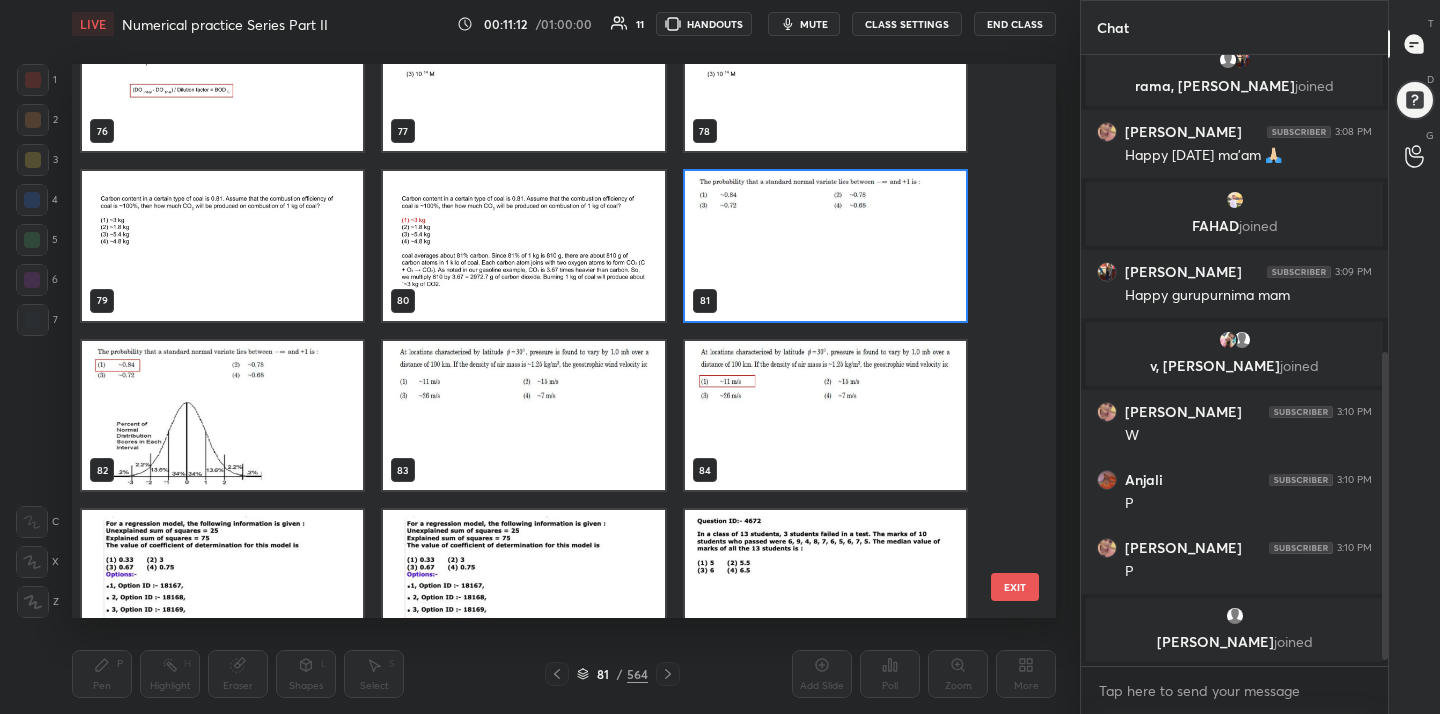 click at bounding box center (825, 246) 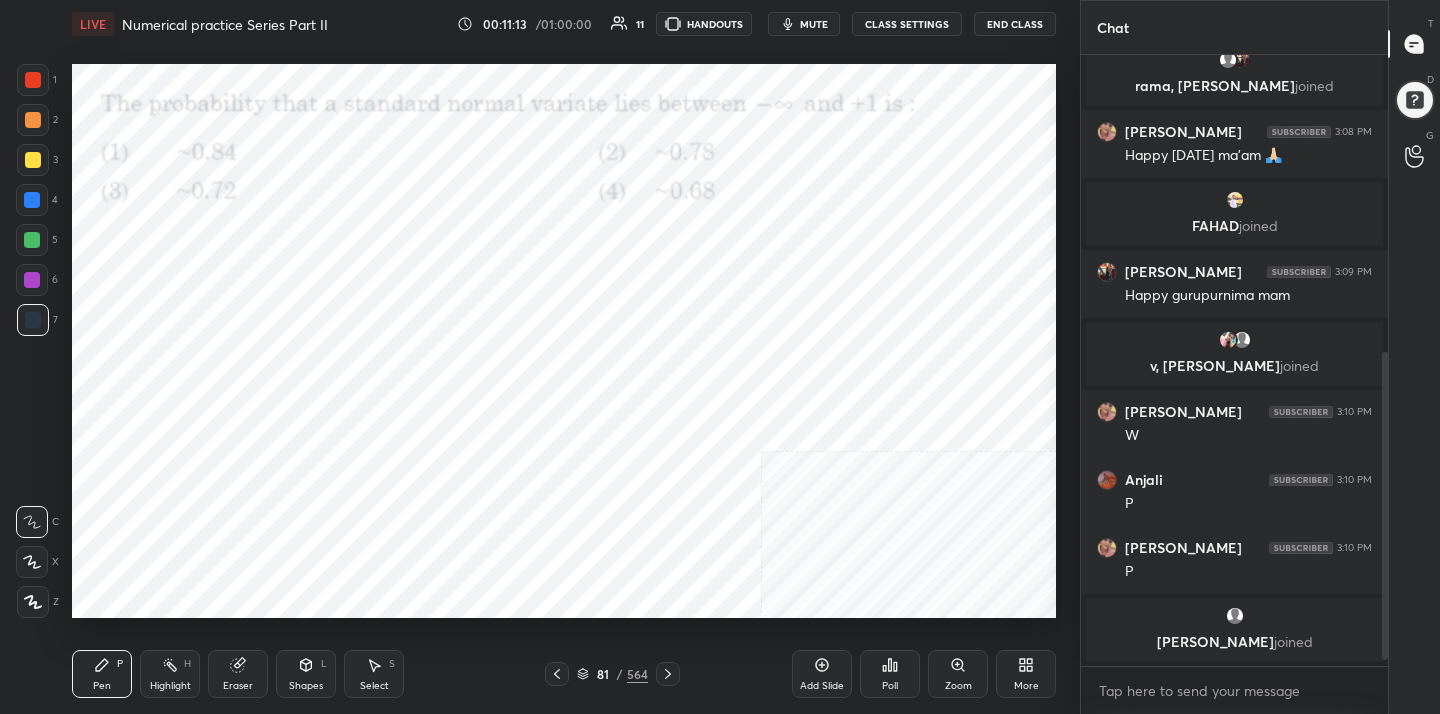 click on "mute" at bounding box center (814, 24) 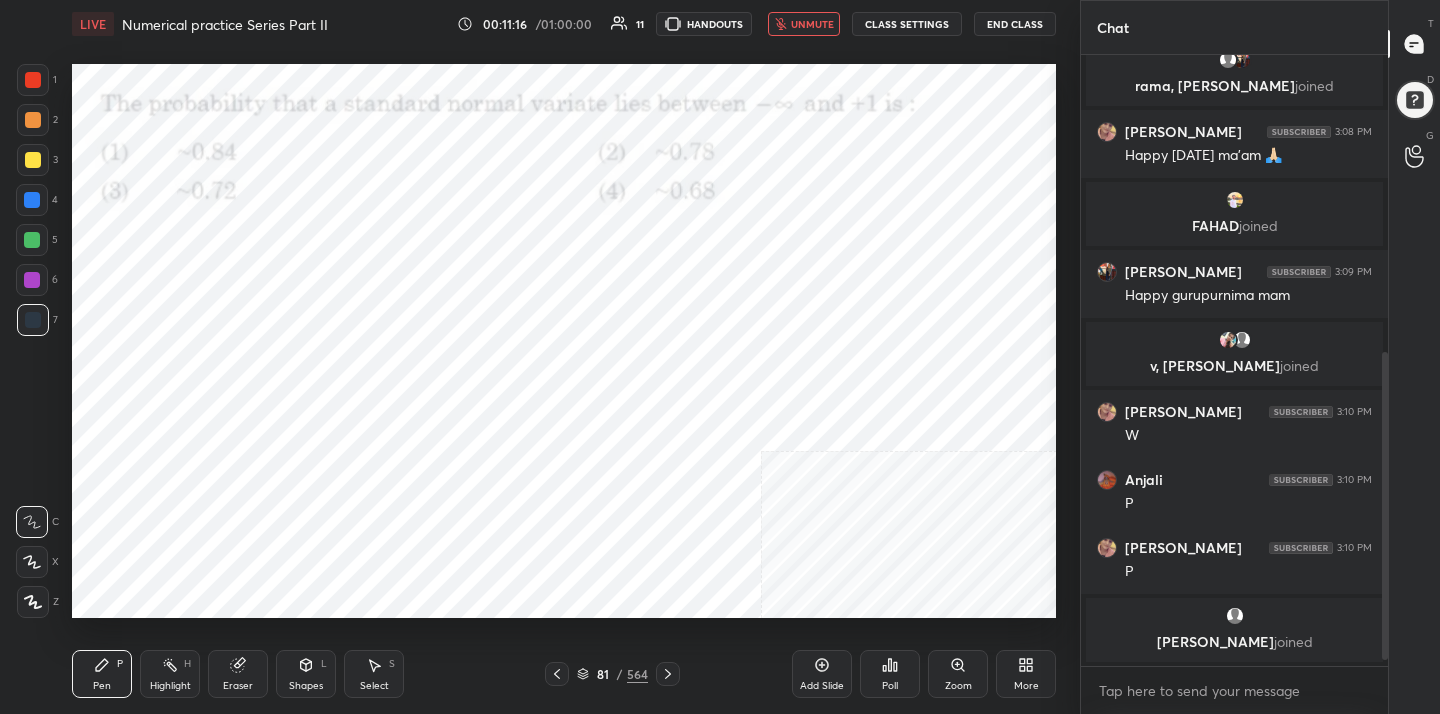 click on "unmute" at bounding box center (812, 24) 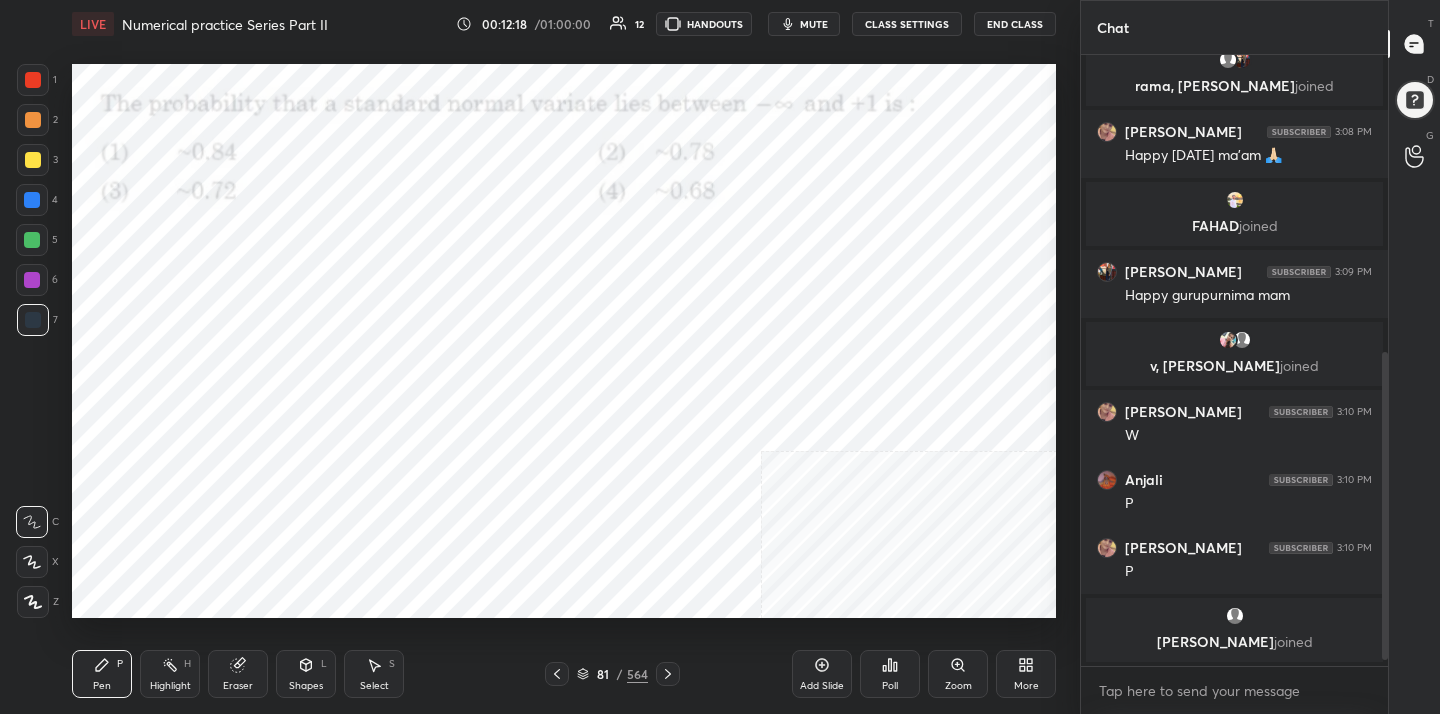 click 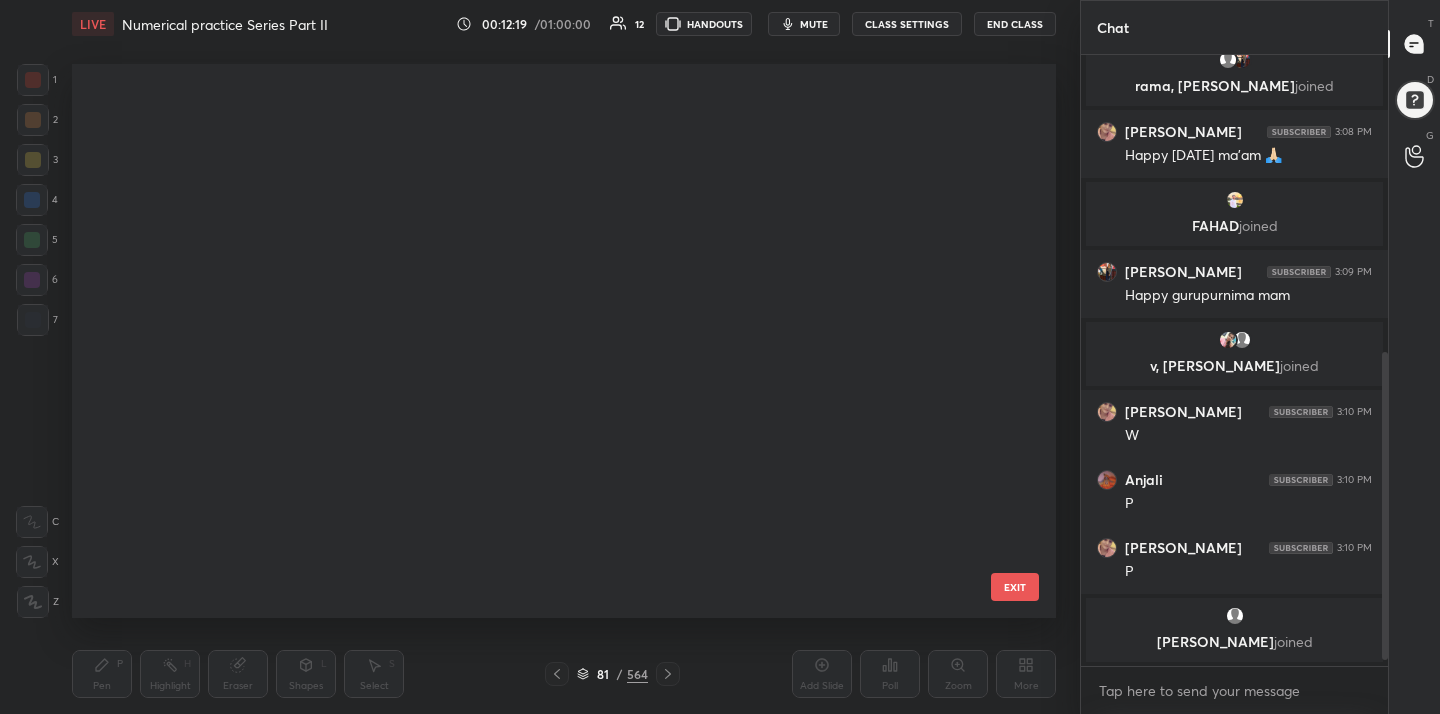 scroll, scrollTop: 4023, scrollLeft: 0, axis: vertical 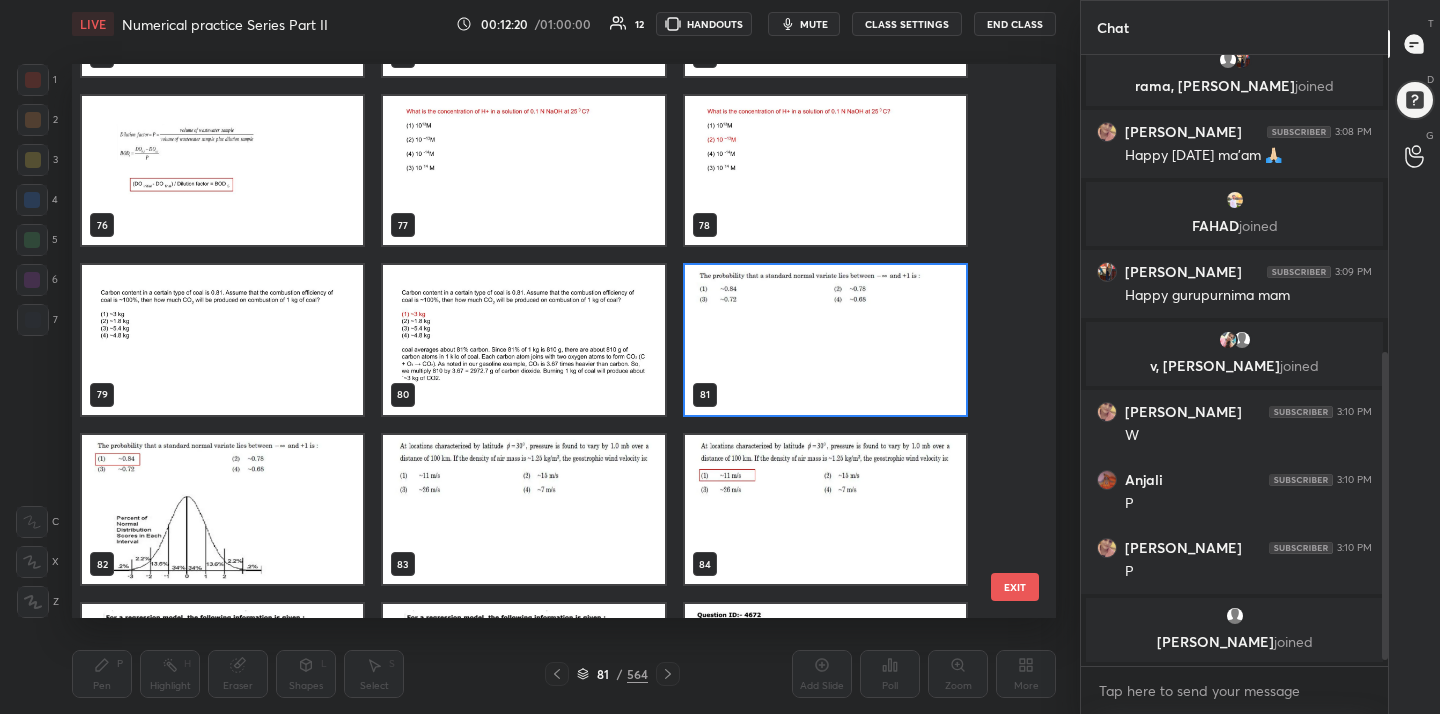 click at bounding box center [825, 340] 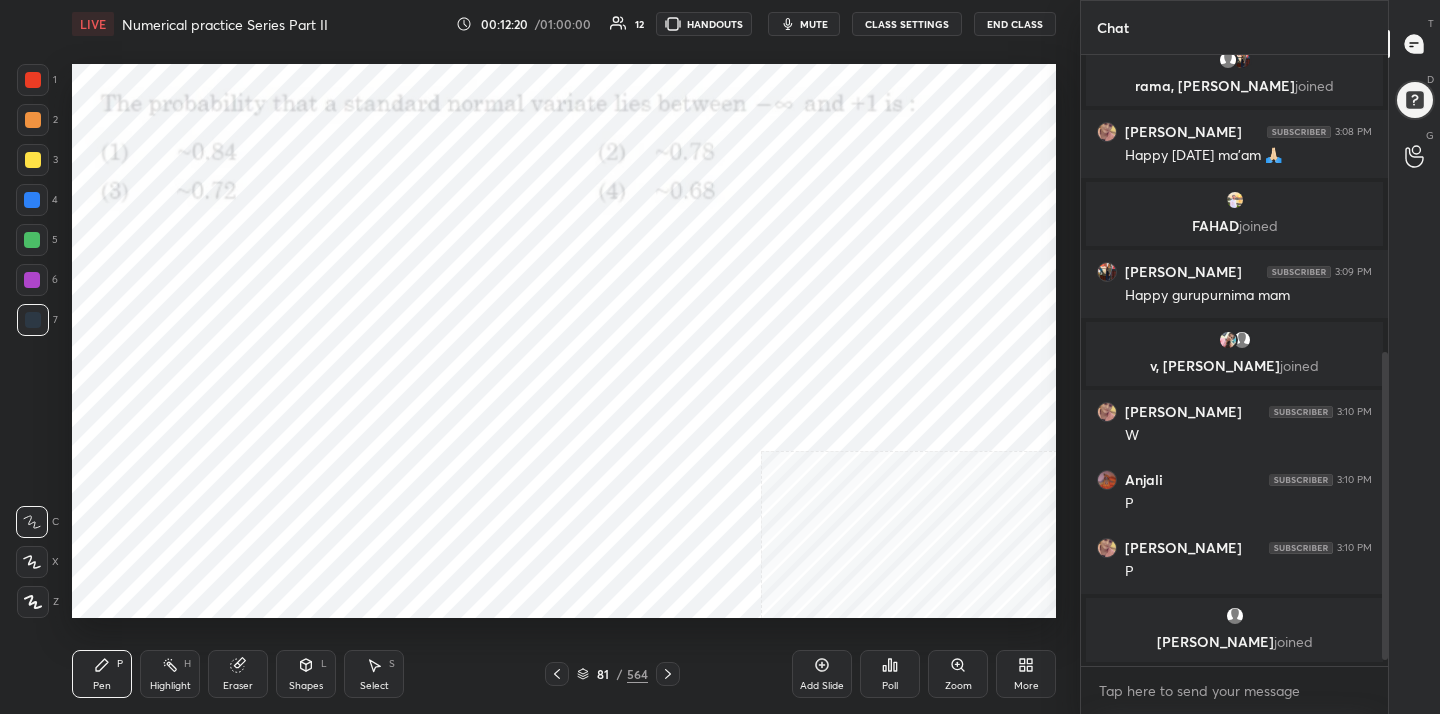 click at bounding box center [825, 340] 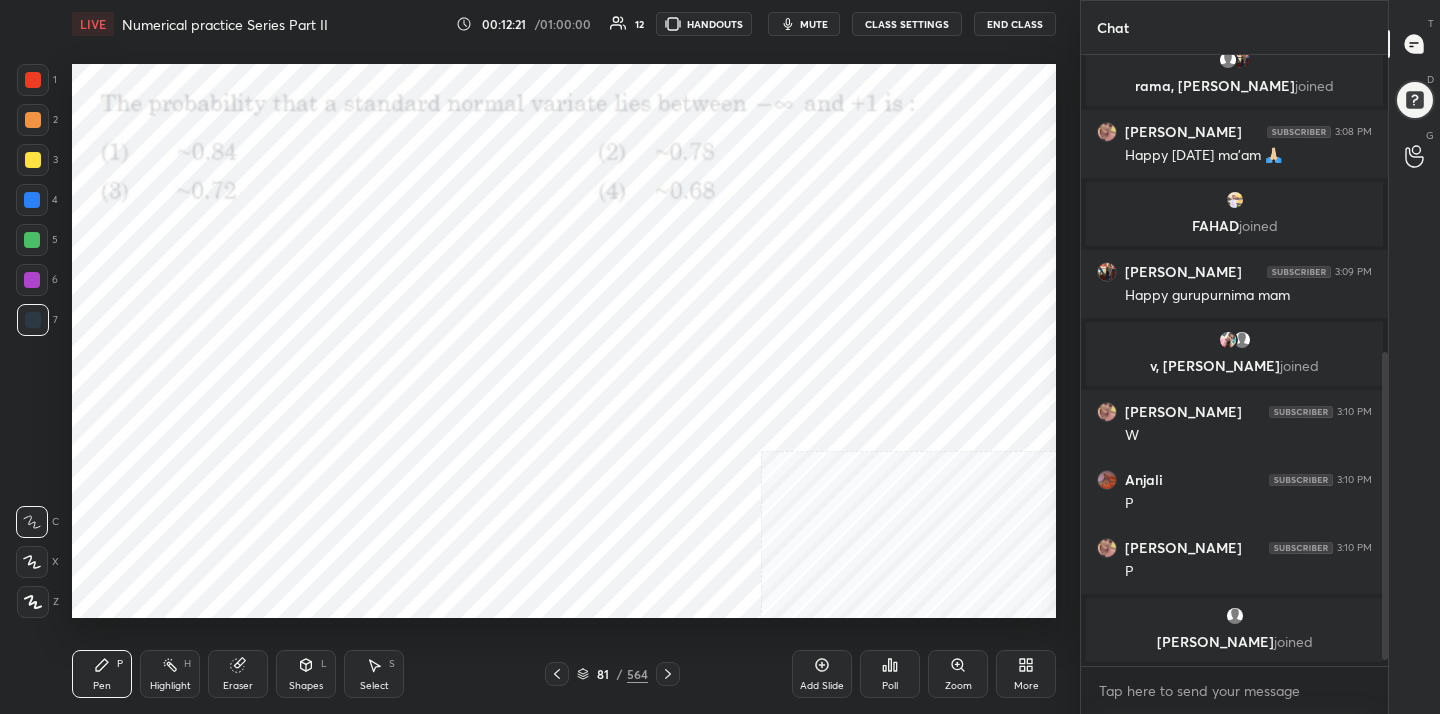 click on "Poll" at bounding box center (890, 674) 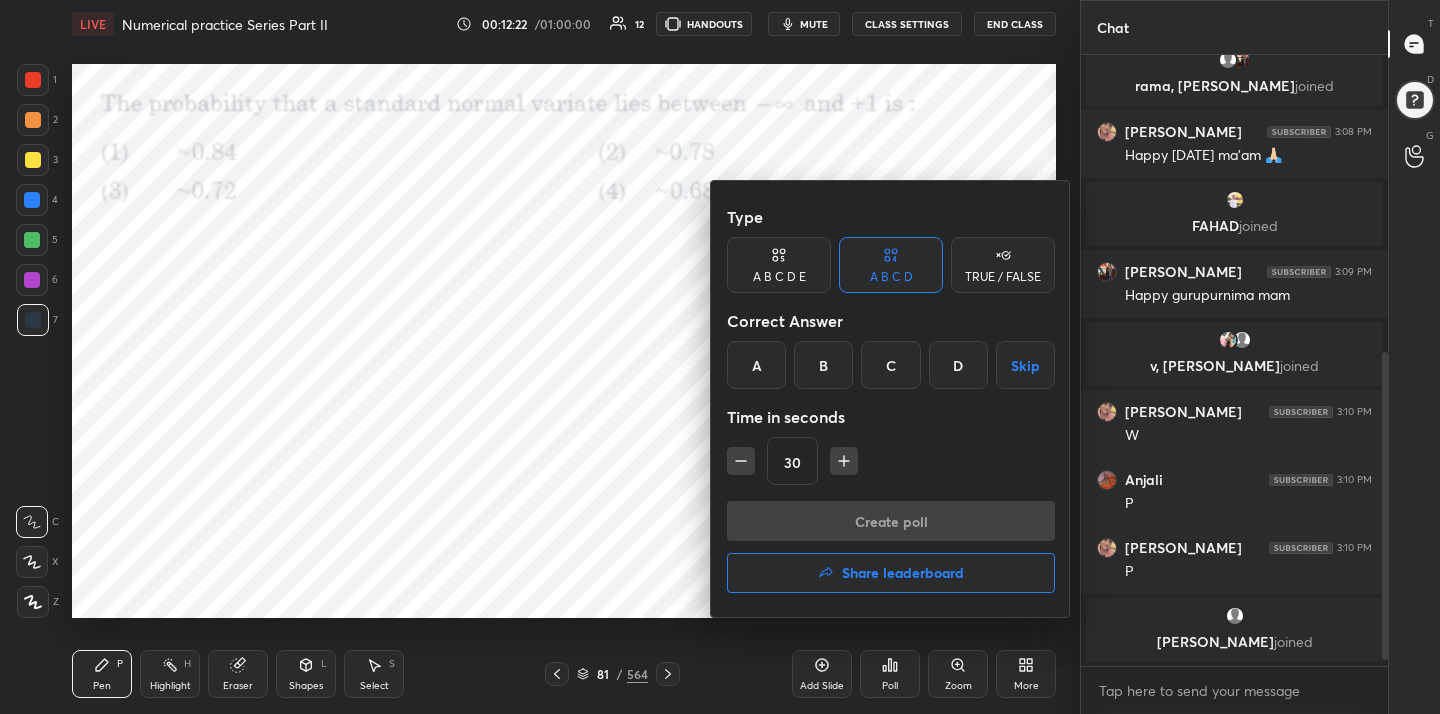 click on "A" at bounding box center (756, 365) 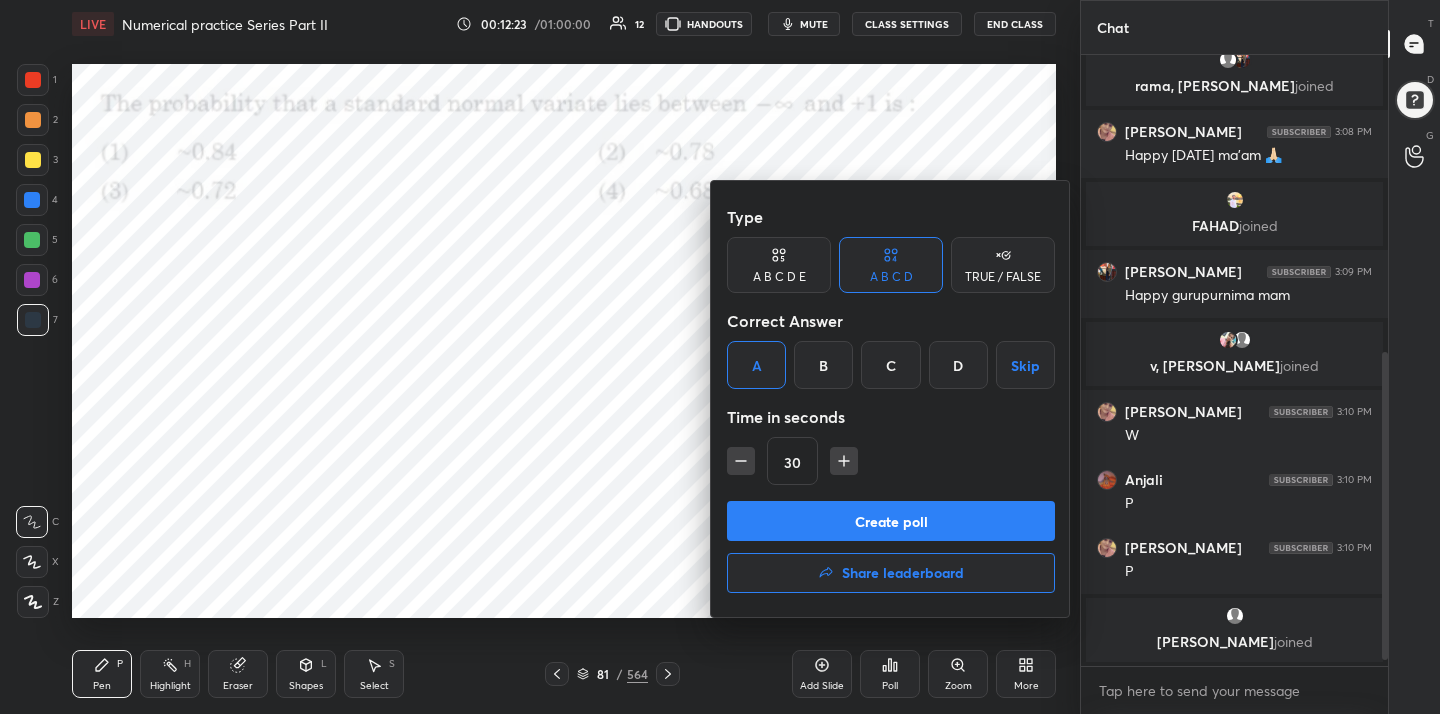 click on "Create poll" at bounding box center (891, 521) 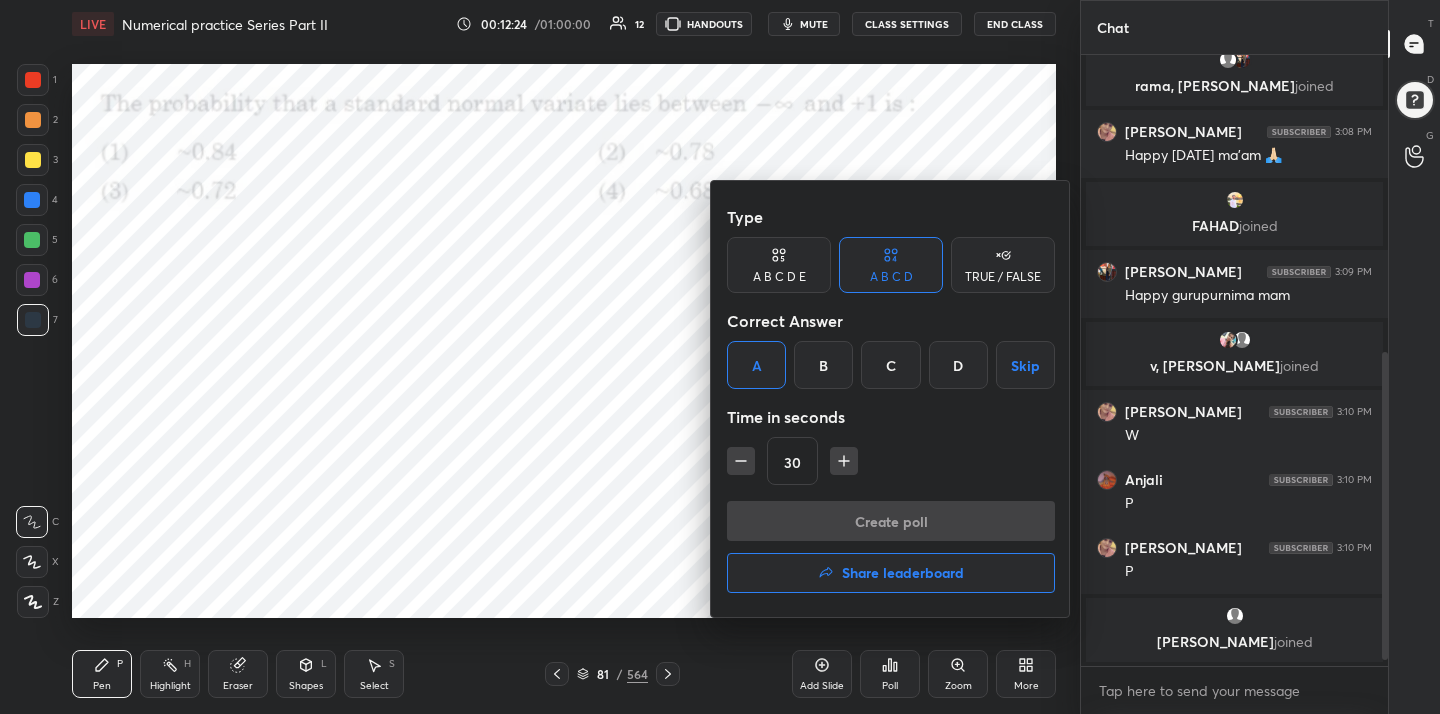 scroll, scrollTop: 386, scrollLeft: 301, axis: both 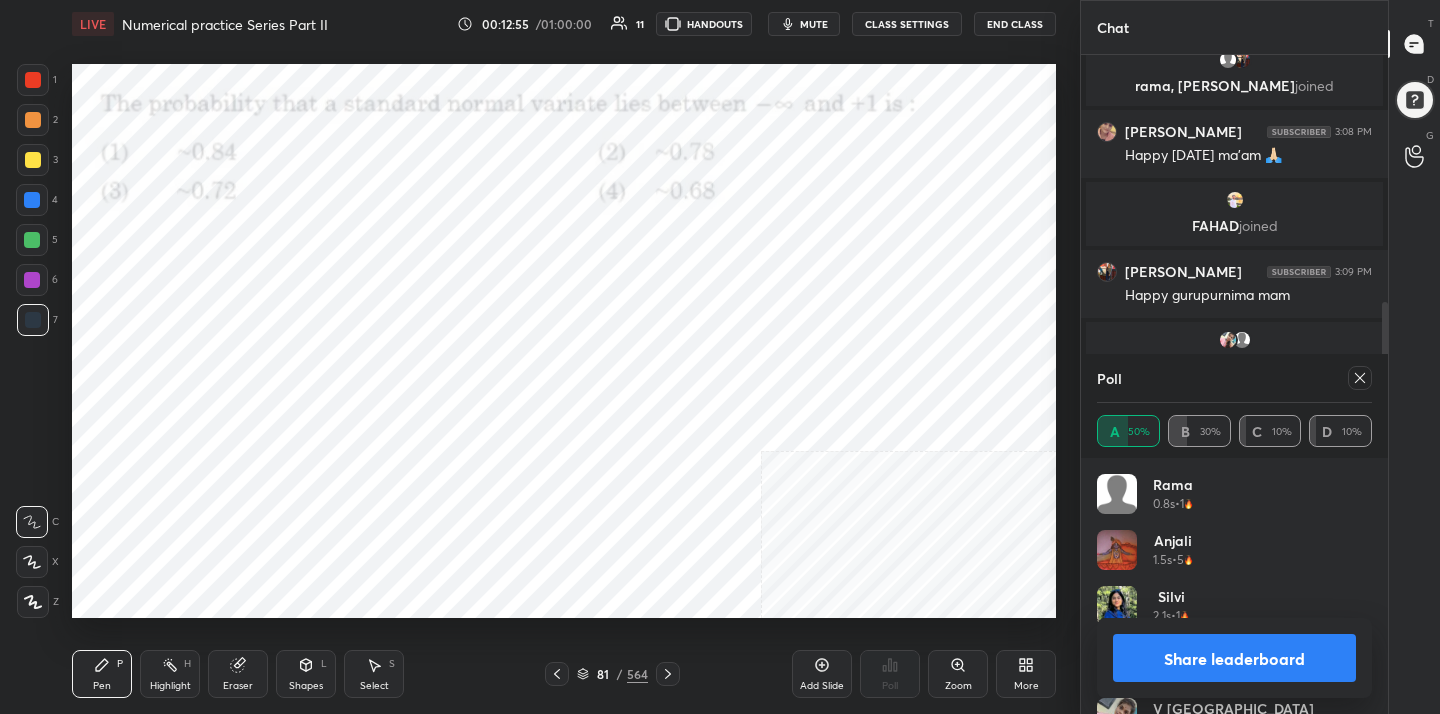 click 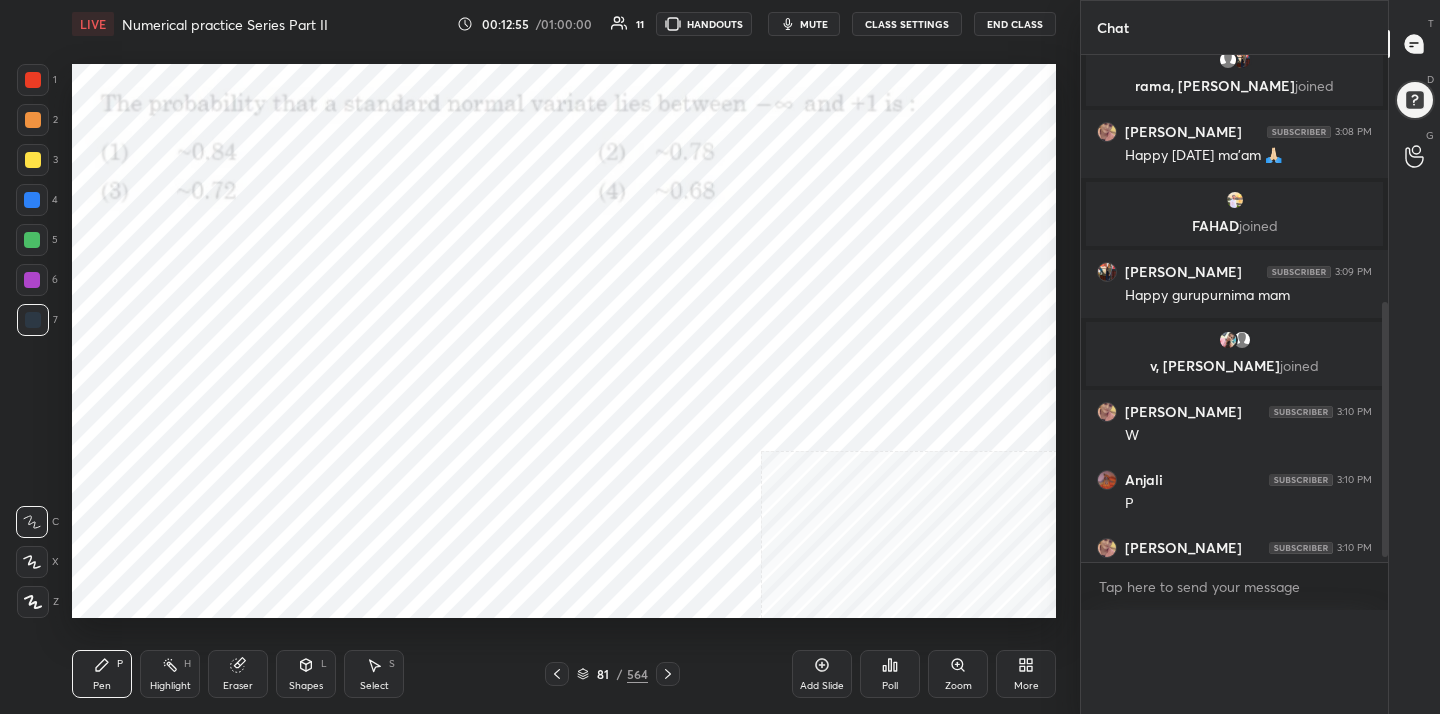 scroll, scrollTop: 0, scrollLeft: 0, axis: both 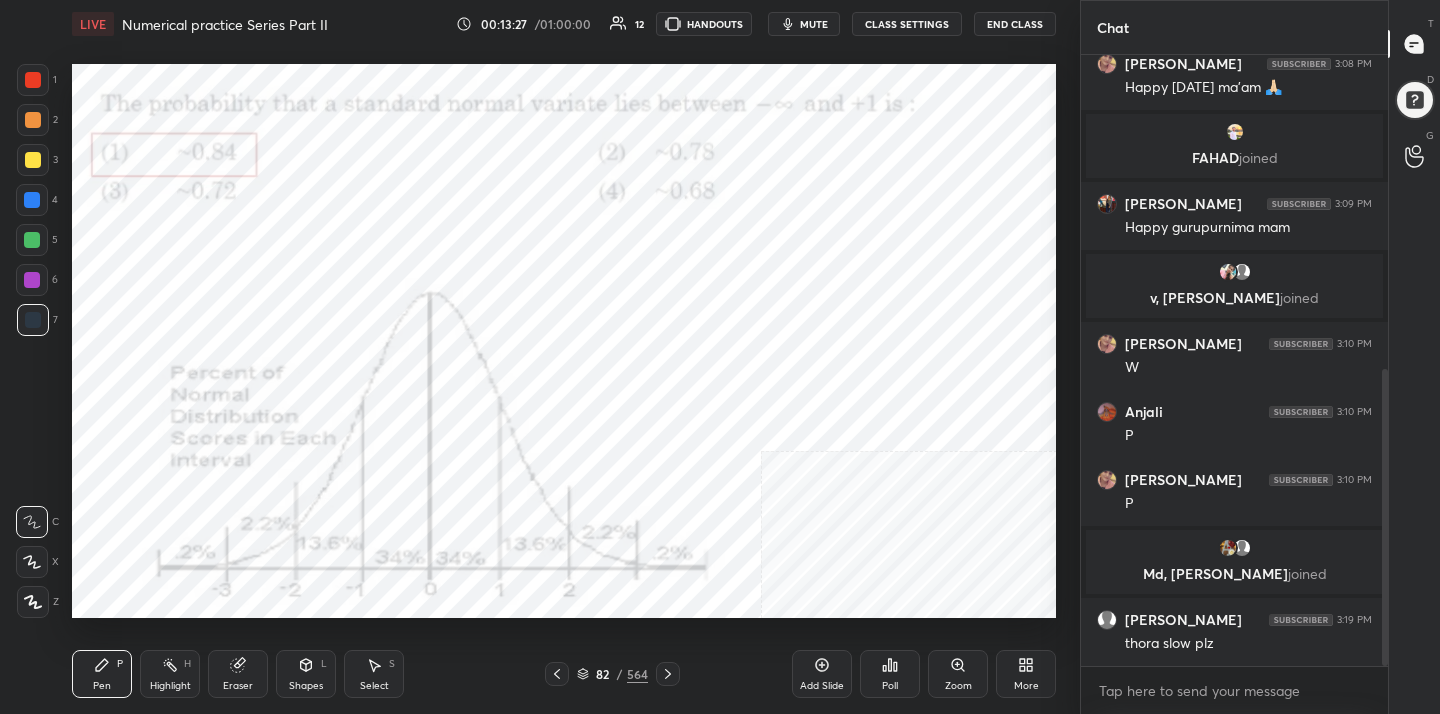 click on "Eraser" at bounding box center [238, 674] 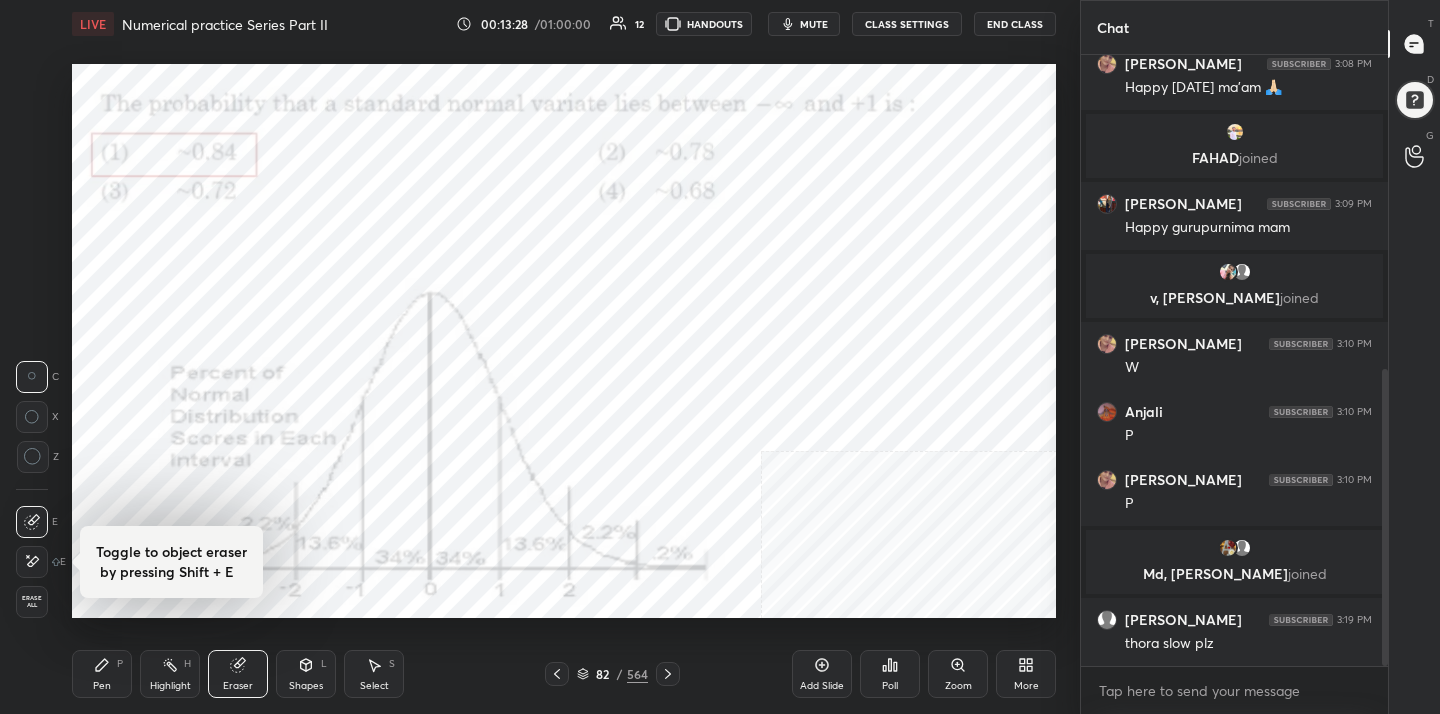 click on "Erase all" at bounding box center (32, 602) 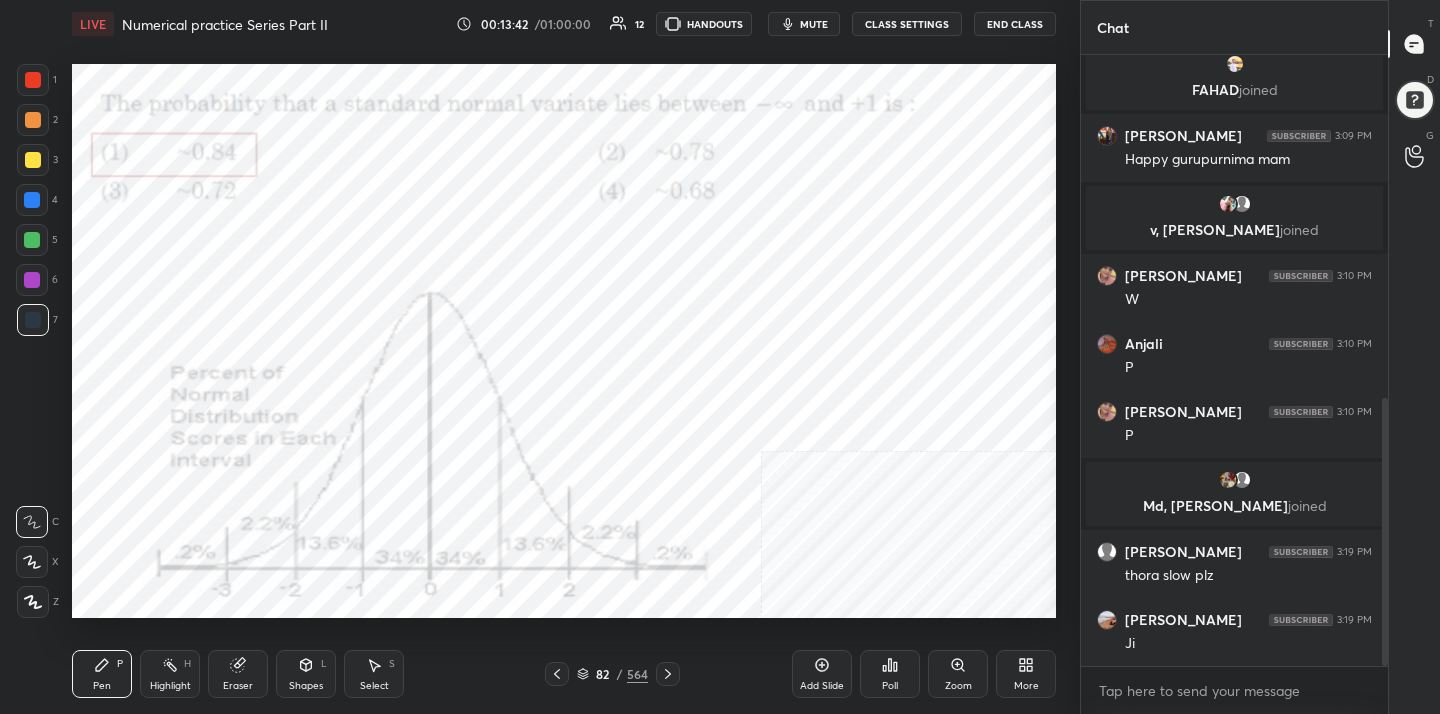 scroll, scrollTop: 783, scrollLeft: 0, axis: vertical 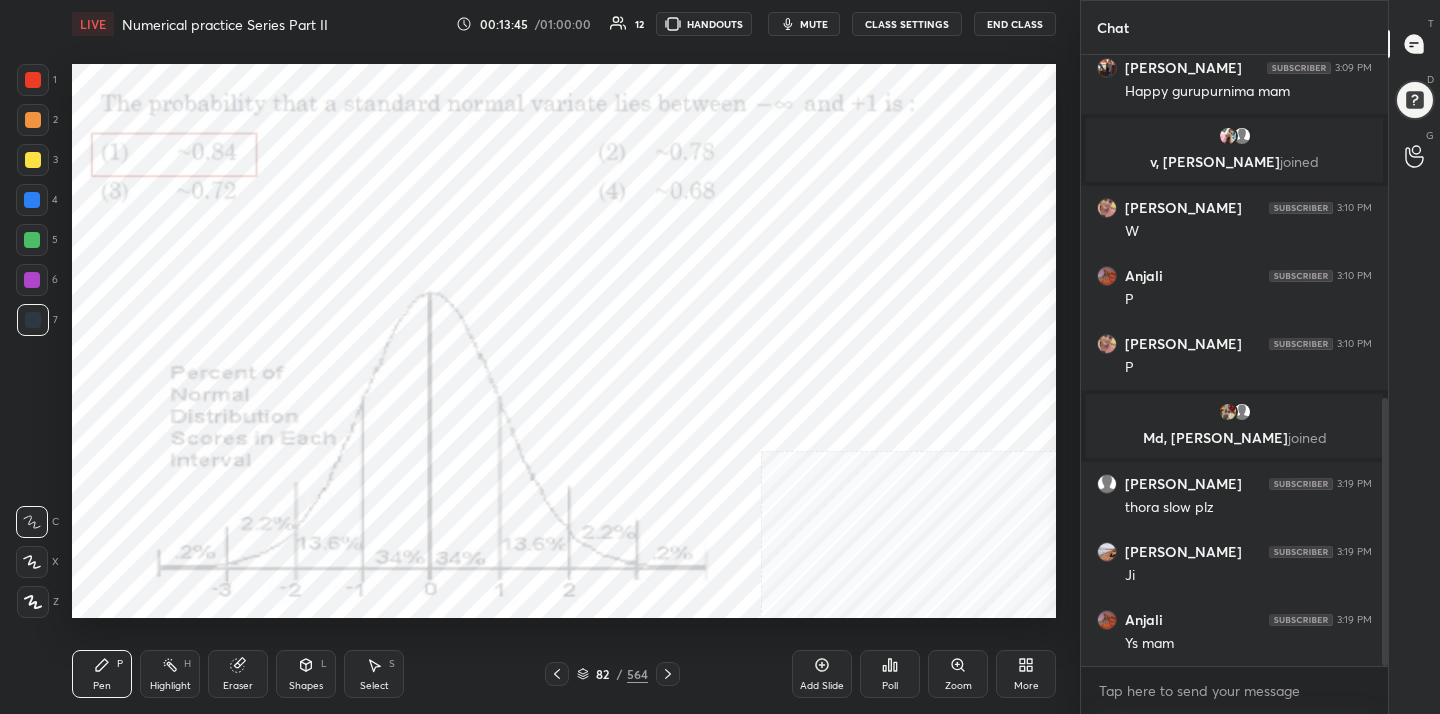 click 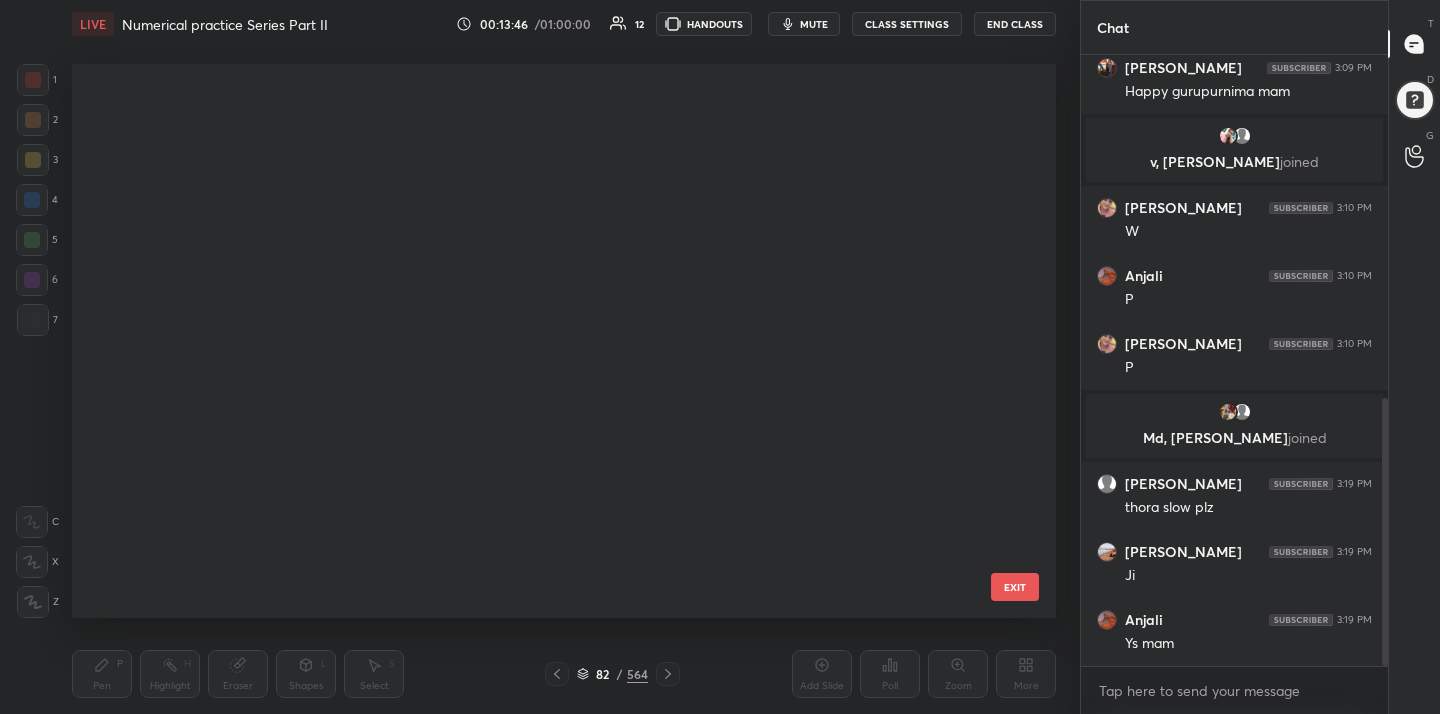 scroll, scrollTop: 4192, scrollLeft: 0, axis: vertical 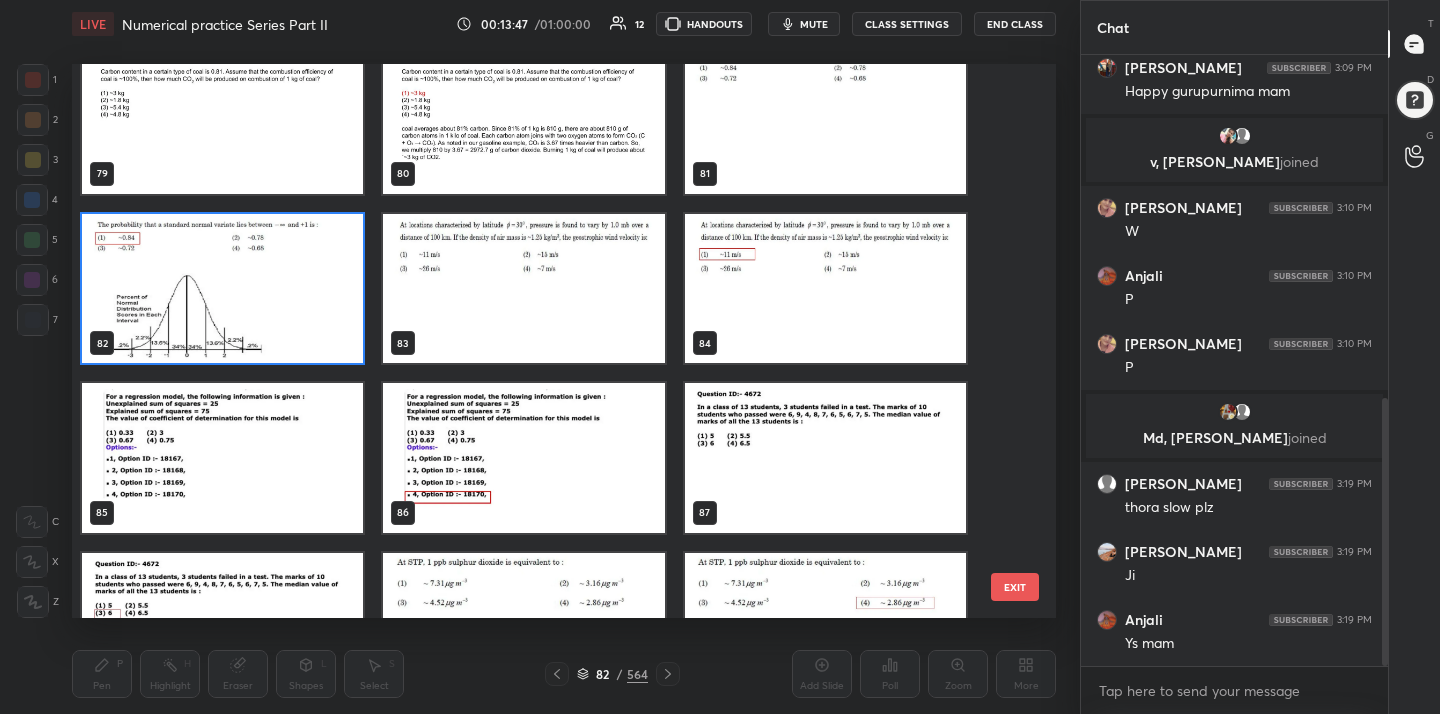 click at bounding box center [523, 289] 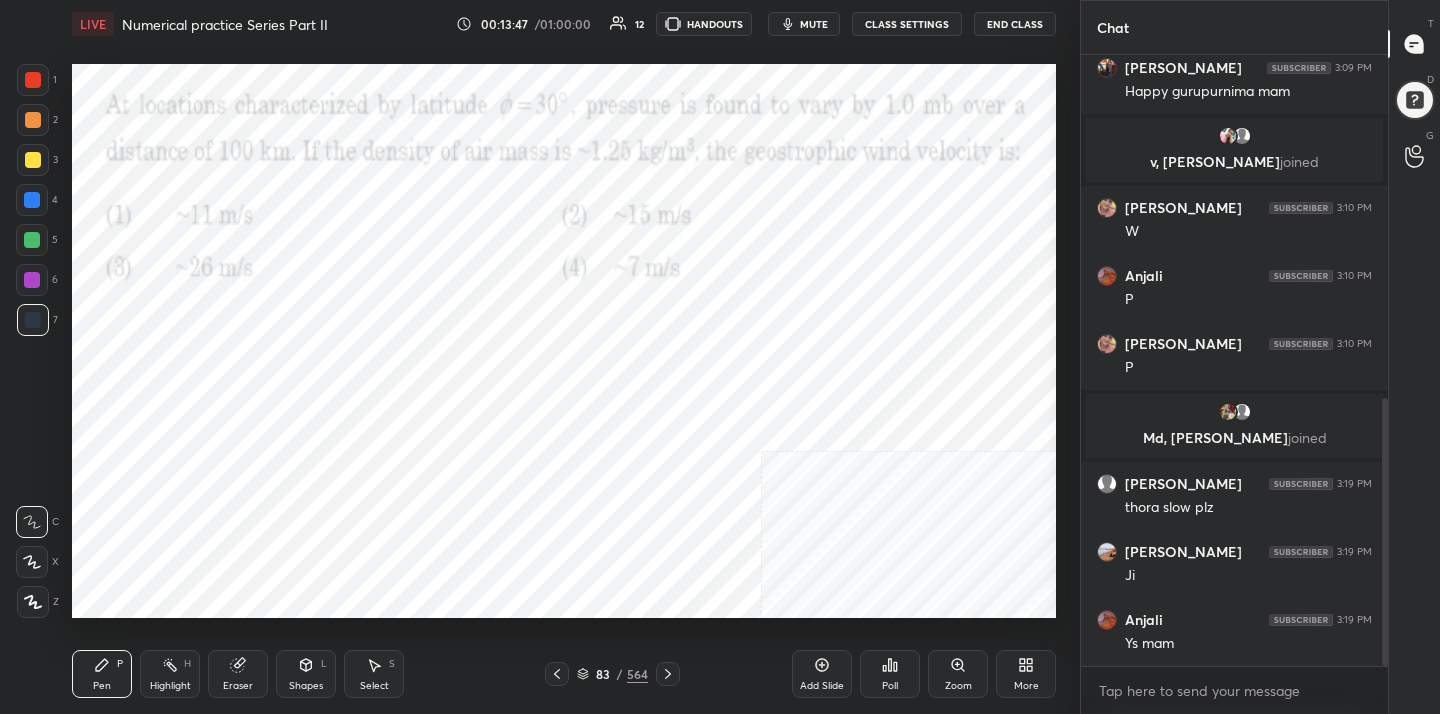 click at bounding box center (523, 289) 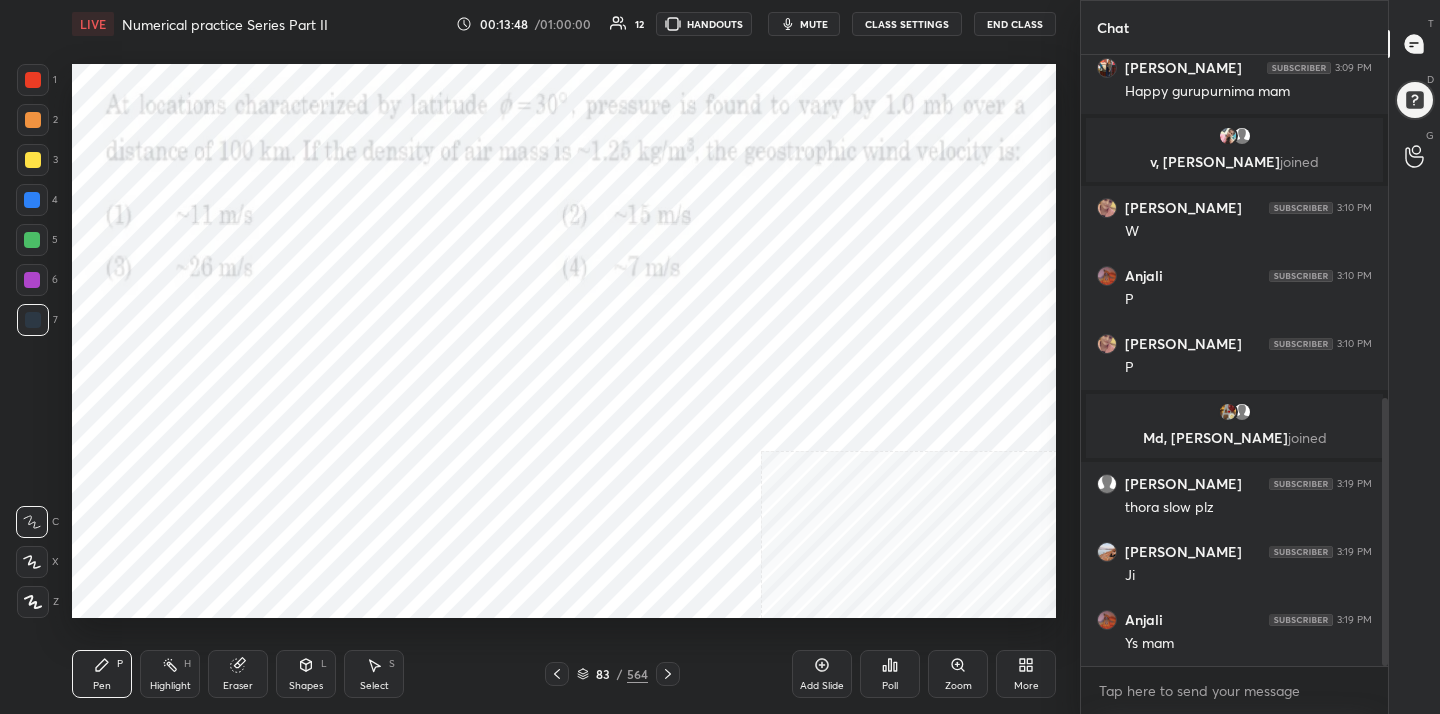 click on "mute" at bounding box center [814, 24] 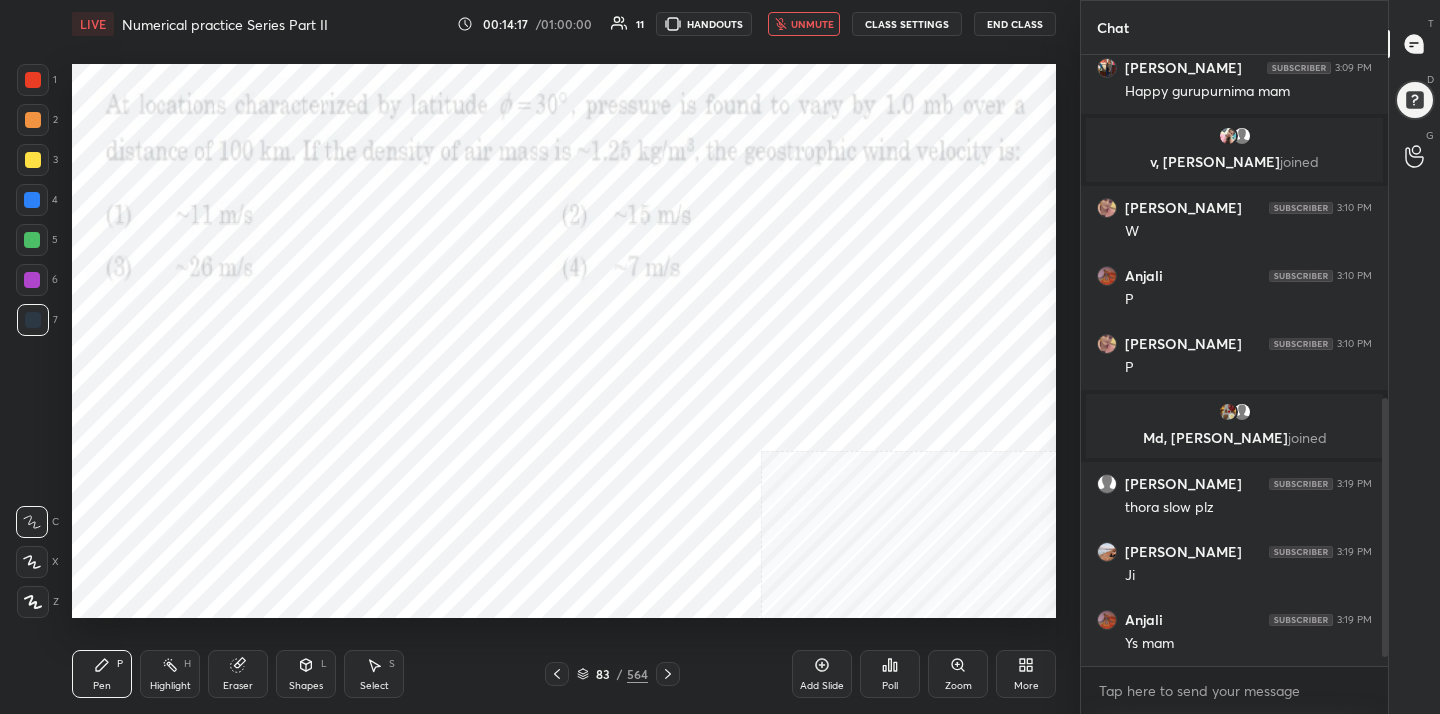 scroll, scrollTop: 855, scrollLeft: 0, axis: vertical 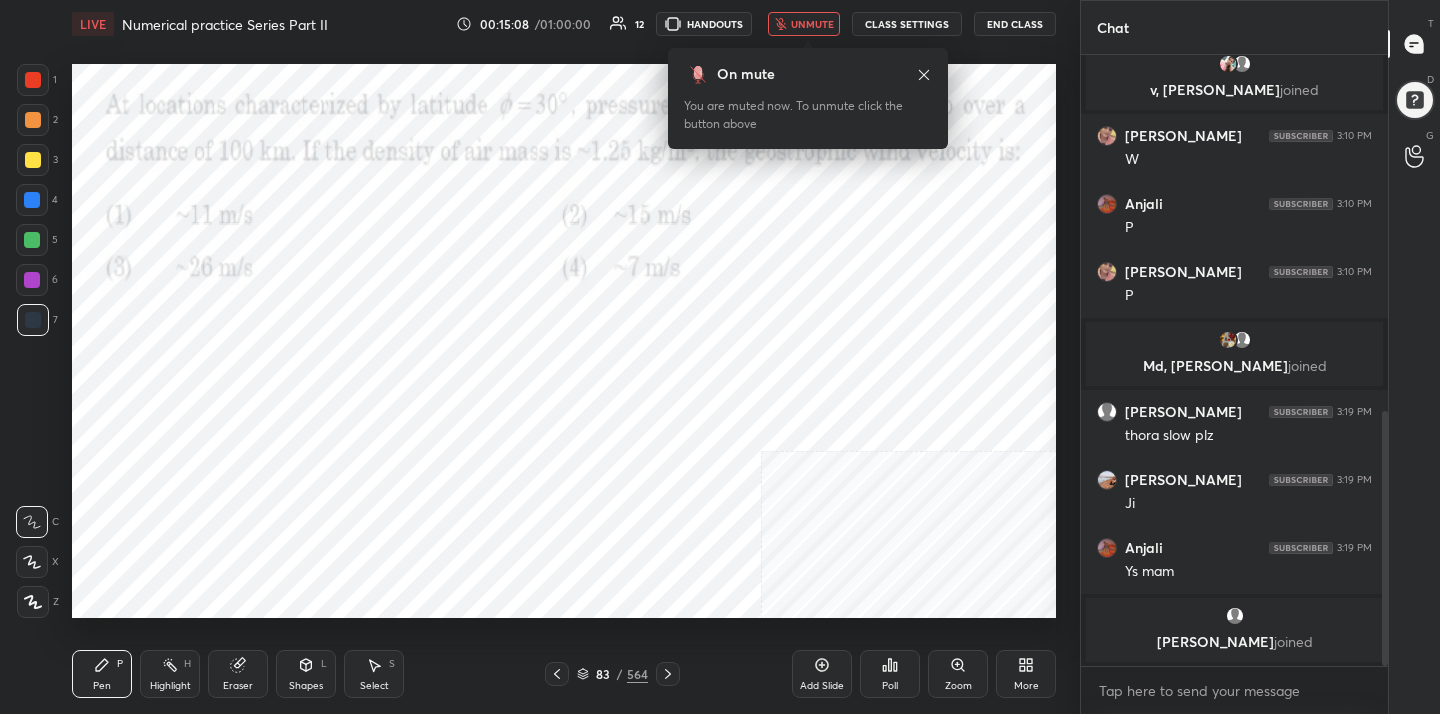 click on "unmute" at bounding box center [812, 24] 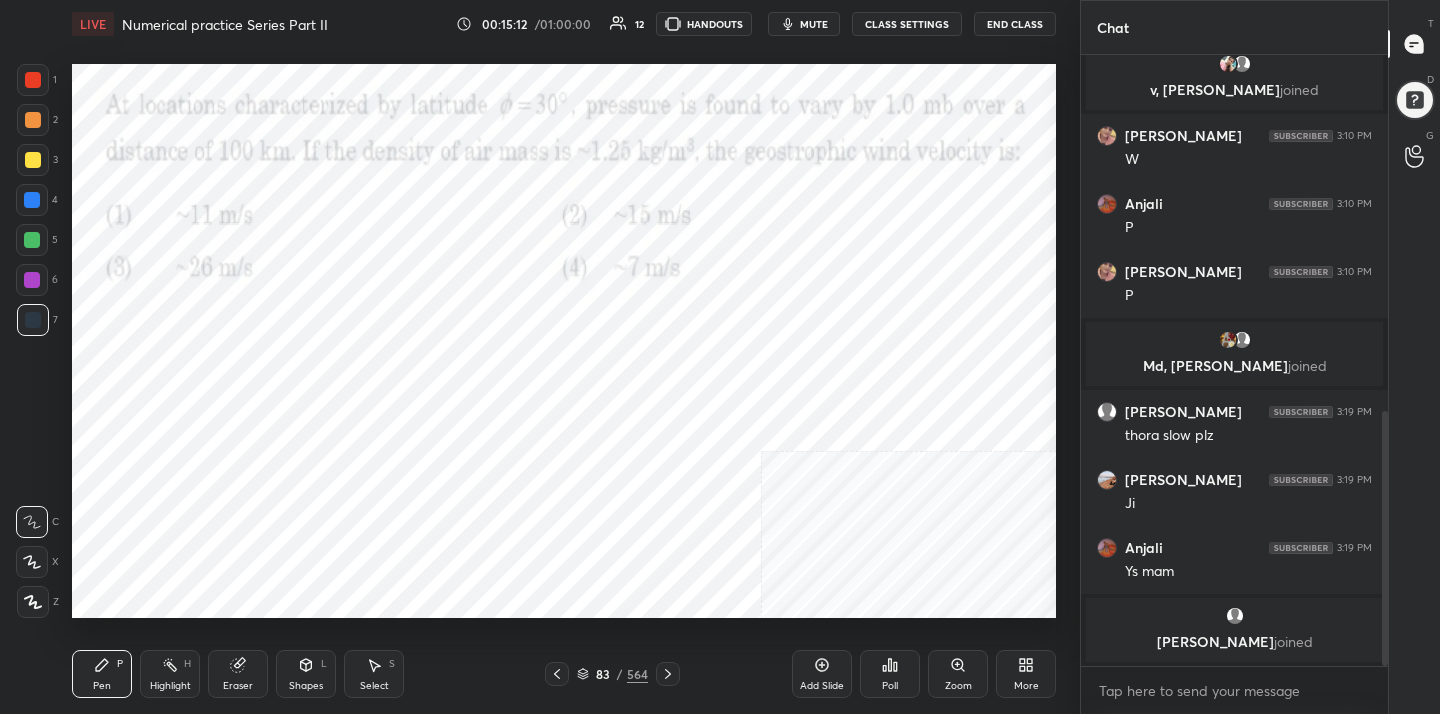 click on "mute" at bounding box center (804, 24) 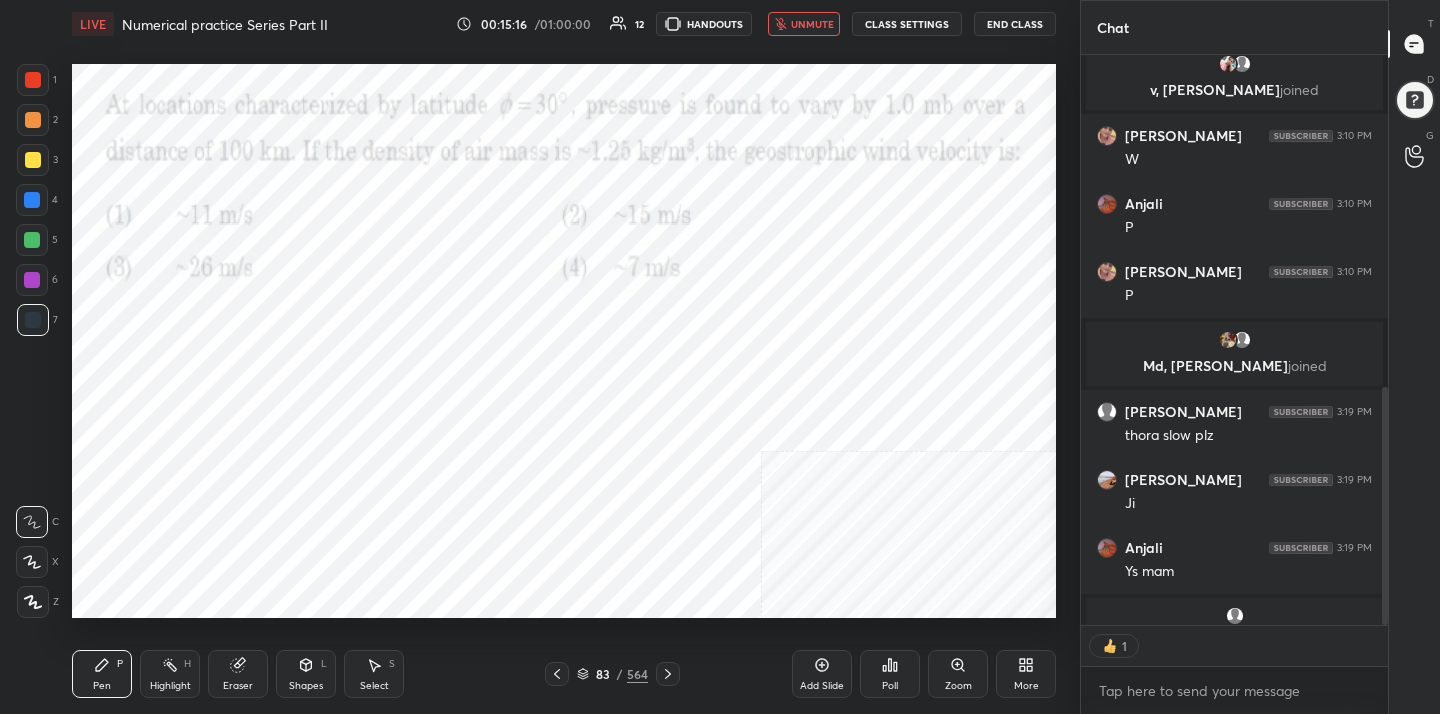 scroll, scrollTop: 564, scrollLeft: 301, axis: both 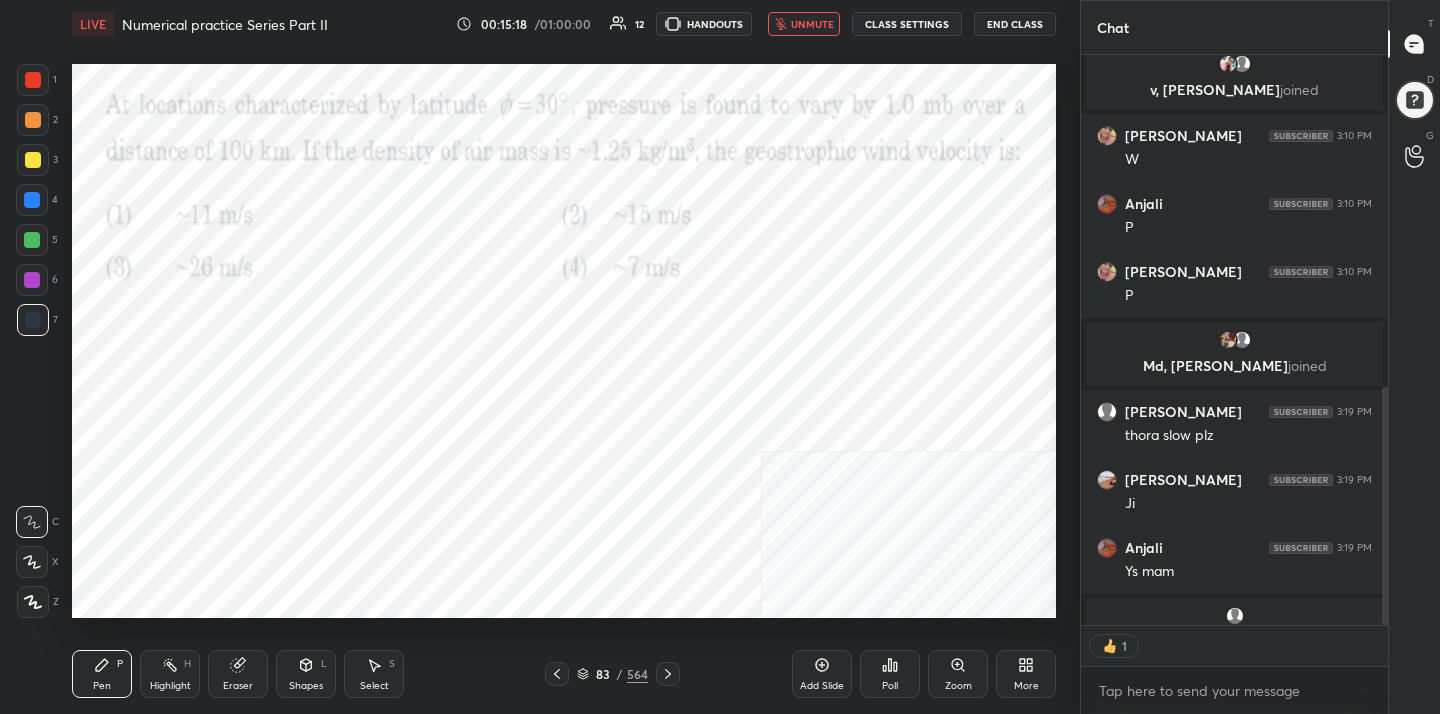 click on "83 / 564" at bounding box center [612, 674] 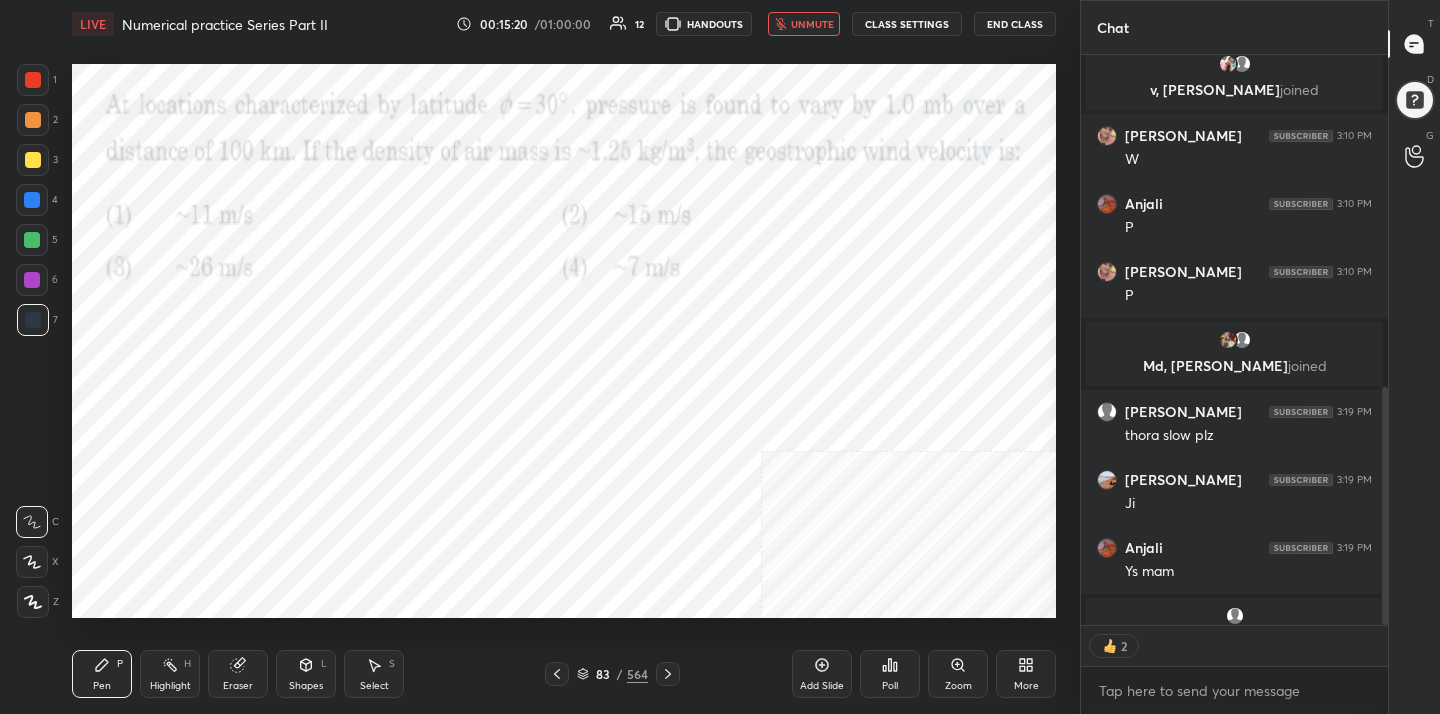 click 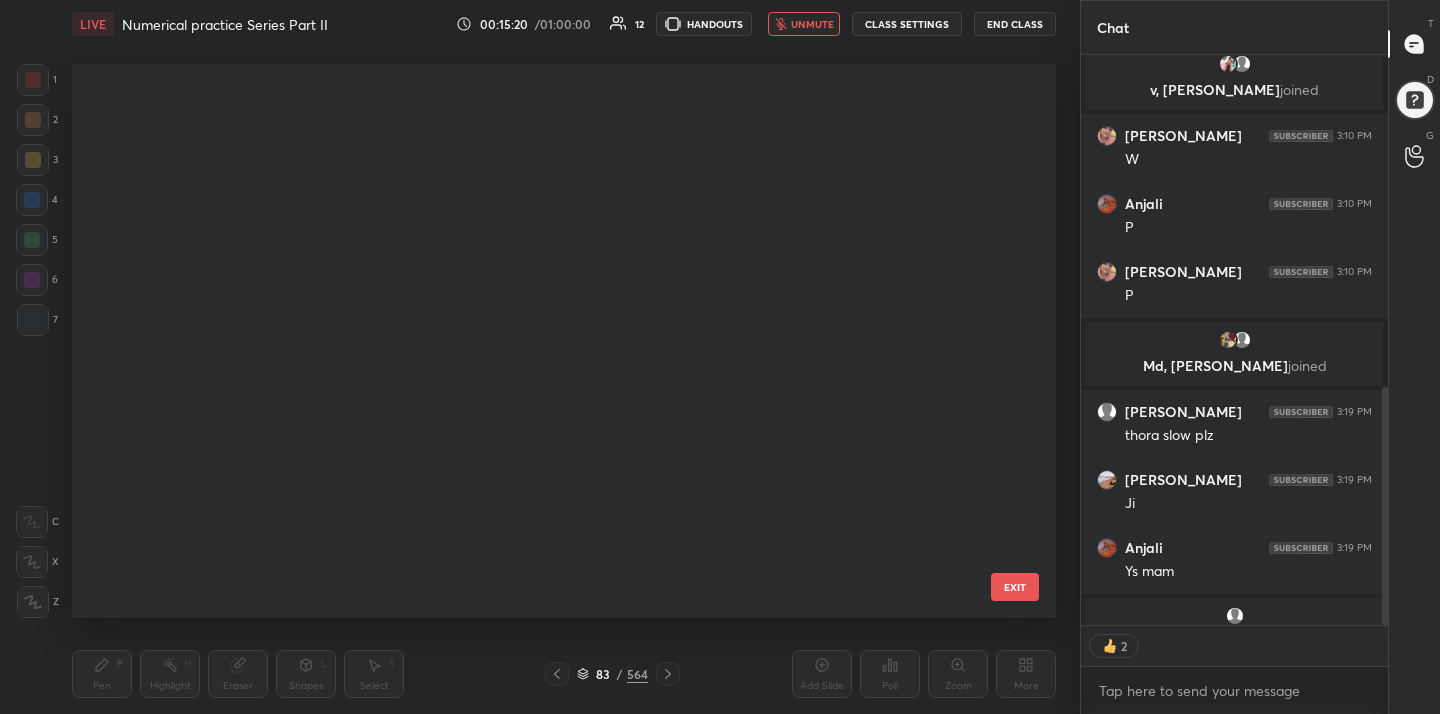 scroll, scrollTop: 4192, scrollLeft: 0, axis: vertical 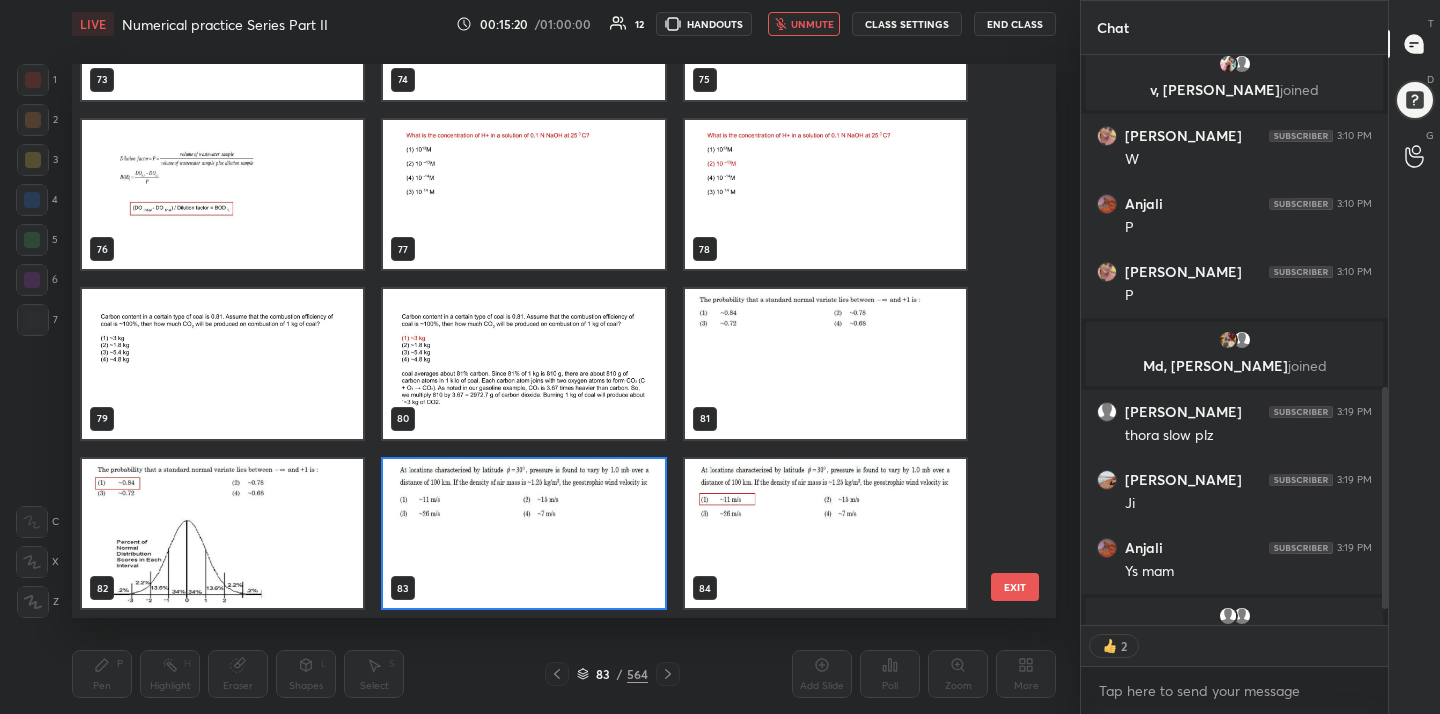 click at bounding box center (523, 534) 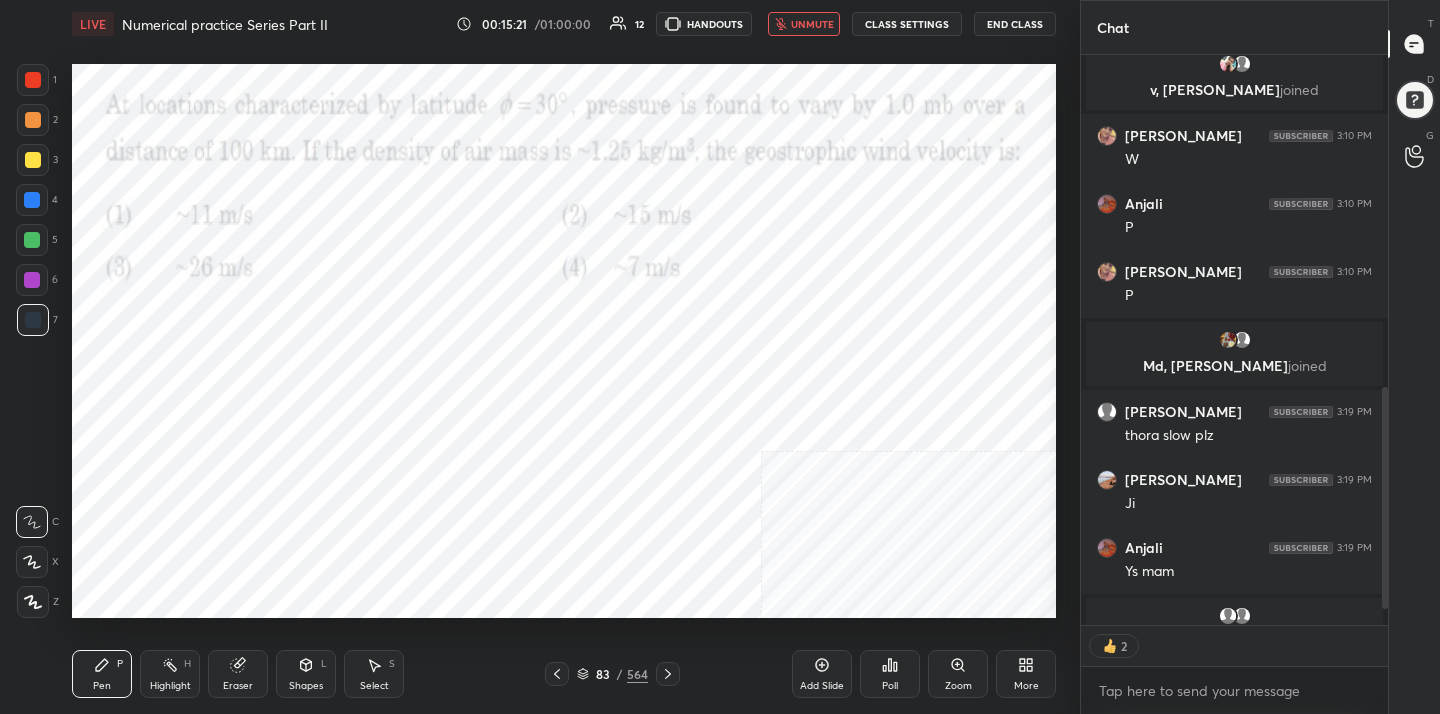 click at bounding box center [523, 534] 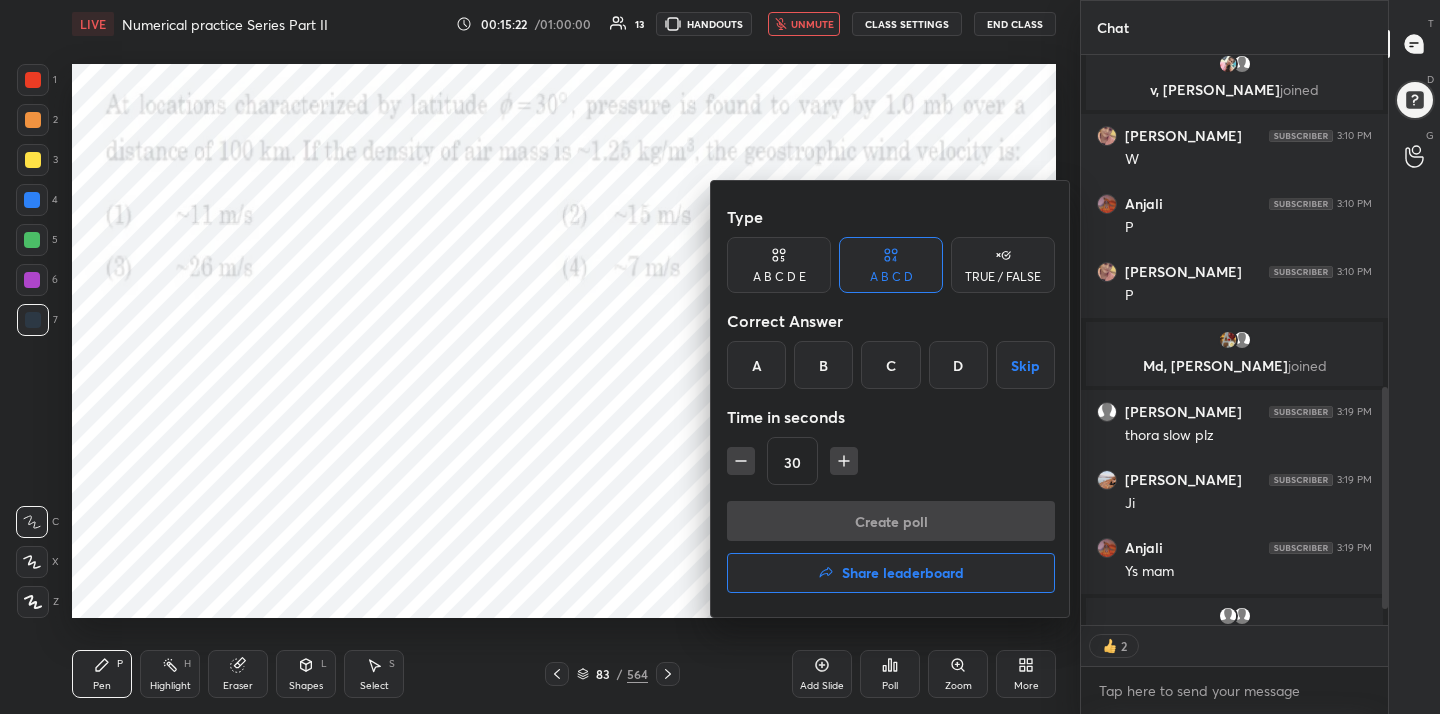 click on "A" at bounding box center [756, 365] 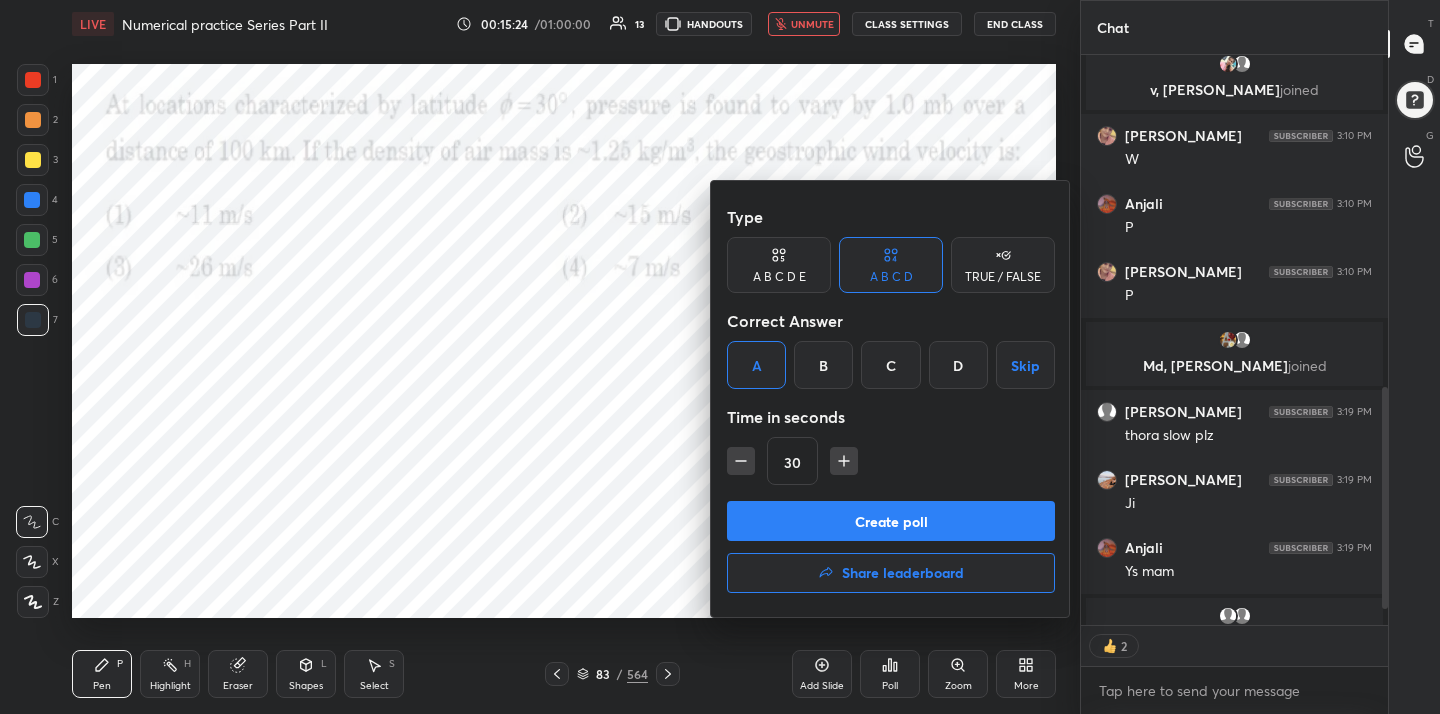 click on "Create poll" at bounding box center [891, 521] 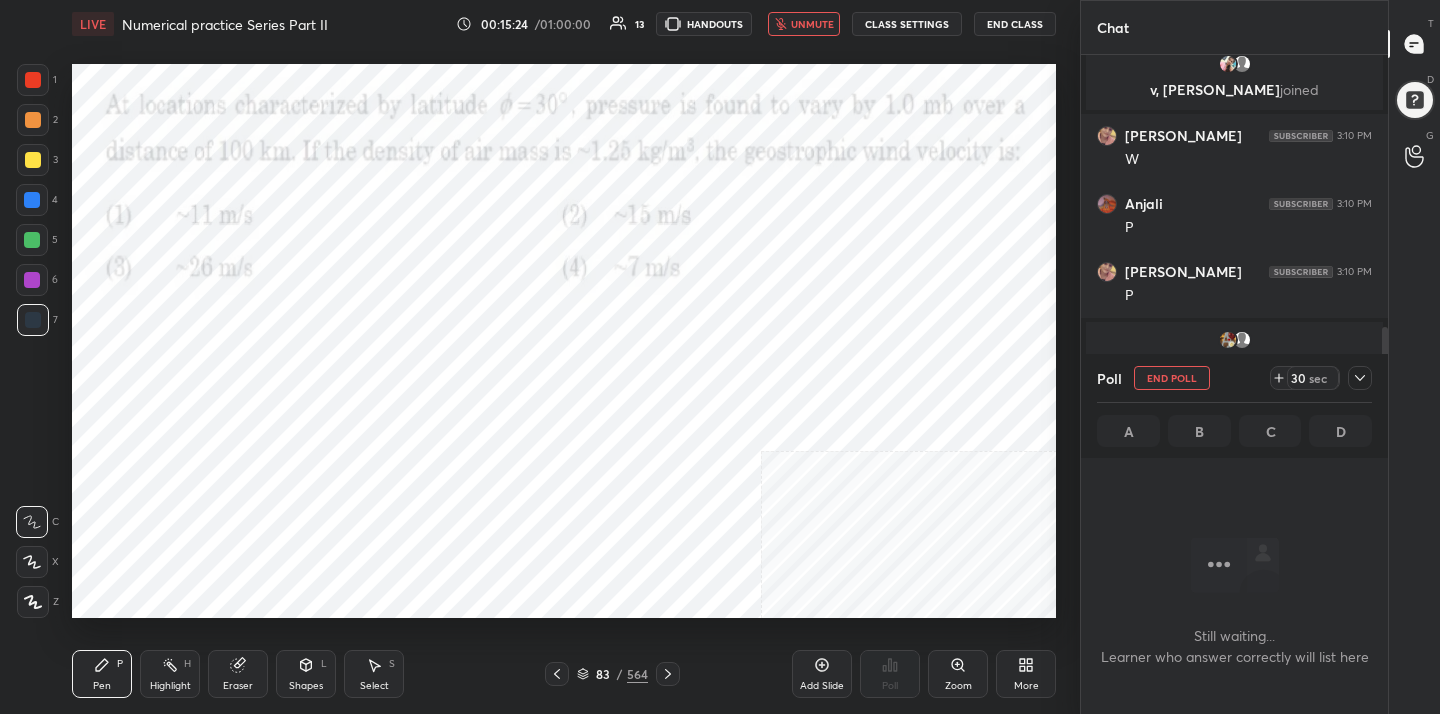 scroll, scrollTop: 368, scrollLeft: 301, axis: both 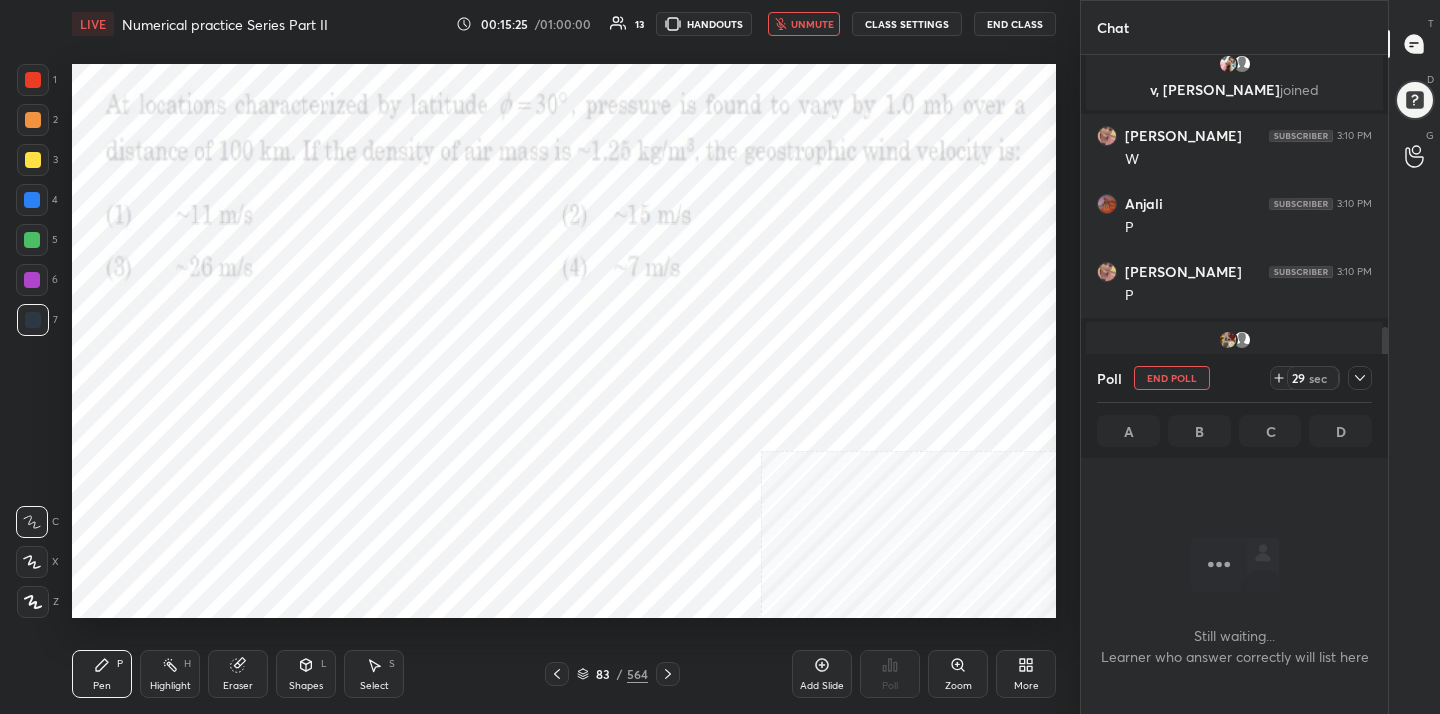 click on "More" at bounding box center [1026, 686] 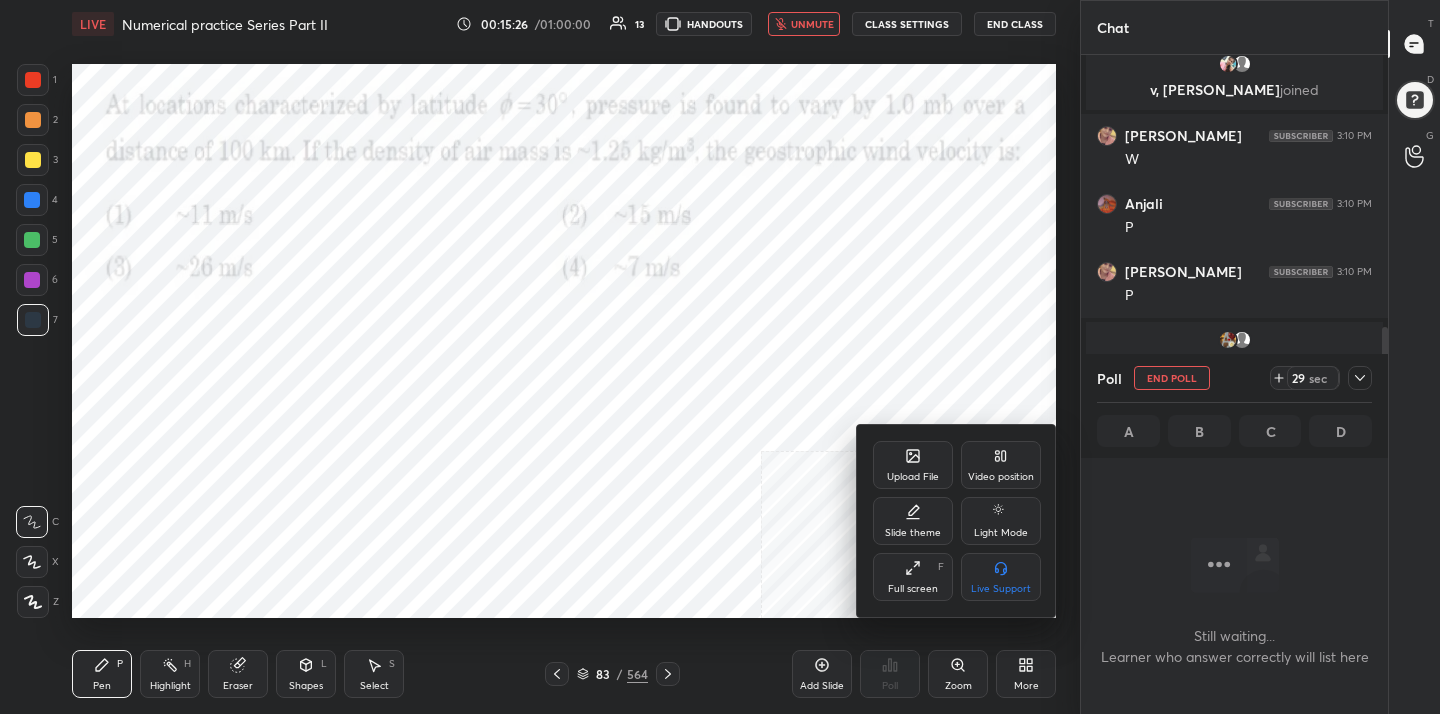 click on "Full screen F" at bounding box center (913, 577) 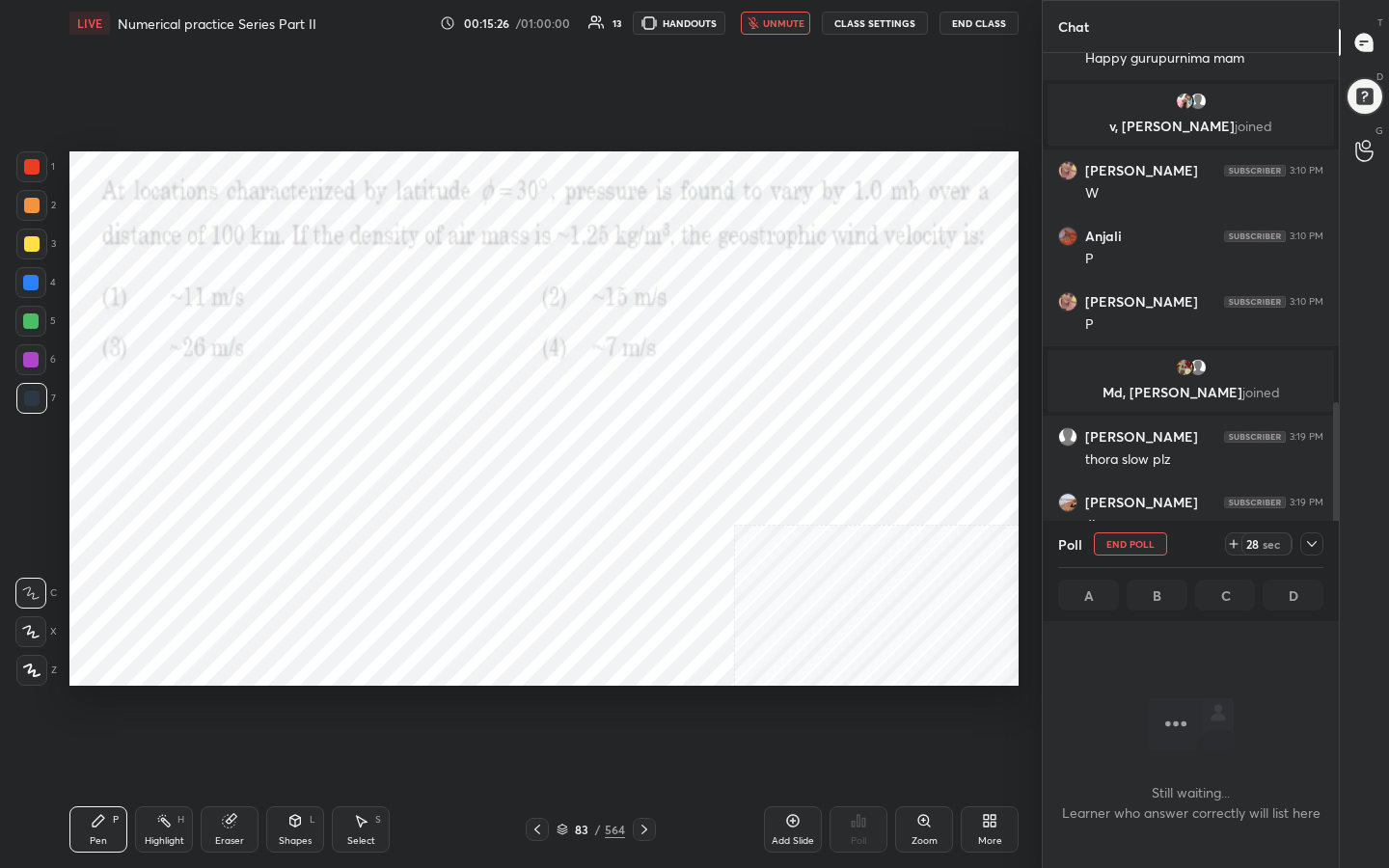 scroll, scrollTop: 95700, scrollLeft: 95494, axis: both 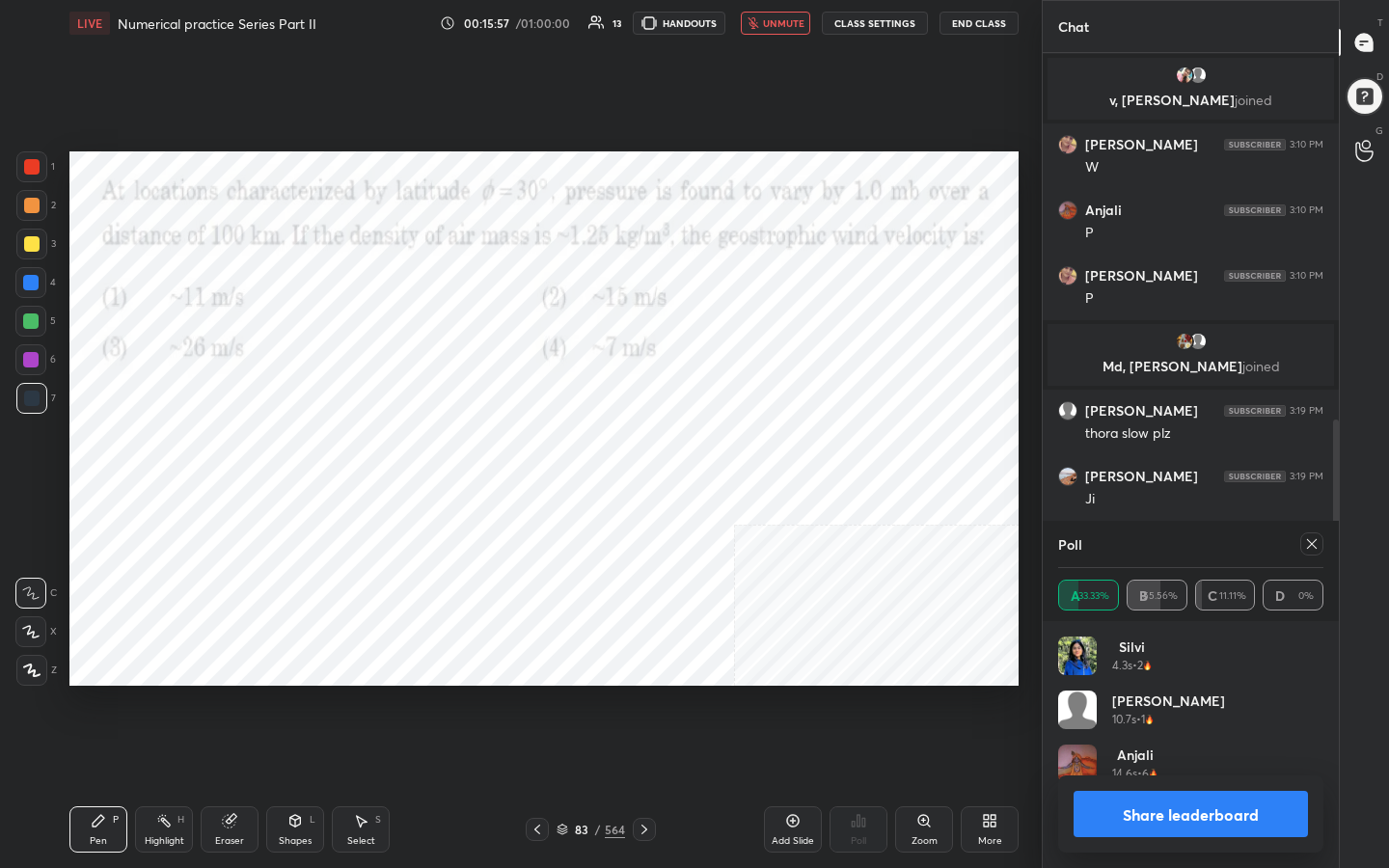 click 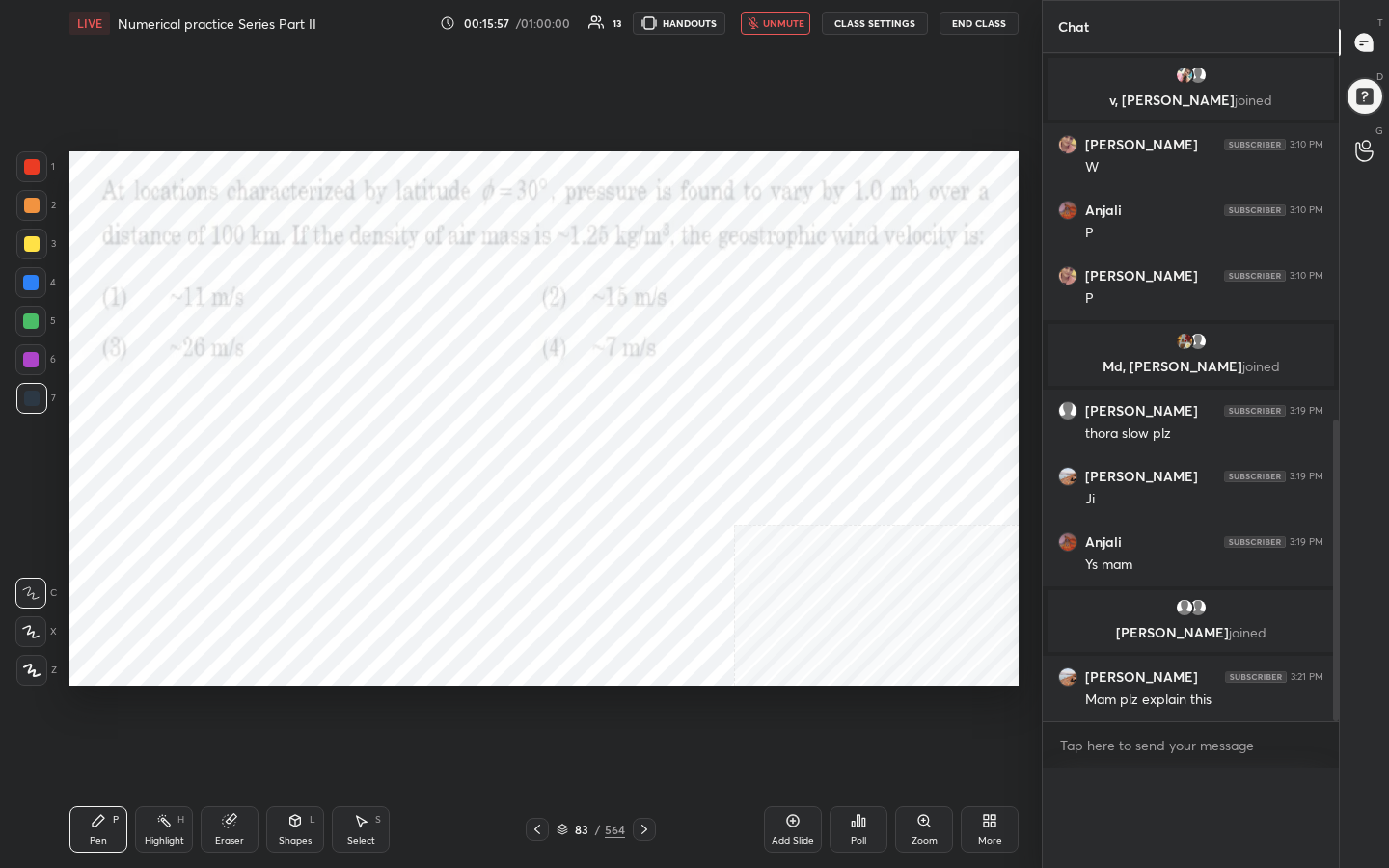 scroll, scrollTop: 0, scrollLeft: 0, axis: both 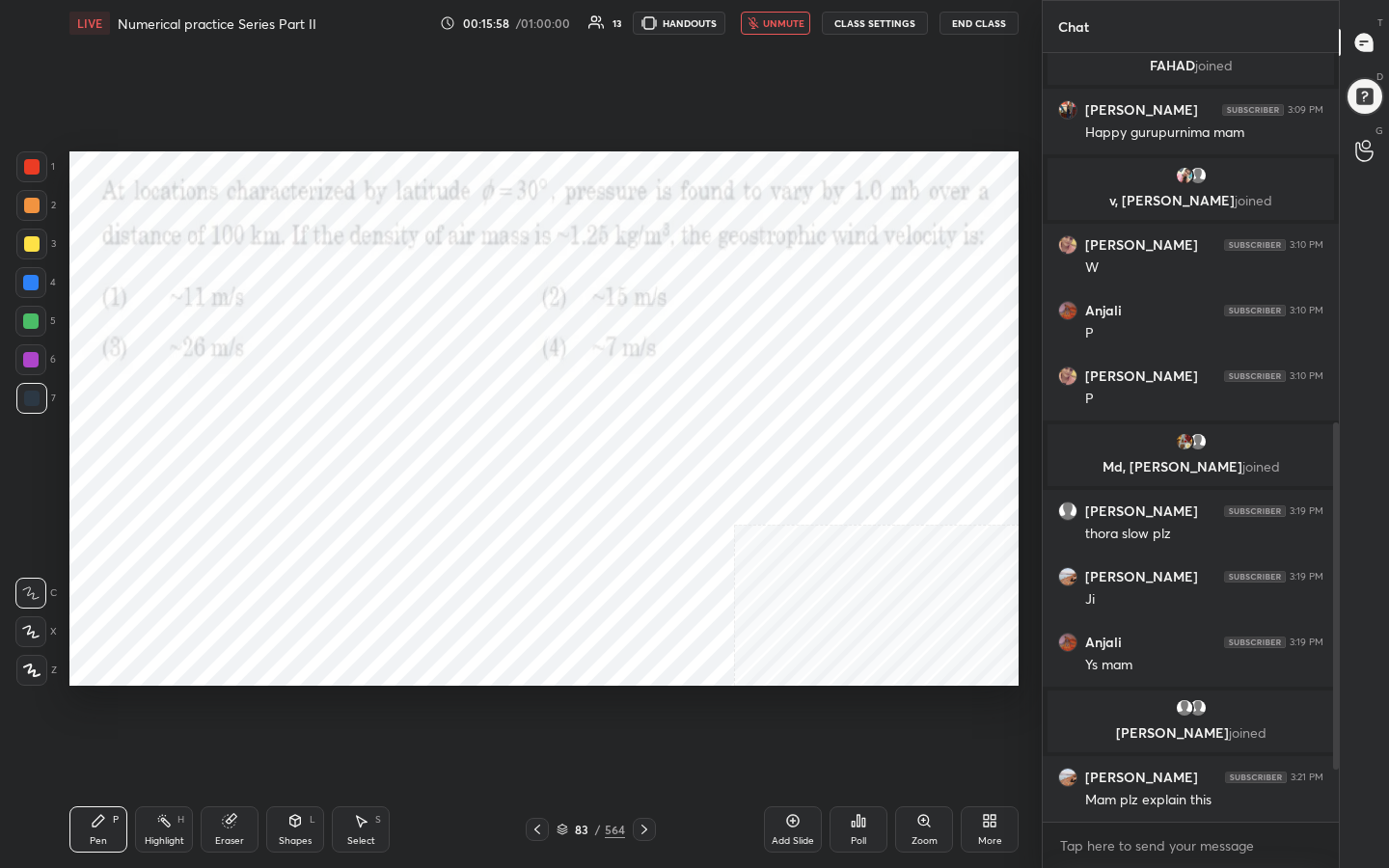 click on "unmute" at bounding box center (783, 23) 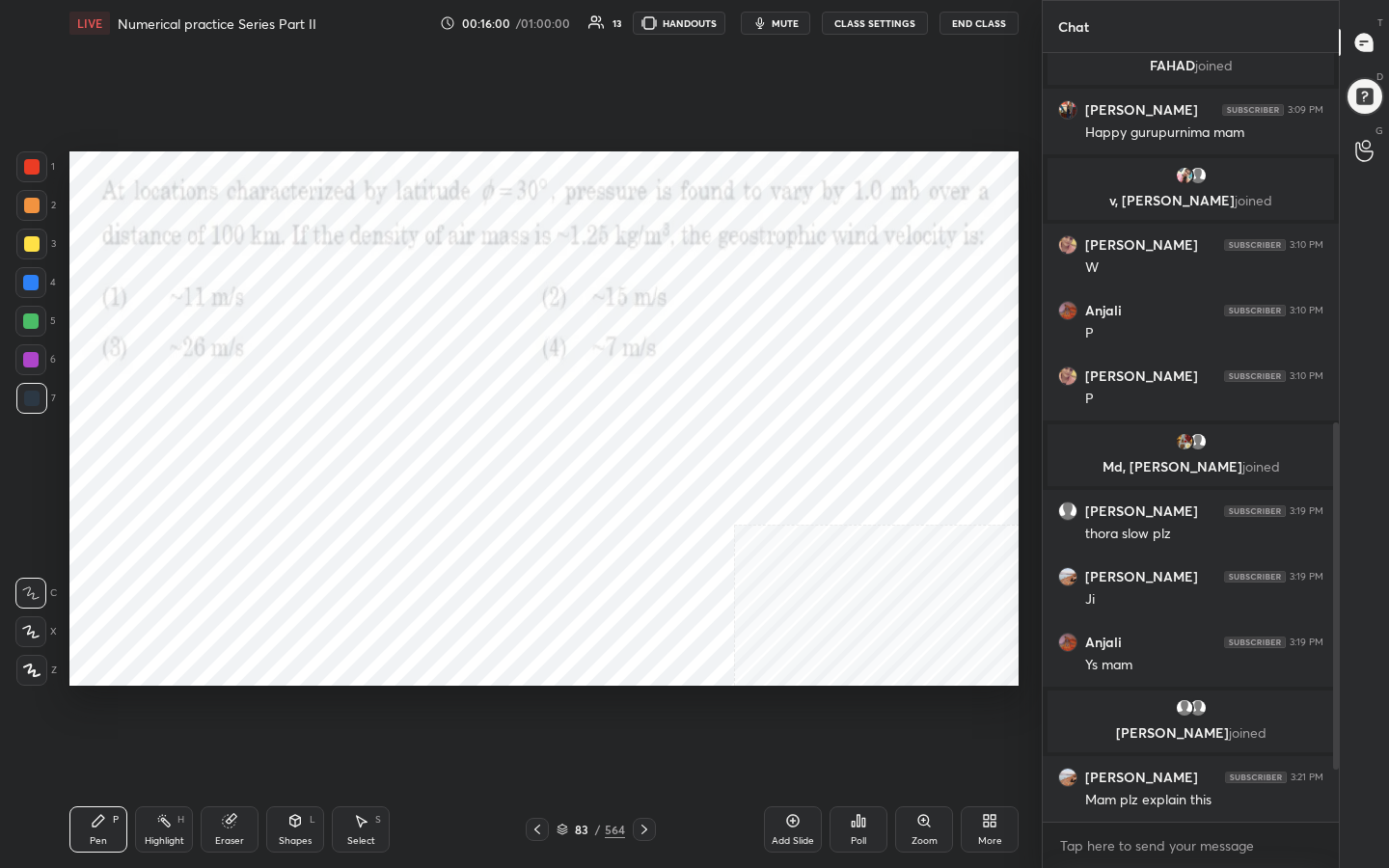 type 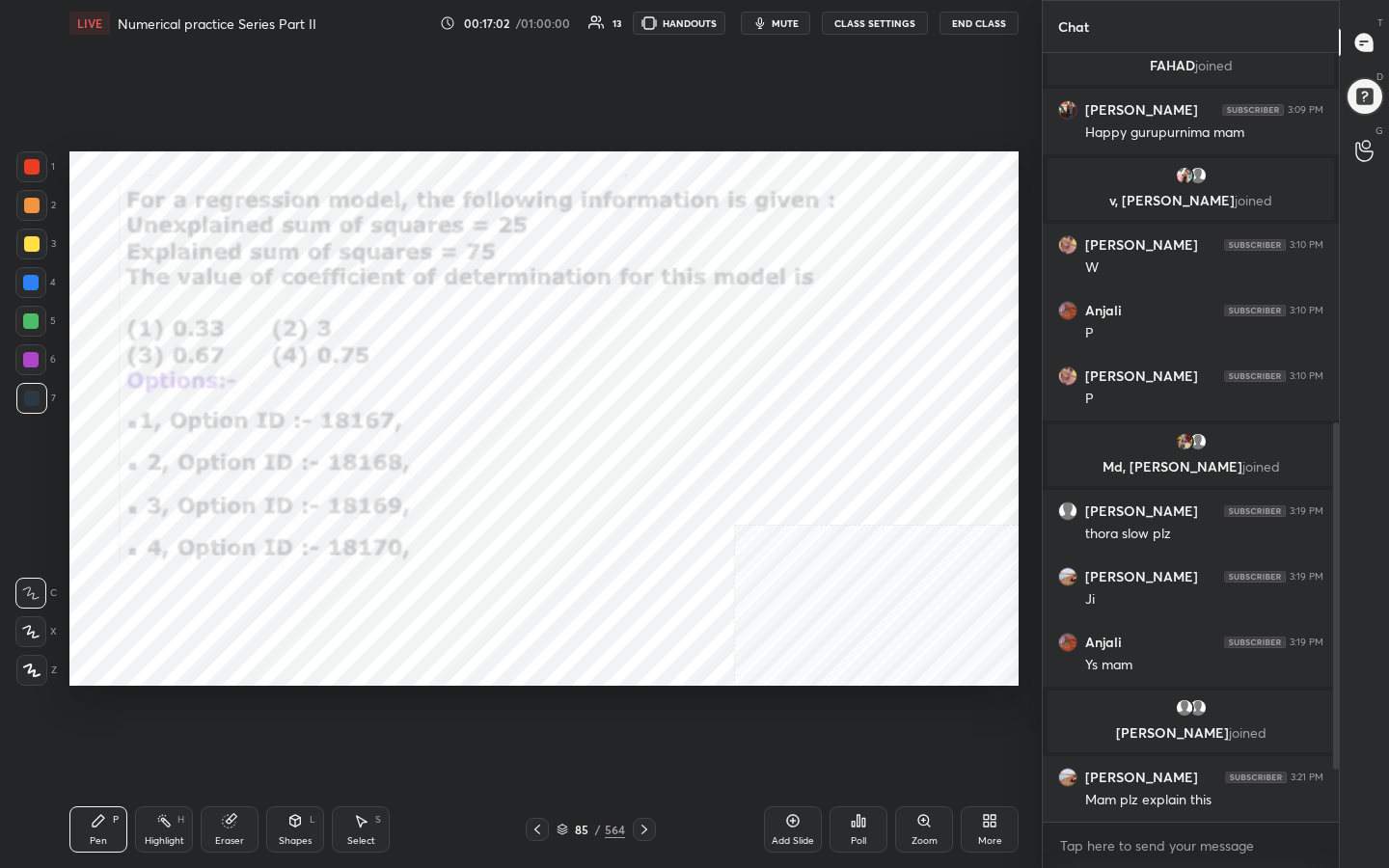 click on "mute" at bounding box center (776, 23) 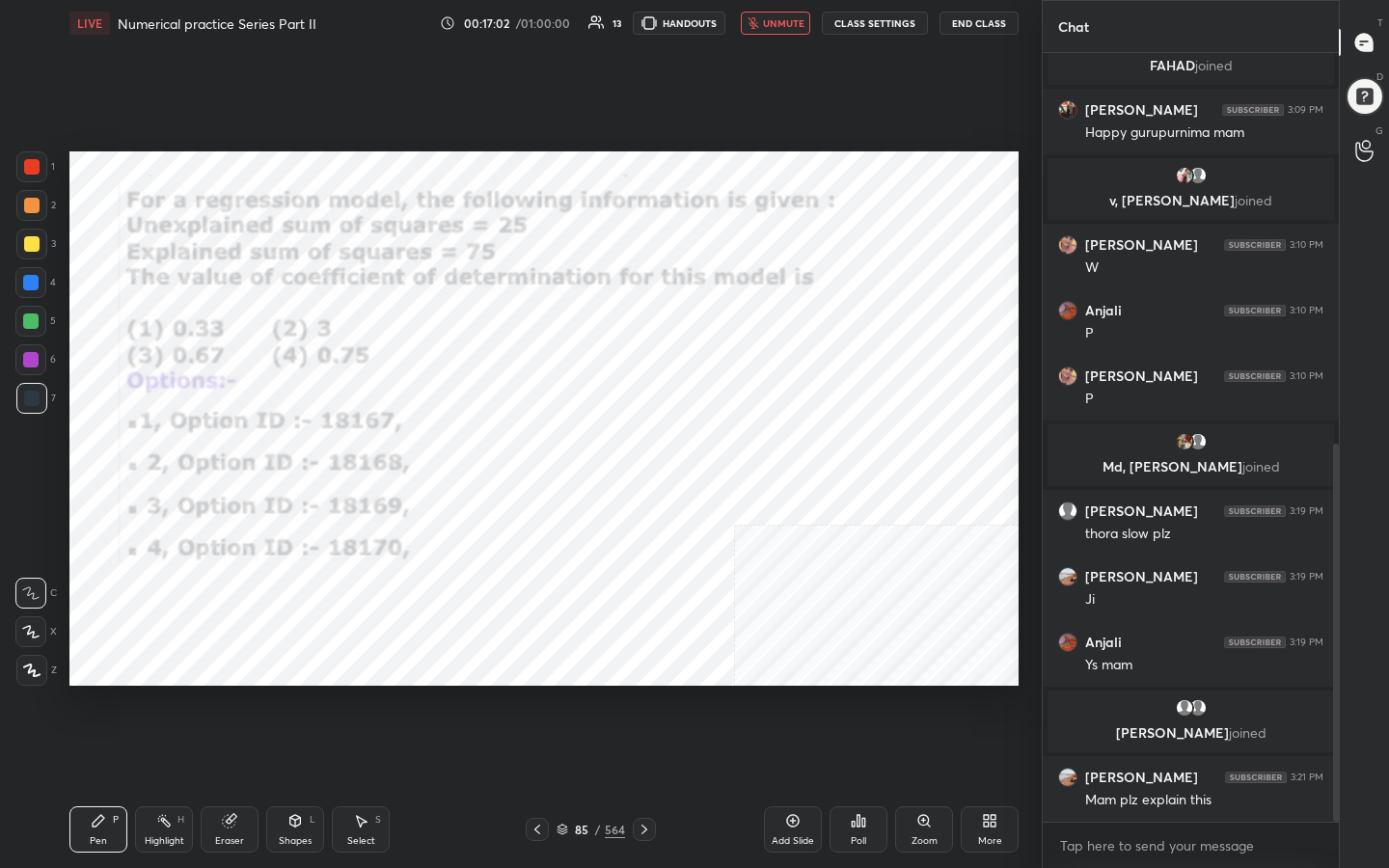 scroll, scrollTop: 794, scrollLeft: 0, axis: vertical 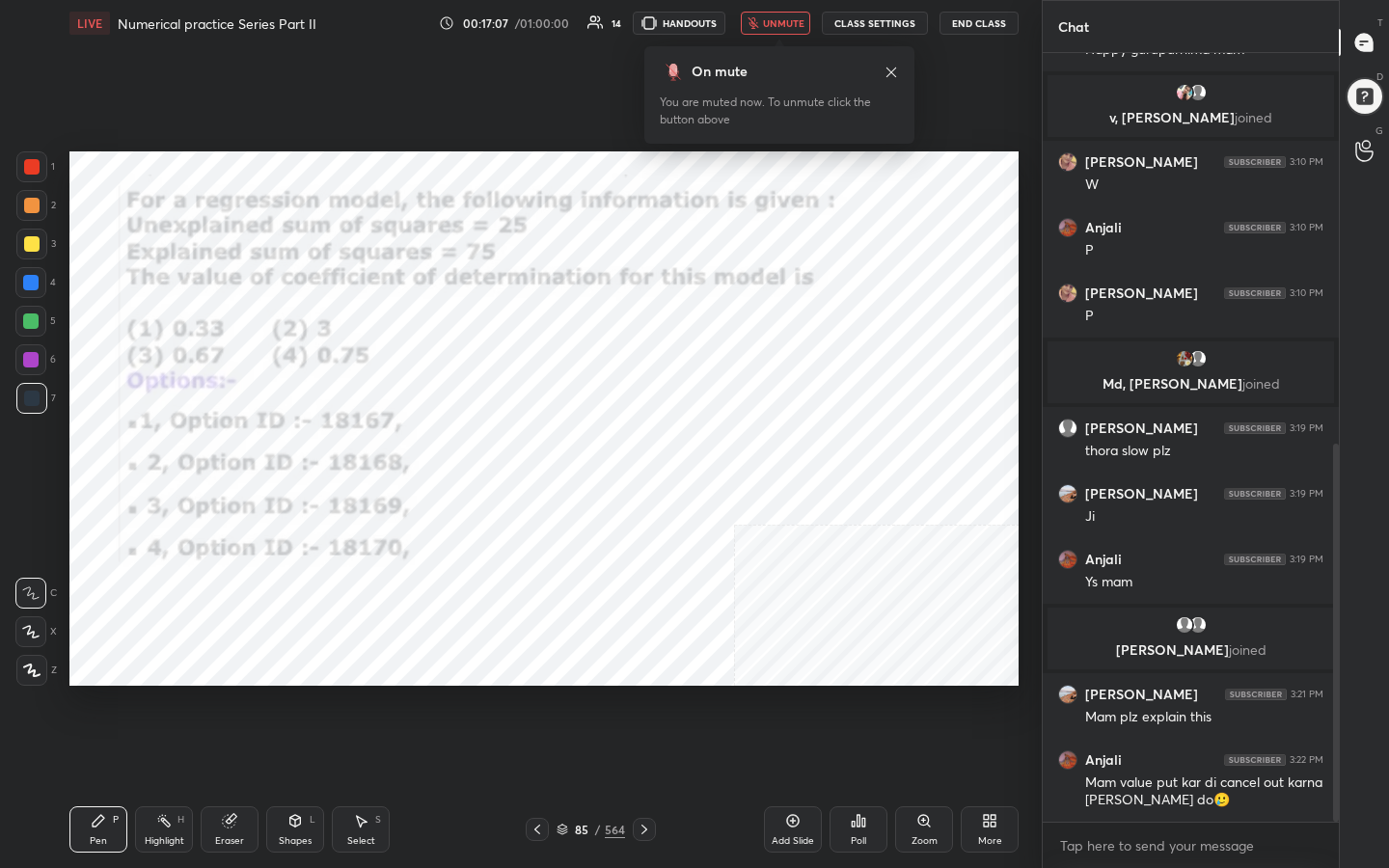 click on "unmute" at bounding box center [783, 23] 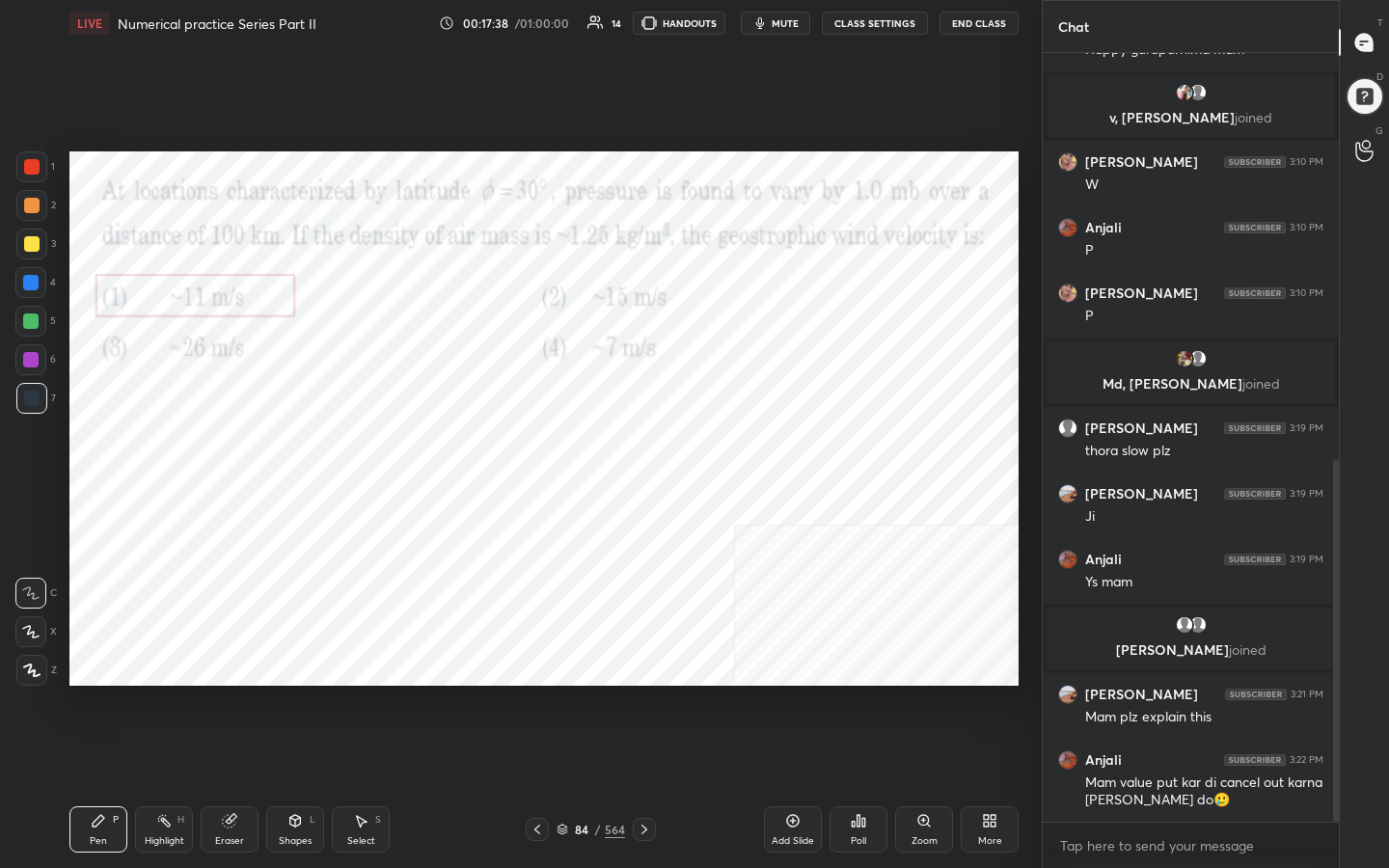 scroll, scrollTop: 863, scrollLeft: 0, axis: vertical 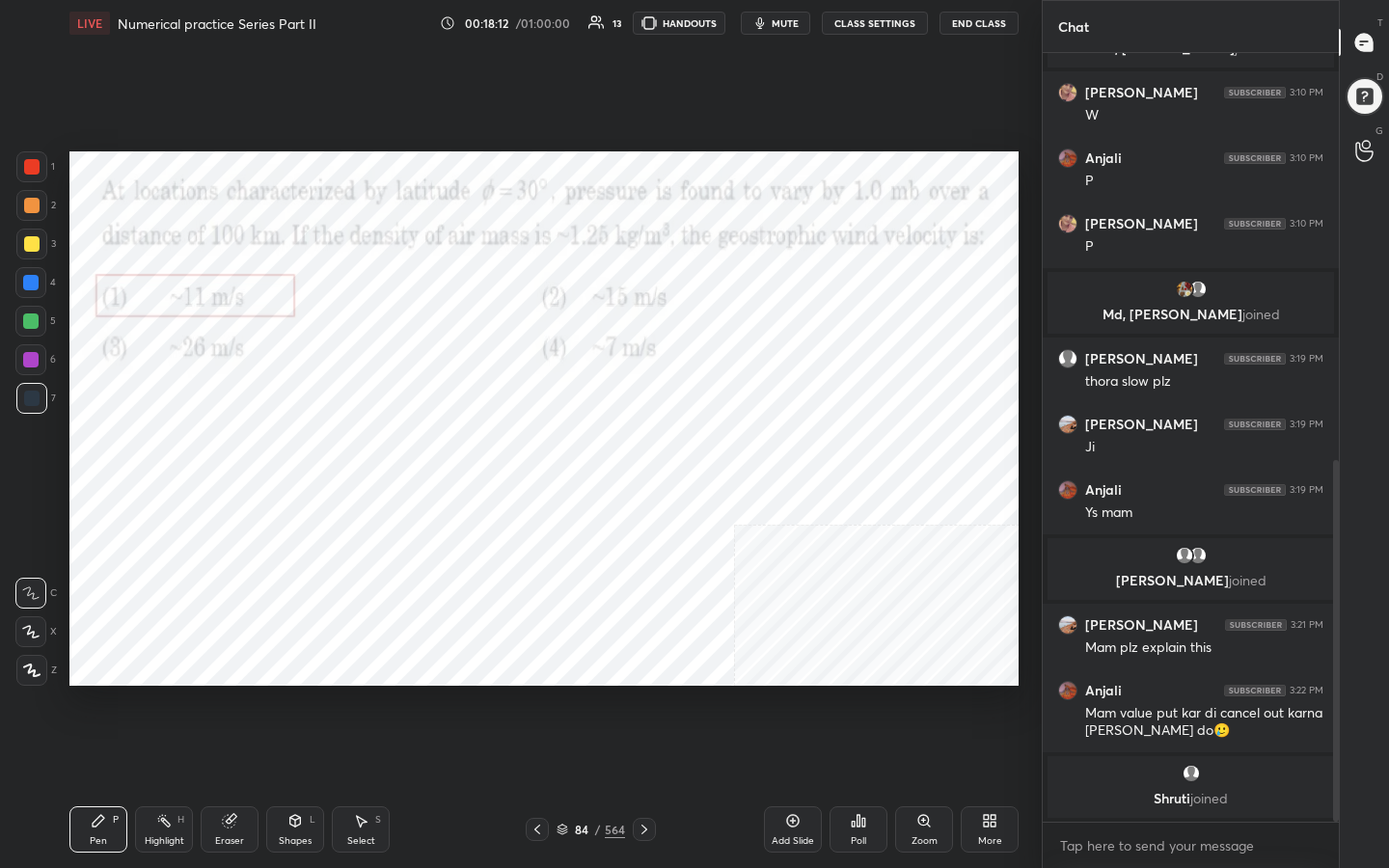 click 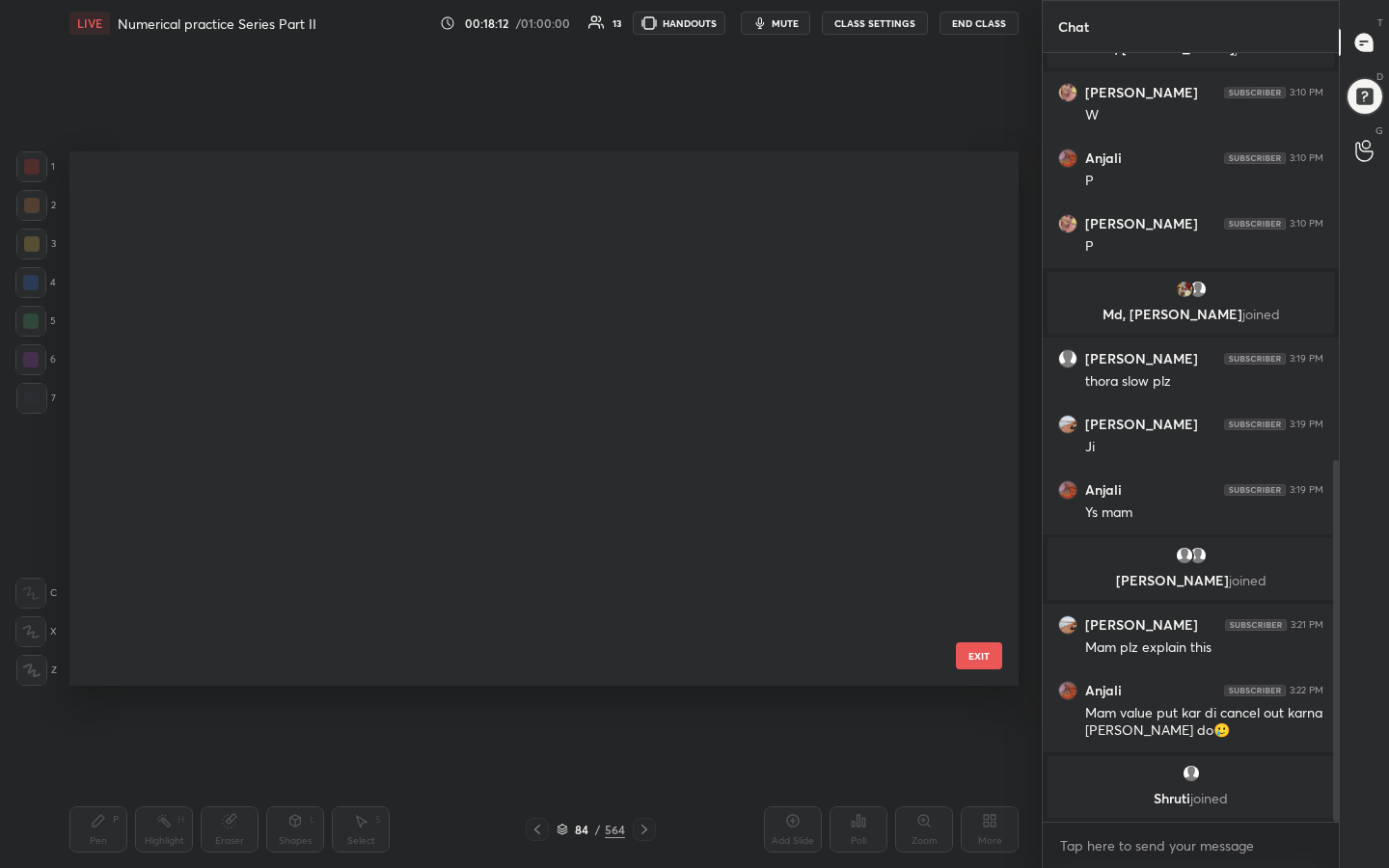 scroll, scrollTop: 4043, scrollLeft: 0, axis: vertical 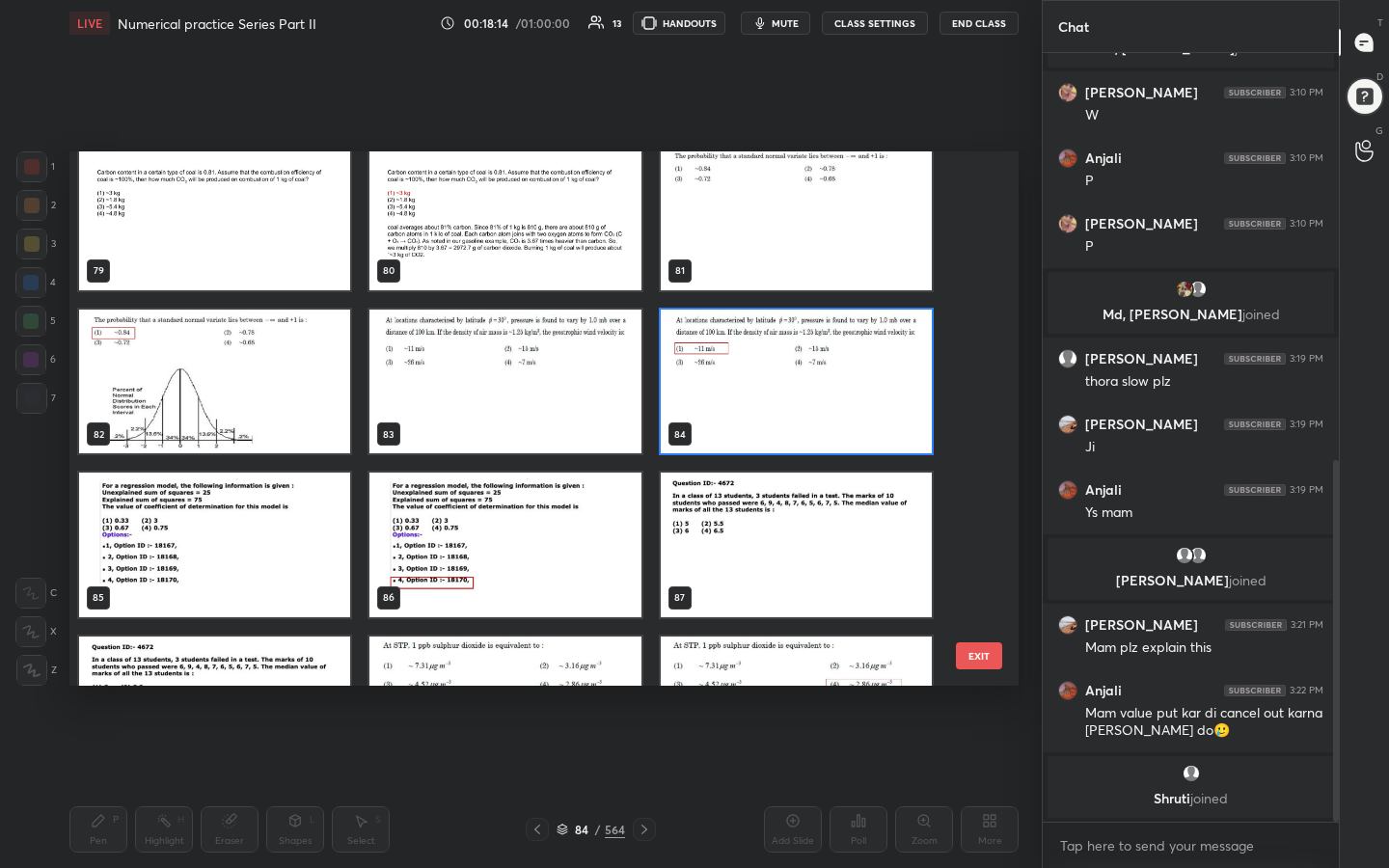 click at bounding box center (214, 545) 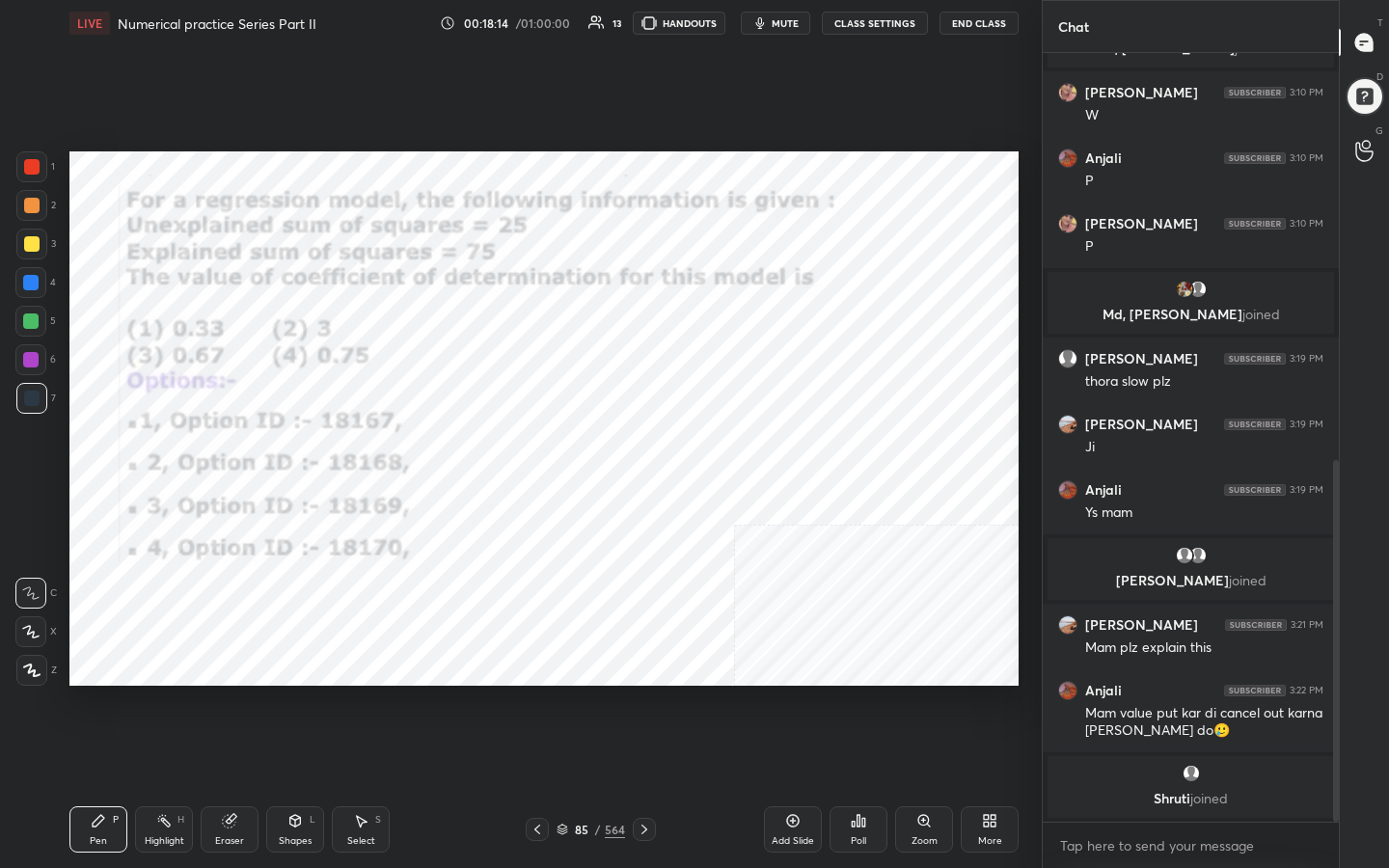 click at bounding box center (214, 545) 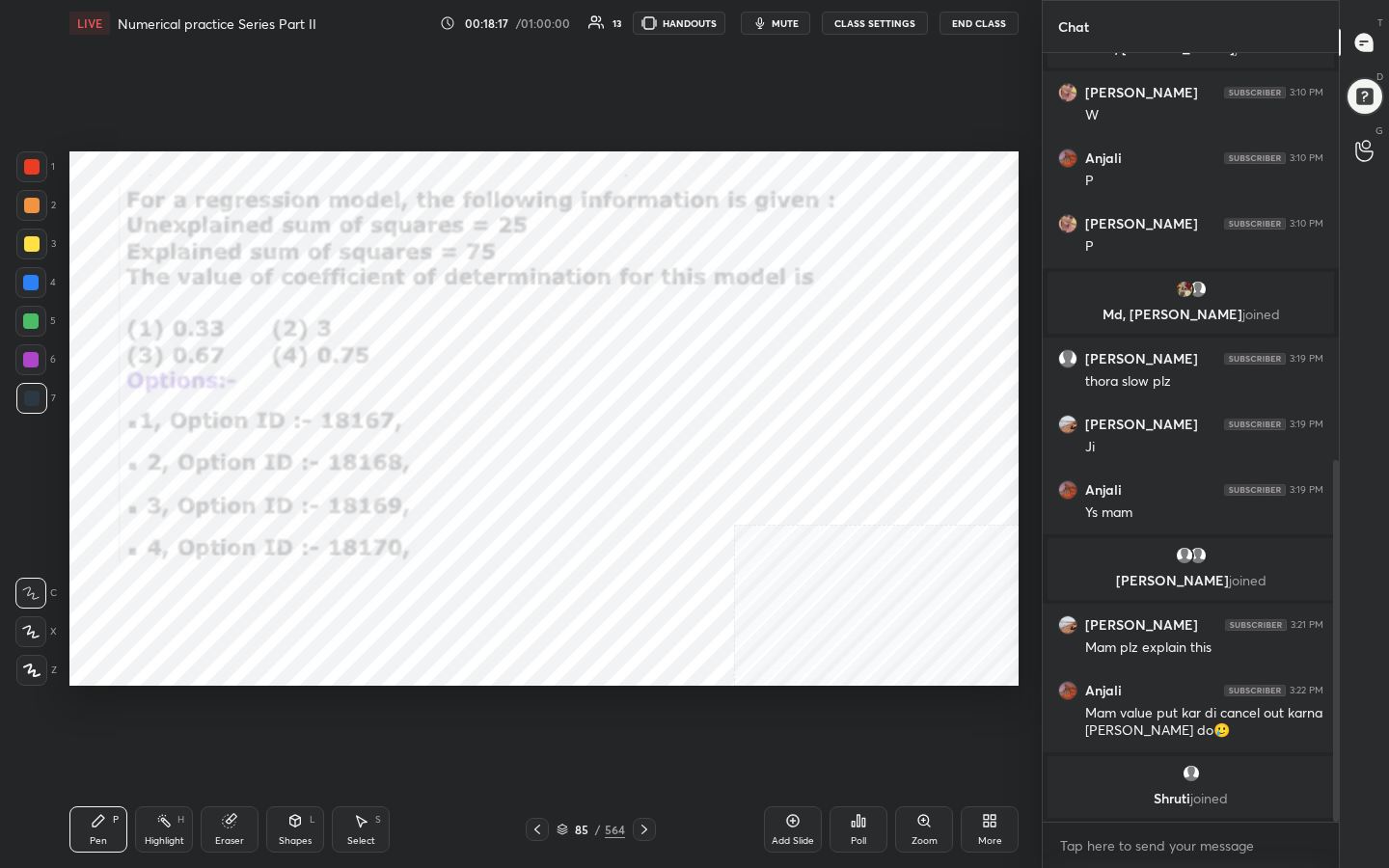 click on "mute" at bounding box center (785, 23) 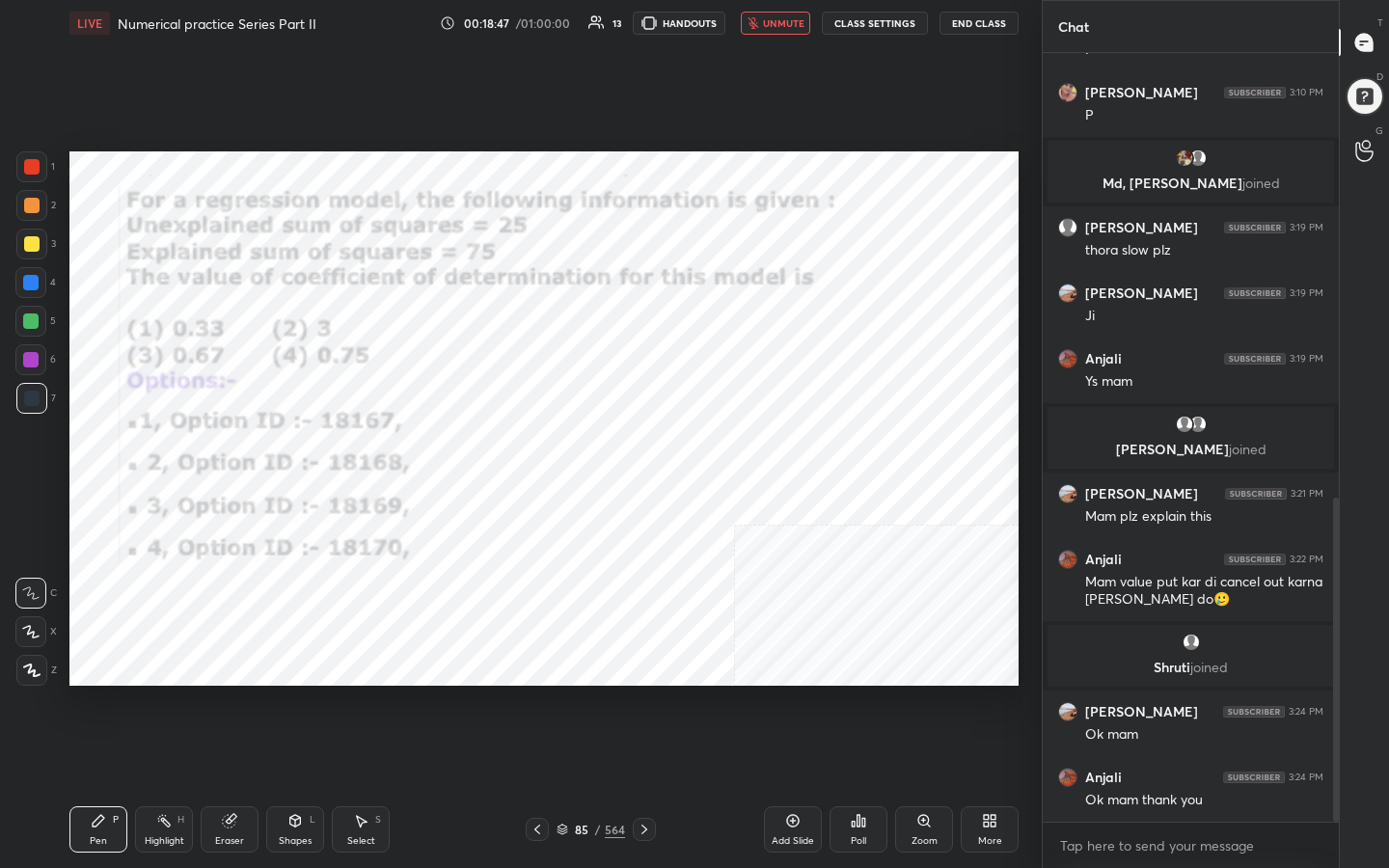 scroll, scrollTop: 1056, scrollLeft: 0, axis: vertical 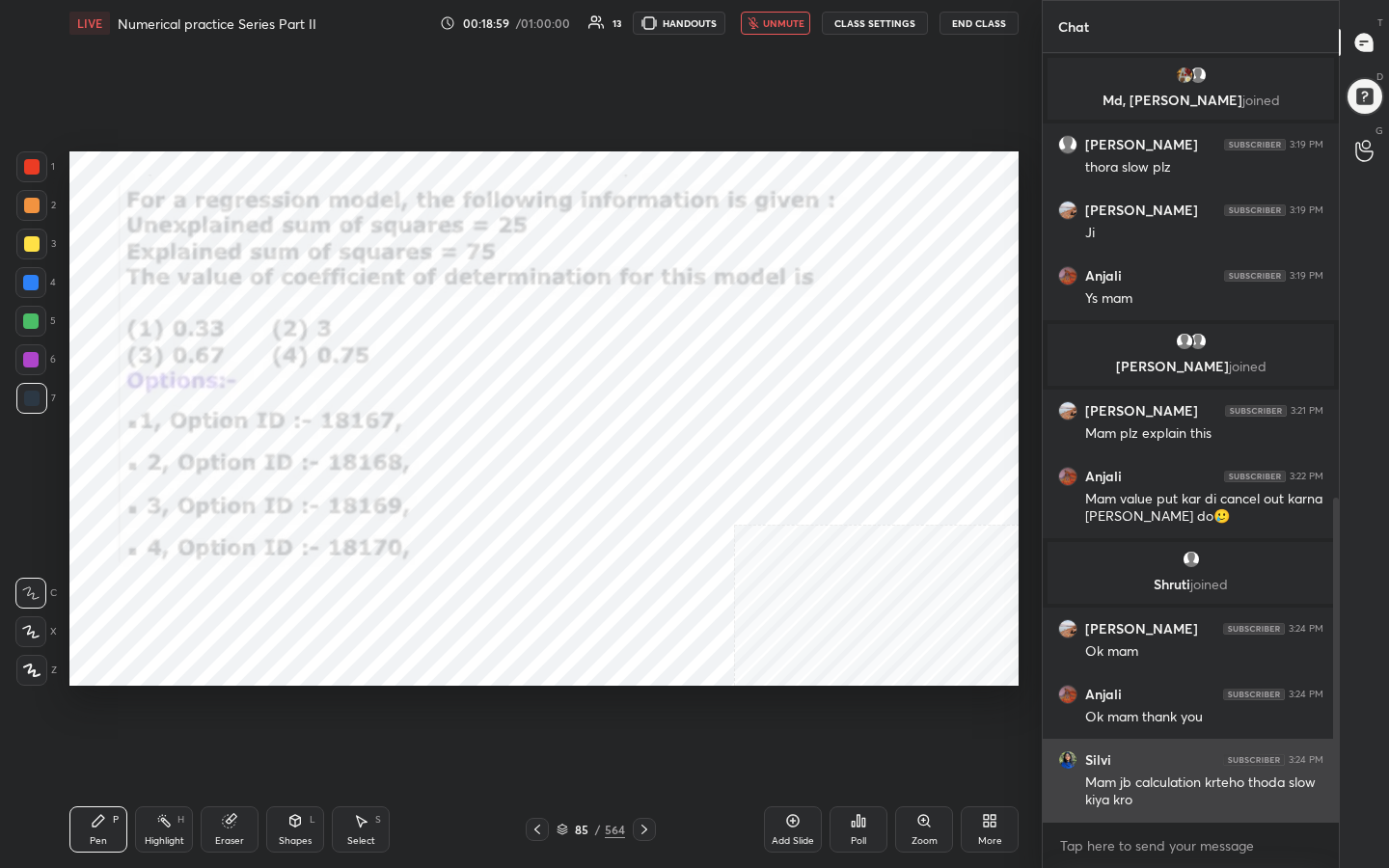 click at bounding box center [1068, 760] 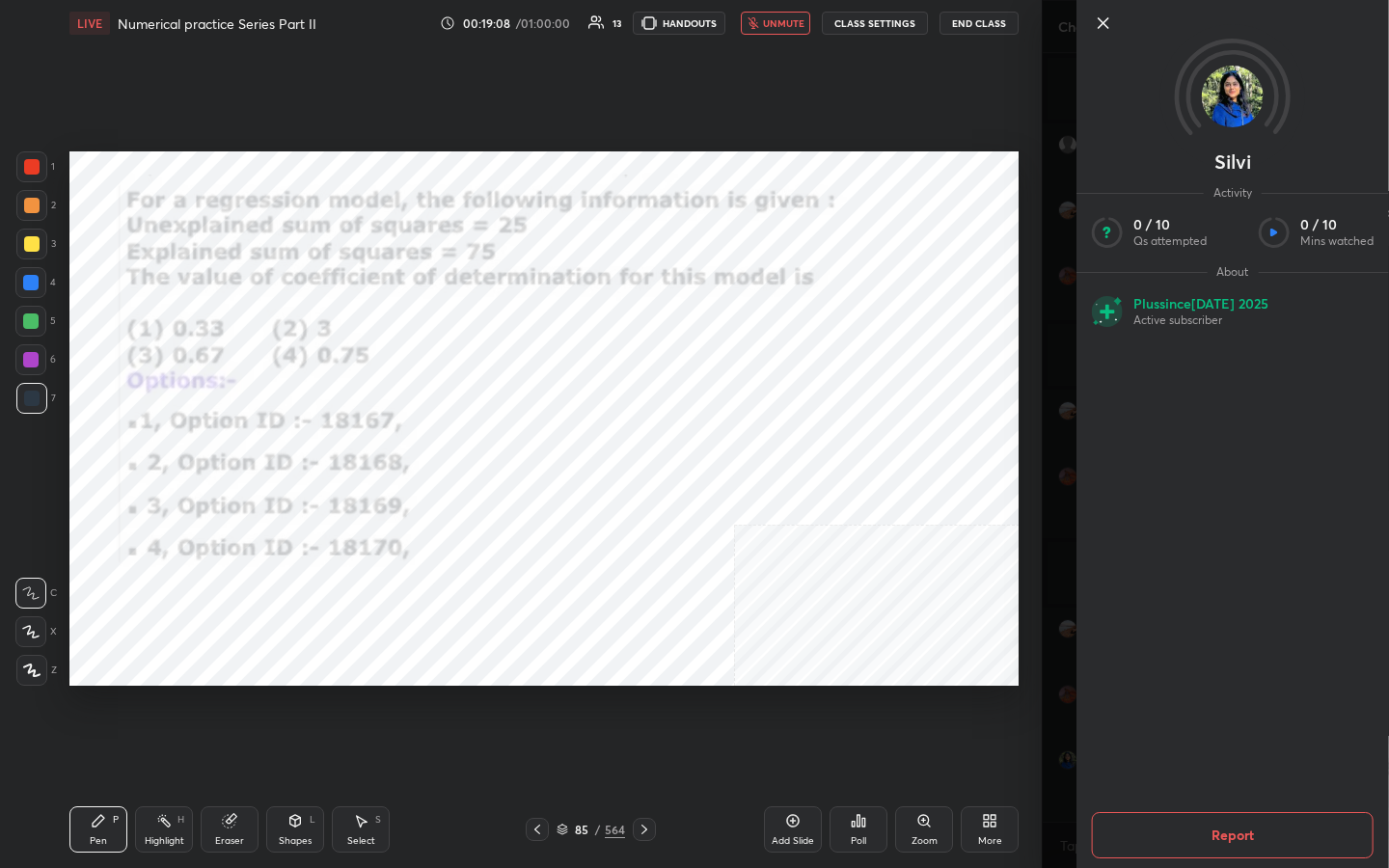 click 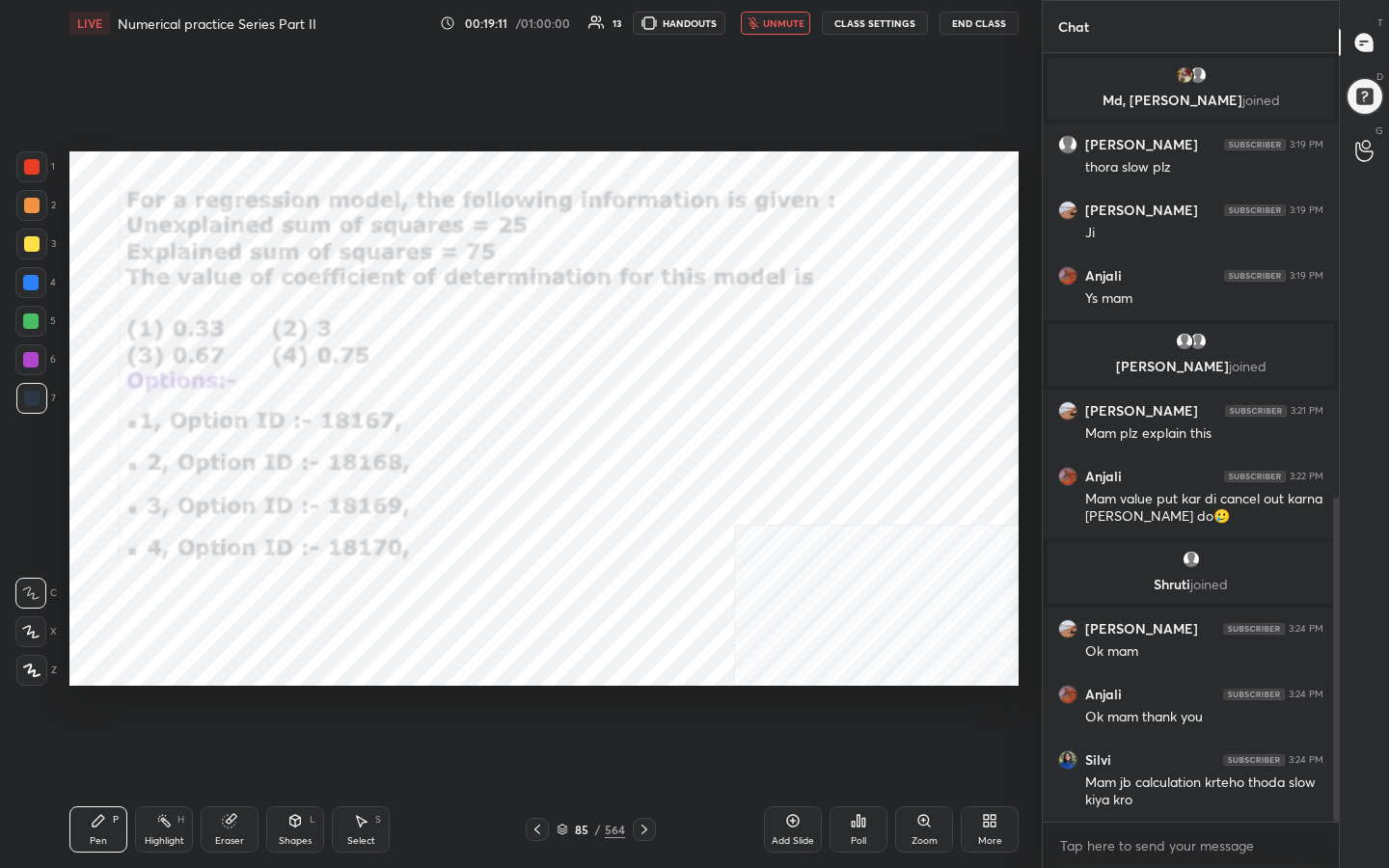 click on "85 / 564" at bounding box center [590, 829] 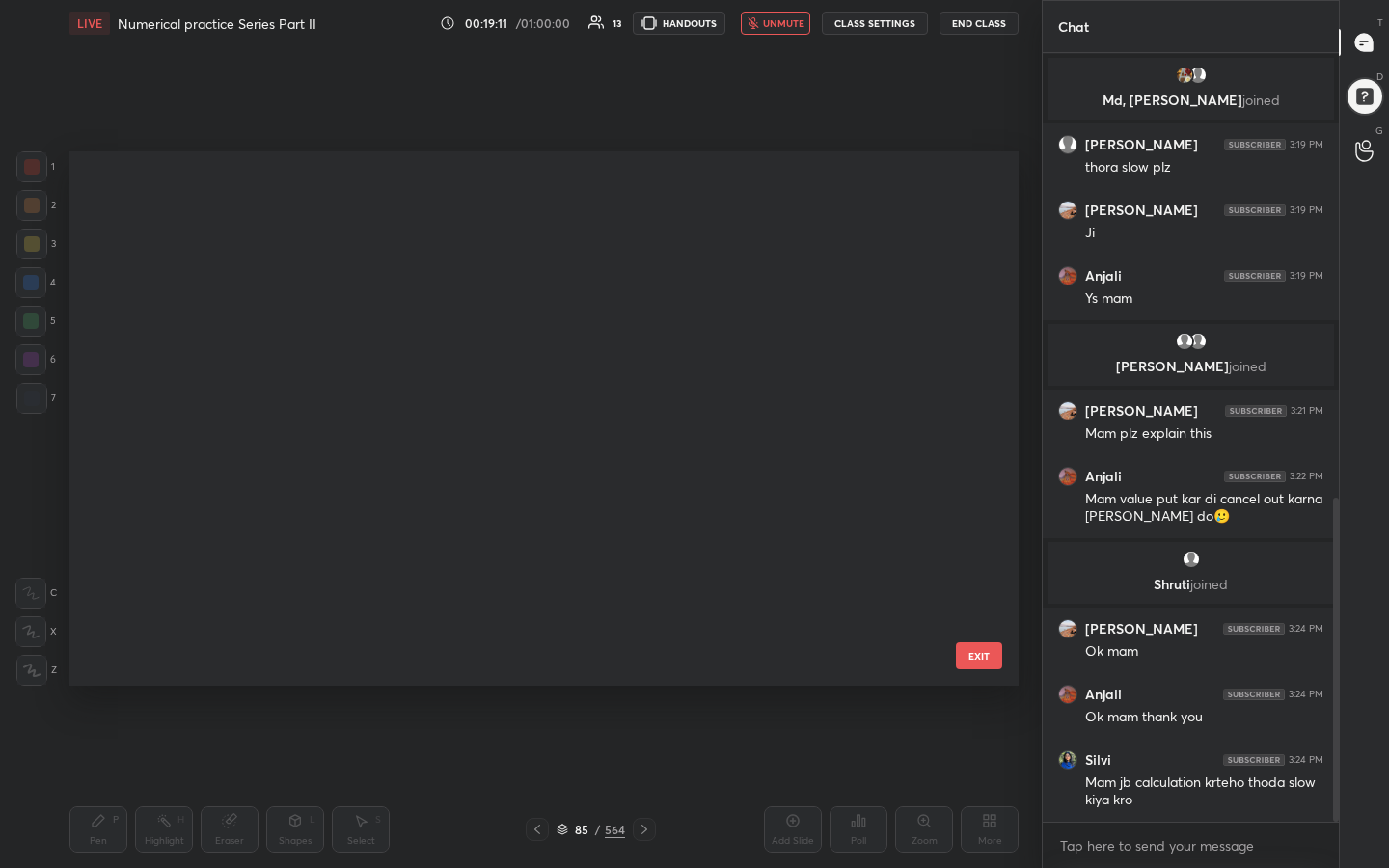 scroll, scrollTop: 4207, scrollLeft: 0, axis: vertical 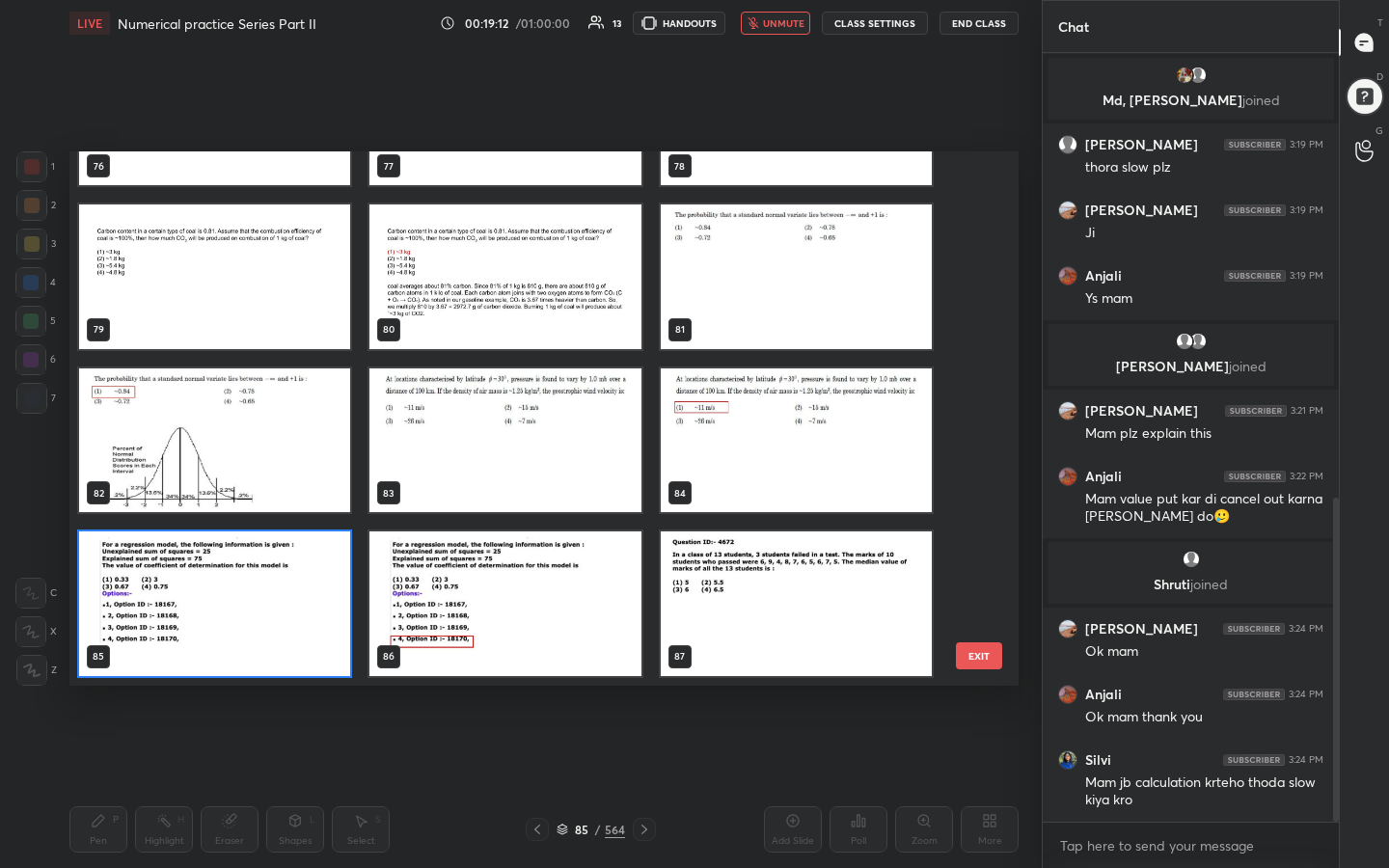 click at bounding box center [214, 604] 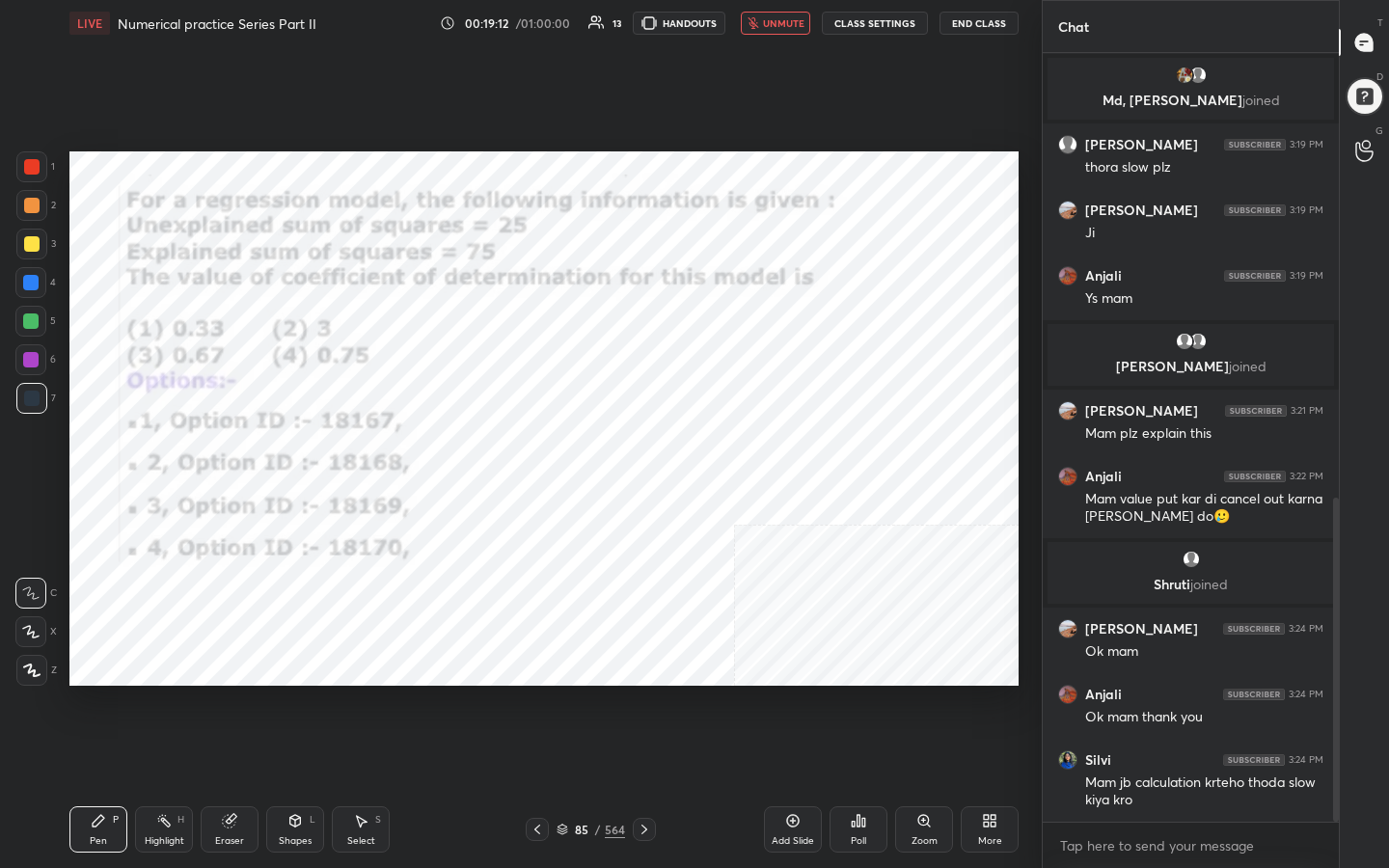click at bounding box center (214, 604) 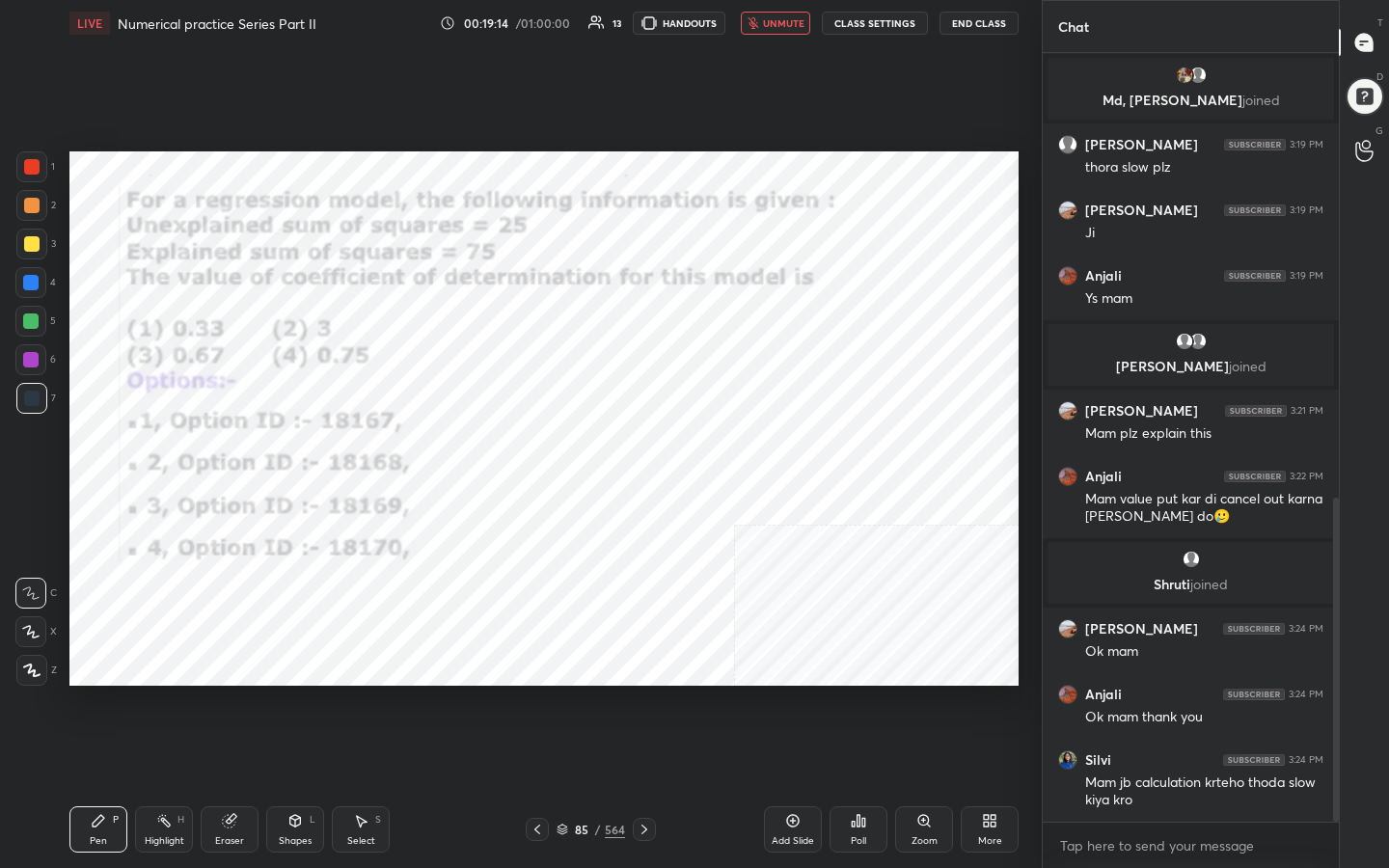click 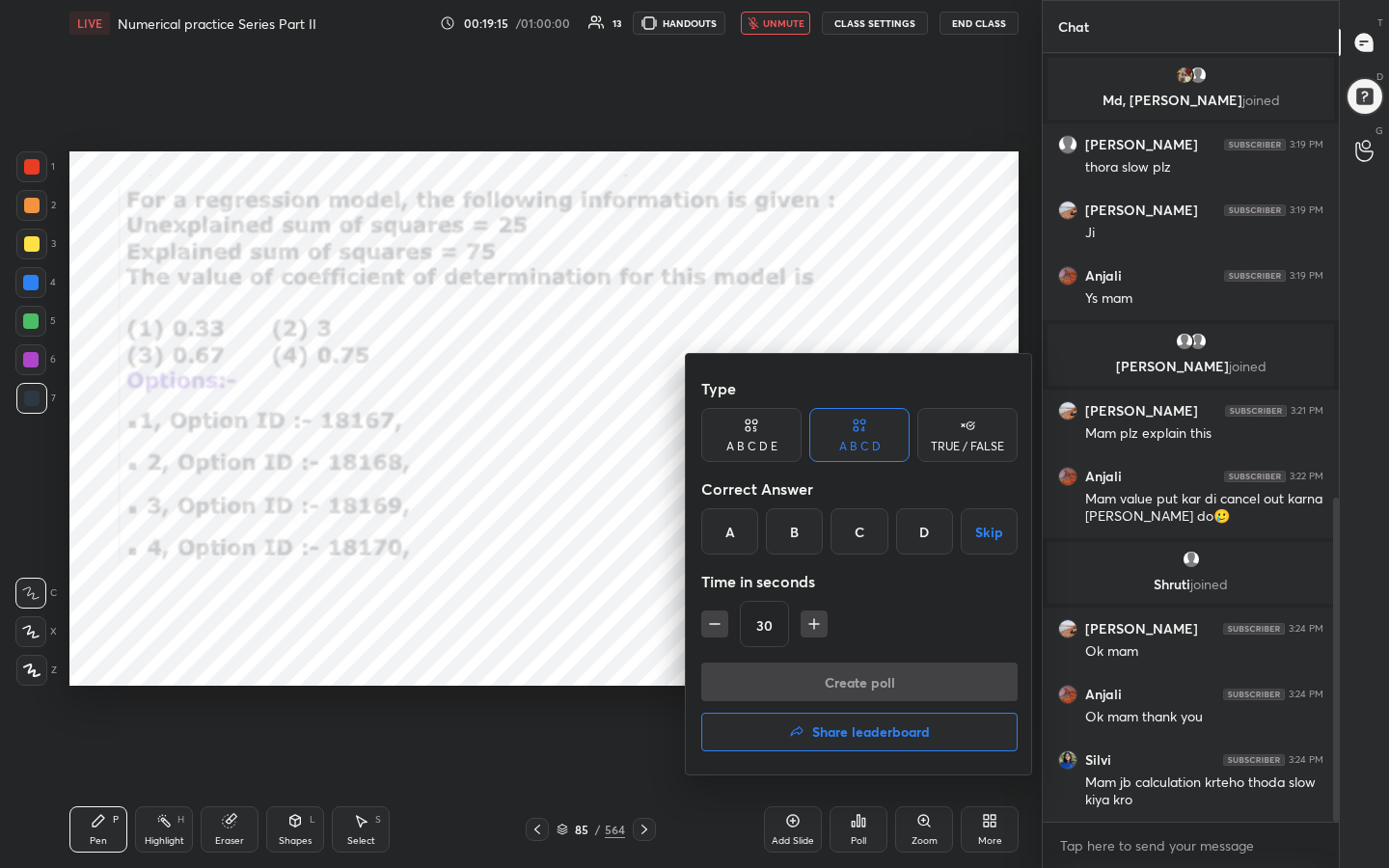 click on "D" at bounding box center [924, 531] 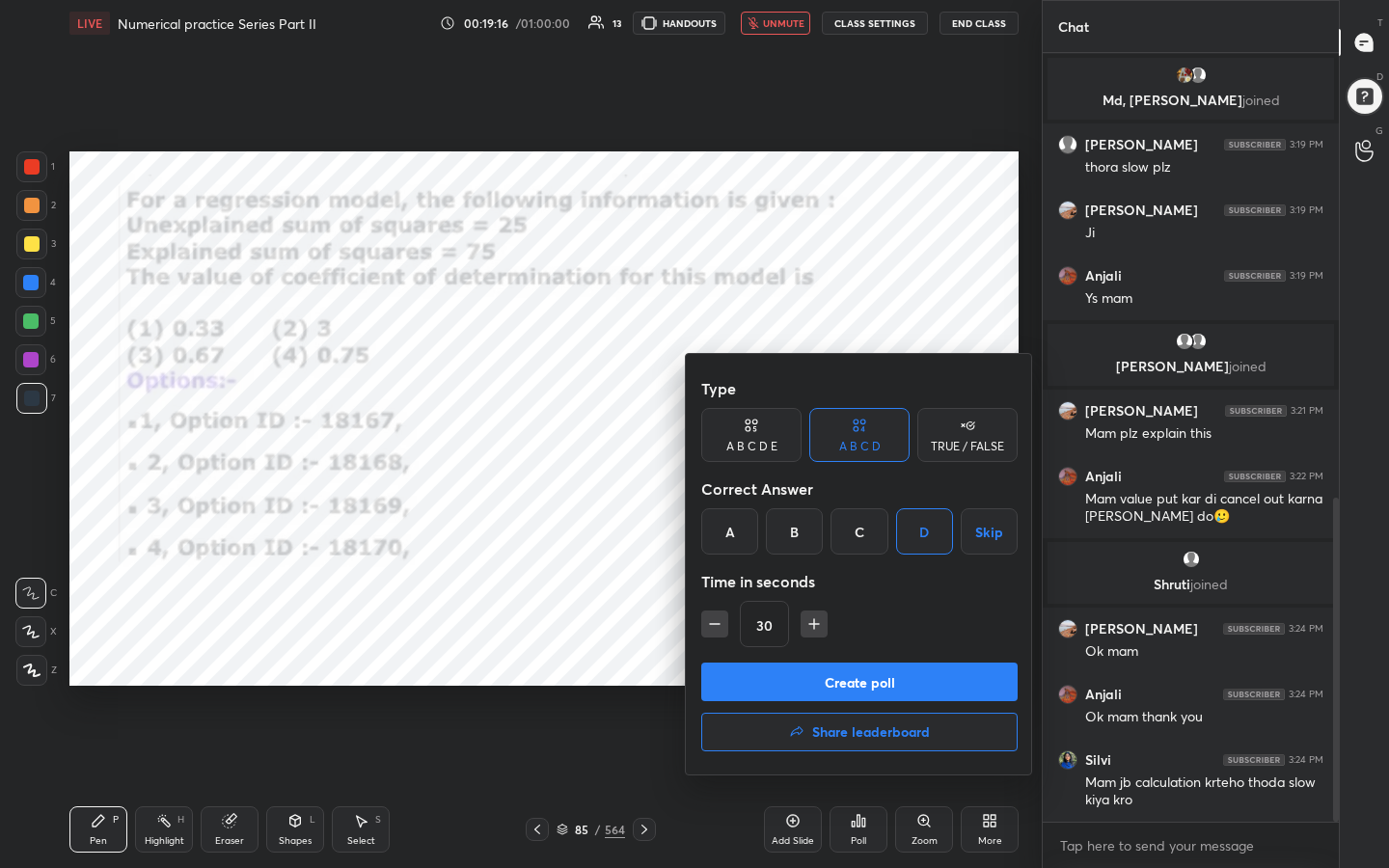 click on "Create poll" at bounding box center (859, 682) 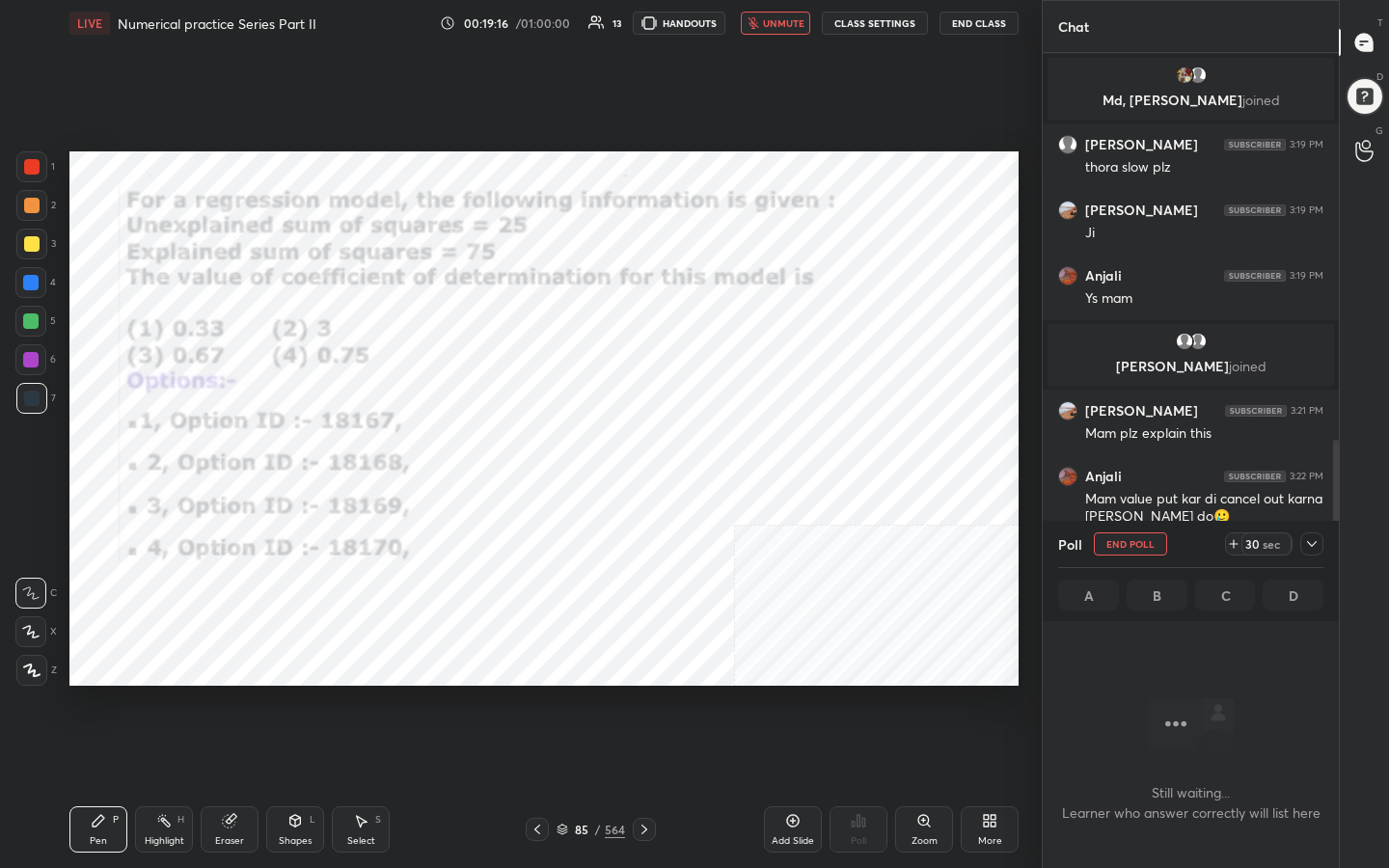 scroll, scrollTop: 505, scrollLeft: 290, axis: both 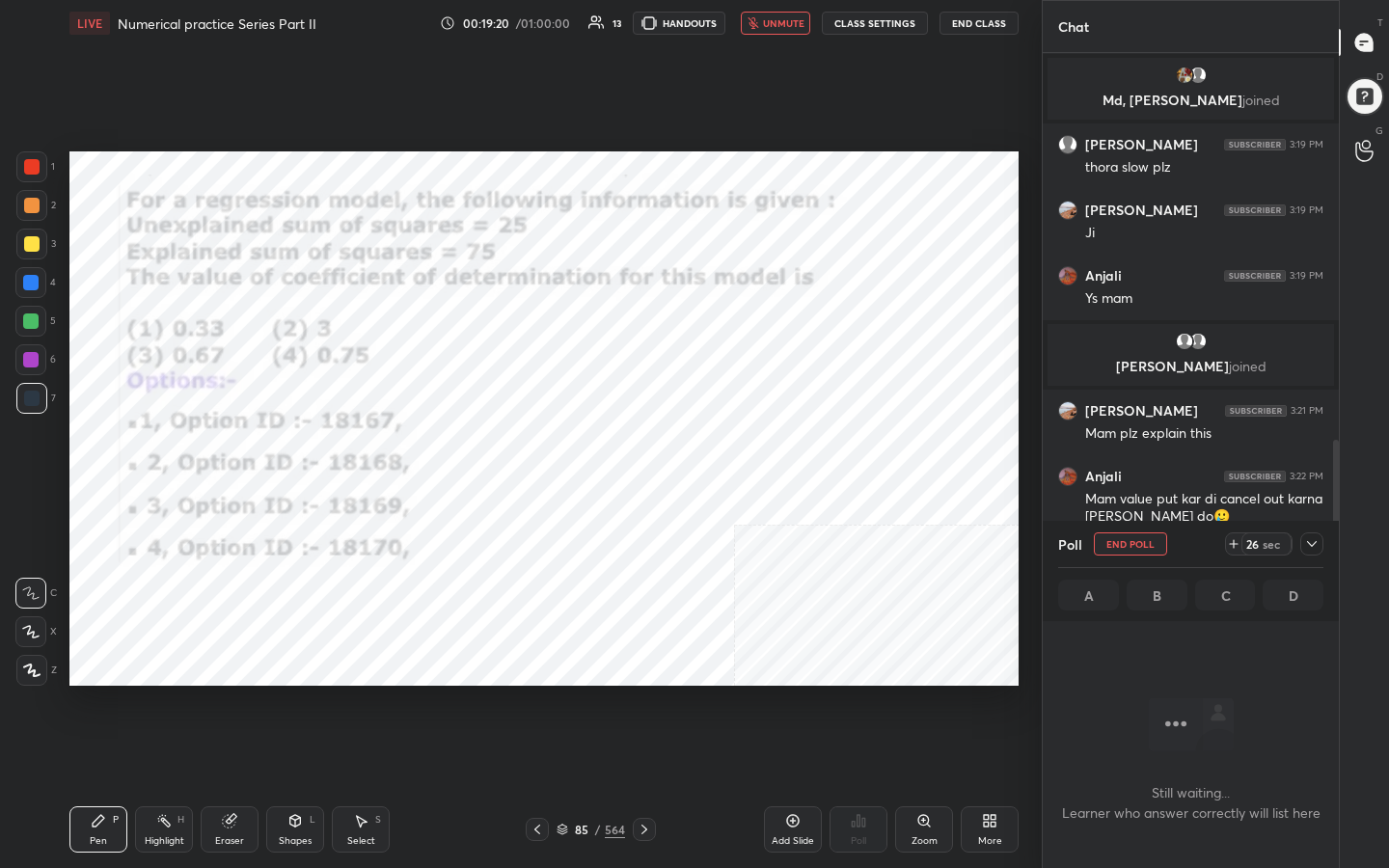 click 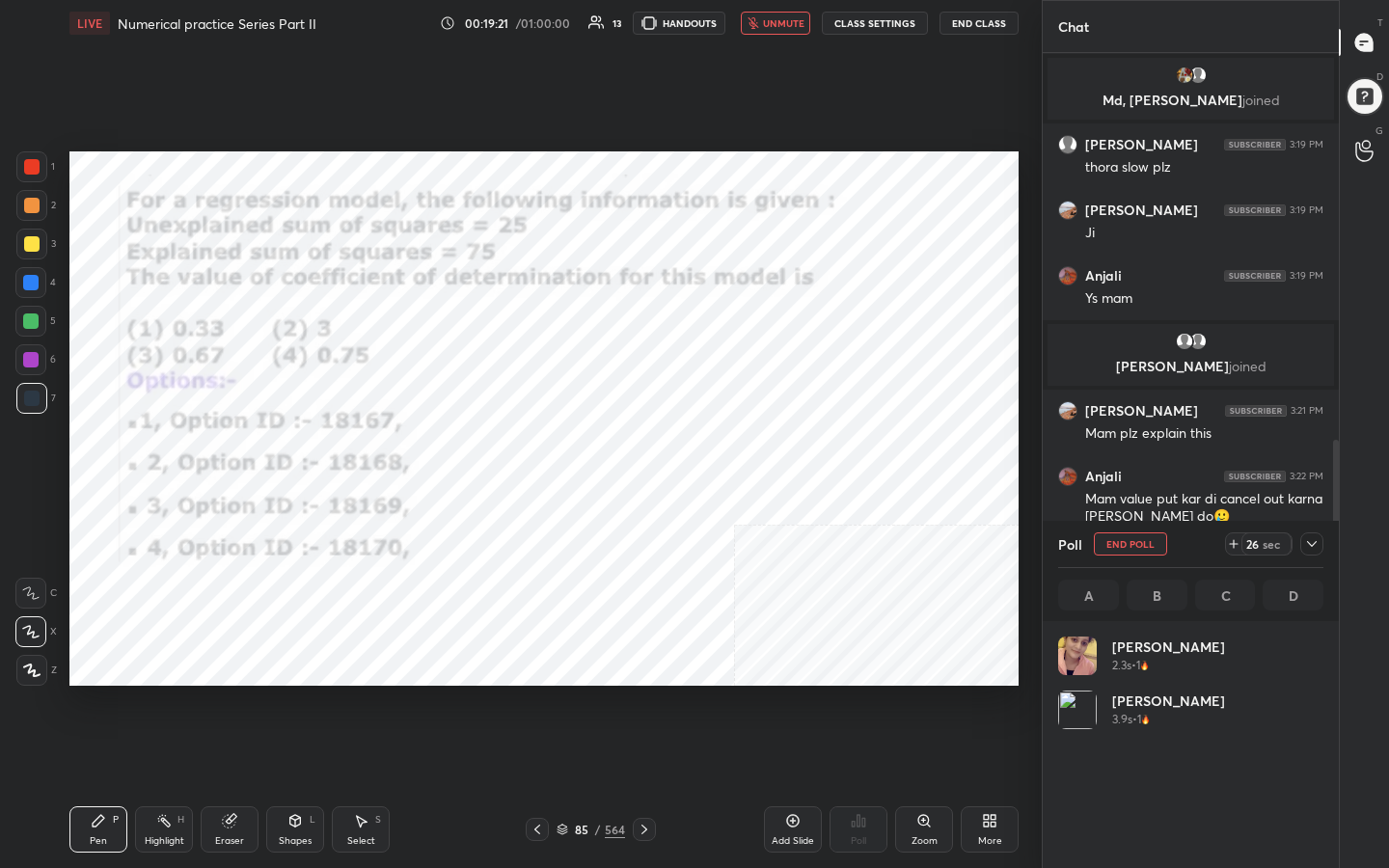 scroll, scrollTop: 7, scrollLeft: 7, axis: both 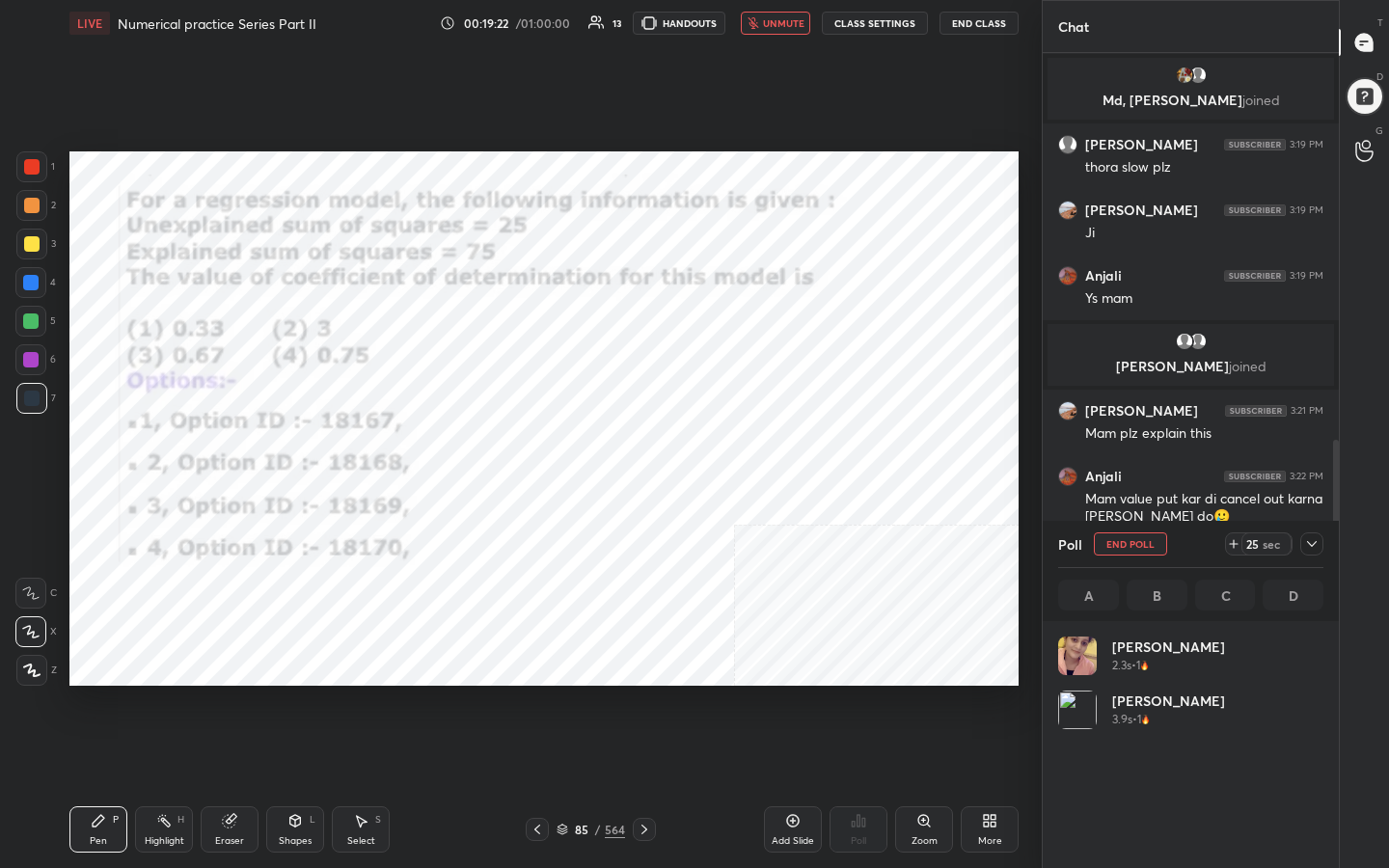 click at bounding box center [32, 167] 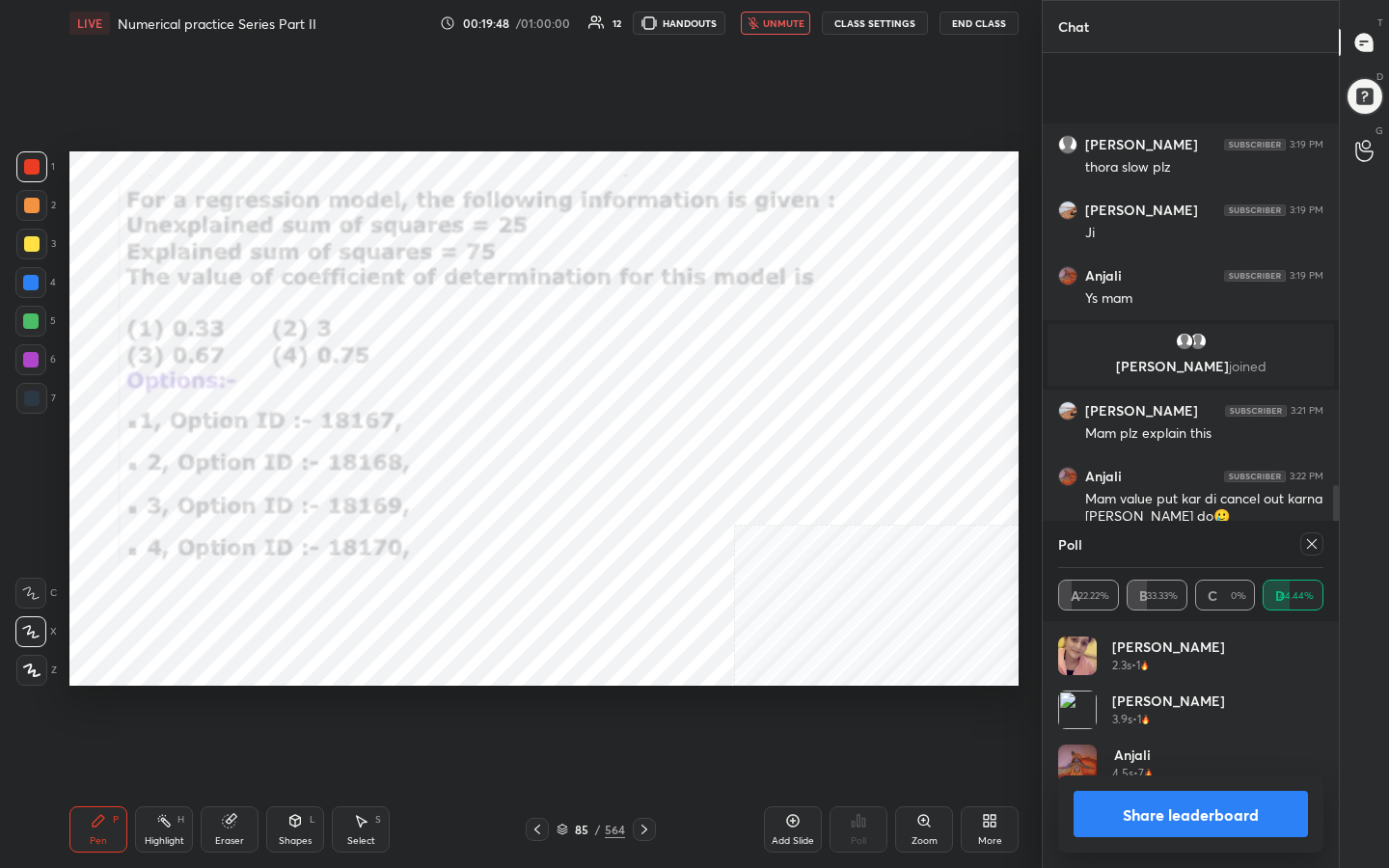 scroll, scrollTop: 1226, scrollLeft: 0, axis: vertical 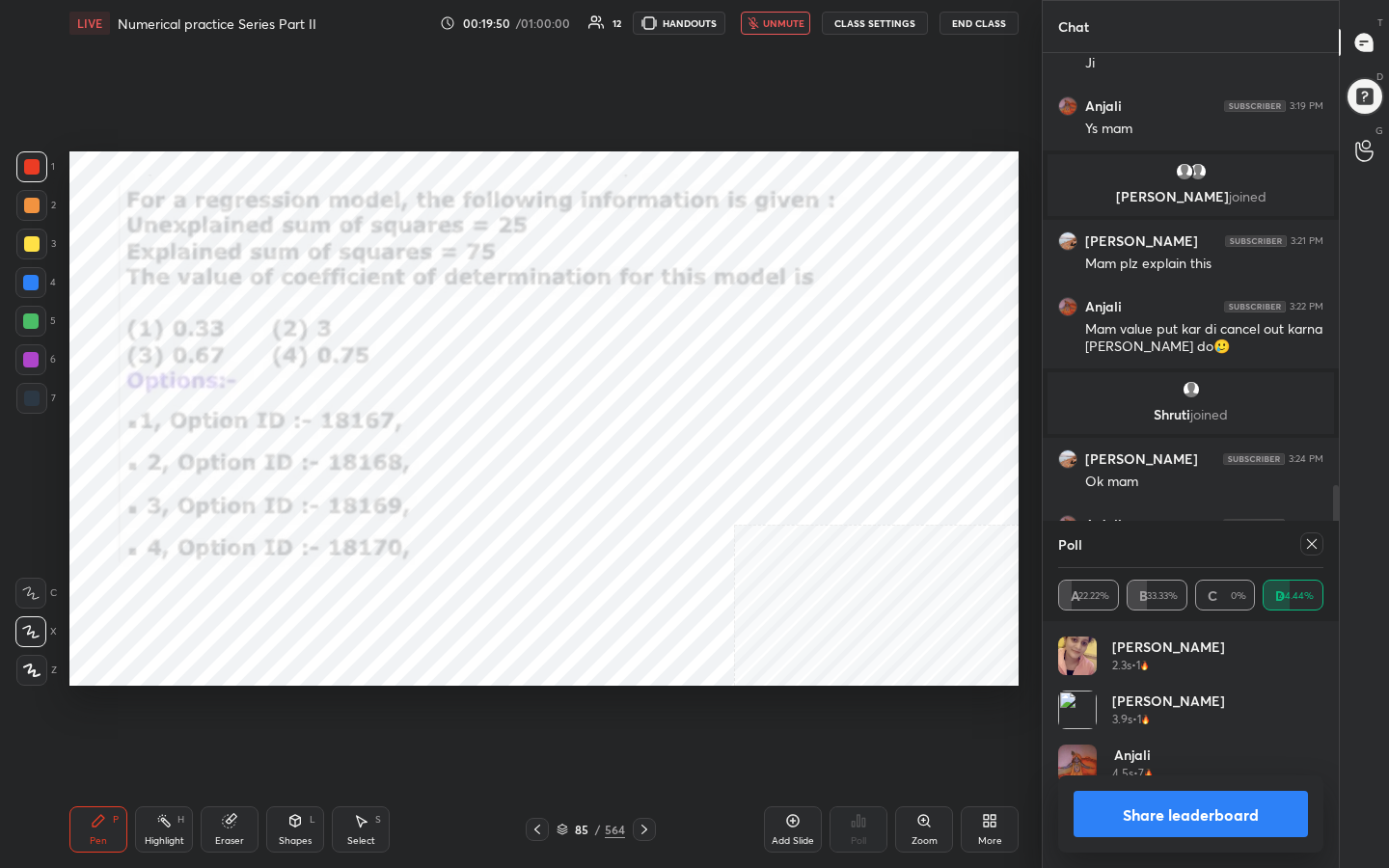 click 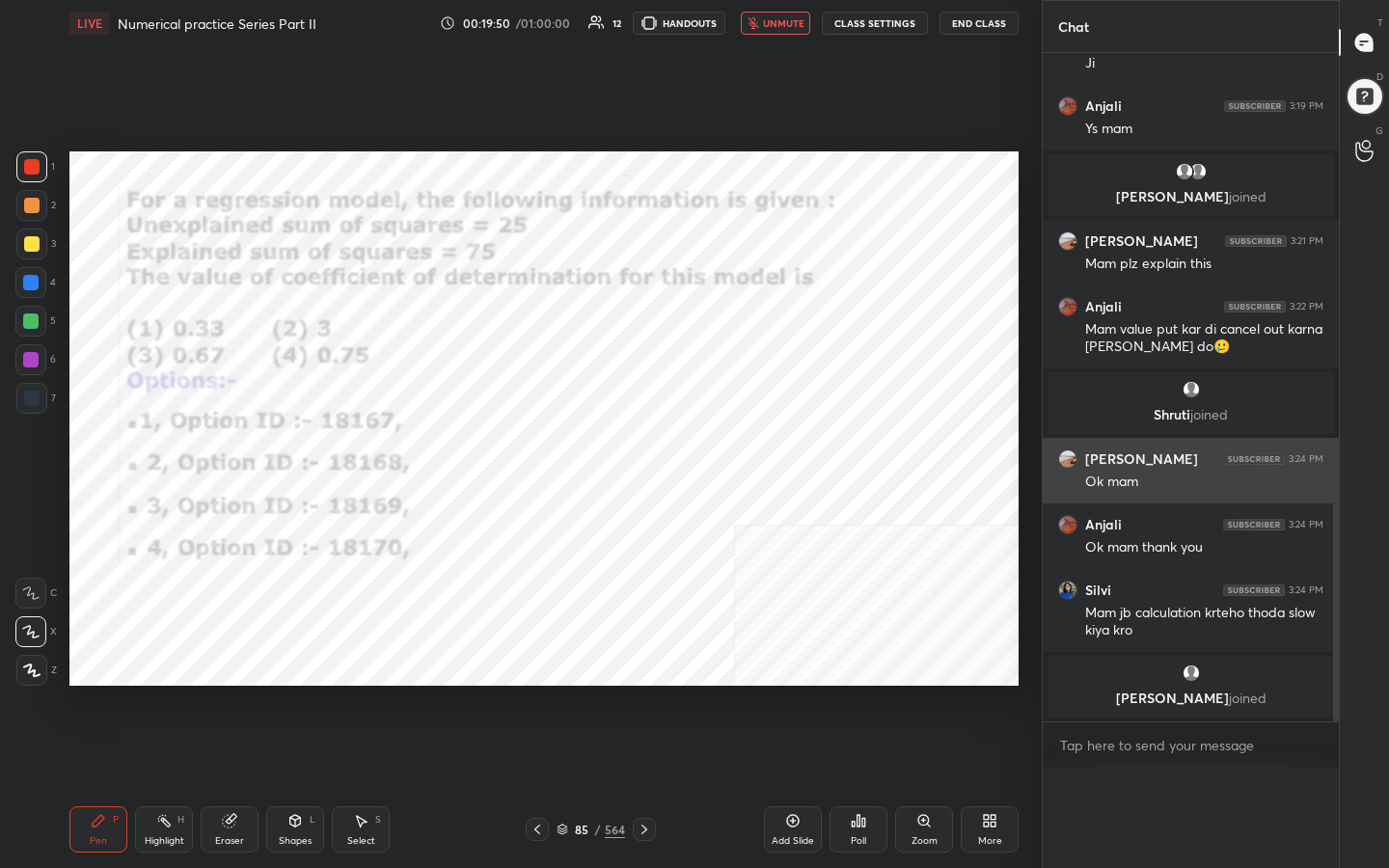 scroll, scrollTop: 0, scrollLeft: 0, axis: both 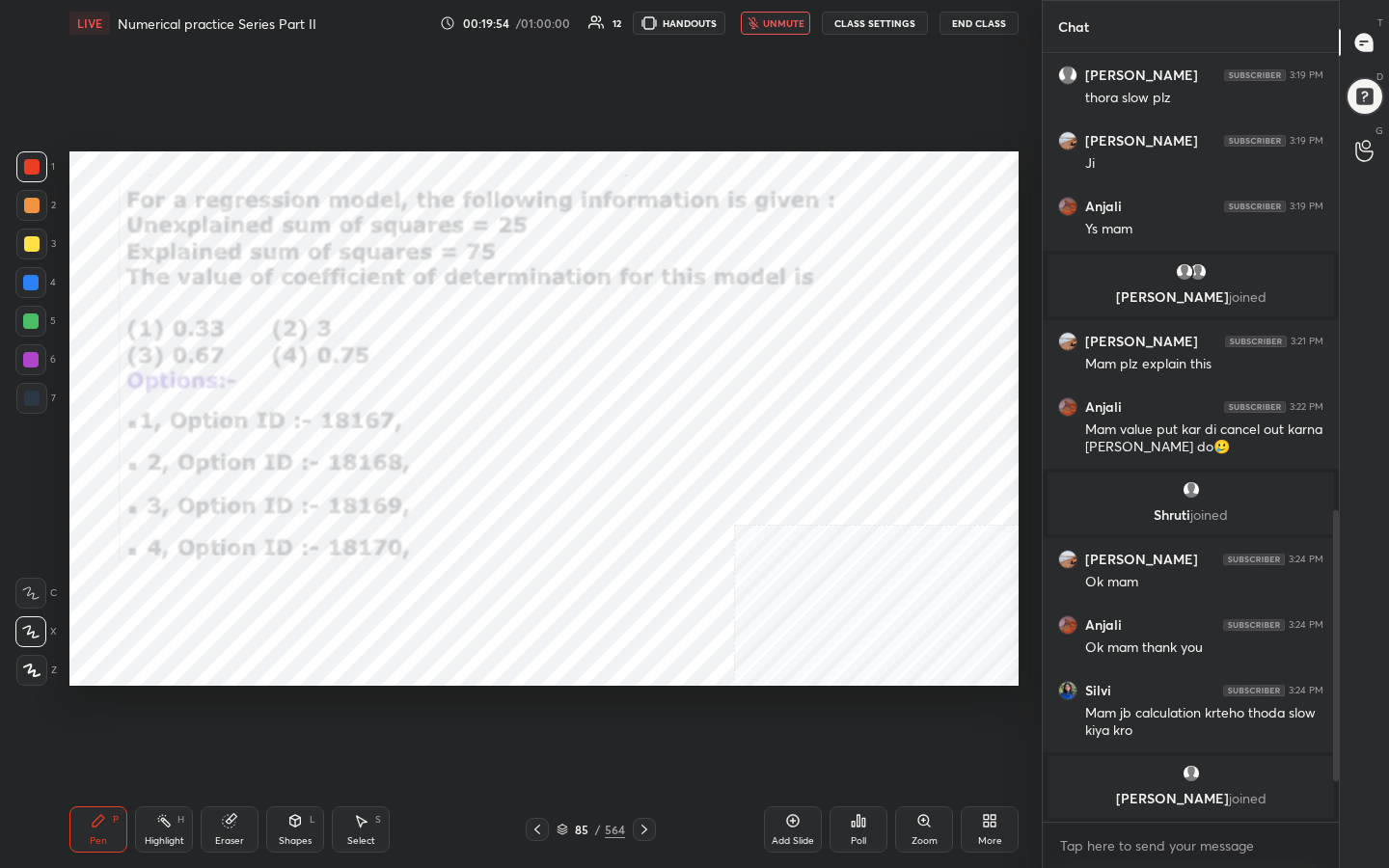 click on "unmute" at bounding box center (783, 23) 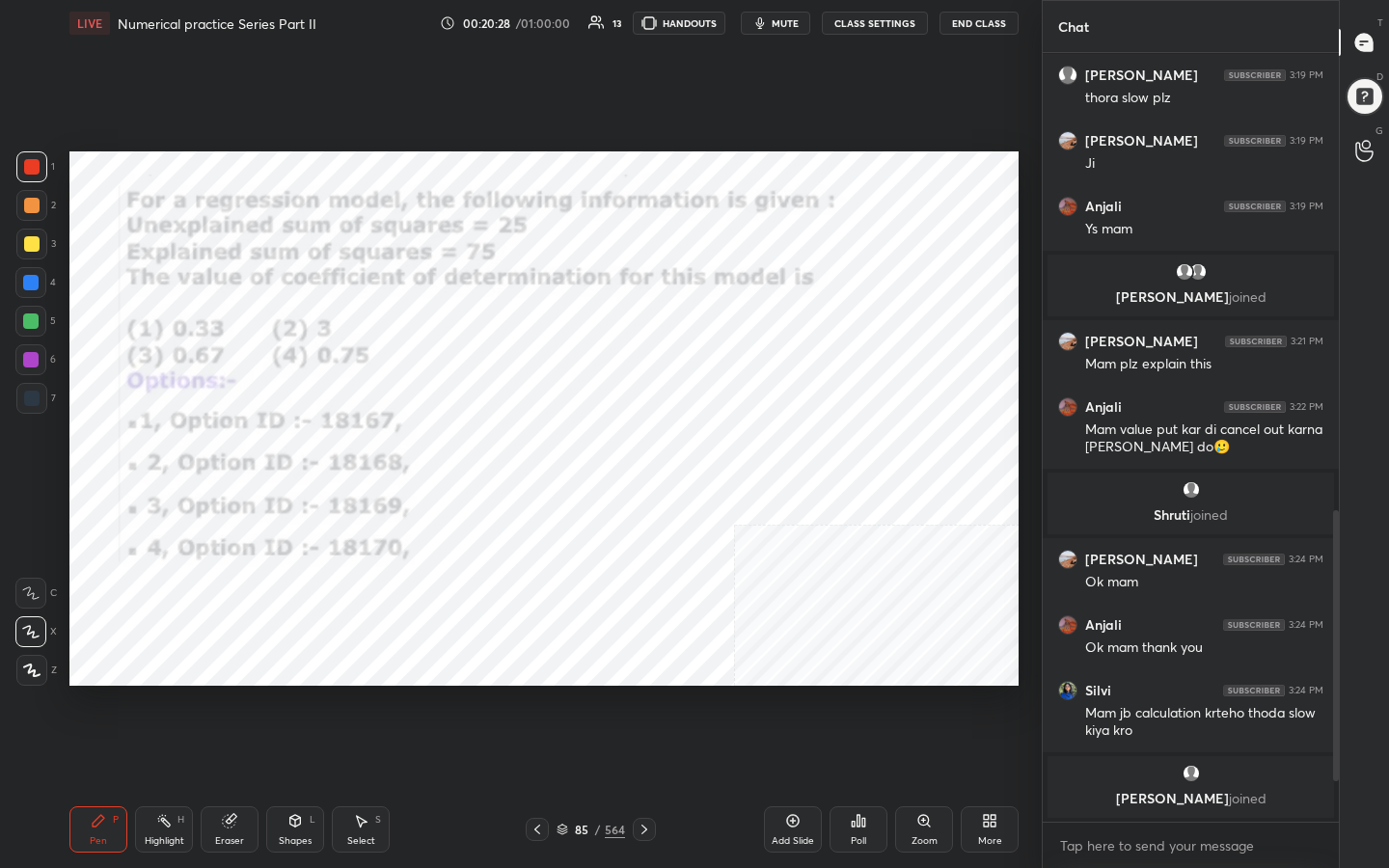 click 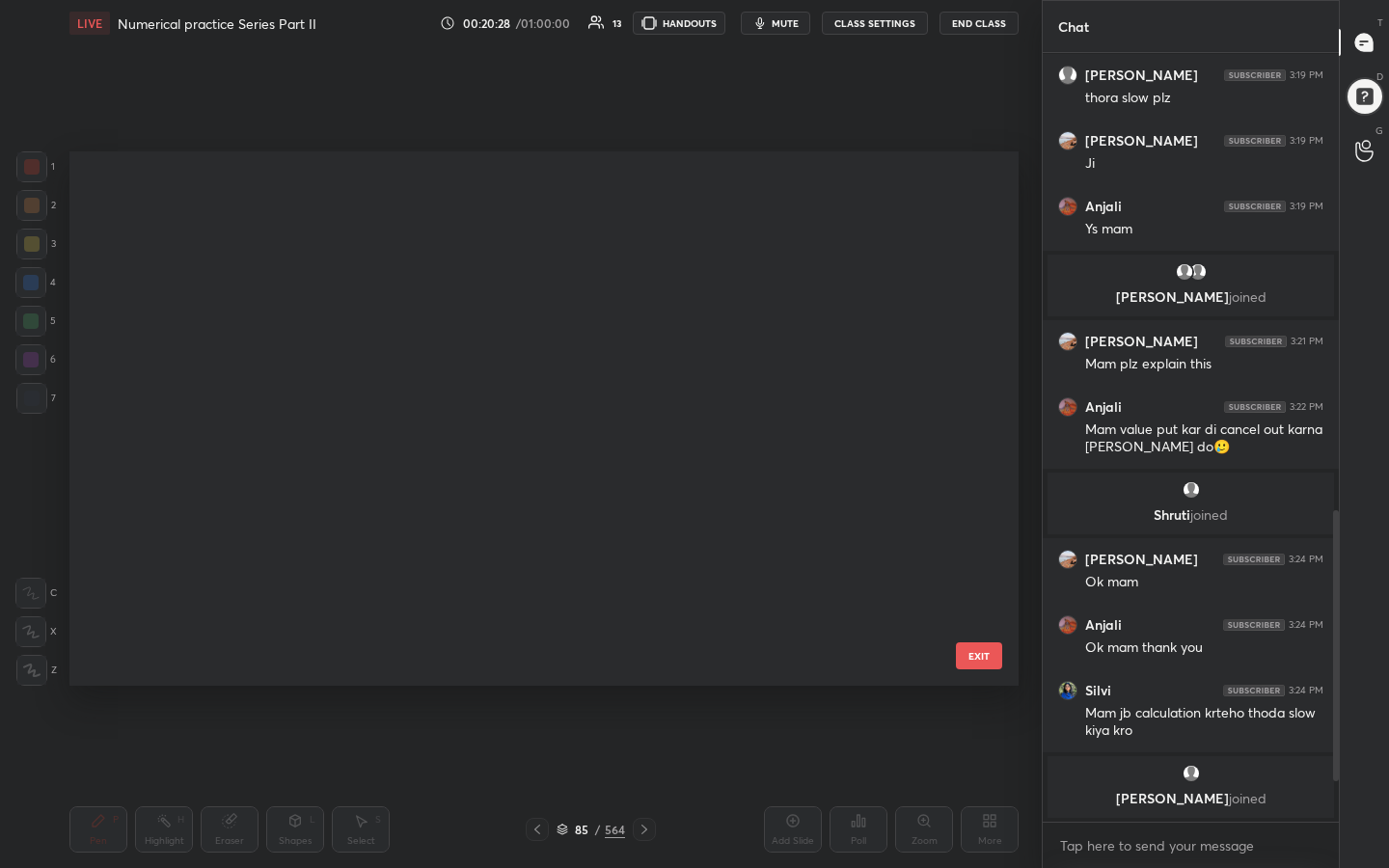 scroll, scrollTop: 4207, scrollLeft: 0, axis: vertical 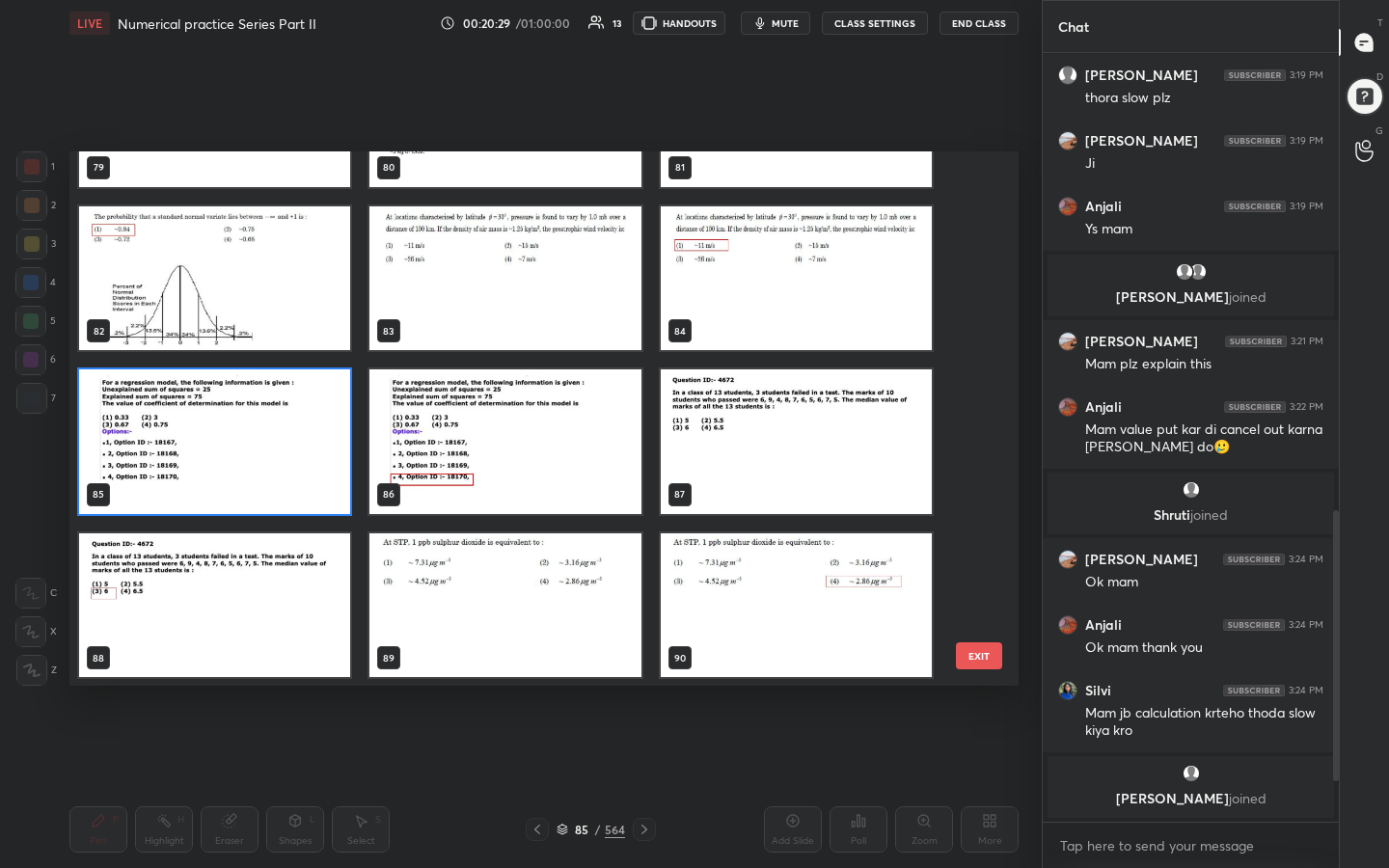click at bounding box center [796, 442] 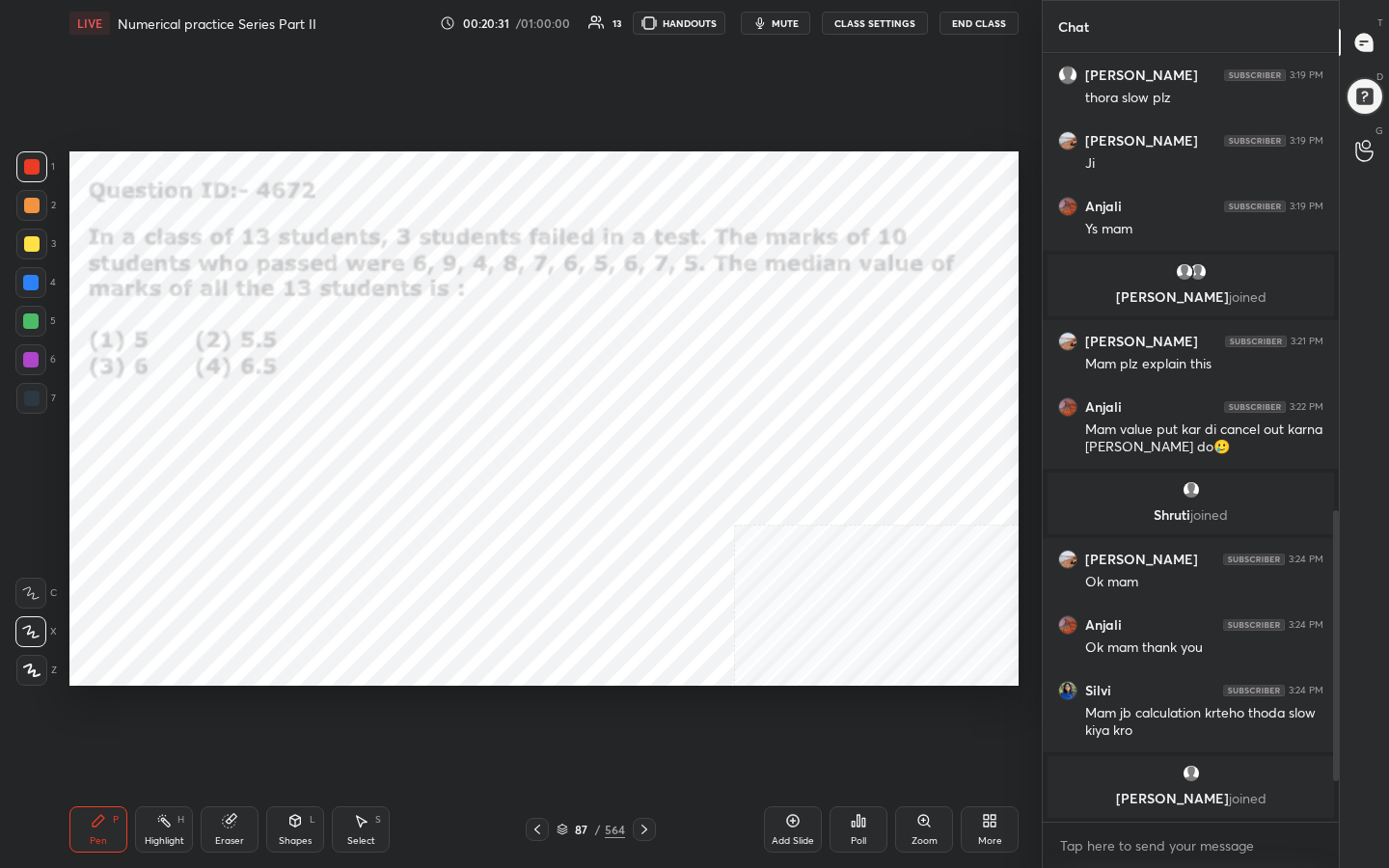 click on "mute" at bounding box center [785, 23] 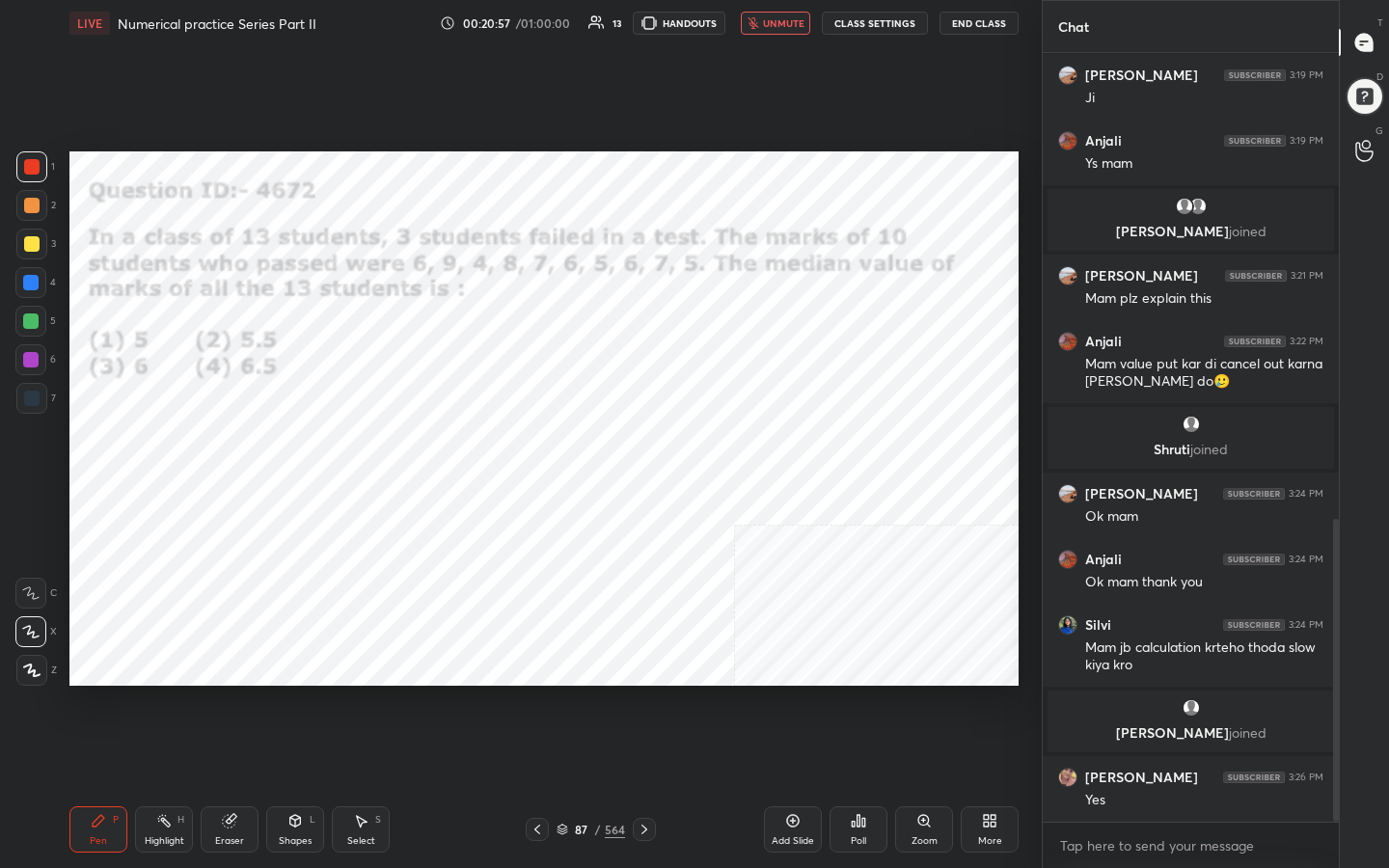 scroll, scrollTop: 1180, scrollLeft: 0, axis: vertical 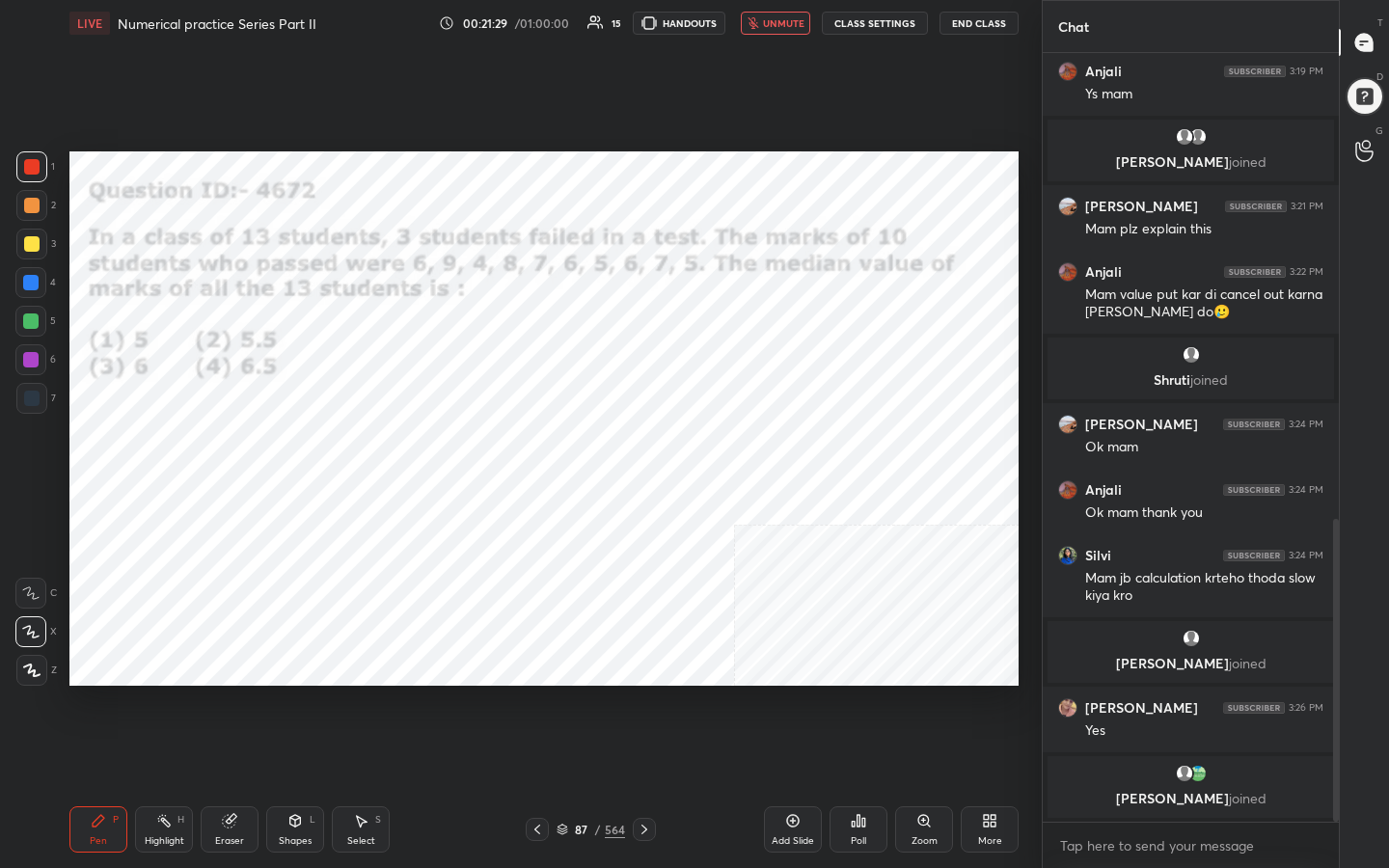 click on "unmute" at bounding box center [783, 23] 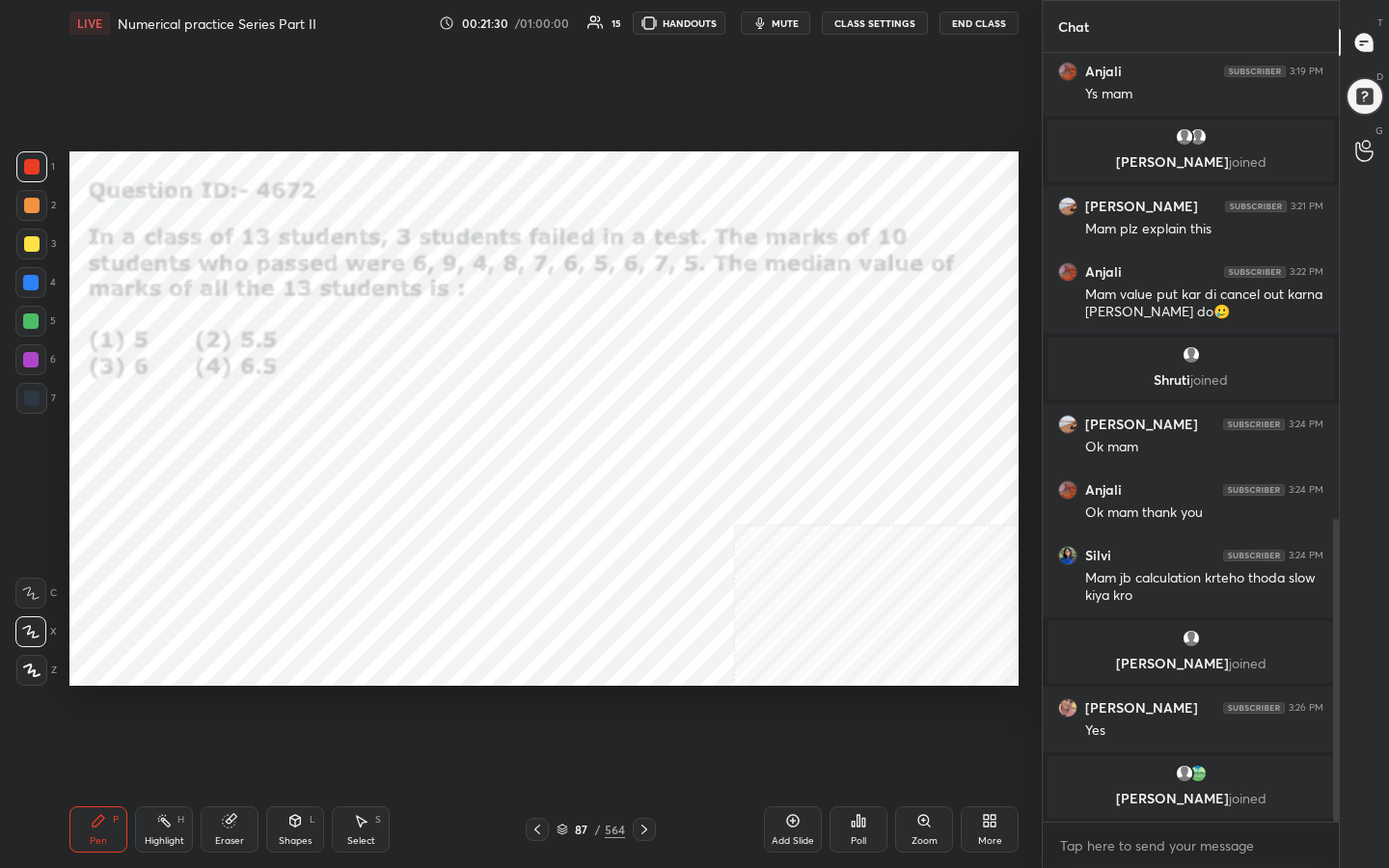click on "mute" at bounding box center (785, 23) 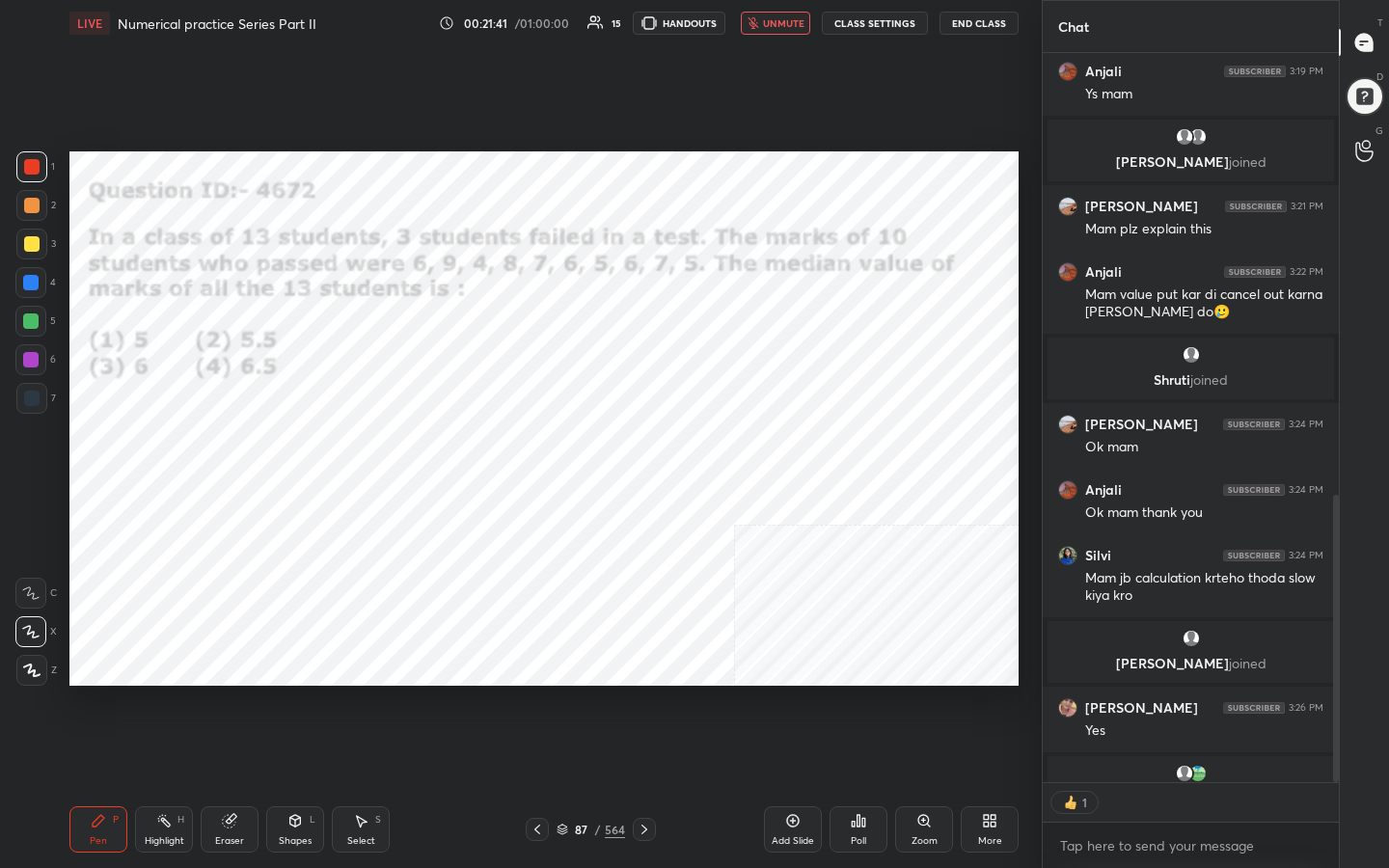 scroll, scrollTop: 723, scrollLeft: 290, axis: both 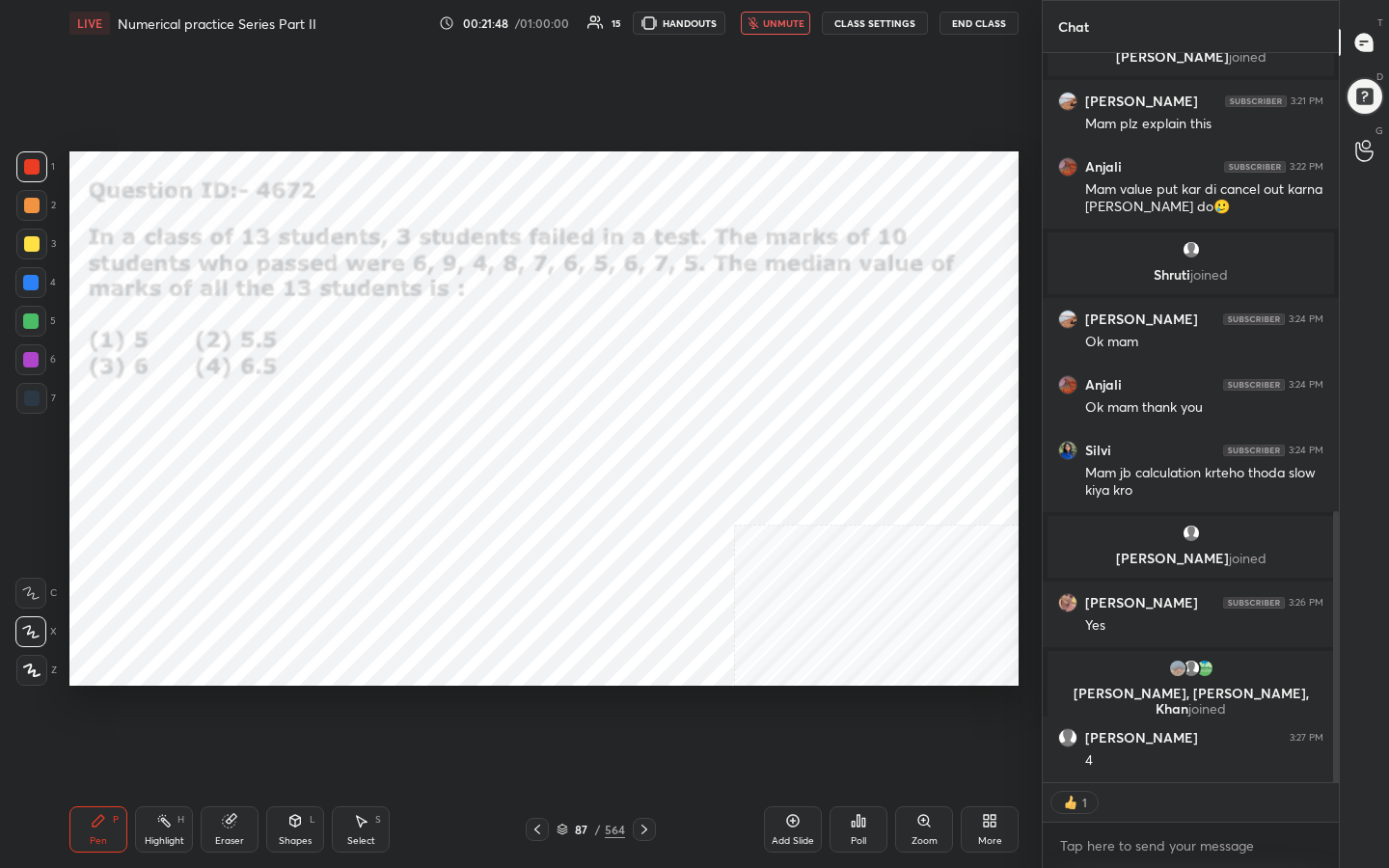 click on "Poll" at bounding box center [858, 829] 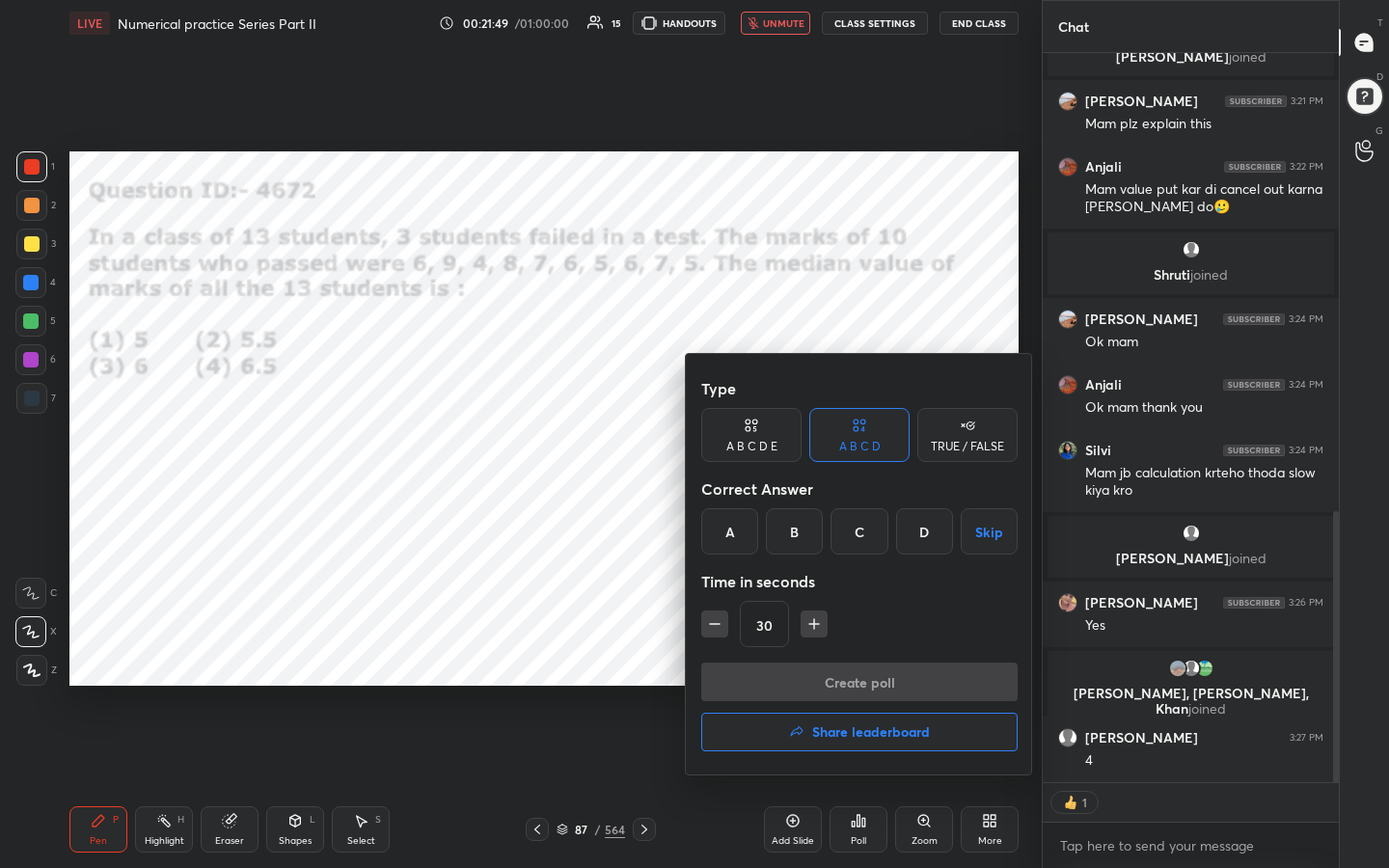 click on "C" at bounding box center [858, 531] 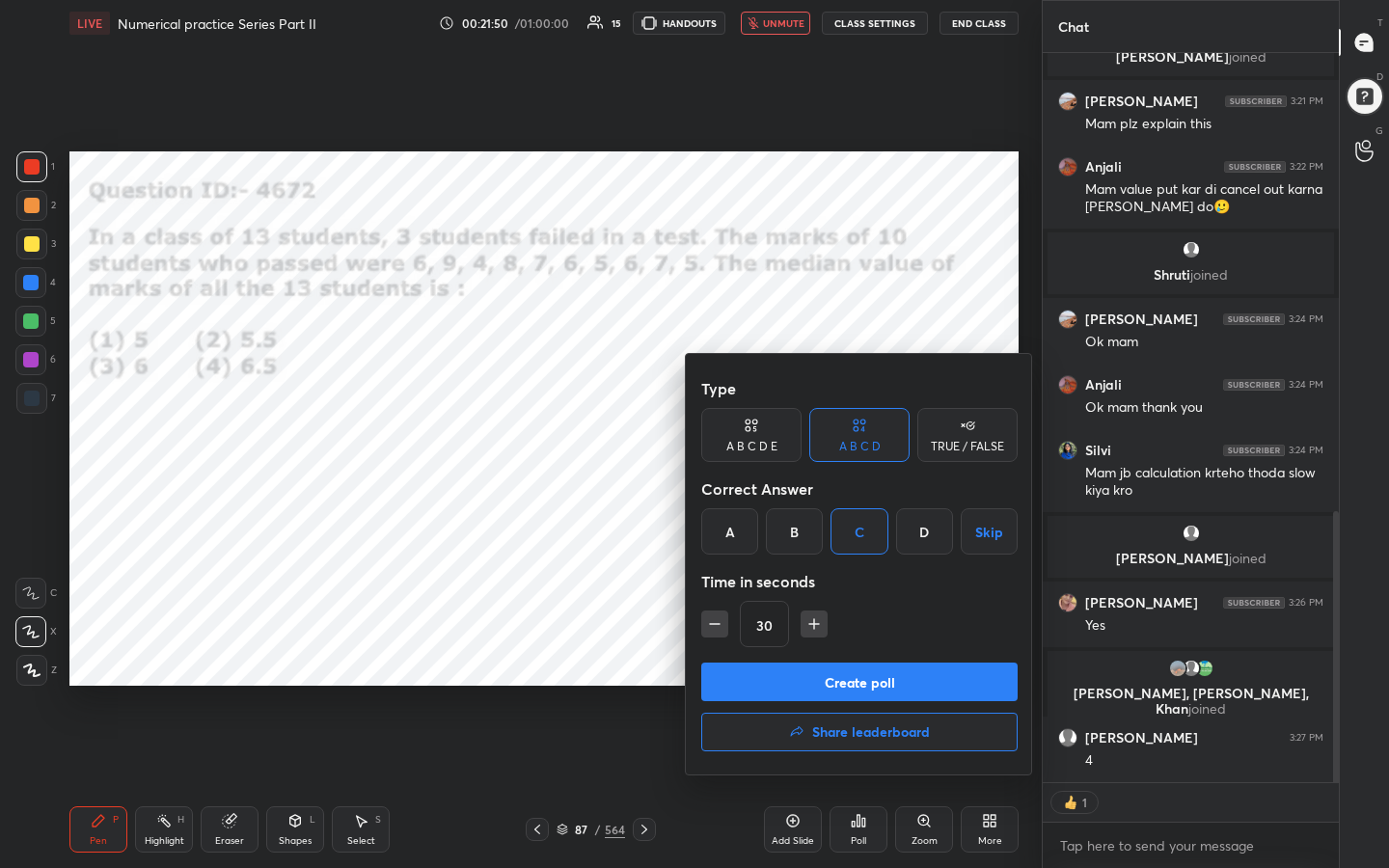 click on "Create poll" at bounding box center (859, 682) 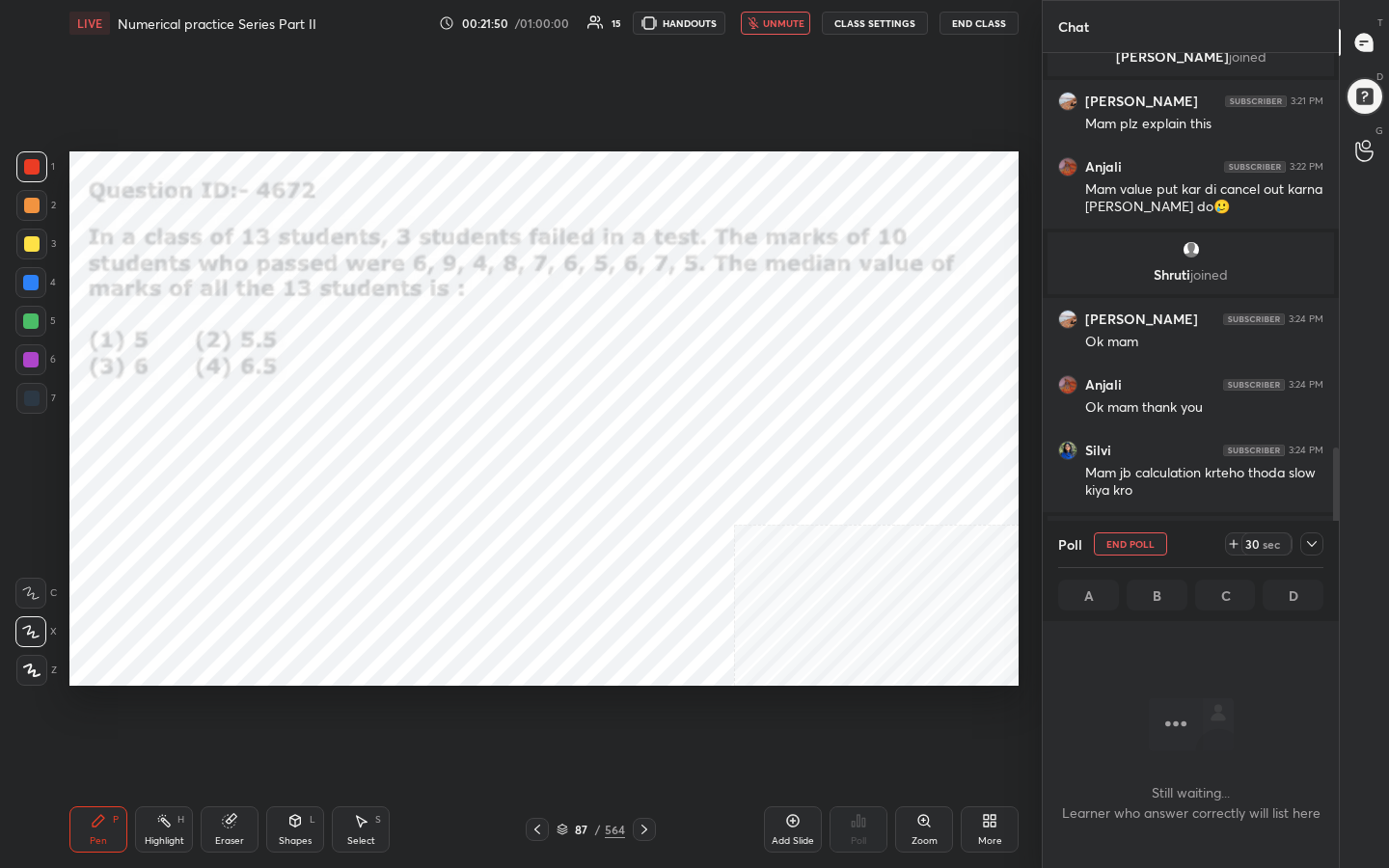 scroll, scrollTop: 504, scrollLeft: 290, axis: both 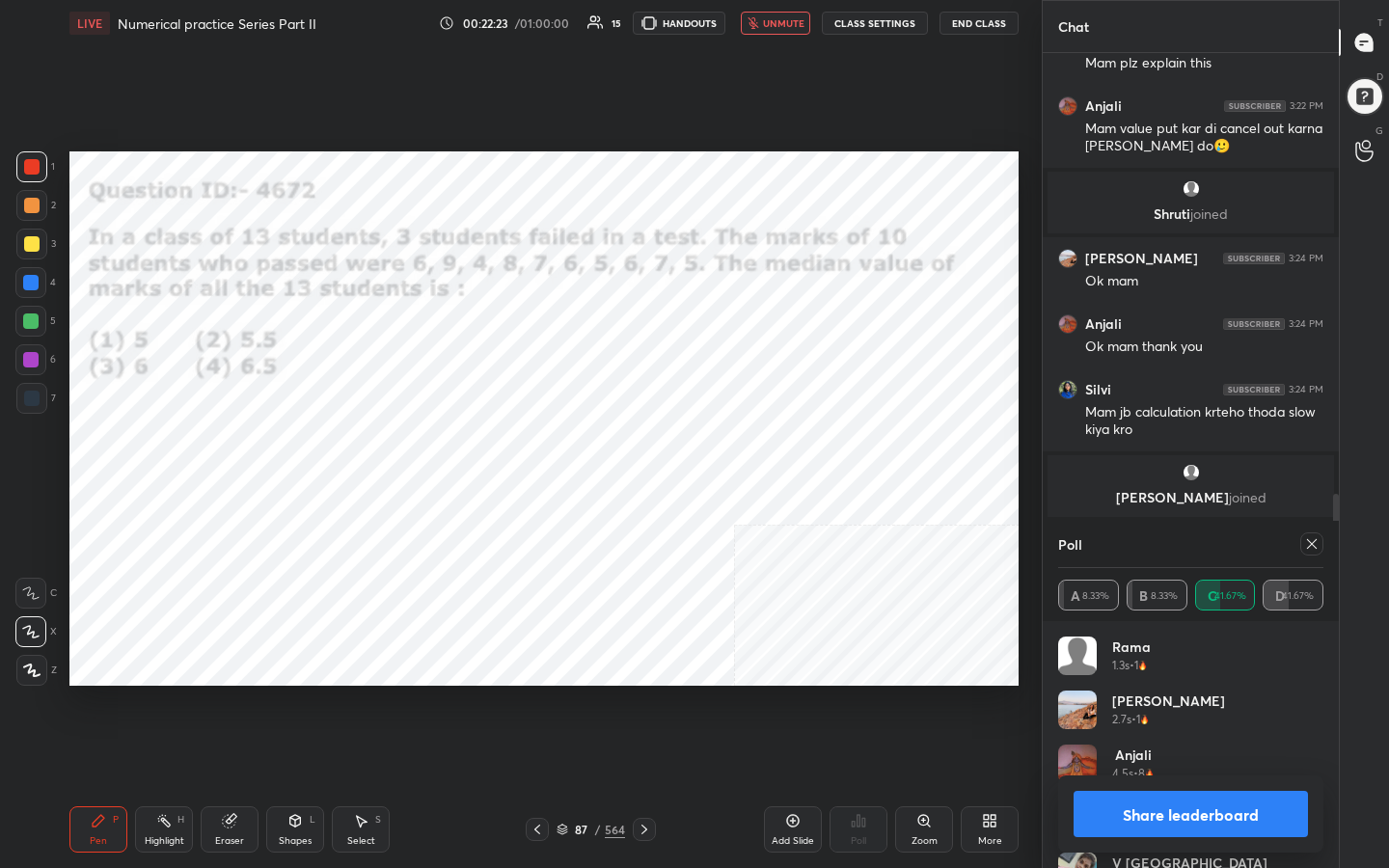 click 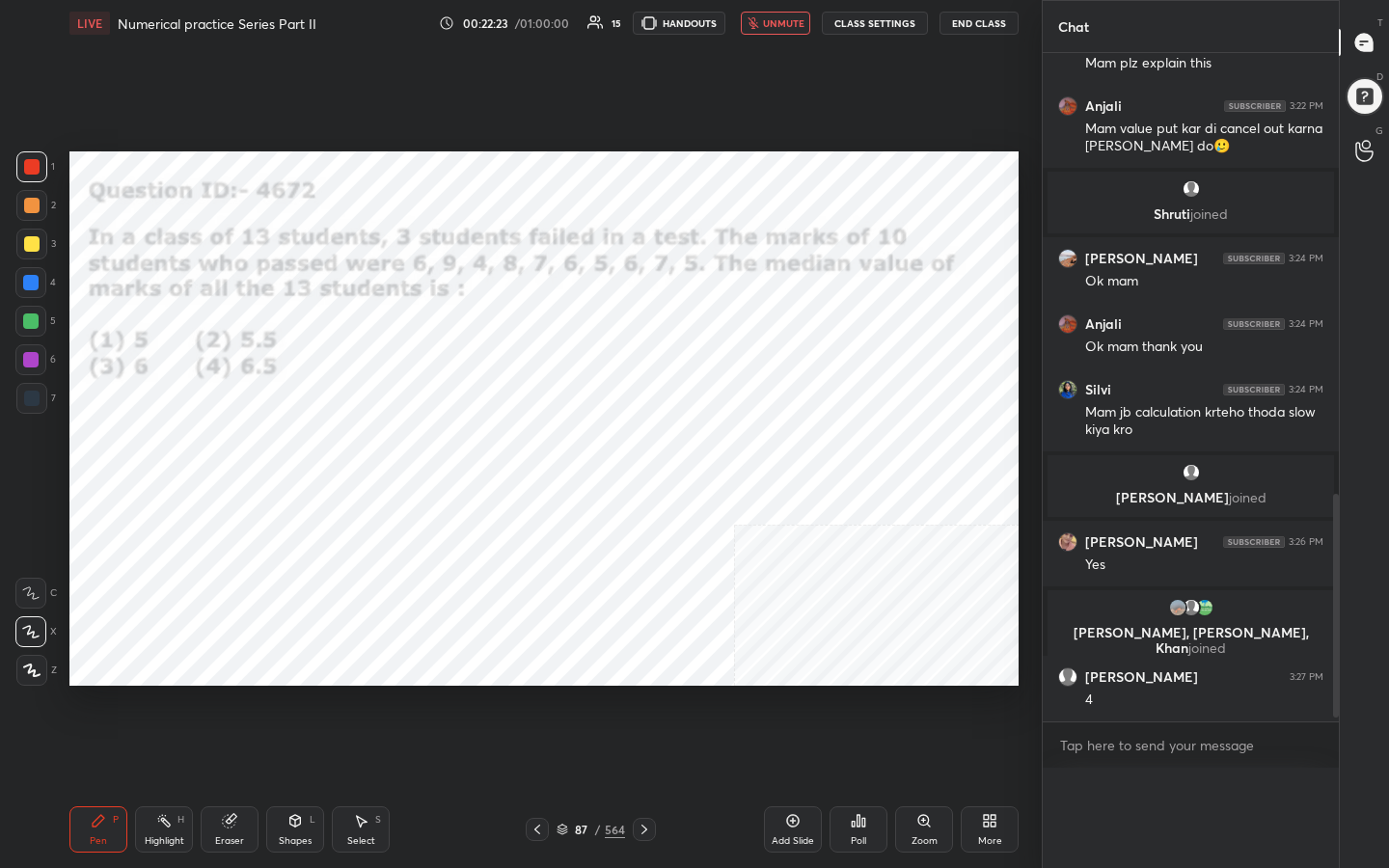 scroll, scrollTop: 0, scrollLeft: 0, axis: both 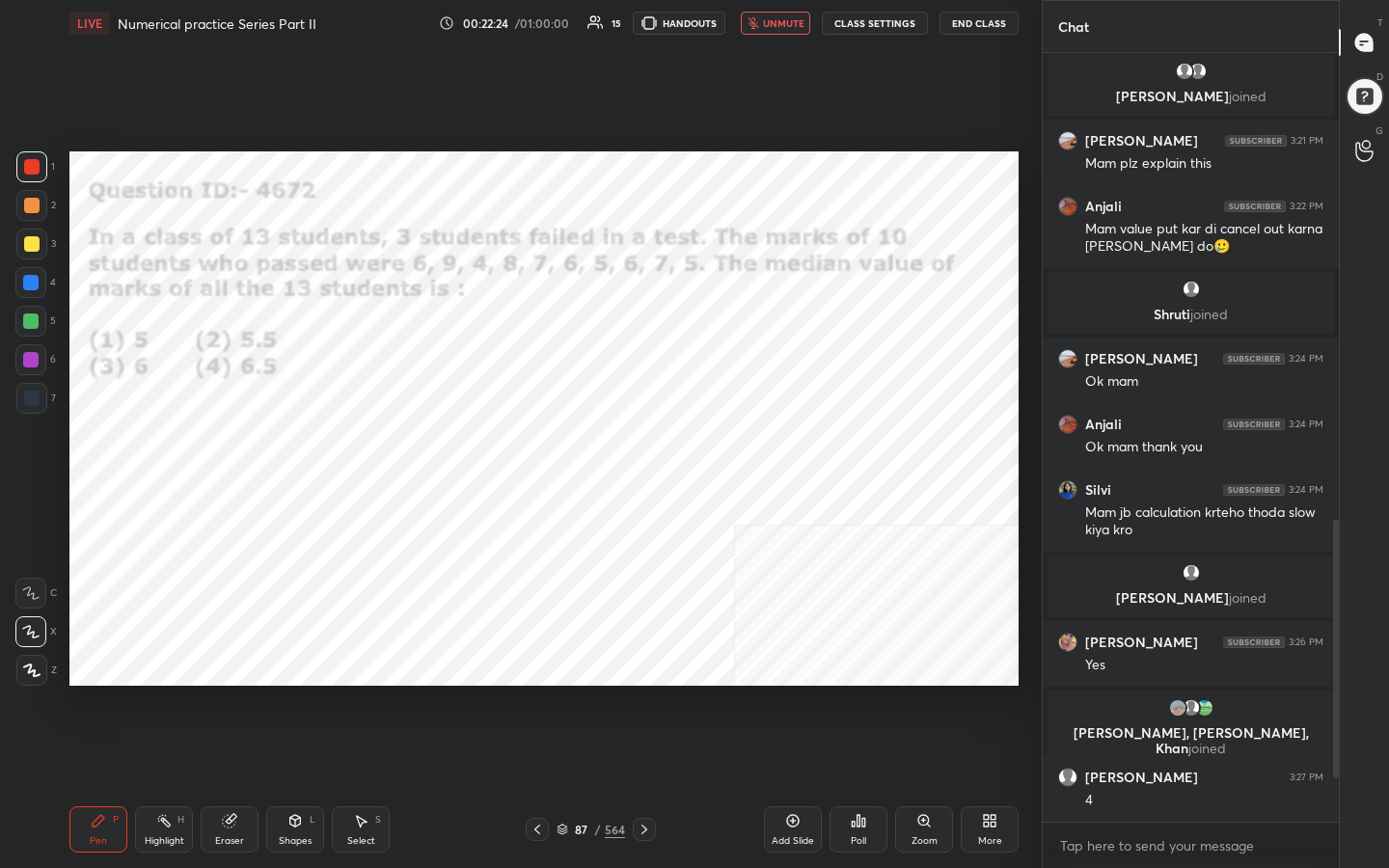 click on "unmute" at bounding box center [783, 23] 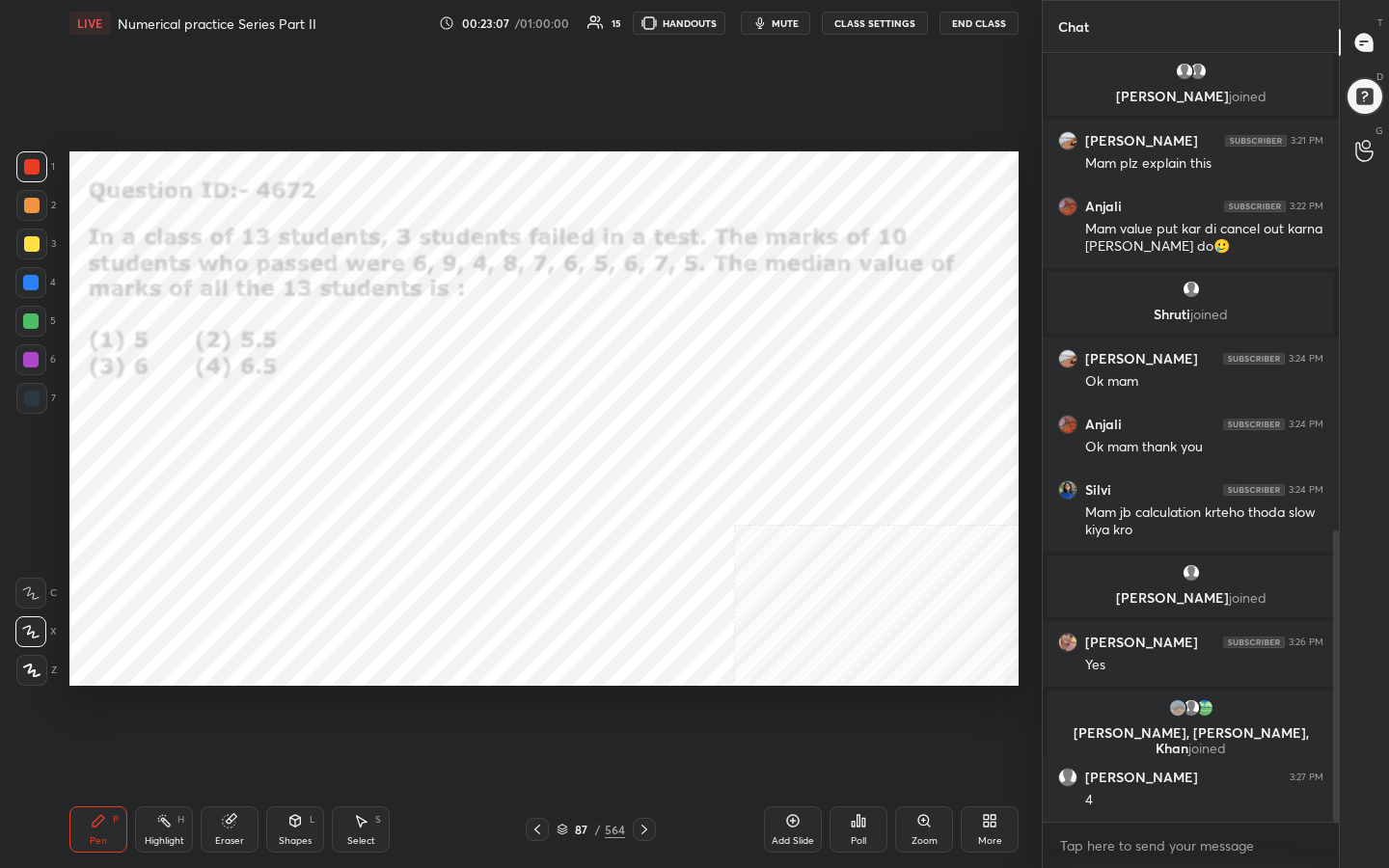 scroll, scrollTop: 1257, scrollLeft: 0, axis: vertical 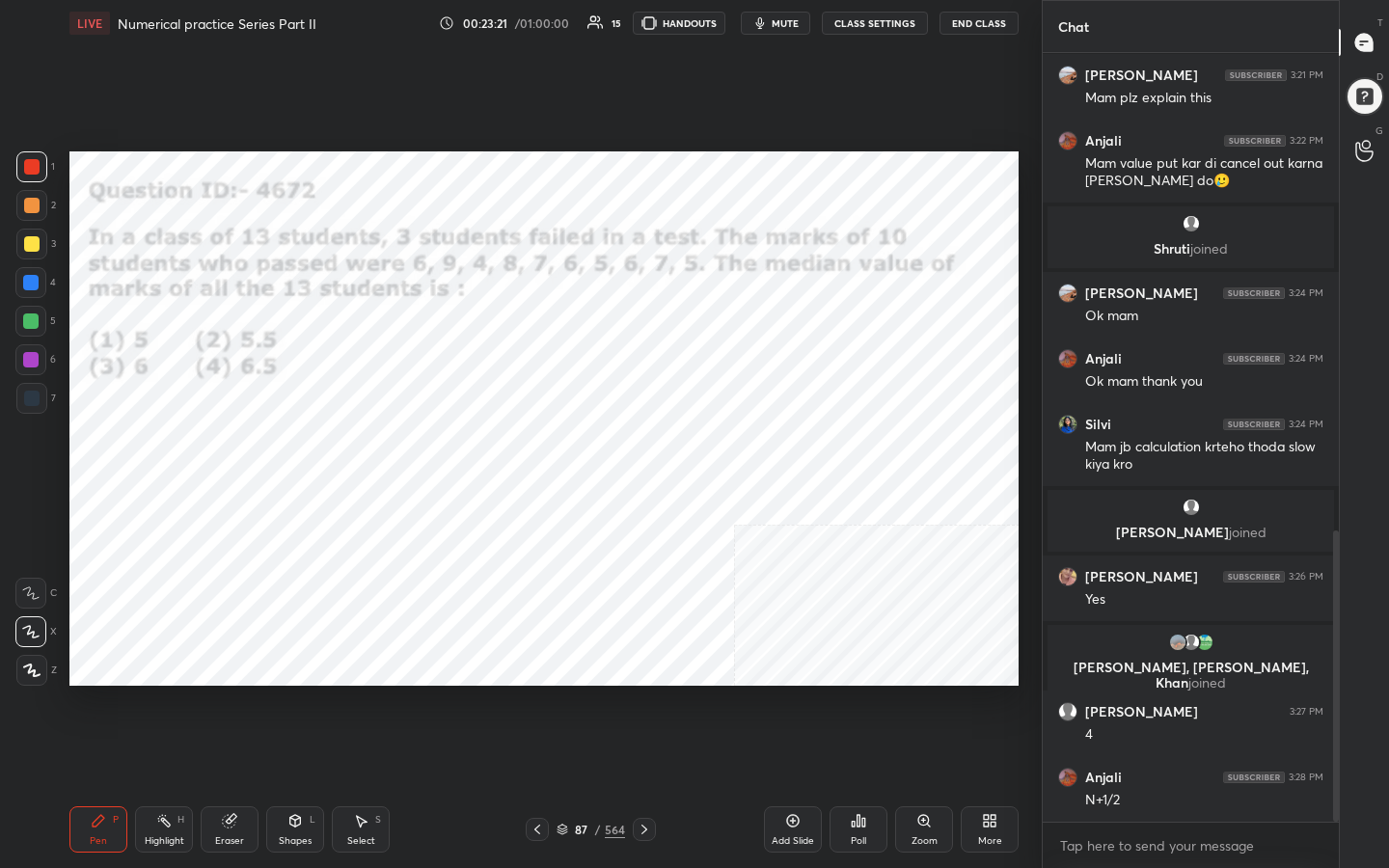 click 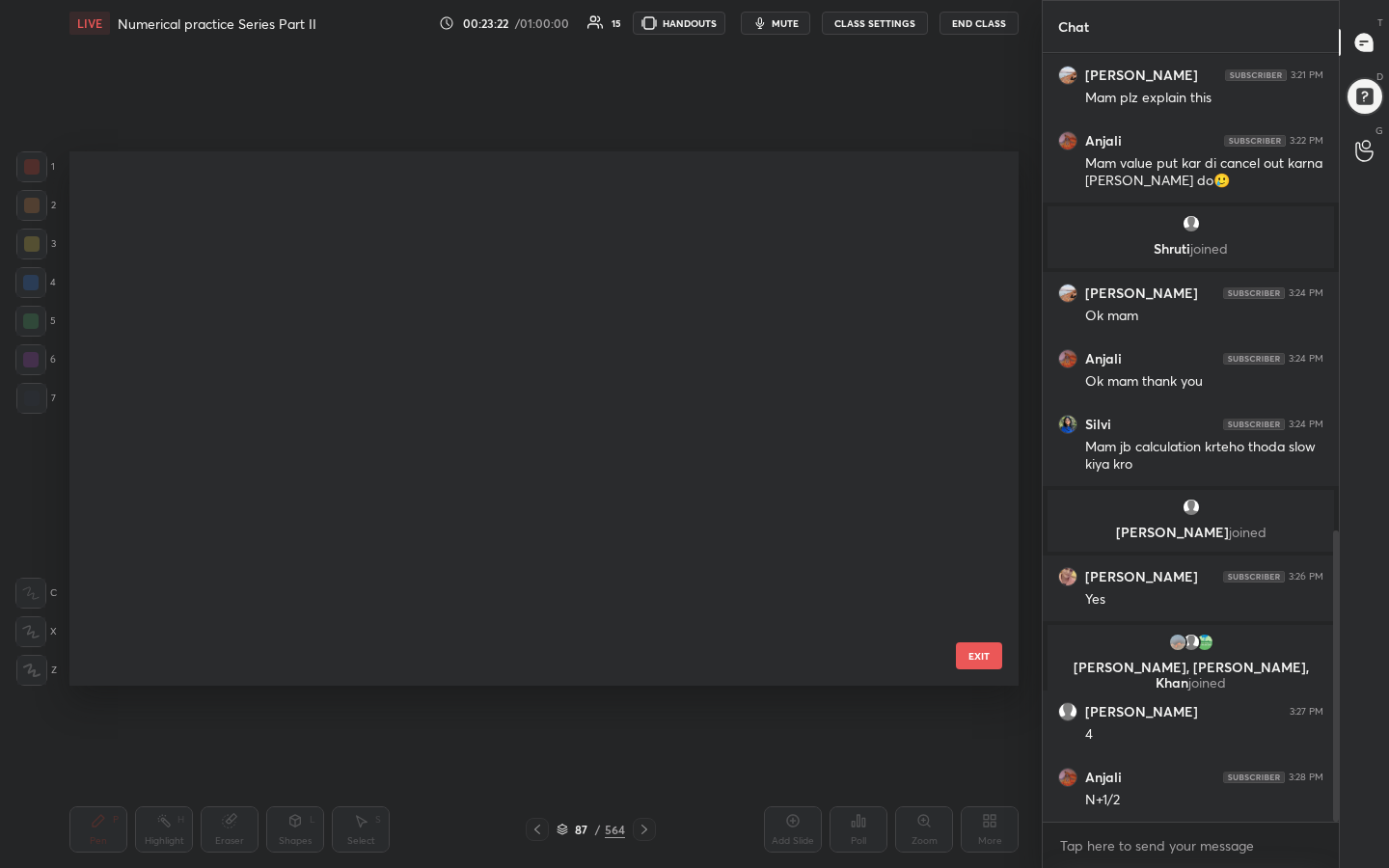 scroll, scrollTop: 4207, scrollLeft: 0, axis: vertical 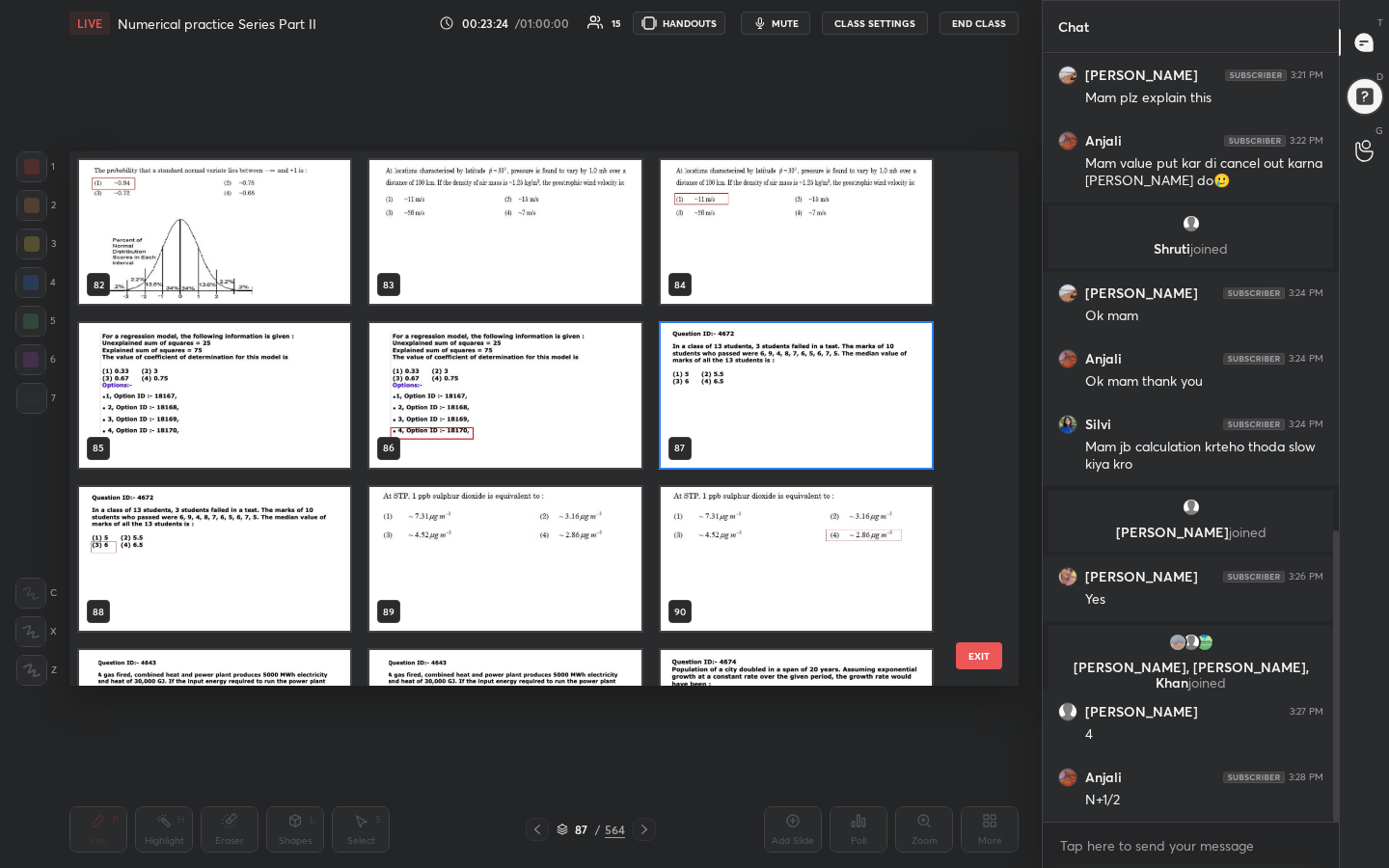 click at bounding box center (504, 559) 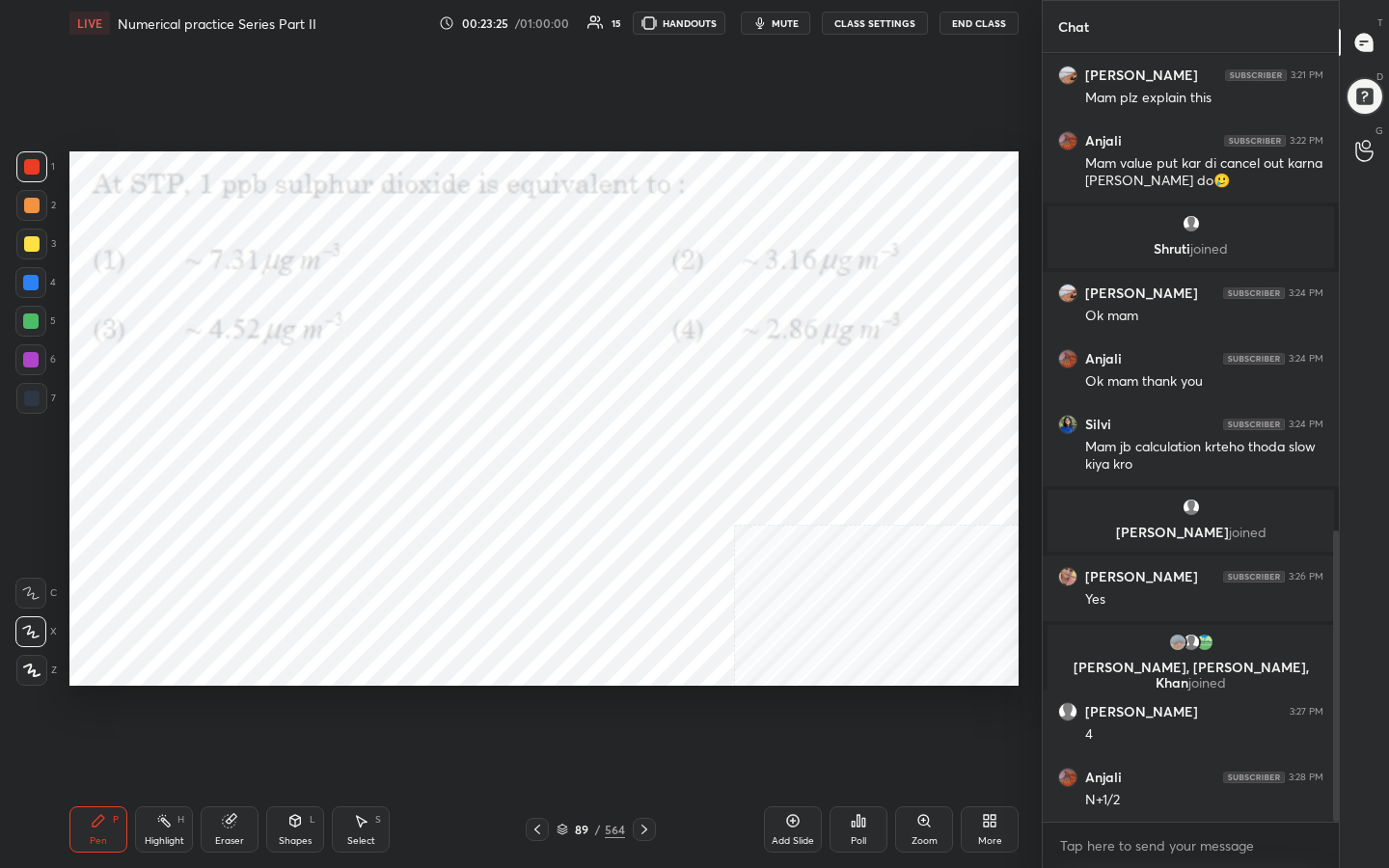 click at bounding box center (504, 559) 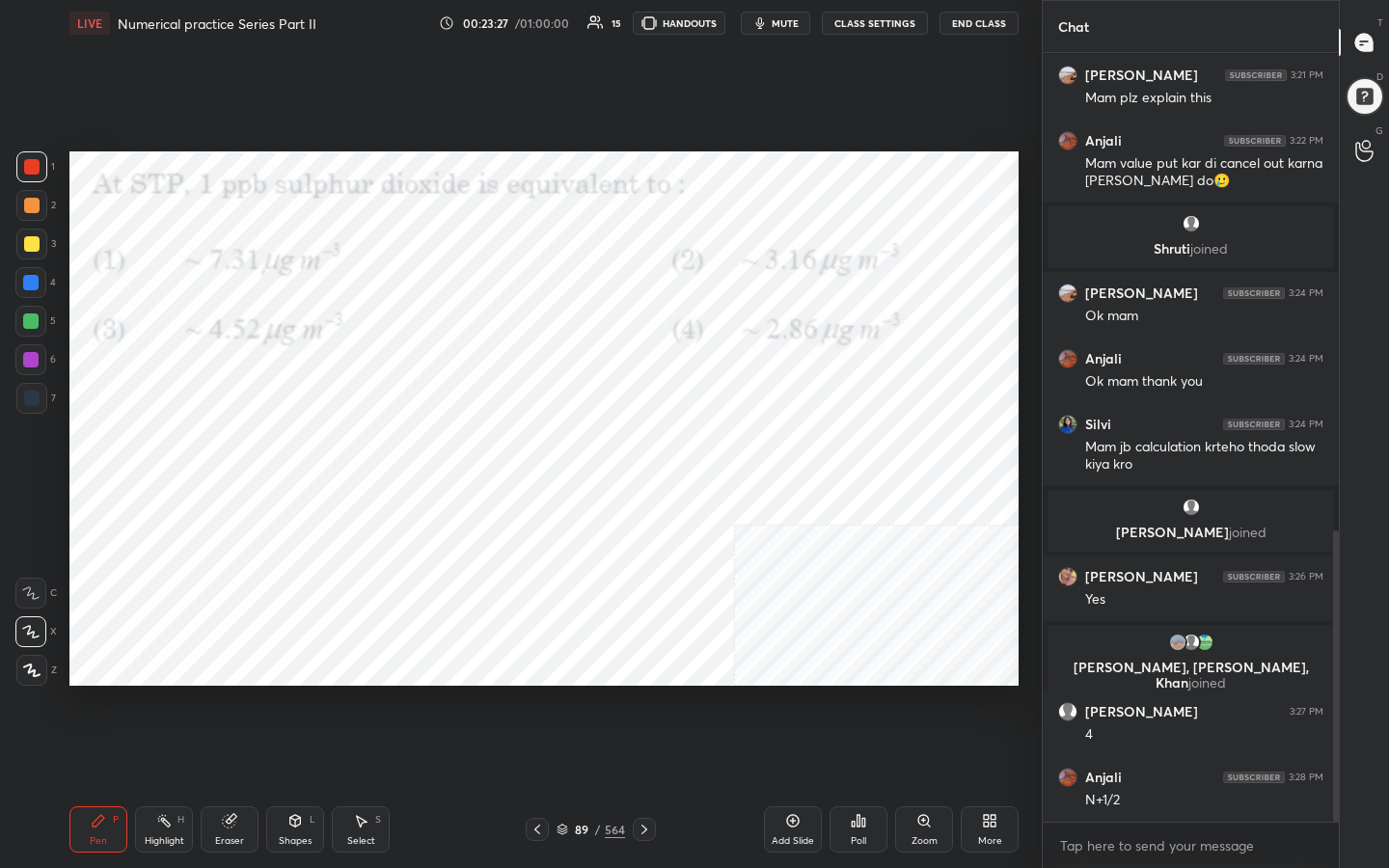 click on "mute" at bounding box center [785, 23] 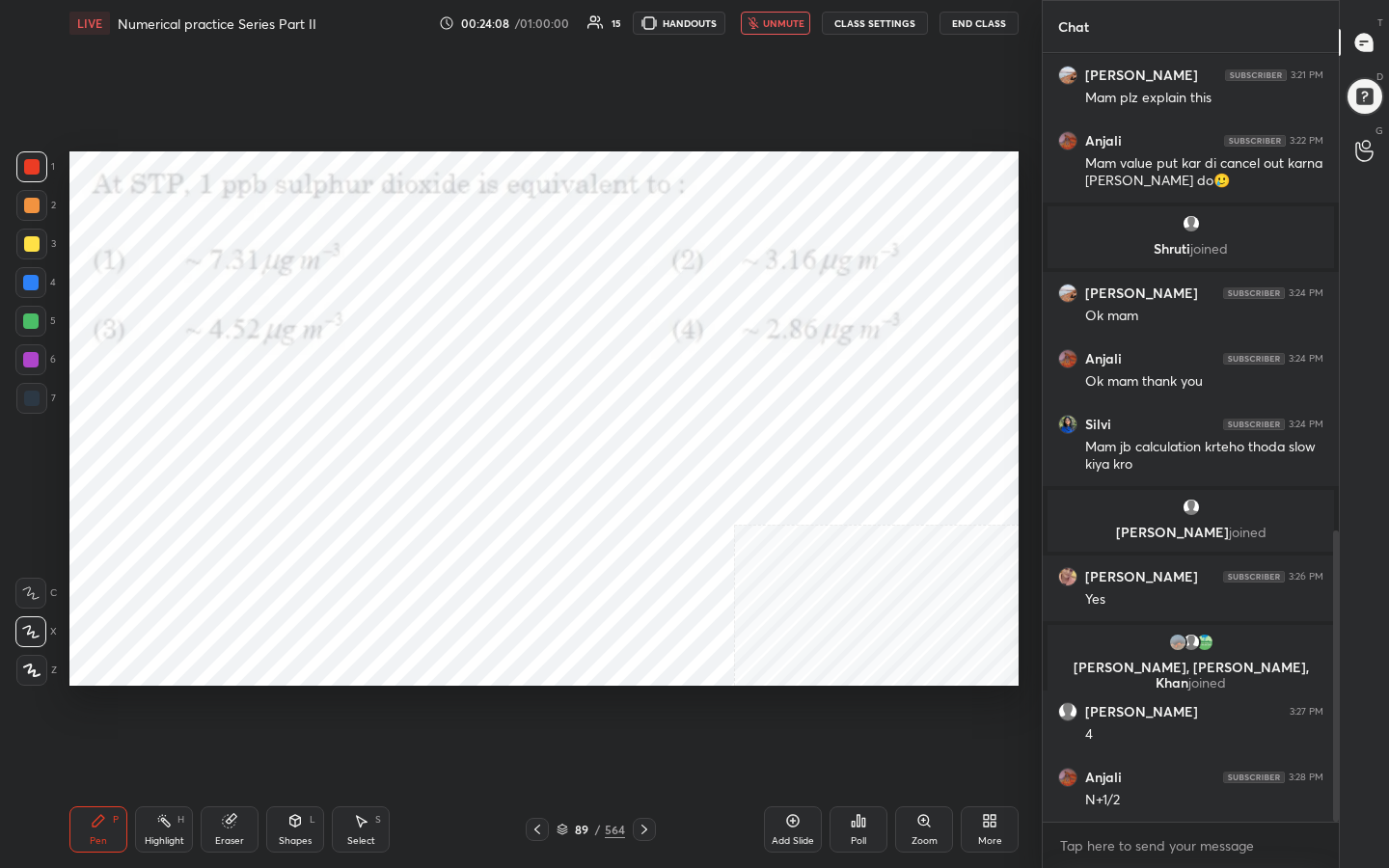 click on "89 / 564" at bounding box center [590, 829] 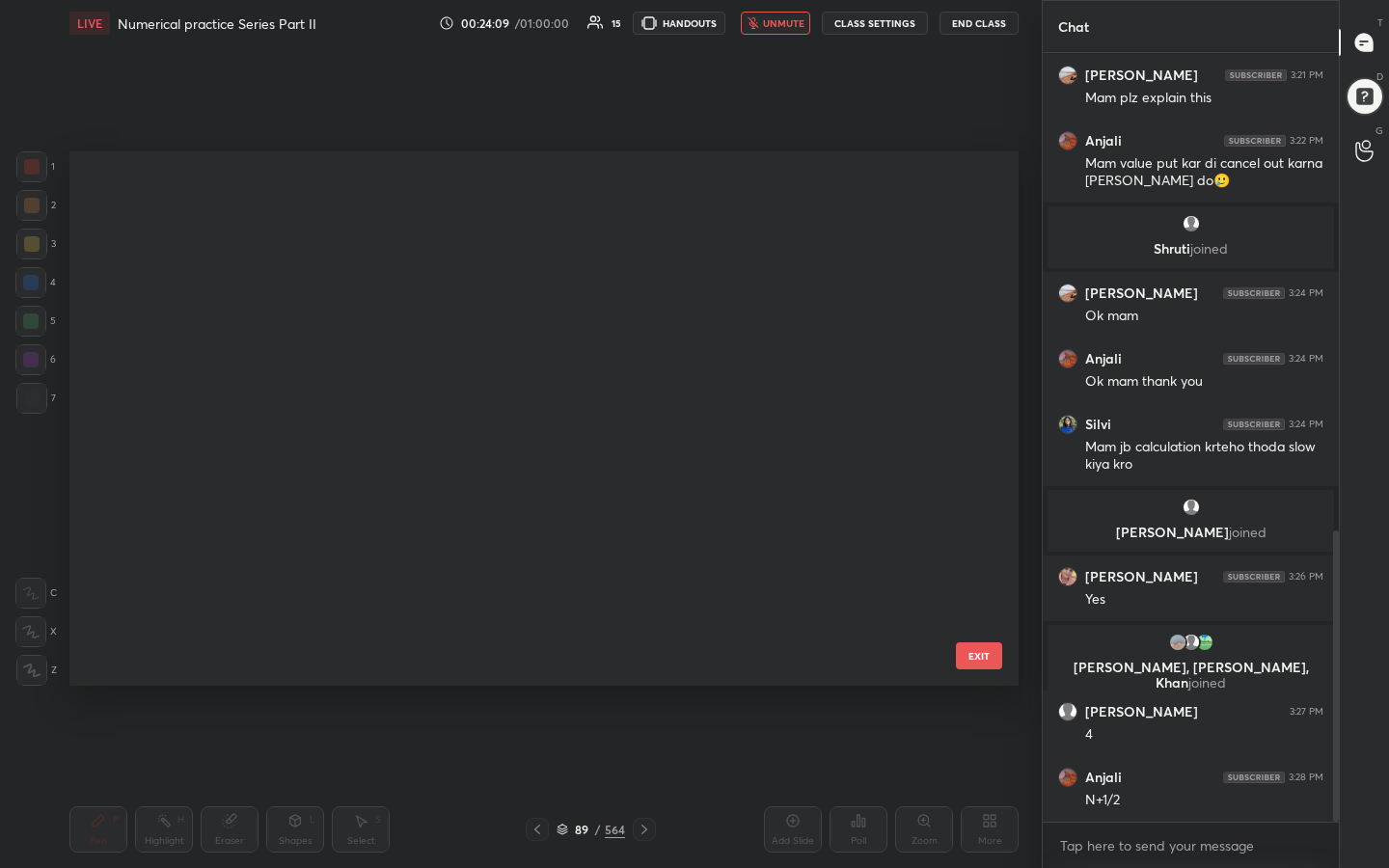scroll, scrollTop: 4370, scrollLeft: 0, axis: vertical 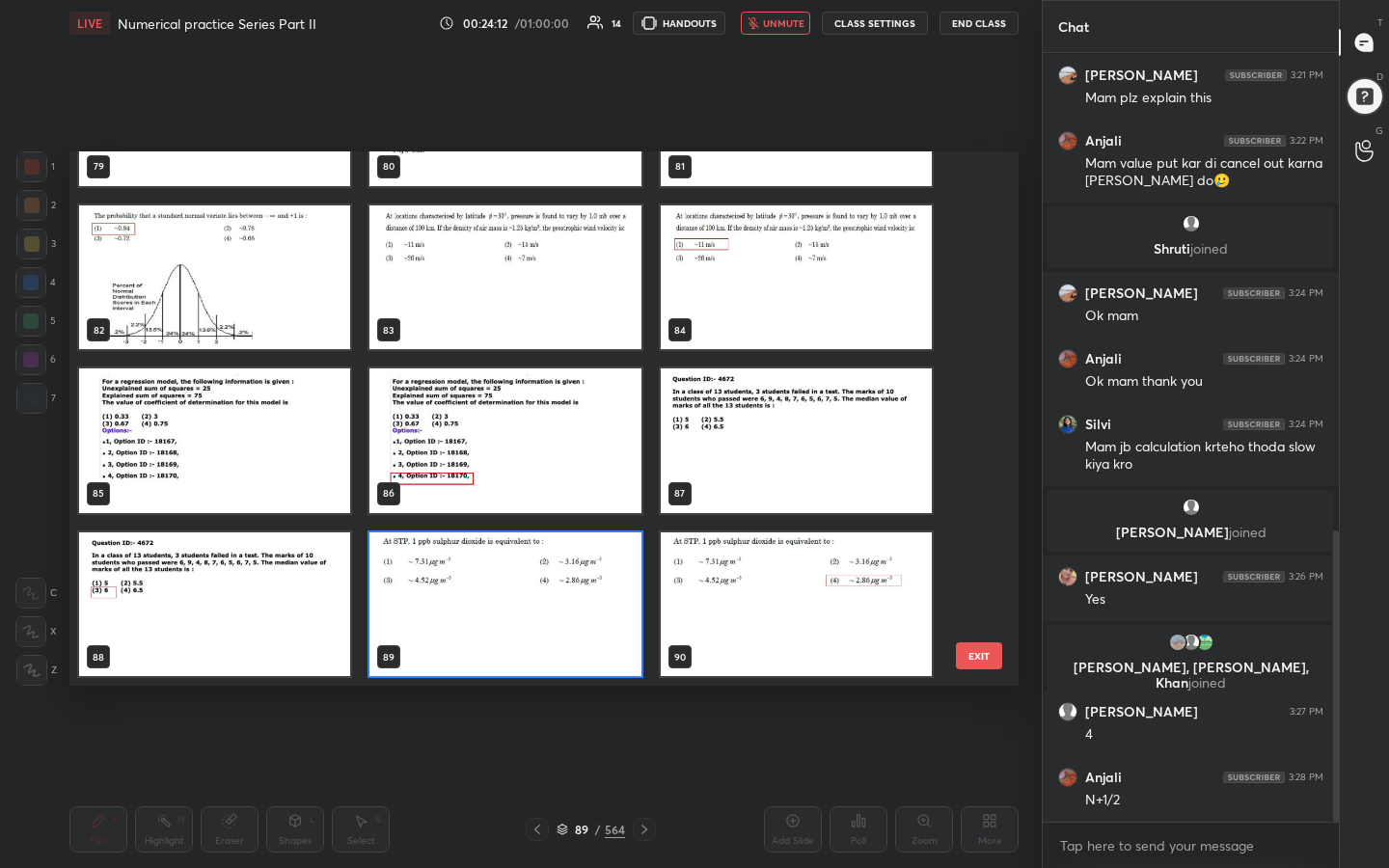 click on "unmute" at bounding box center [783, 23] 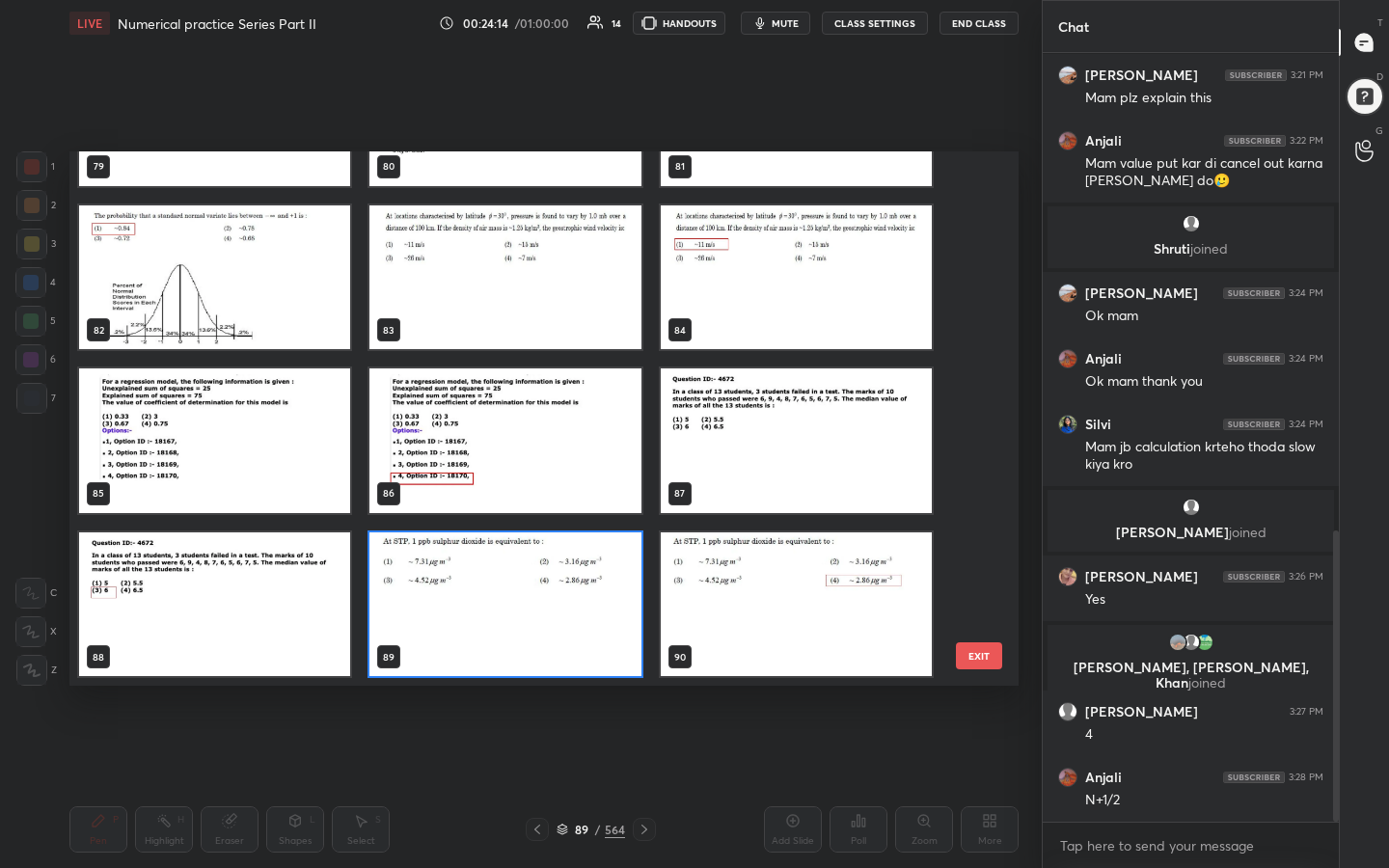 click at bounding box center (504, 605) 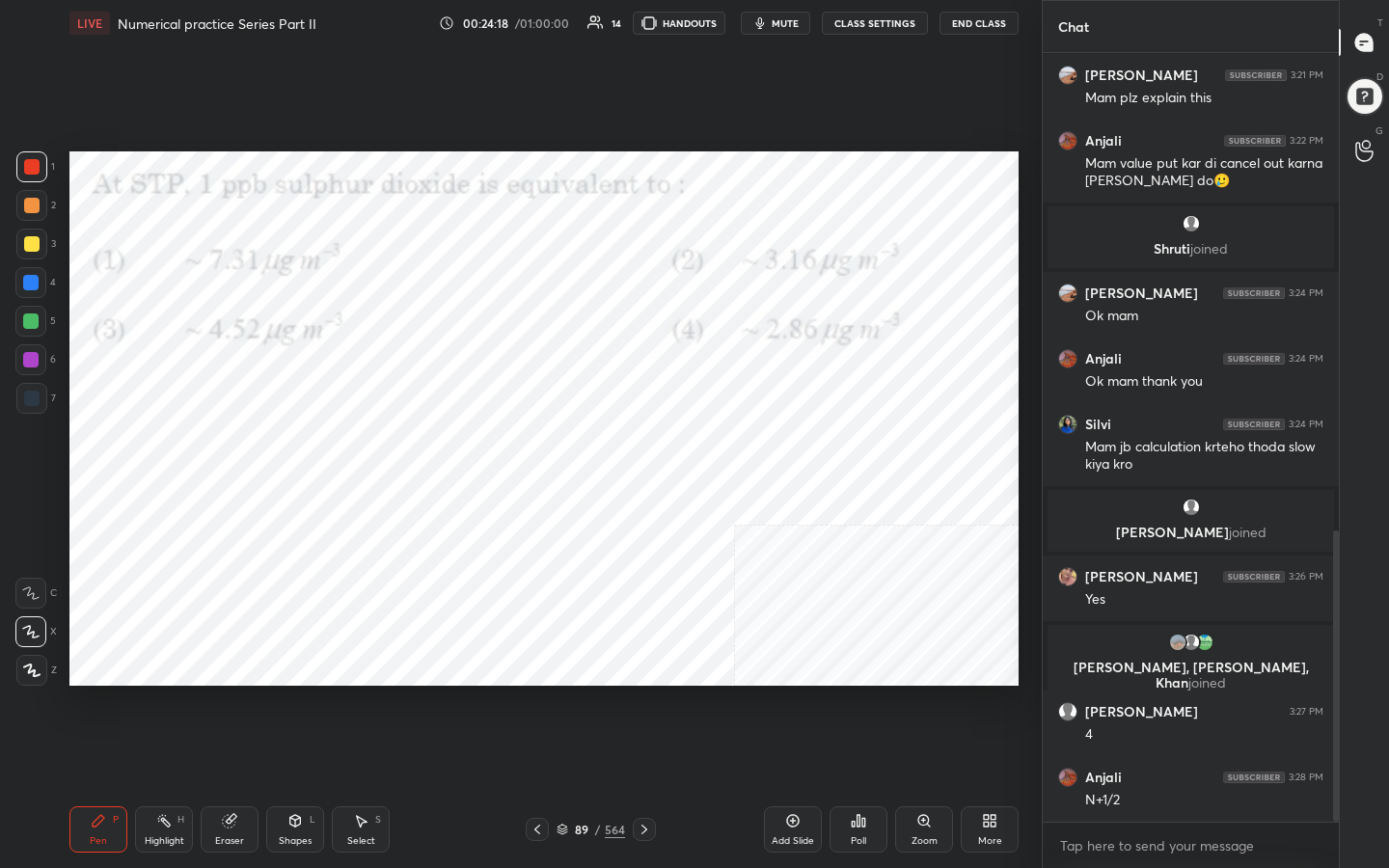click 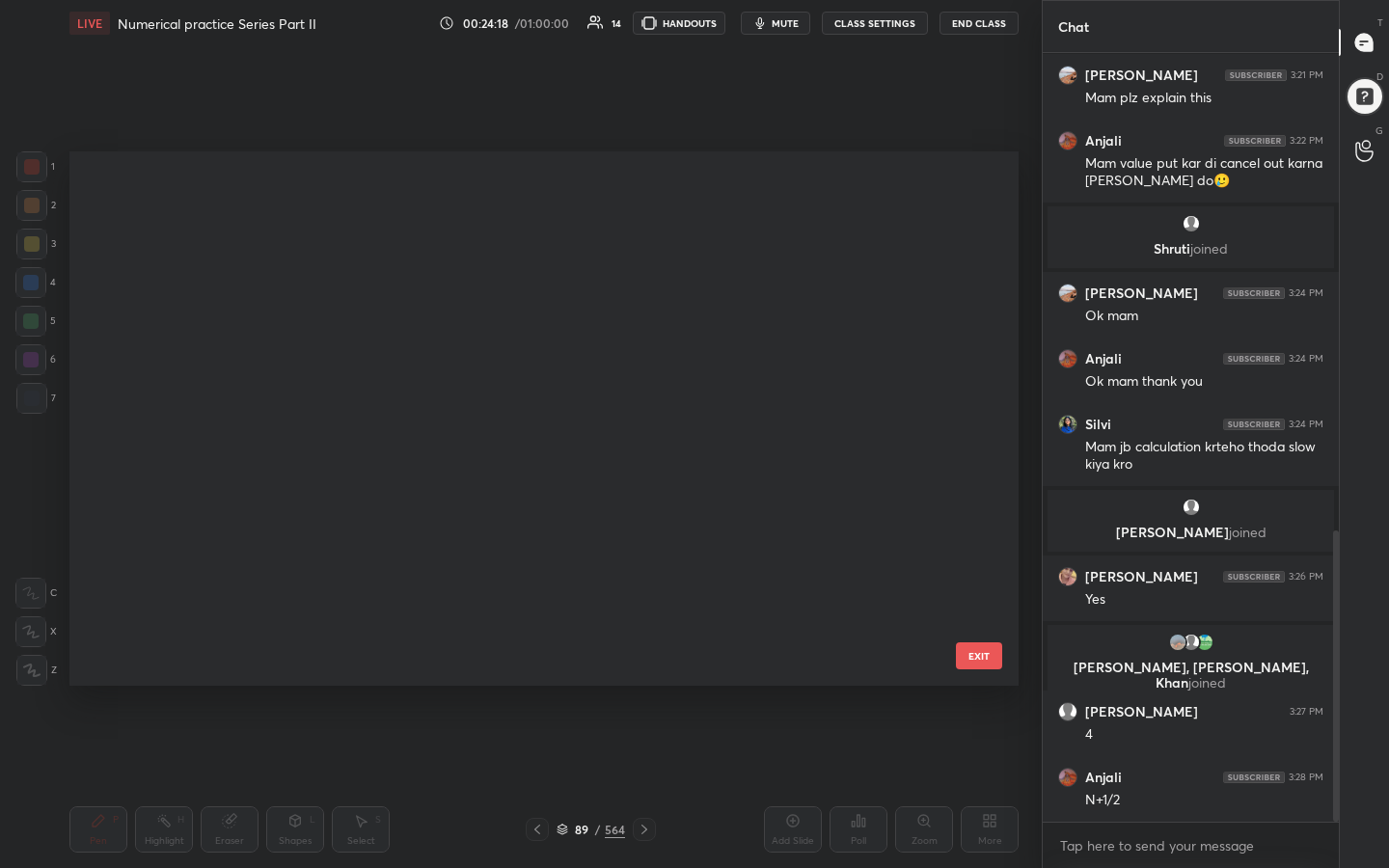scroll, scrollTop: 4370, scrollLeft: 0, axis: vertical 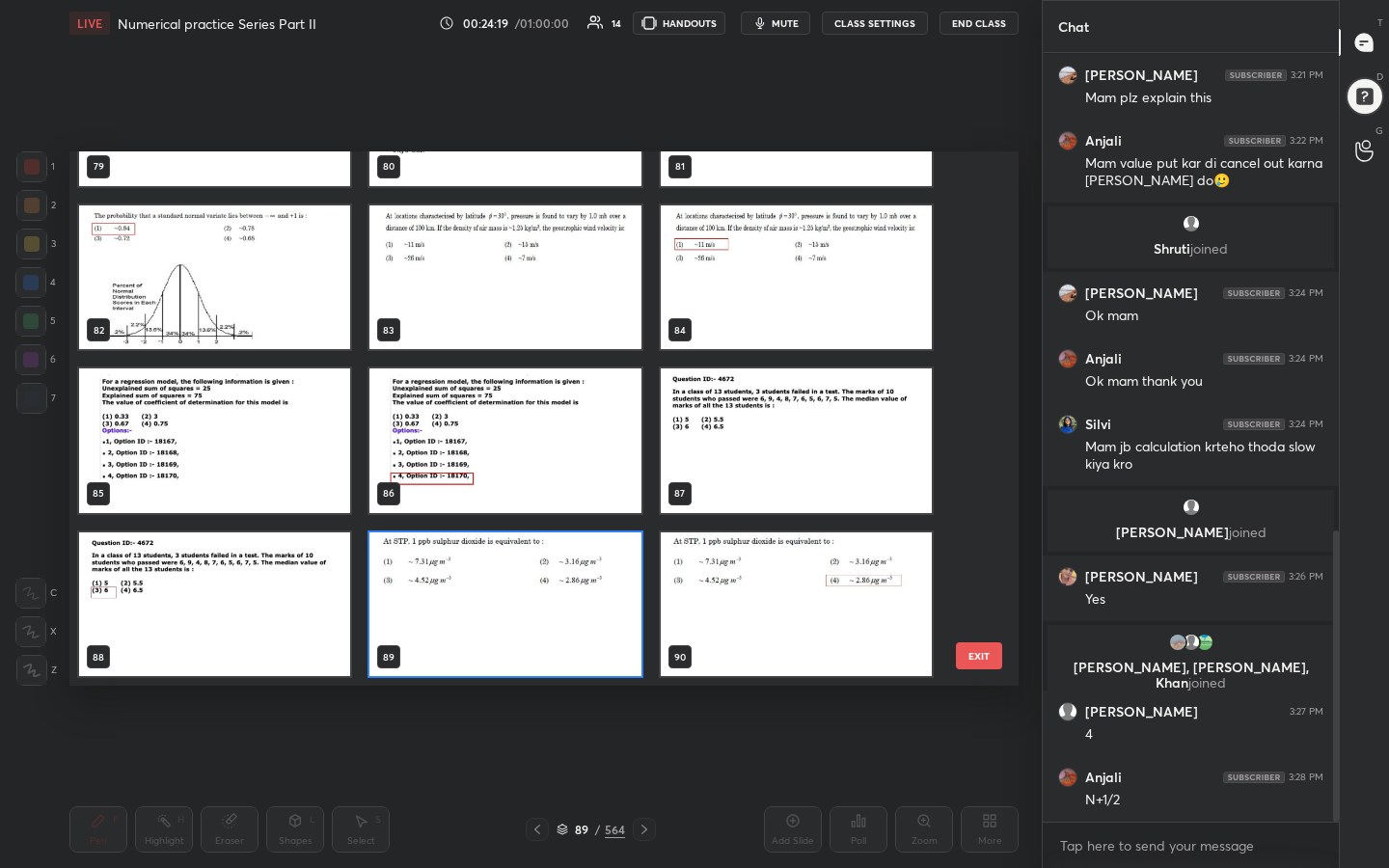 click at bounding box center (504, 605) 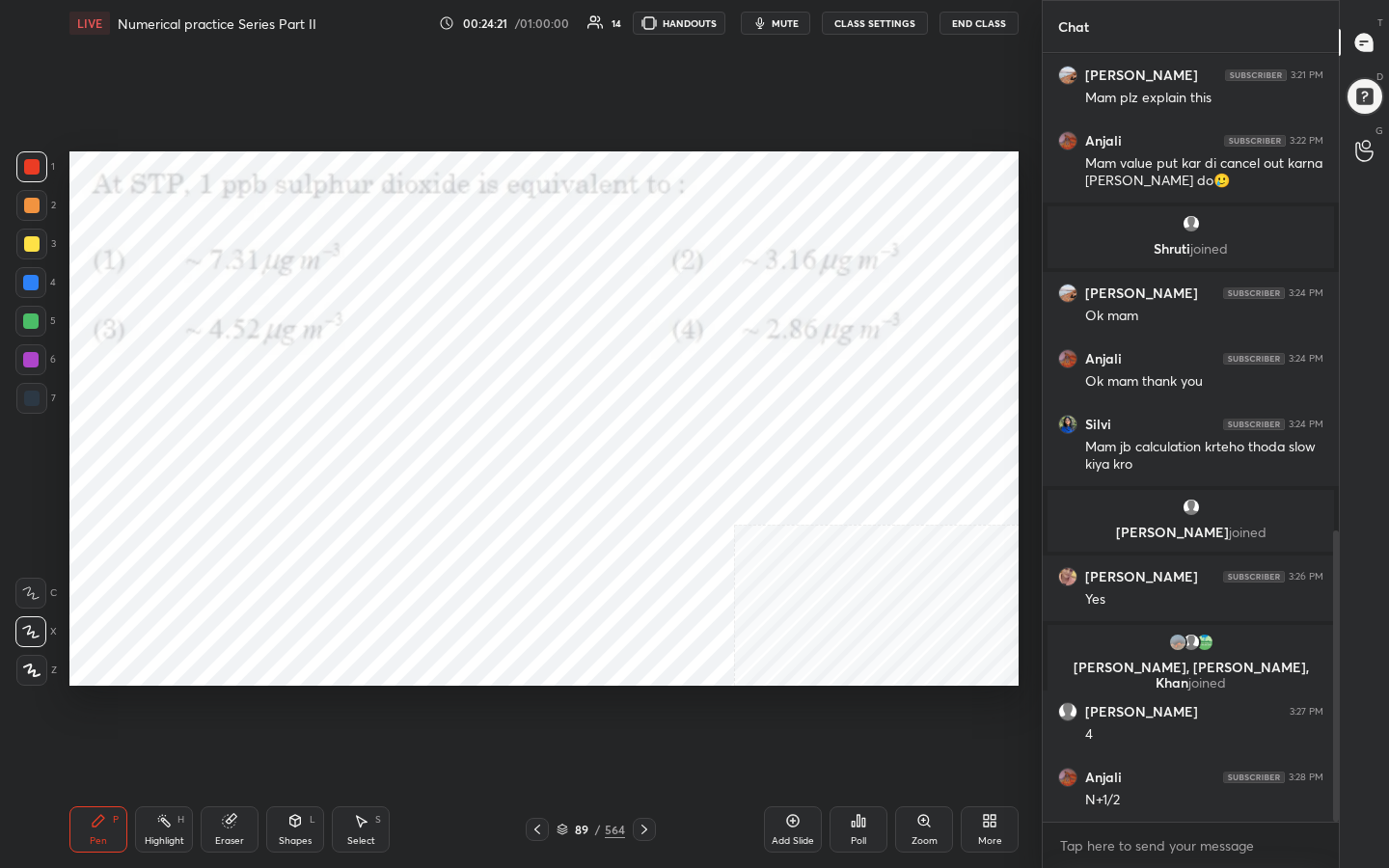 click 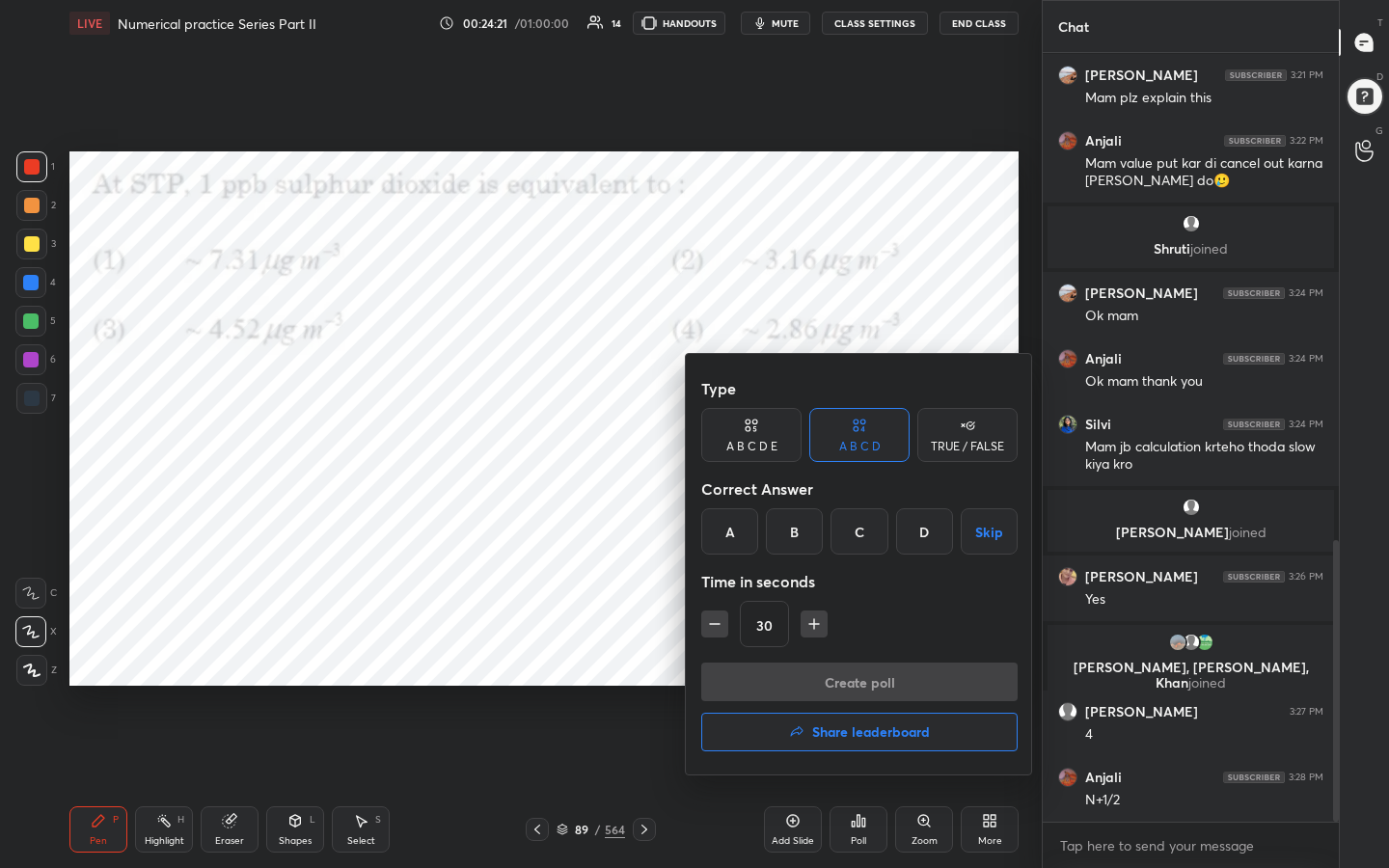 scroll, scrollTop: 1326, scrollLeft: 0, axis: vertical 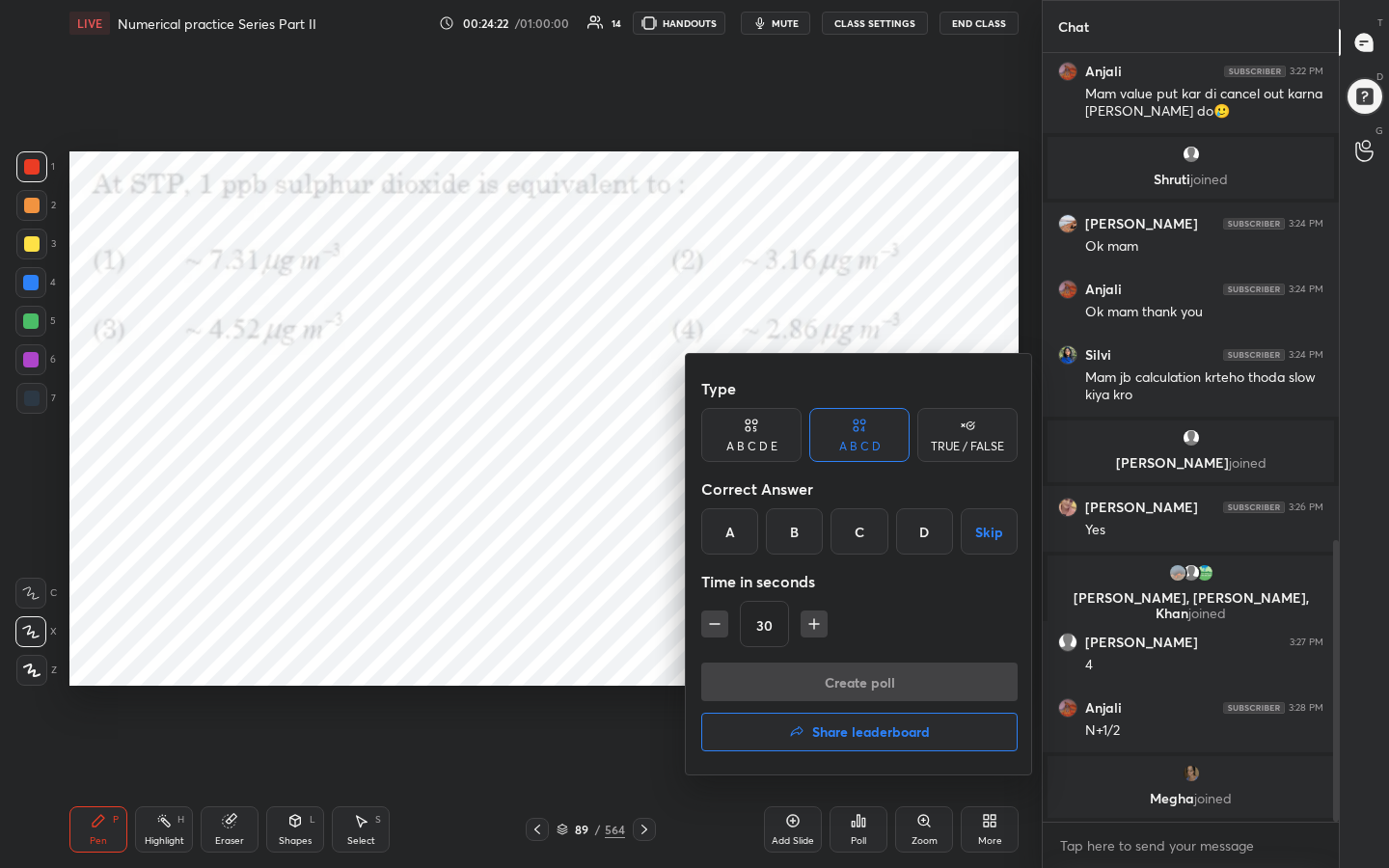 click on "D" at bounding box center [924, 531] 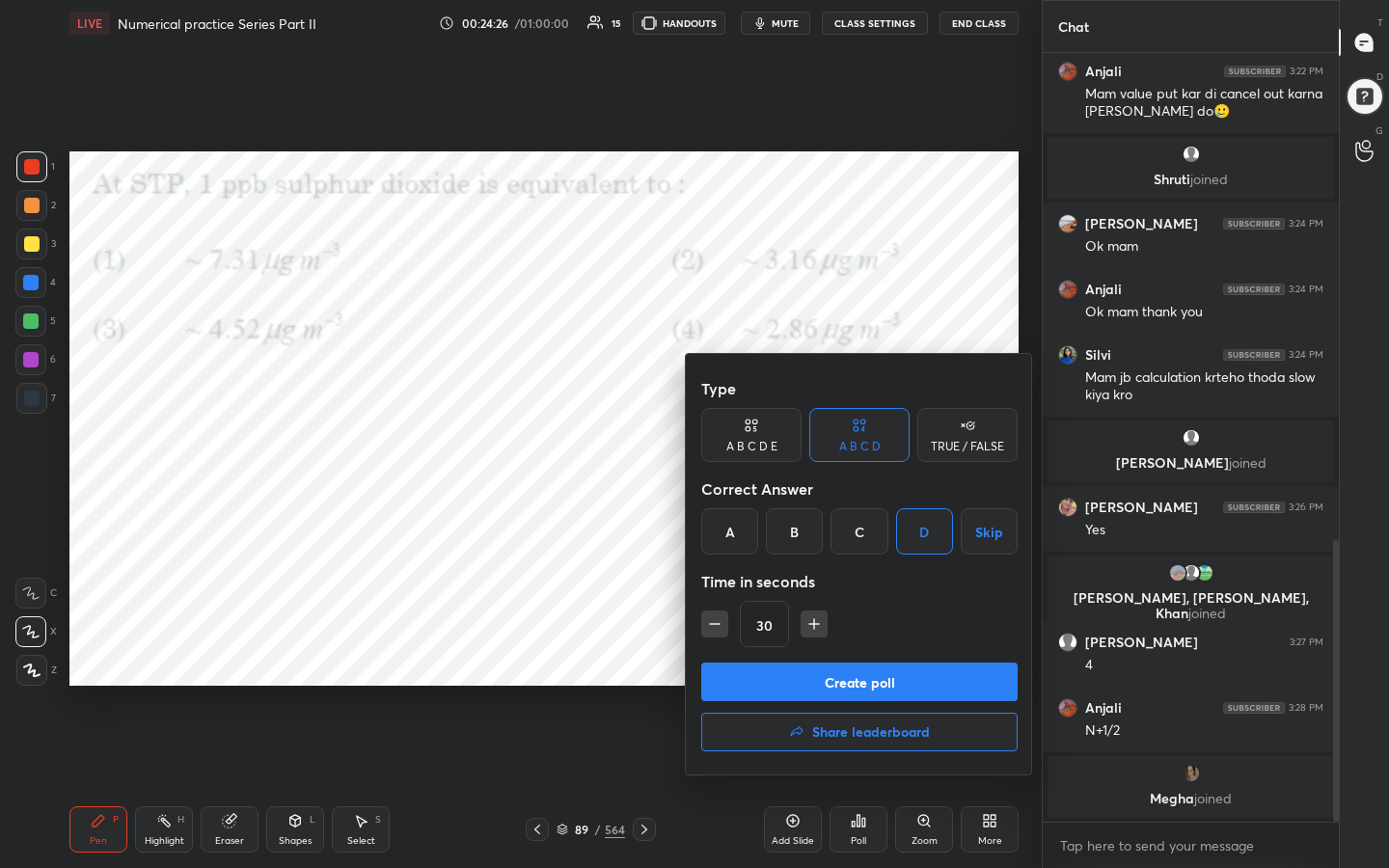 click on "Create poll" at bounding box center [859, 682] 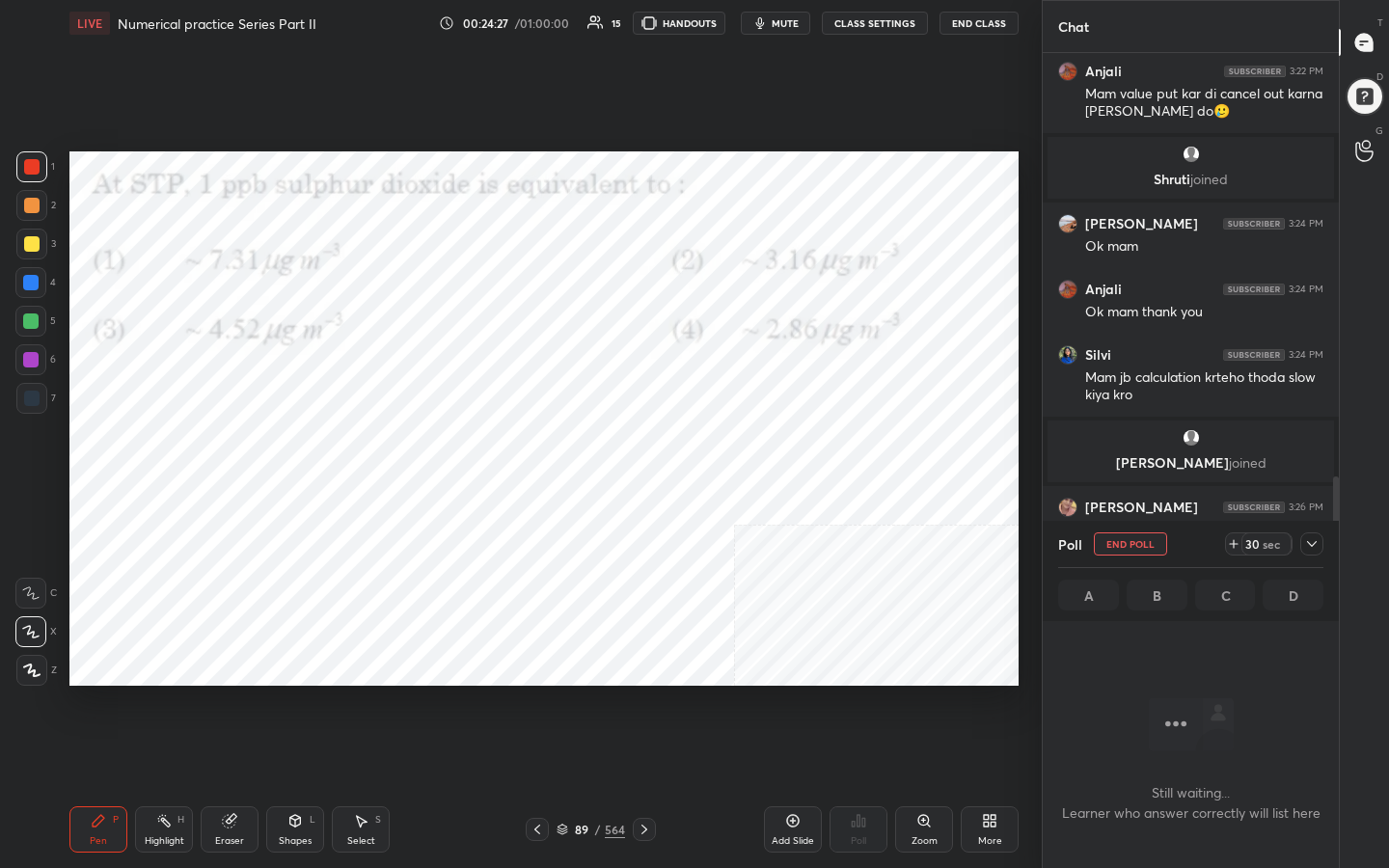 scroll, scrollTop: 507, scrollLeft: 290, axis: both 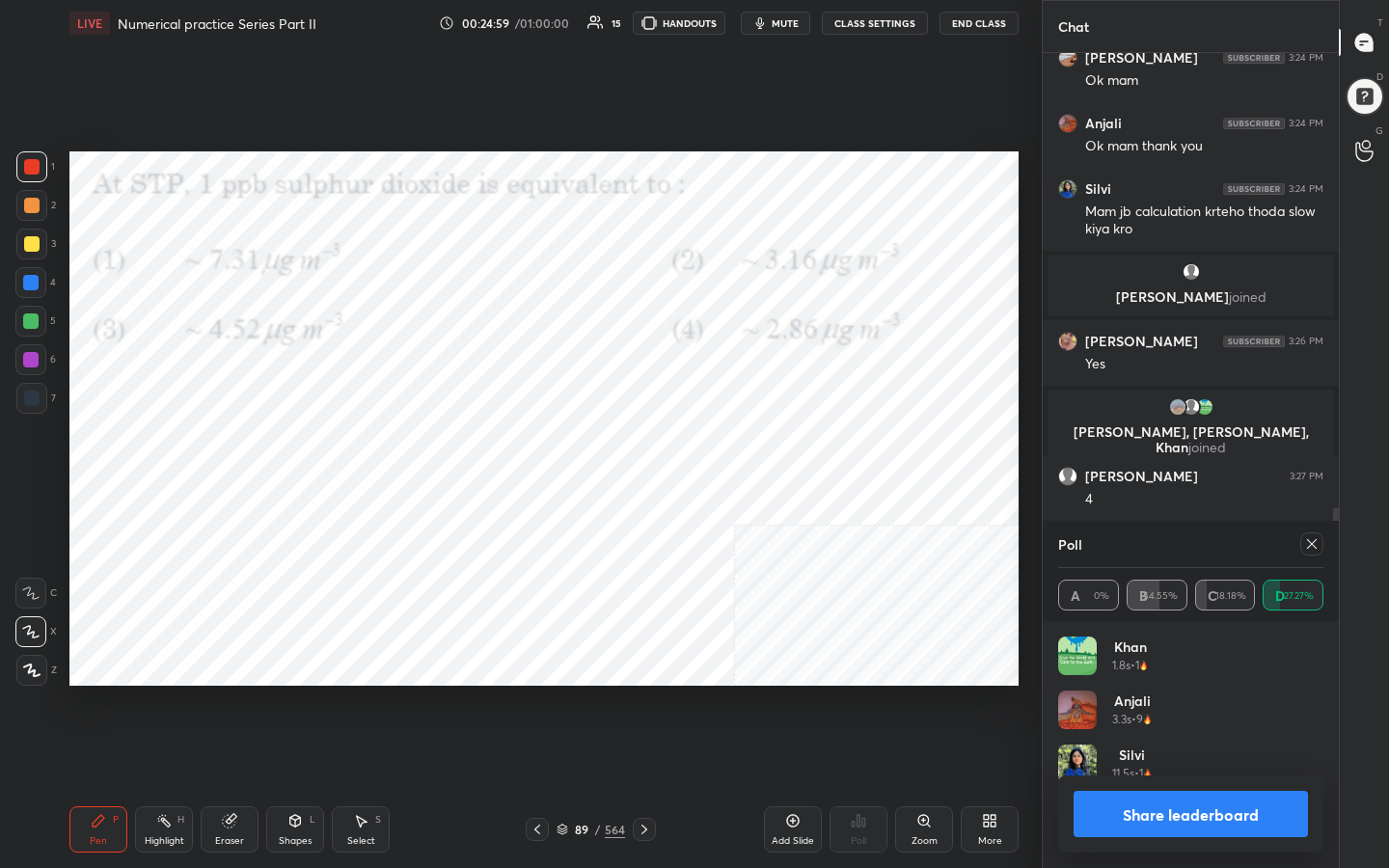 click at bounding box center (1312, 544) 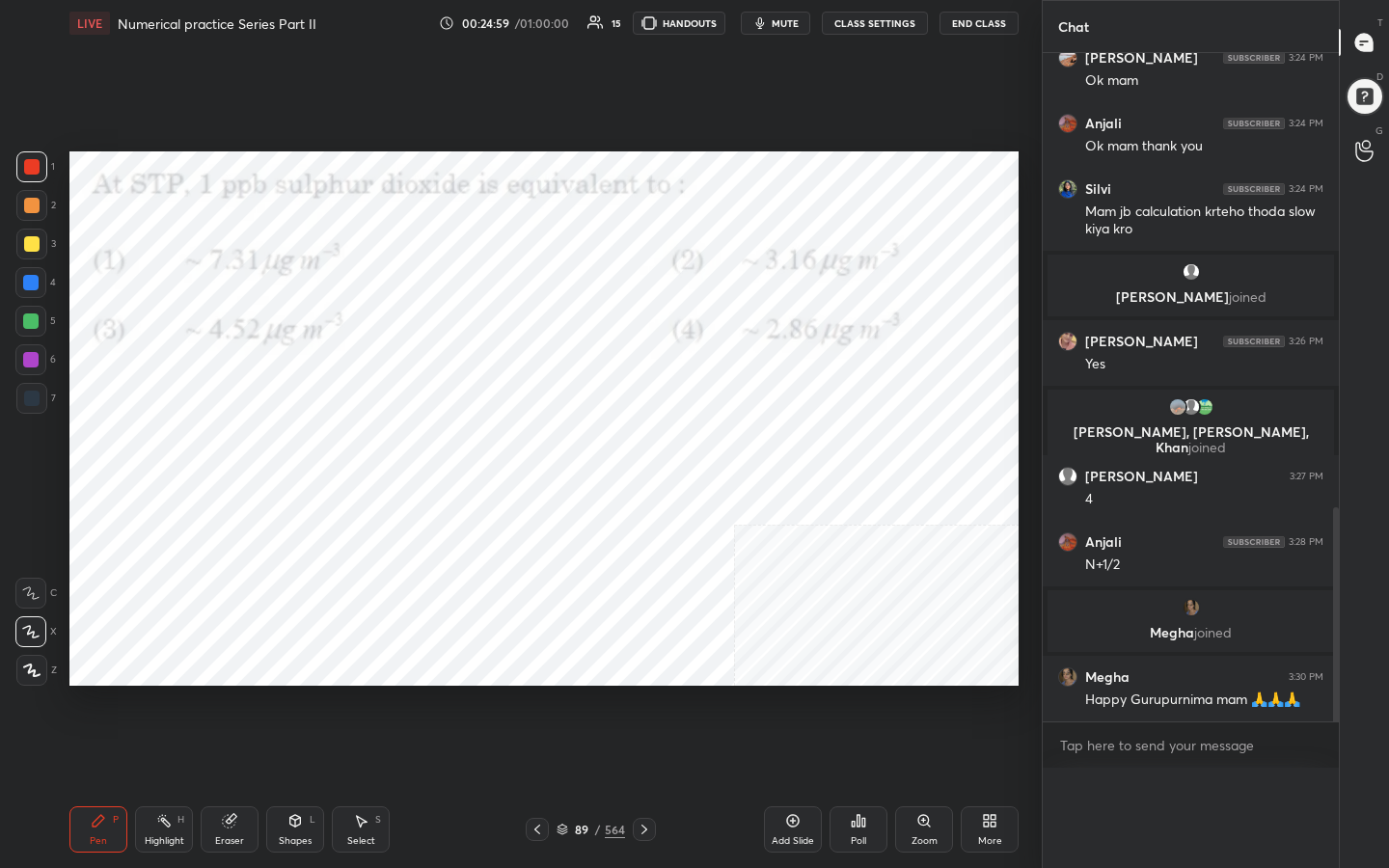 scroll, scrollTop: 0, scrollLeft: 0, axis: both 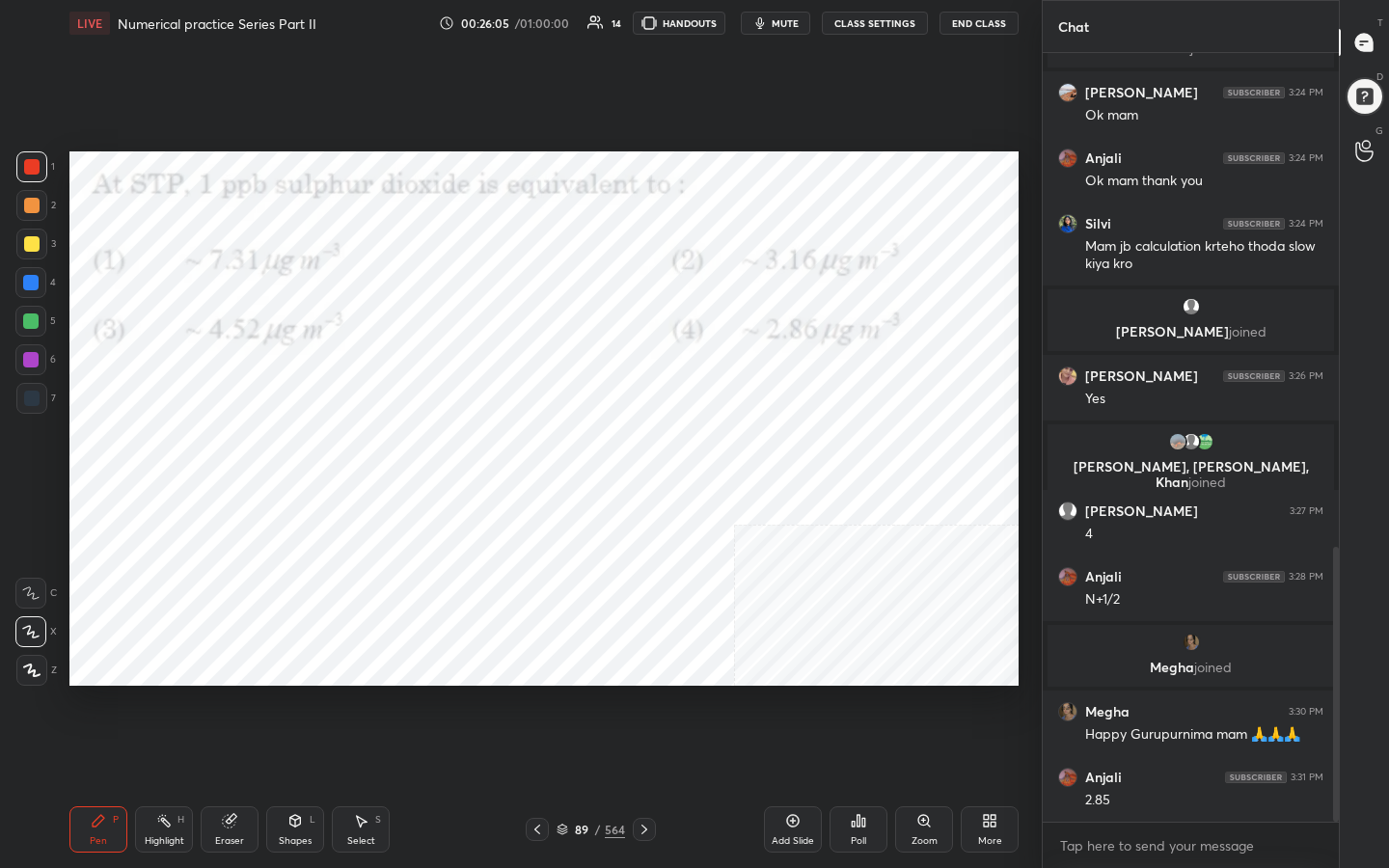 click on "89" at bounding box center [582, 829] 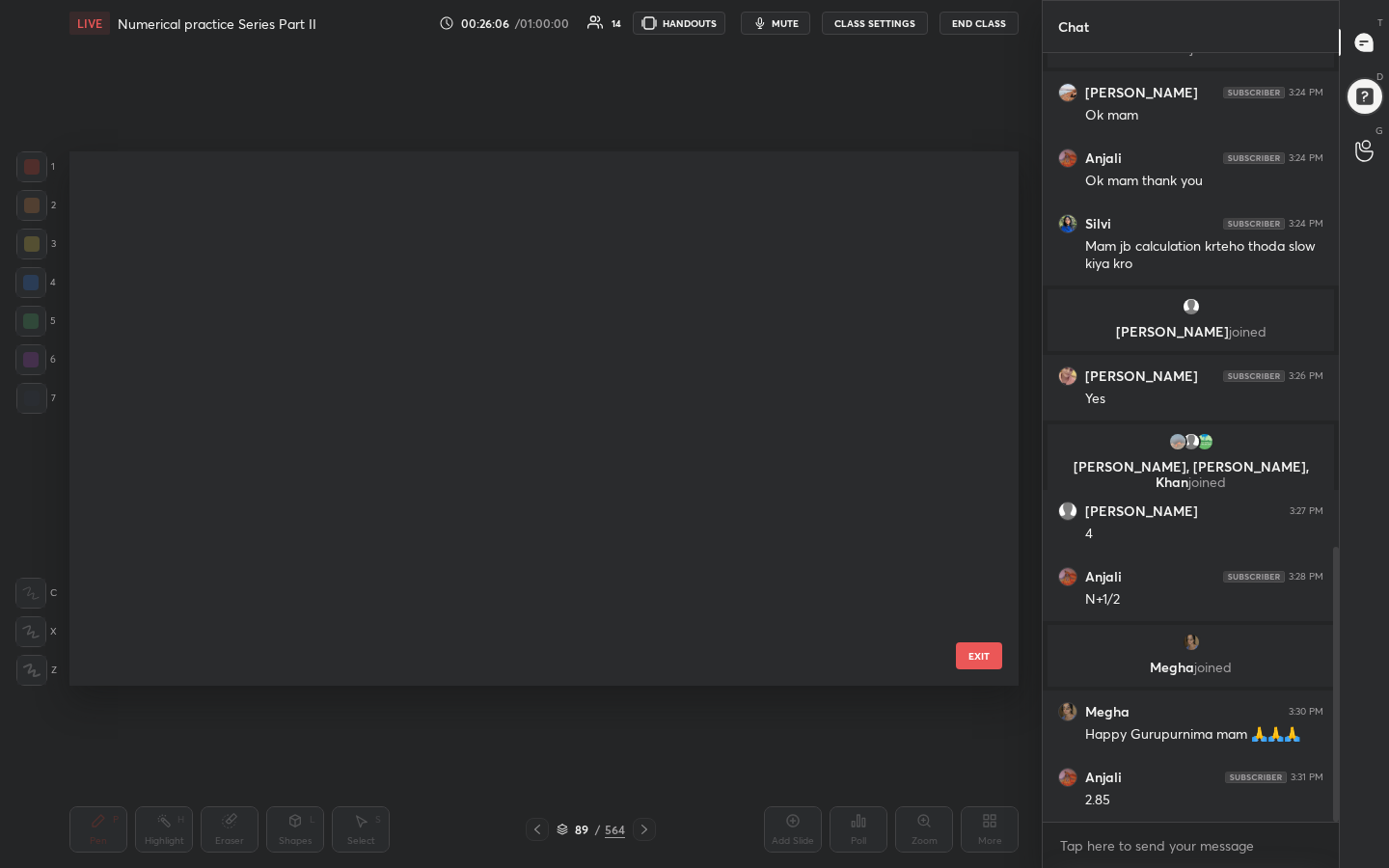 scroll, scrollTop: 4370, scrollLeft: 0, axis: vertical 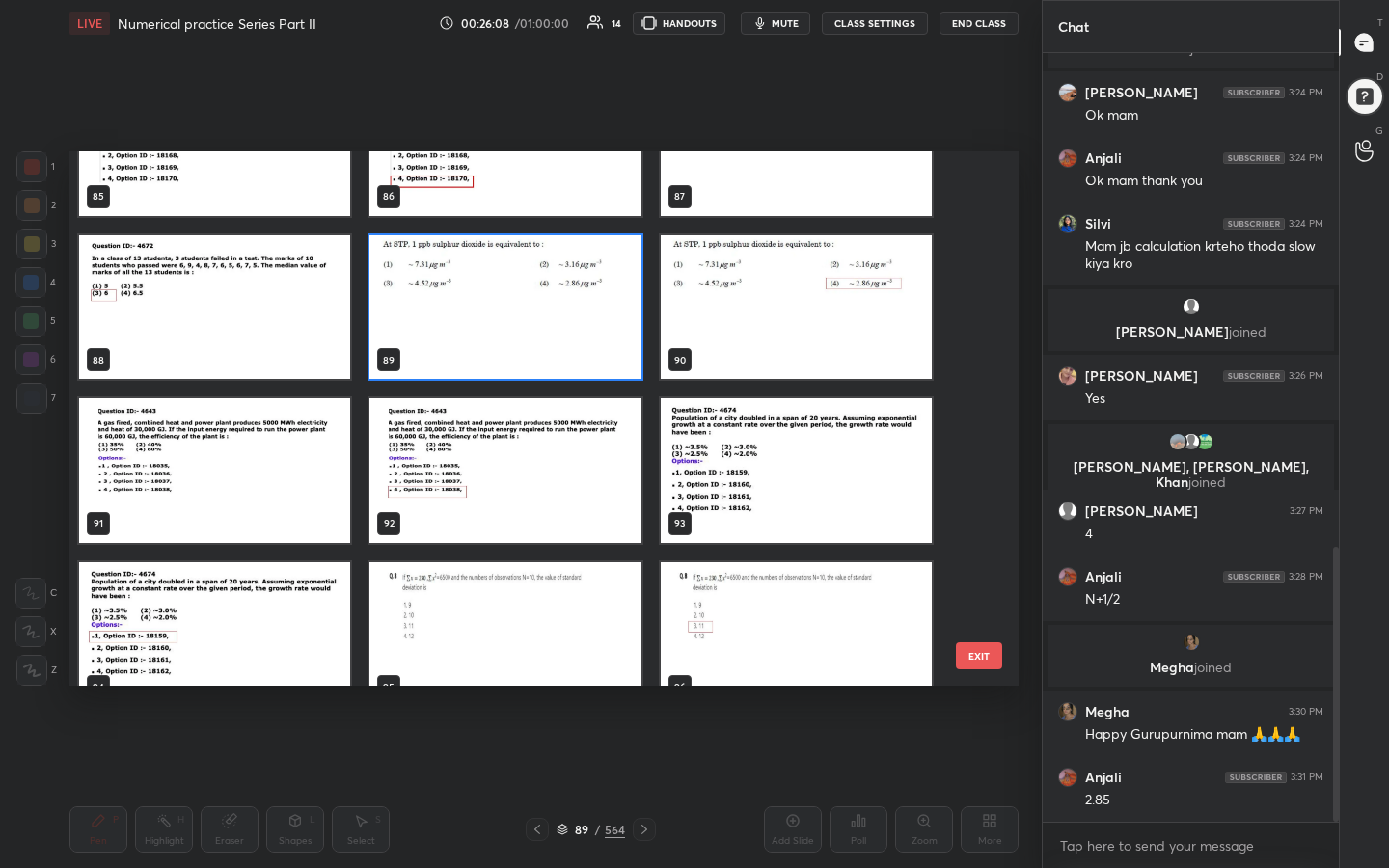 click at bounding box center (214, 471) 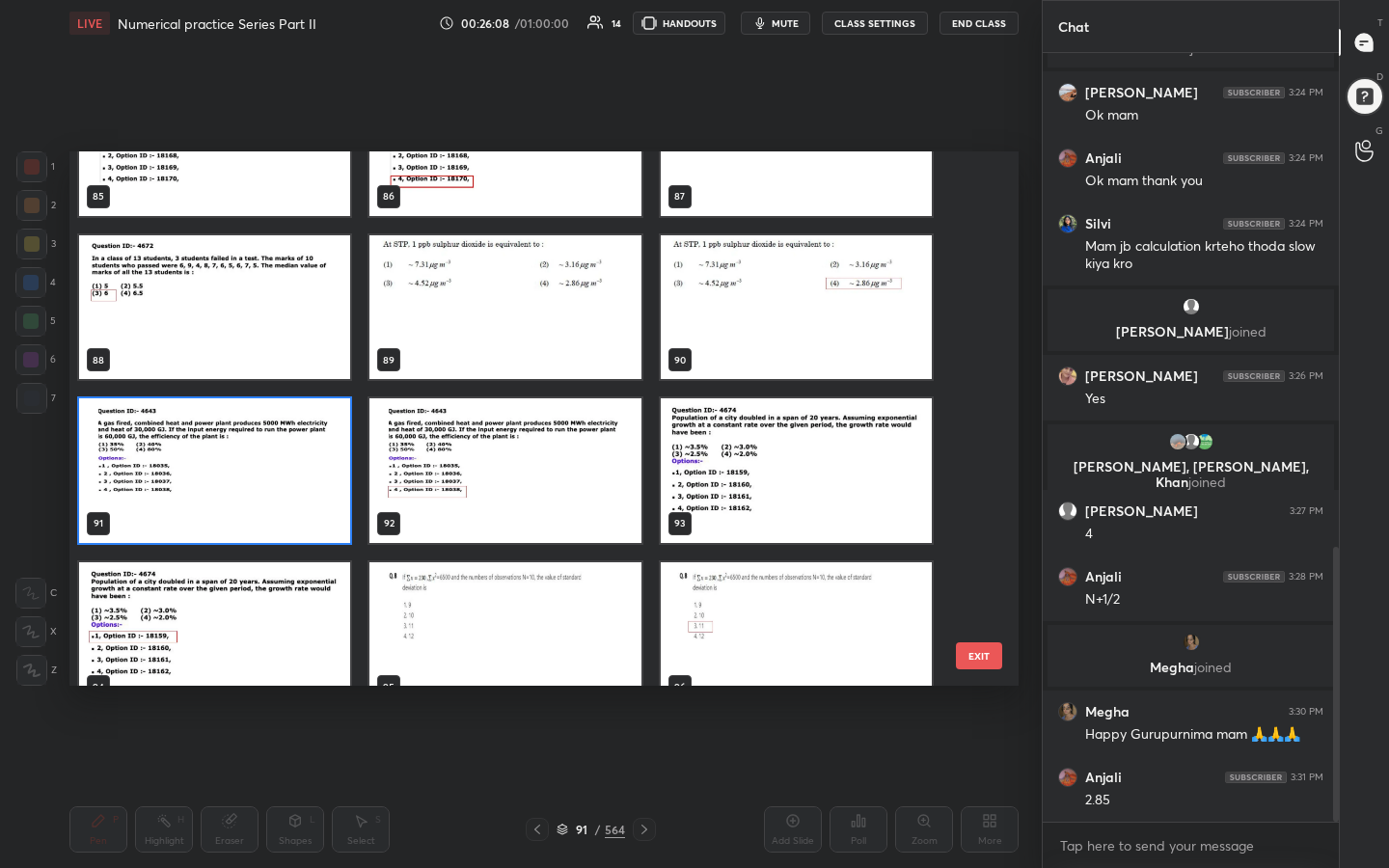 click at bounding box center [214, 471] 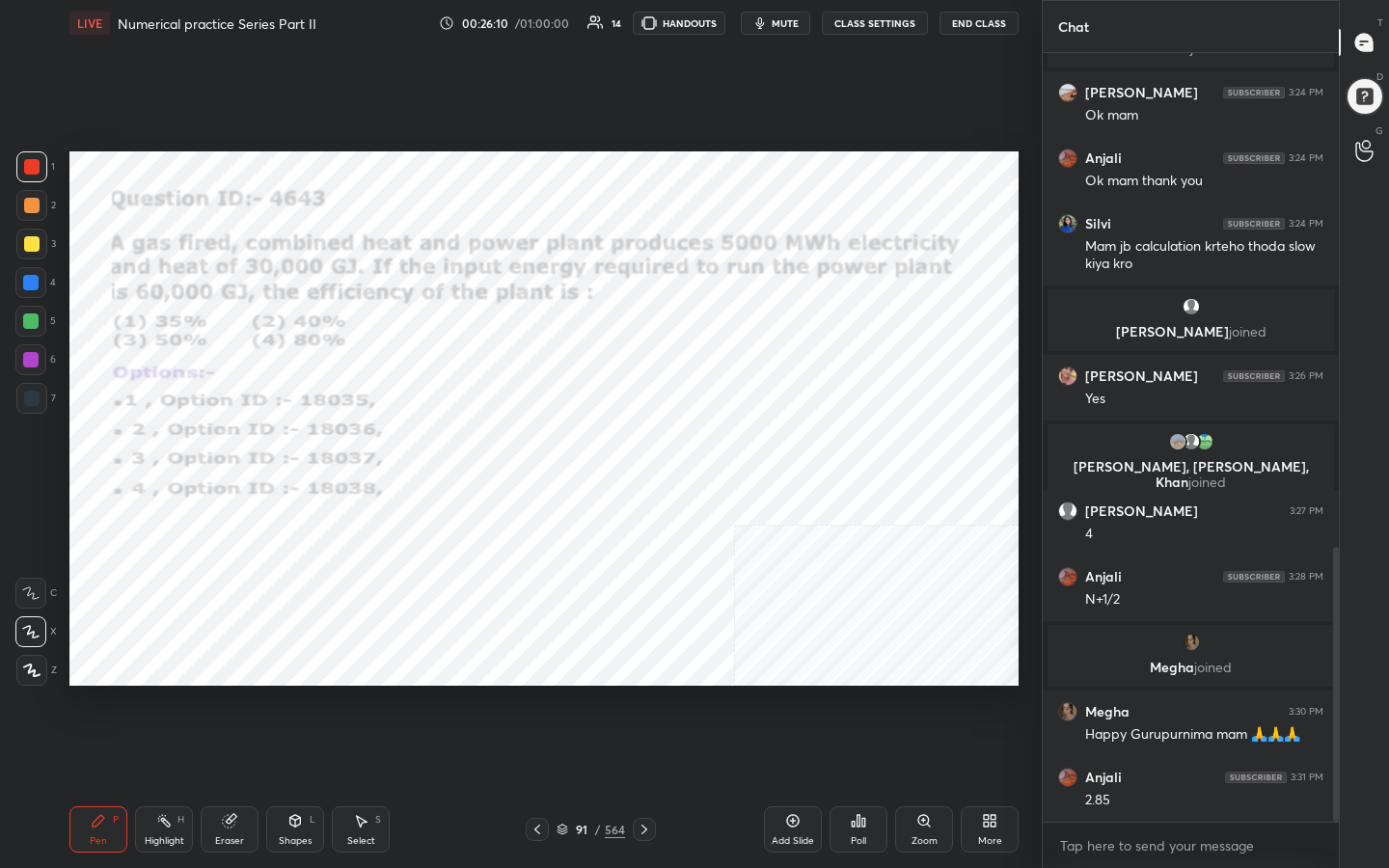 click on "LIVE Numerical practice Series Part II 00:26:10 /  01:00:00 14 HANDOUTS mute CLASS SETTINGS End Class" at bounding box center (544, 23) 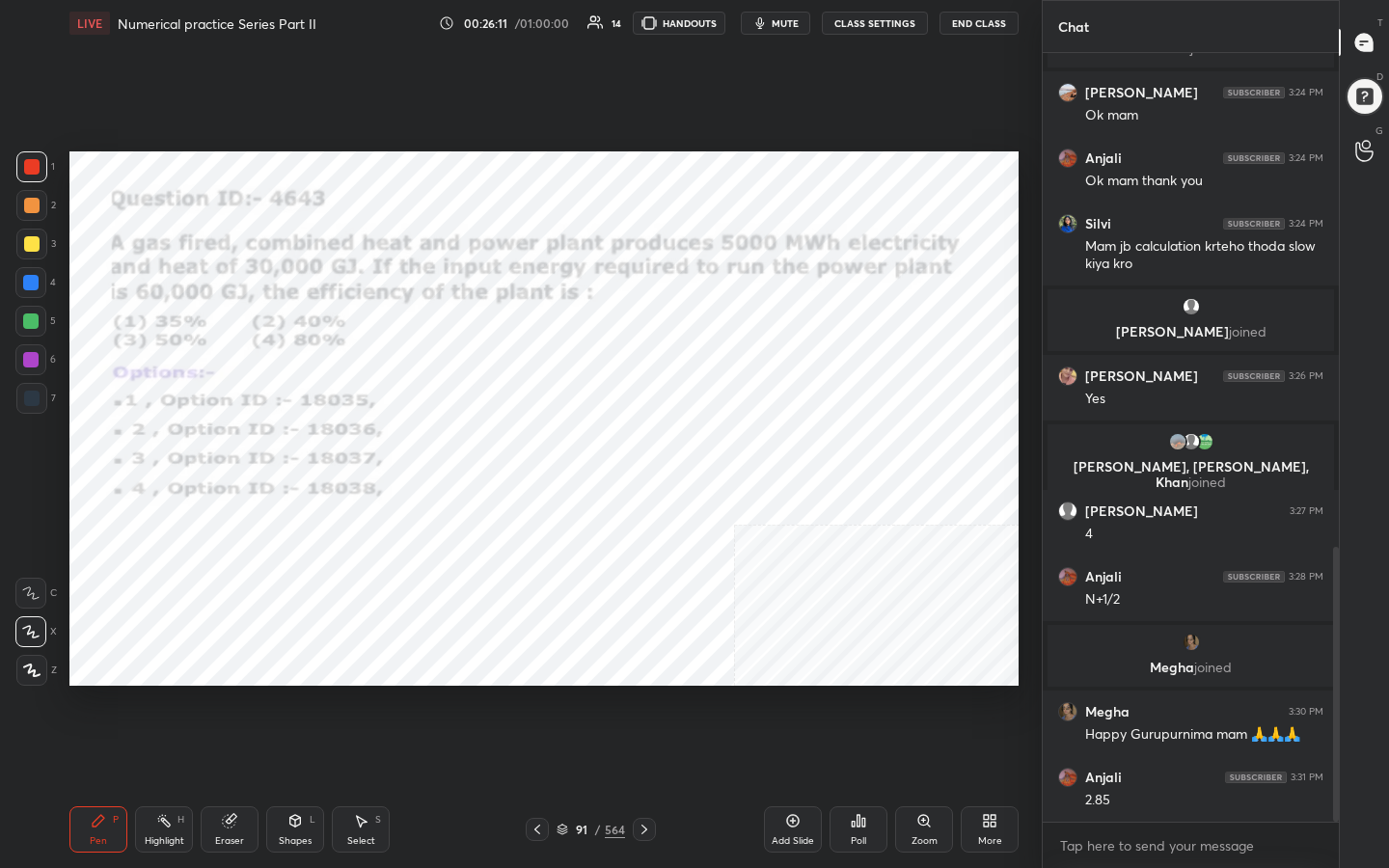 click on "mute" at bounding box center [785, 23] 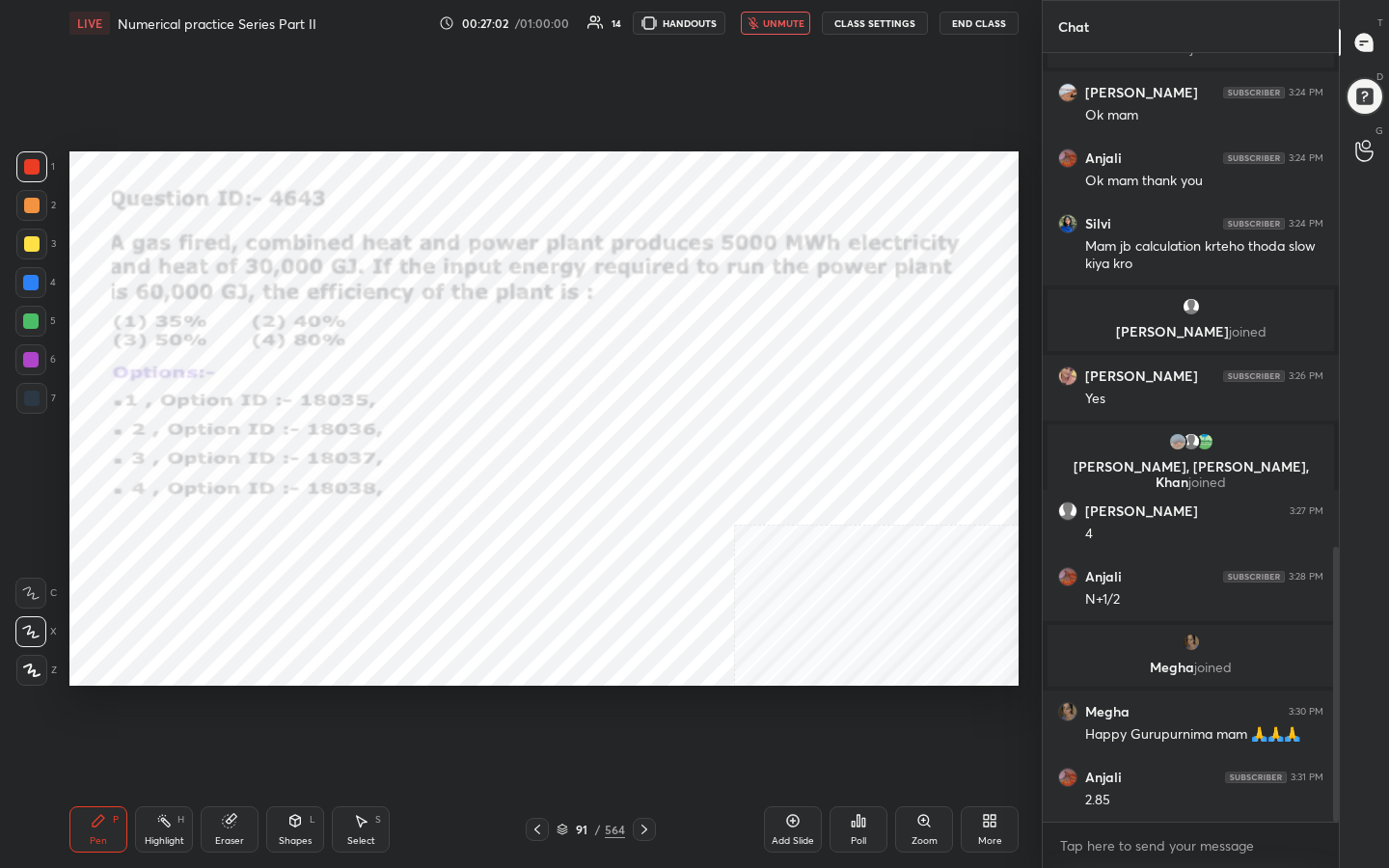 click on "unmute" at bounding box center (783, 23) 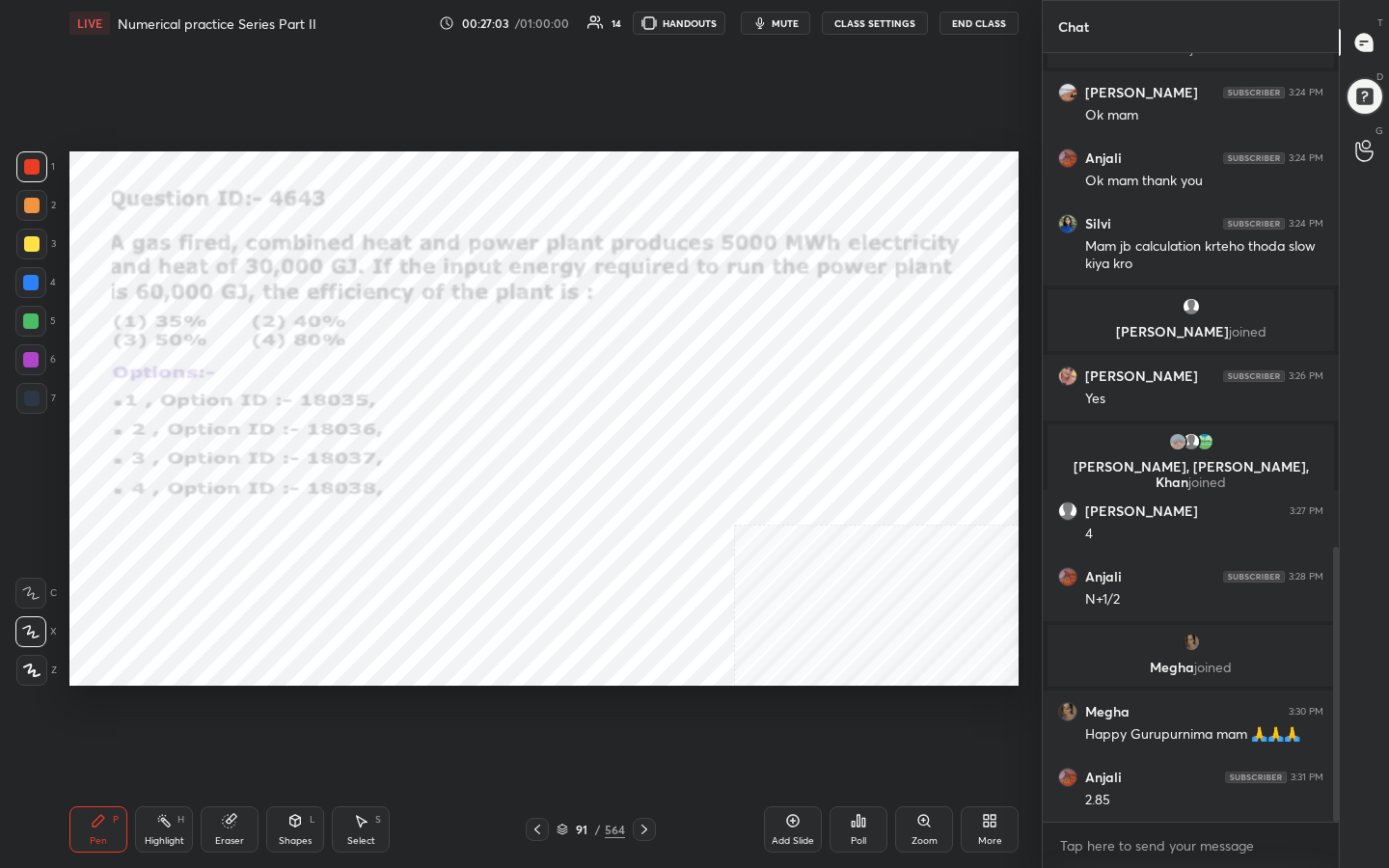 click on "mute" at bounding box center [785, 23] 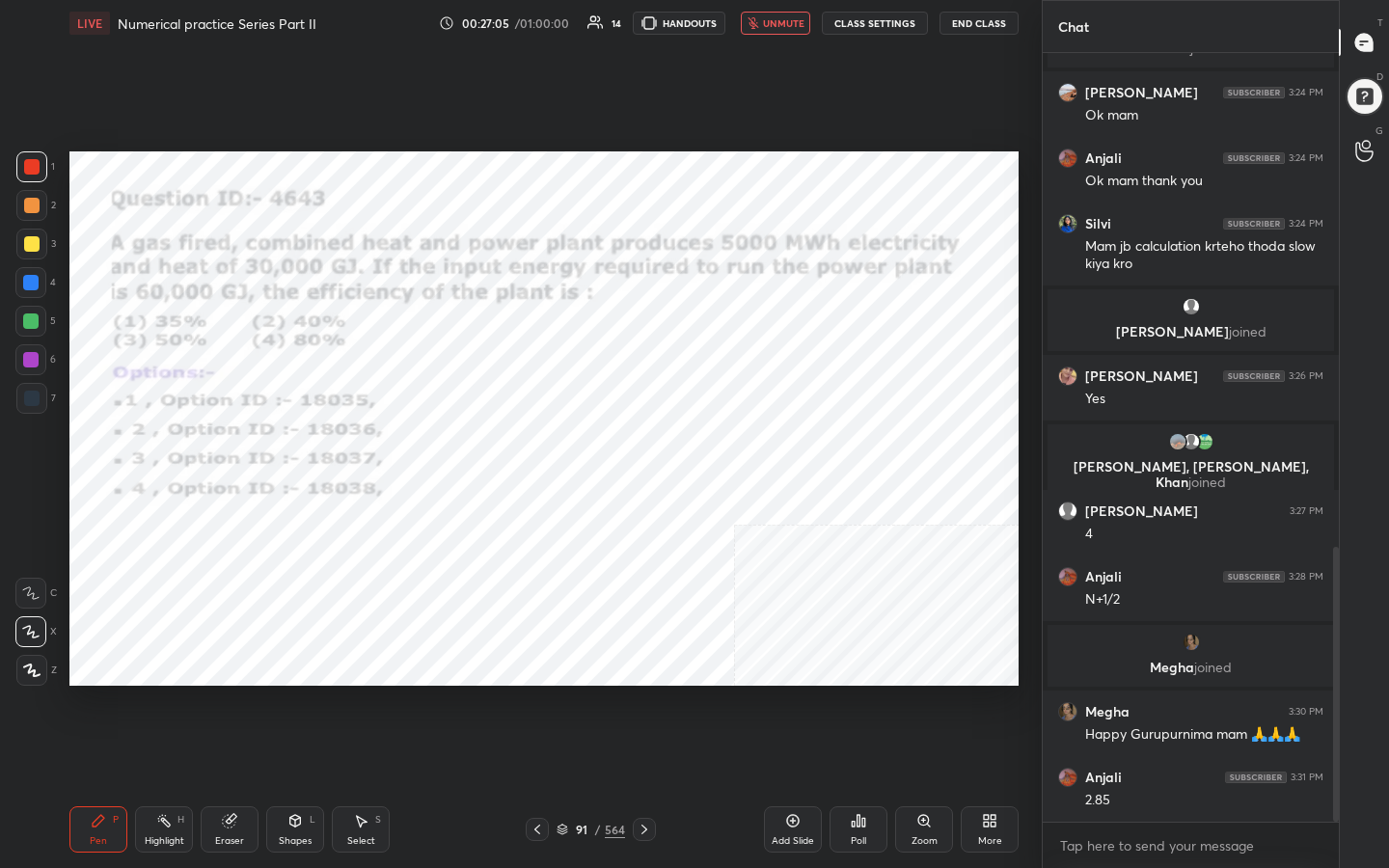 click 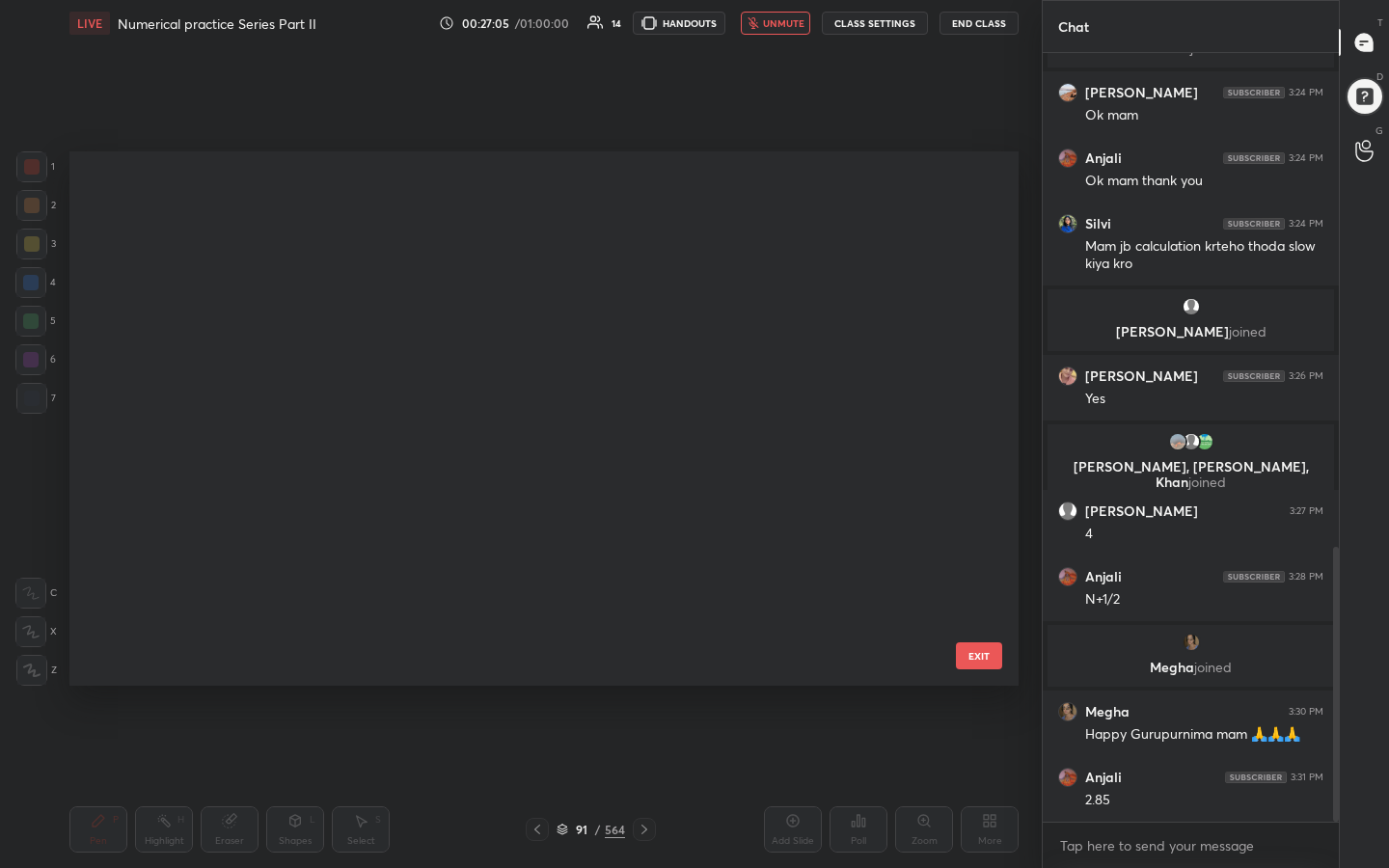 scroll, scrollTop: 4534, scrollLeft: 0, axis: vertical 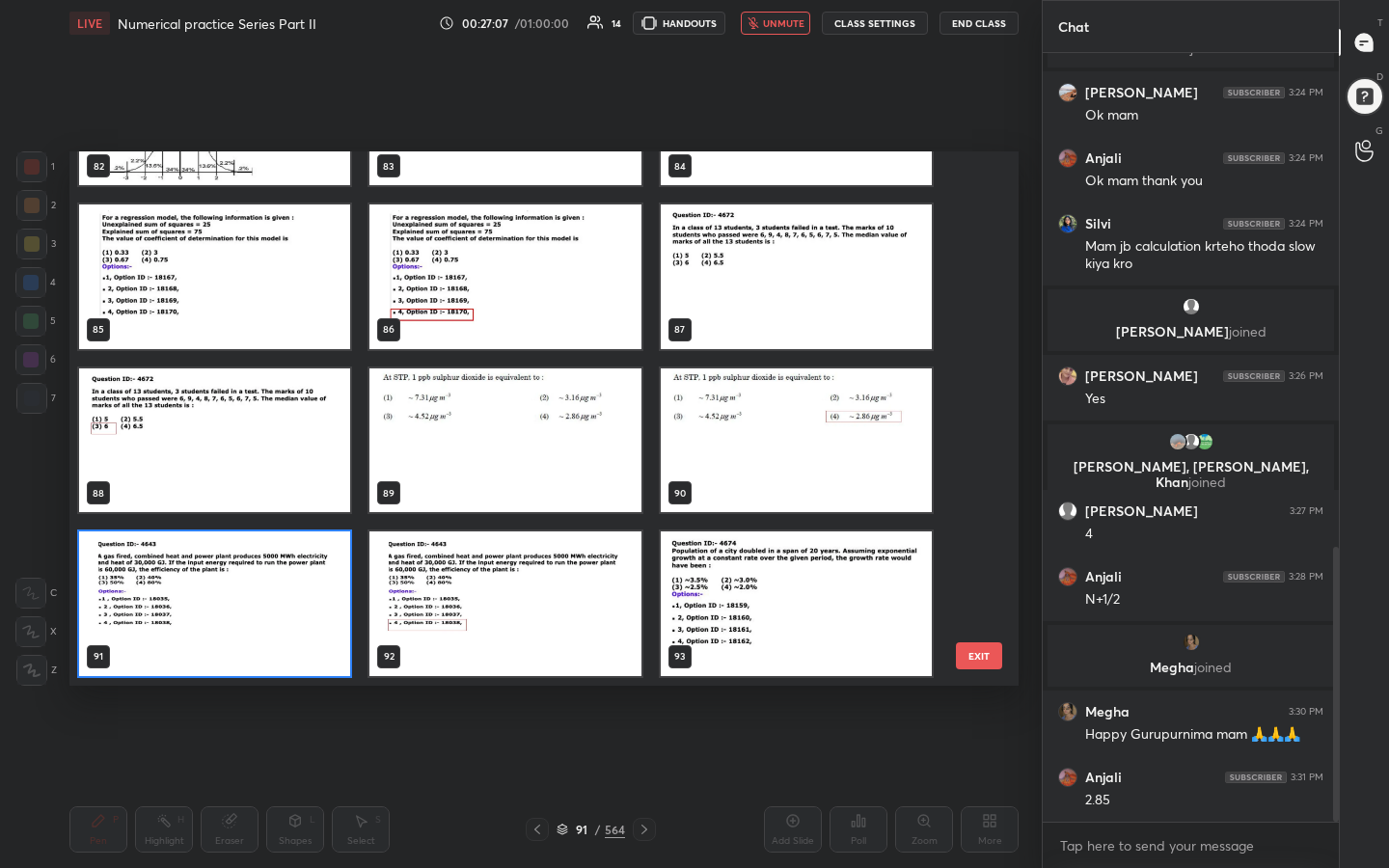 click at bounding box center (214, 604) 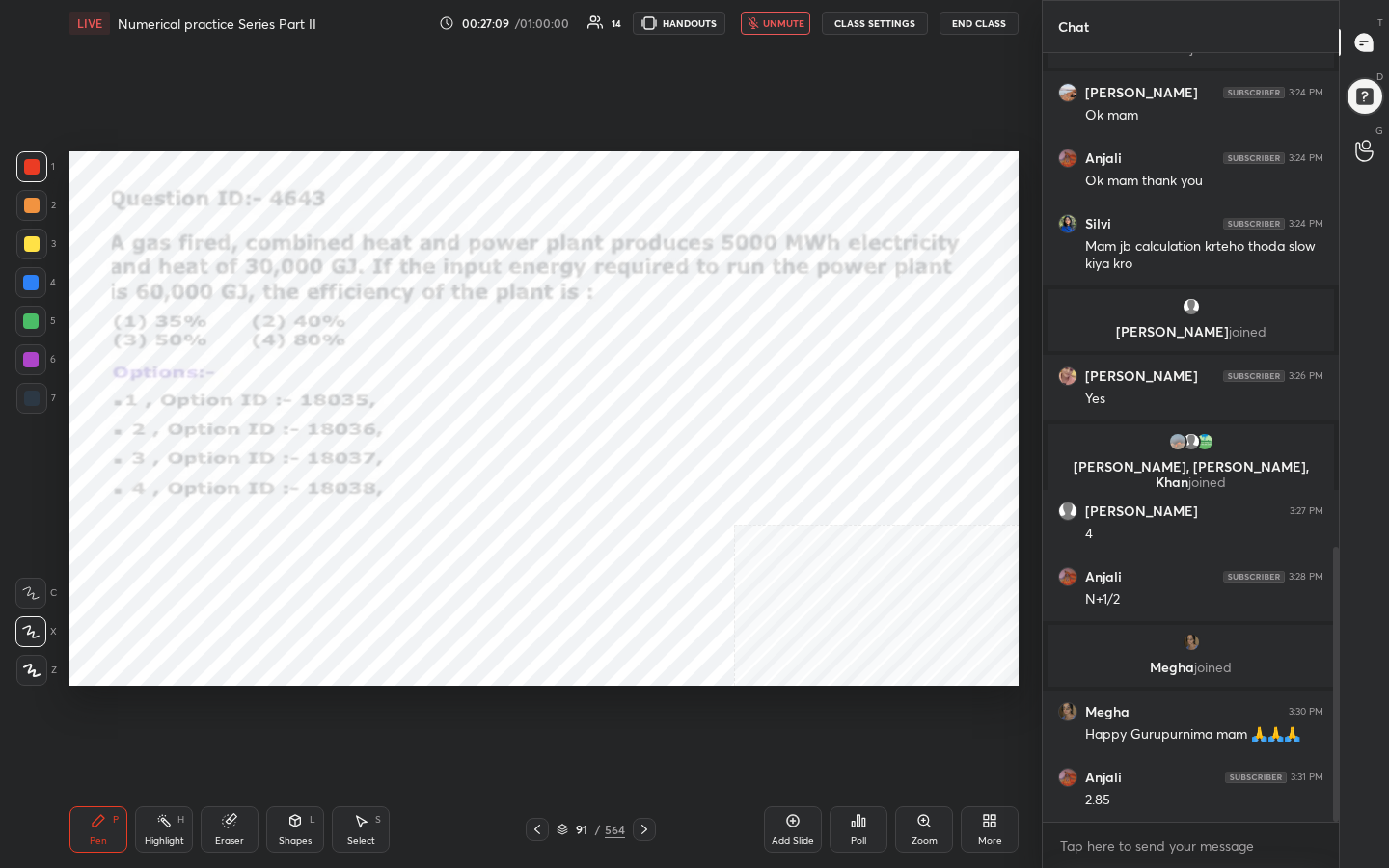 click on "Poll" at bounding box center (858, 829) 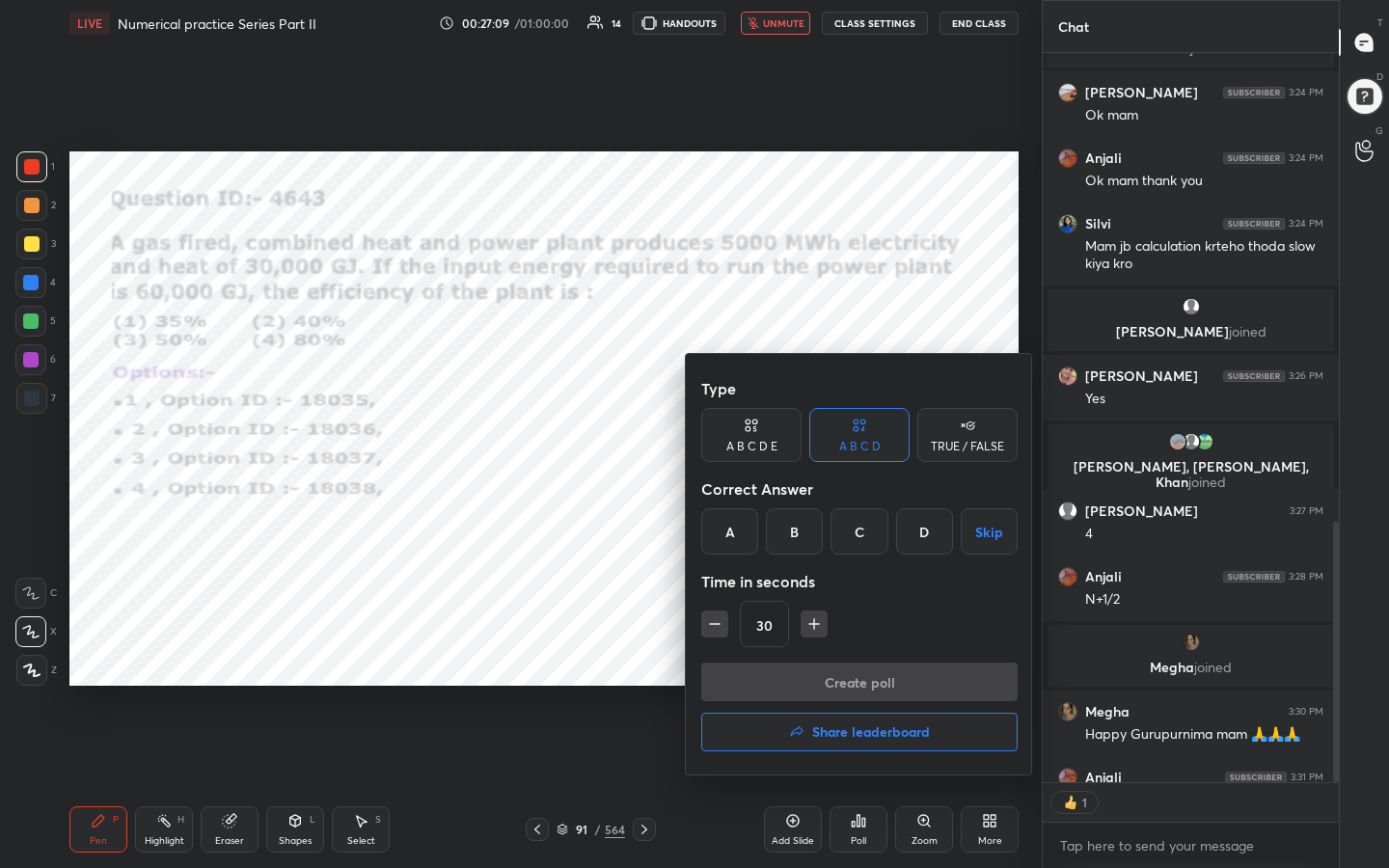 scroll, scrollTop: 723, scrollLeft: 290, axis: both 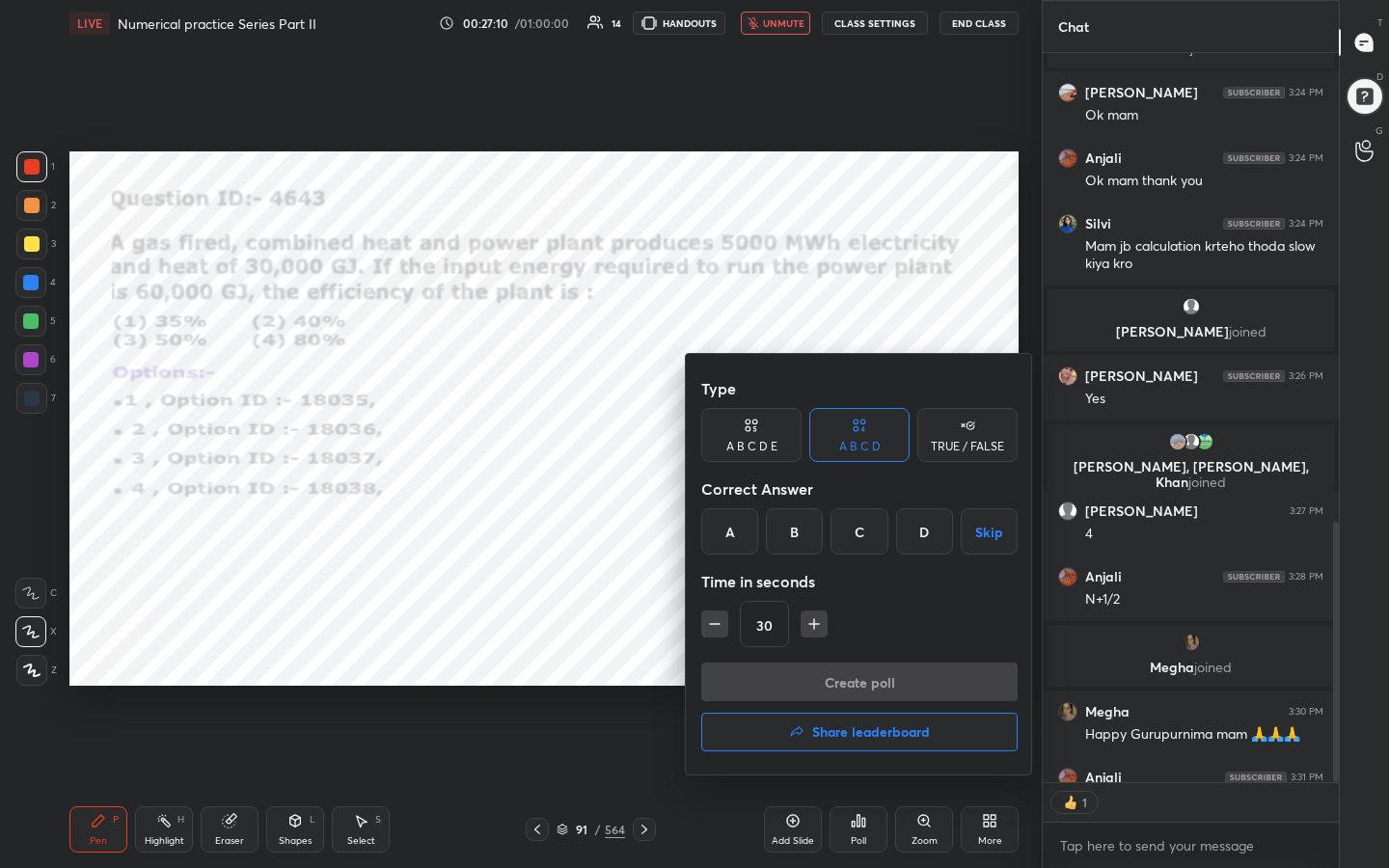 click on "D" at bounding box center [924, 531] 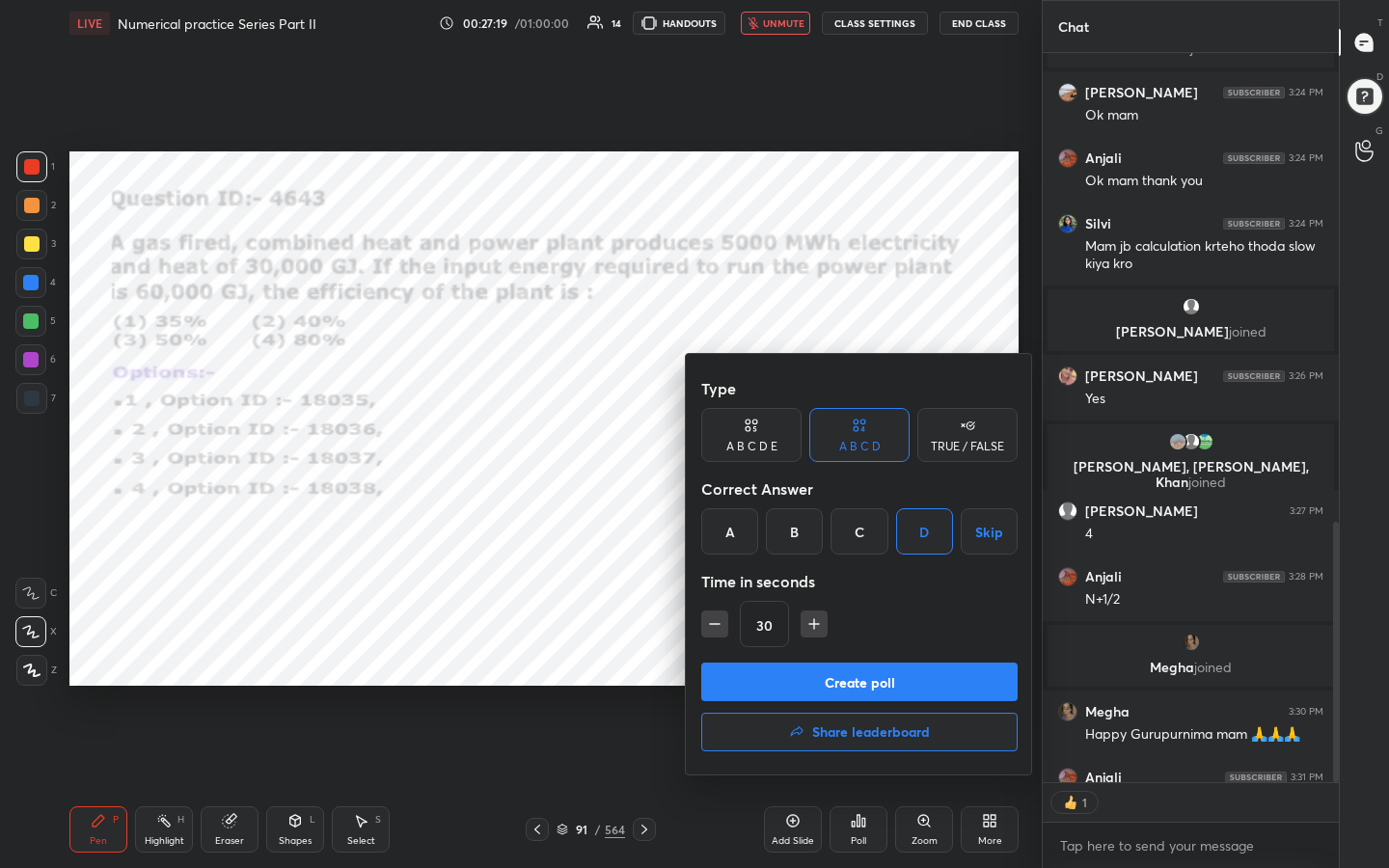 scroll, scrollTop: 7, scrollLeft: 7, axis: both 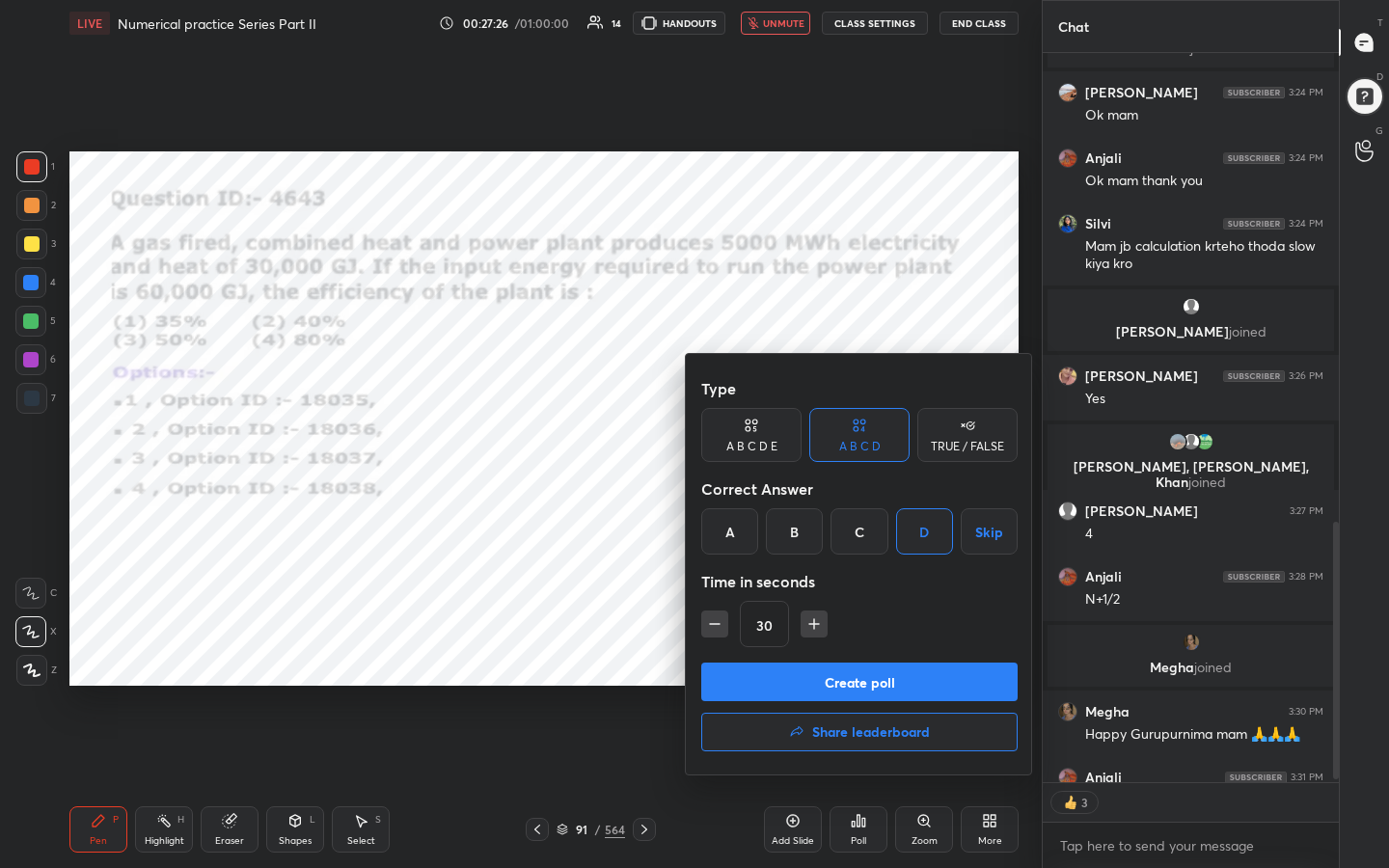 click at bounding box center (694, 434) 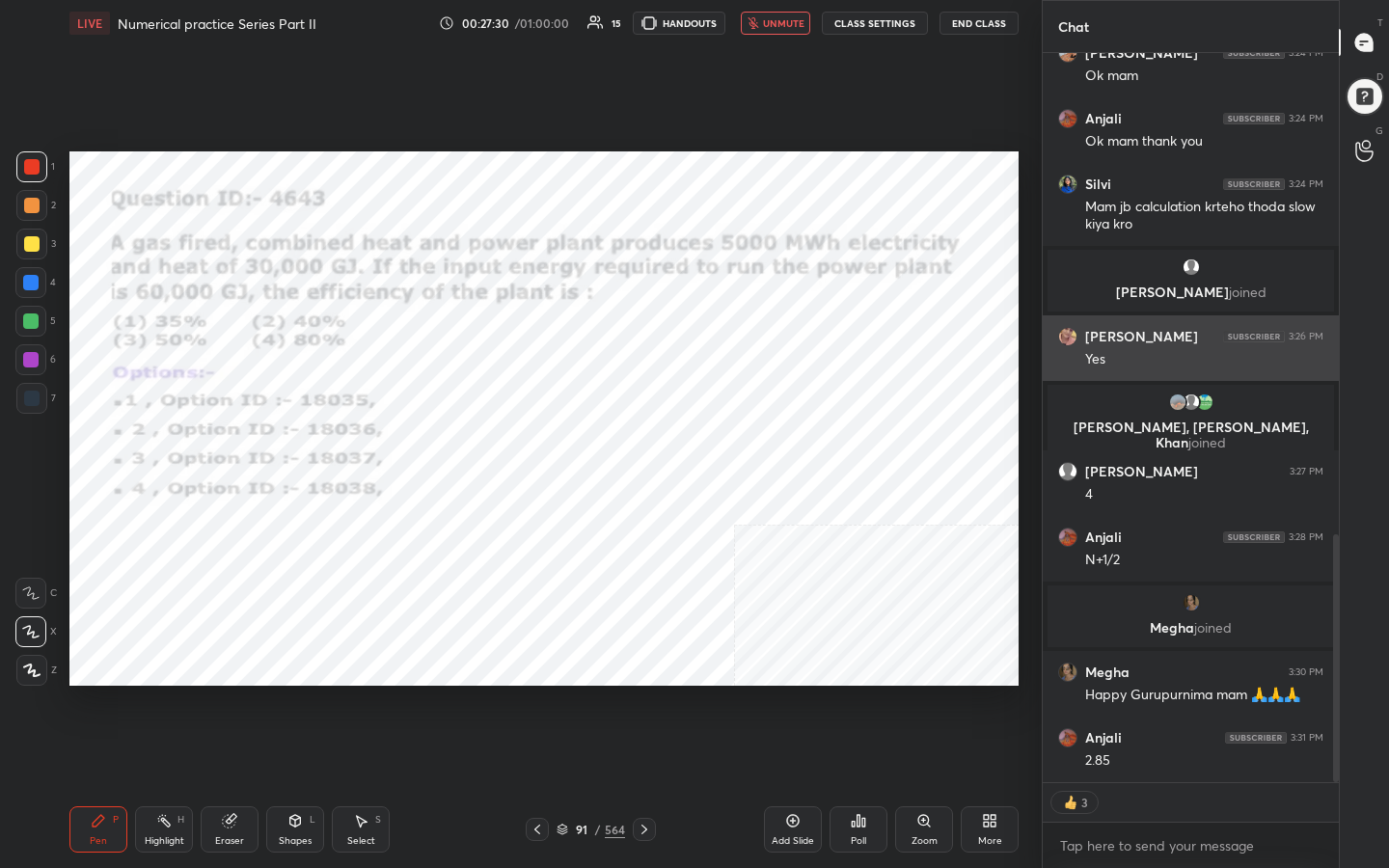 scroll, scrollTop: 1489, scrollLeft: 0, axis: vertical 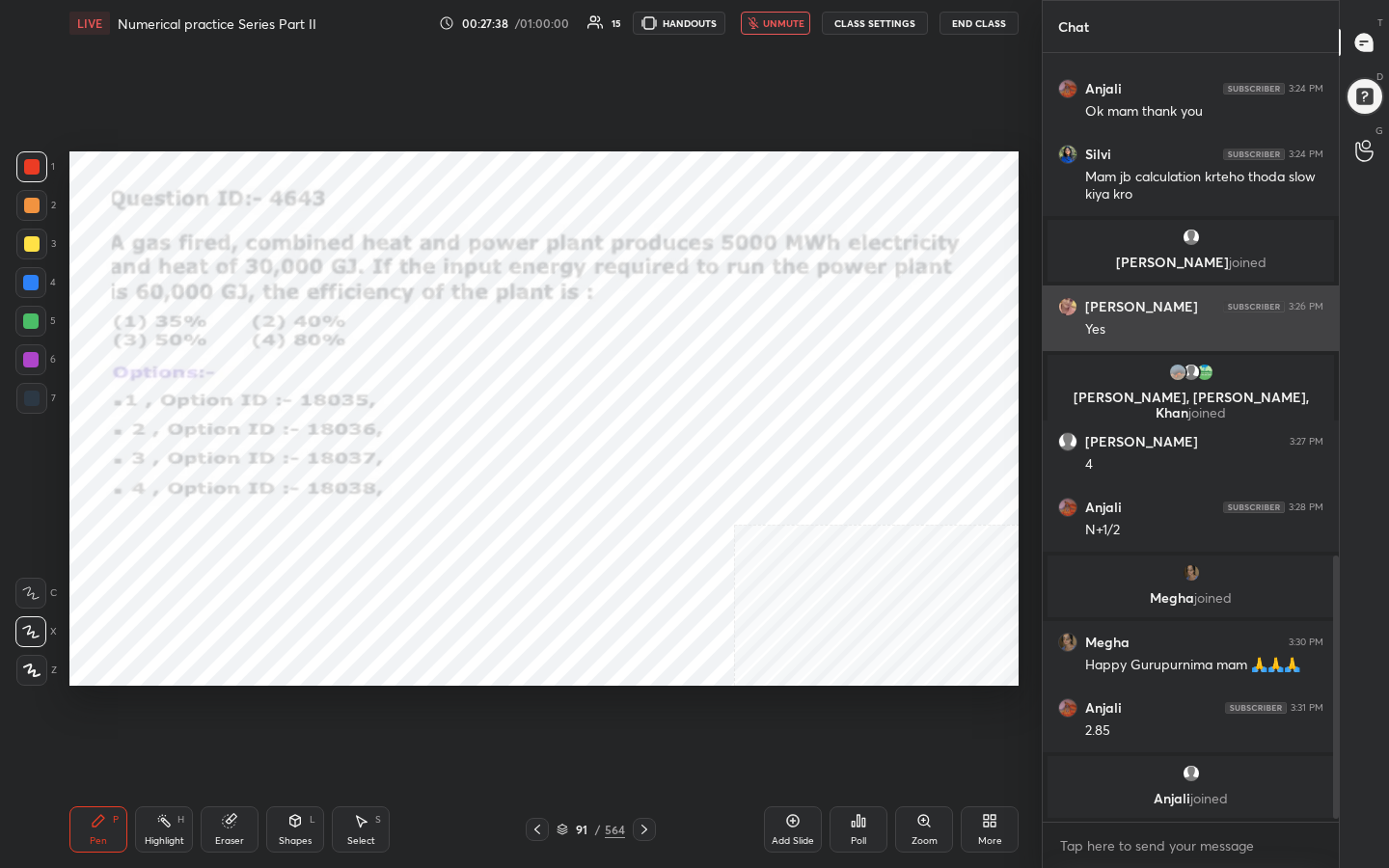 click at bounding box center (1190, 372) 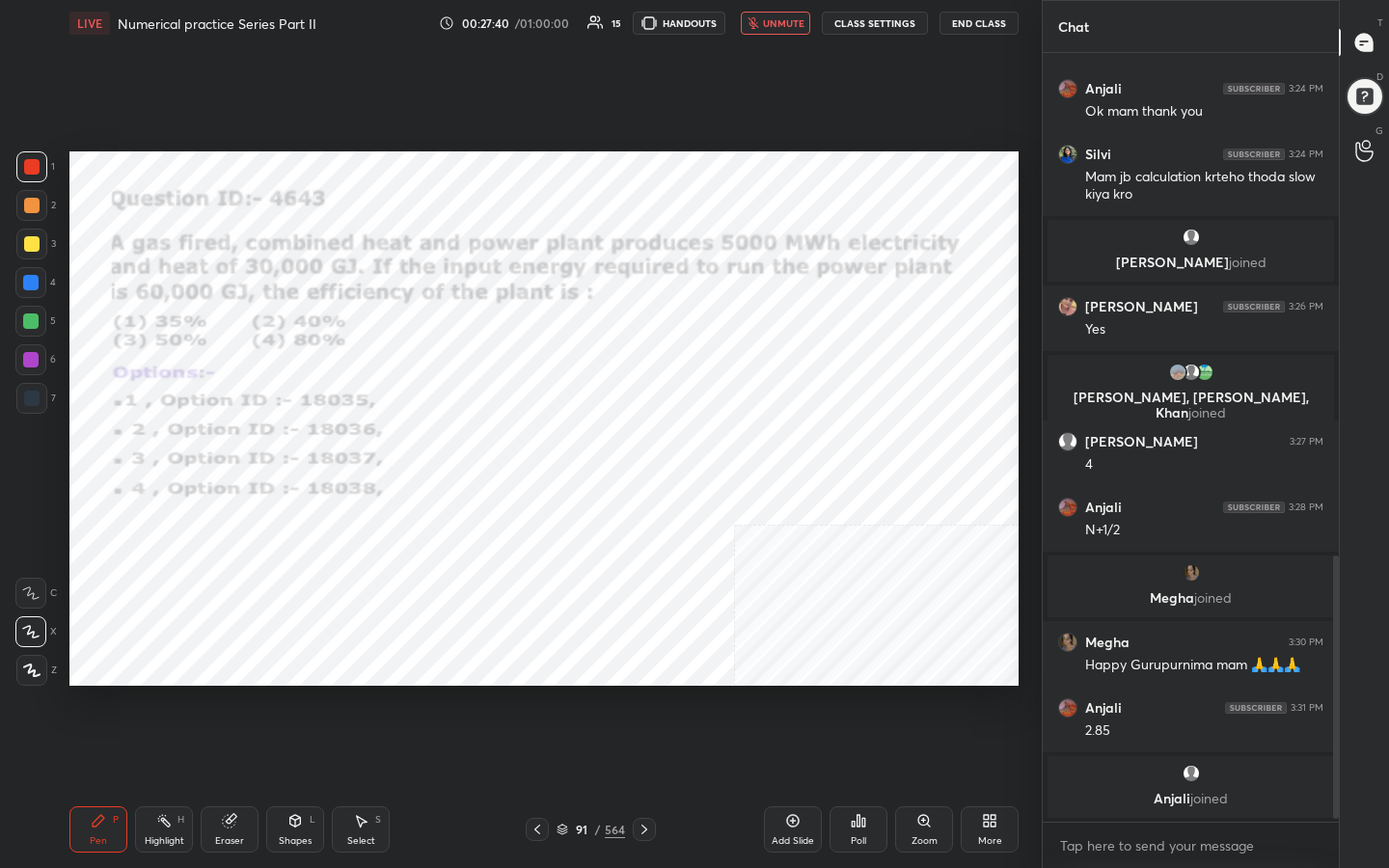 click on "unmute" at bounding box center [783, 23] 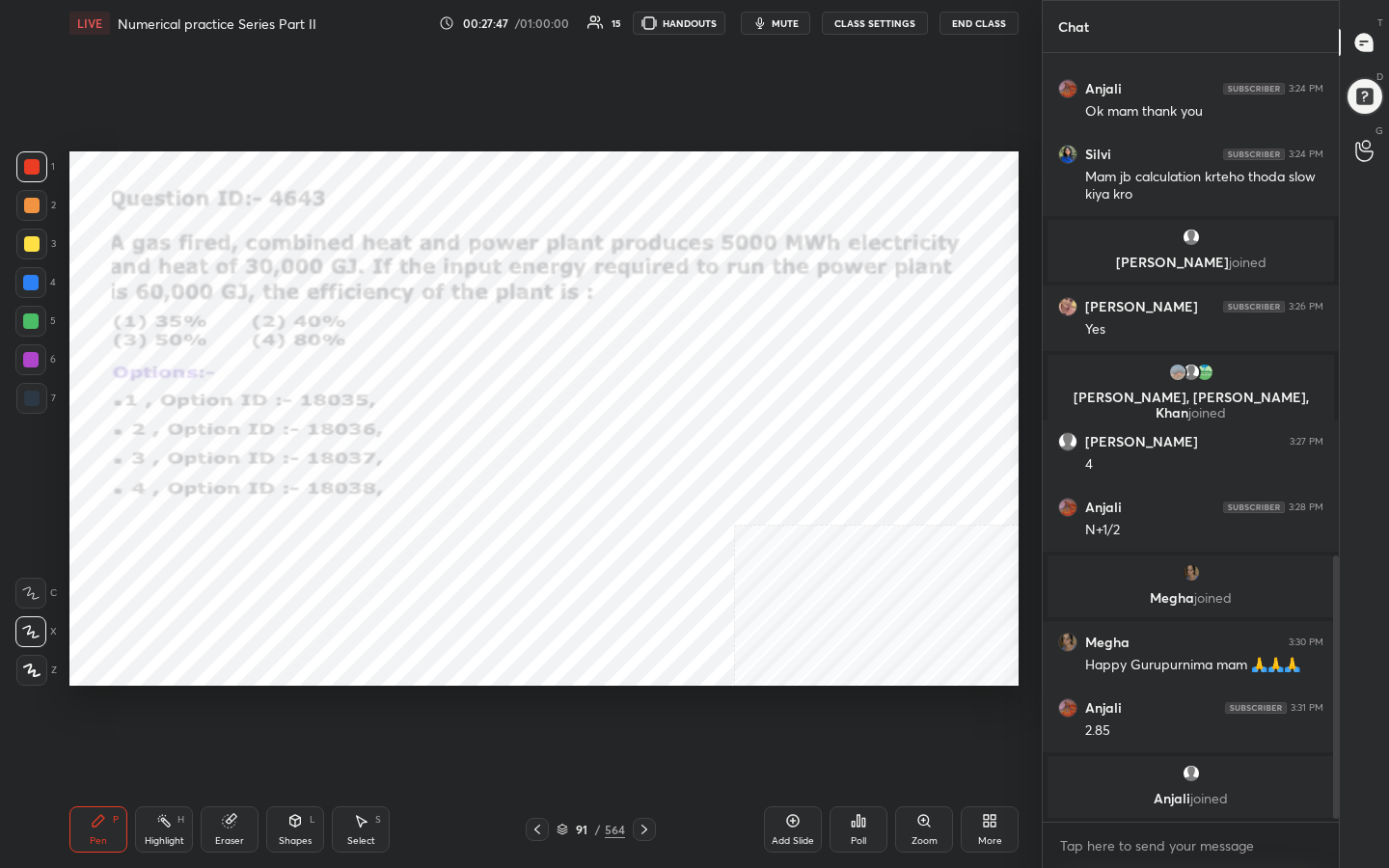 scroll, scrollTop: 1477, scrollLeft: 0, axis: vertical 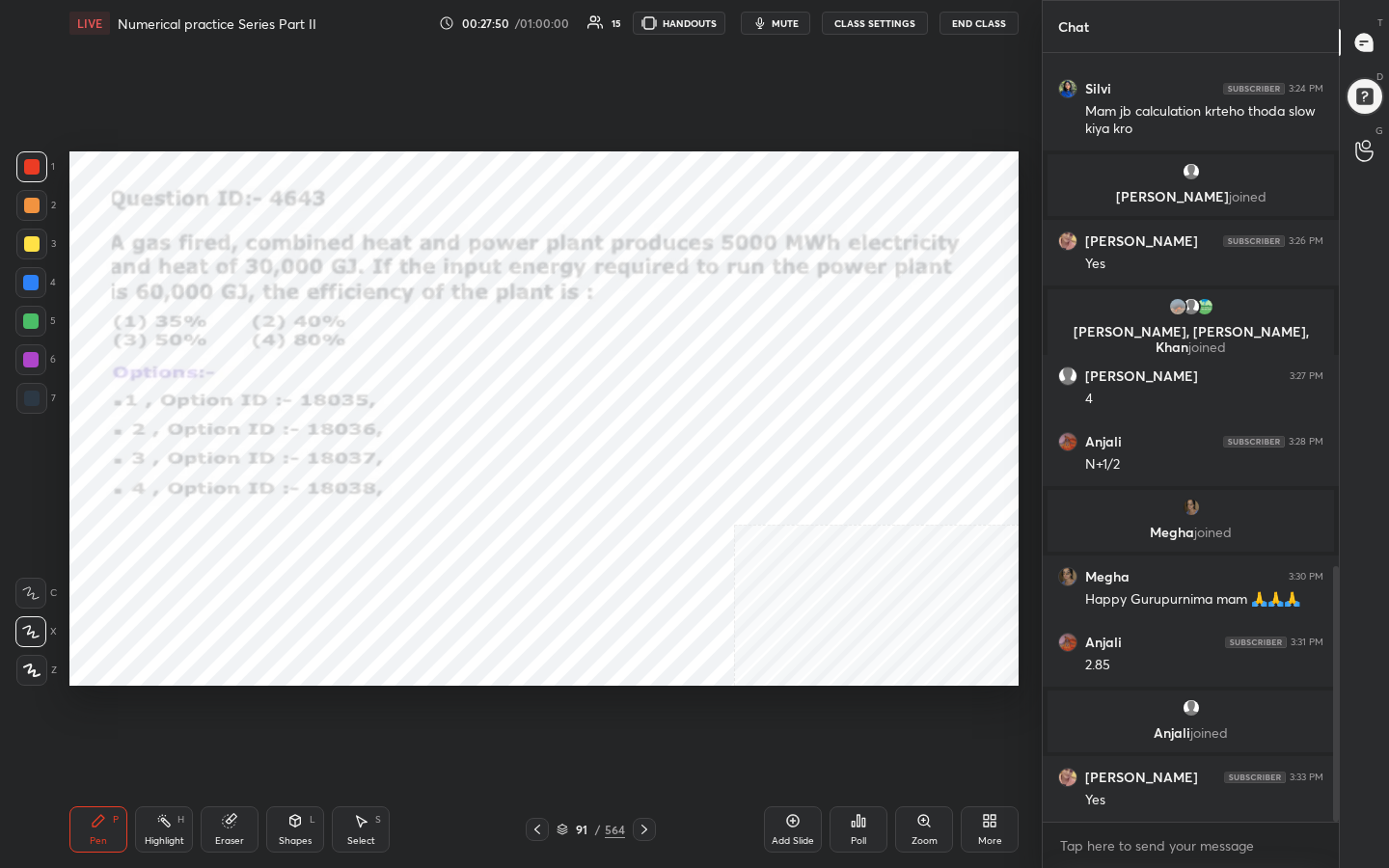 click on "91 / 564" at bounding box center [590, 829] 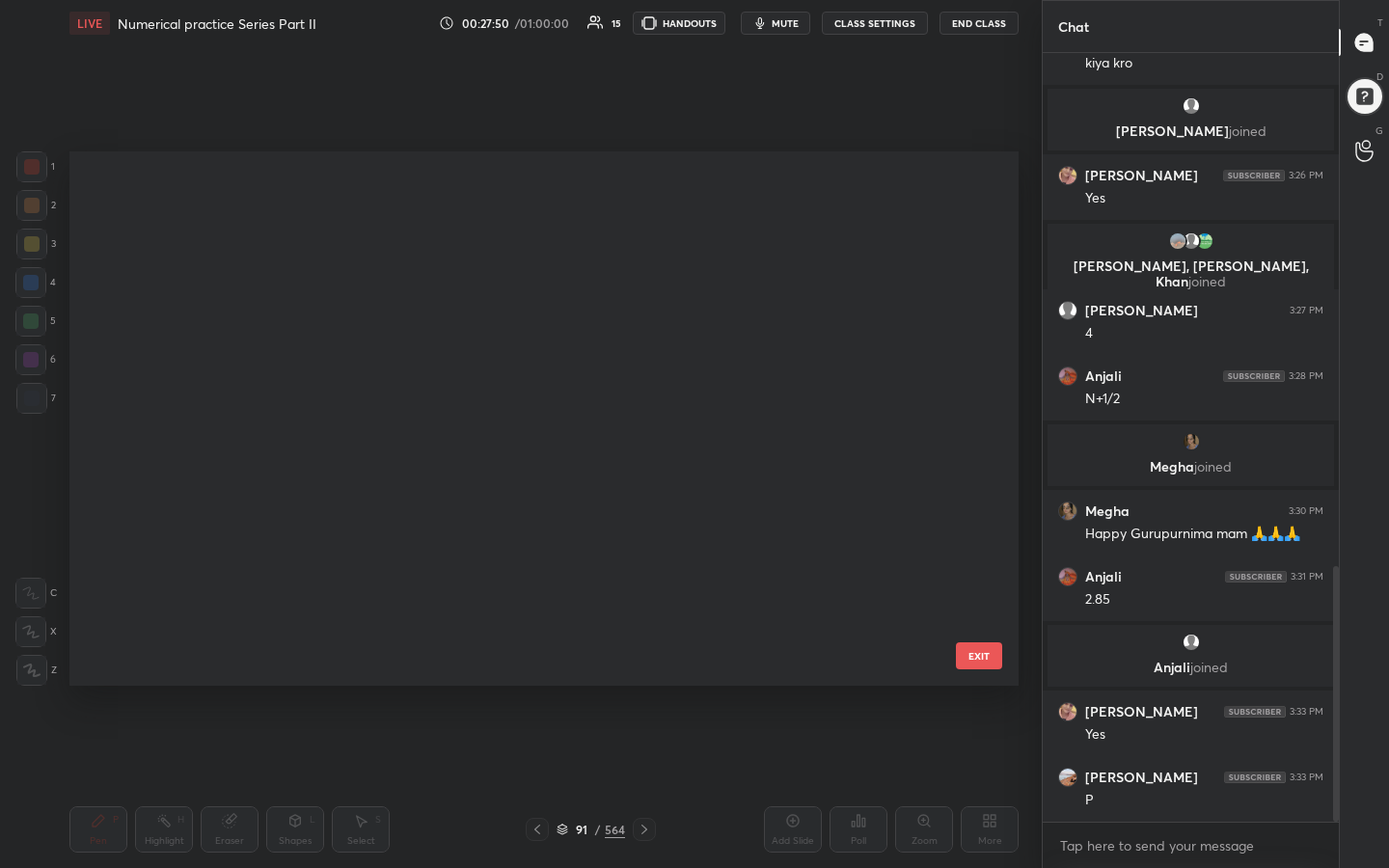 scroll, scrollTop: 4534, scrollLeft: 0, axis: vertical 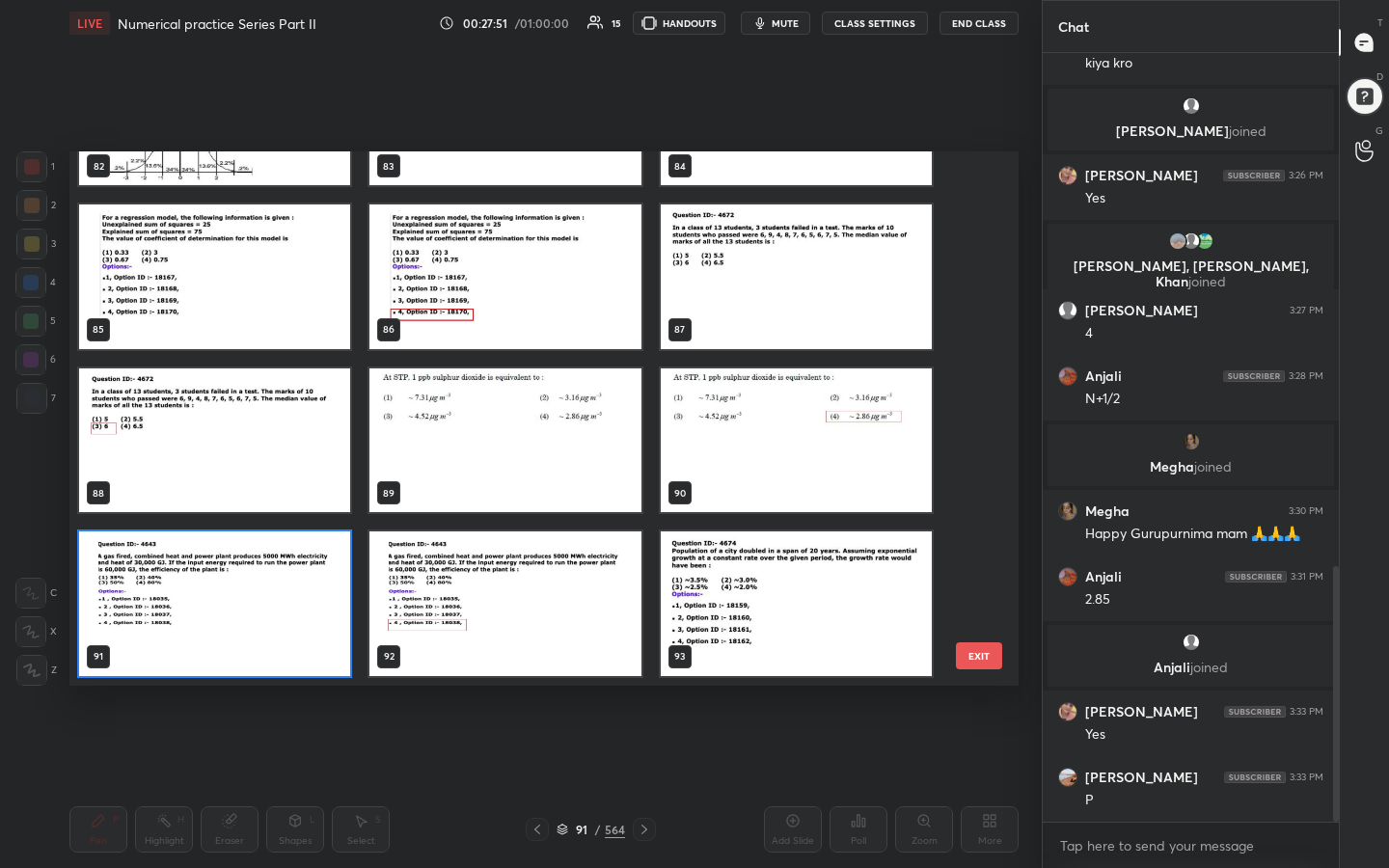 click at bounding box center [214, 604] 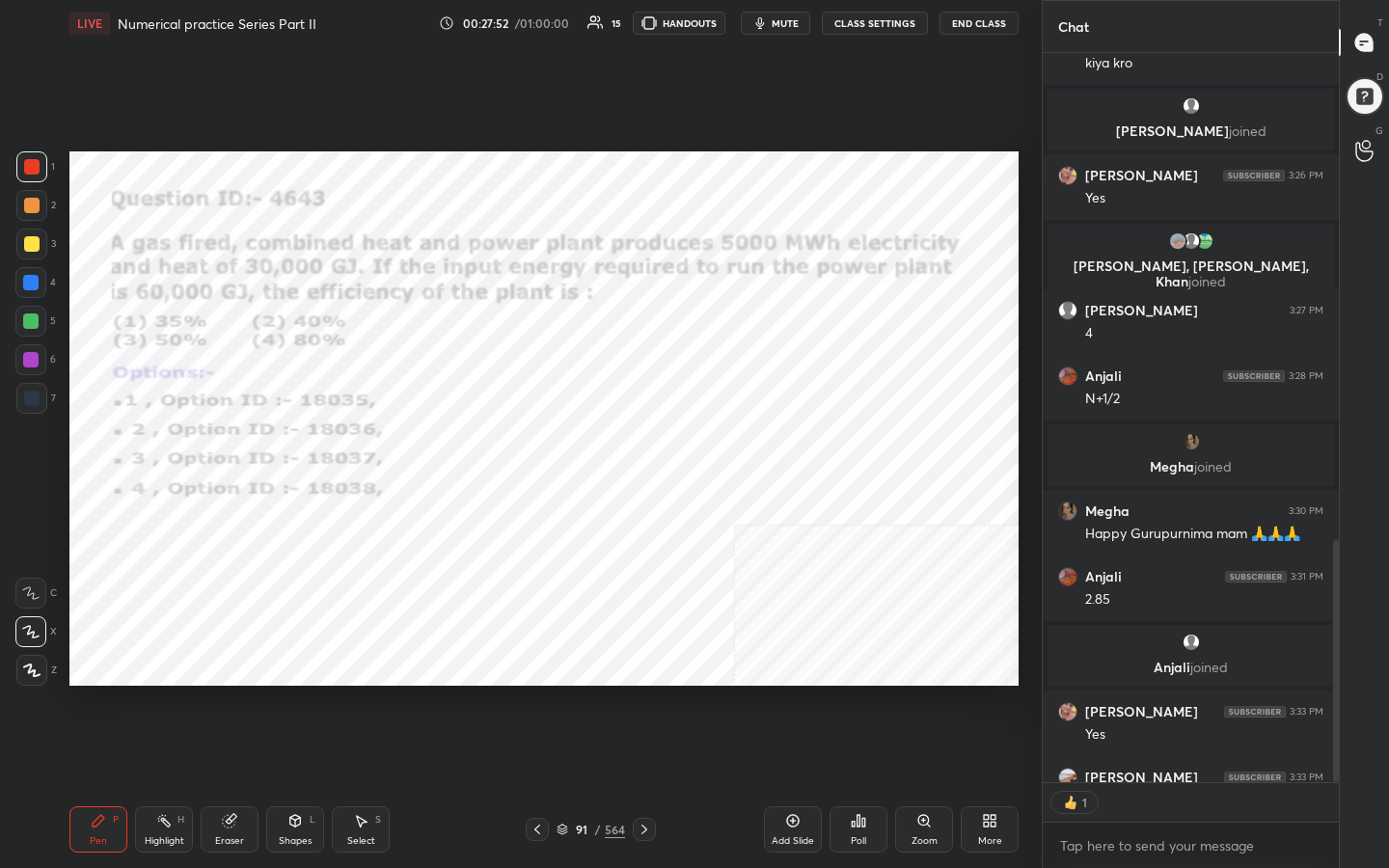 scroll, scrollTop: 723, scrollLeft: 290, axis: both 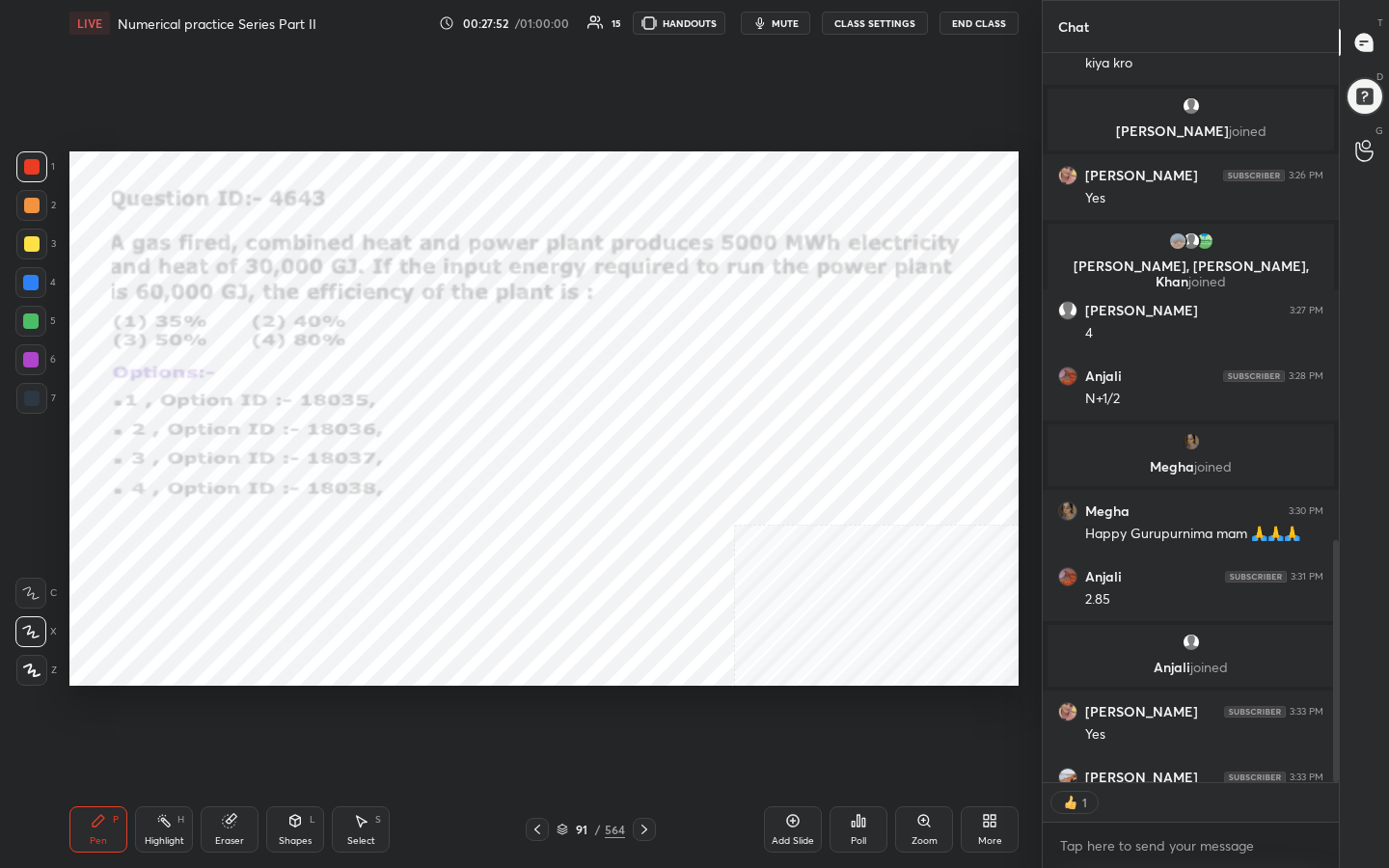 click 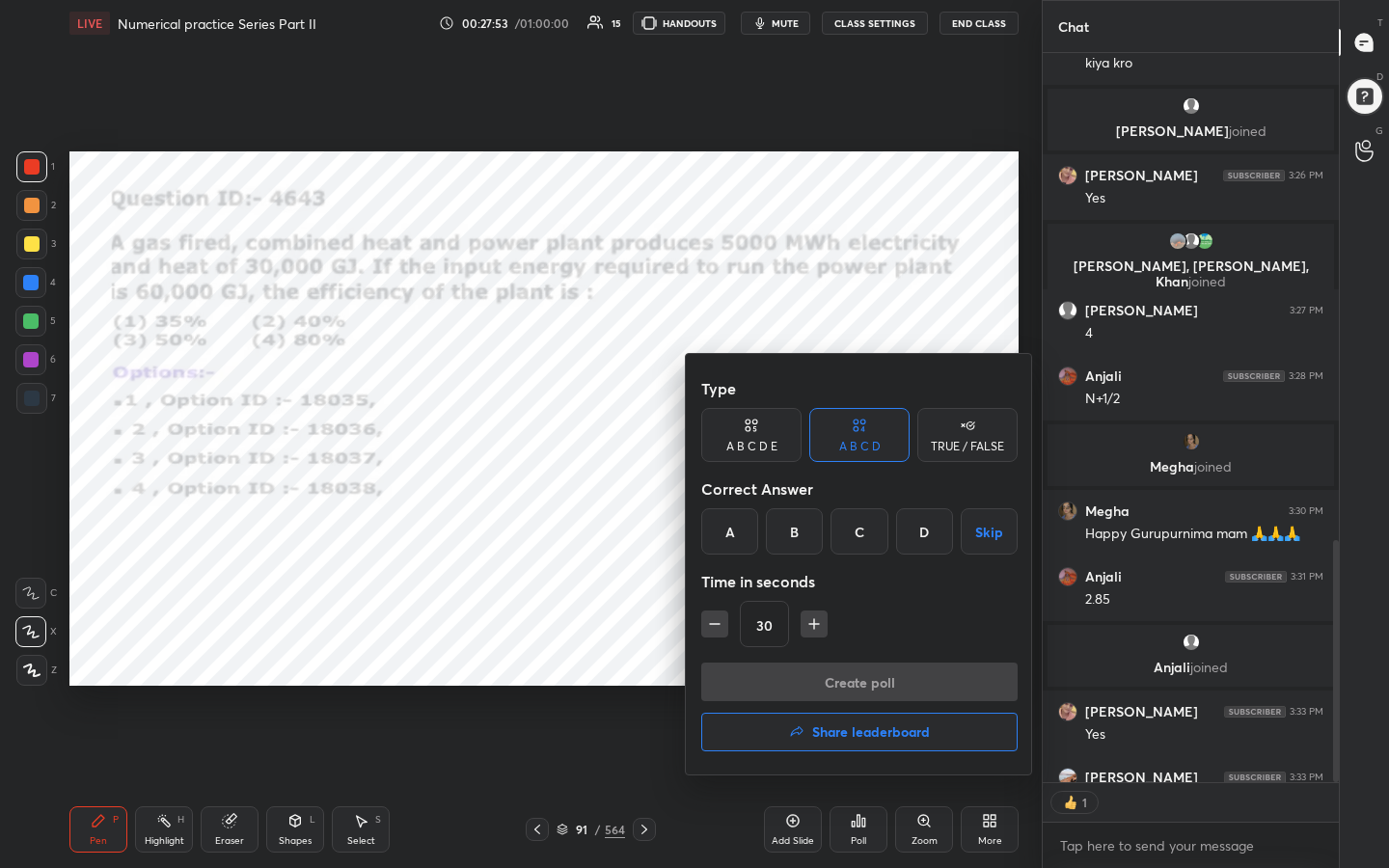 click on "D" at bounding box center (924, 531) 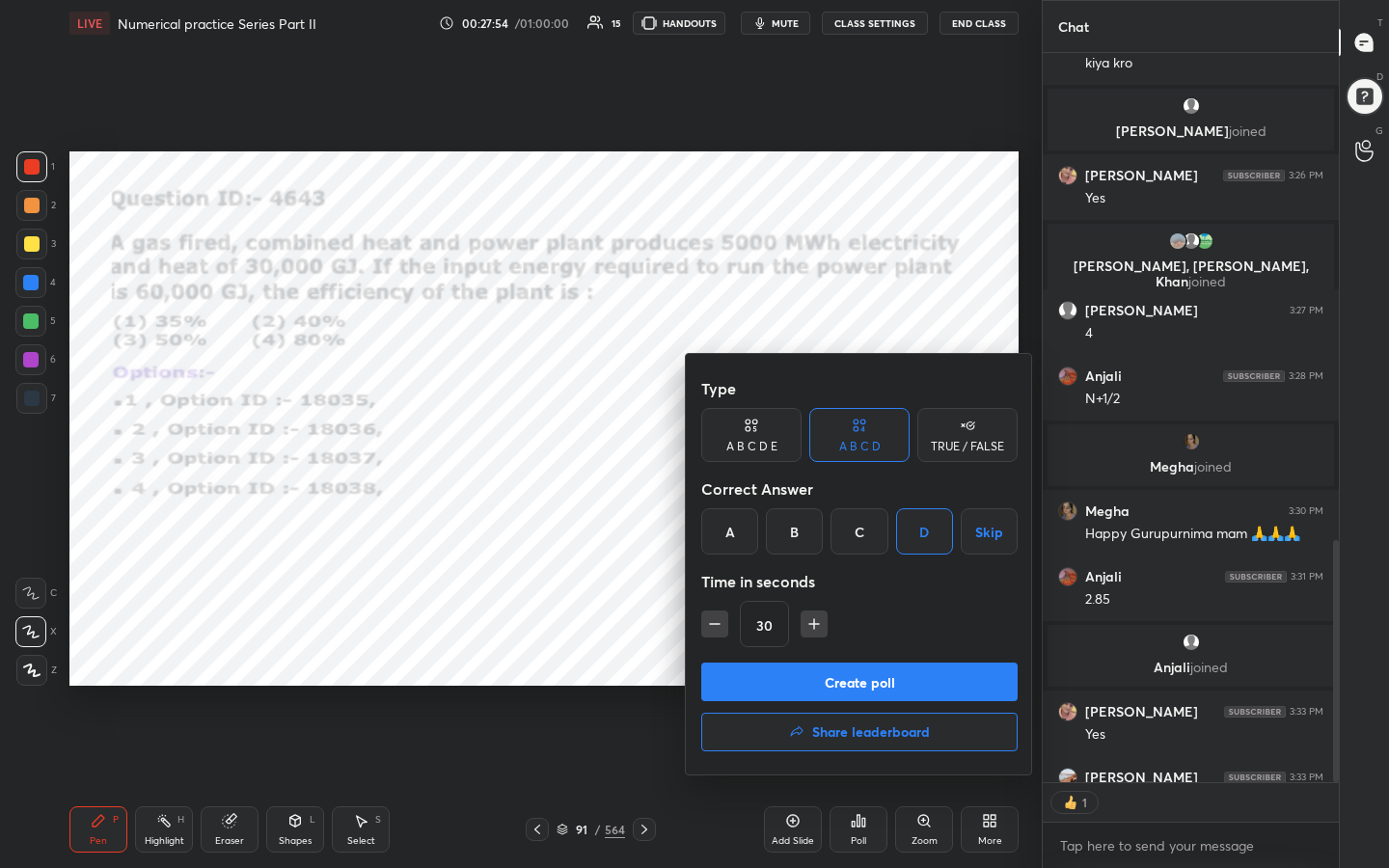 click on "Create poll" at bounding box center (859, 682) 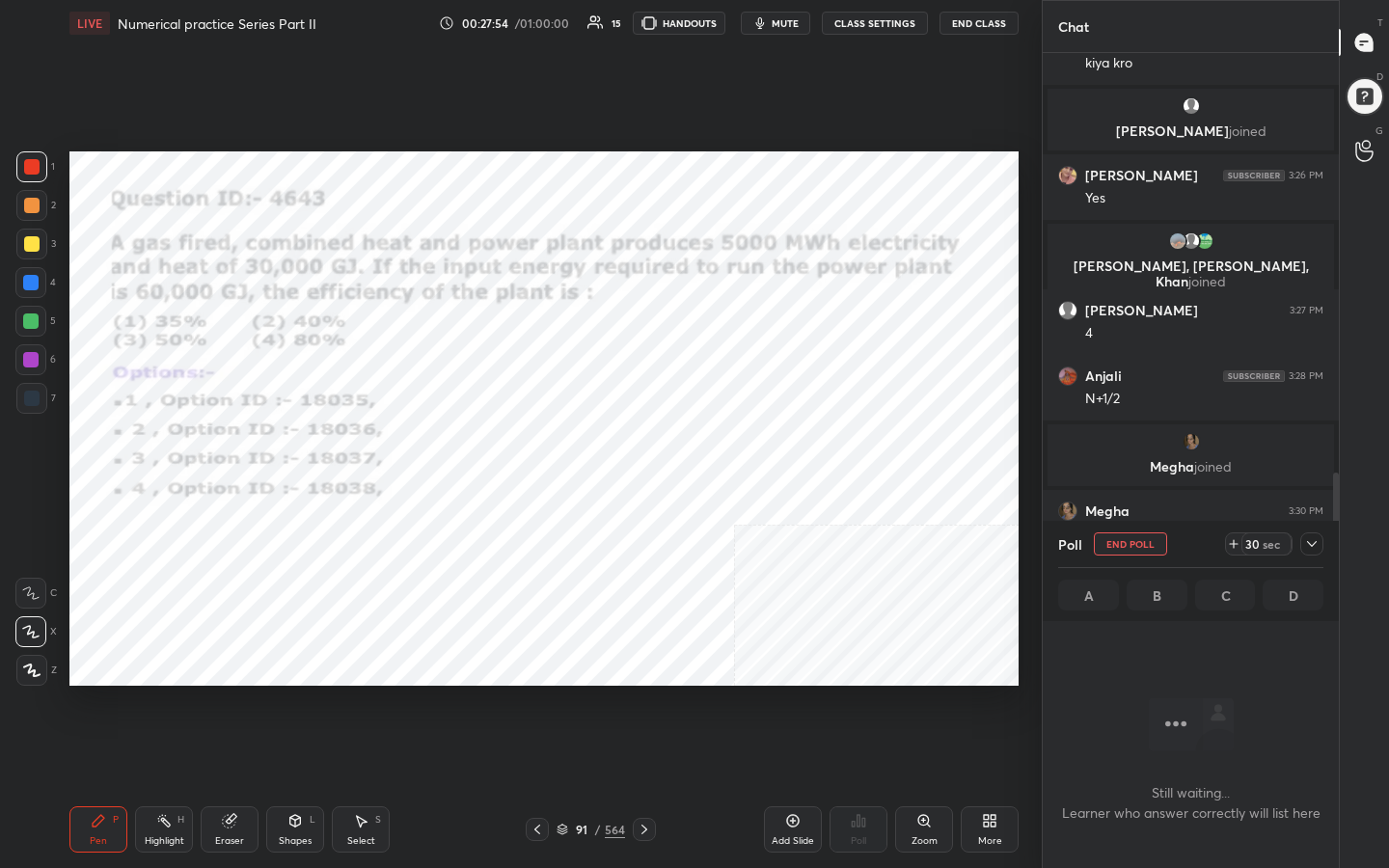 scroll, scrollTop: 526, scrollLeft: 290, axis: both 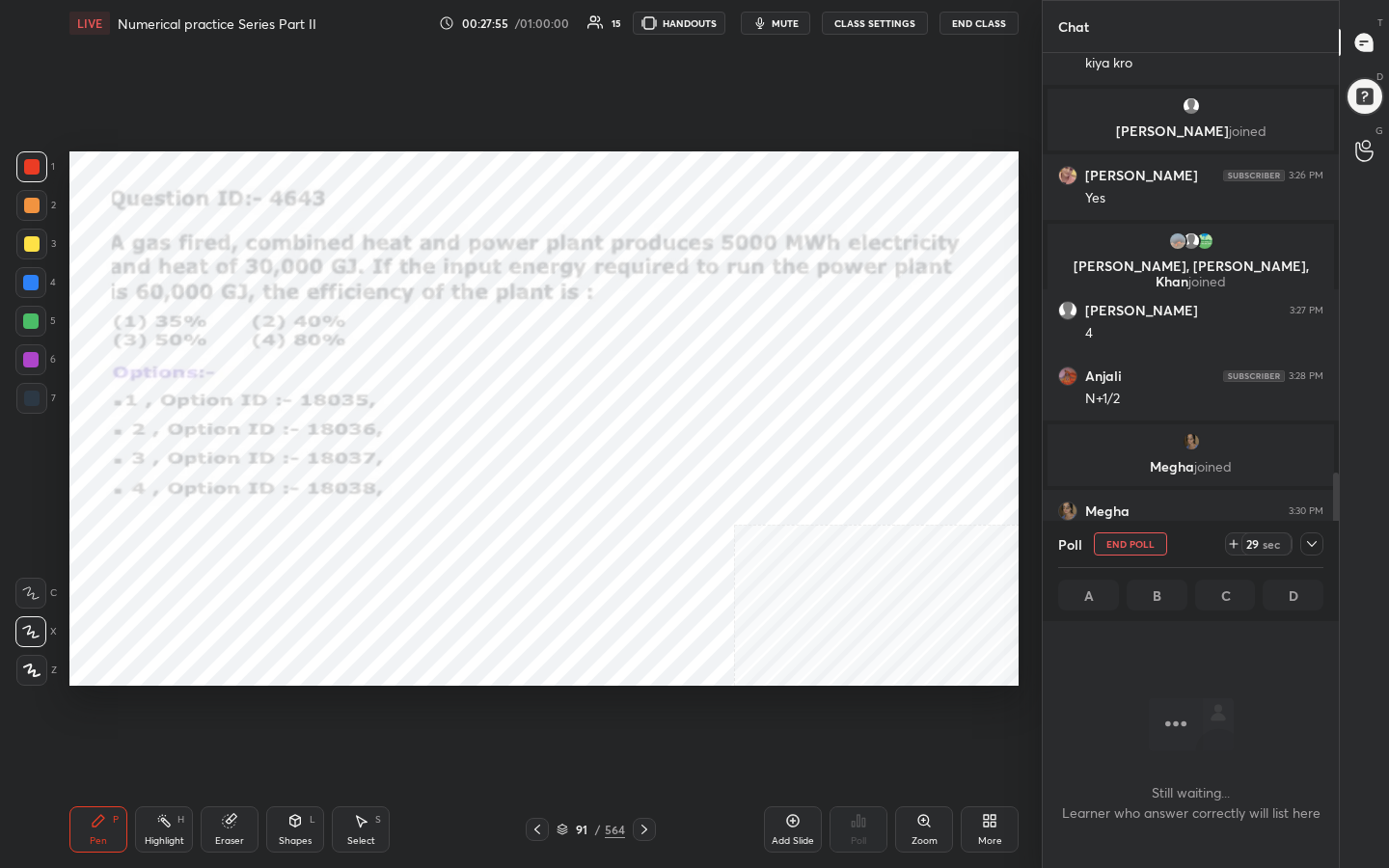 click on "mute" at bounding box center (785, 23) 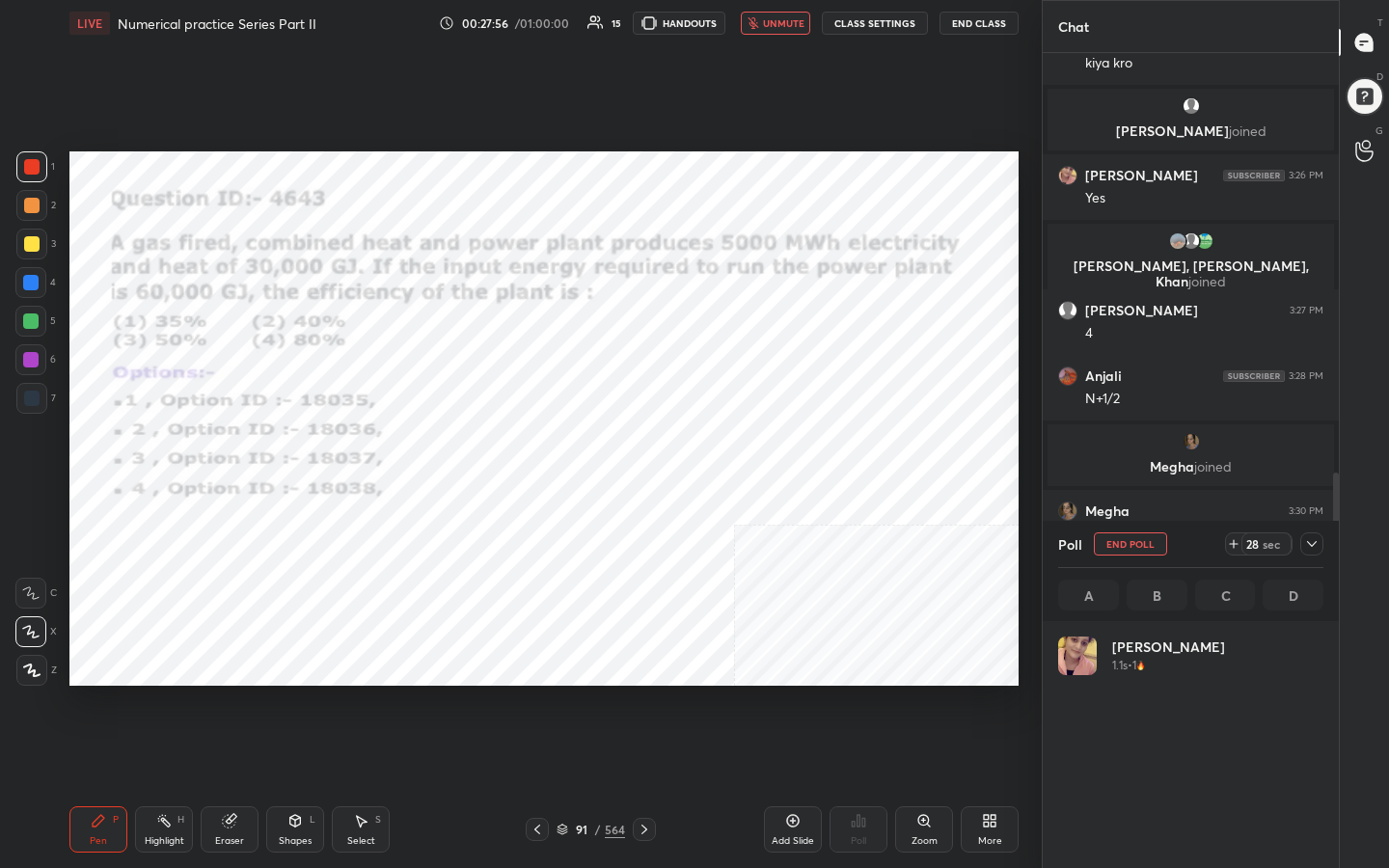 scroll, scrollTop: 7, scrollLeft: 7, axis: both 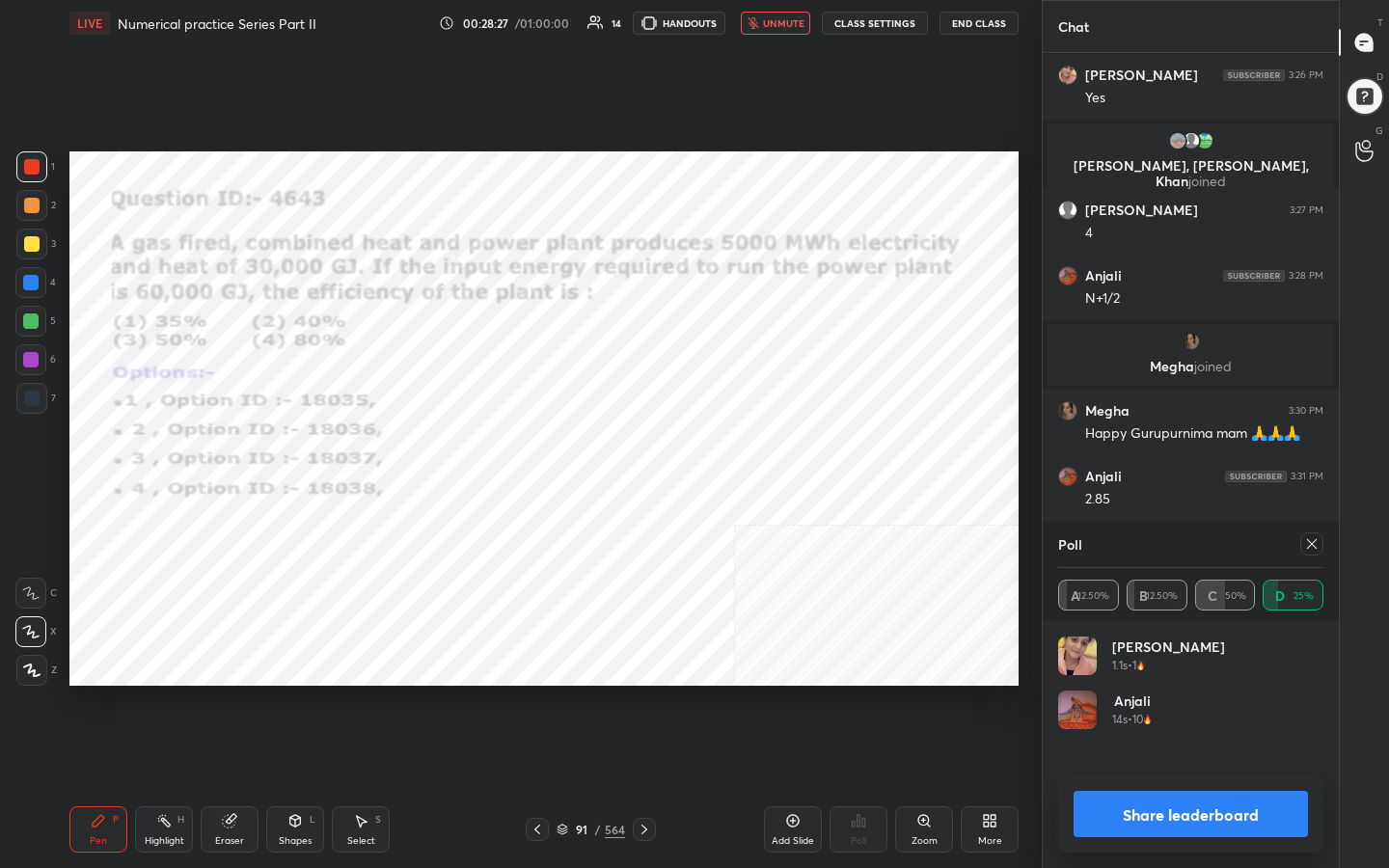 click 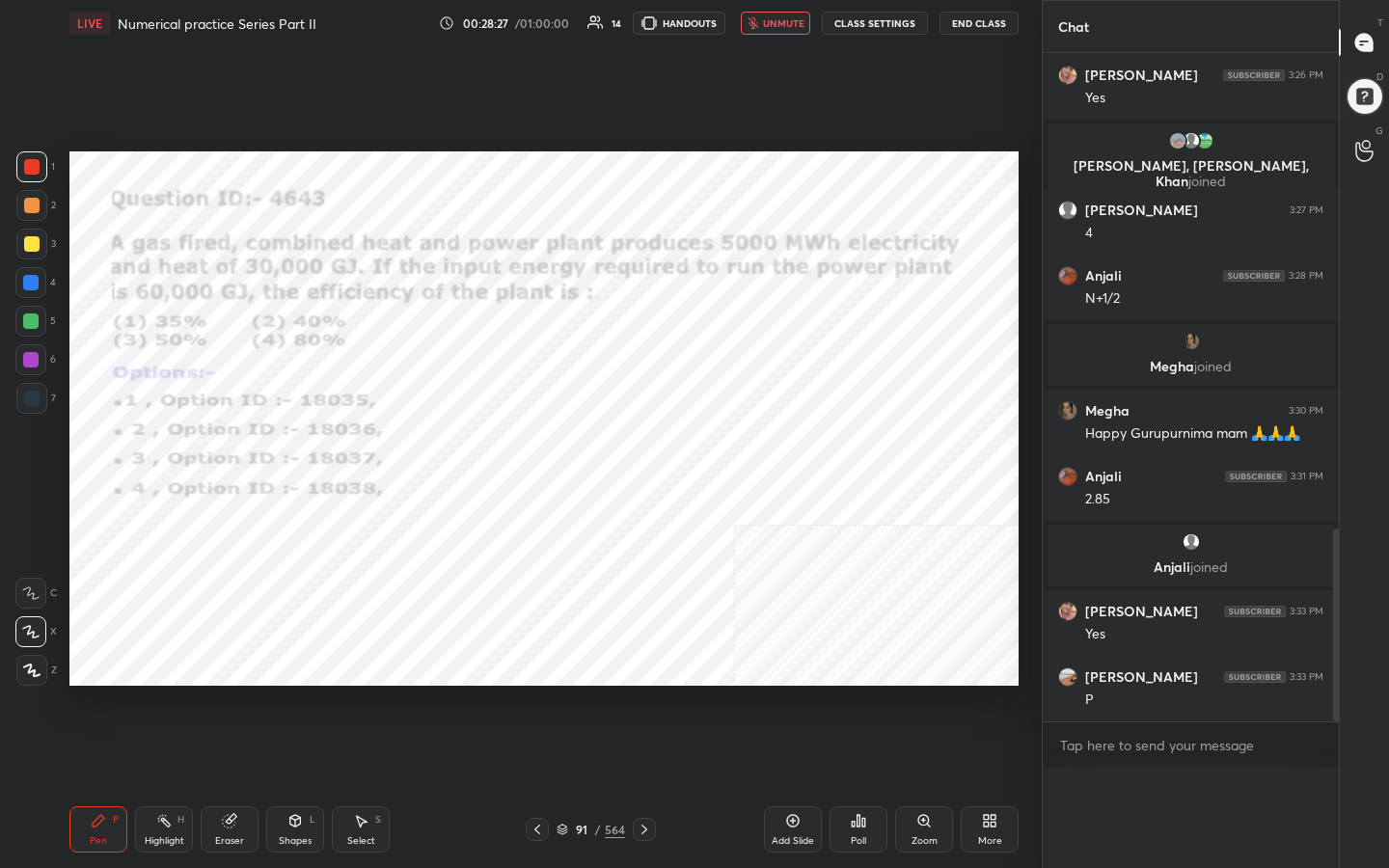scroll, scrollTop: 0, scrollLeft: 0, axis: both 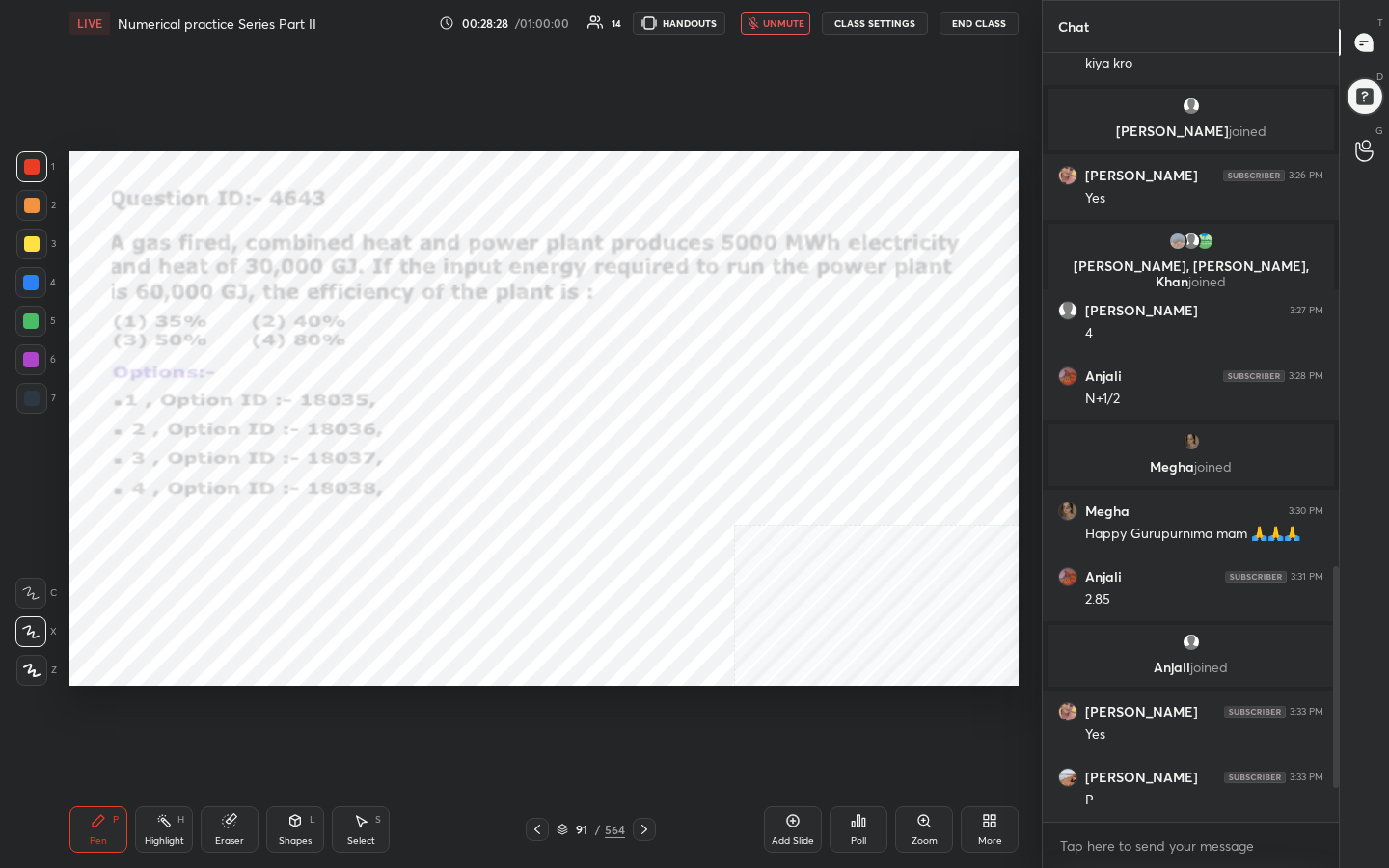 click on "unmute" at bounding box center (783, 23) 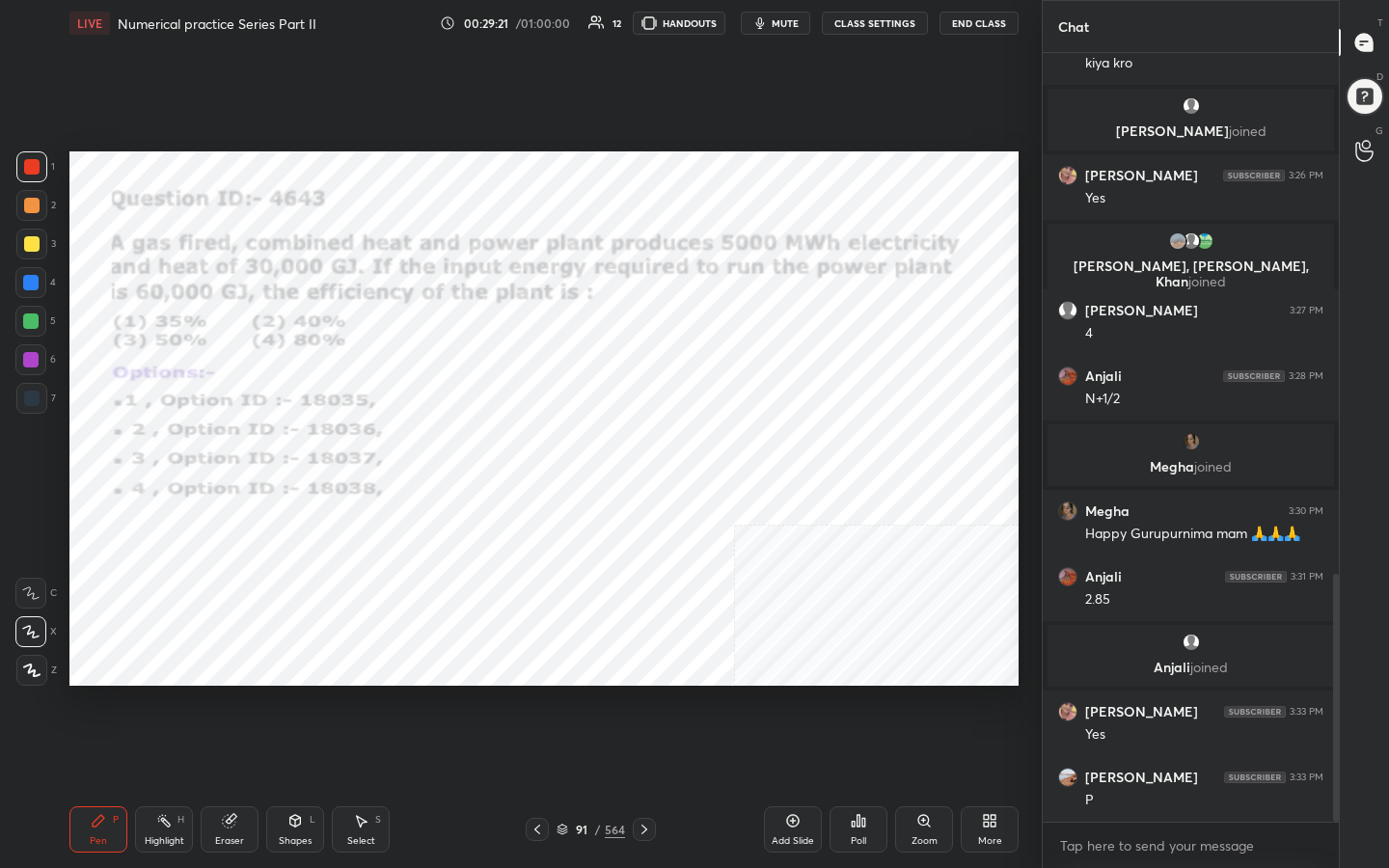 scroll, scrollTop: 1612, scrollLeft: 0, axis: vertical 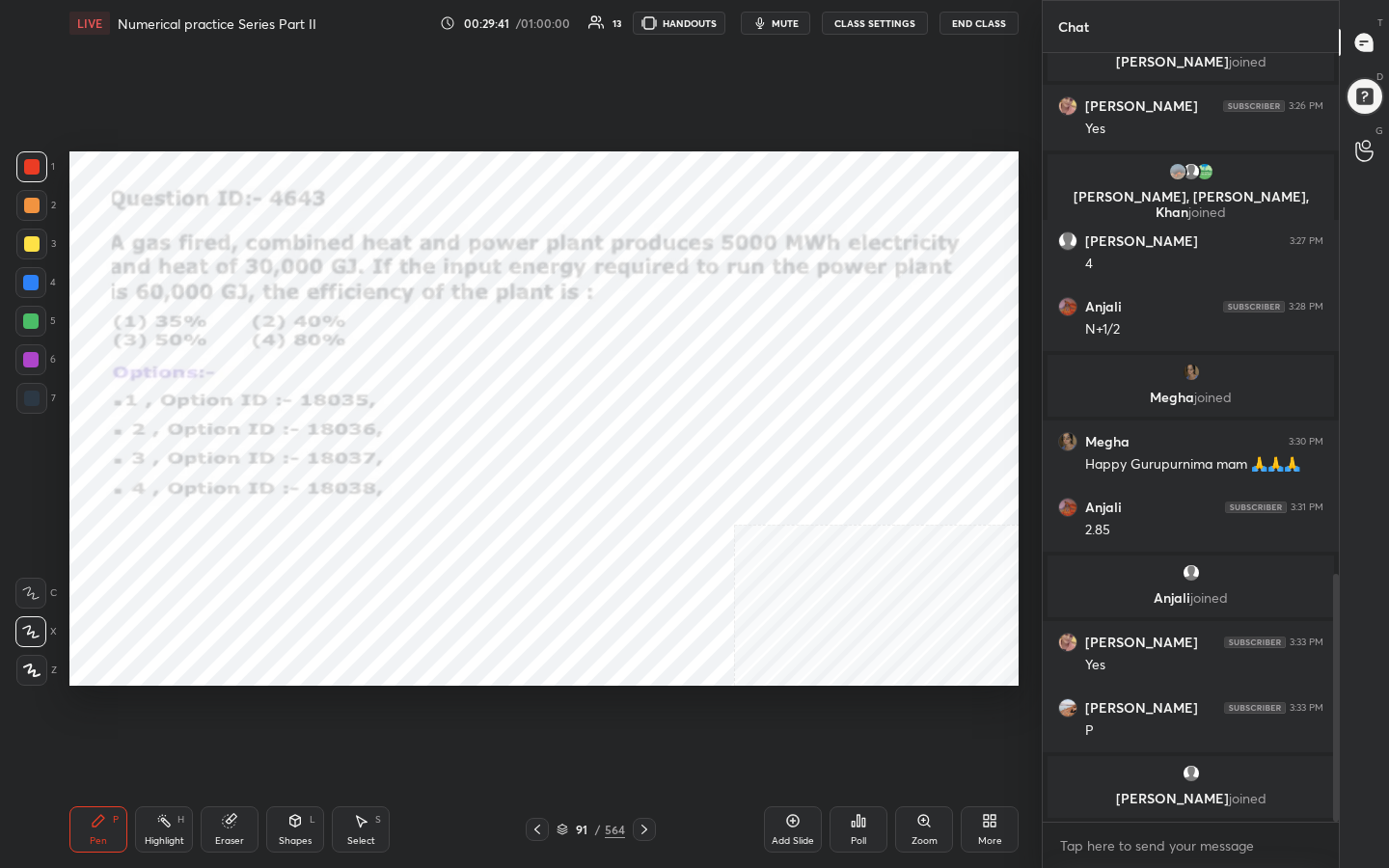click 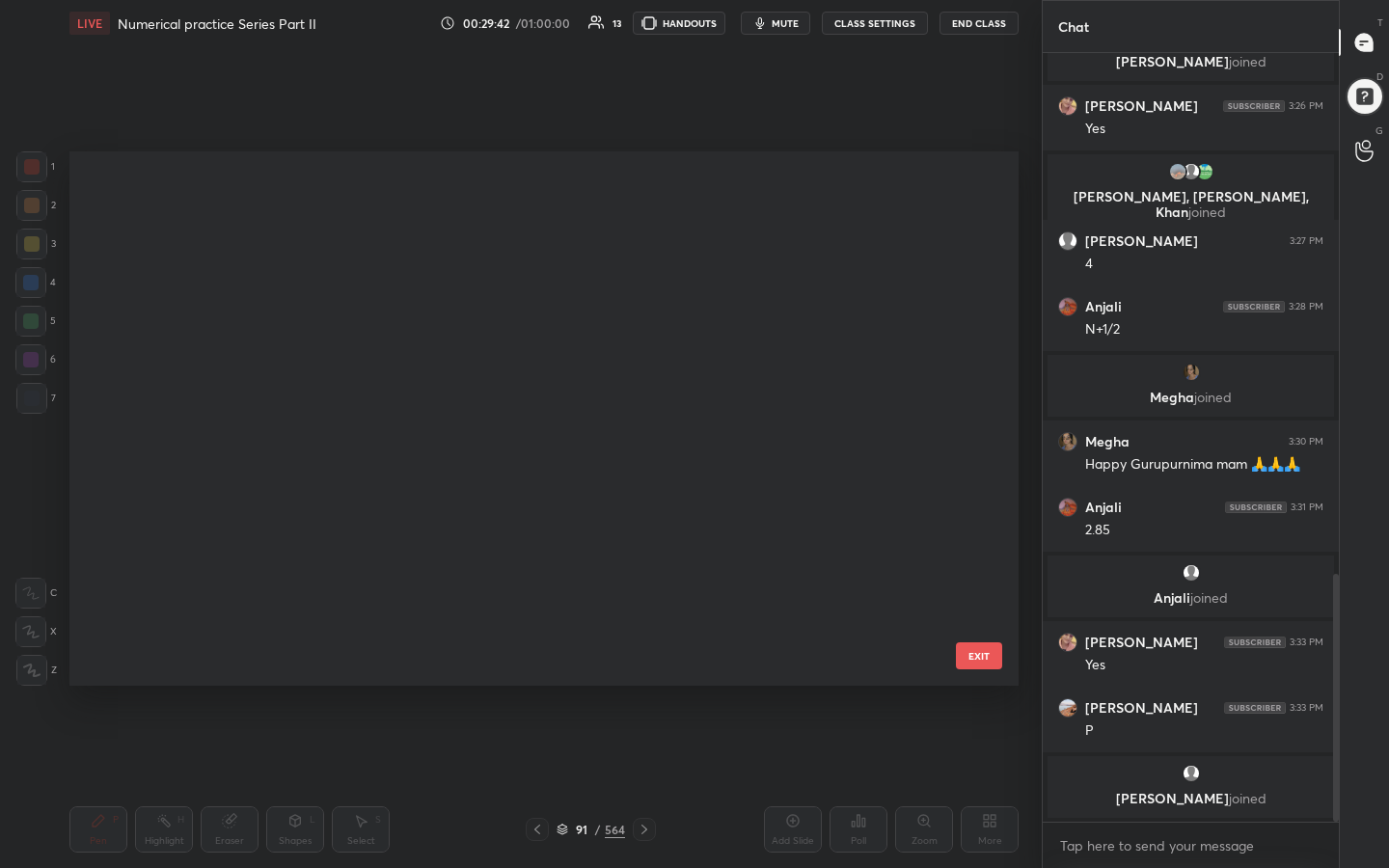 scroll, scrollTop: 4534, scrollLeft: 0, axis: vertical 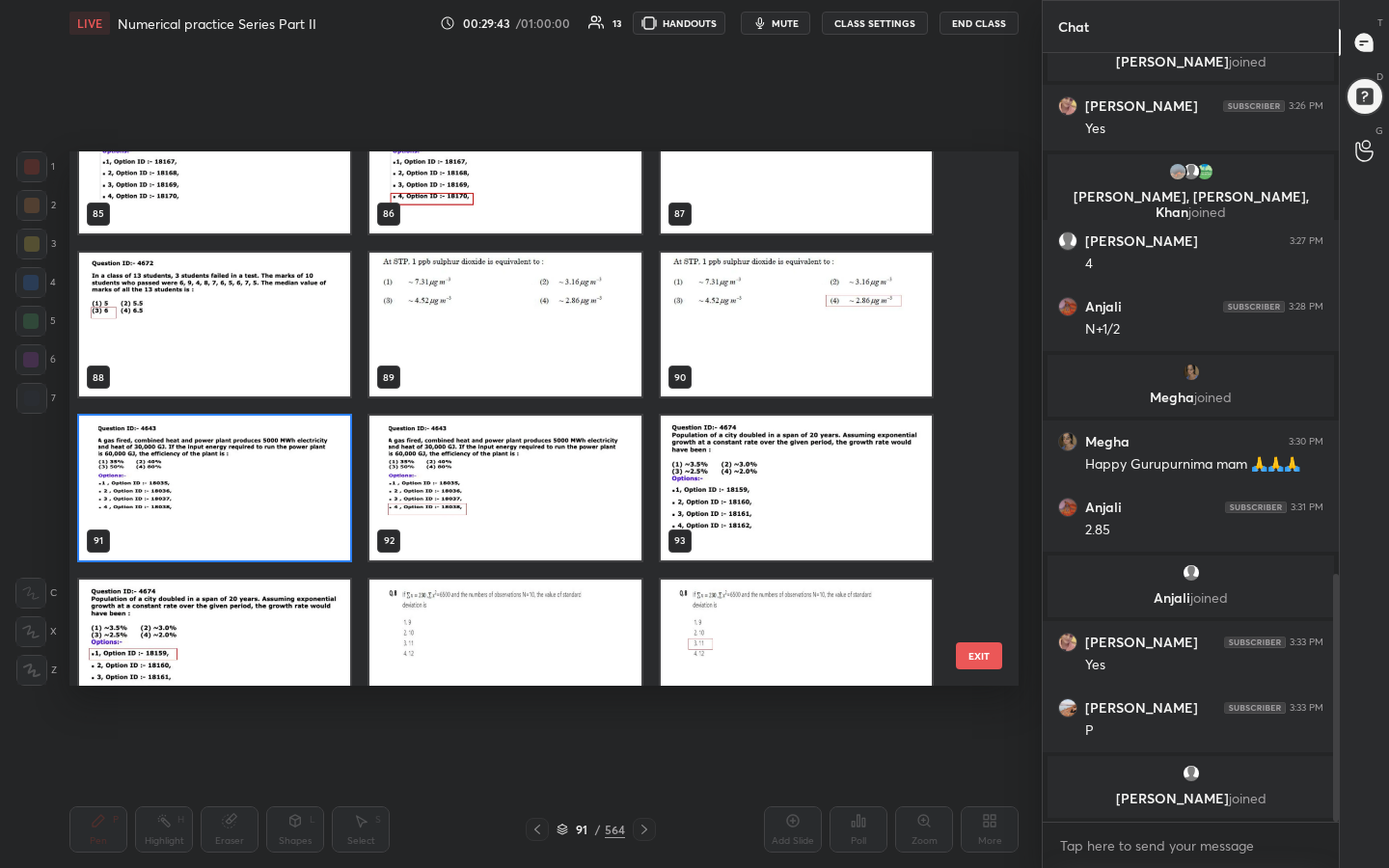 click at bounding box center (796, 488) 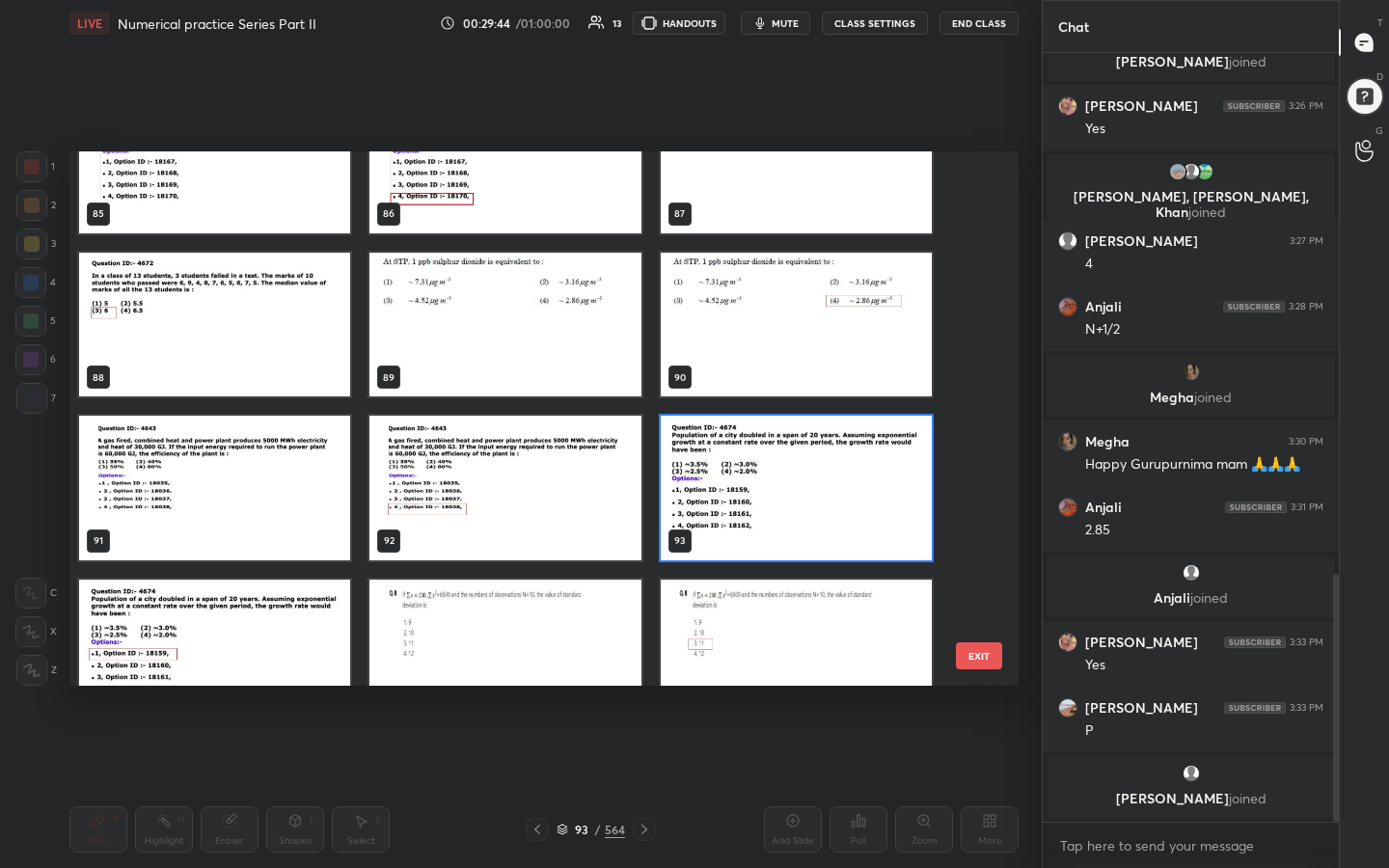 click at bounding box center (796, 488) 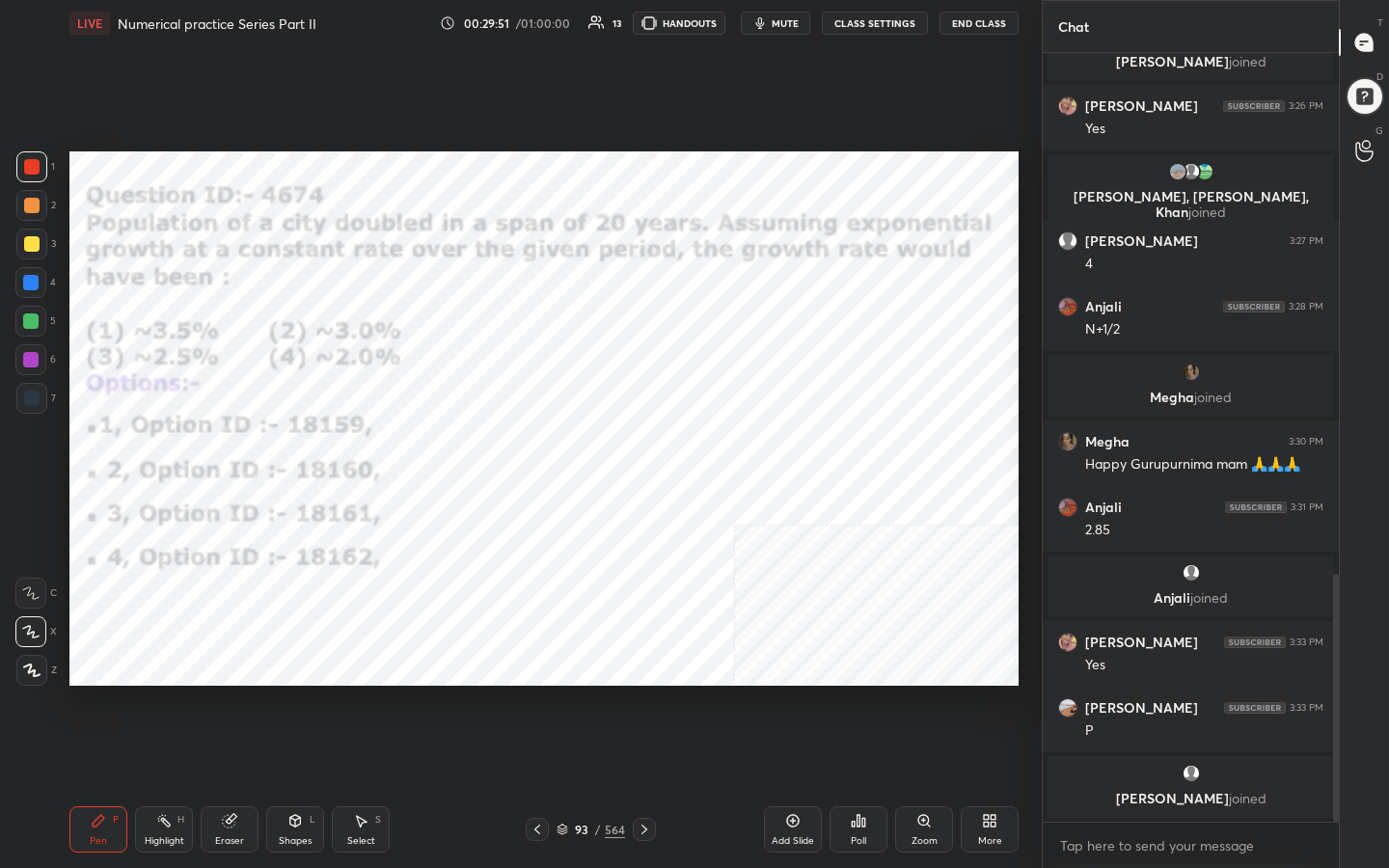 click on "mute" at bounding box center (785, 23) 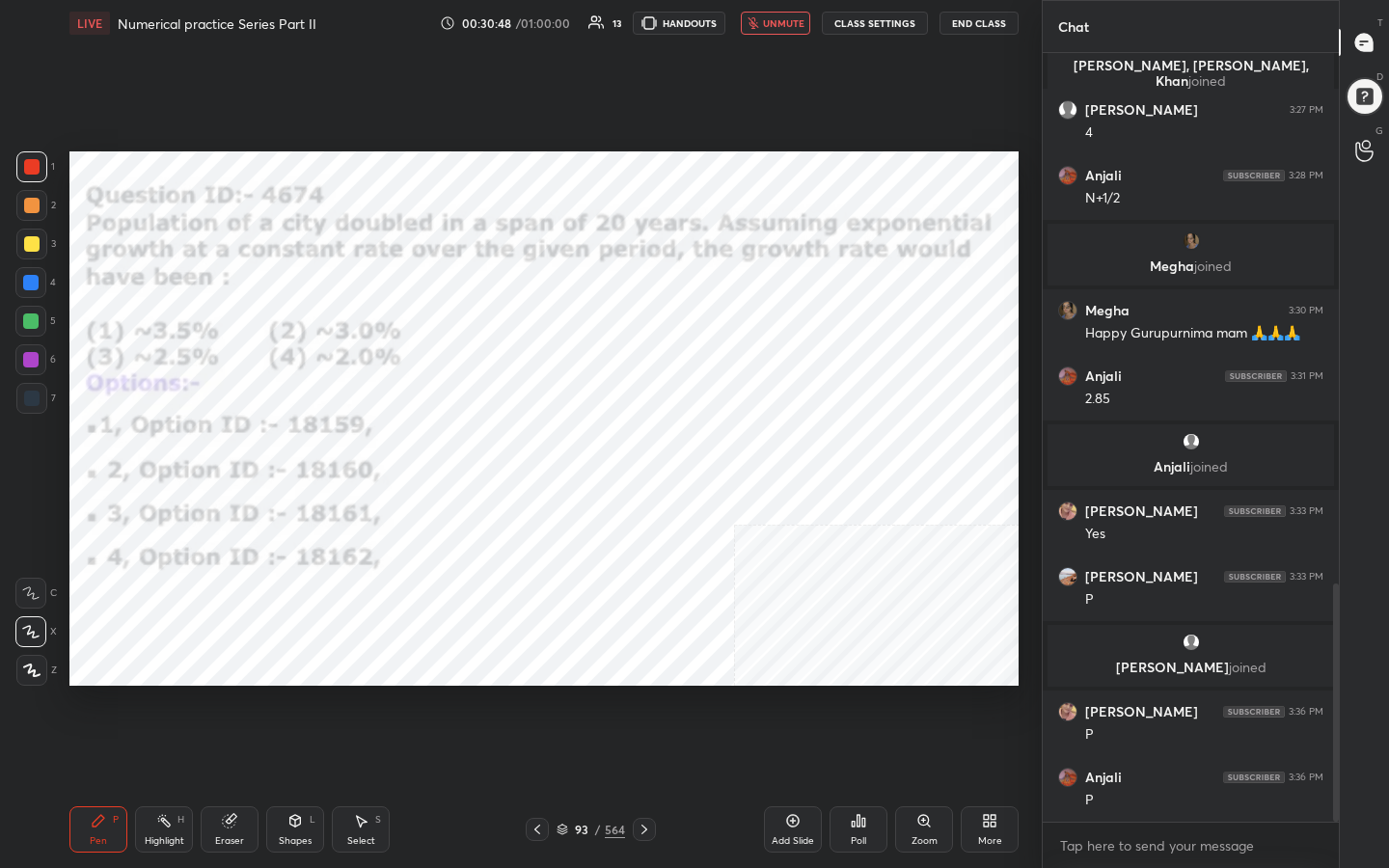scroll, scrollTop: 1777, scrollLeft: 0, axis: vertical 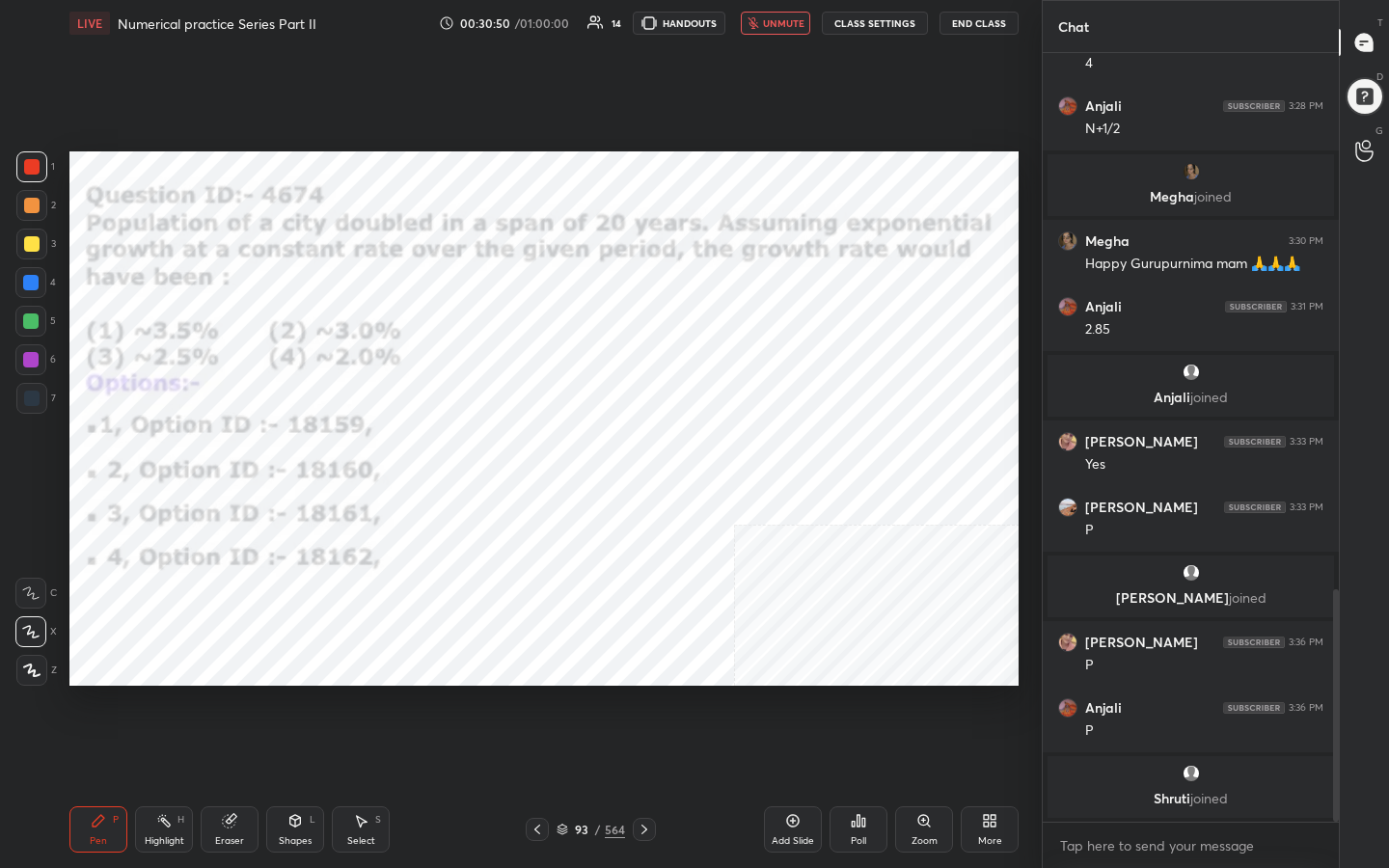 click on "93" at bounding box center [582, 829] 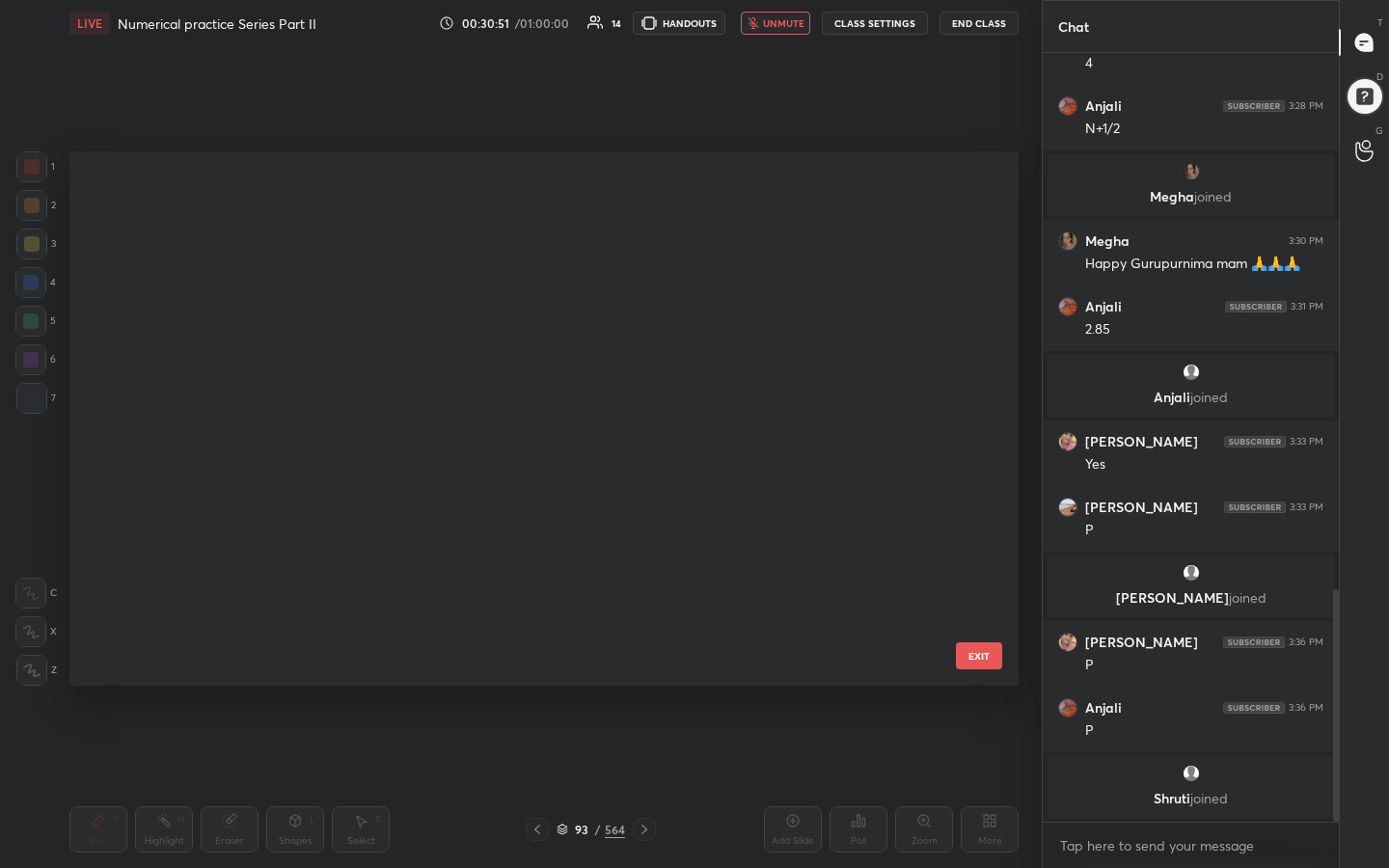 scroll, scrollTop: 4534, scrollLeft: 0, axis: vertical 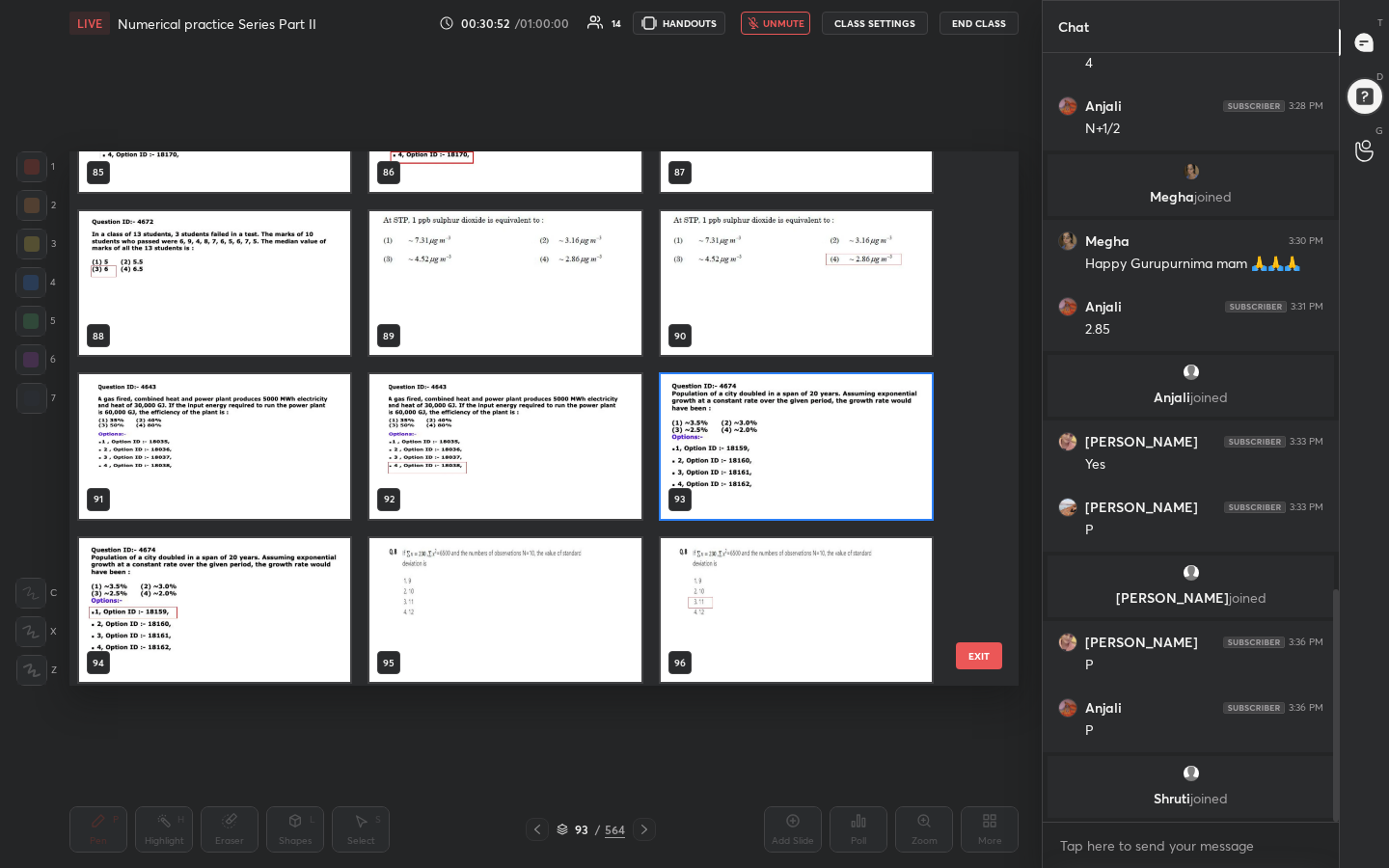 click at bounding box center [796, 447] 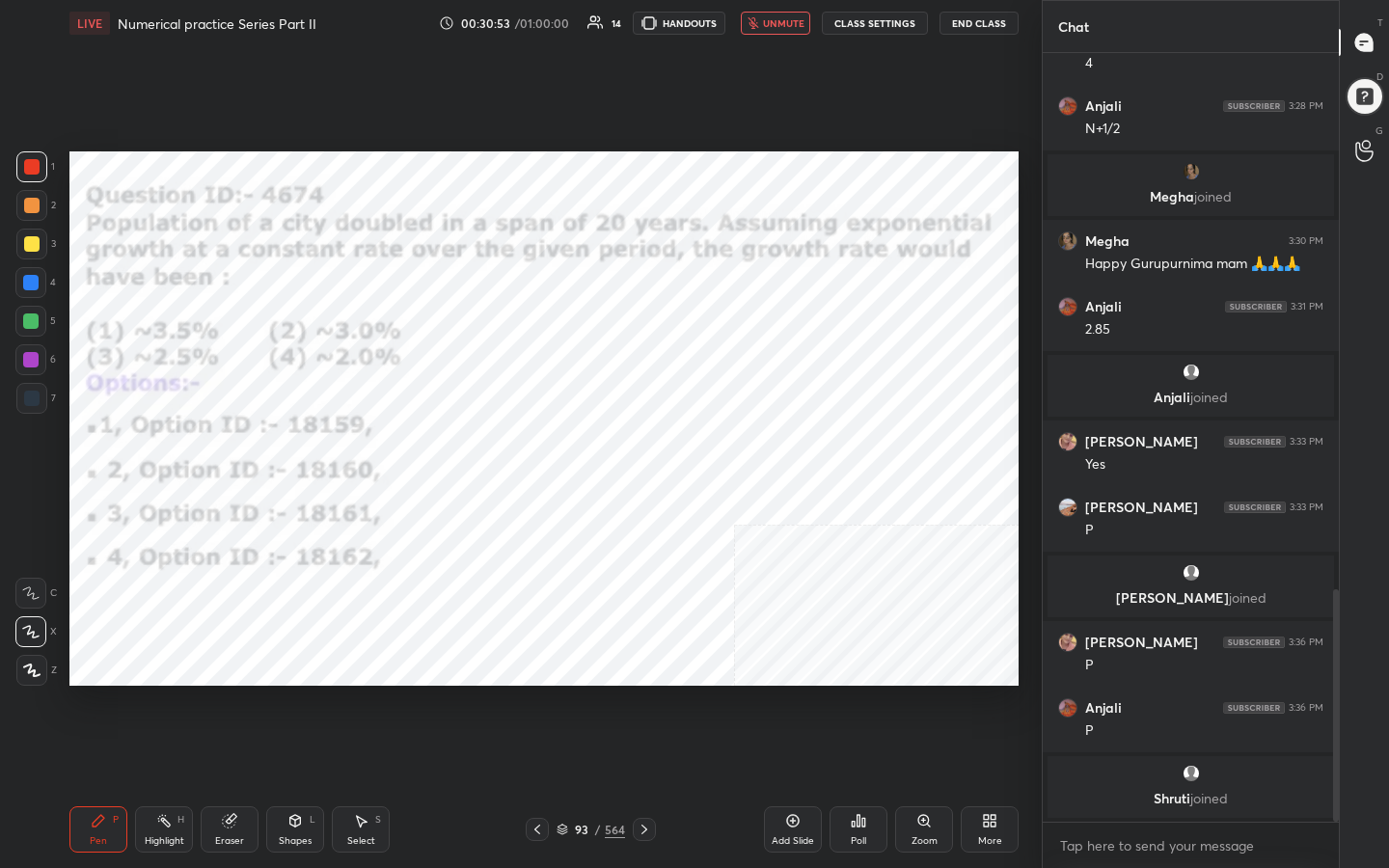 click on "Poll" at bounding box center (858, 829) 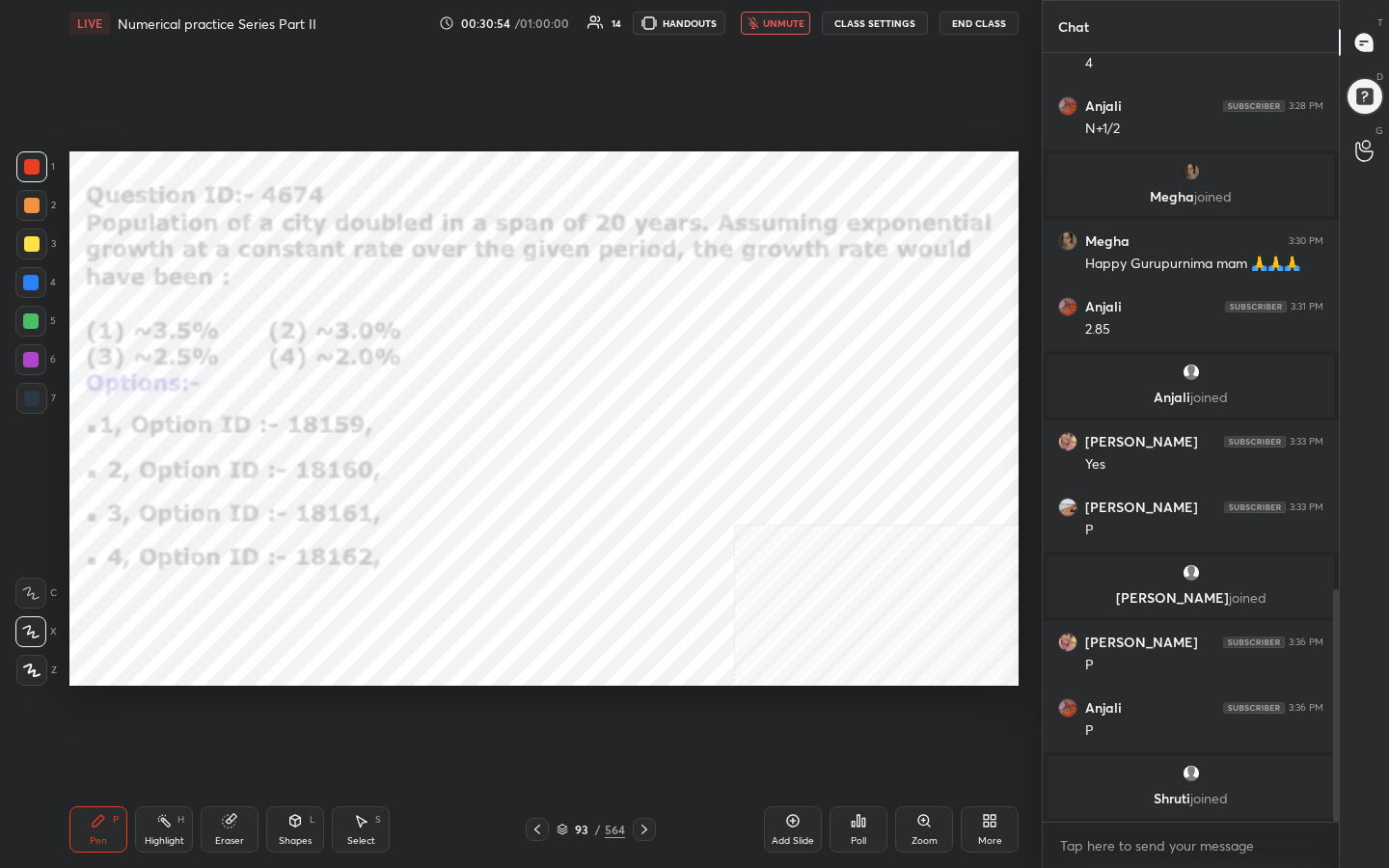 click 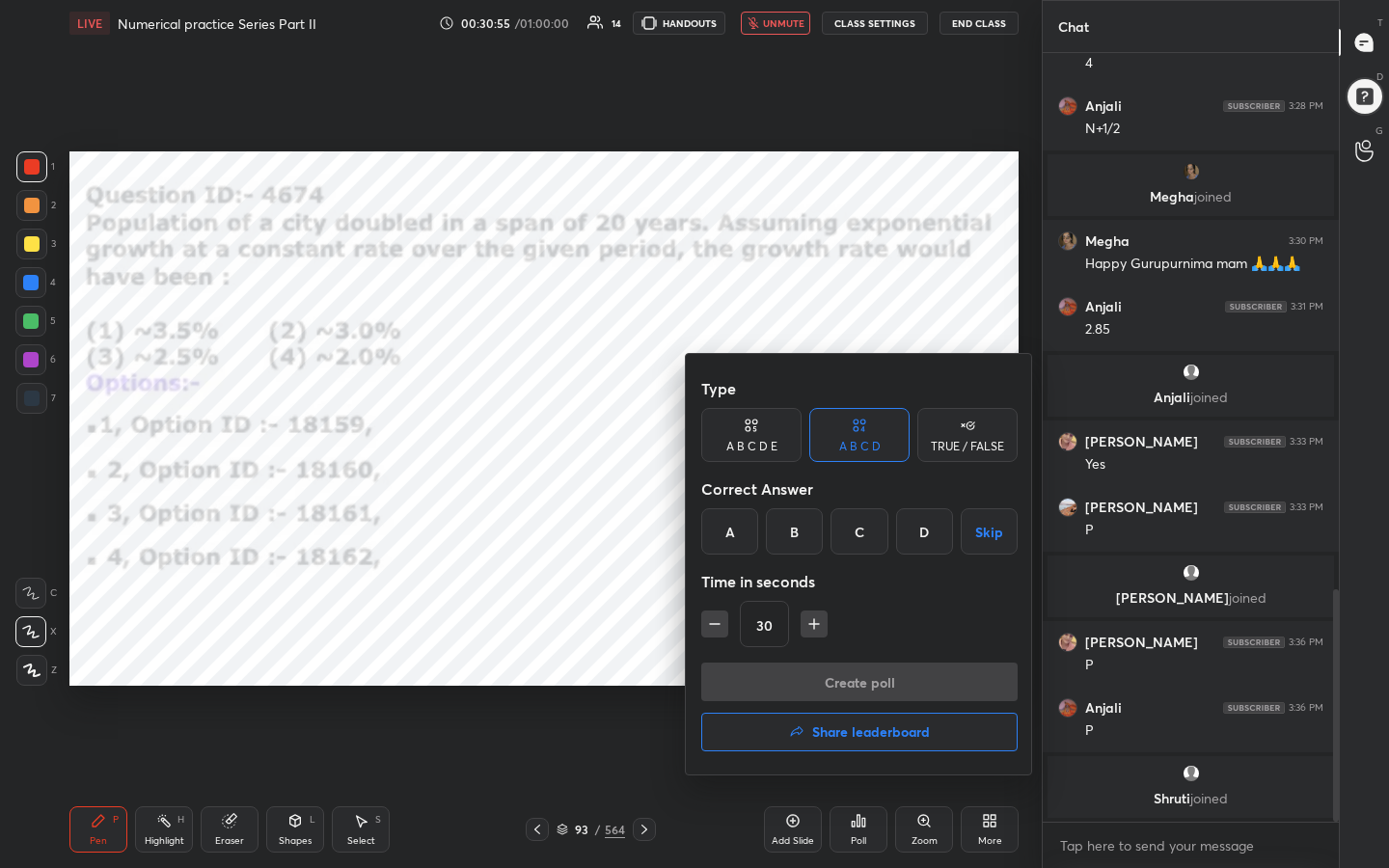 click on "A" at bounding box center [729, 531] 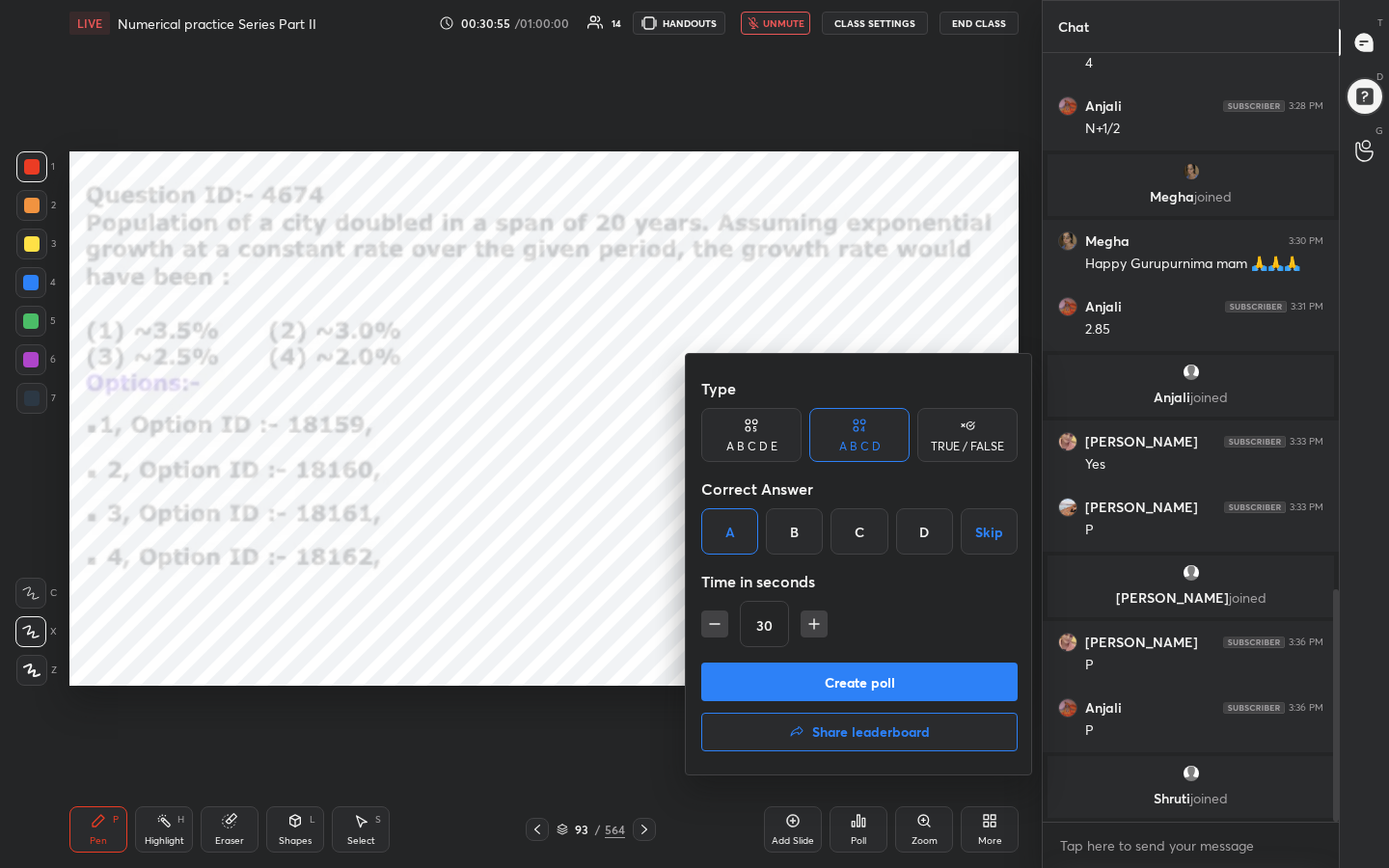click on "Create poll" at bounding box center (859, 682) 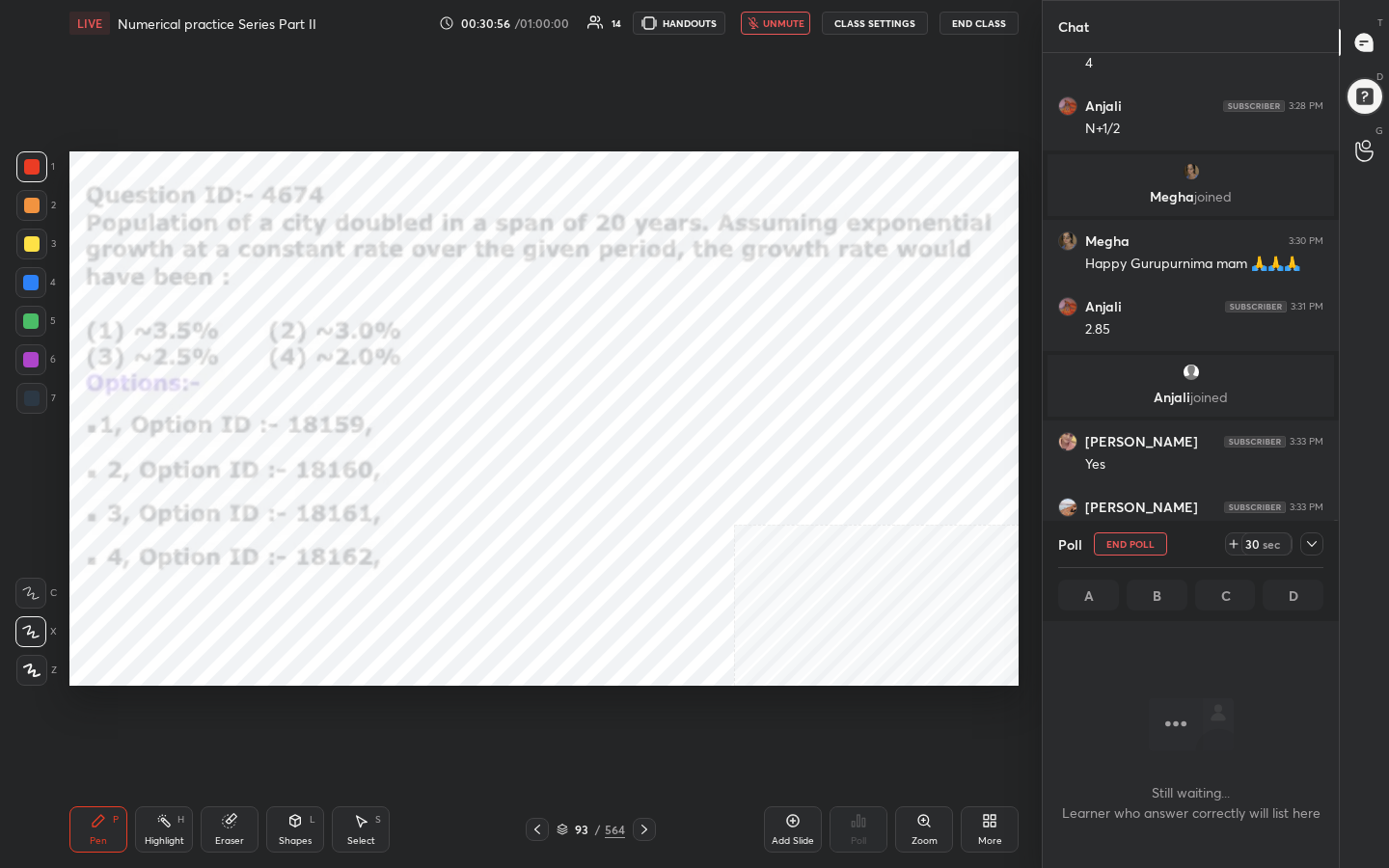 scroll, scrollTop: 508, scrollLeft: 290, axis: both 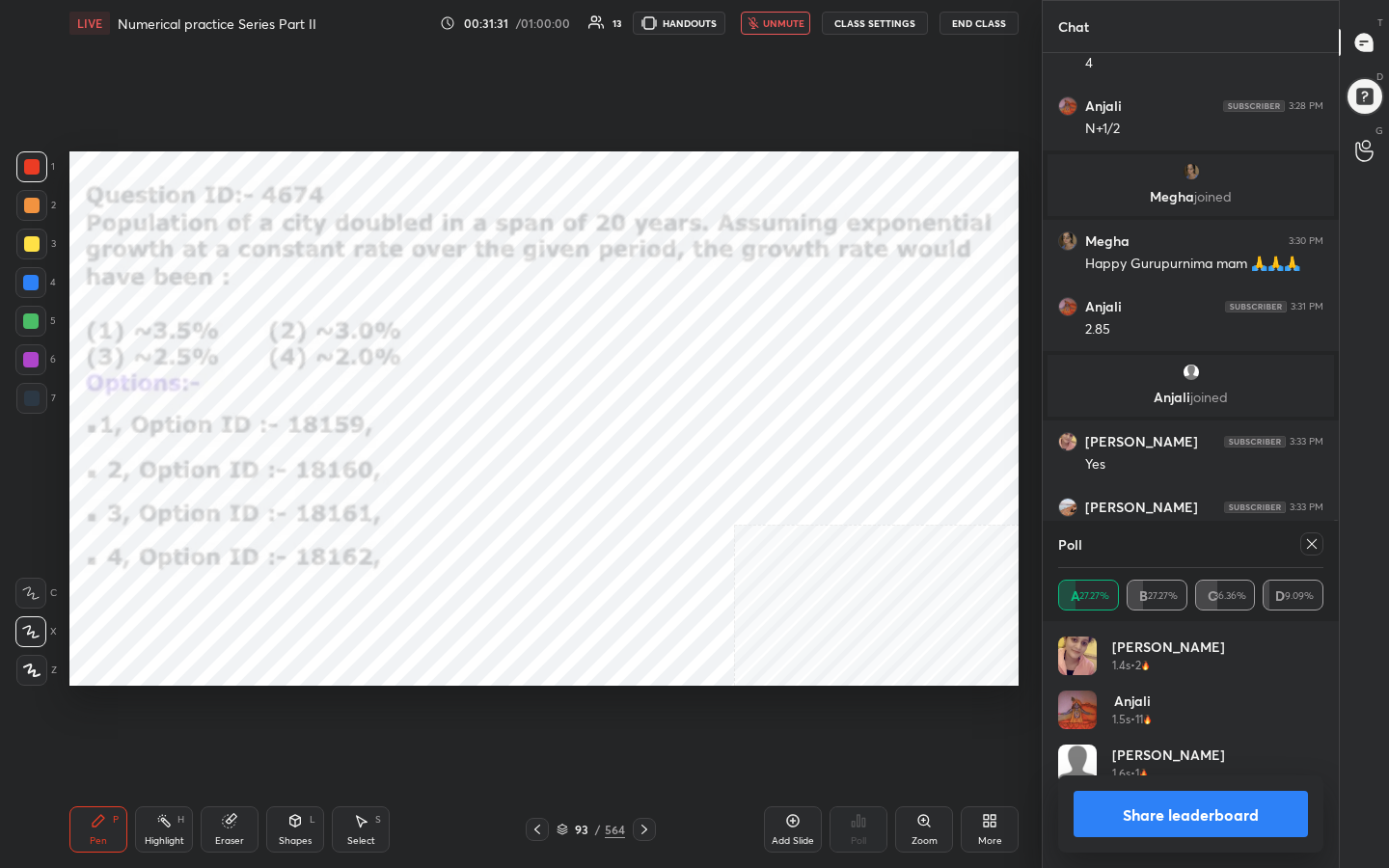 click 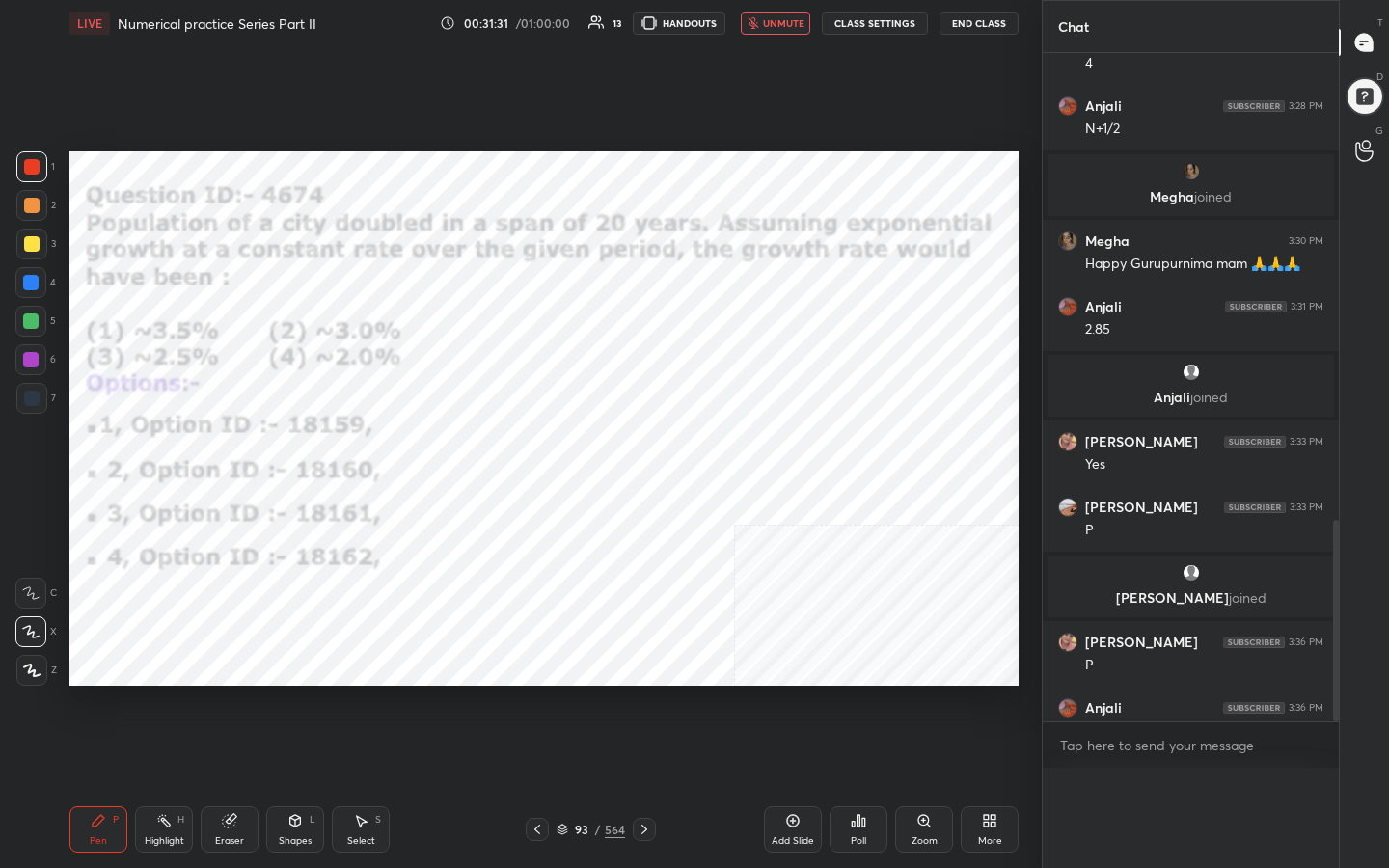 scroll, scrollTop: 0, scrollLeft: 0, axis: both 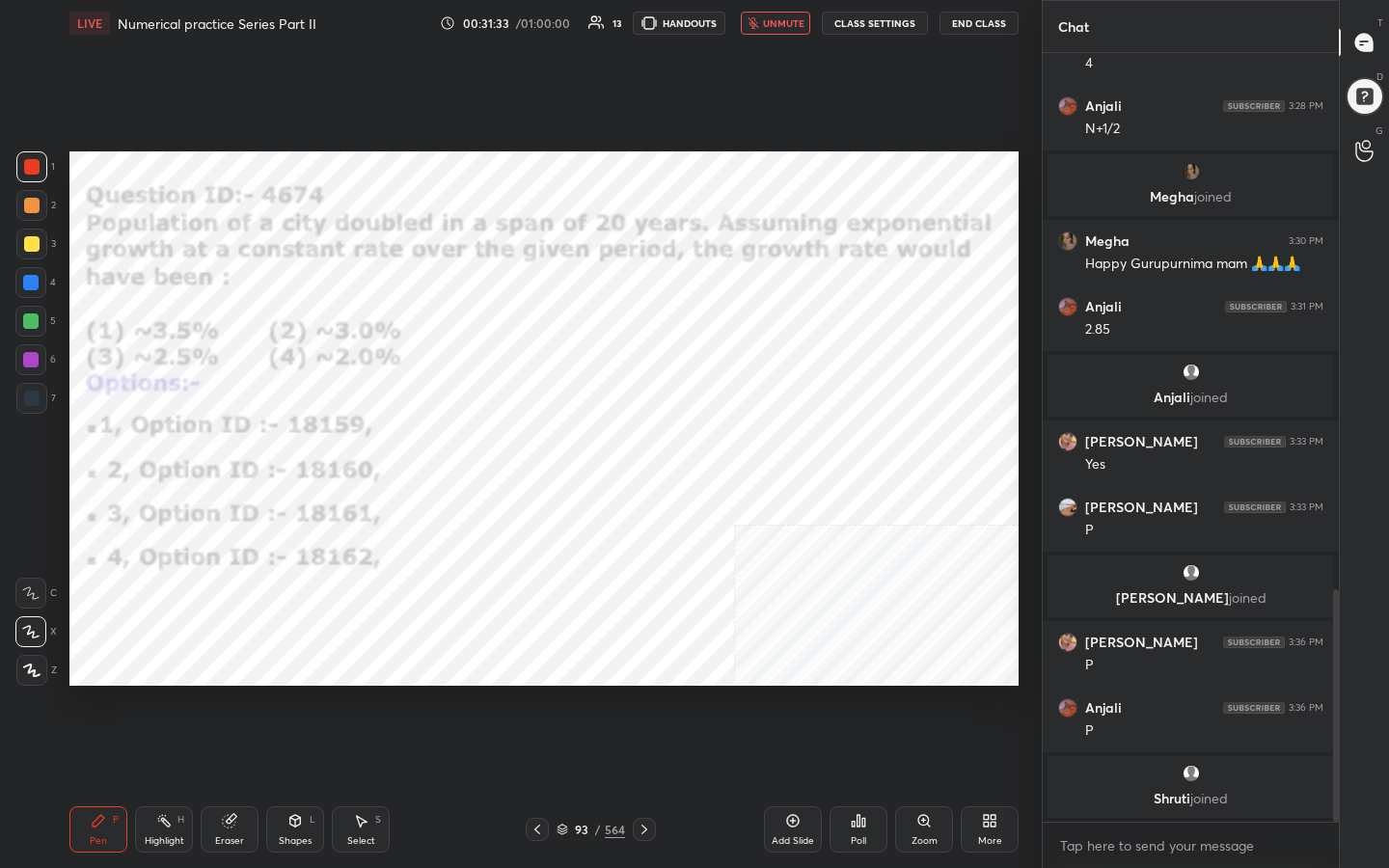 click on "unmute" at bounding box center [783, 23] 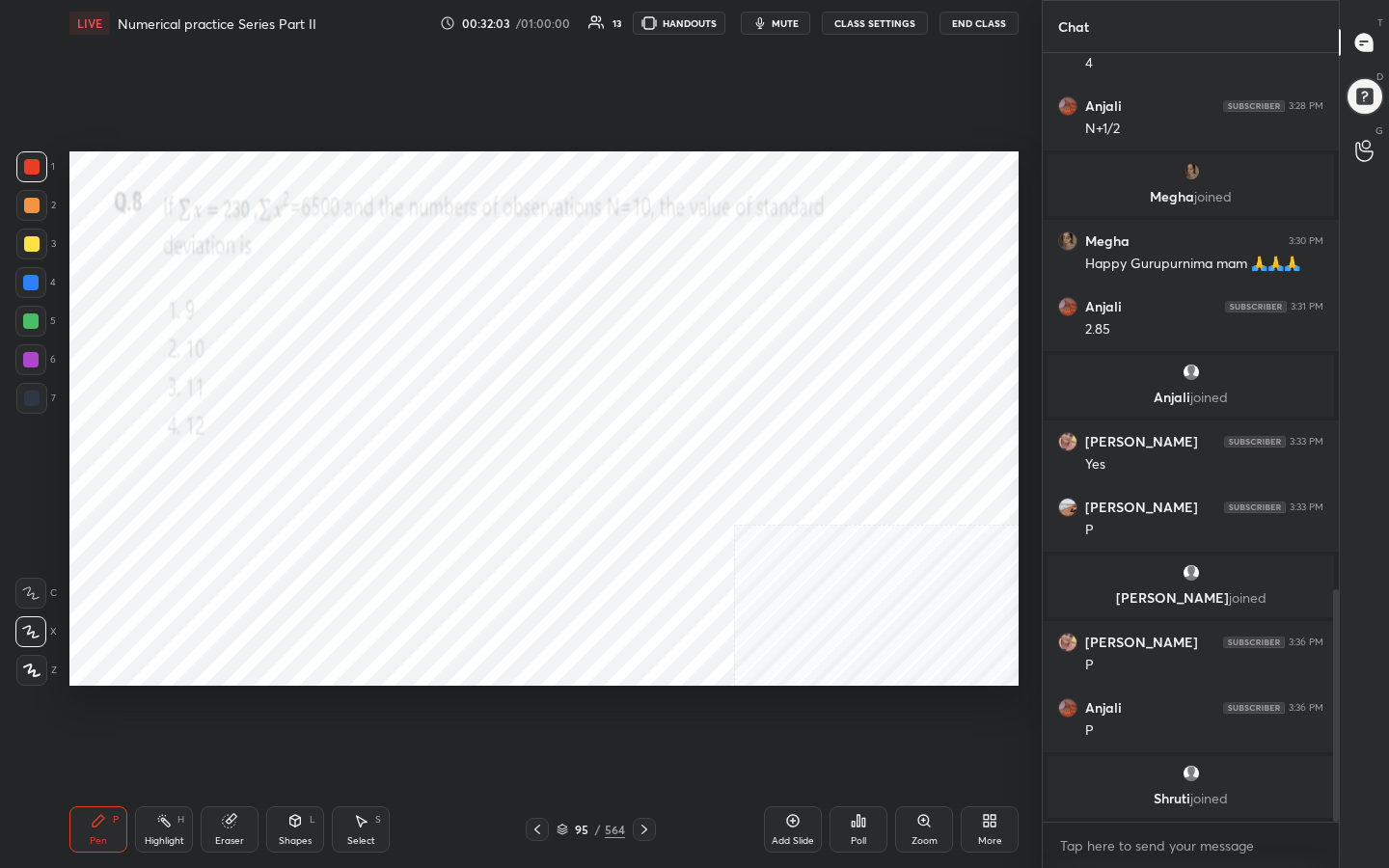 click on "mute" at bounding box center (776, 23) 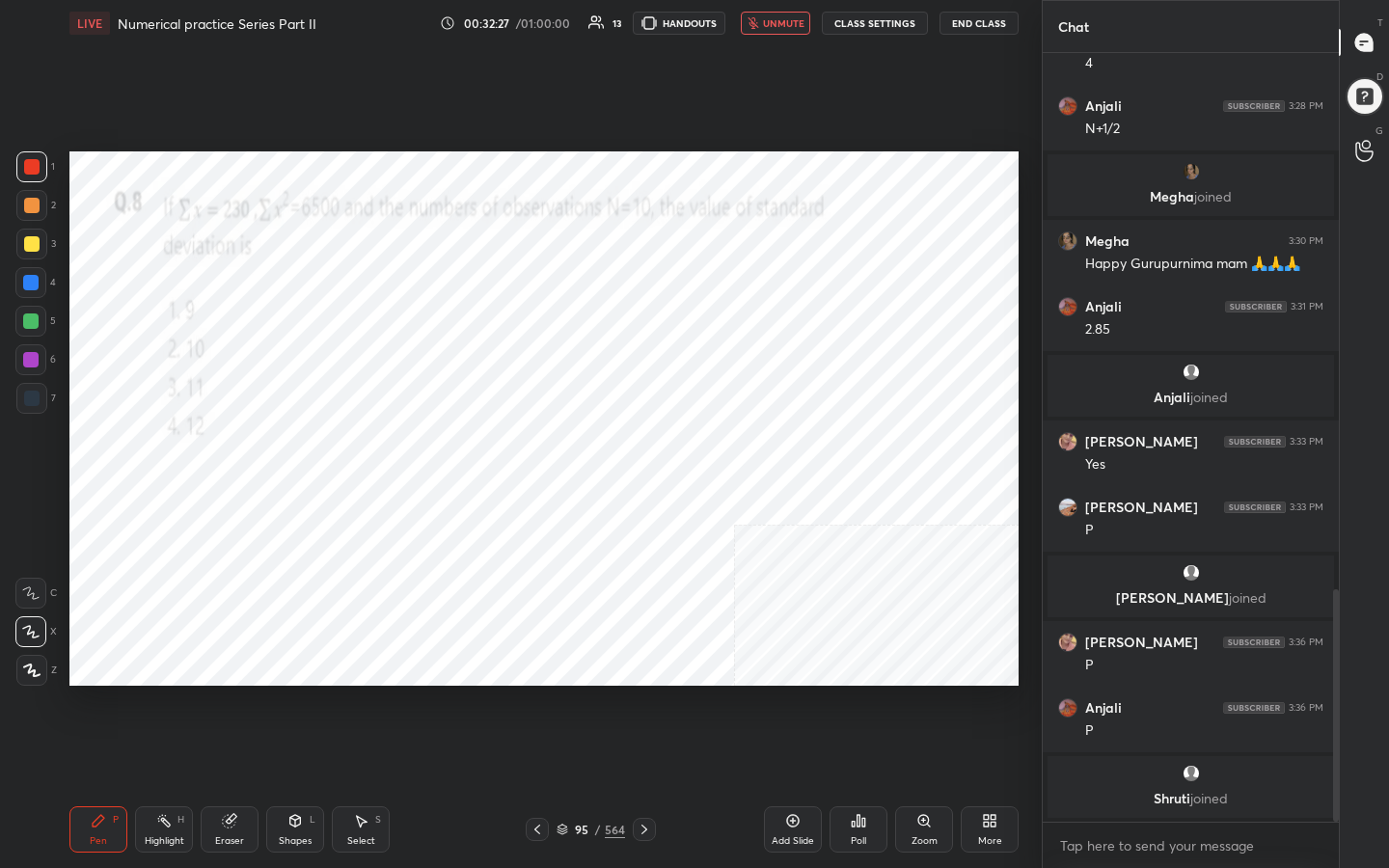 click 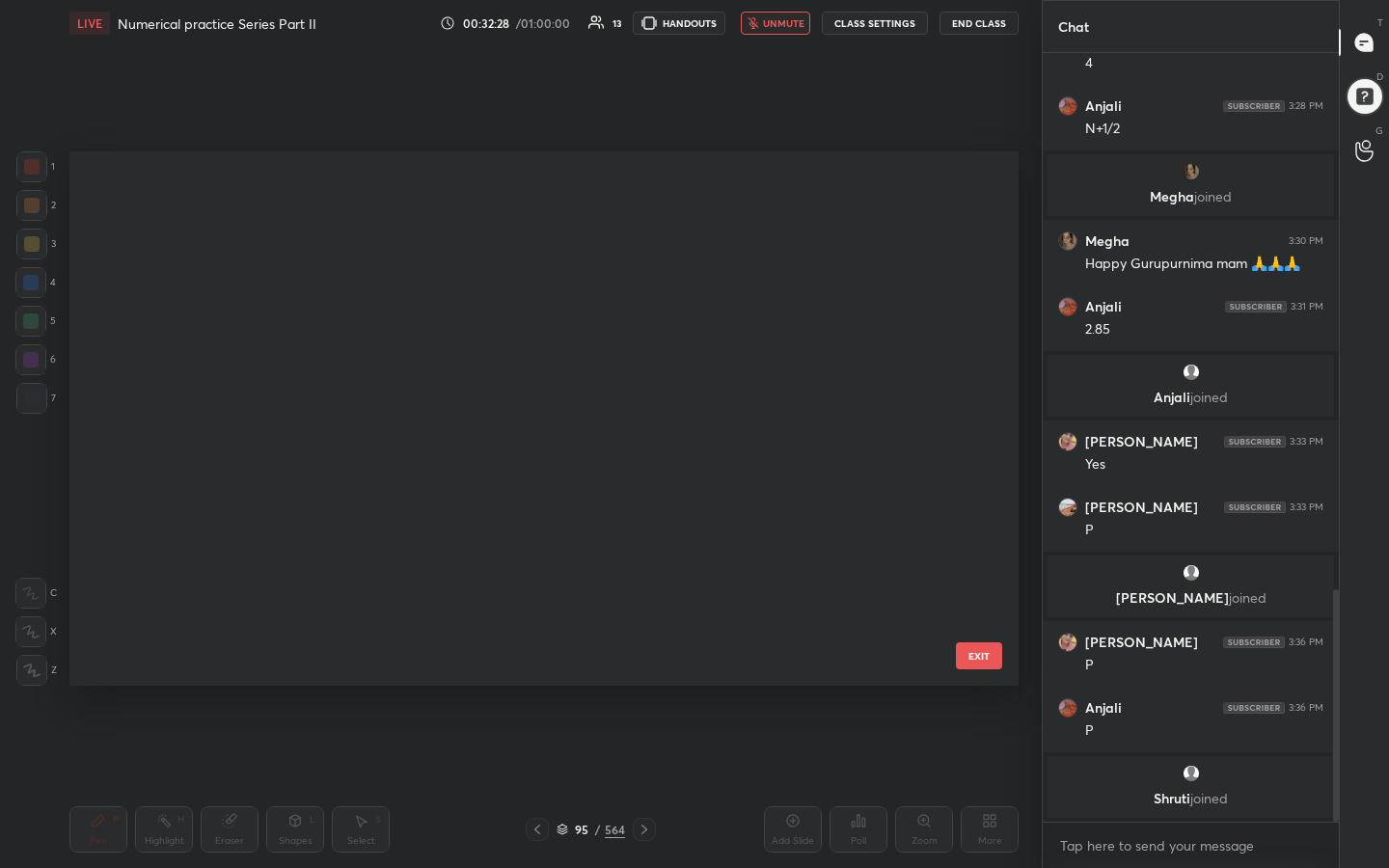 scroll, scrollTop: 4697, scrollLeft: 0, axis: vertical 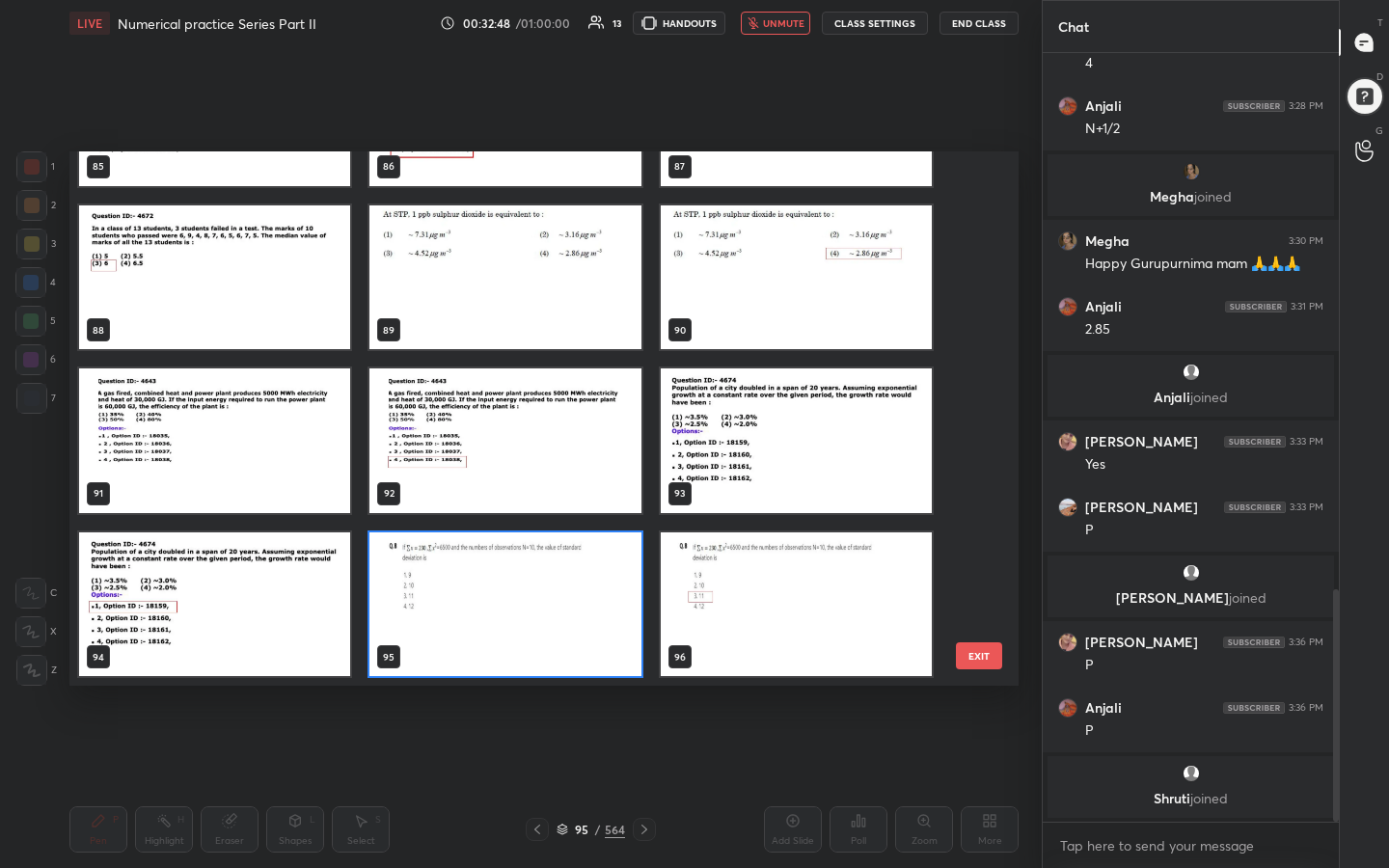 click at bounding box center (504, 605) 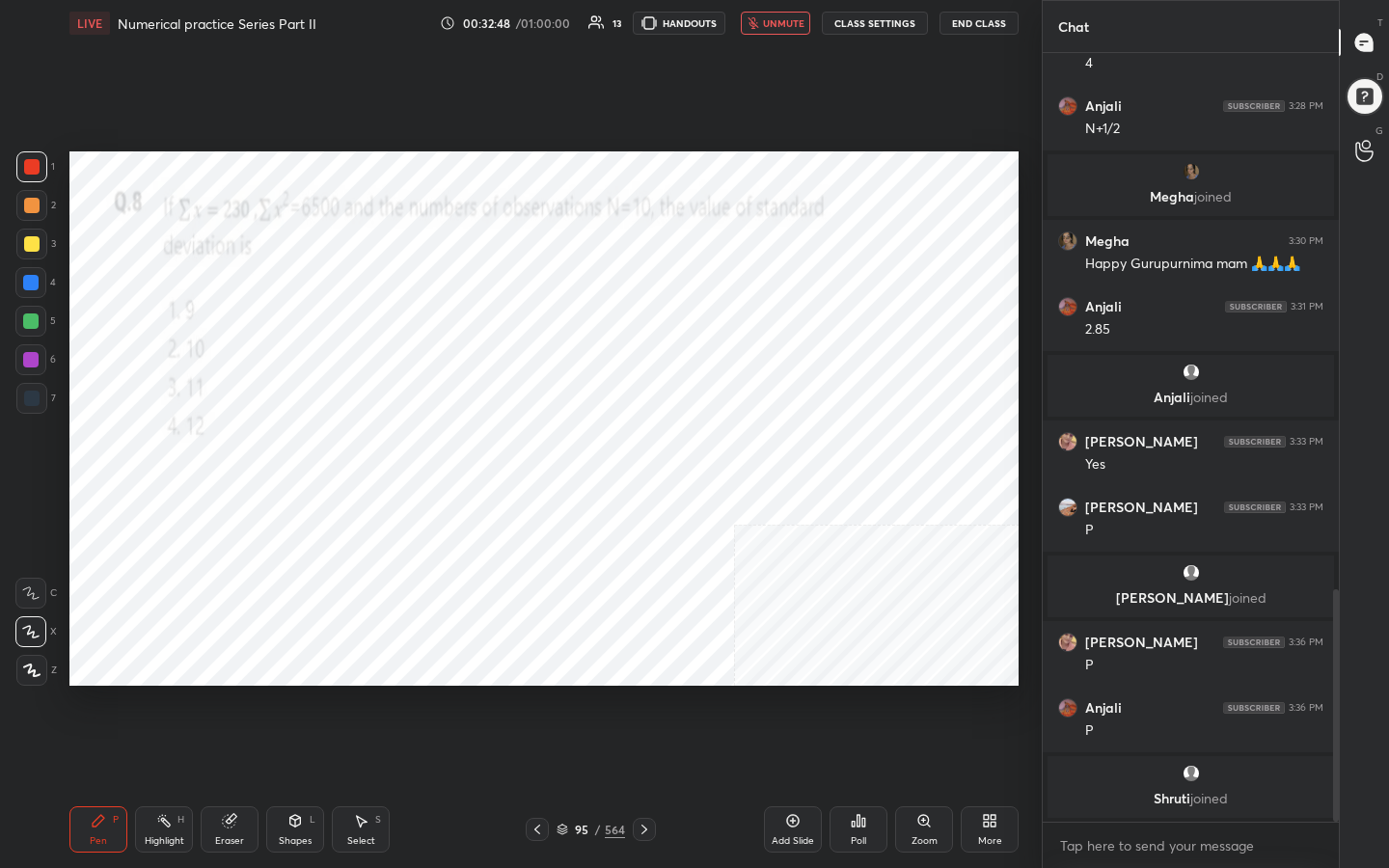 click at bounding box center (504, 605) 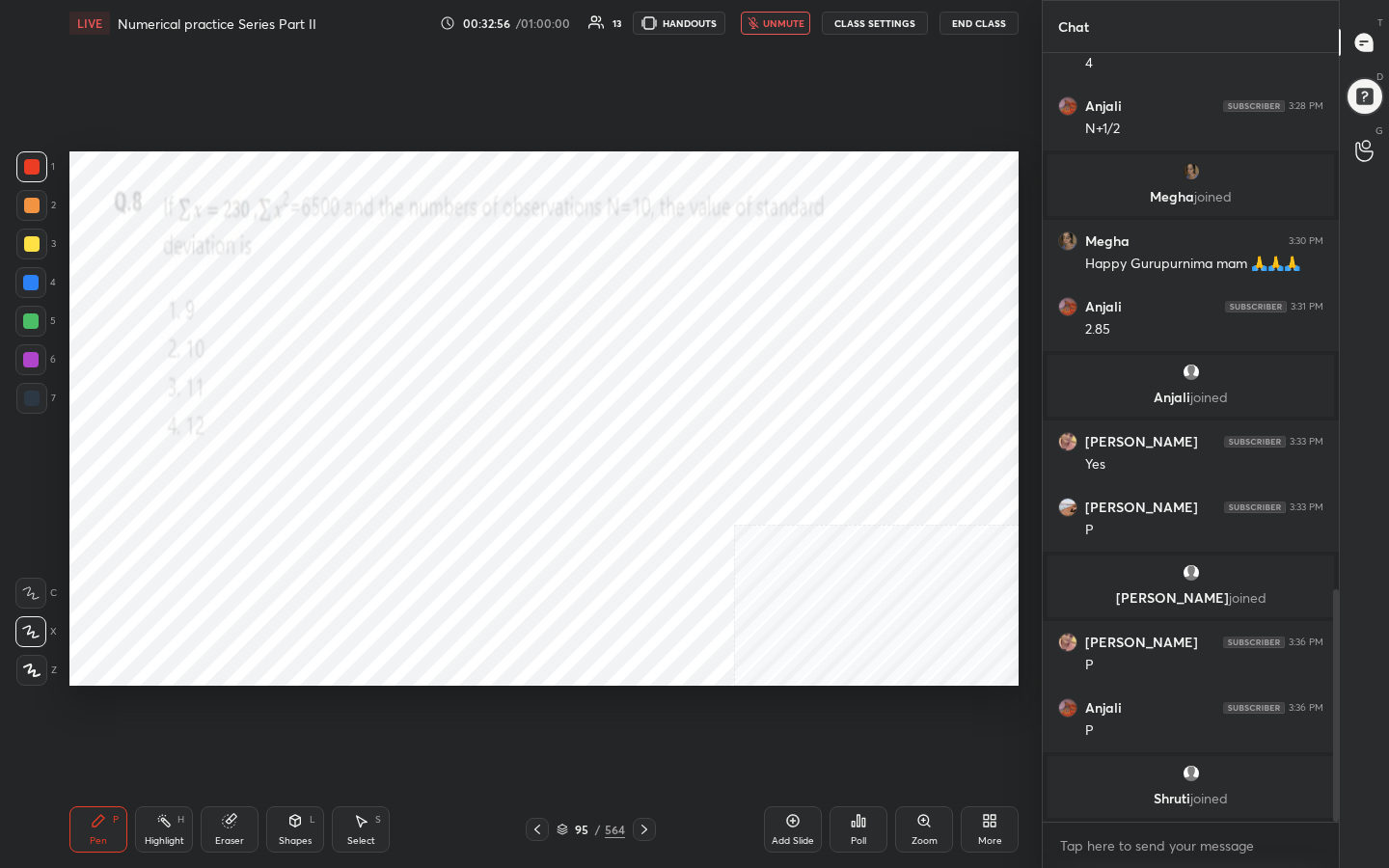 click on "Poll" at bounding box center [858, 829] 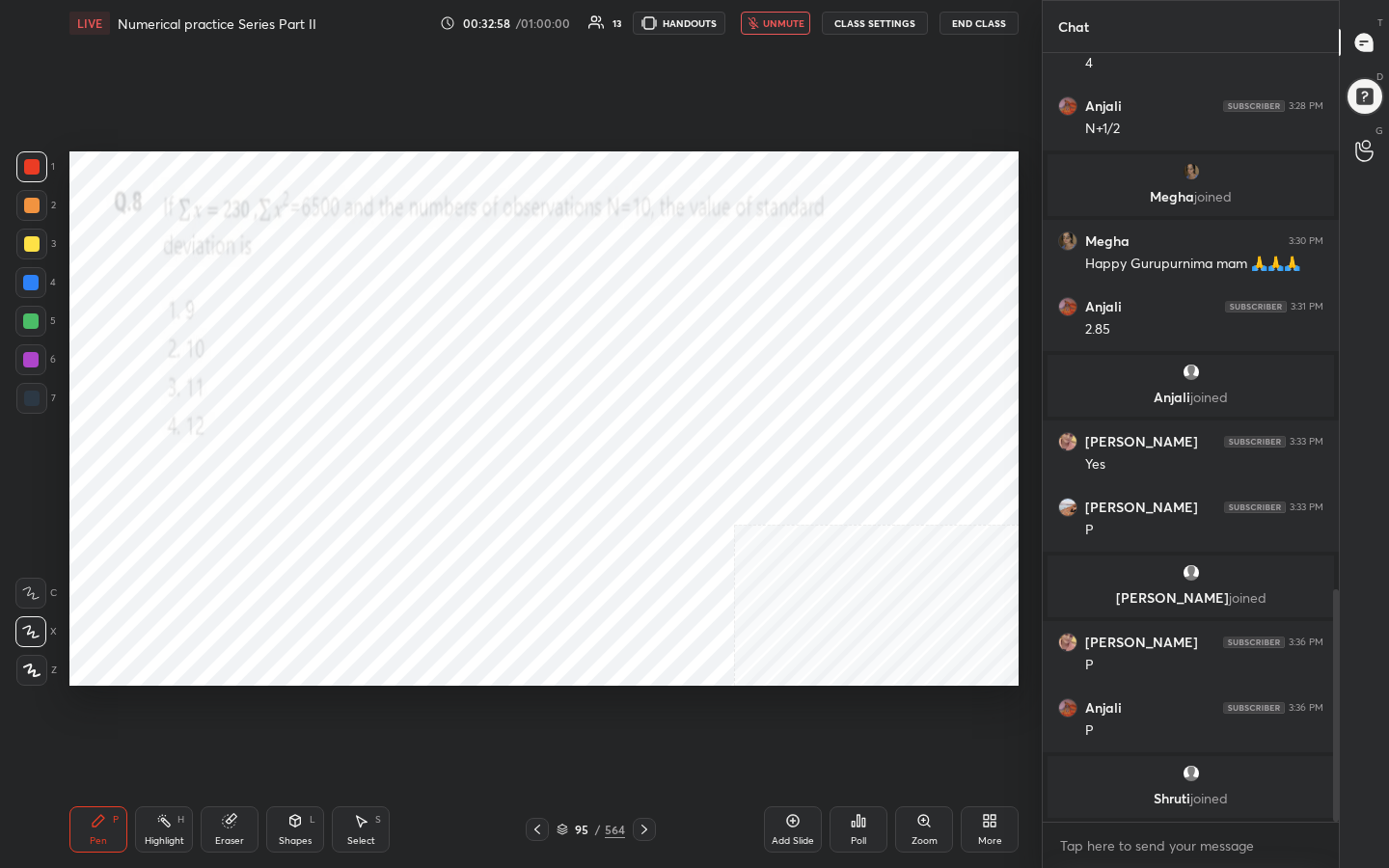 click on "unmute" at bounding box center [783, 23] 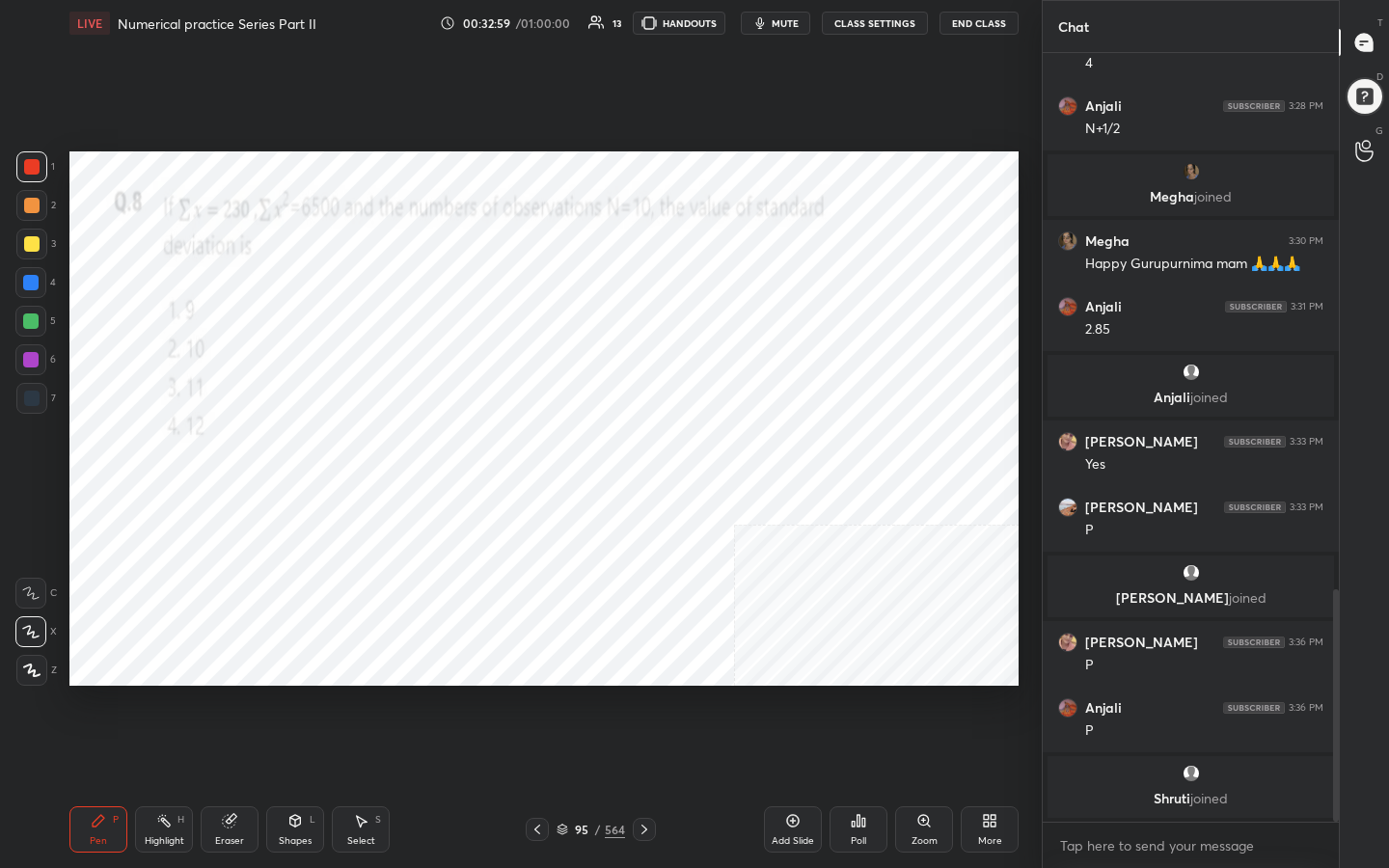 click on "mute" at bounding box center (785, 23) 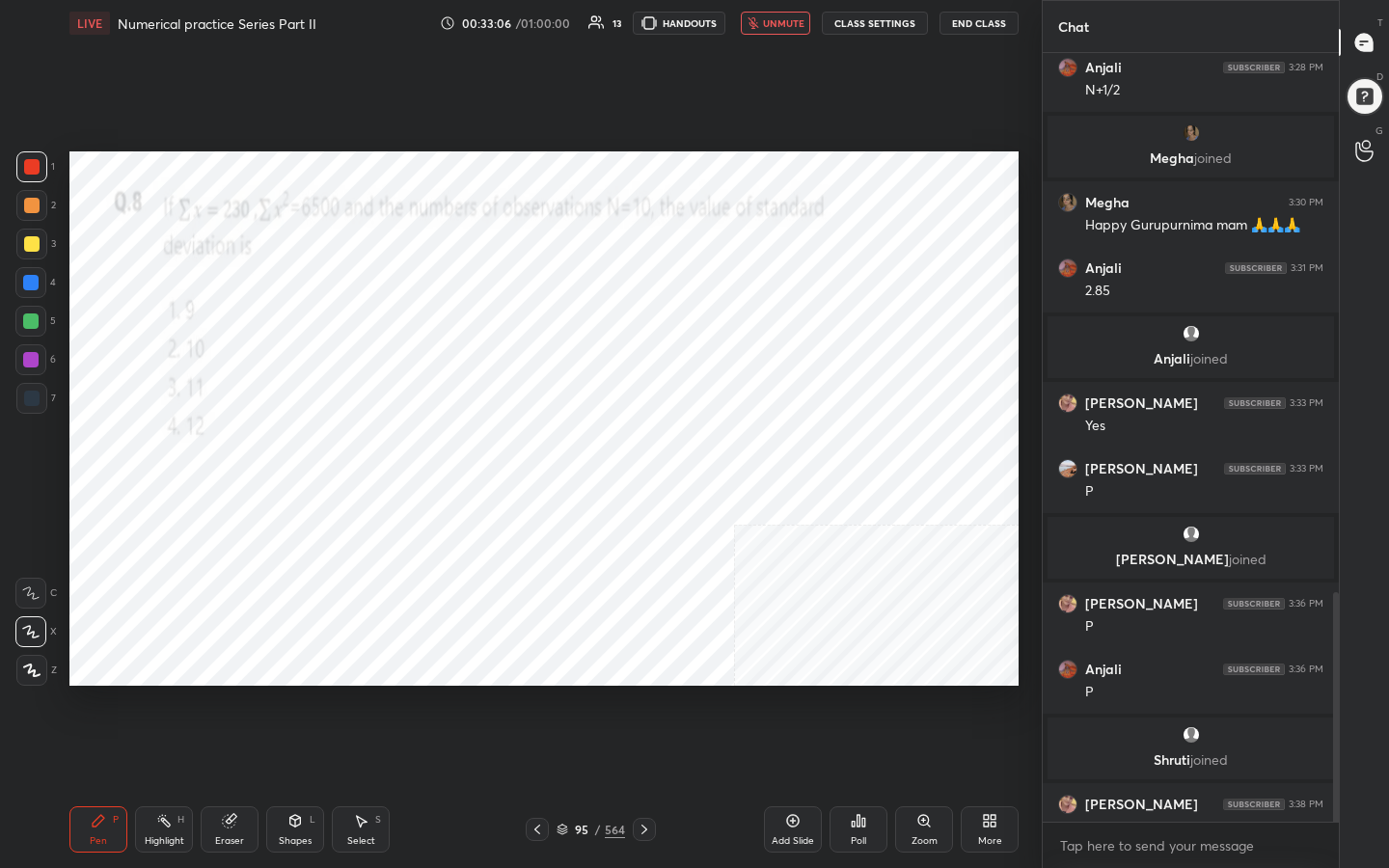 scroll, scrollTop: 1804, scrollLeft: 0, axis: vertical 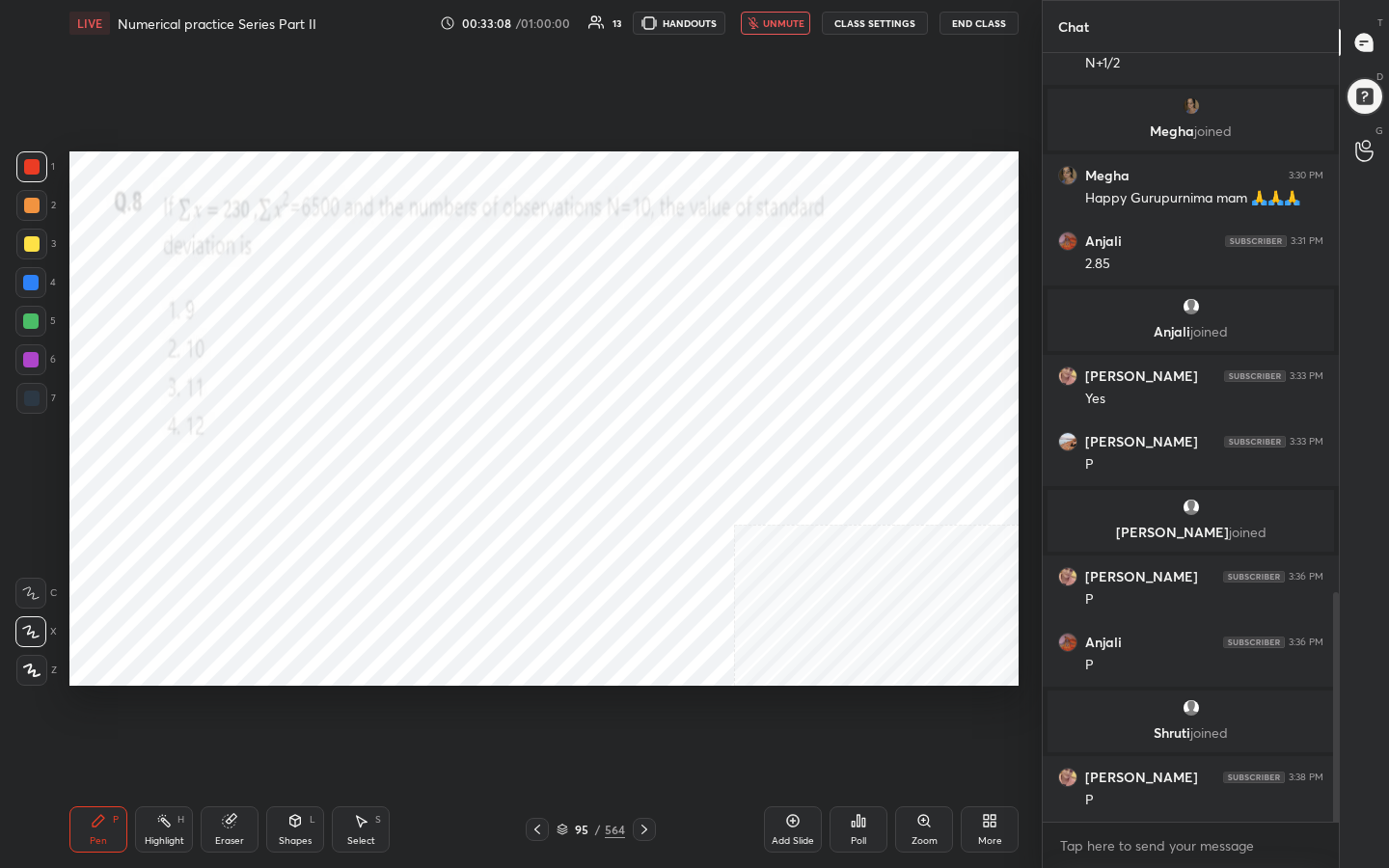 click on "95 / 564" at bounding box center [590, 829] 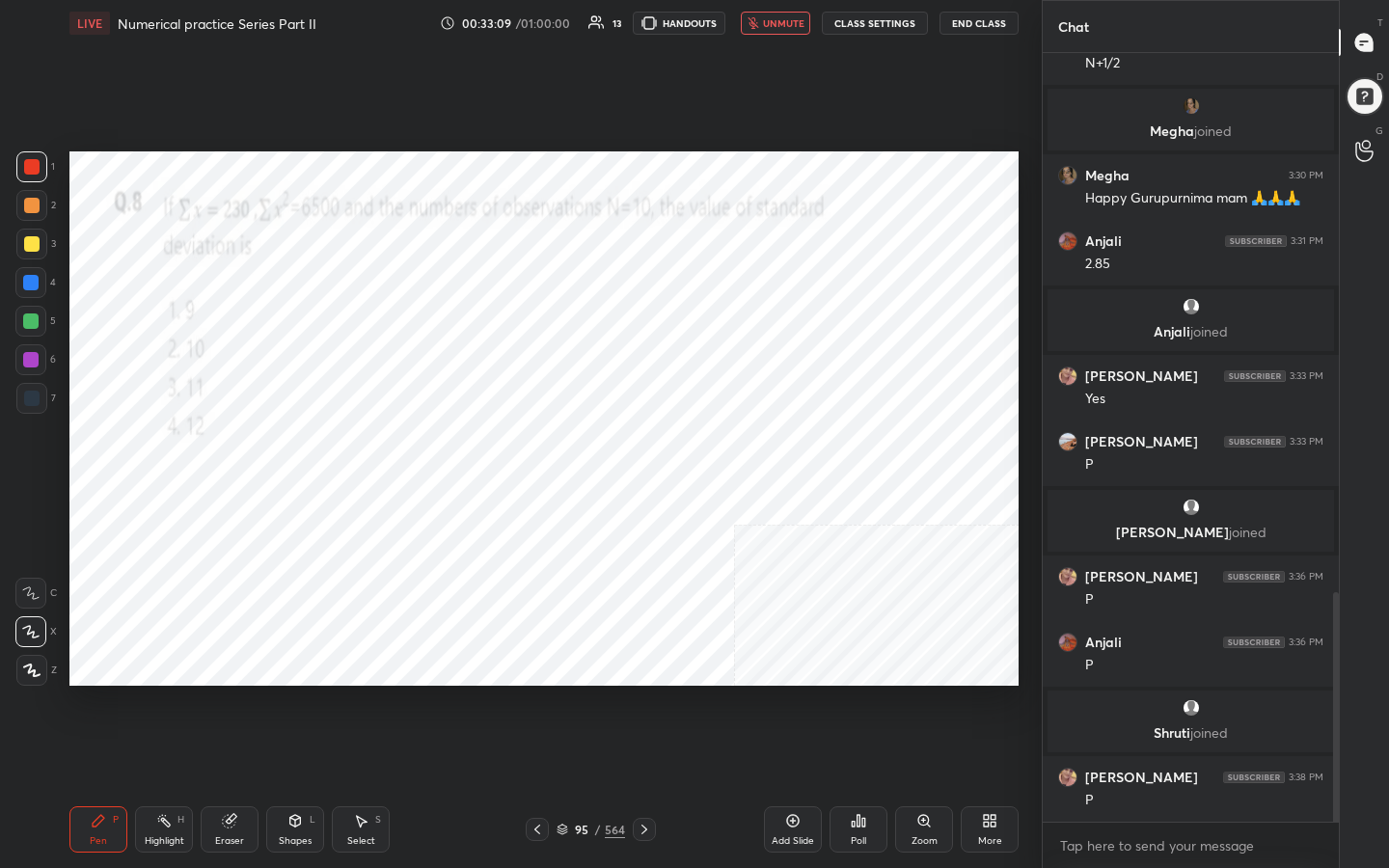 click 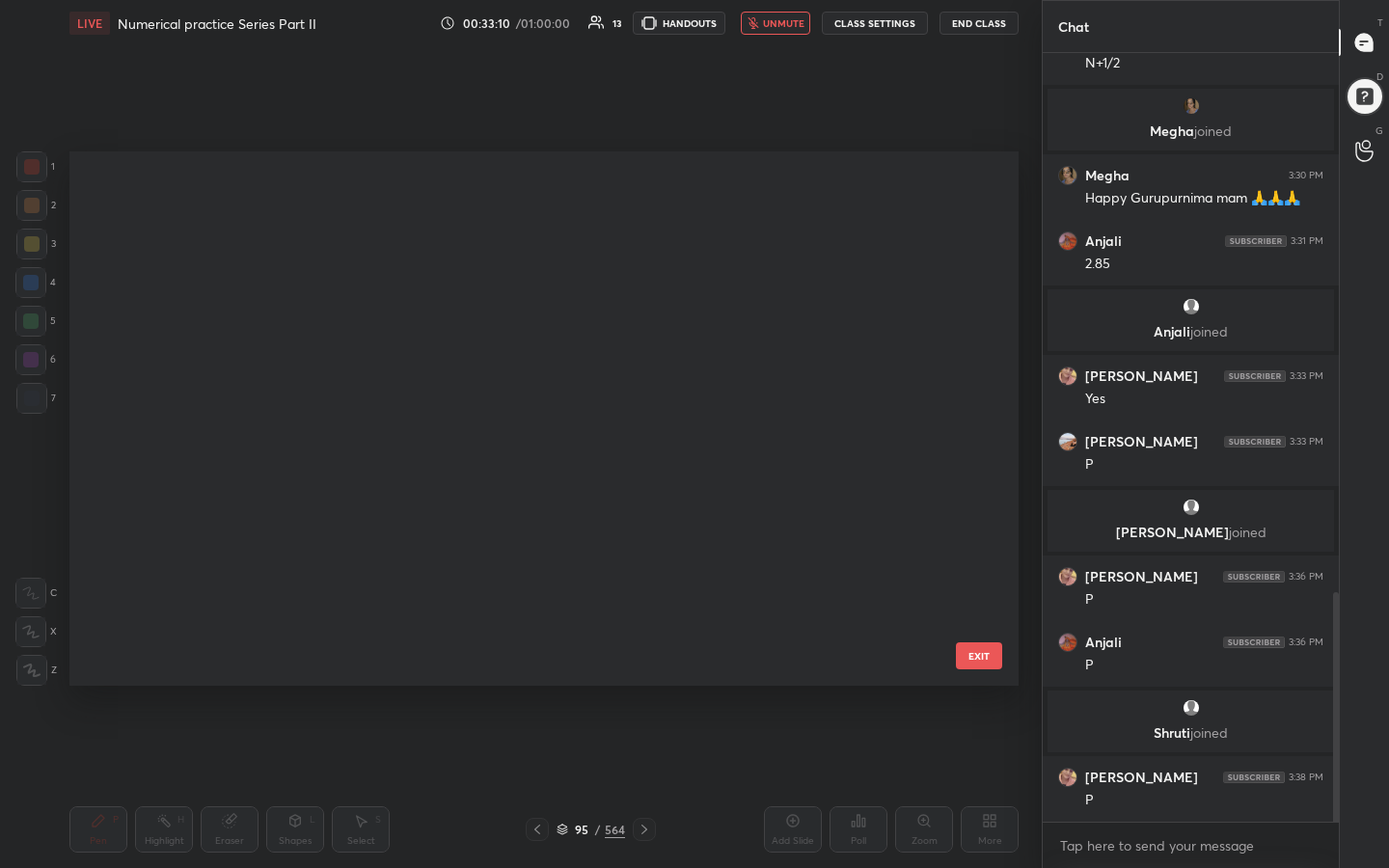 scroll, scrollTop: 4697, scrollLeft: 0, axis: vertical 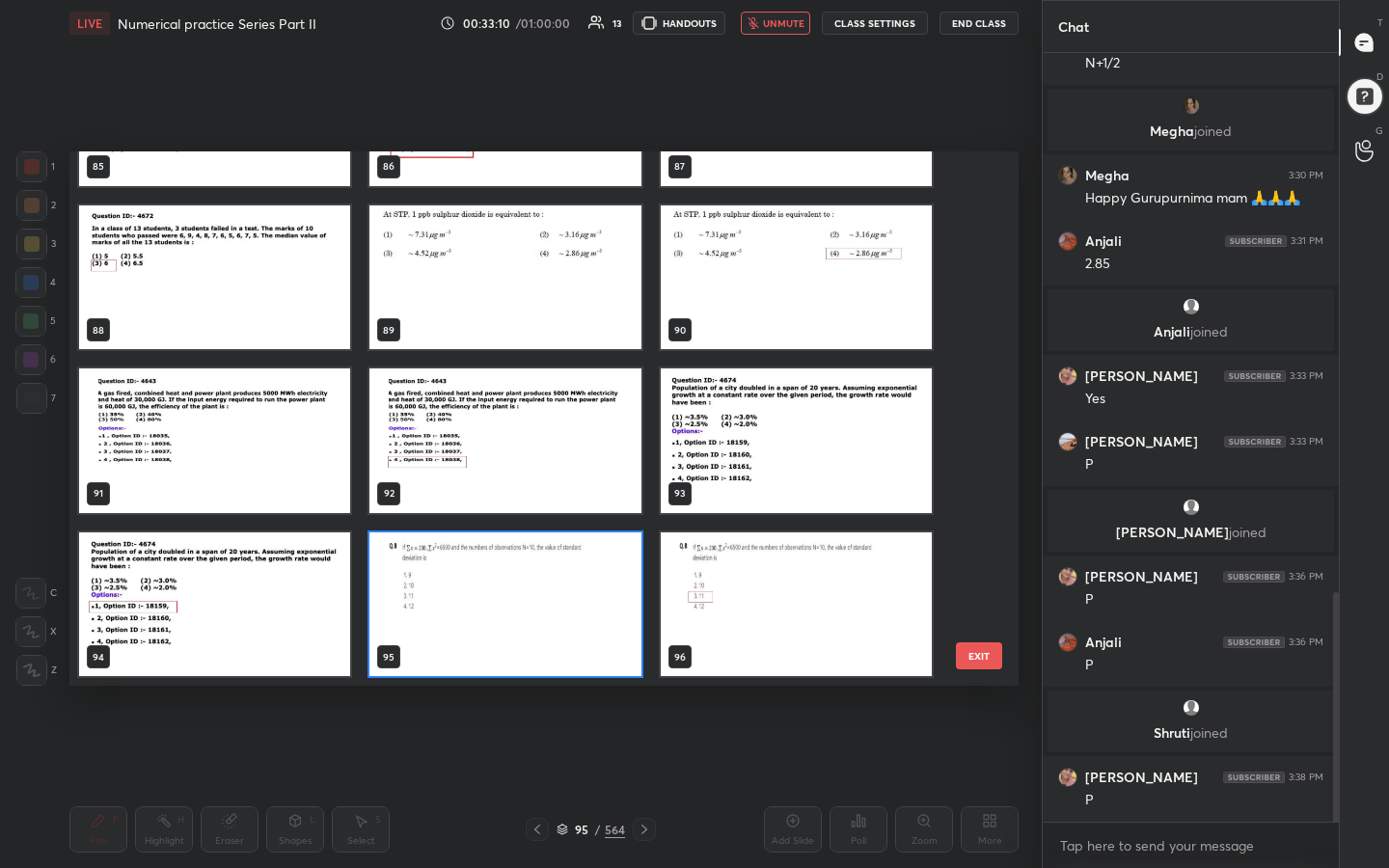 click at bounding box center [504, 605] 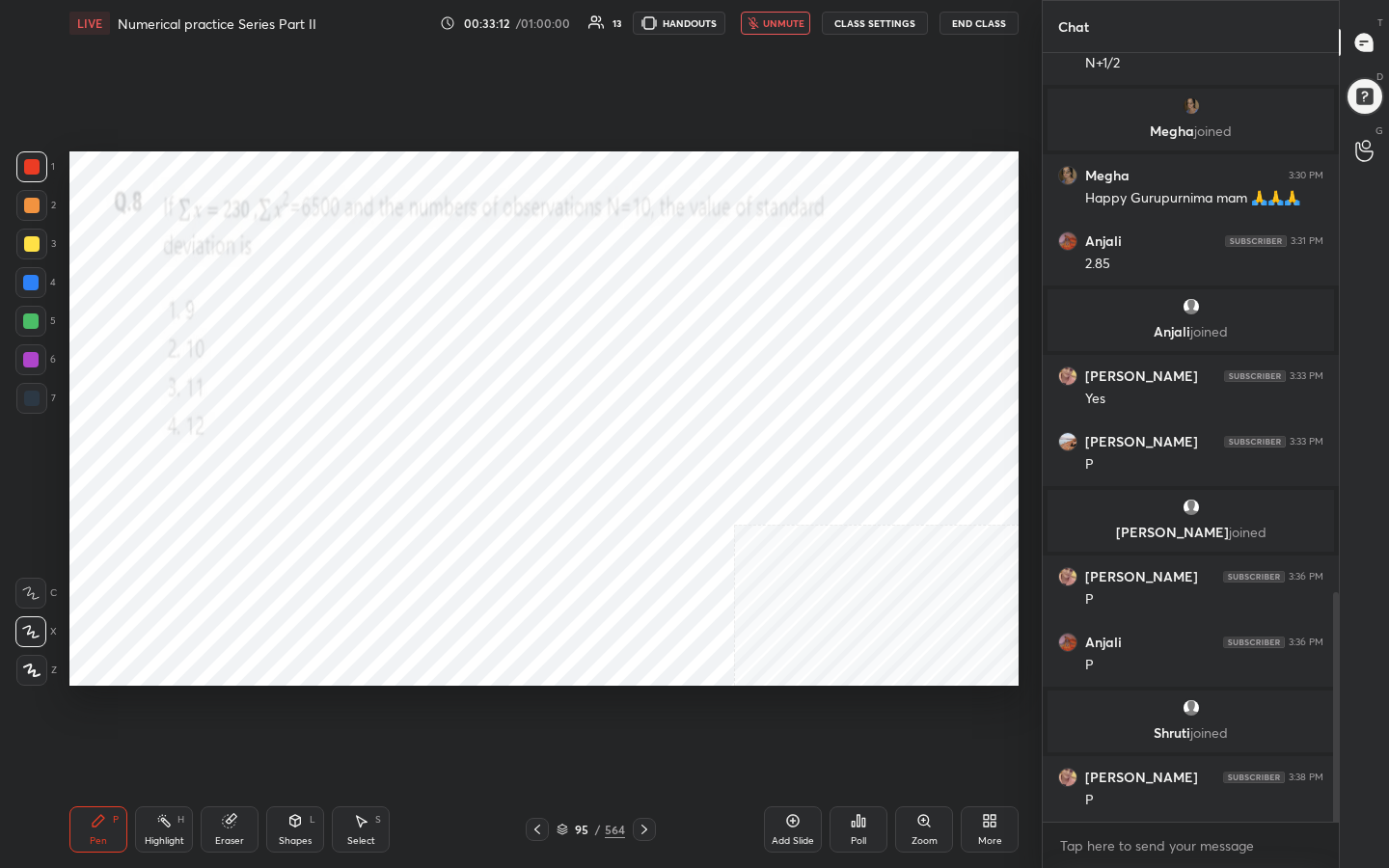 click on "Poll" at bounding box center (858, 829) 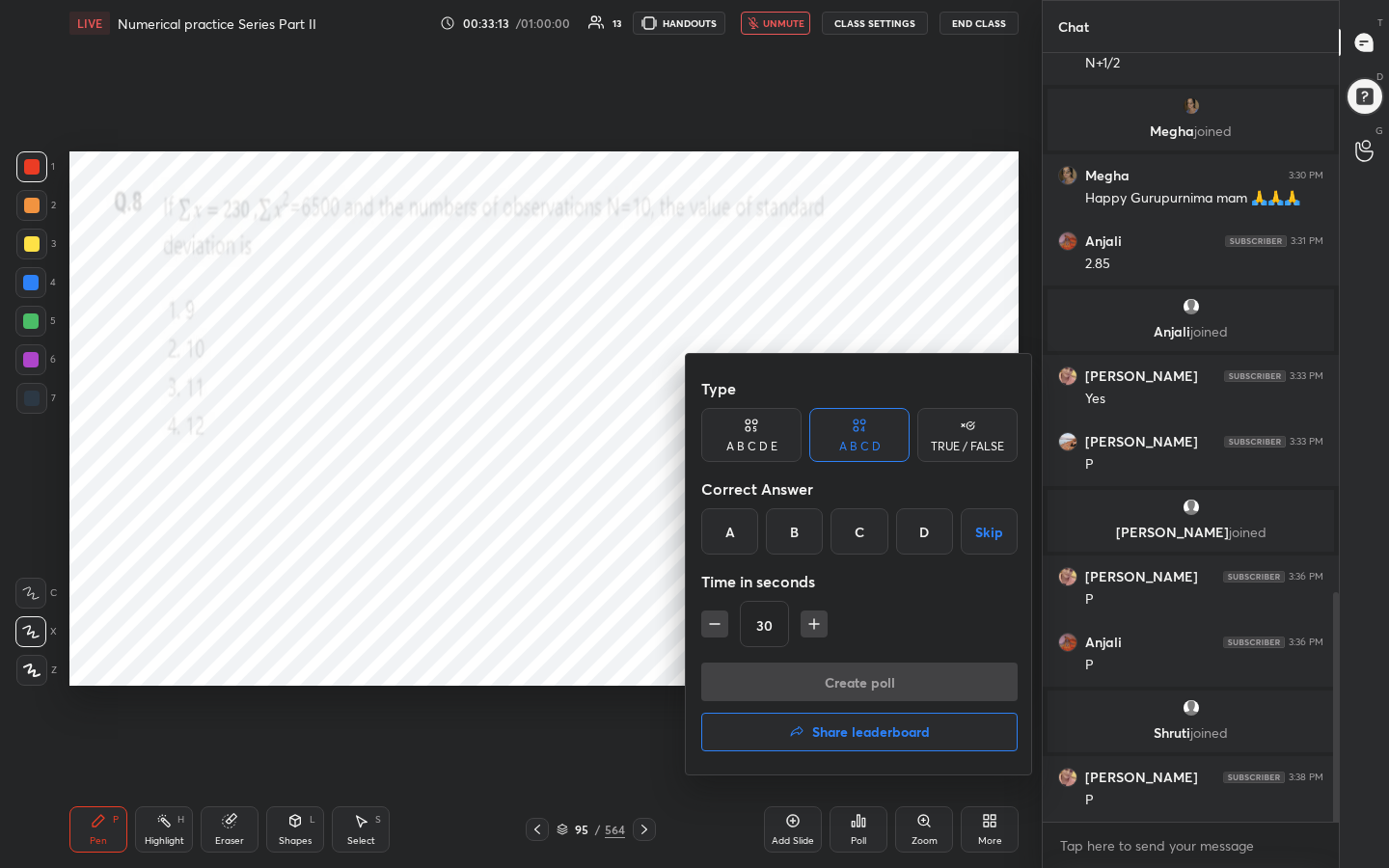 click on "C" at bounding box center [858, 531] 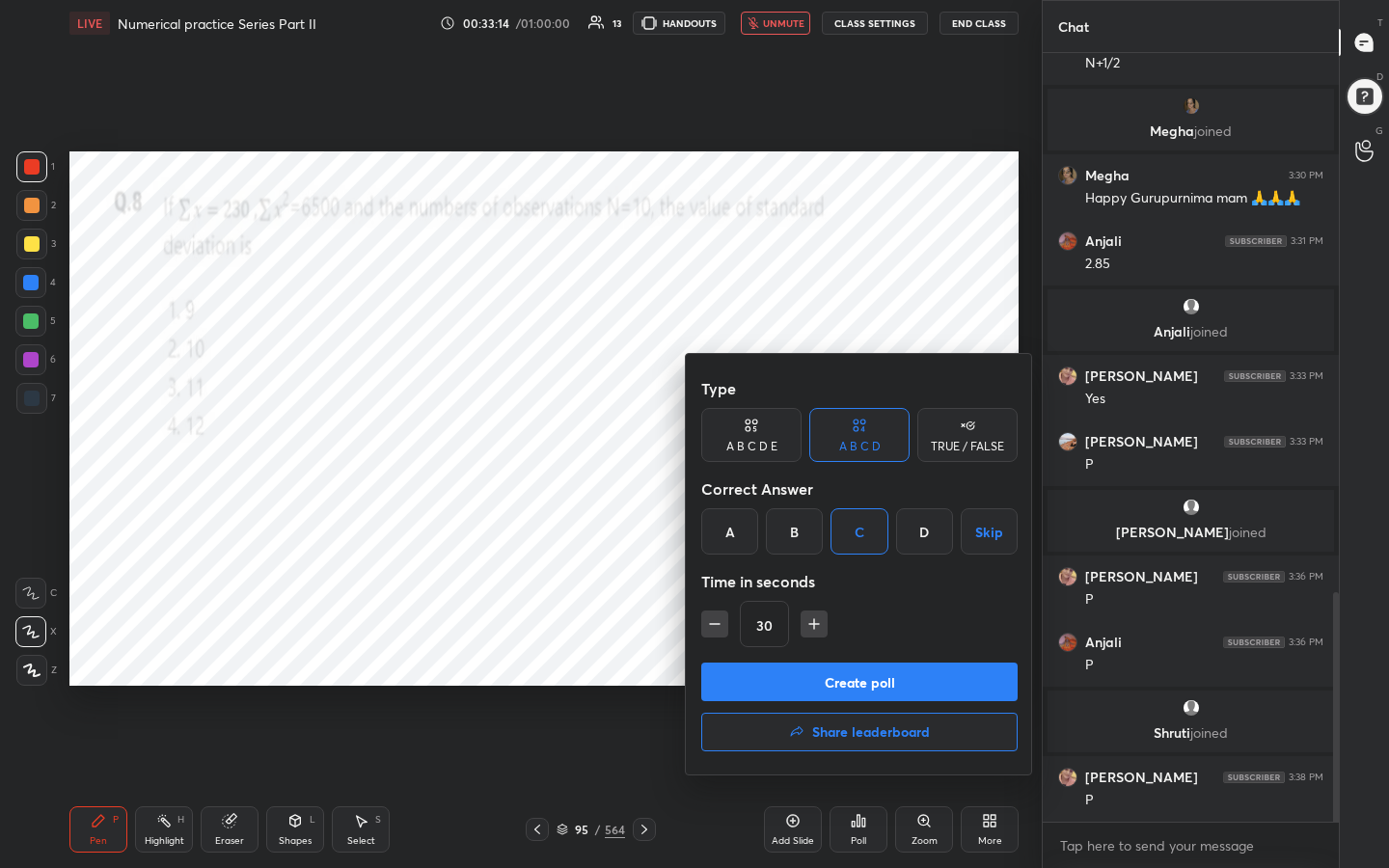 click on "Type A B C D E A B C D TRUE / FALSE Correct Answer A B C D Skip Time in seconds 30" at bounding box center (859, 516) 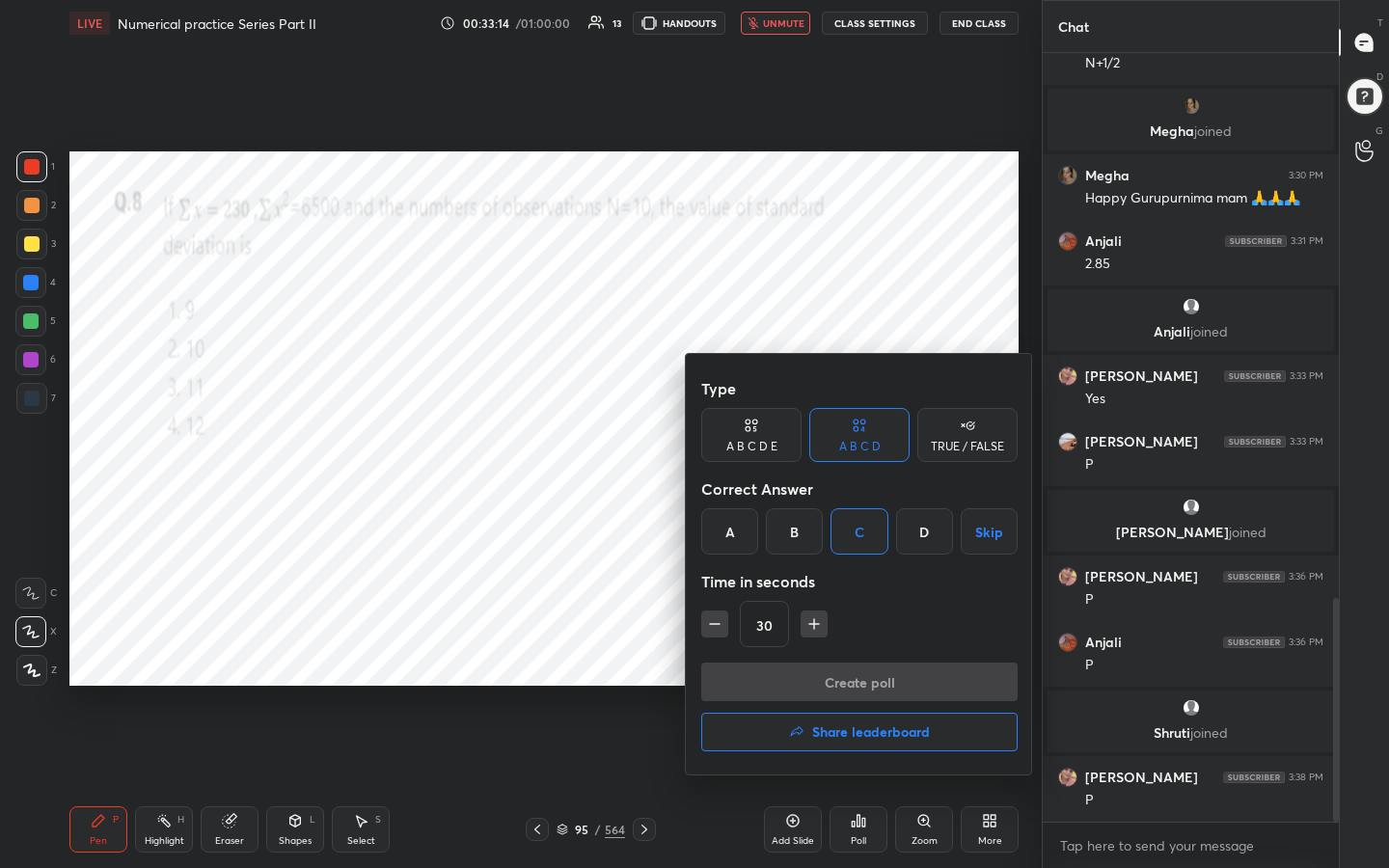 scroll, scrollTop: 1870, scrollLeft: 0, axis: vertical 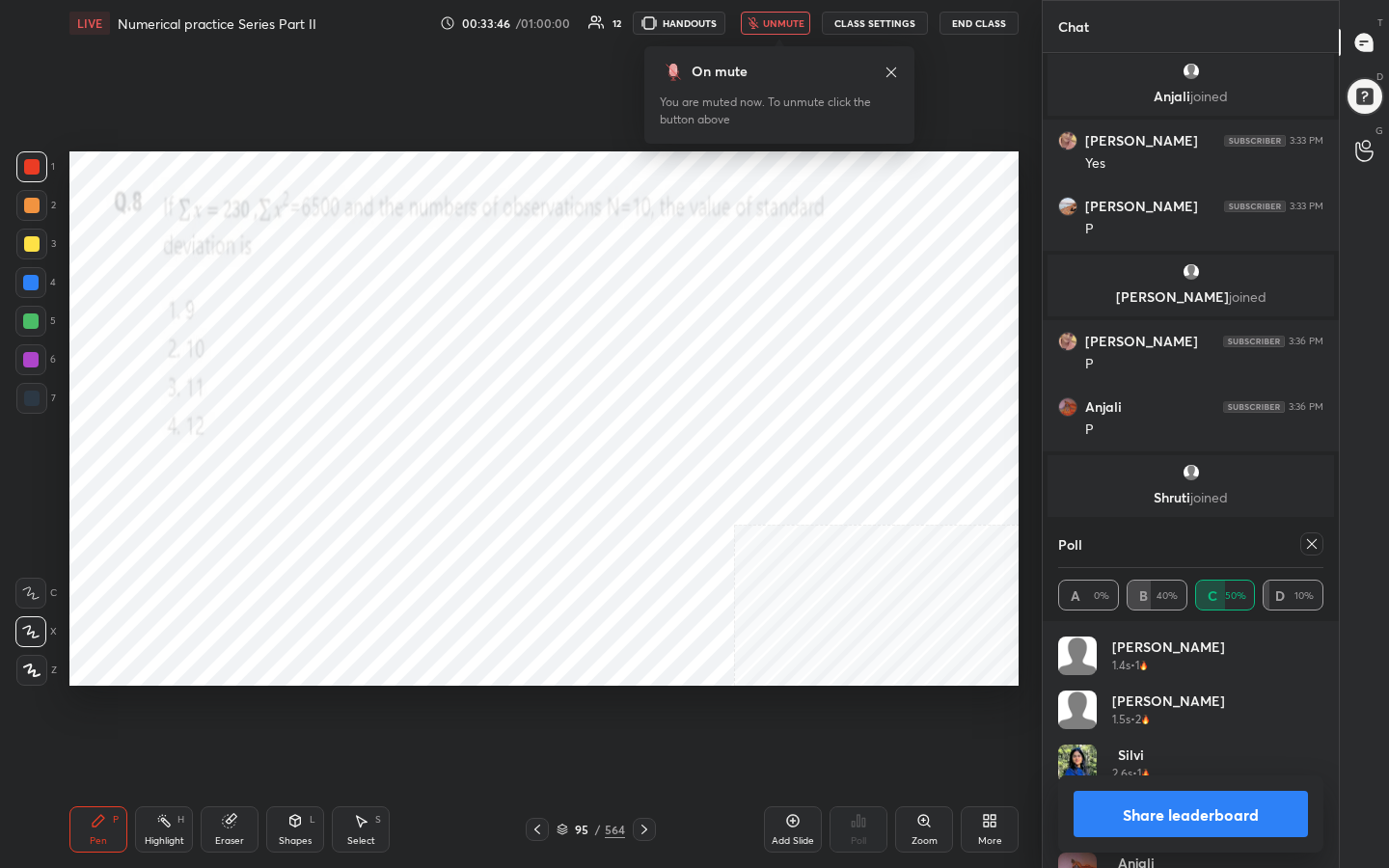 click 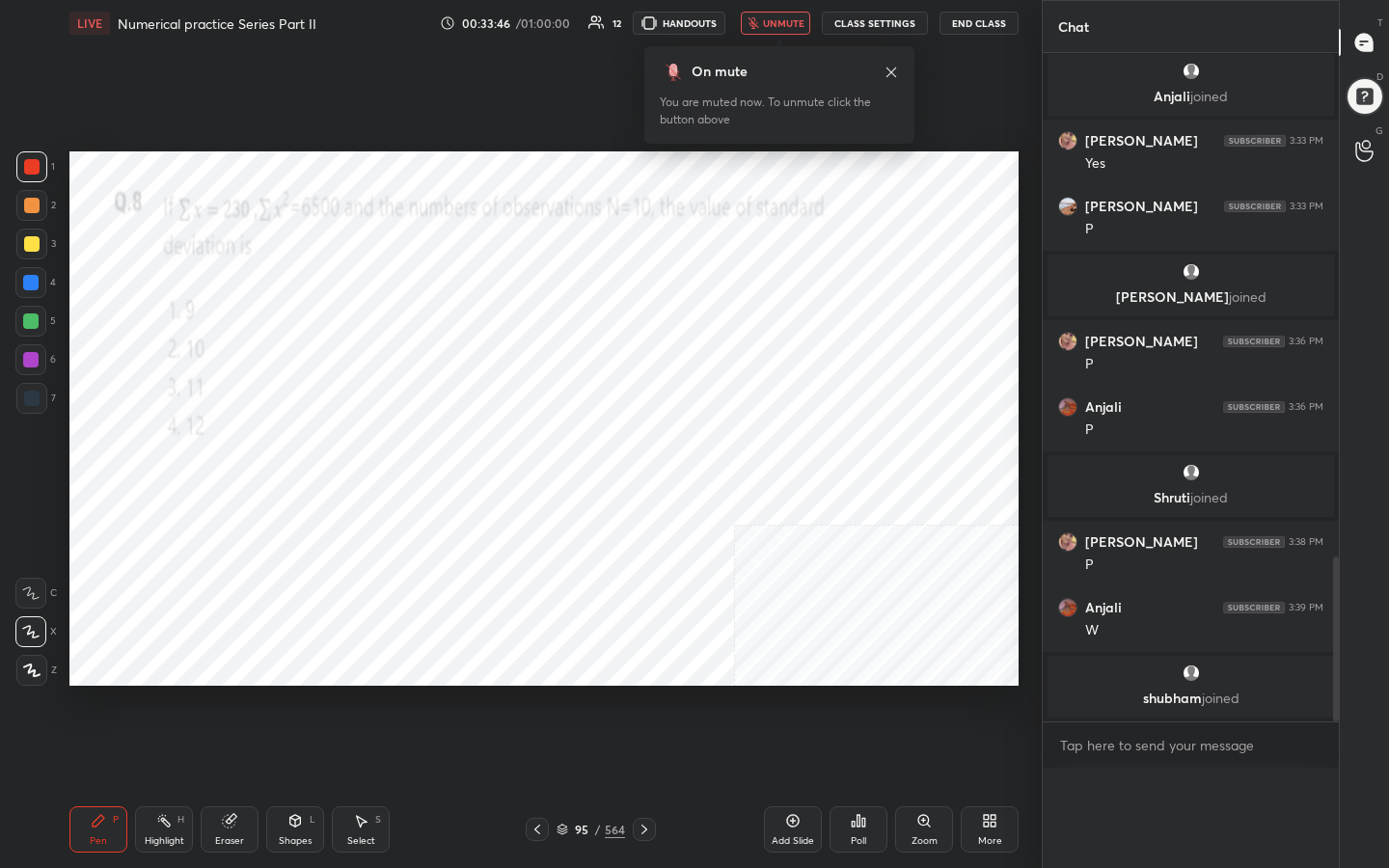 scroll, scrollTop: 0, scrollLeft: 0, axis: both 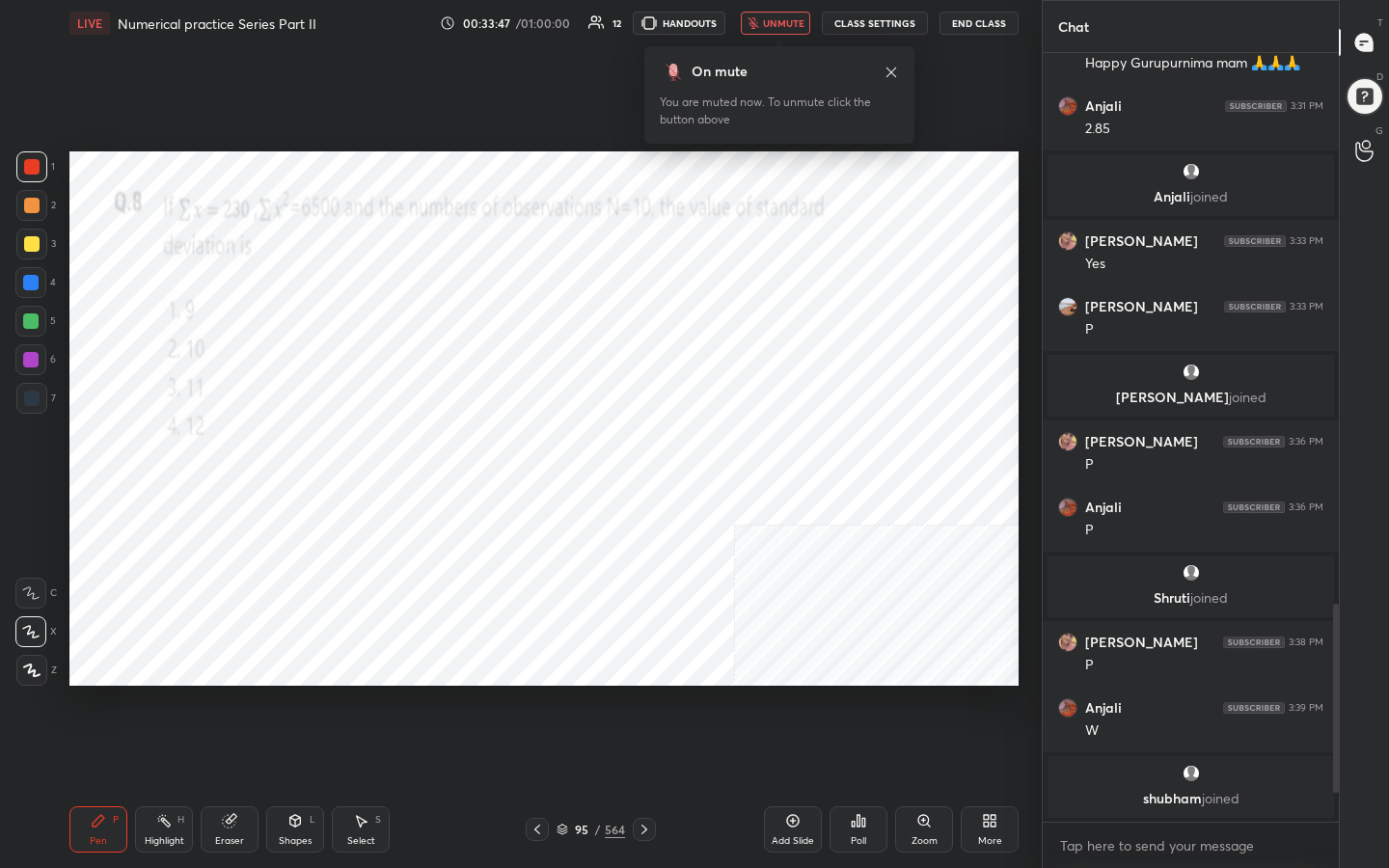 click on "unmute" at bounding box center (776, 23) 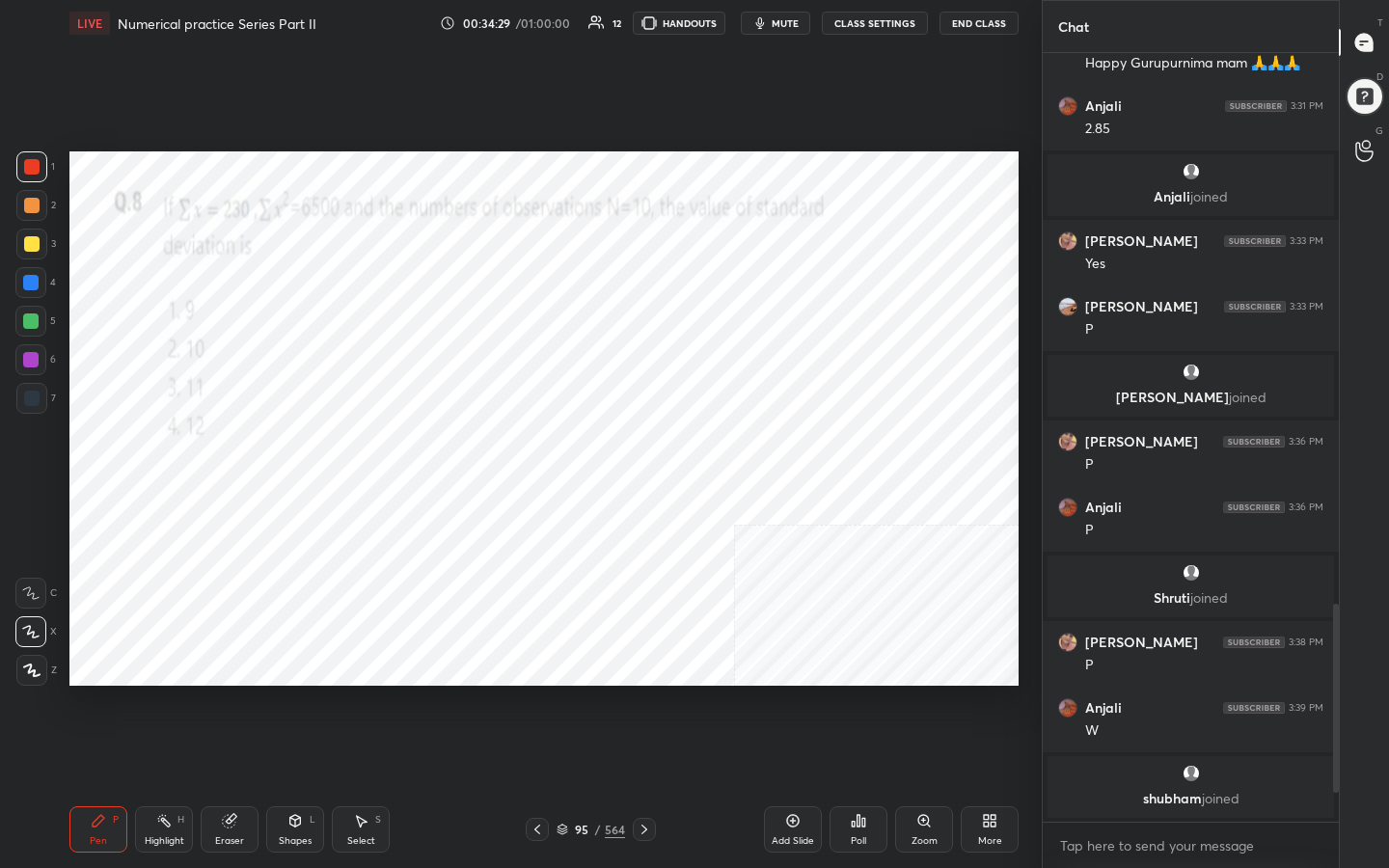 click 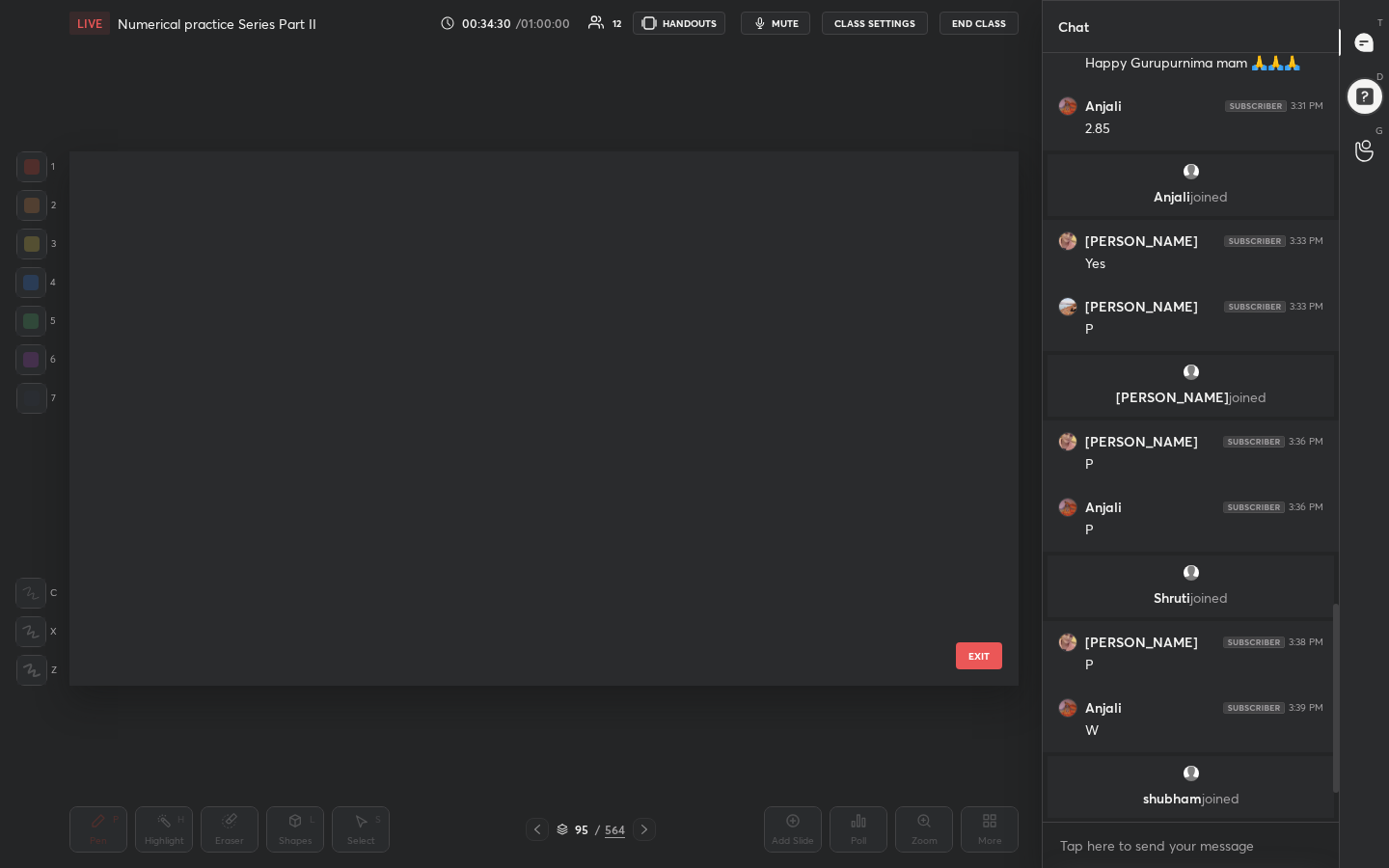 scroll, scrollTop: 4697, scrollLeft: 0, axis: vertical 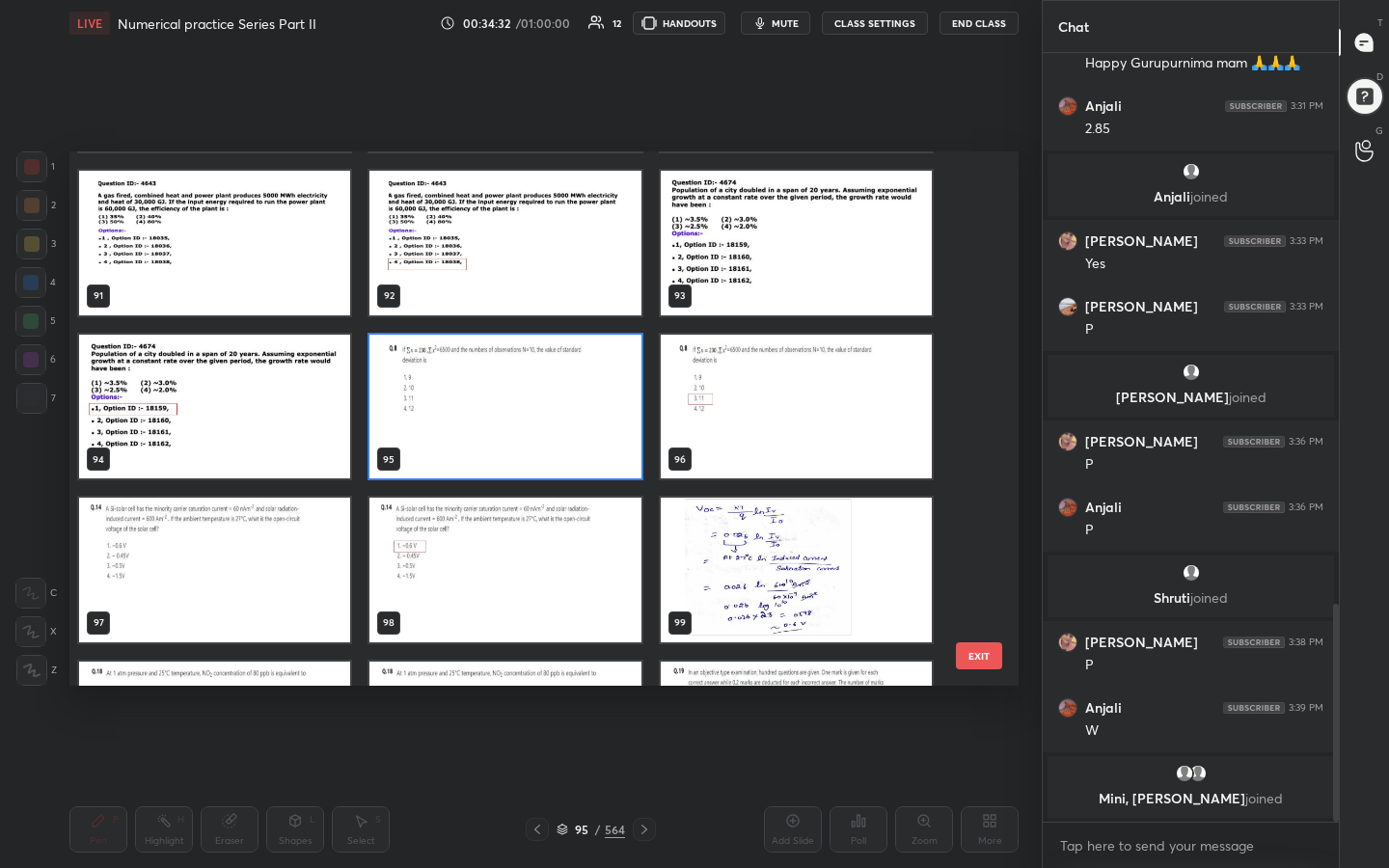 click at bounding box center [214, 570] 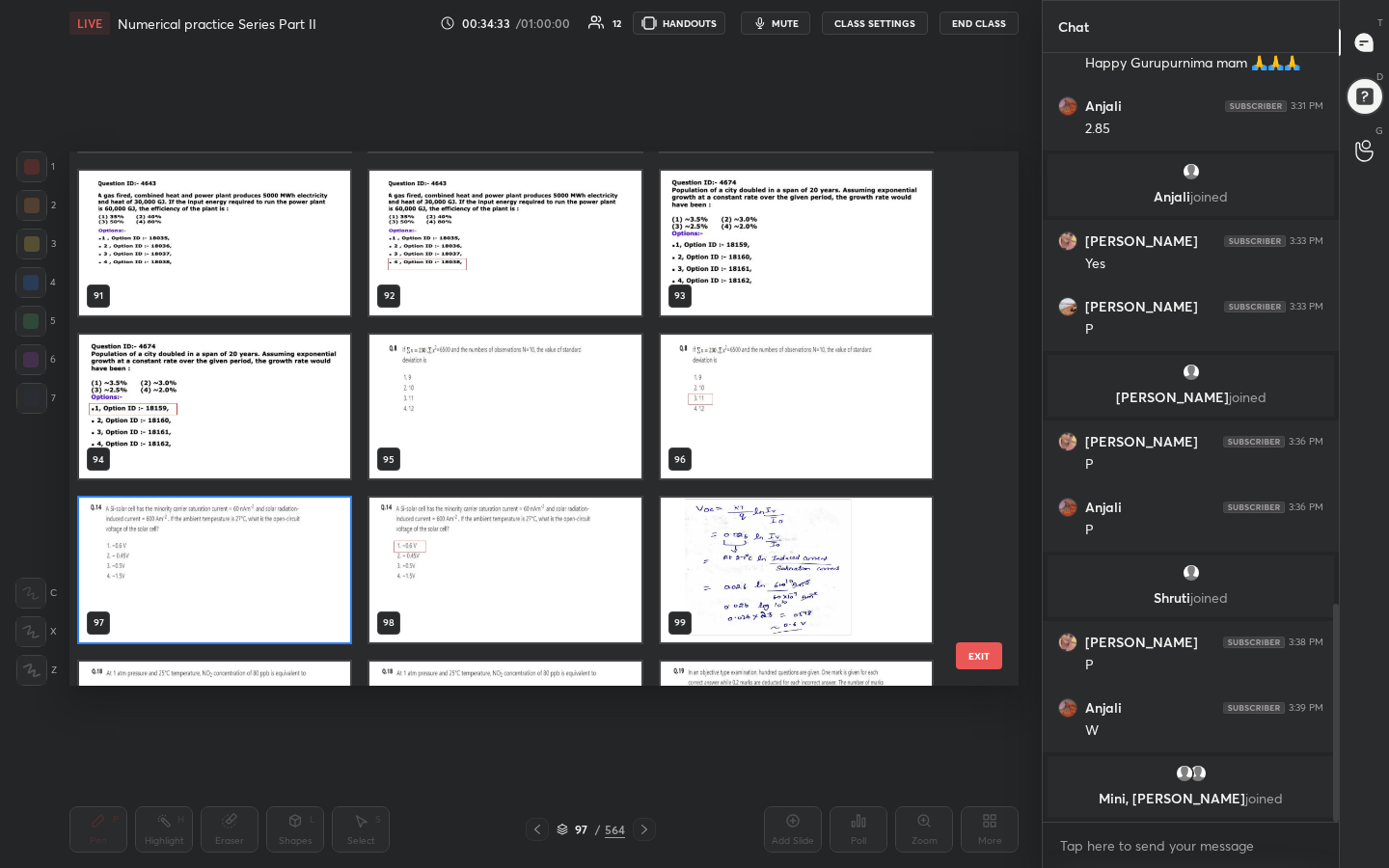 click at bounding box center [214, 570] 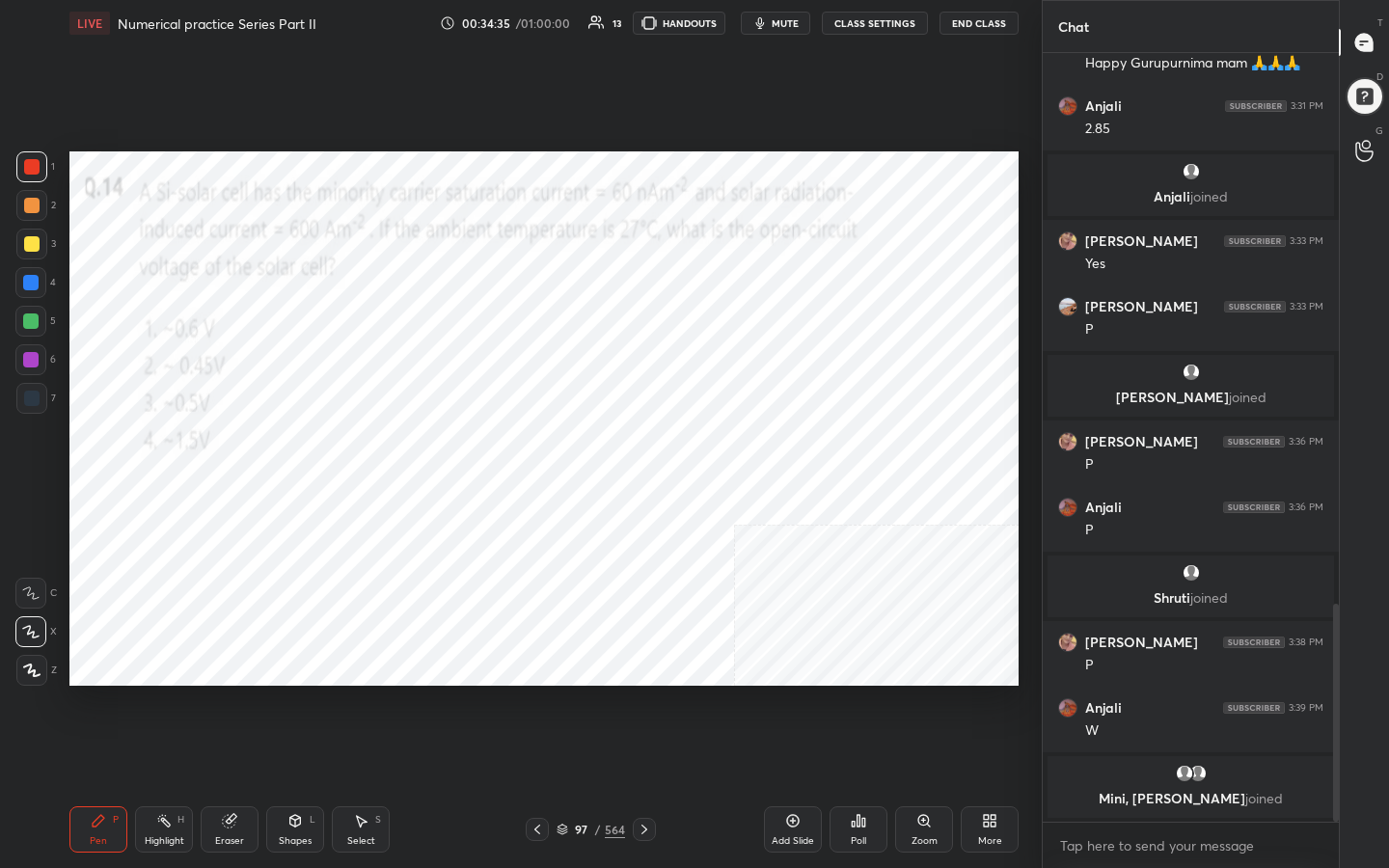 click on "mute" at bounding box center (785, 23) 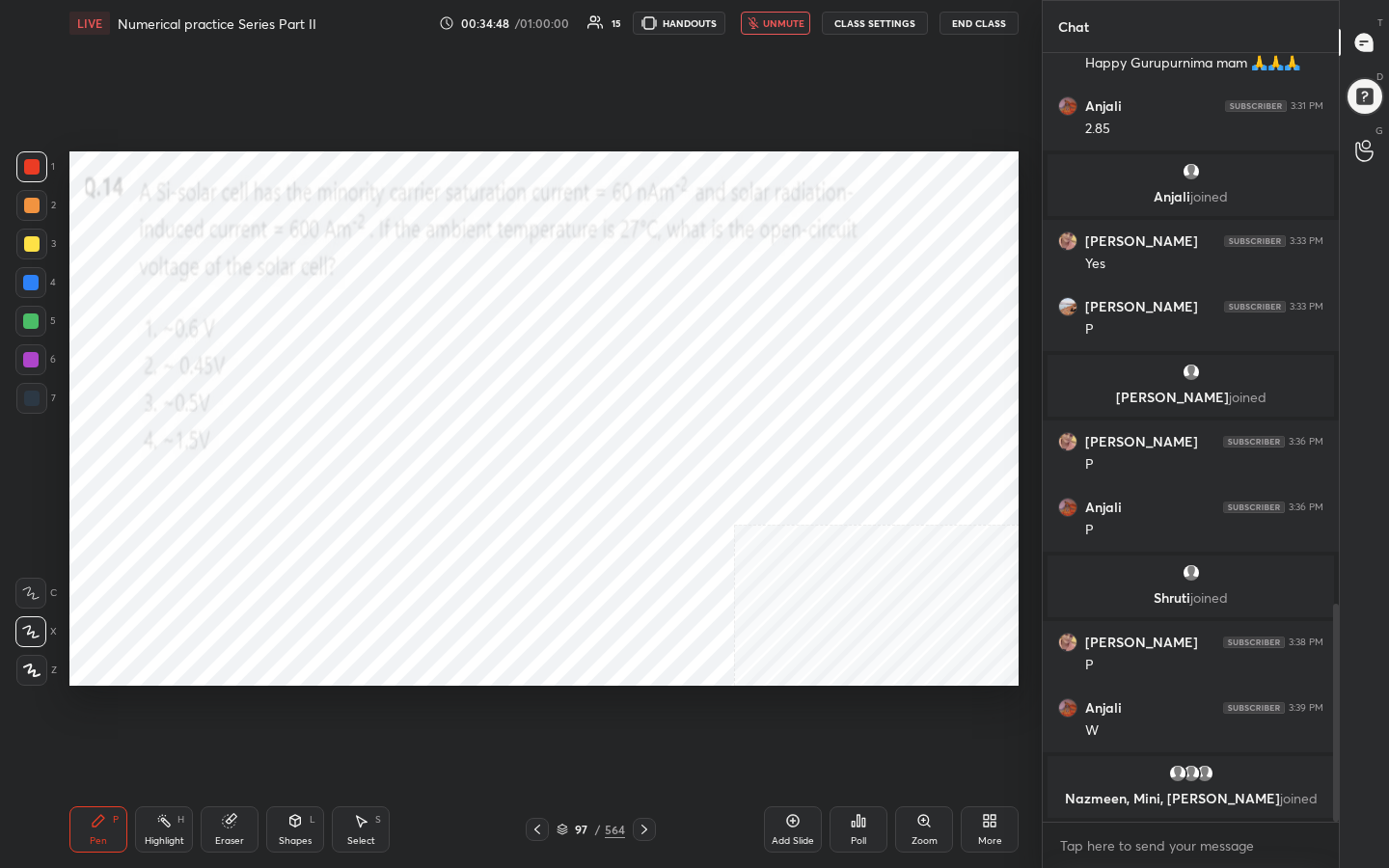 scroll, scrollTop: 1955, scrollLeft: 0, axis: vertical 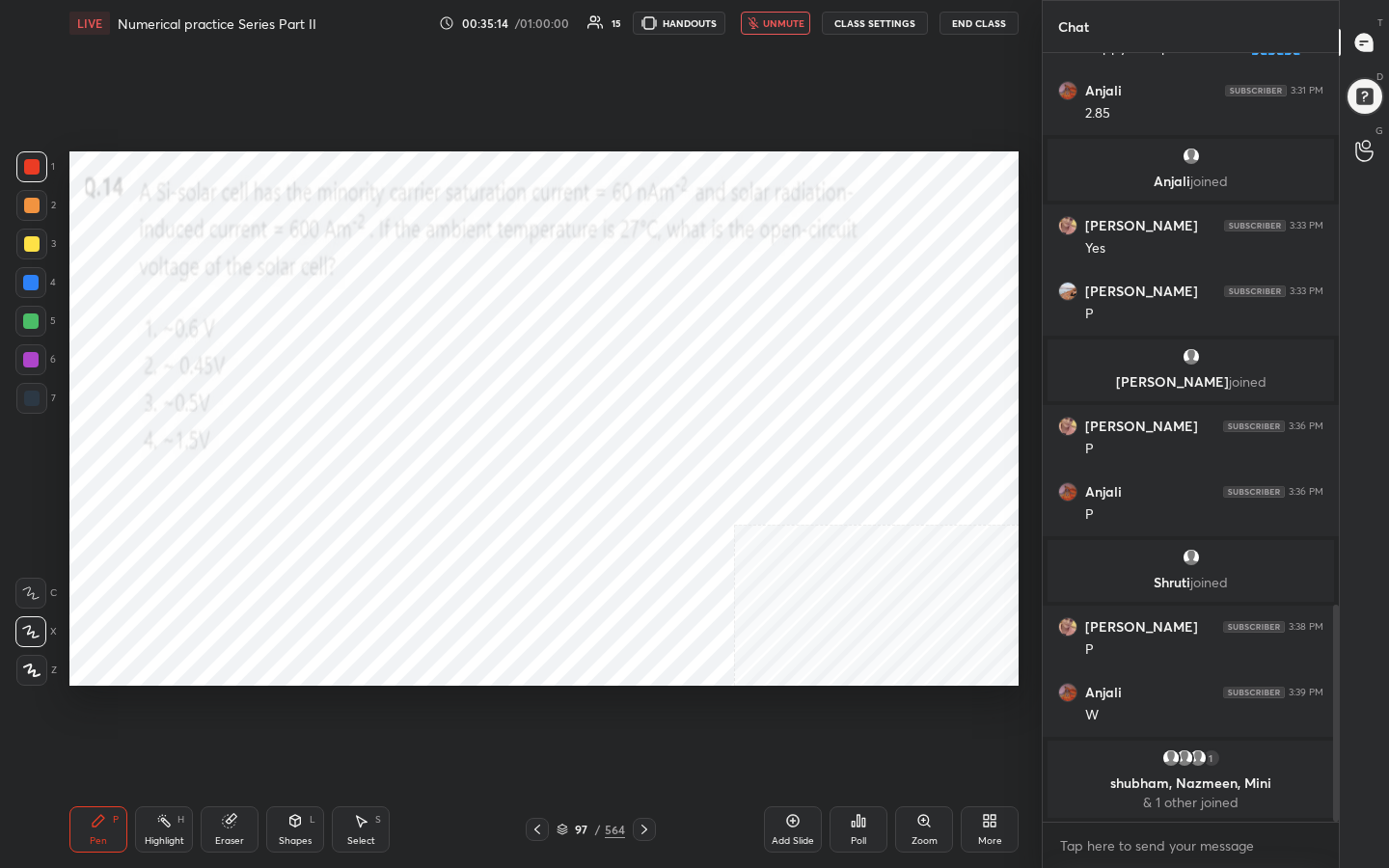 click 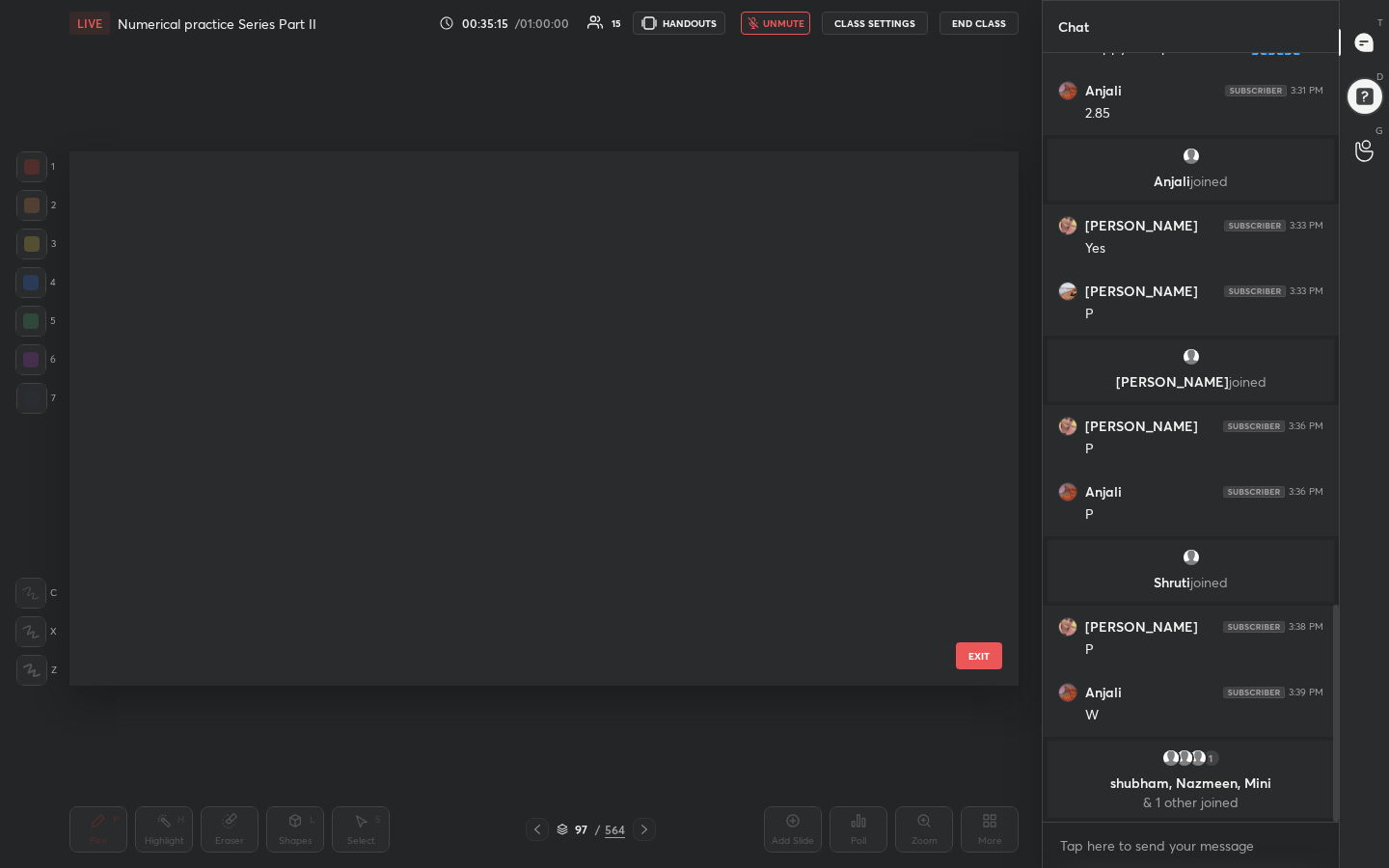scroll, scrollTop: 4861, scrollLeft: 0, axis: vertical 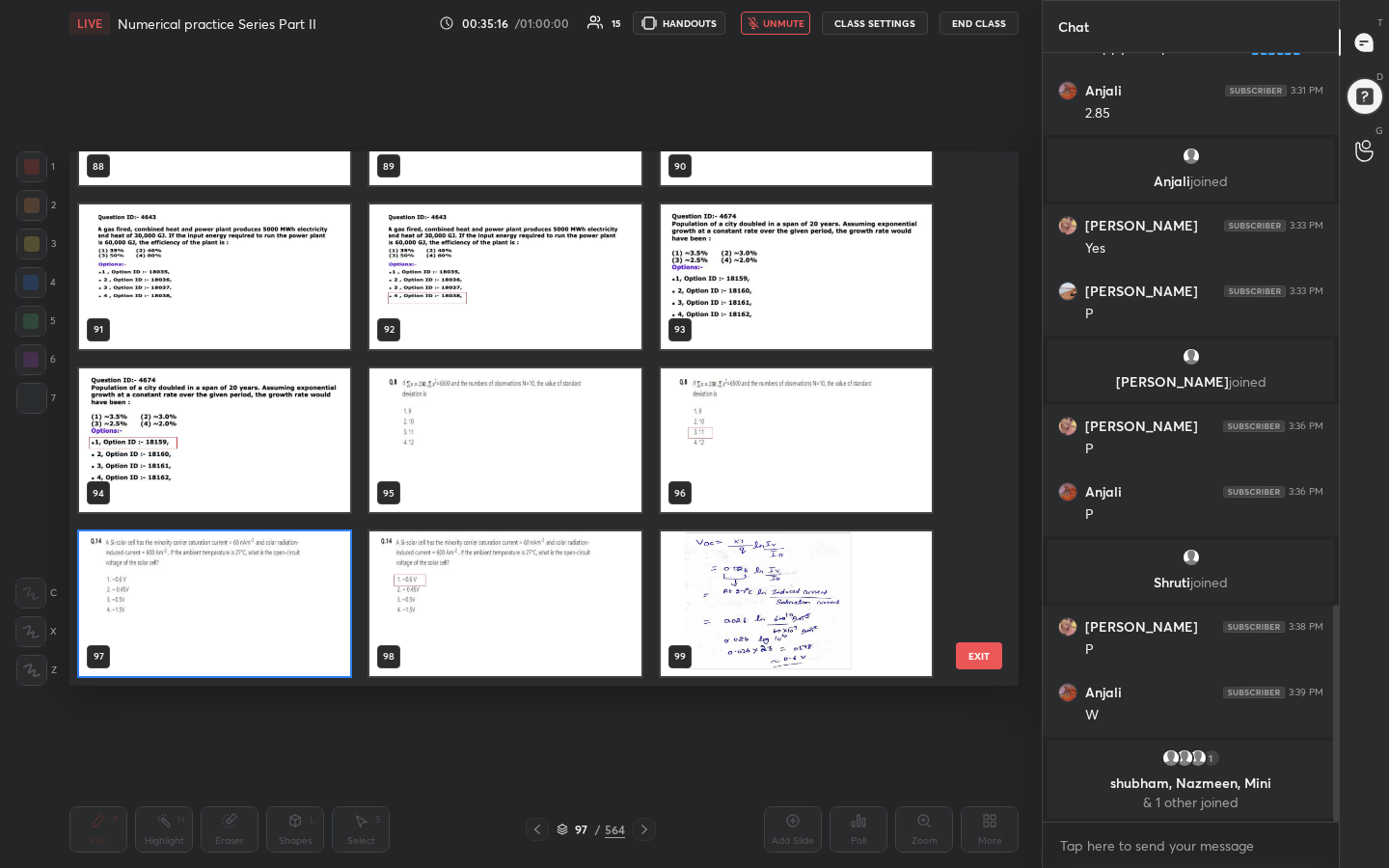click at bounding box center (214, 604) 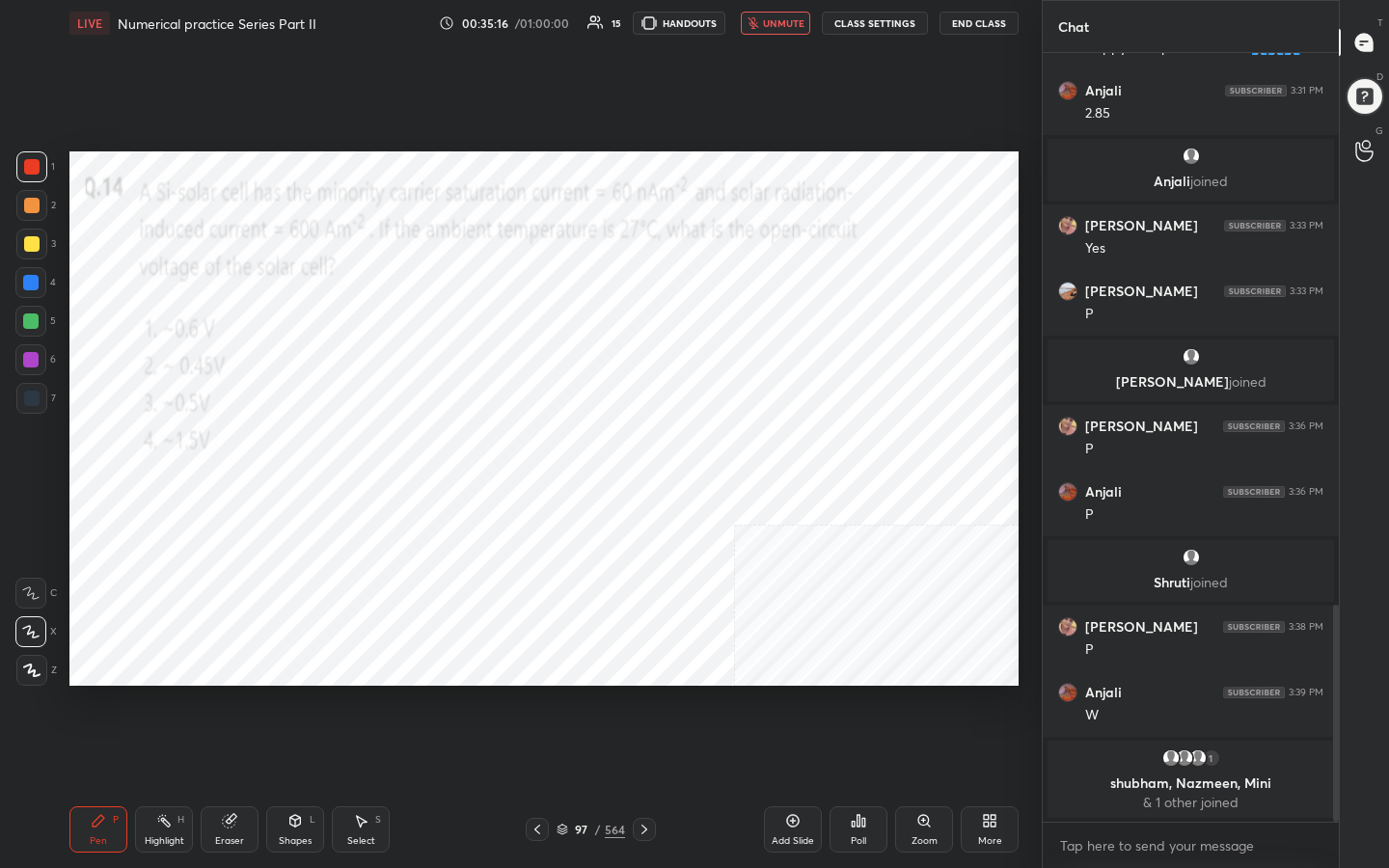 click at bounding box center (214, 604) 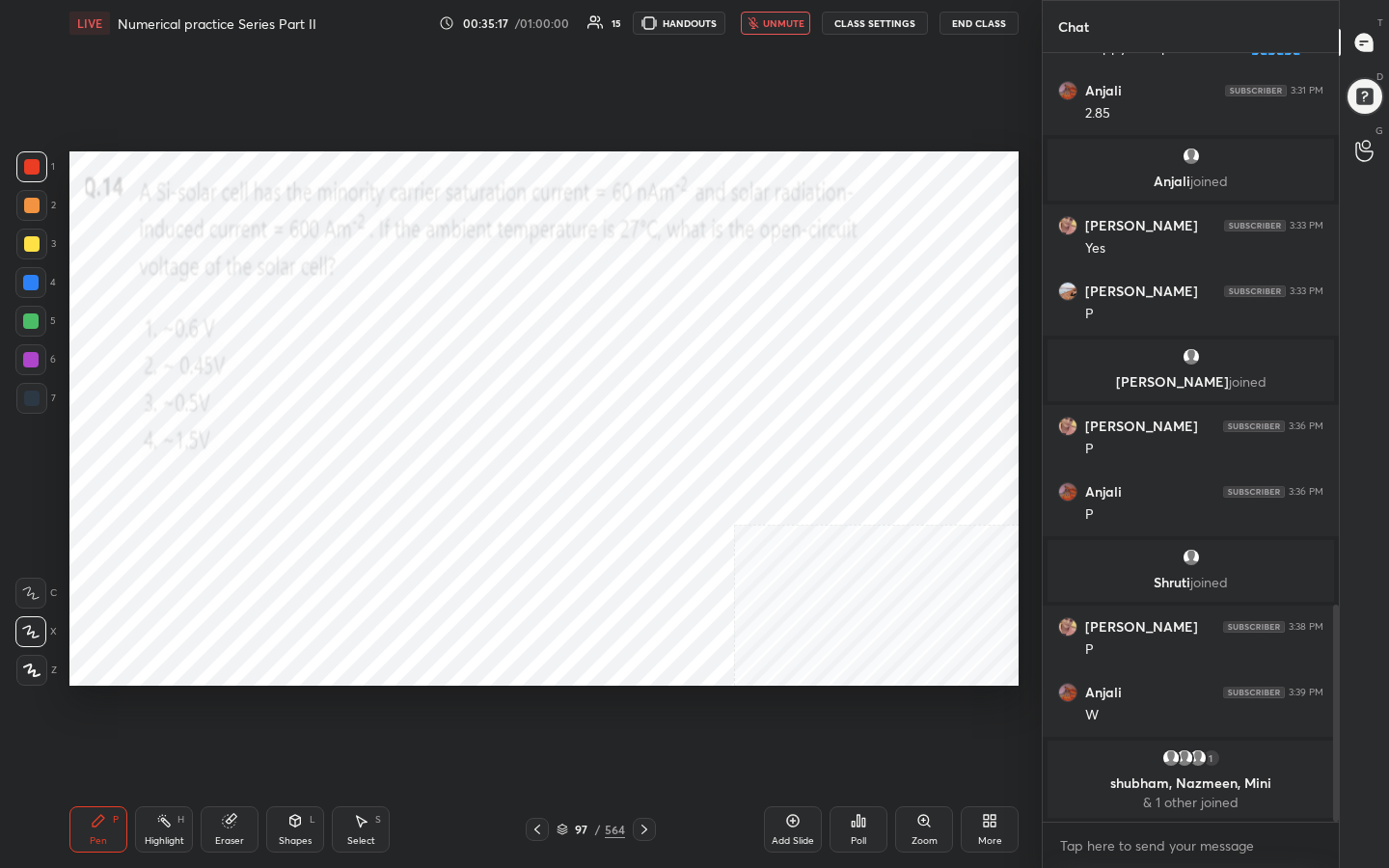 click on "Poll" at bounding box center [858, 829] 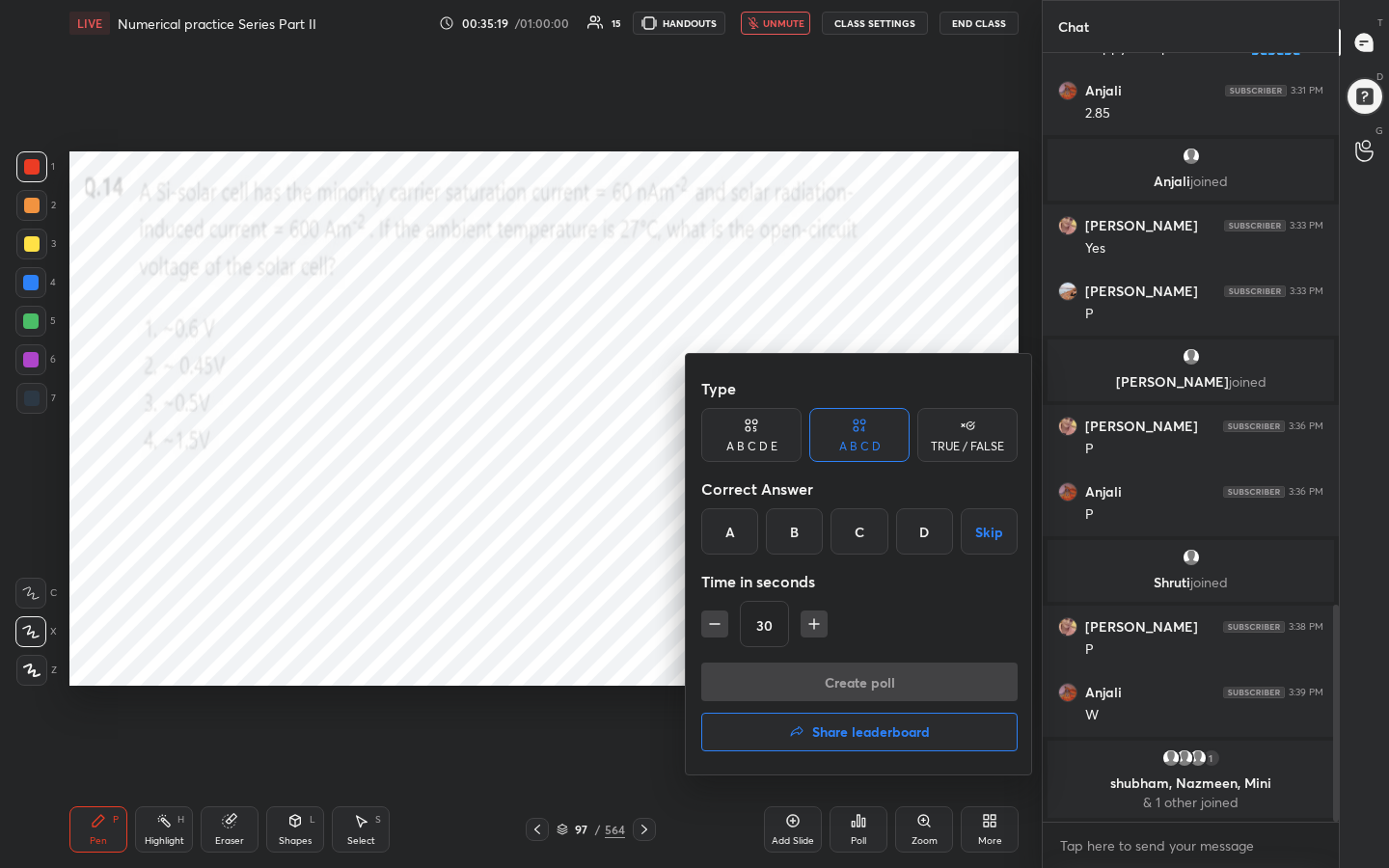 click on "A" at bounding box center [729, 531] 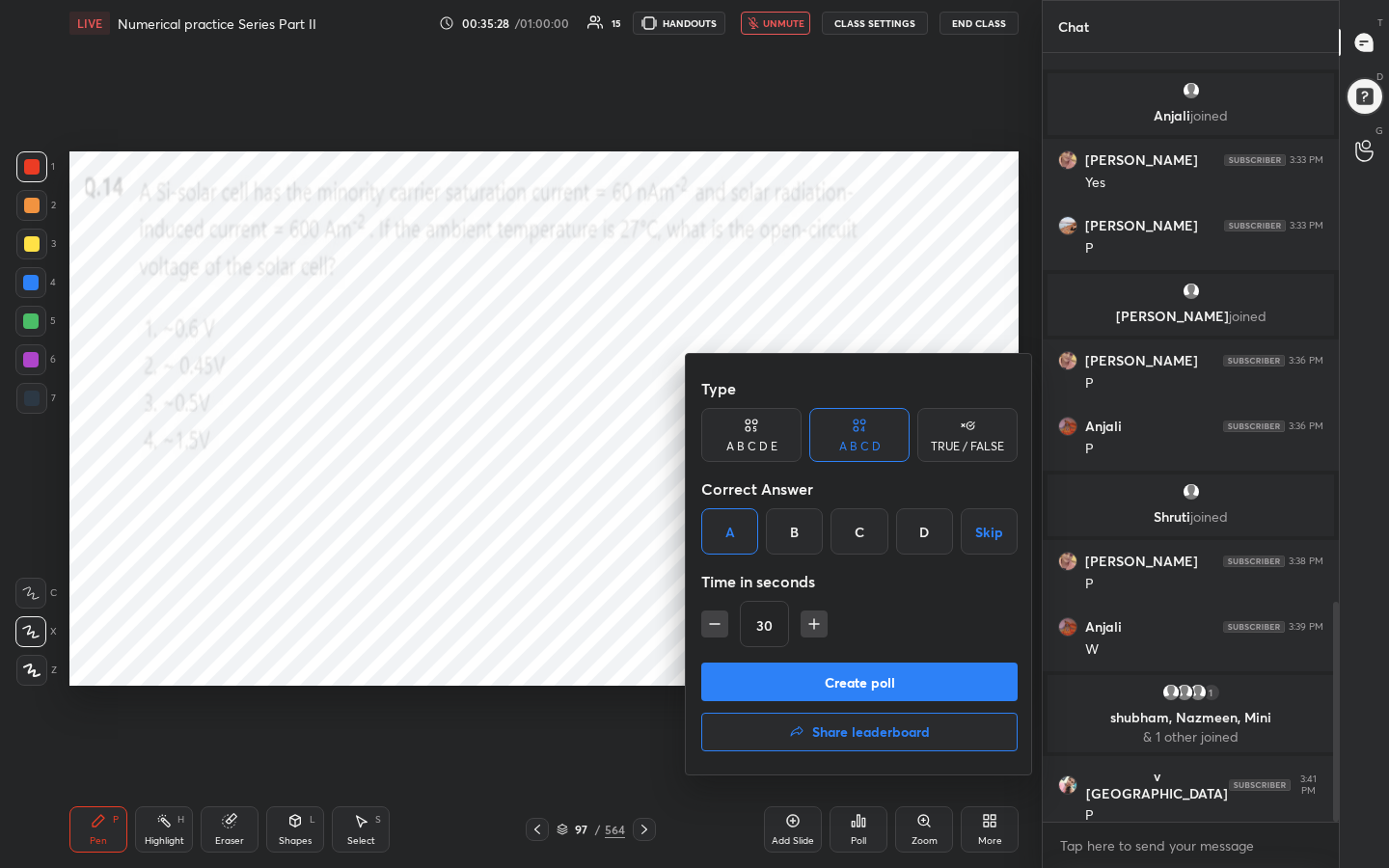 scroll, scrollTop: 1912, scrollLeft: 0, axis: vertical 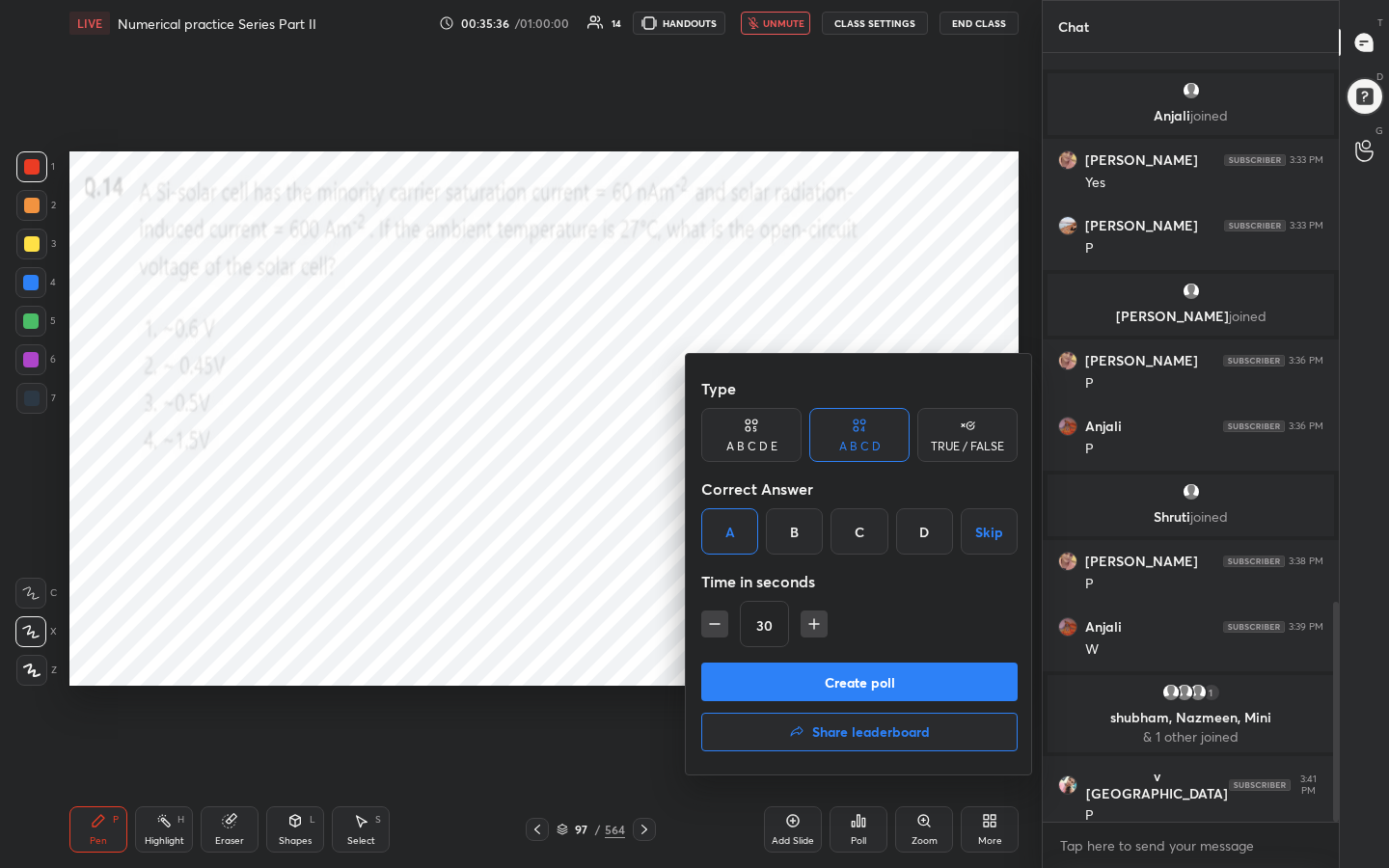 click on "Create poll" at bounding box center [859, 682] 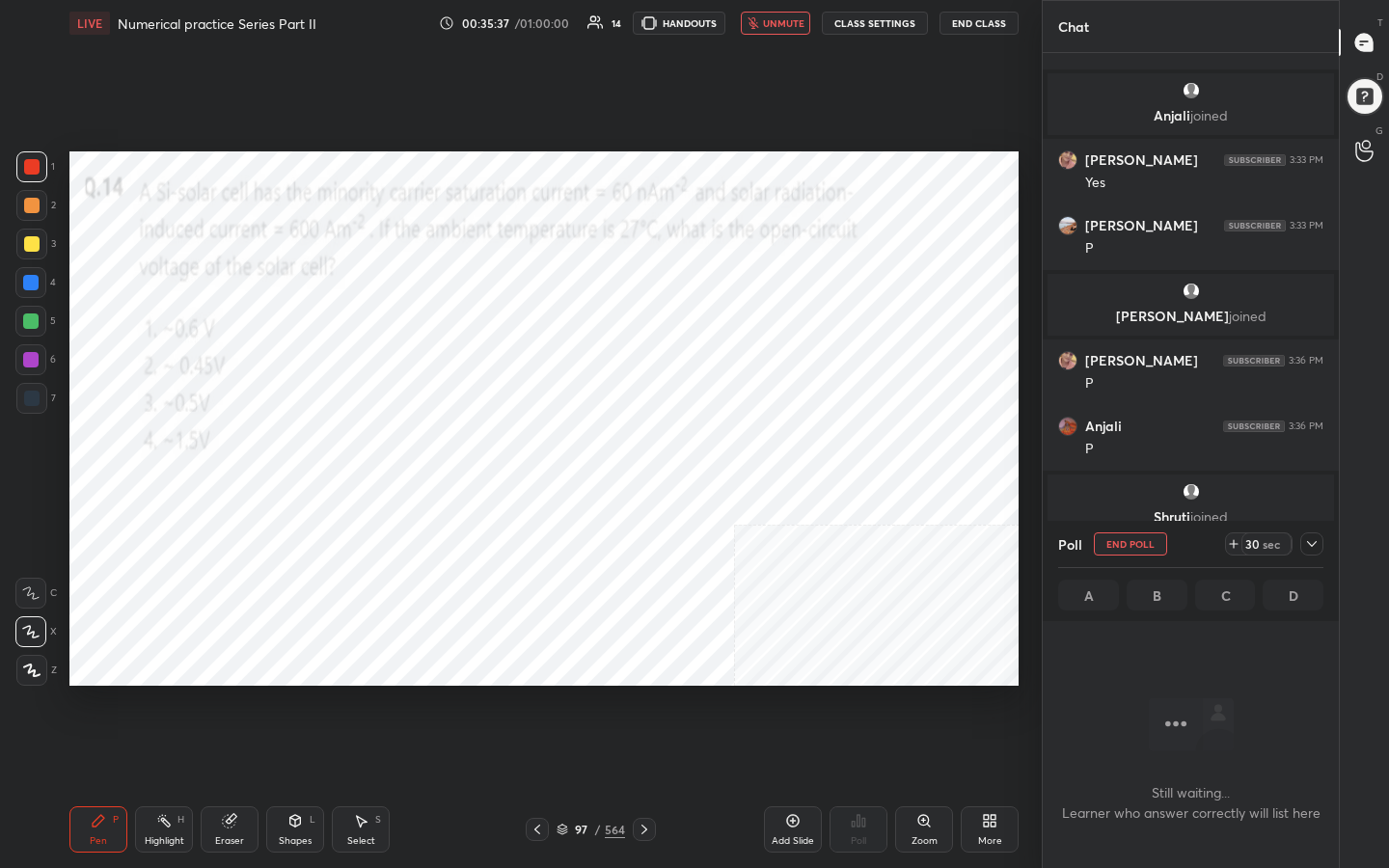 scroll, scrollTop: 502, scrollLeft: 290, axis: both 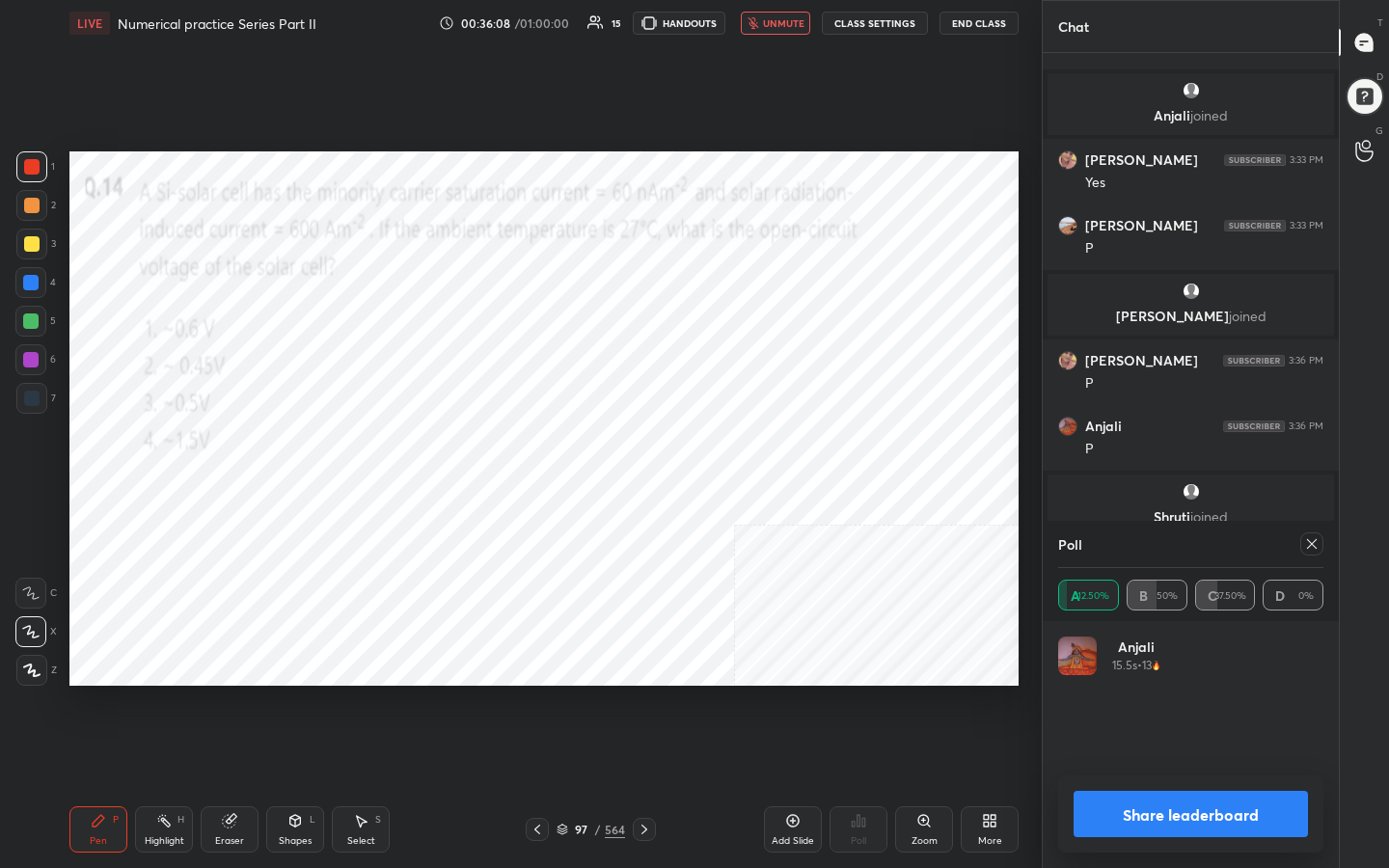click 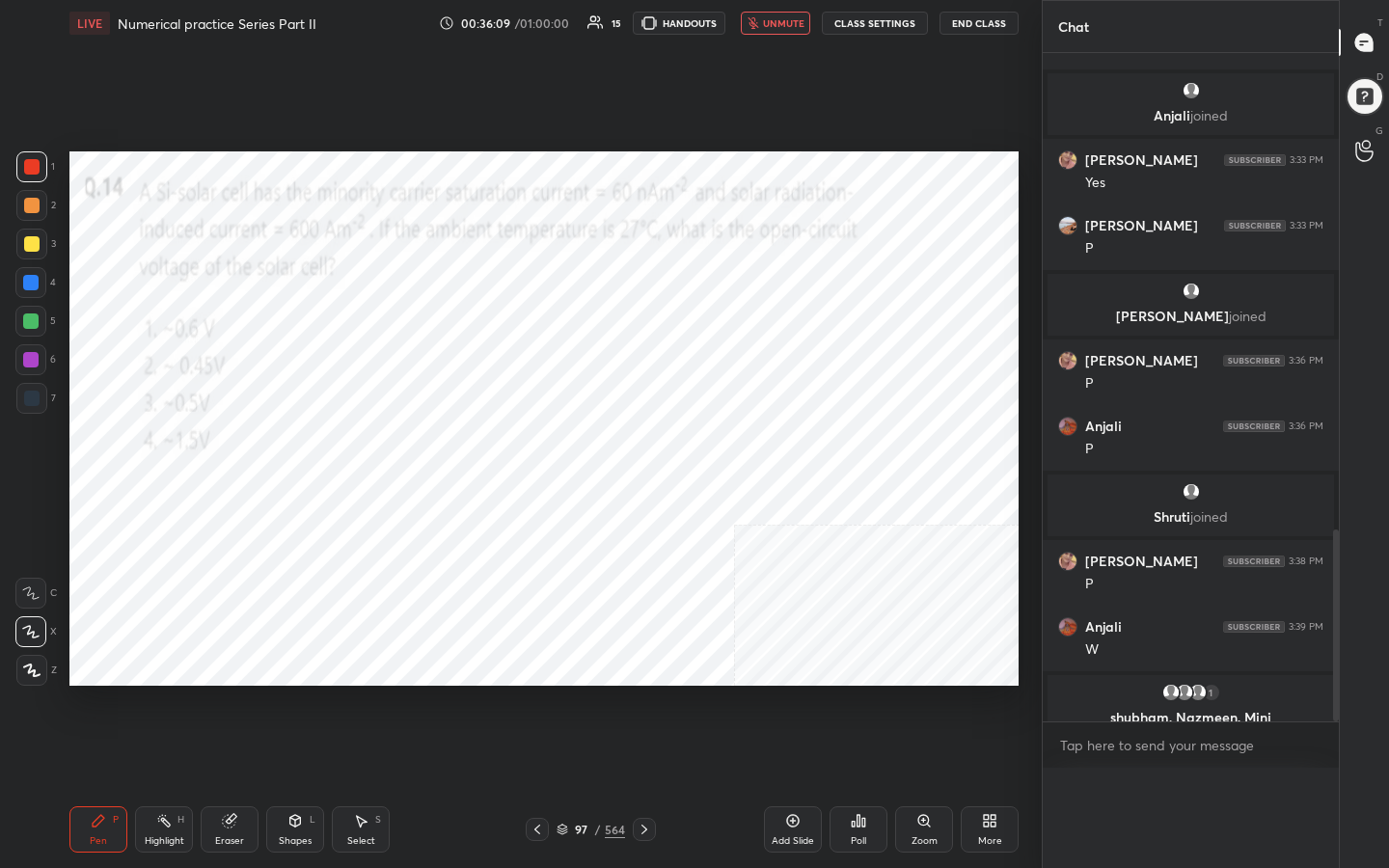 scroll, scrollTop: 0, scrollLeft: 0, axis: both 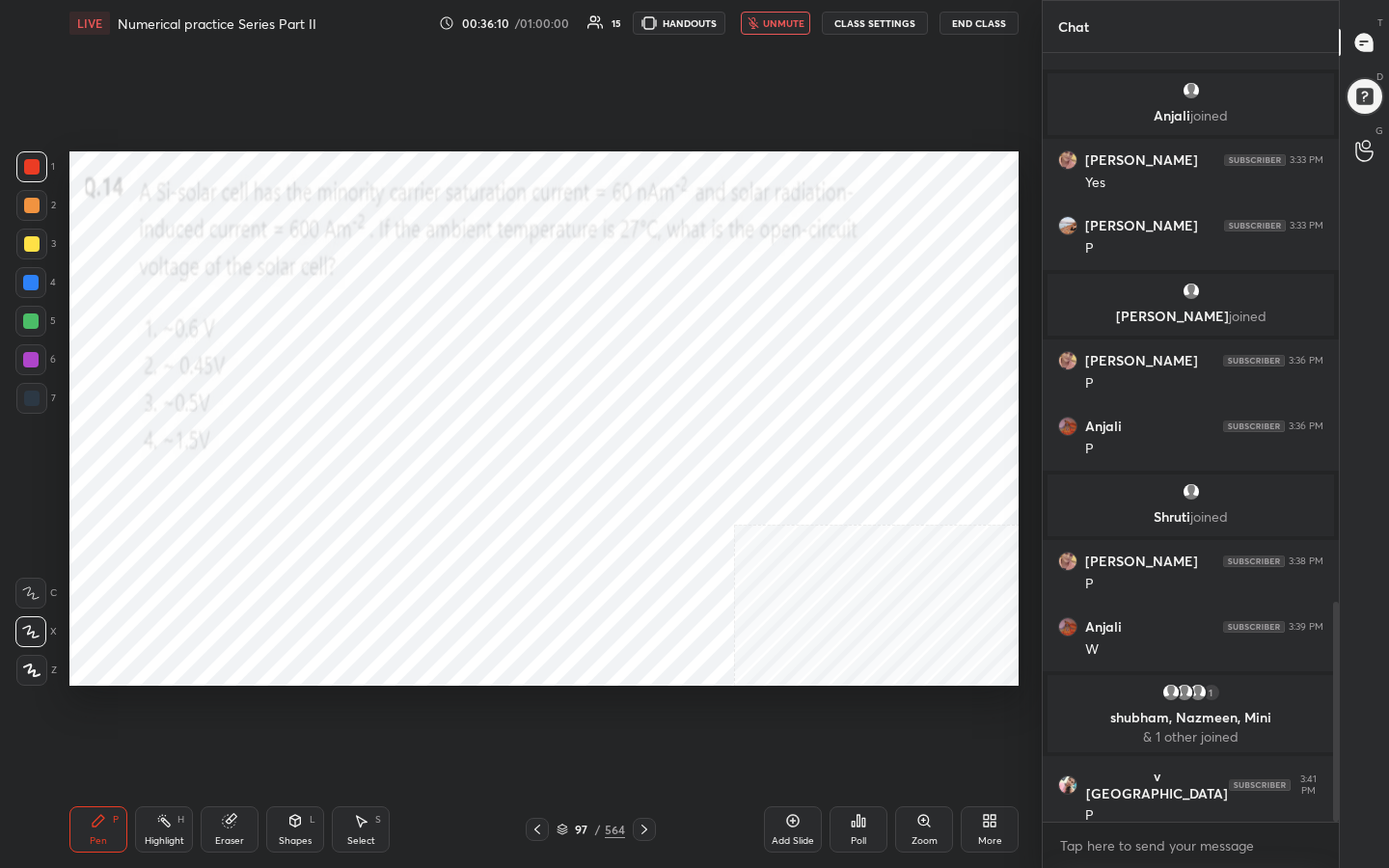 click on "unmute" at bounding box center [776, 23] 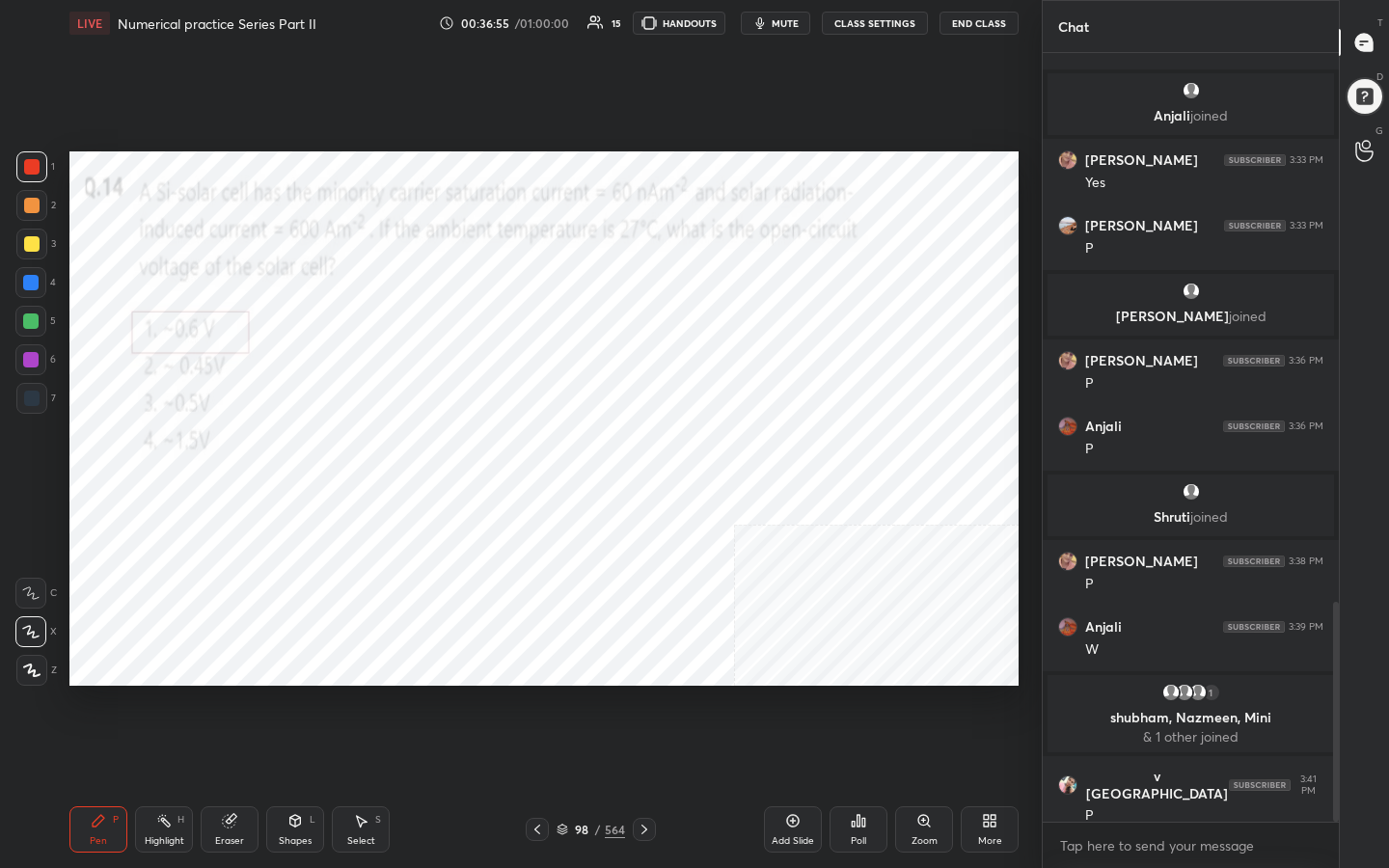 drag, startPoint x: 236, startPoint y: 827, endPoint x: 253, endPoint y: 734, distance: 94.540996 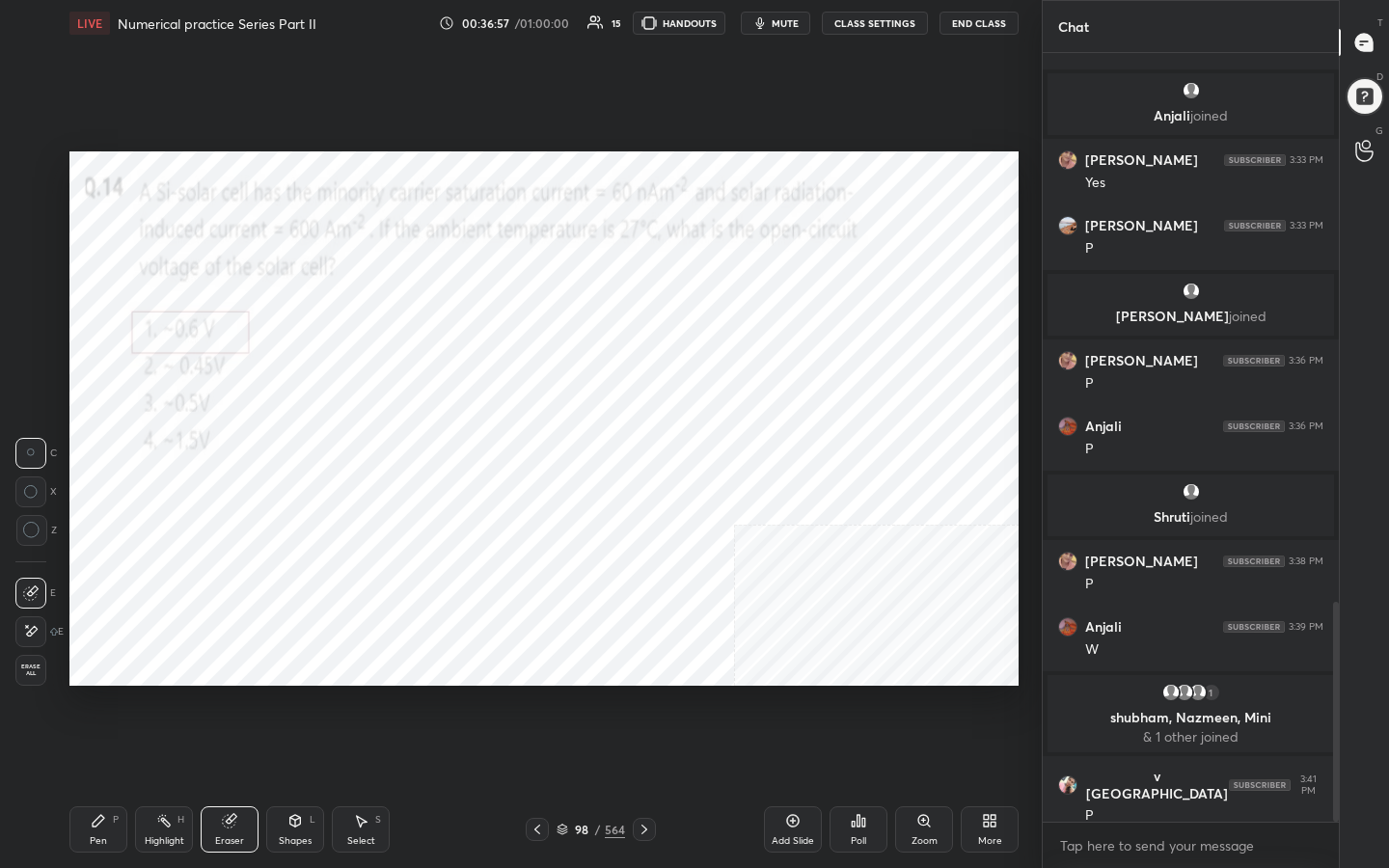 drag, startPoint x: 99, startPoint y: 839, endPoint x: 101, endPoint y: 796, distance: 43.046487 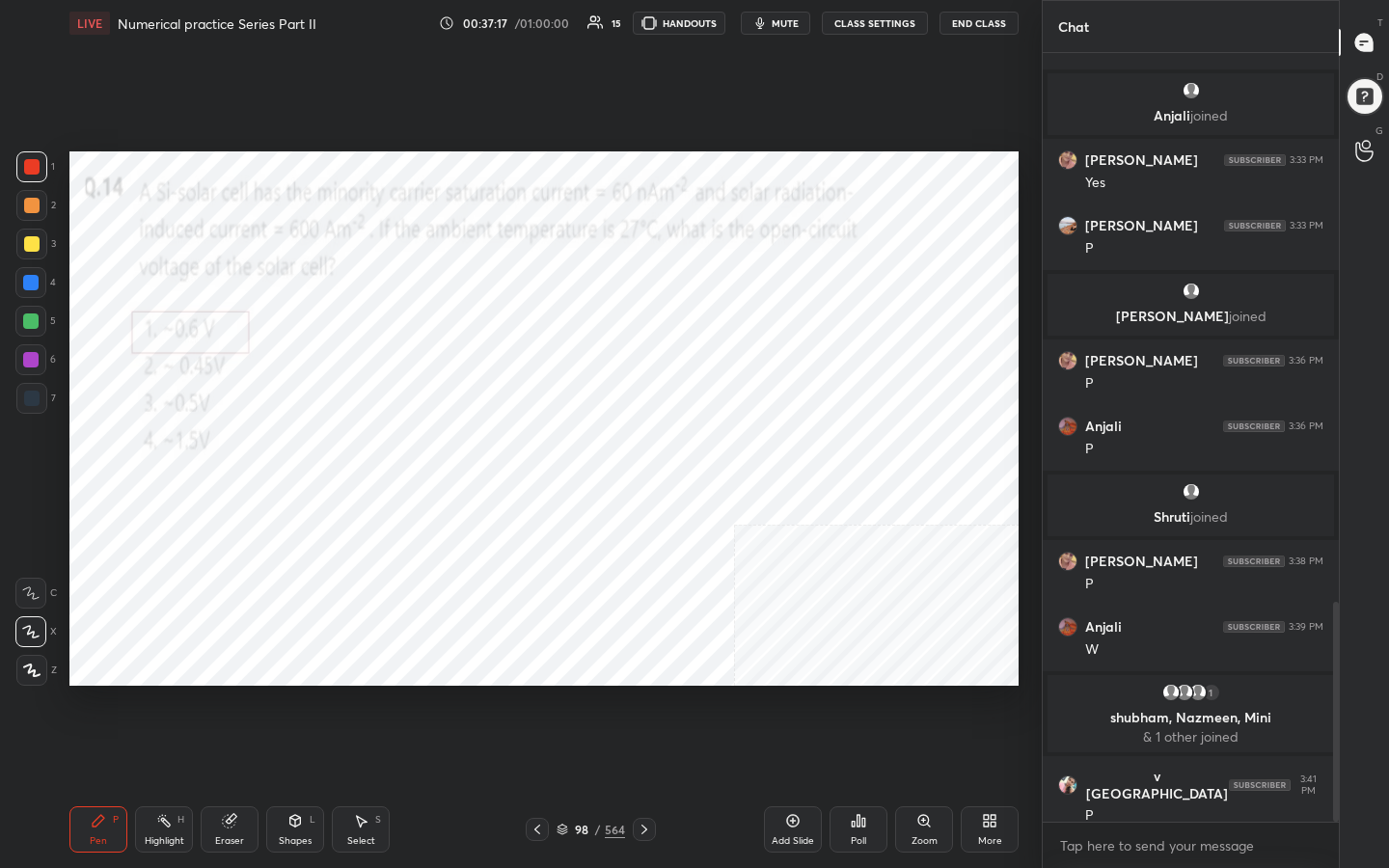 click 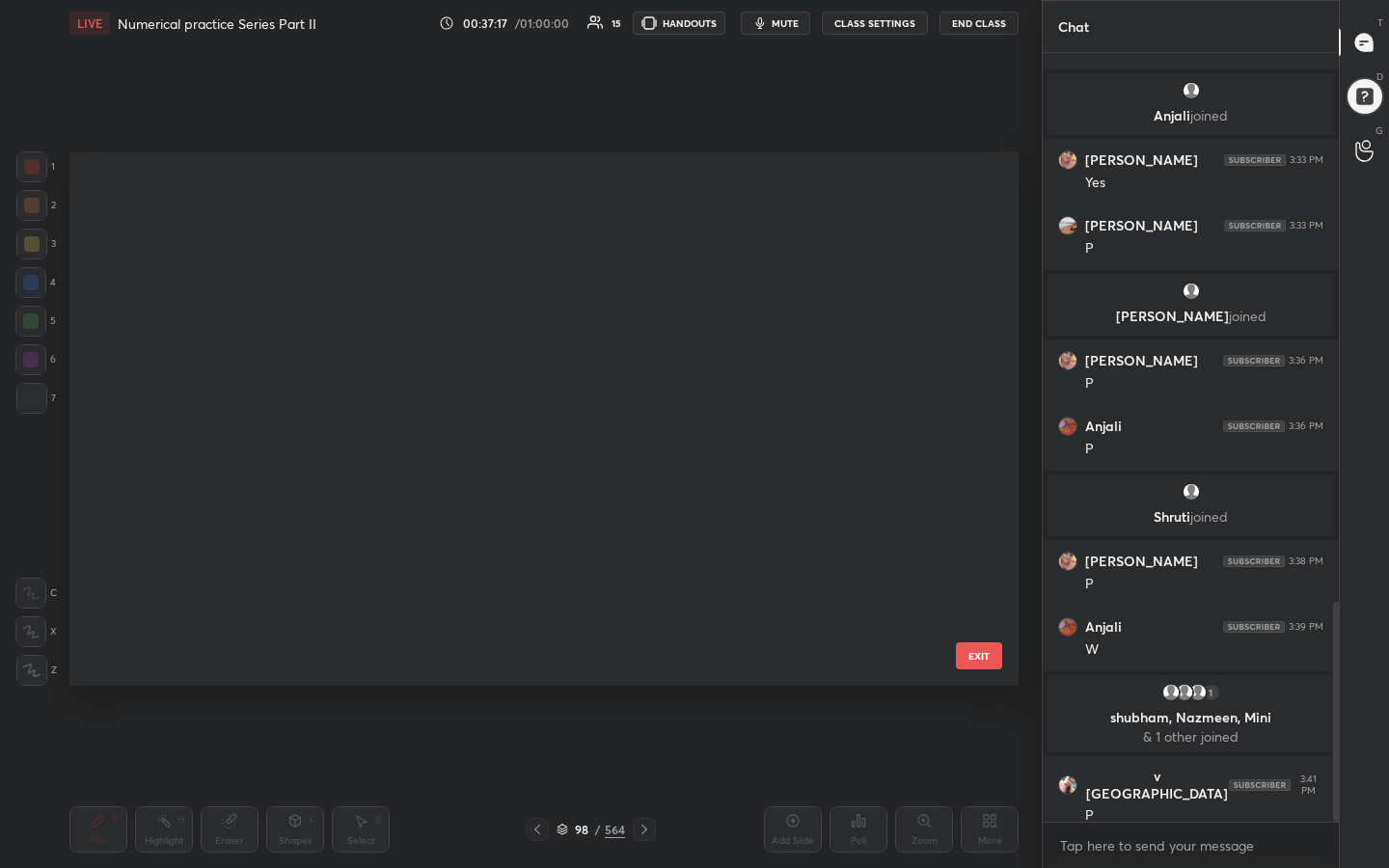 scroll, scrollTop: 4861, scrollLeft: 0, axis: vertical 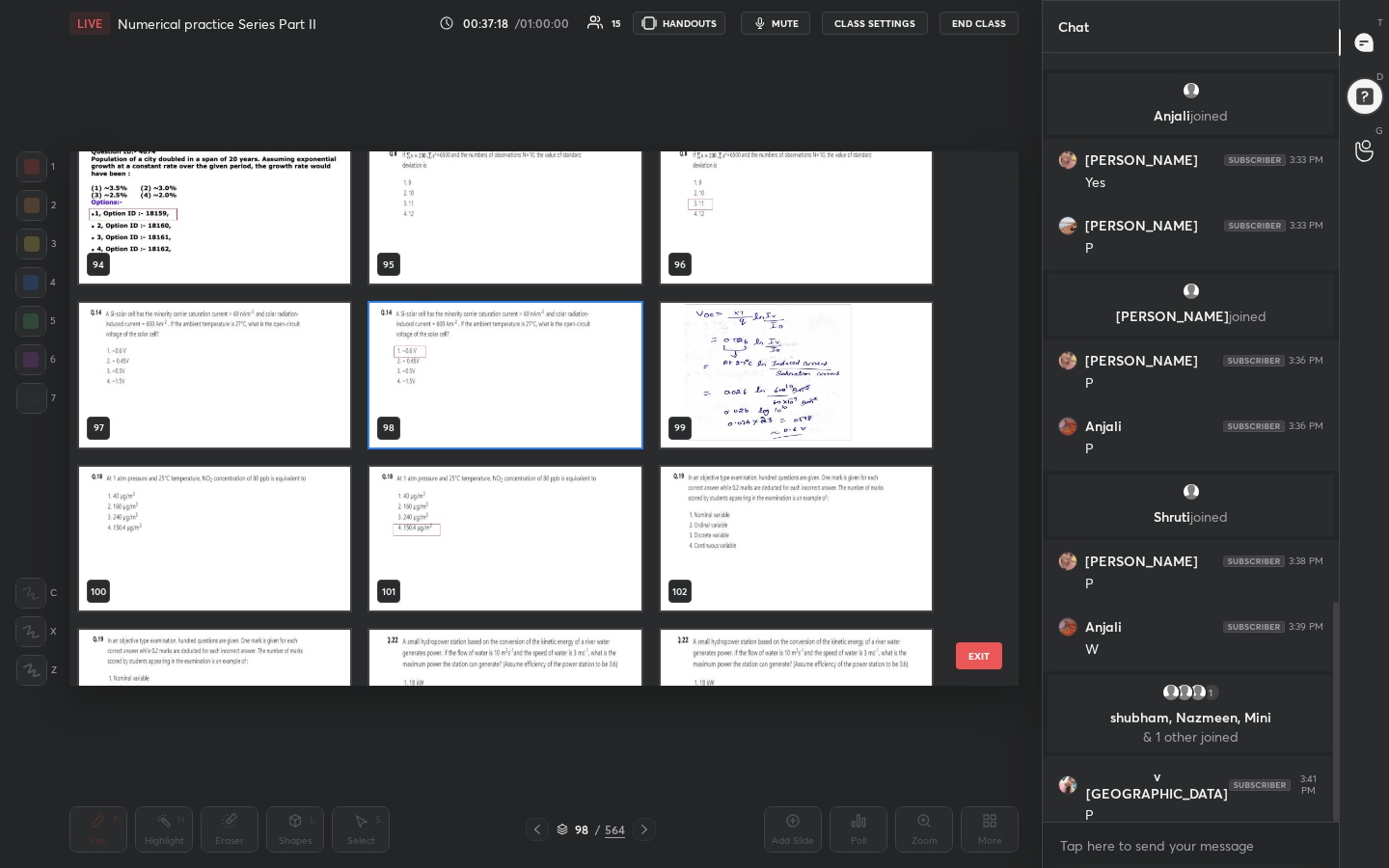 click at bounding box center (214, 539) 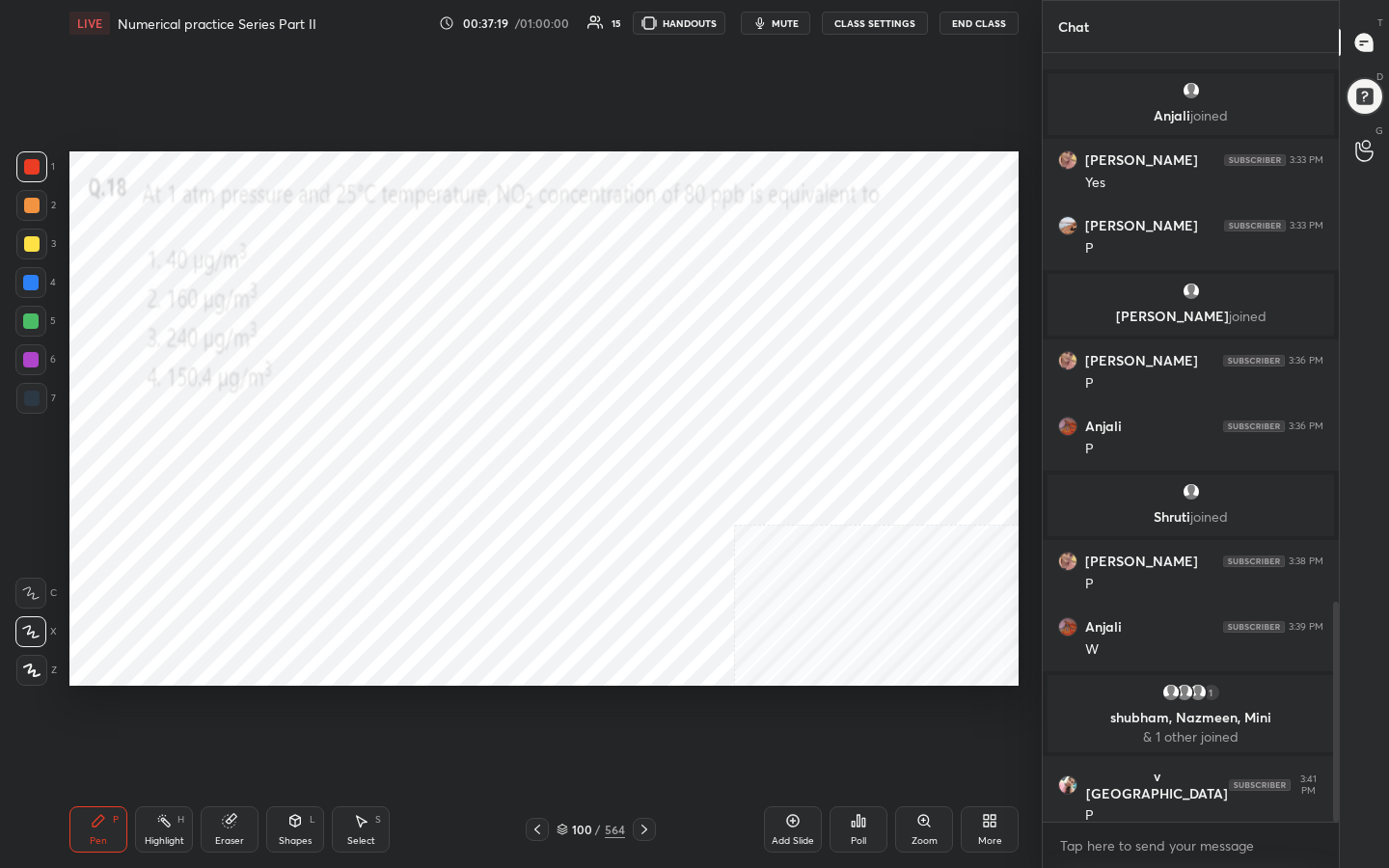 click at bounding box center [214, 539] 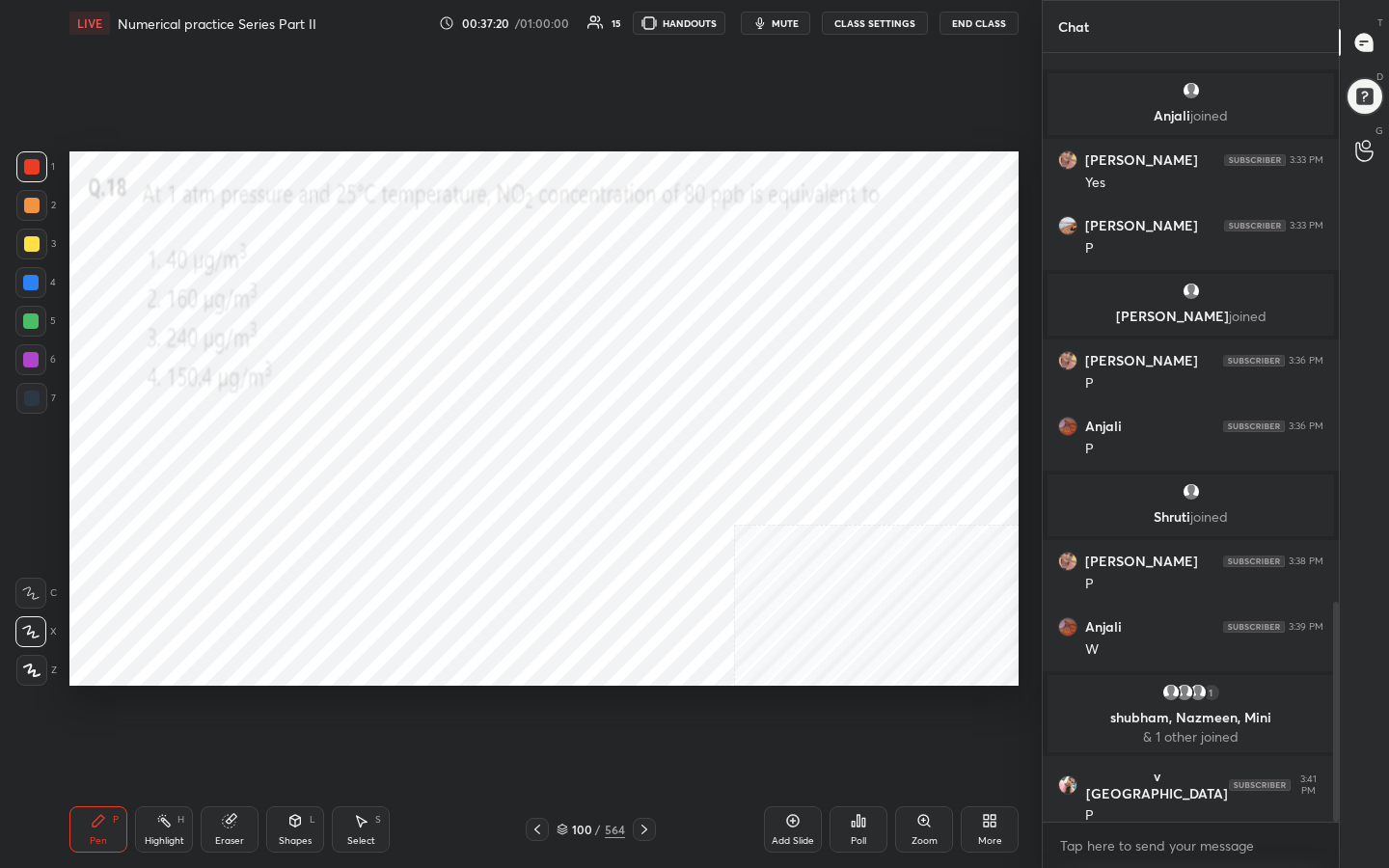 click 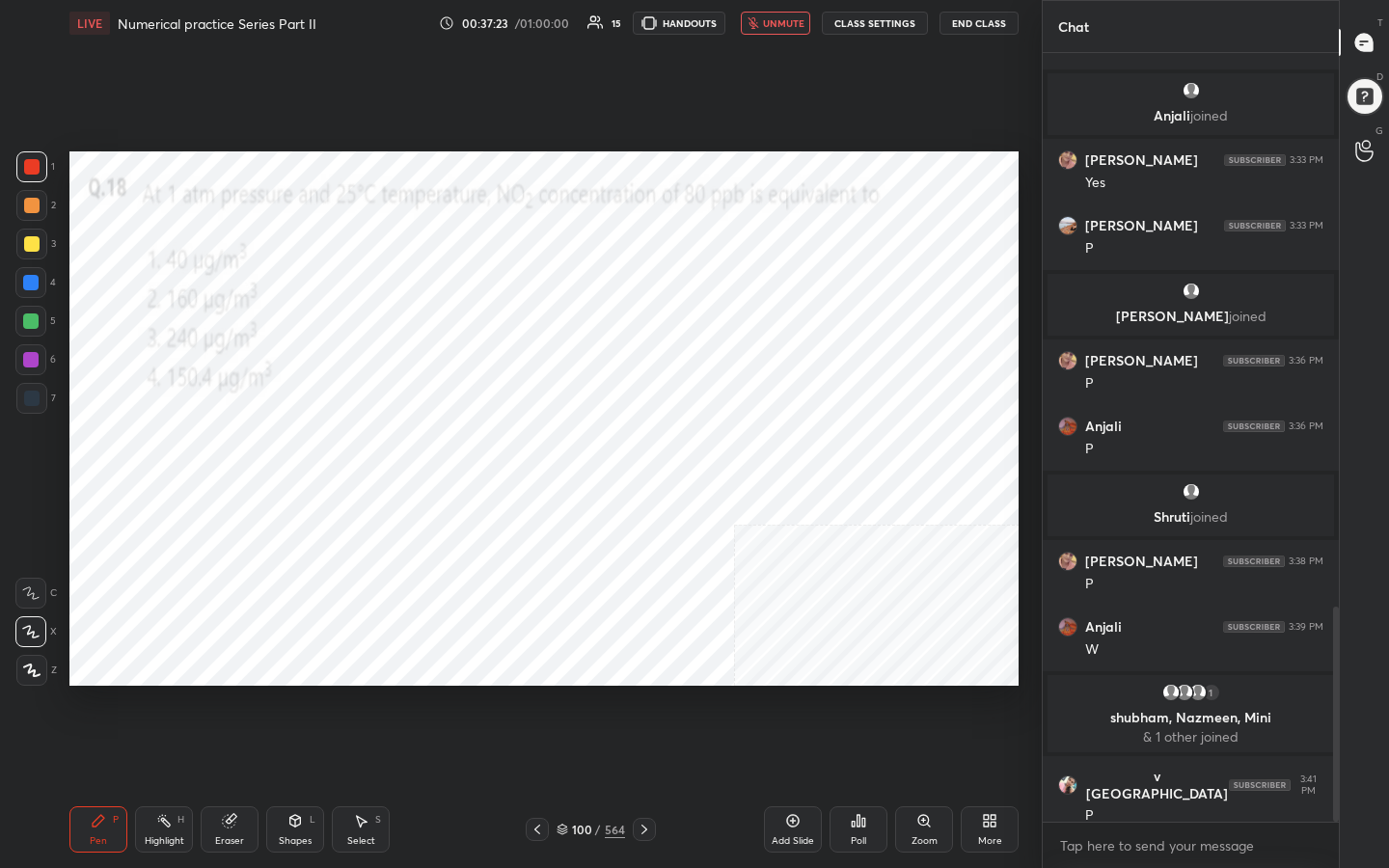 scroll, scrollTop: 1978, scrollLeft: 0, axis: vertical 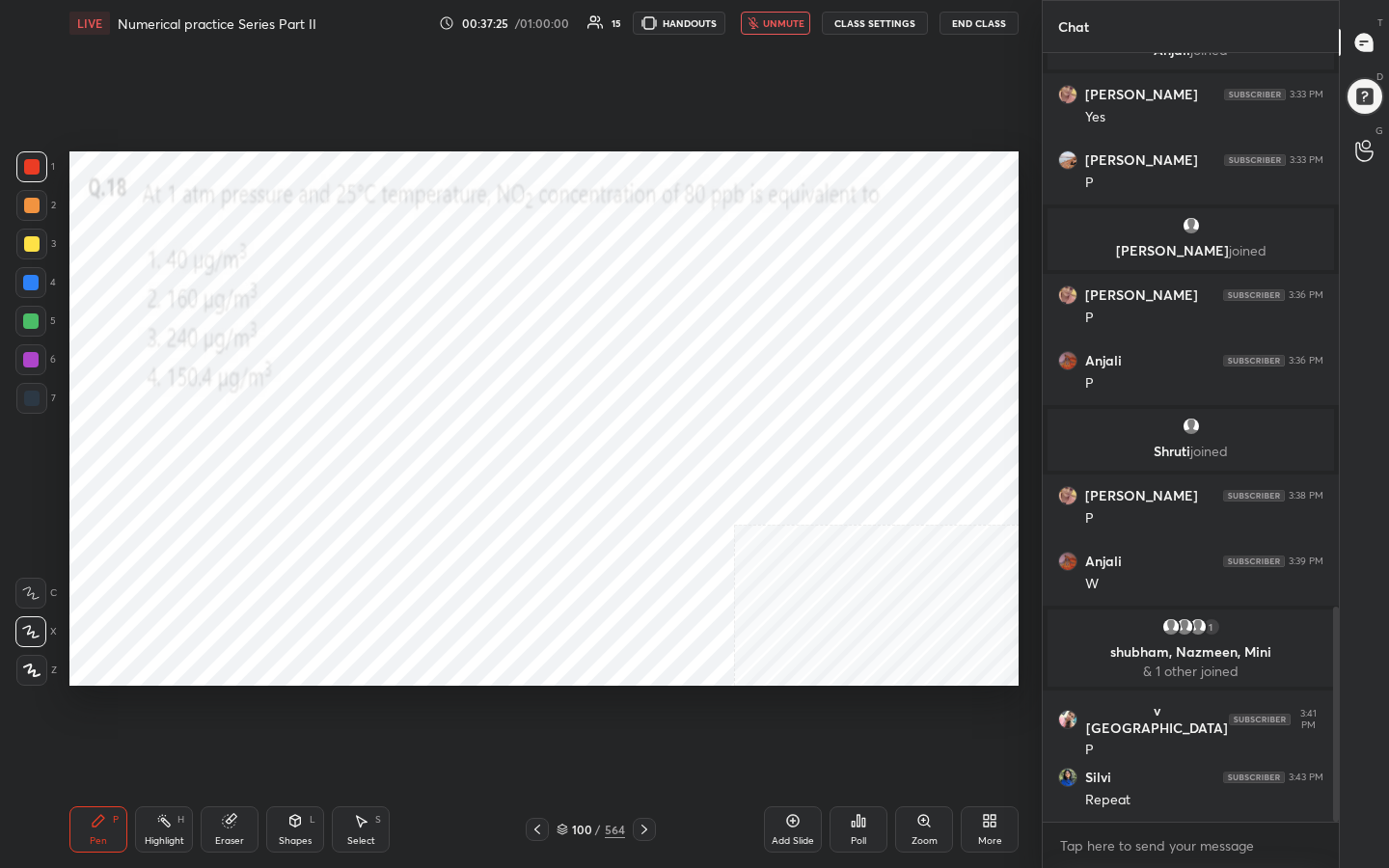click on "unmute" at bounding box center [776, 23] 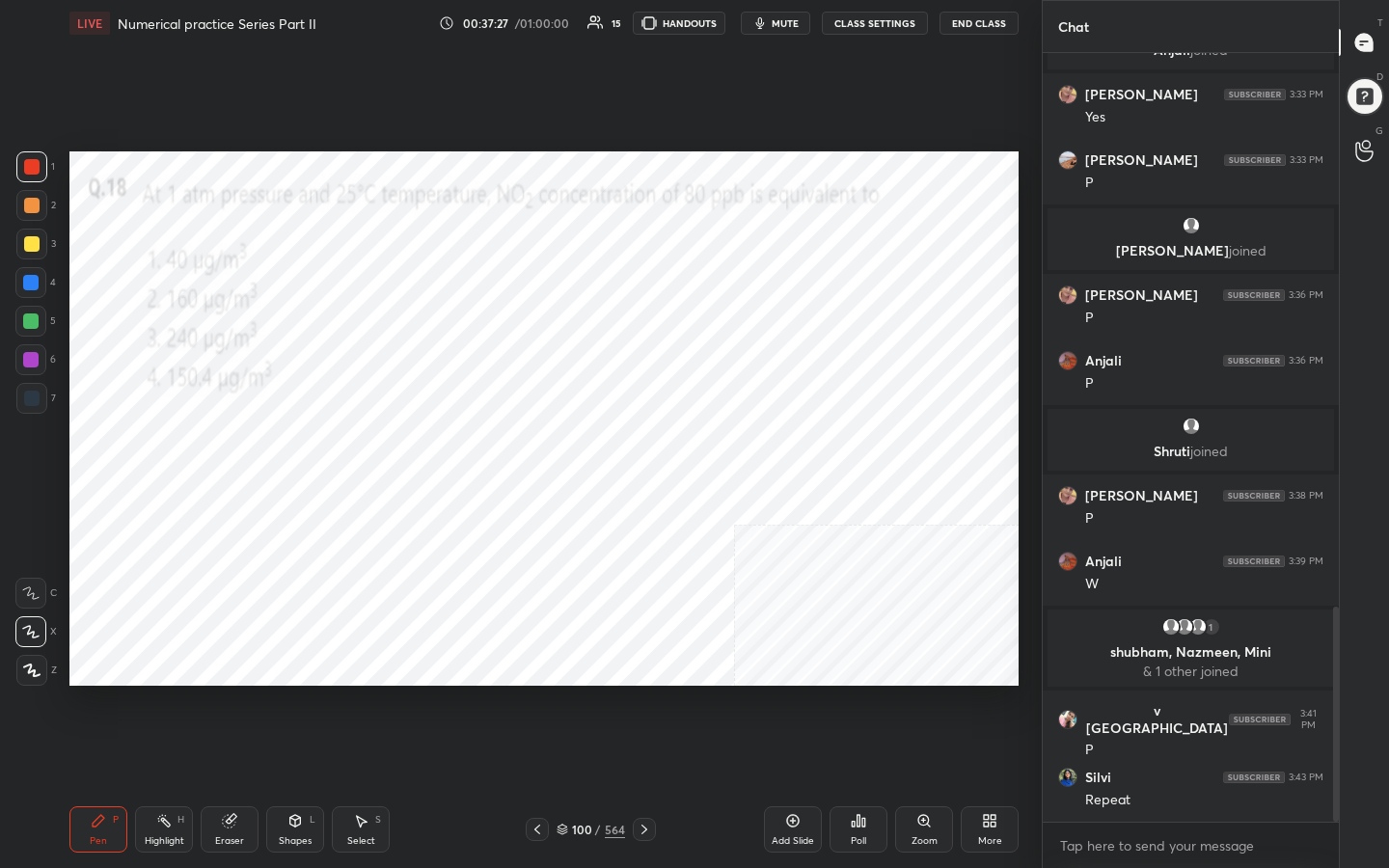 click 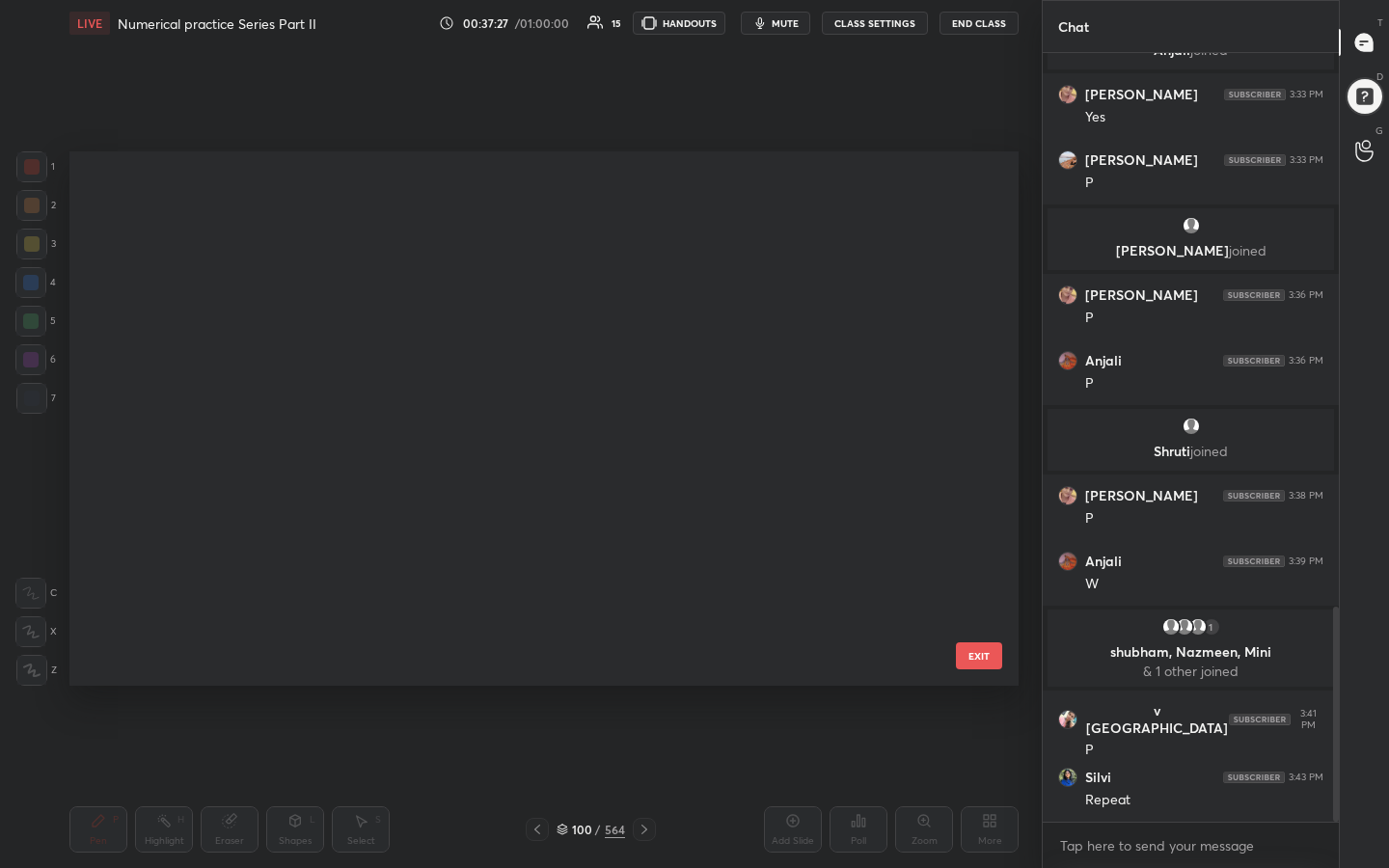 scroll, scrollTop: 5024, scrollLeft: 0, axis: vertical 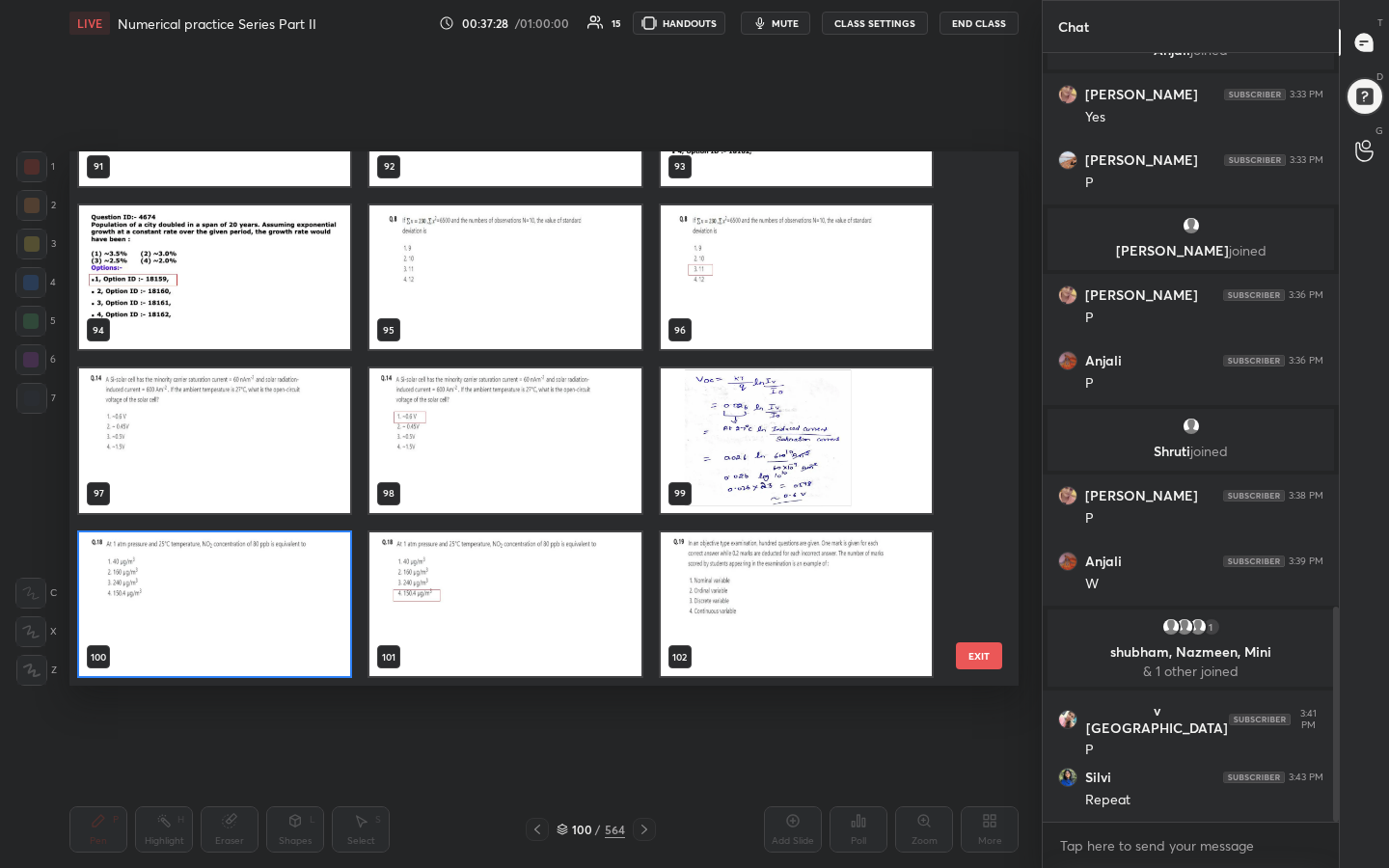 click at bounding box center [504, 441] 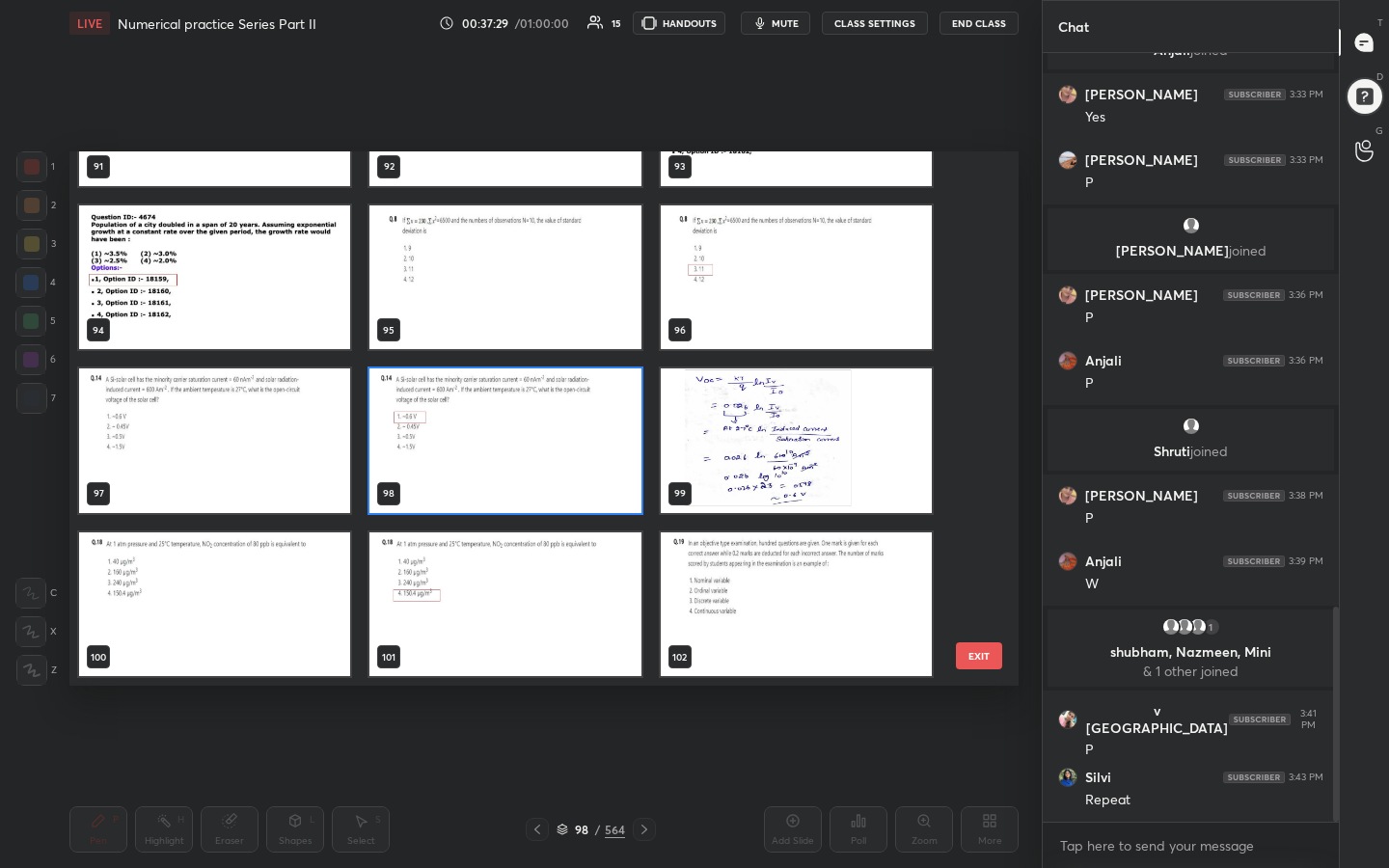 click at bounding box center [504, 441] 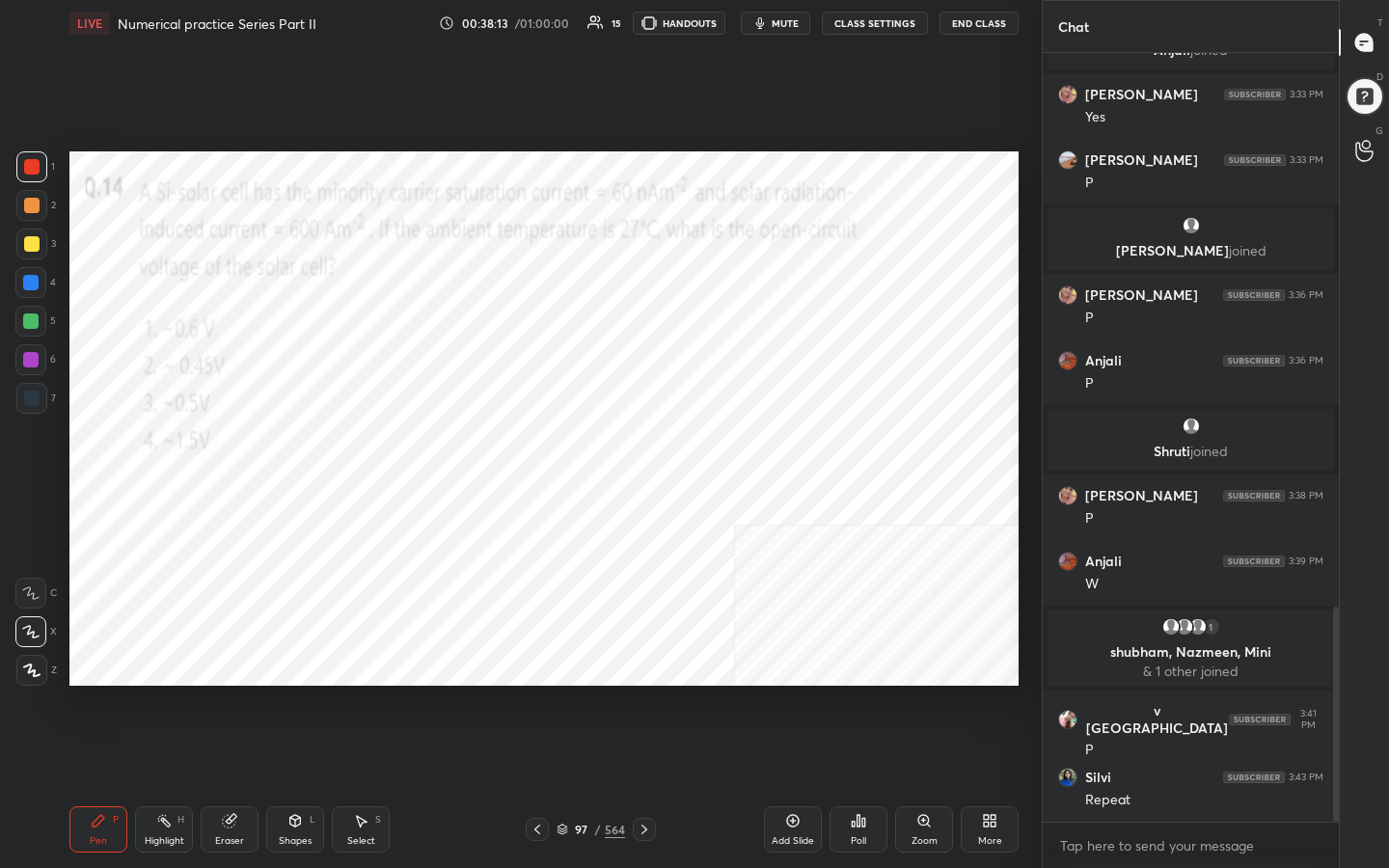scroll, scrollTop: 2044, scrollLeft: 0, axis: vertical 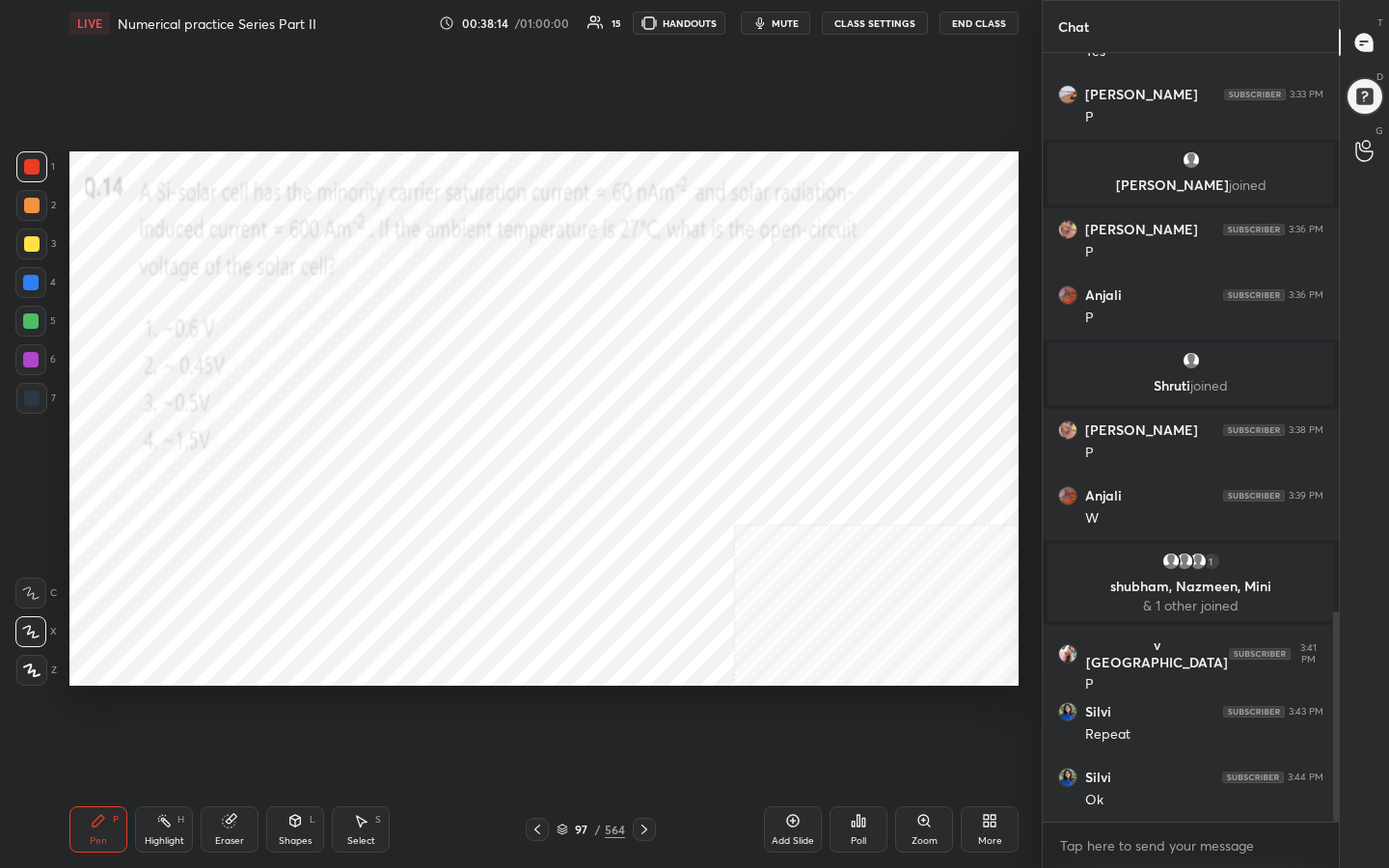 click on "mute" at bounding box center (776, 23) 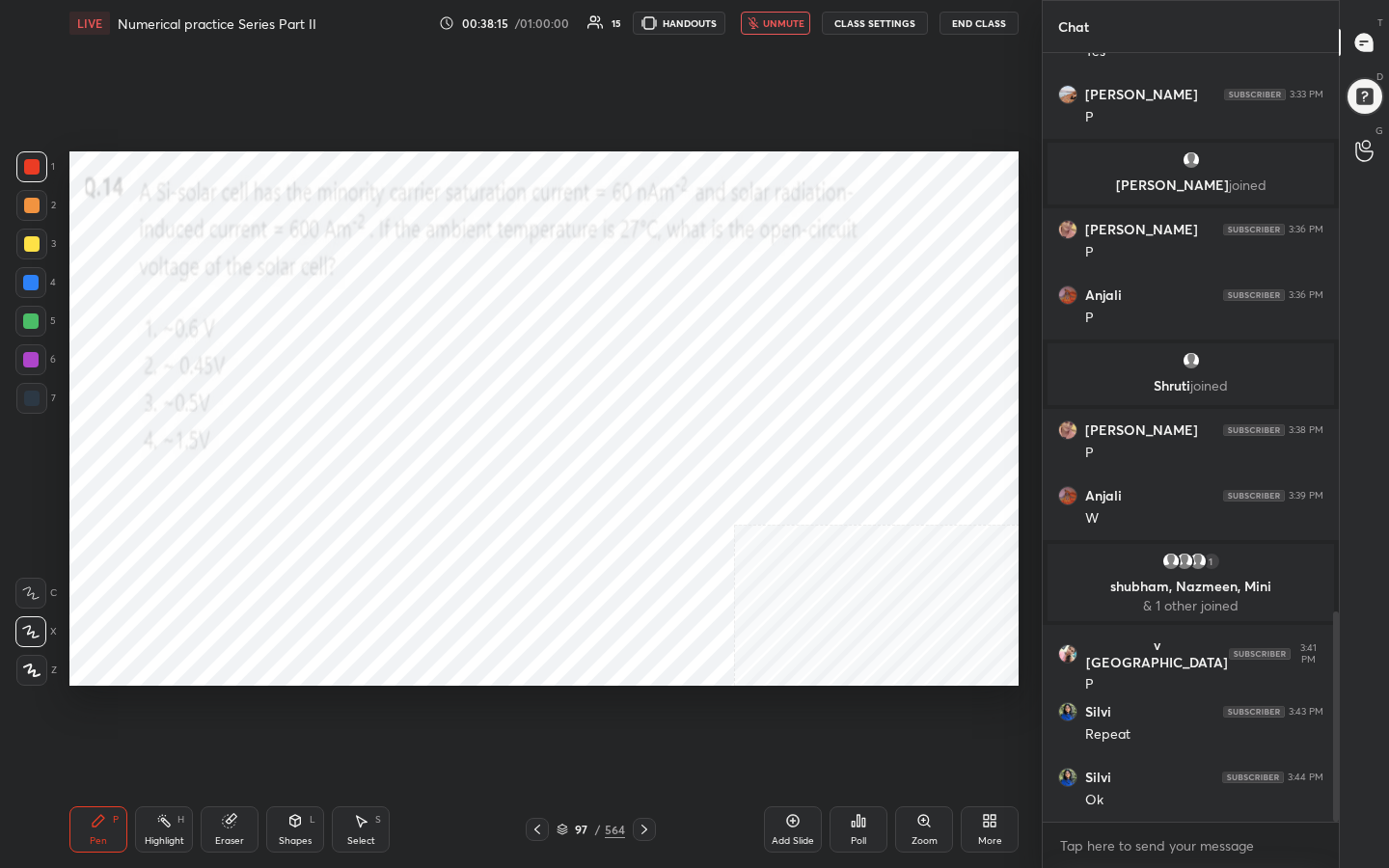click on "97" at bounding box center [582, 829] 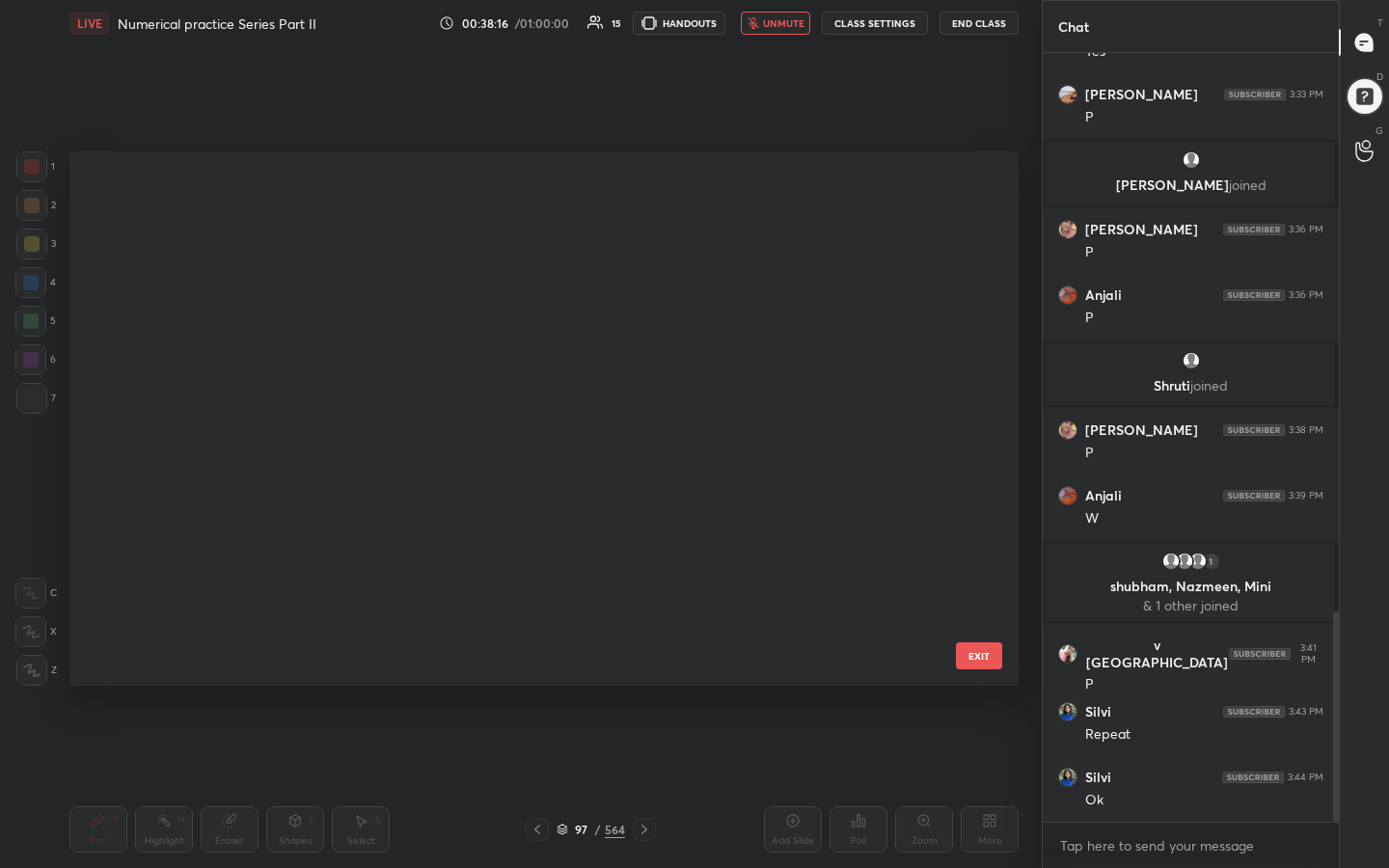 scroll, scrollTop: 4861, scrollLeft: 0, axis: vertical 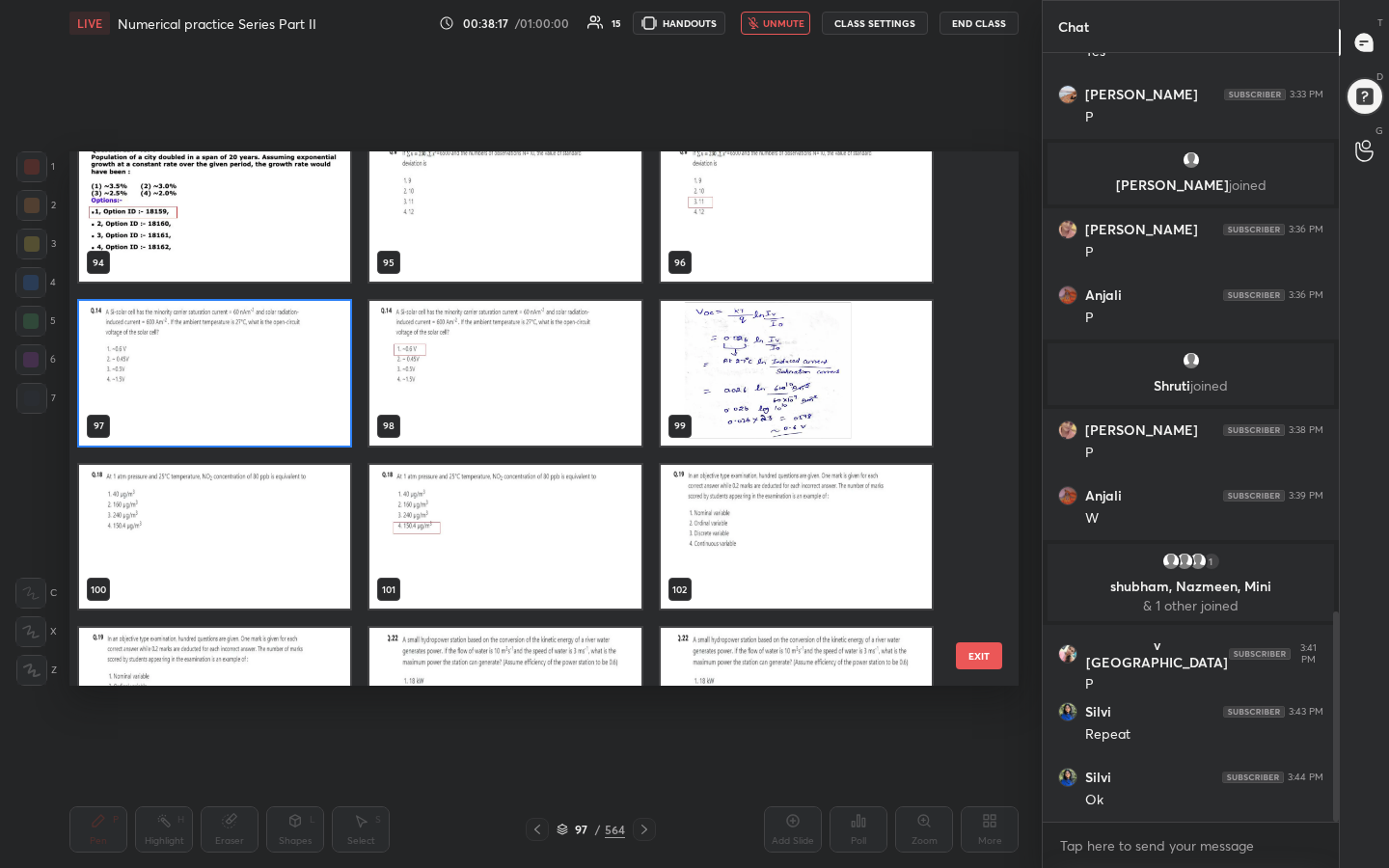 click at bounding box center (214, 537) 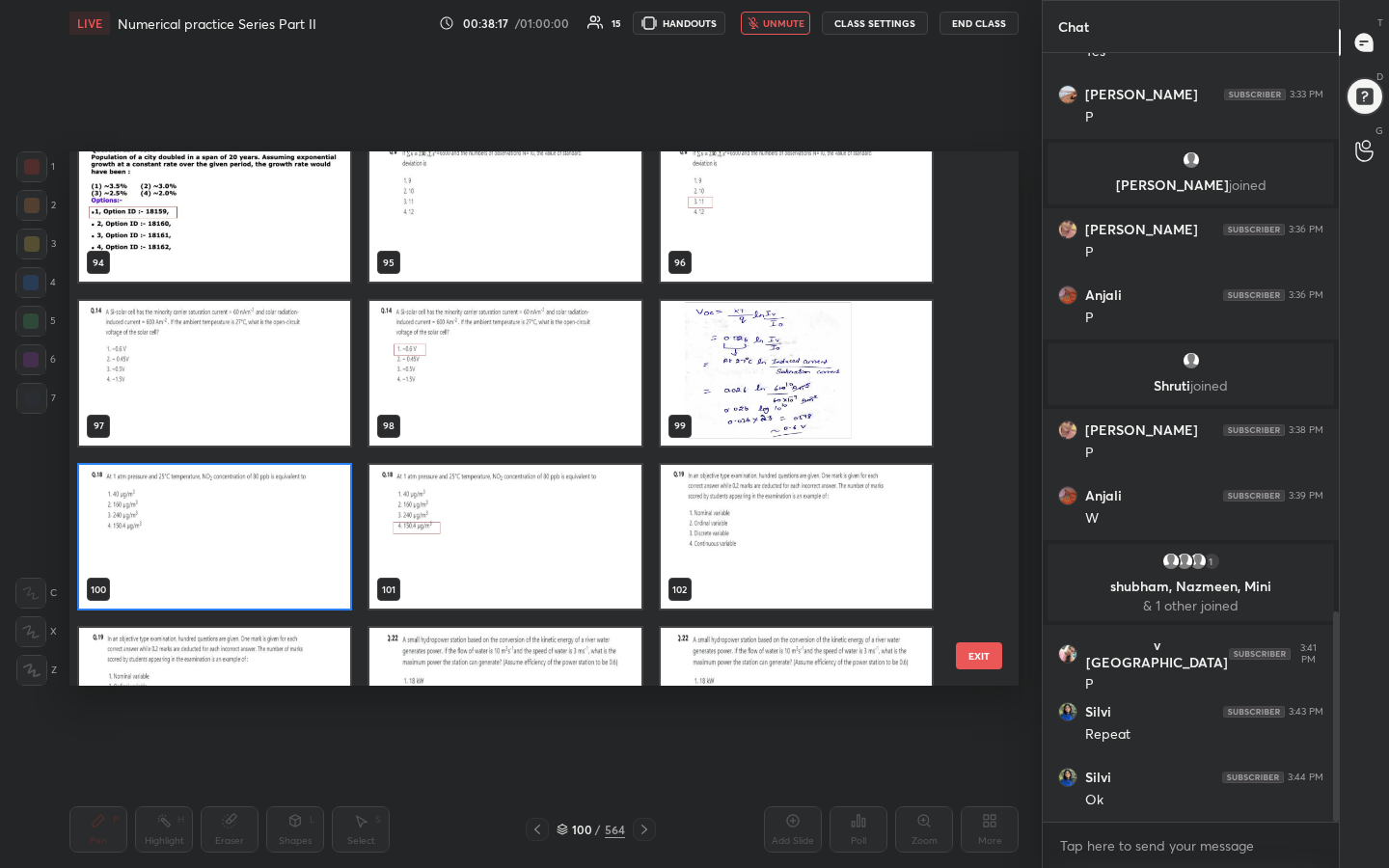 click at bounding box center [214, 537] 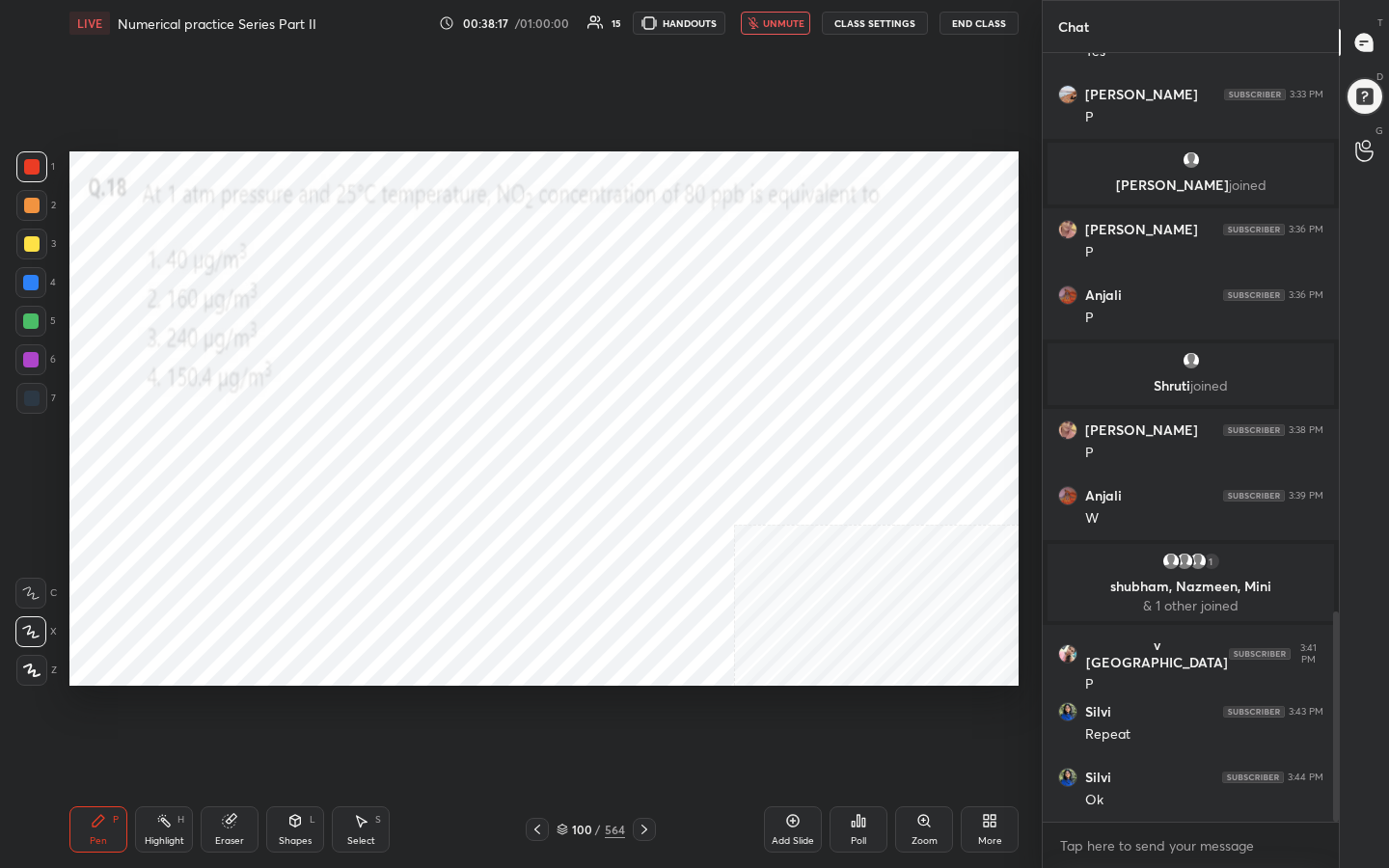 click at bounding box center [214, 537] 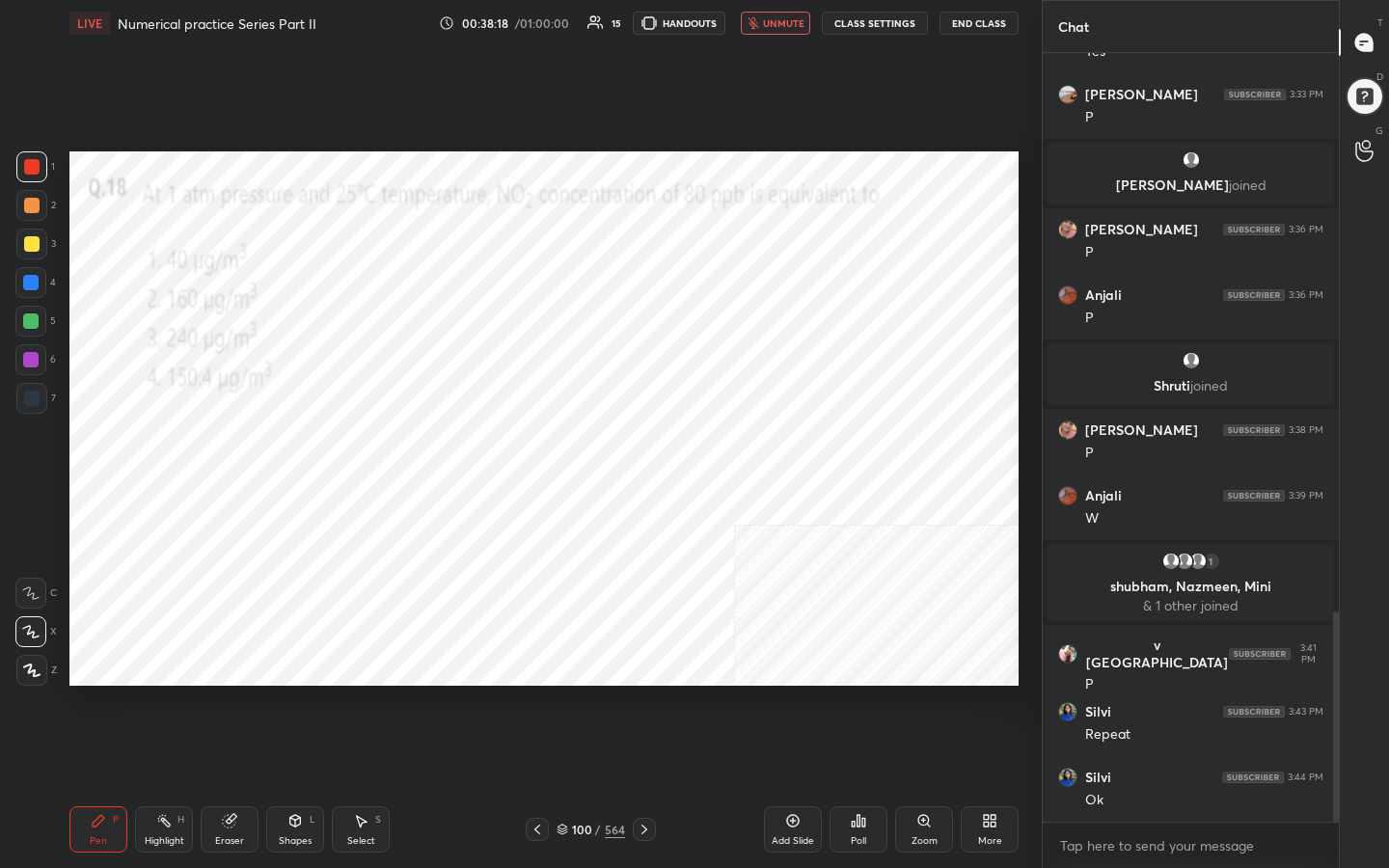 click on "unmute" at bounding box center (776, 23) 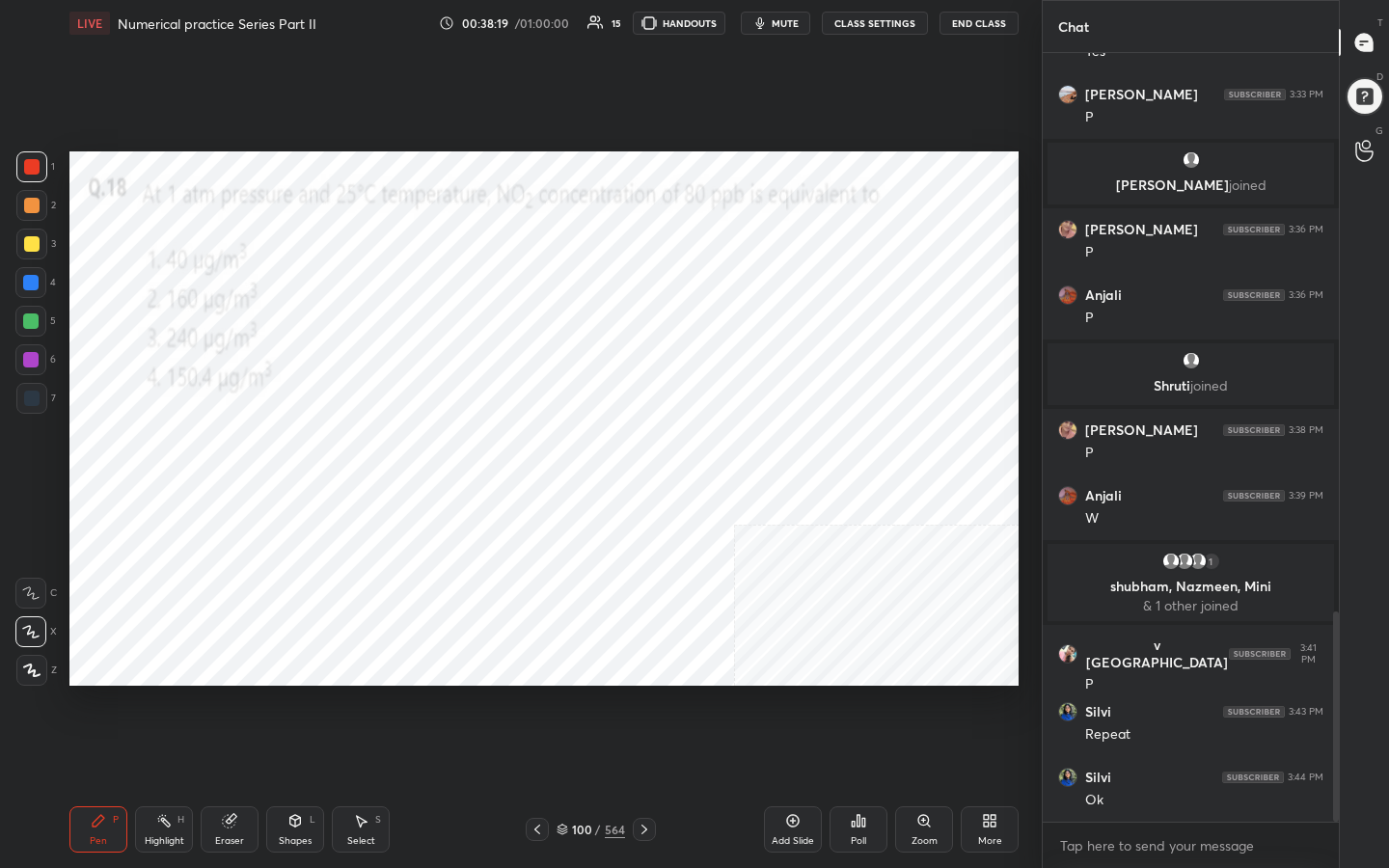 click 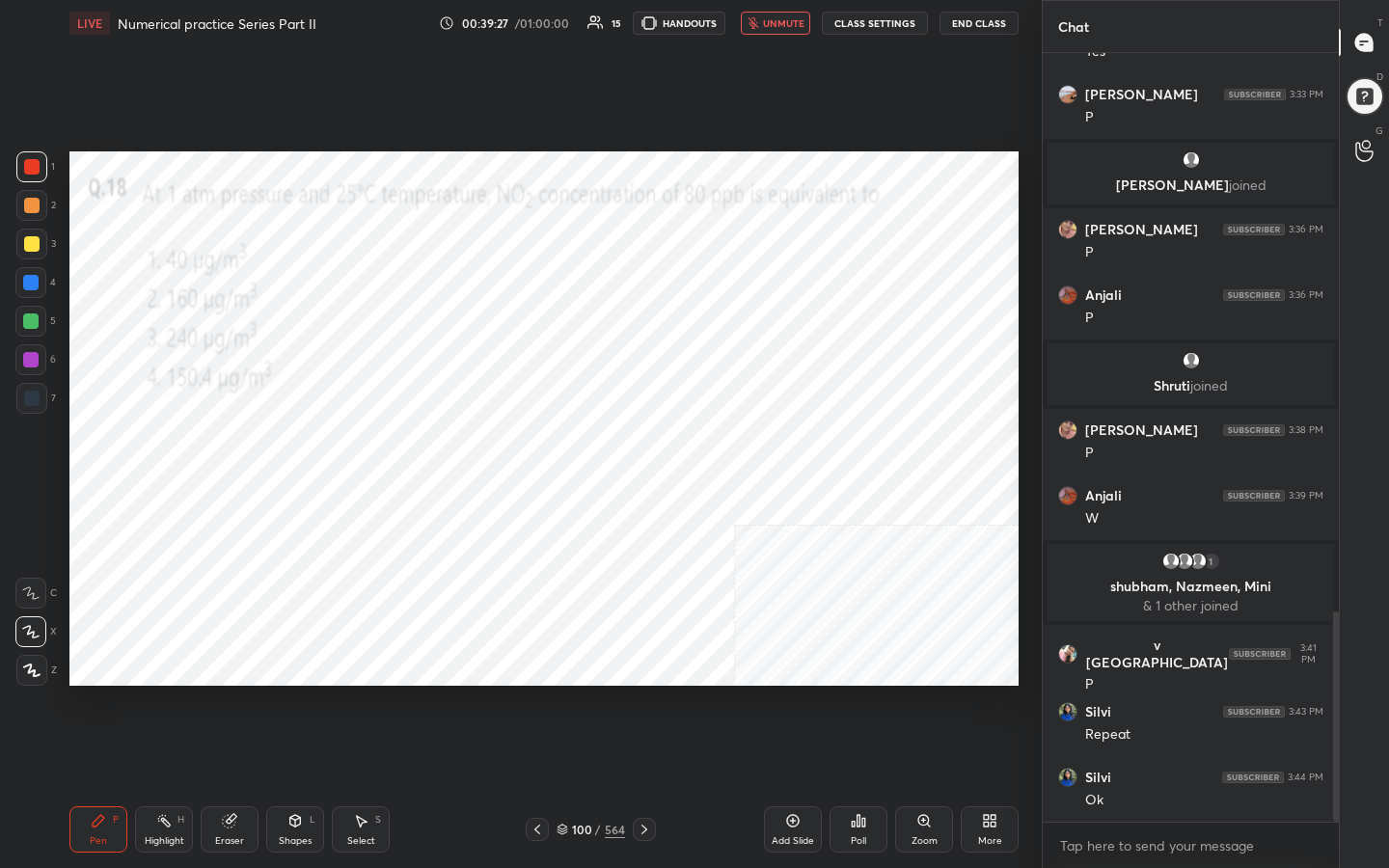 click on "unmute" at bounding box center [776, 23] 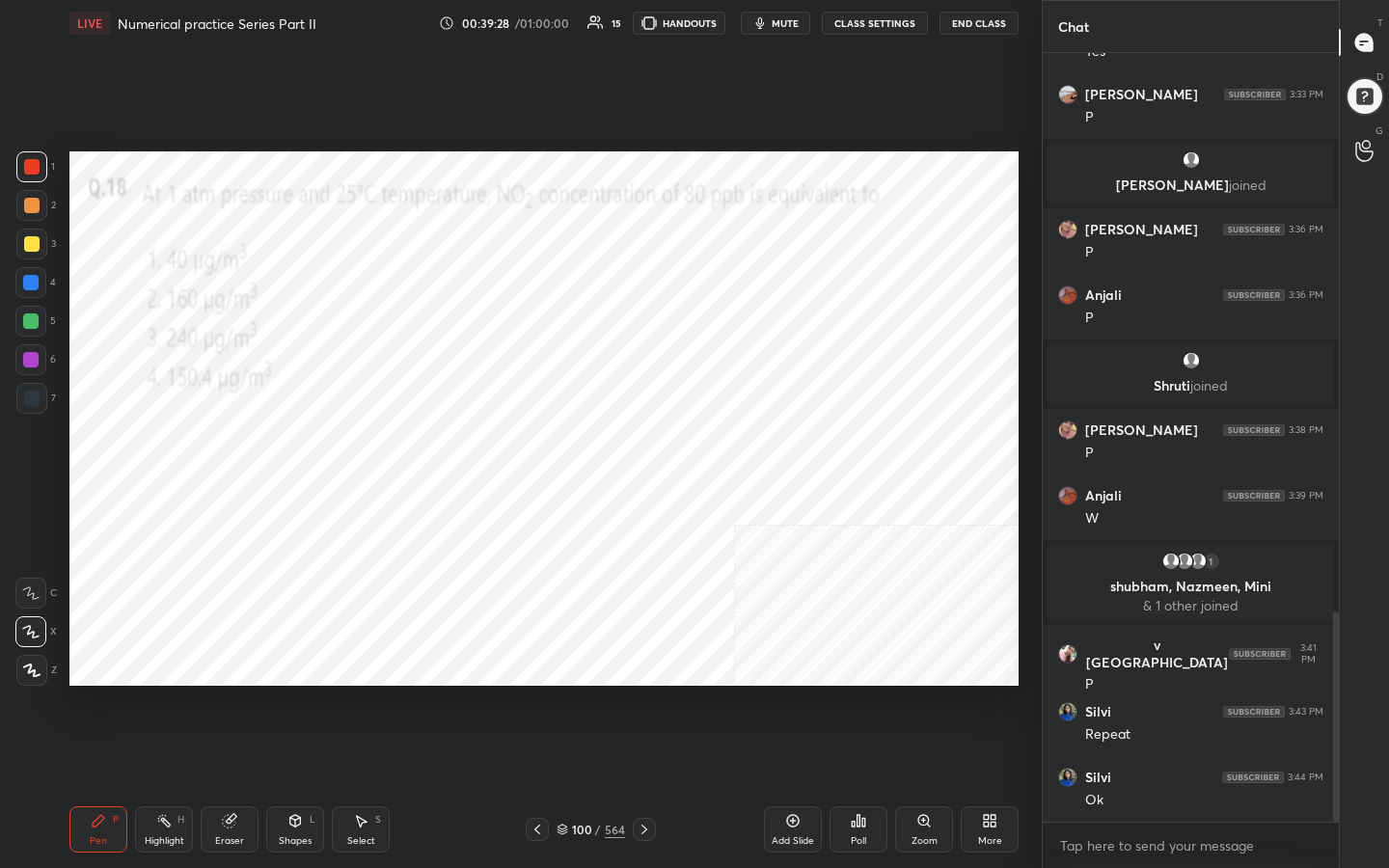 click on "mute" at bounding box center (776, 23) 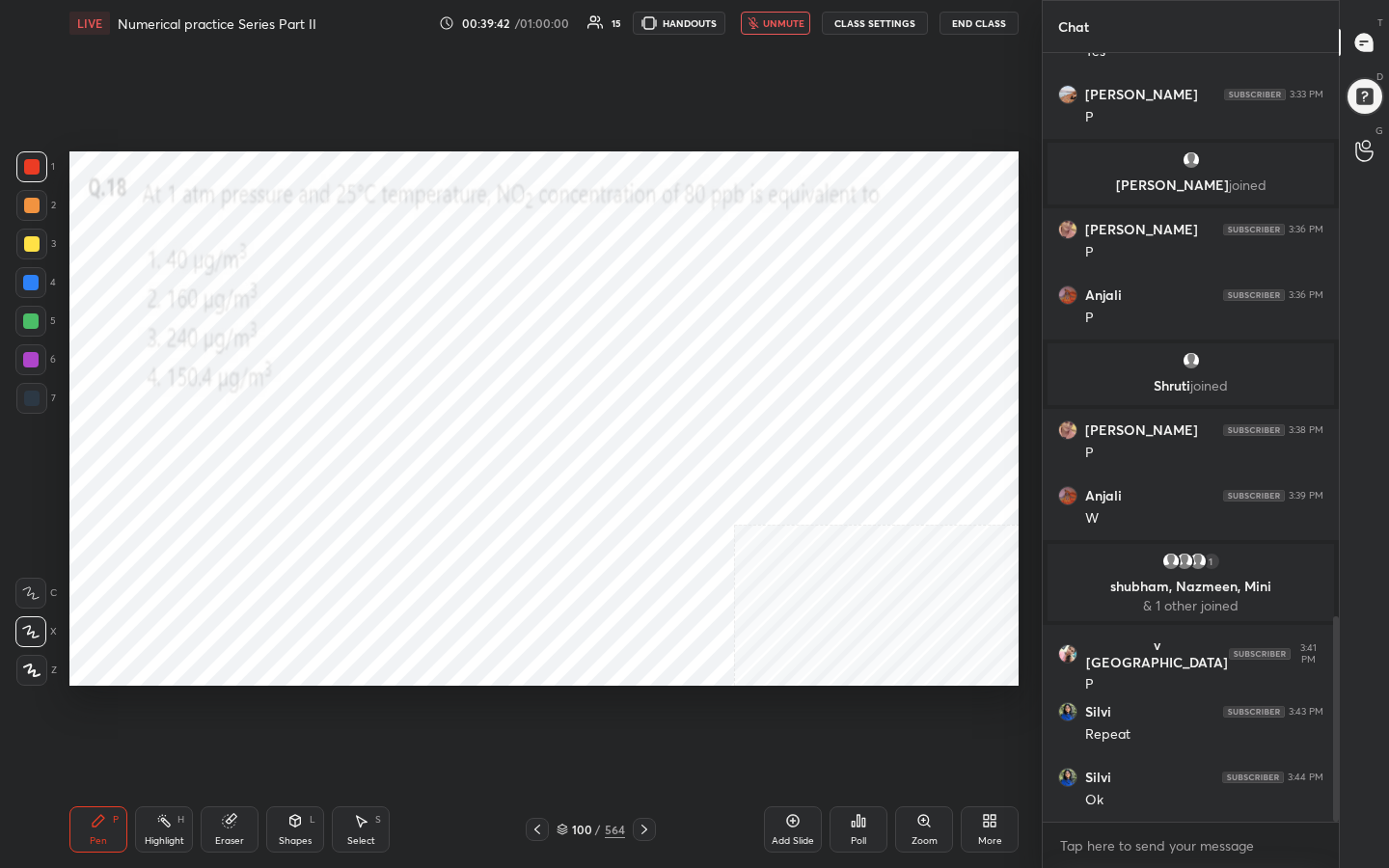 scroll, scrollTop: 2109, scrollLeft: 0, axis: vertical 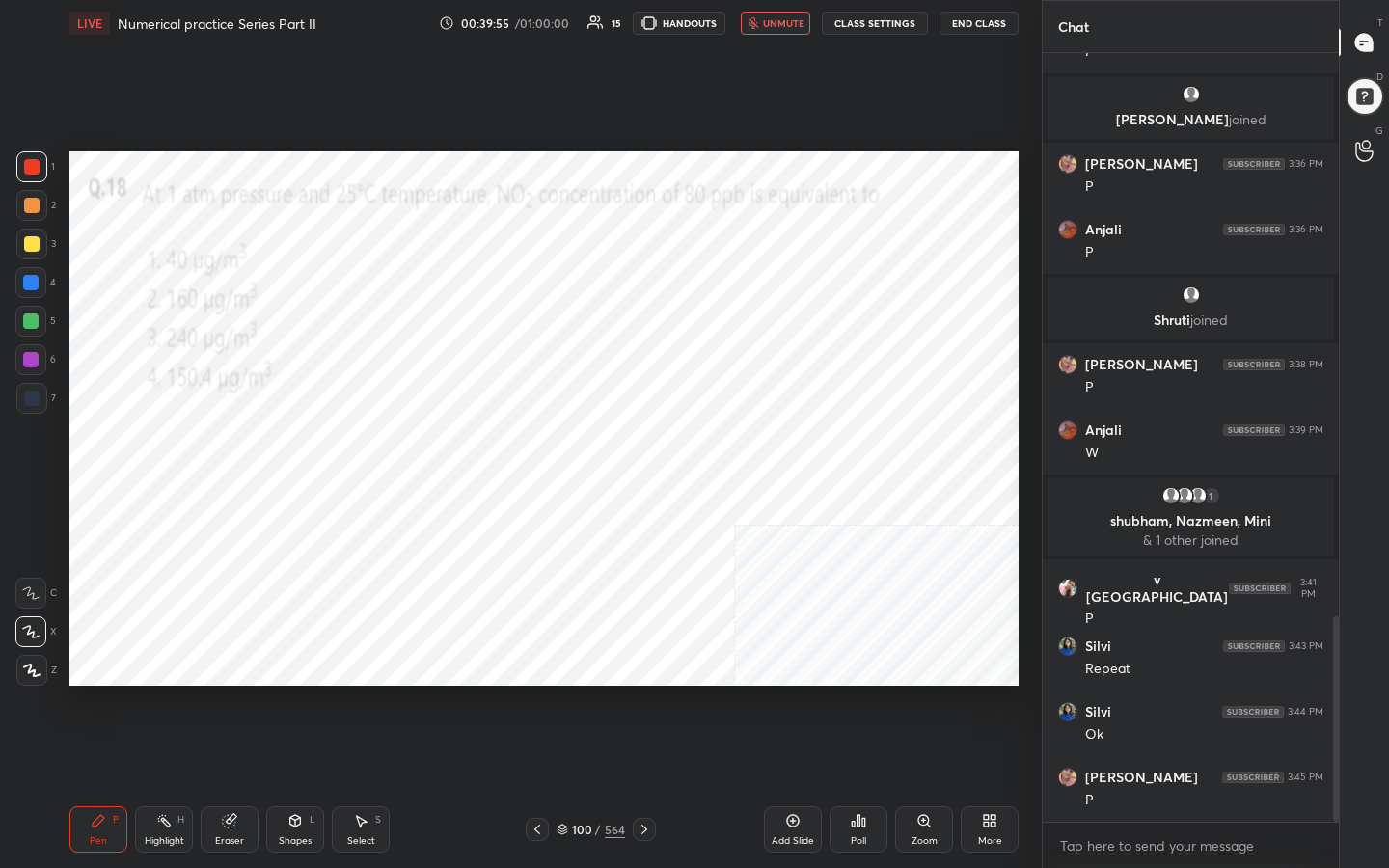 click 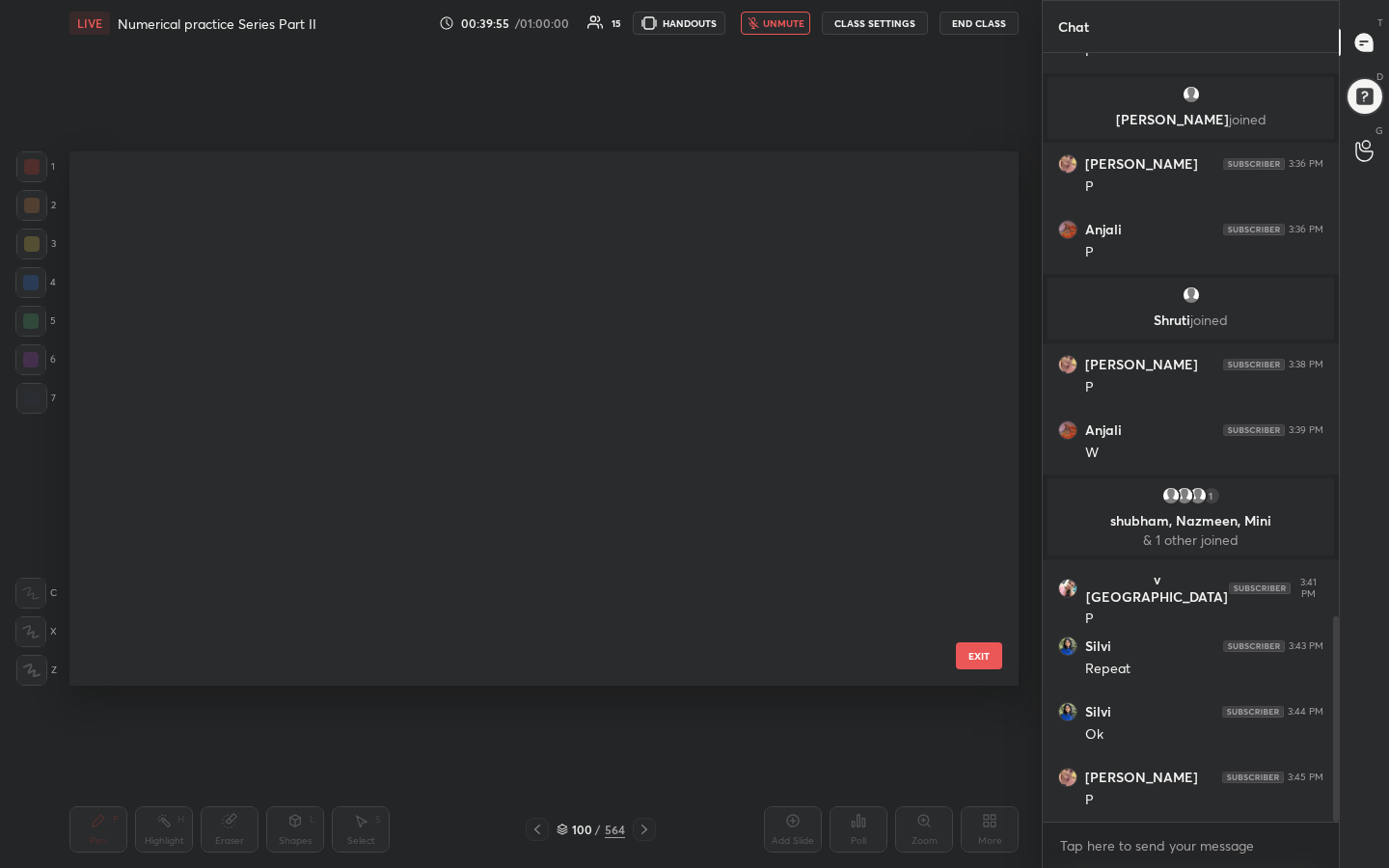 scroll, scrollTop: 5024, scrollLeft: 0, axis: vertical 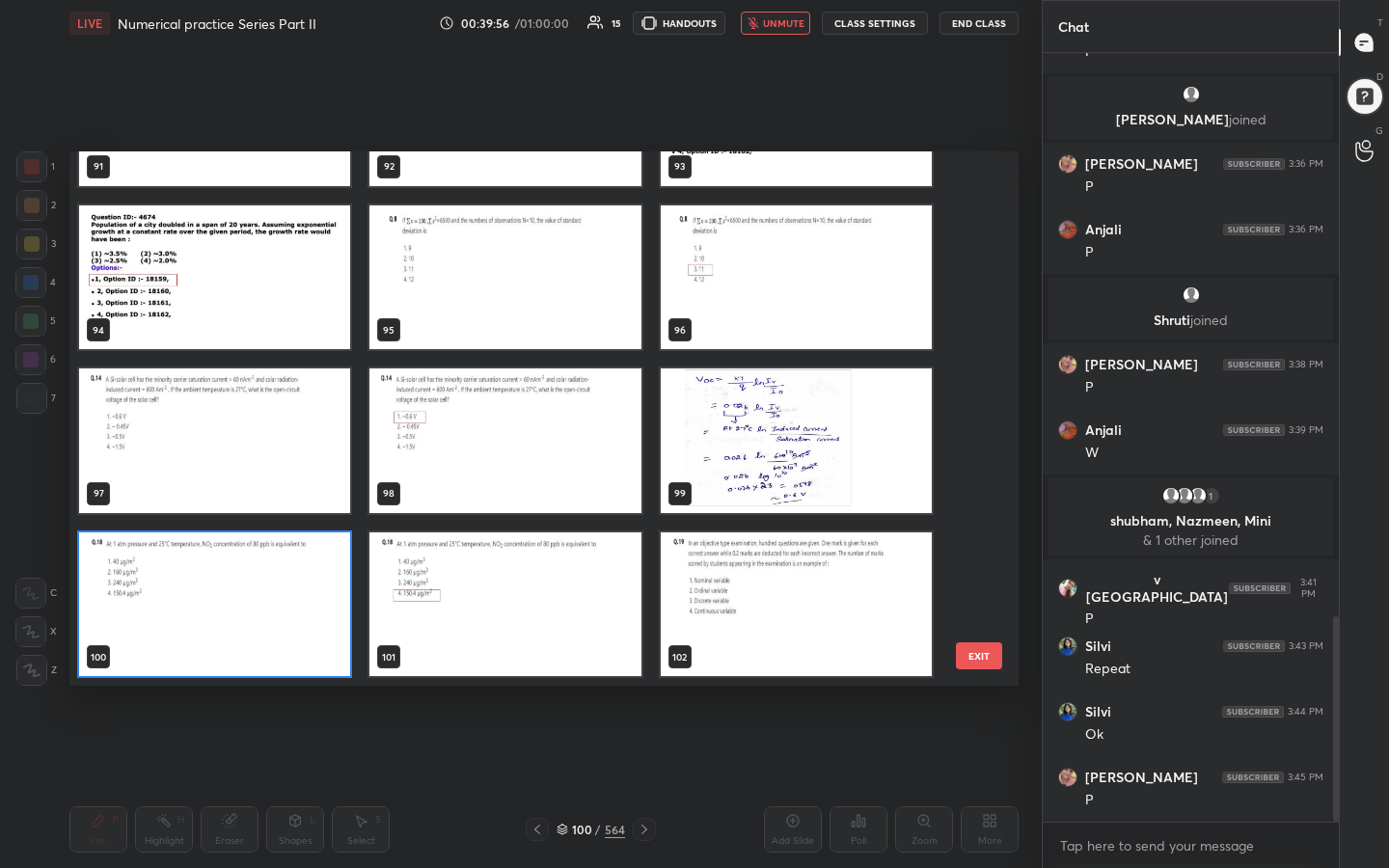 click at bounding box center [214, 605] 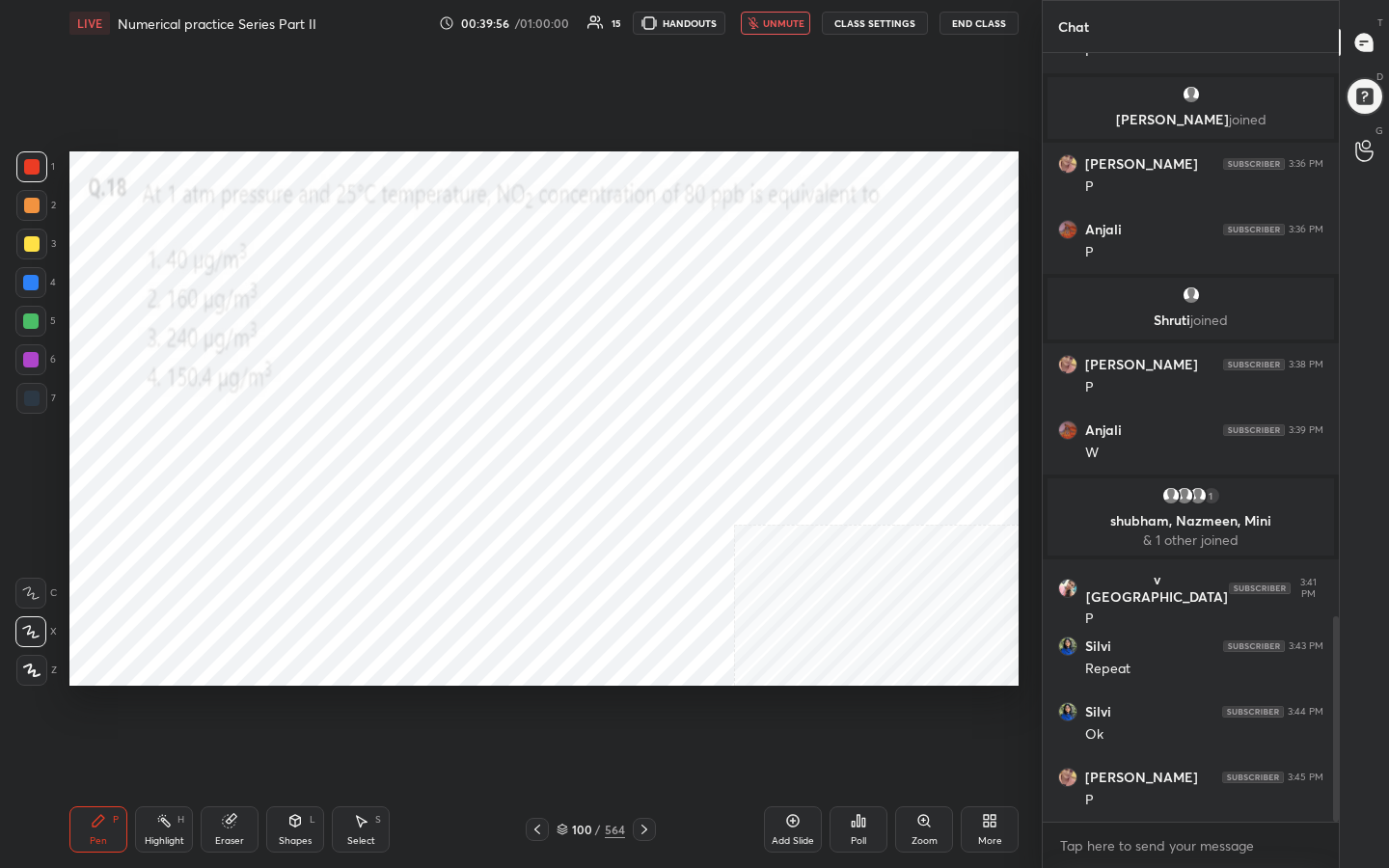 scroll, scrollTop: 0, scrollLeft: 0, axis: both 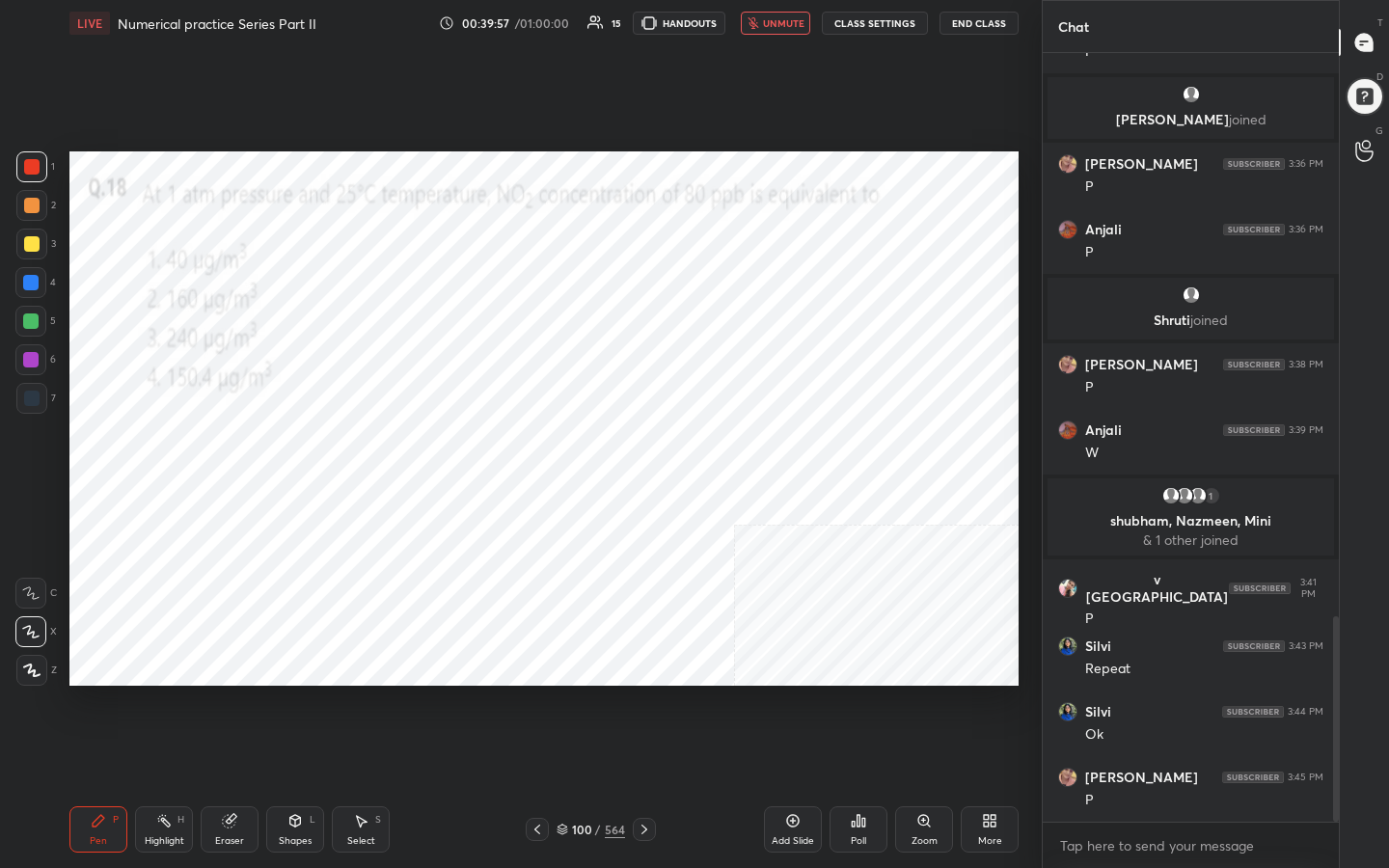 click on "Poll" at bounding box center [858, 829] 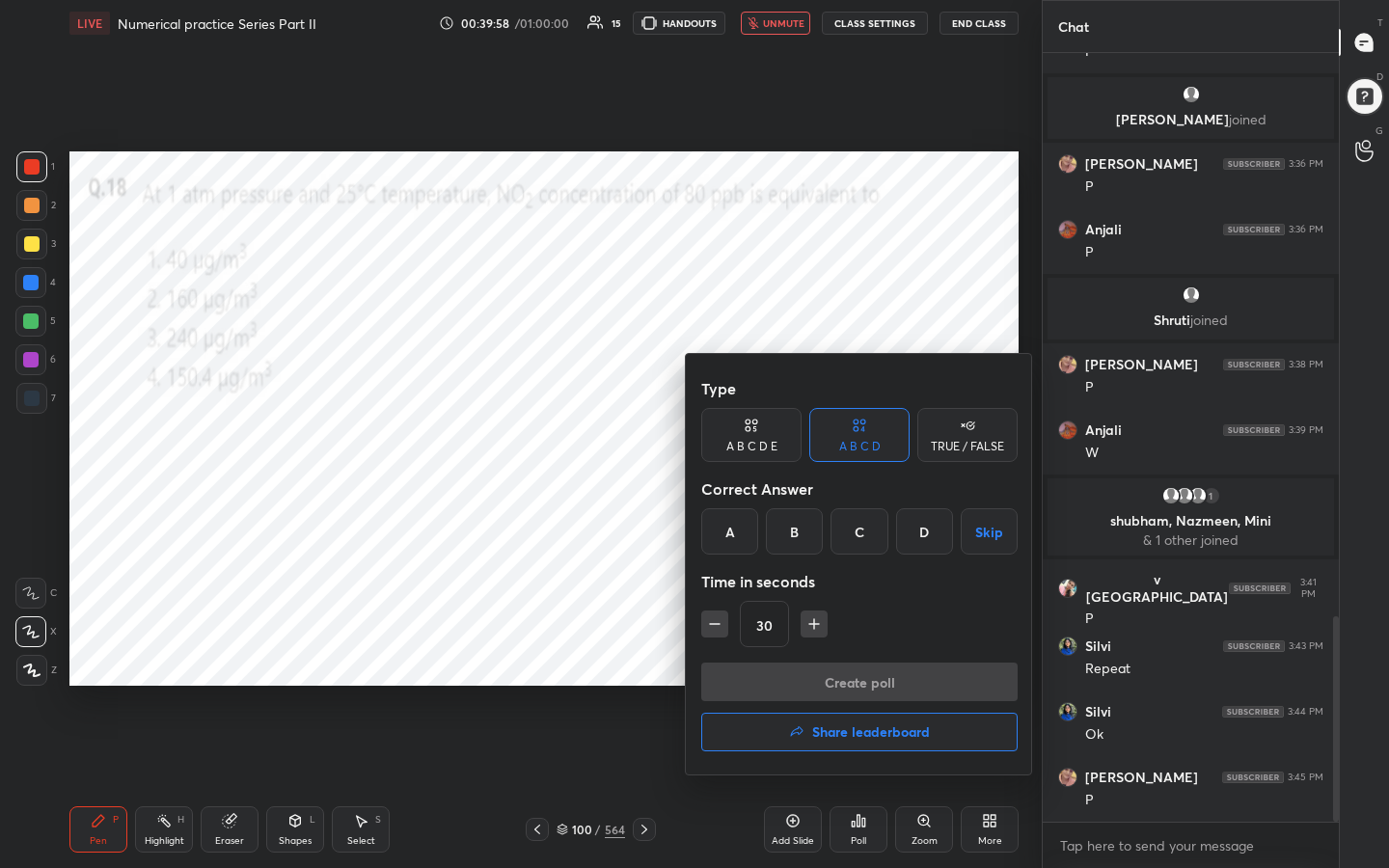 click on "D" at bounding box center [924, 531] 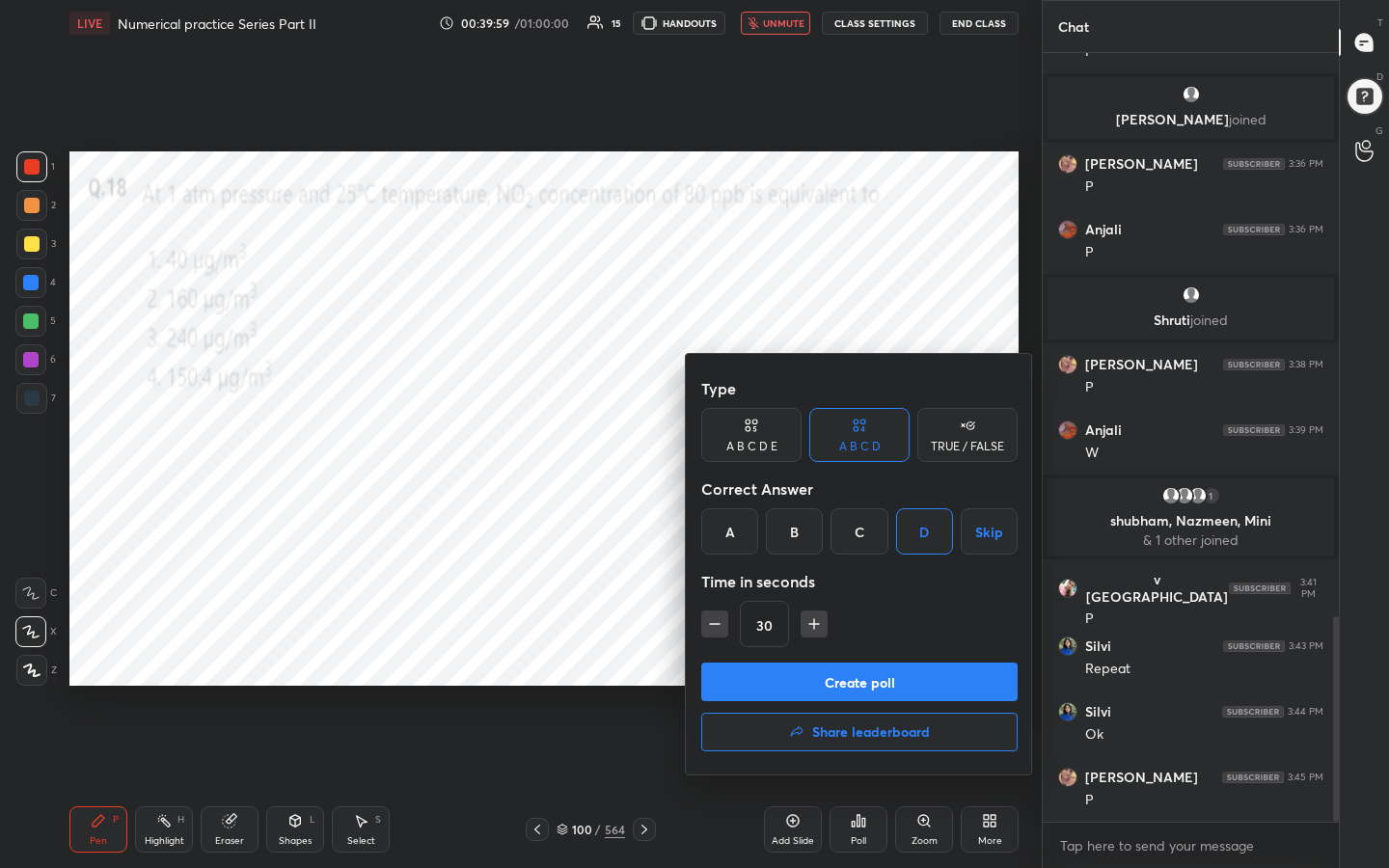 click on "Create poll" at bounding box center [859, 682] 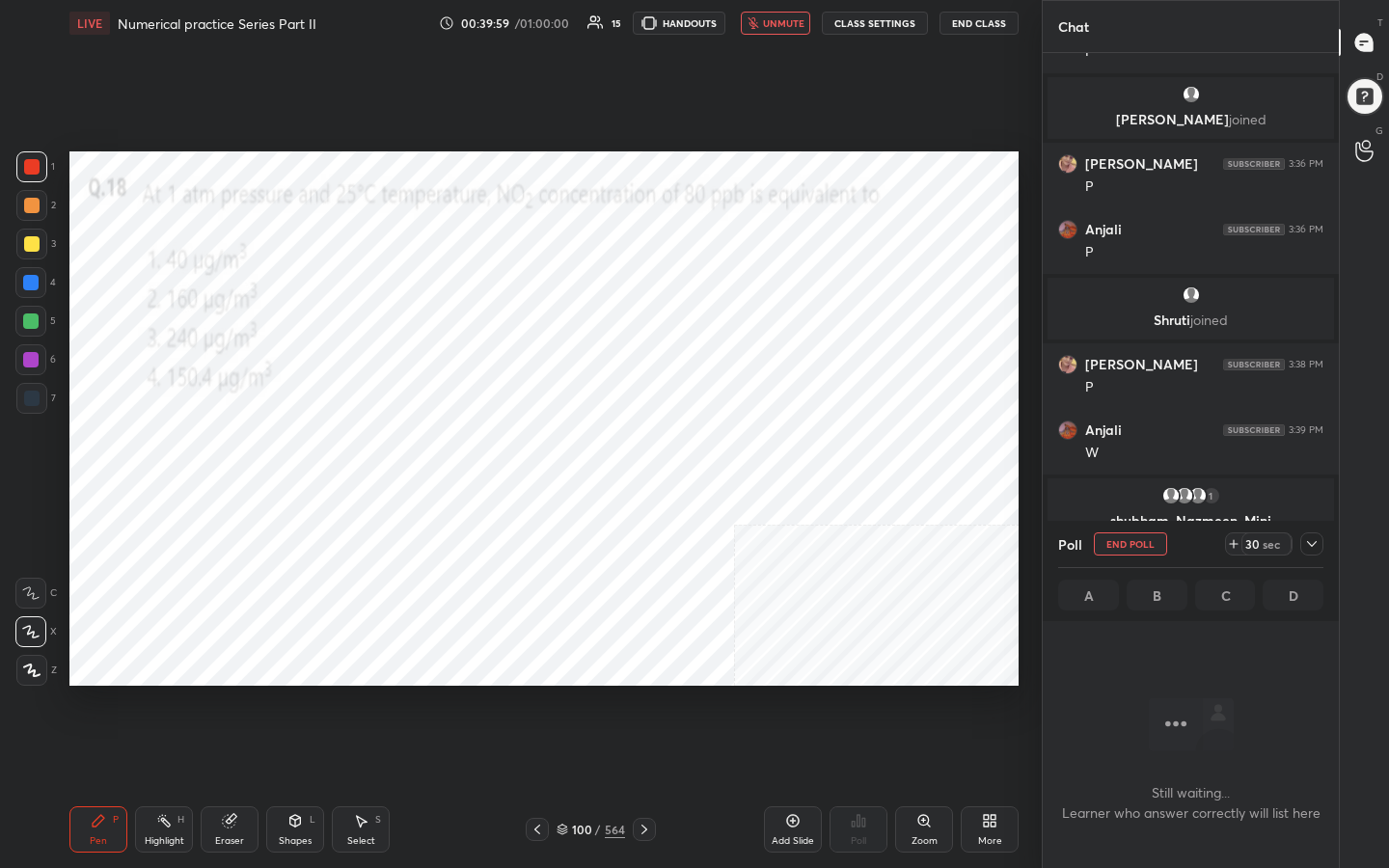 scroll, scrollTop: 503, scrollLeft: 290, axis: both 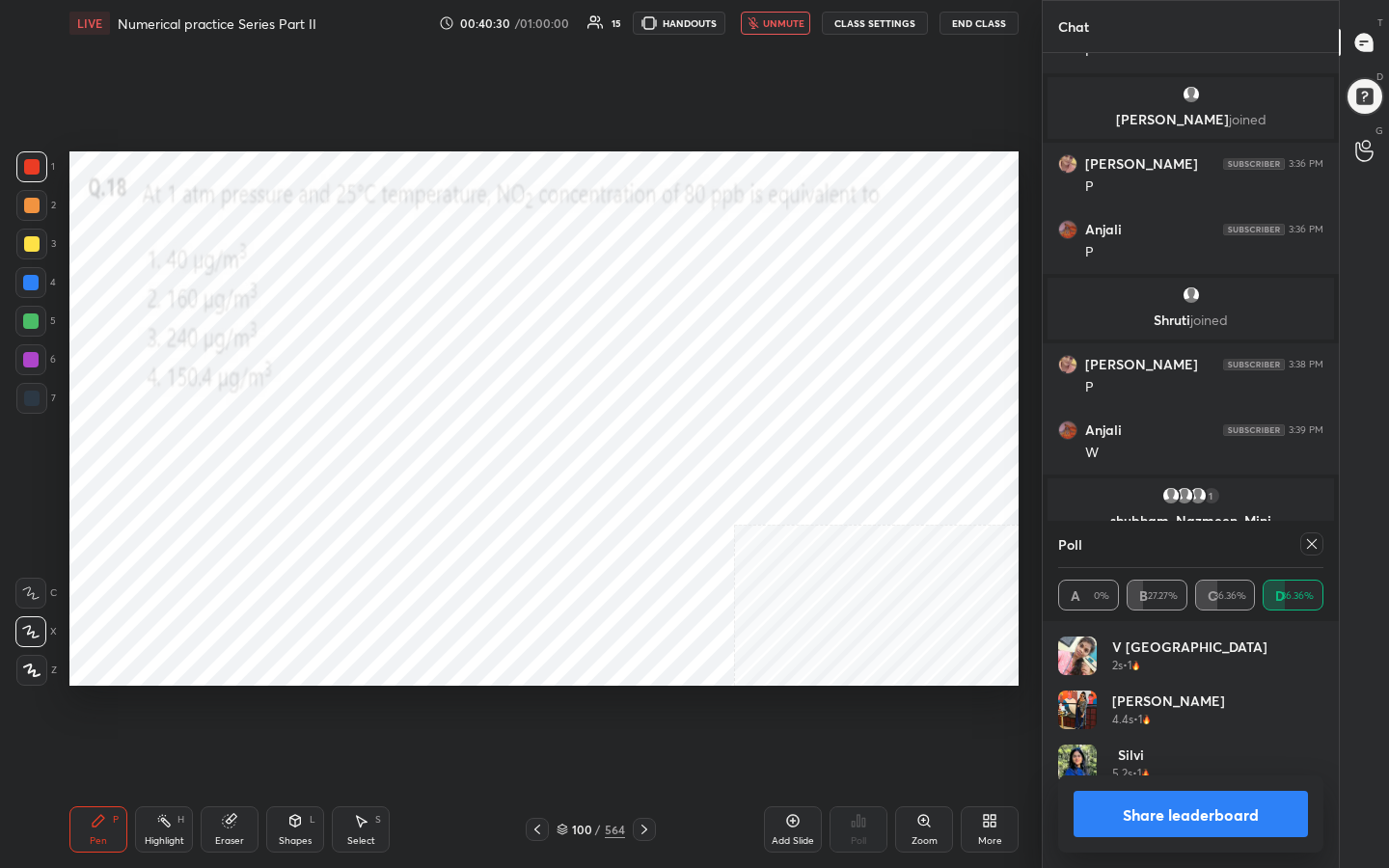 click 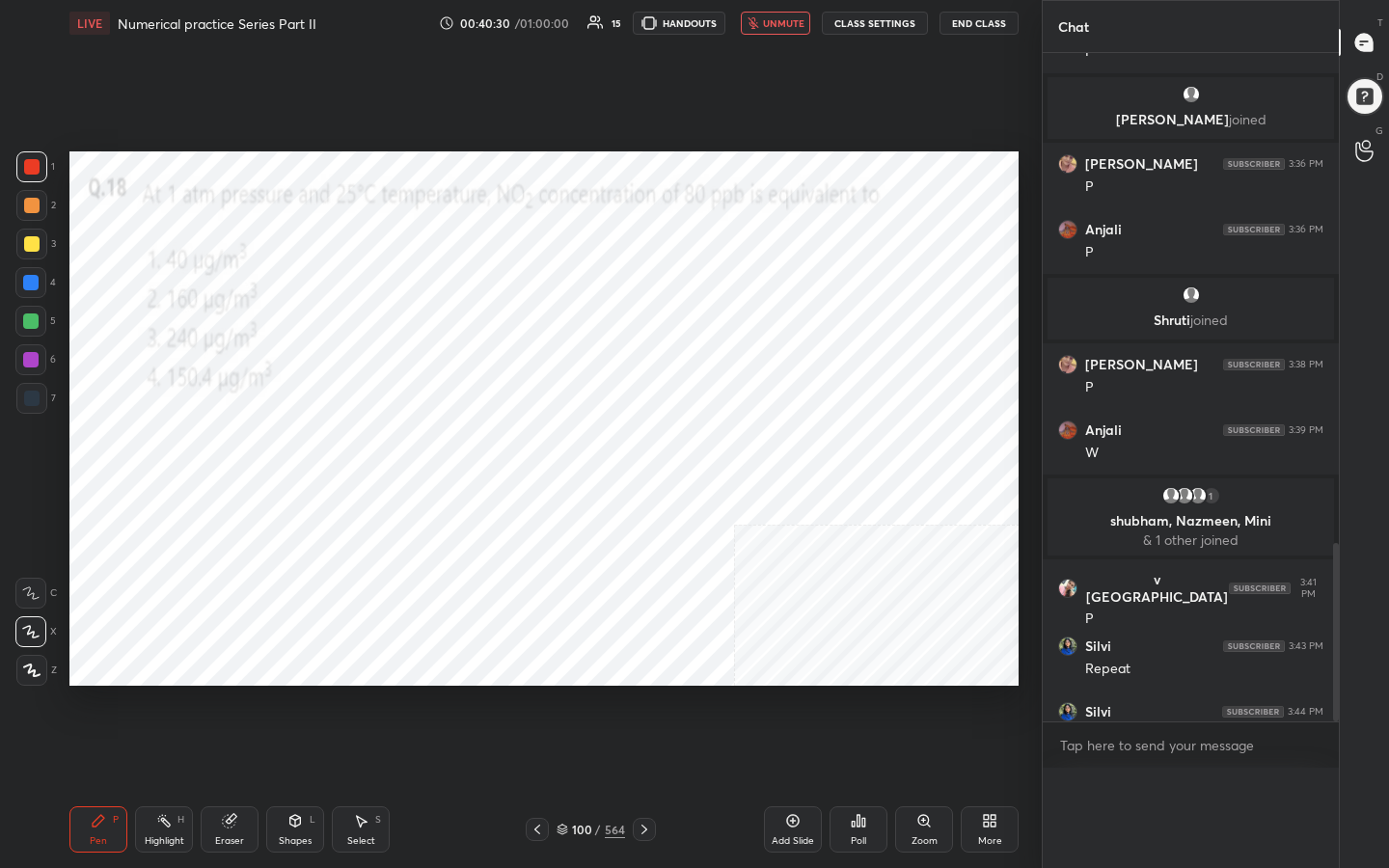 scroll, scrollTop: 0, scrollLeft: 0, axis: both 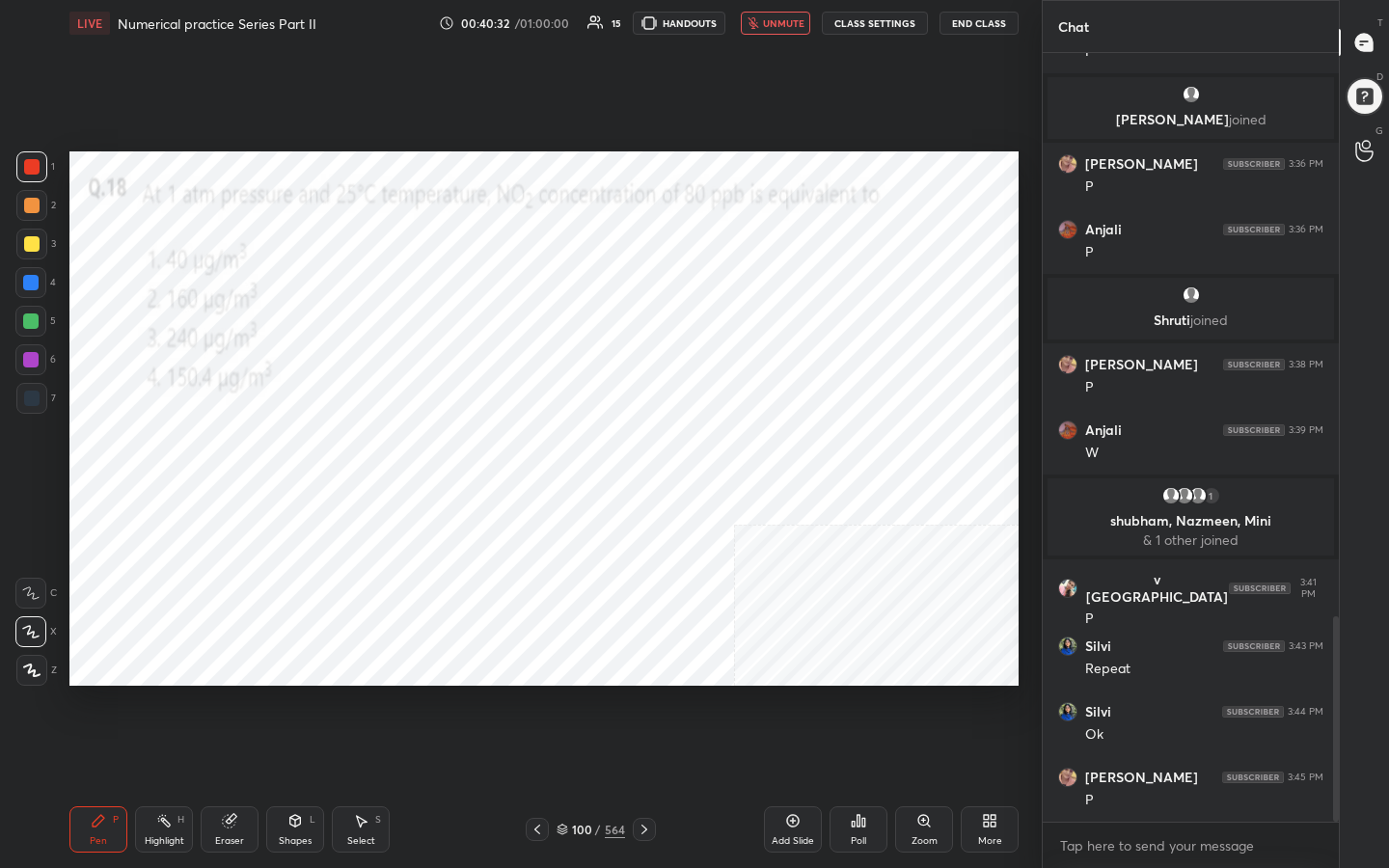click on "unmute" at bounding box center [783, 23] 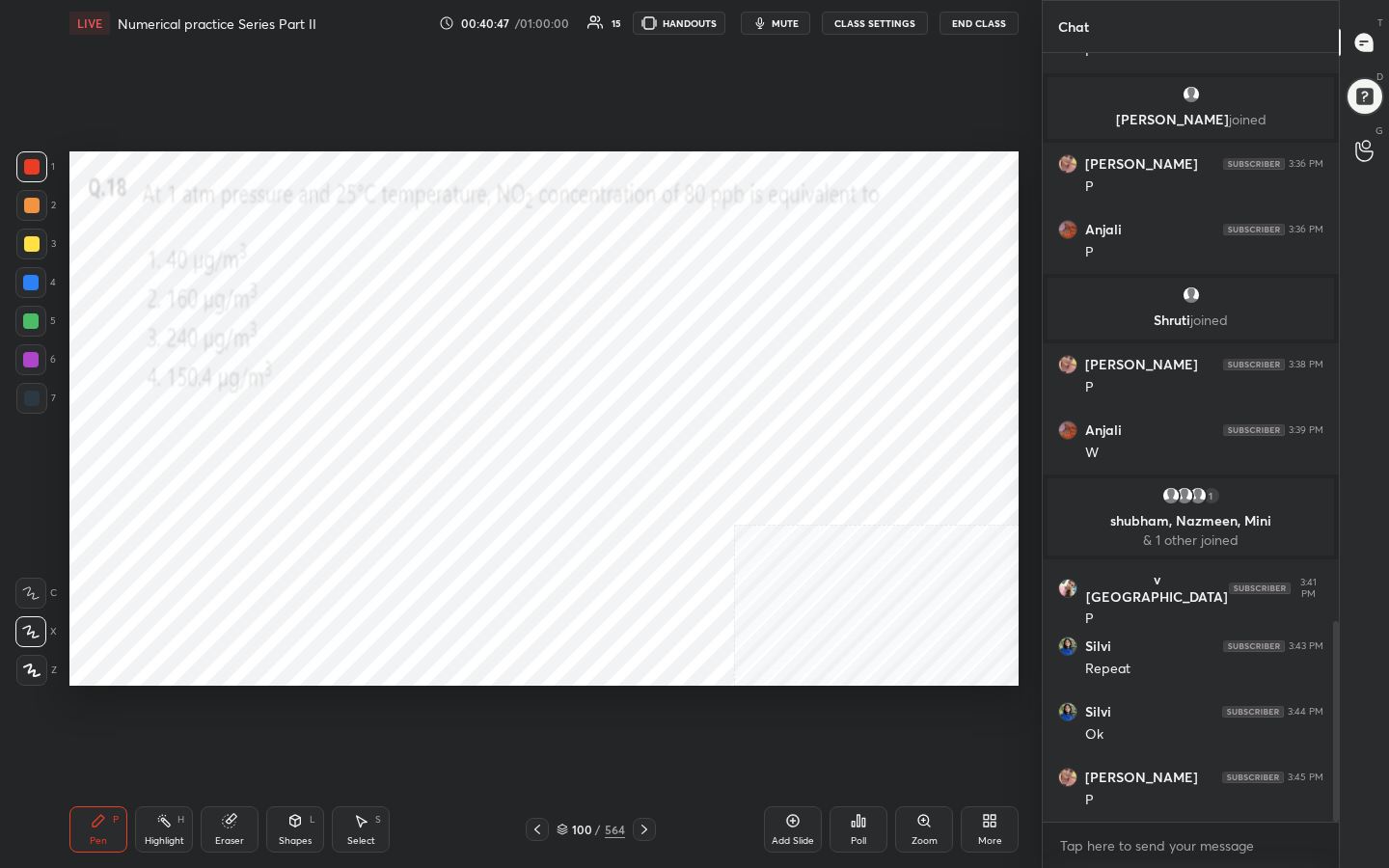 scroll, scrollTop: 2175, scrollLeft: 0, axis: vertical 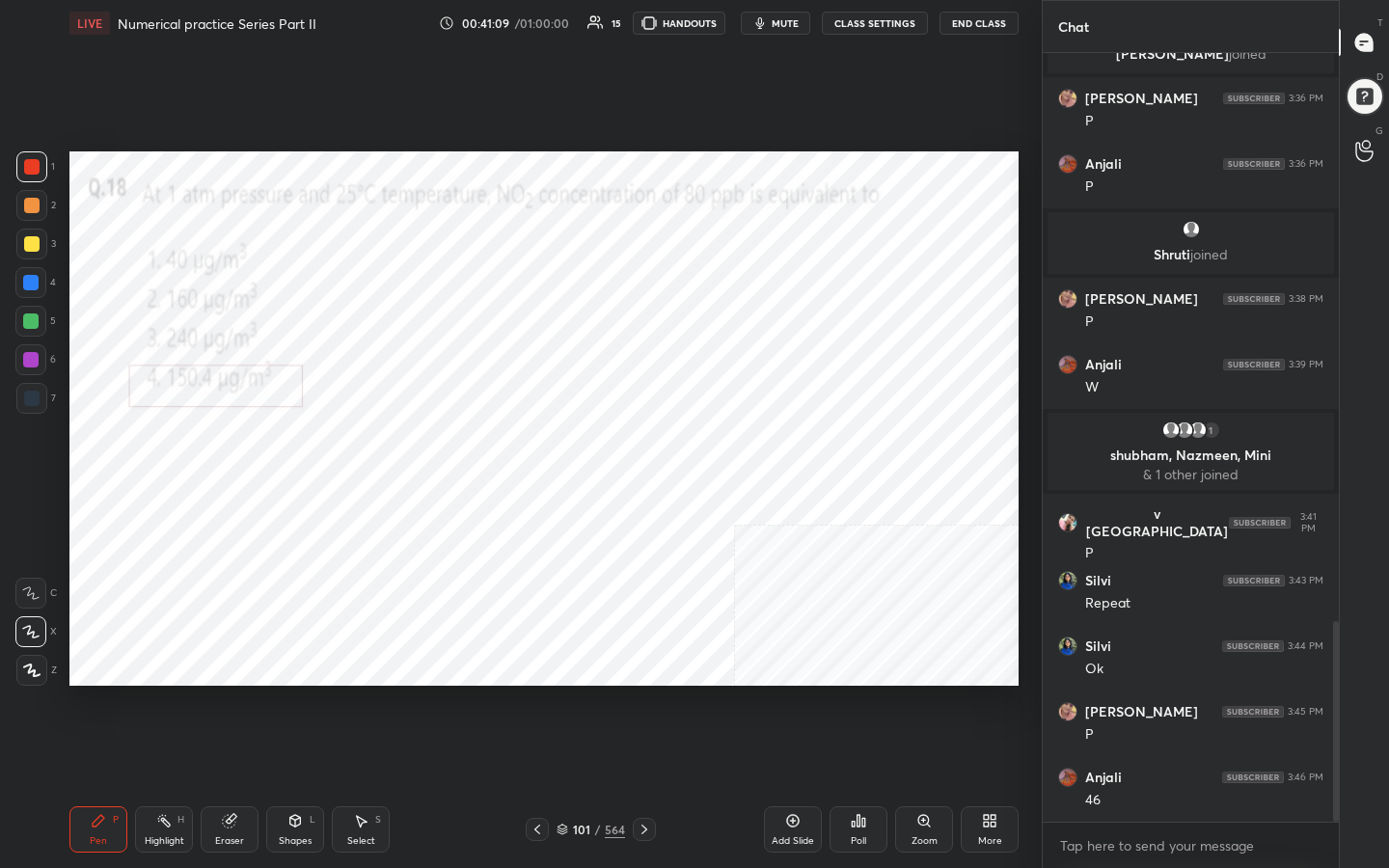 click on "101 / 564" at bounding box center [590, 829] 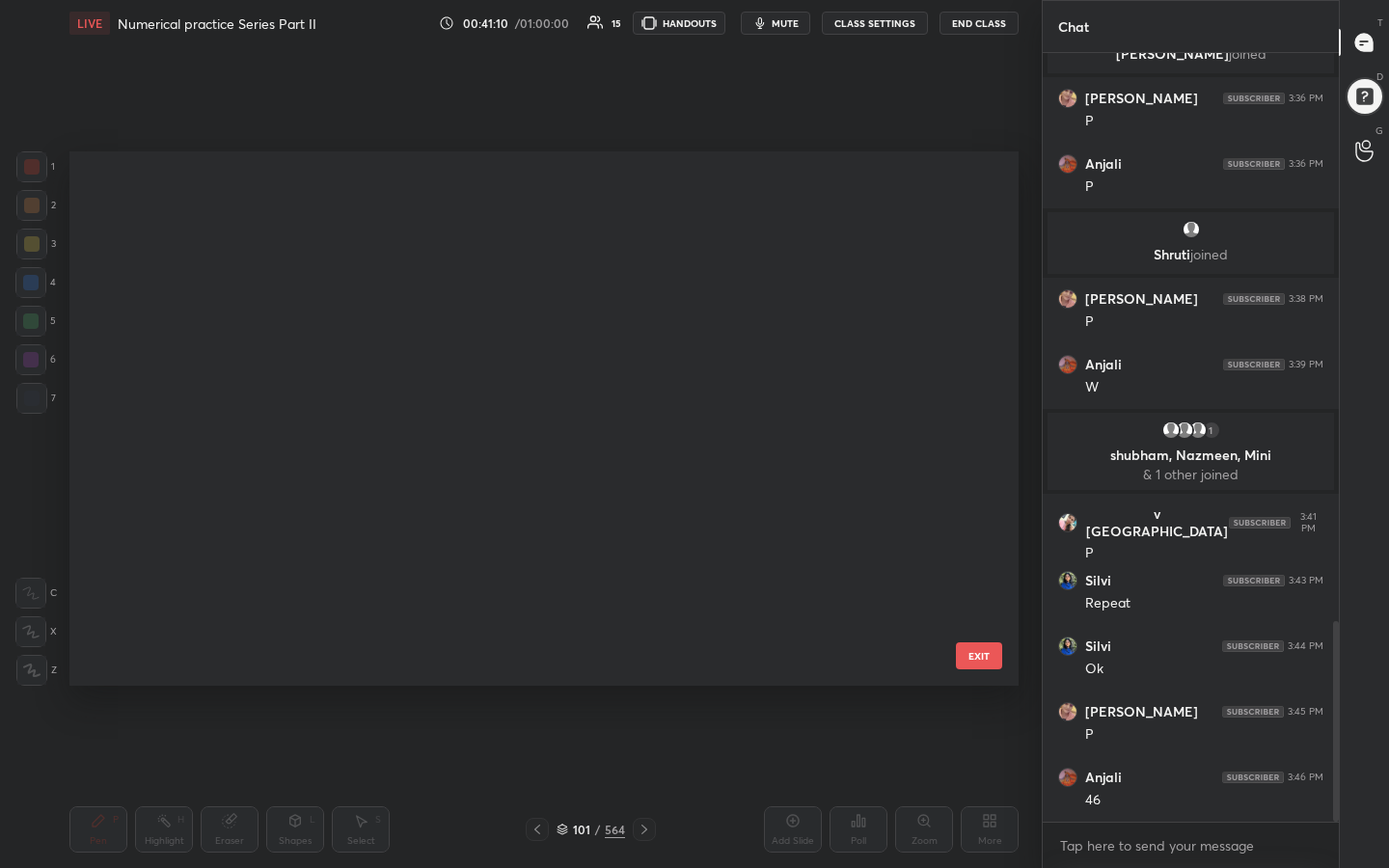 scroll, scrollTop: 5024, scrollLeft: 0, axis: vertical 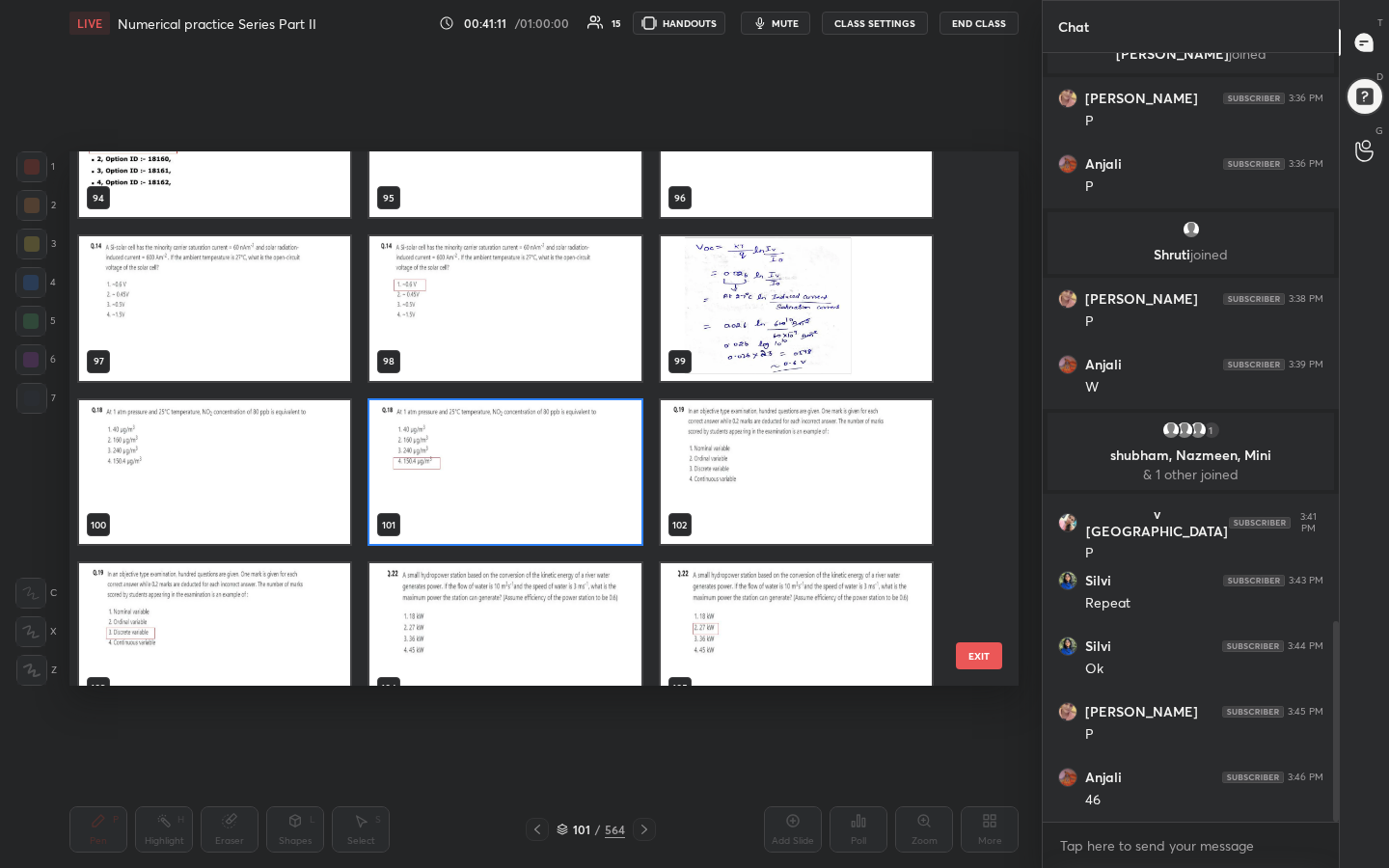 click at bounding box center [796, 473] 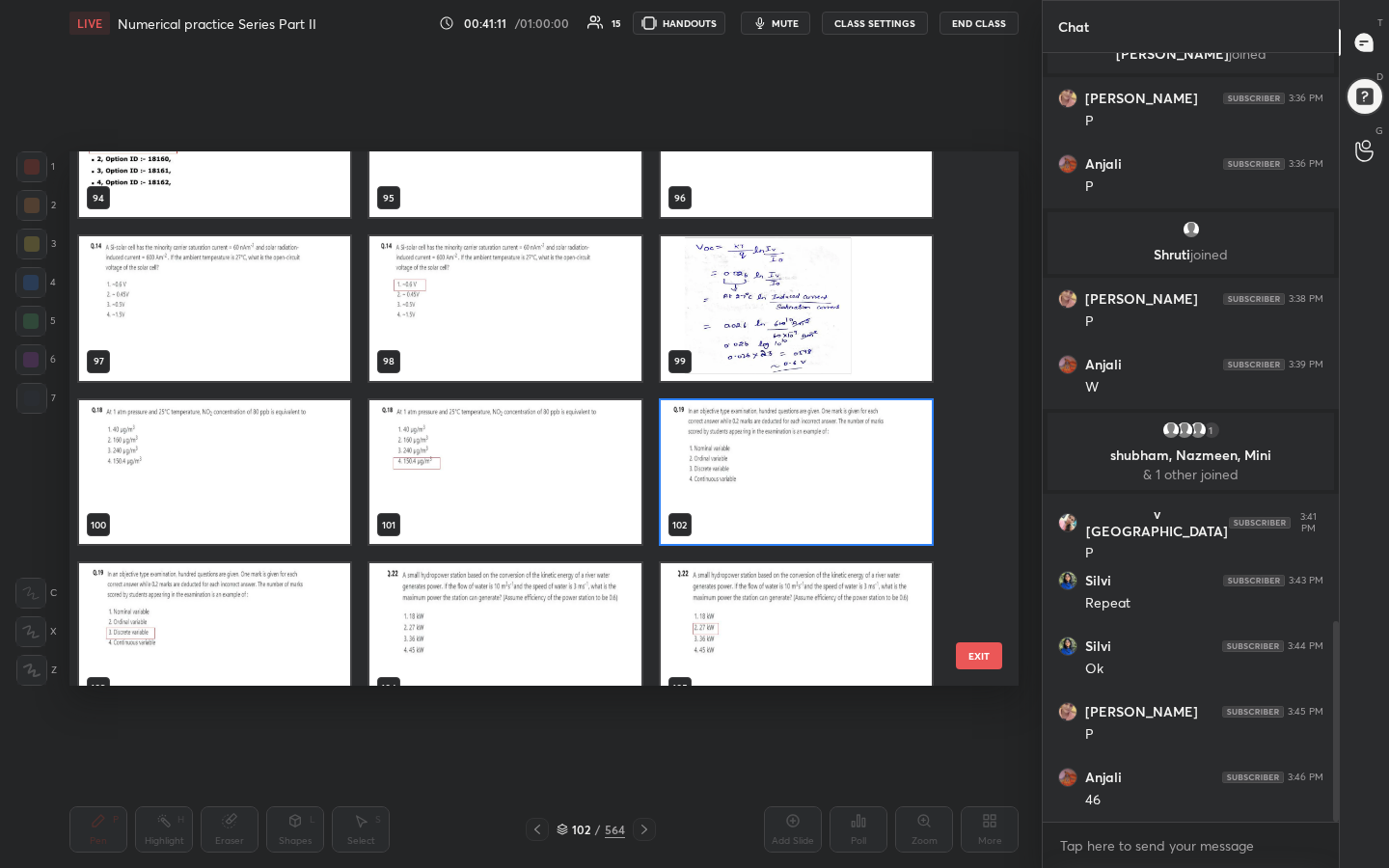 click at bounding box center (796, 473) 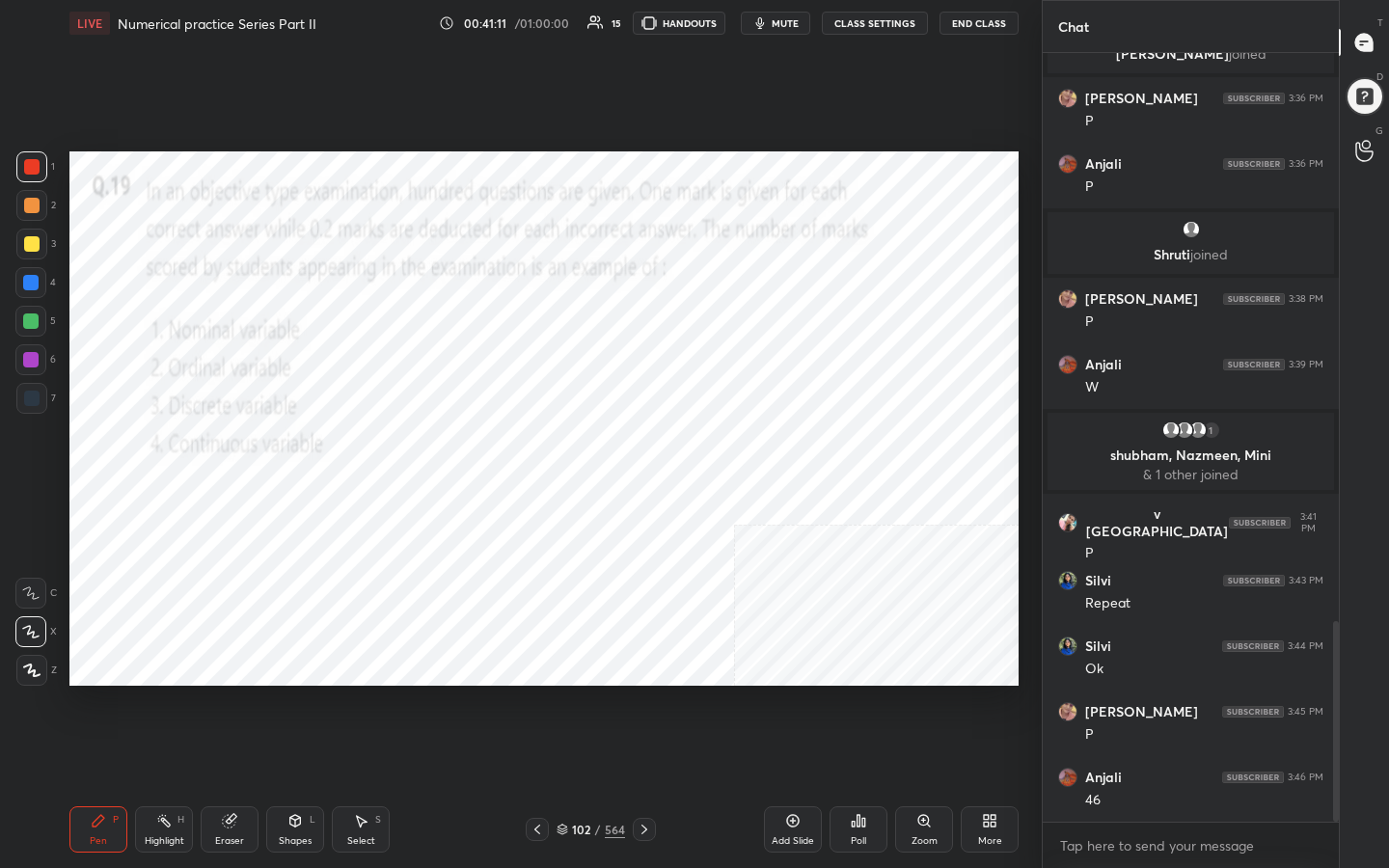click at bounding box center (796, 473) 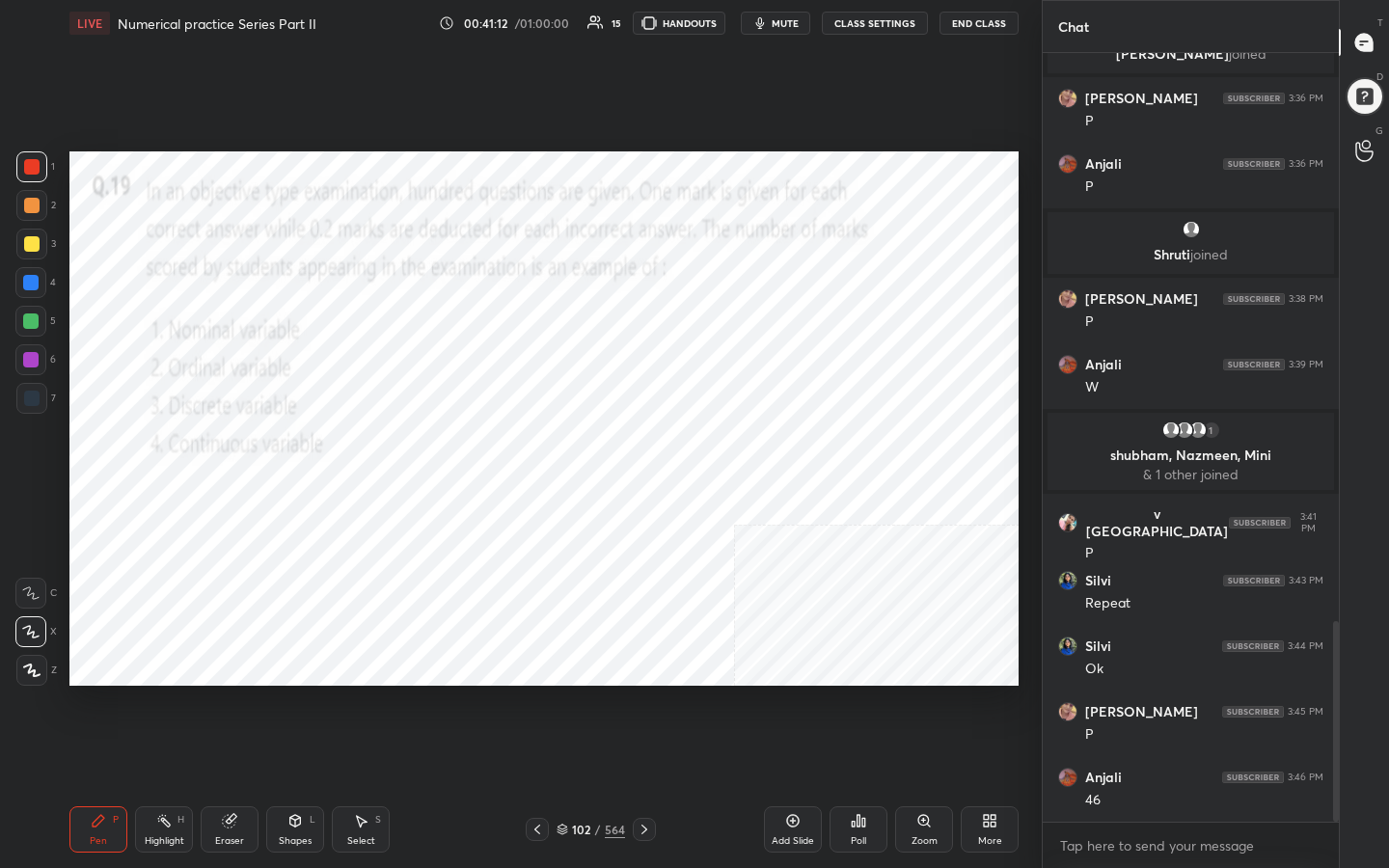 click on "mute" at bounding box center [785, 23] 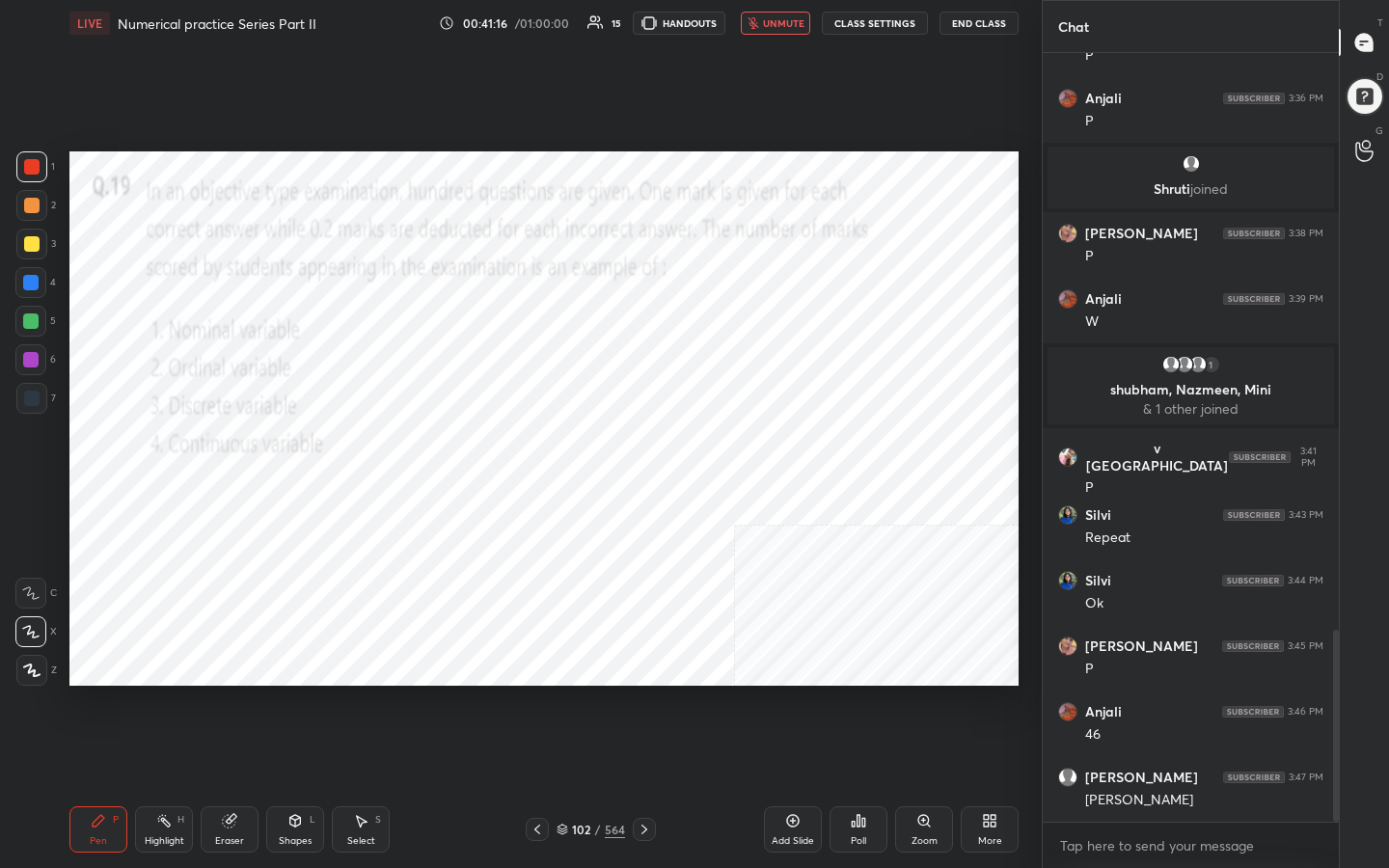 scroll, scrollTop: 2310, scrollLeft: 0, axis: vertical 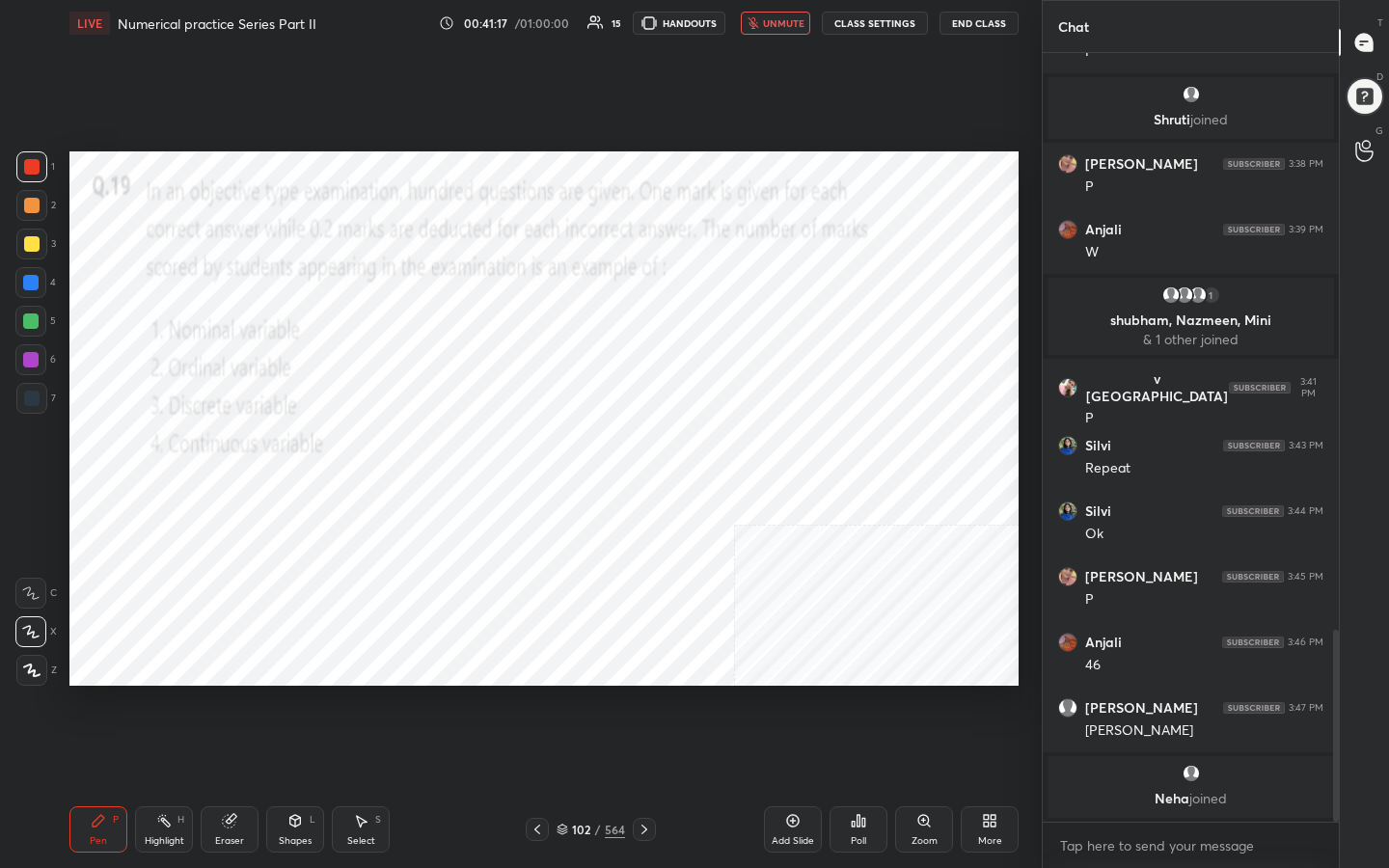 click on "unmute" at bounding box center (783, 23) 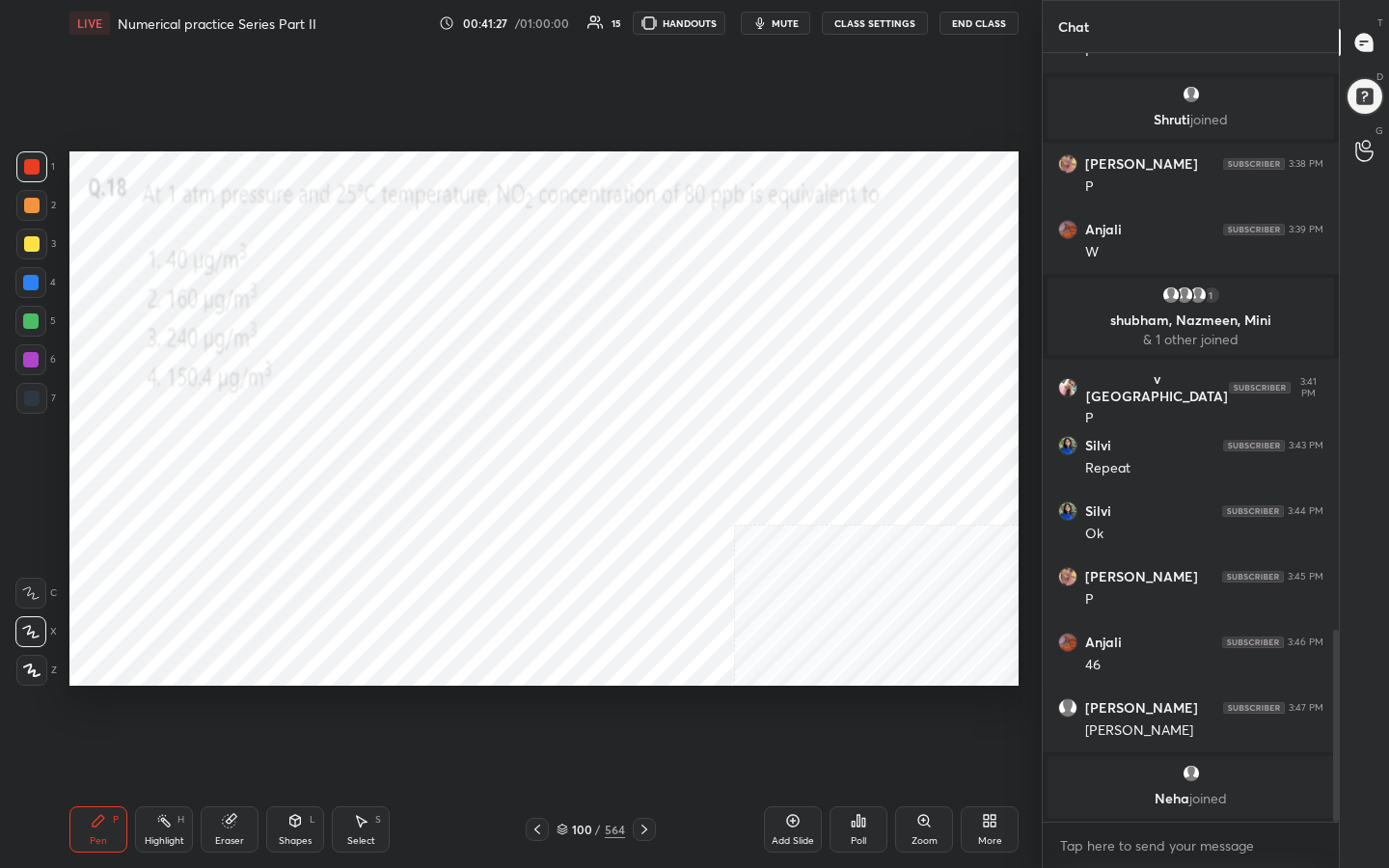 click 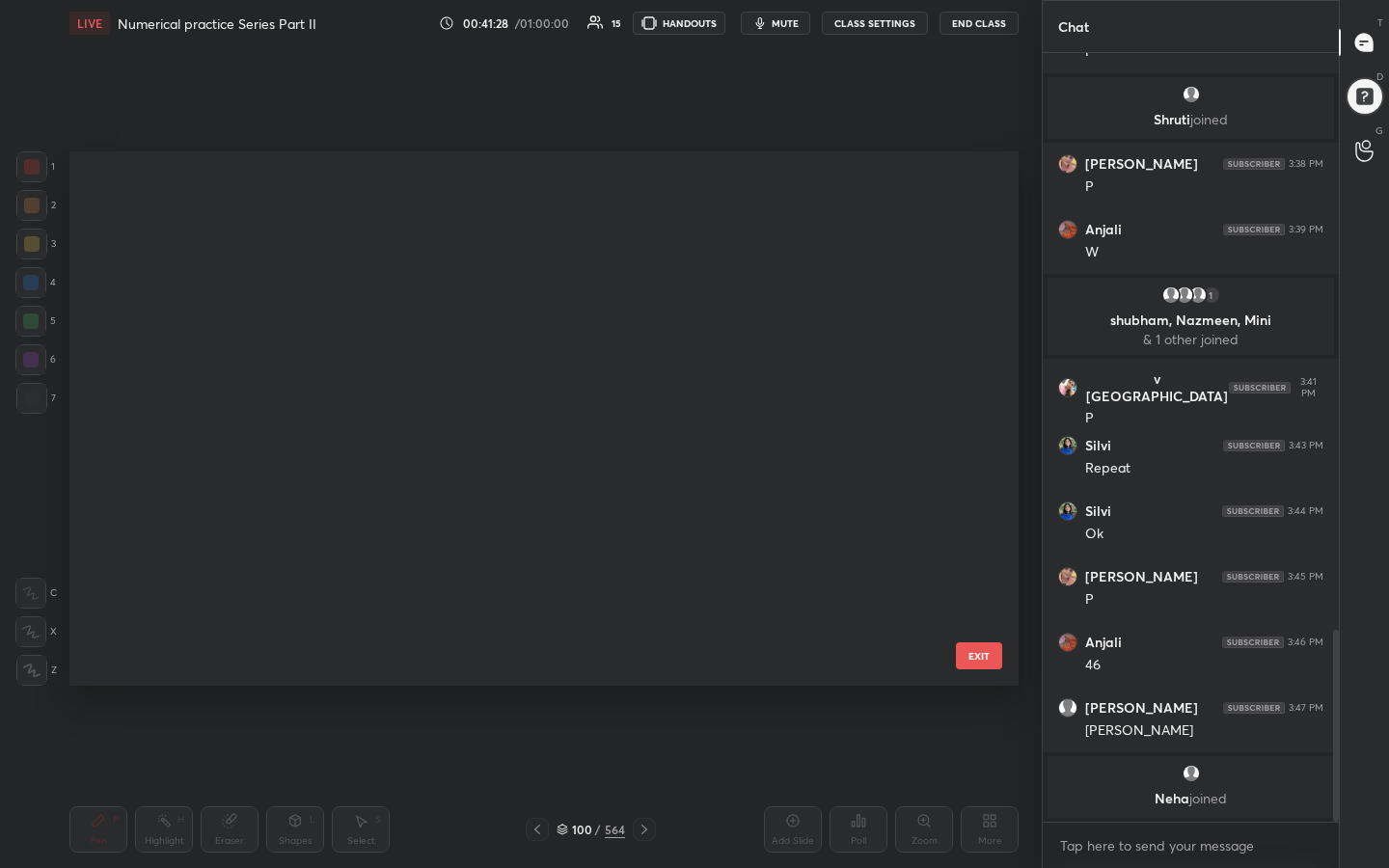 scroll, scrollTop: 5024, scrollLeft: 0, axis: vertical 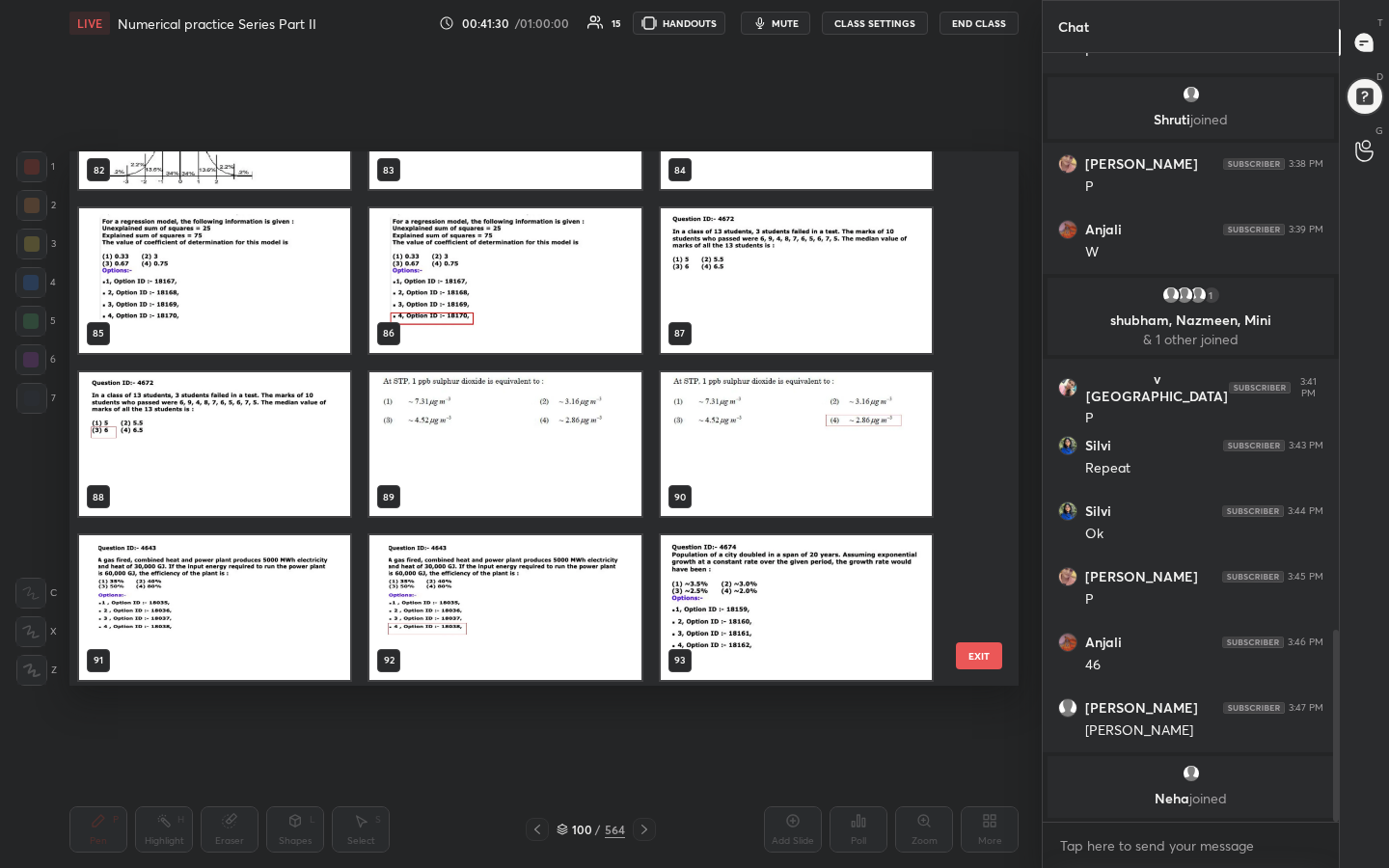 click at bounding box center [504, 445] 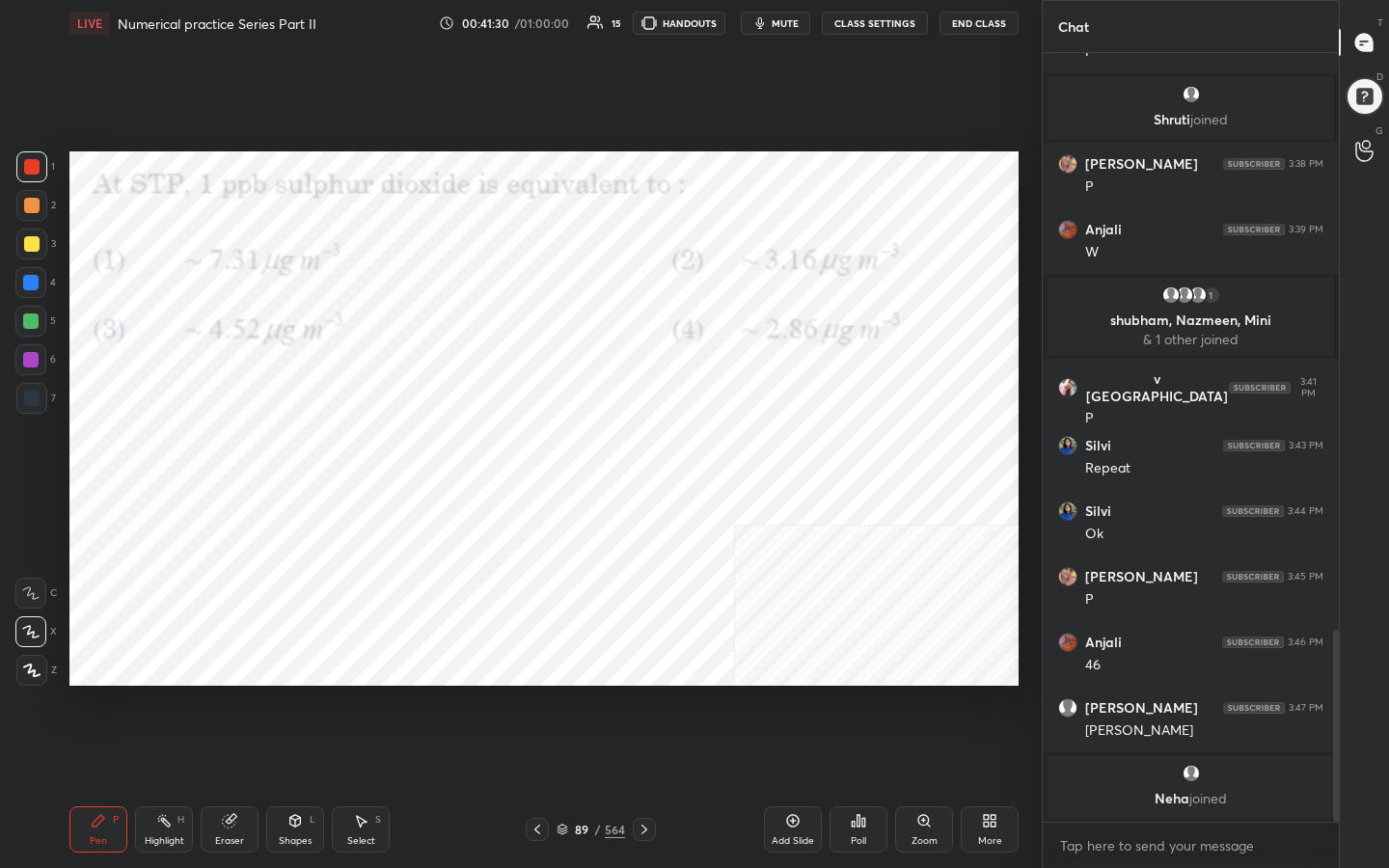 click at bounding box center [504, 445] 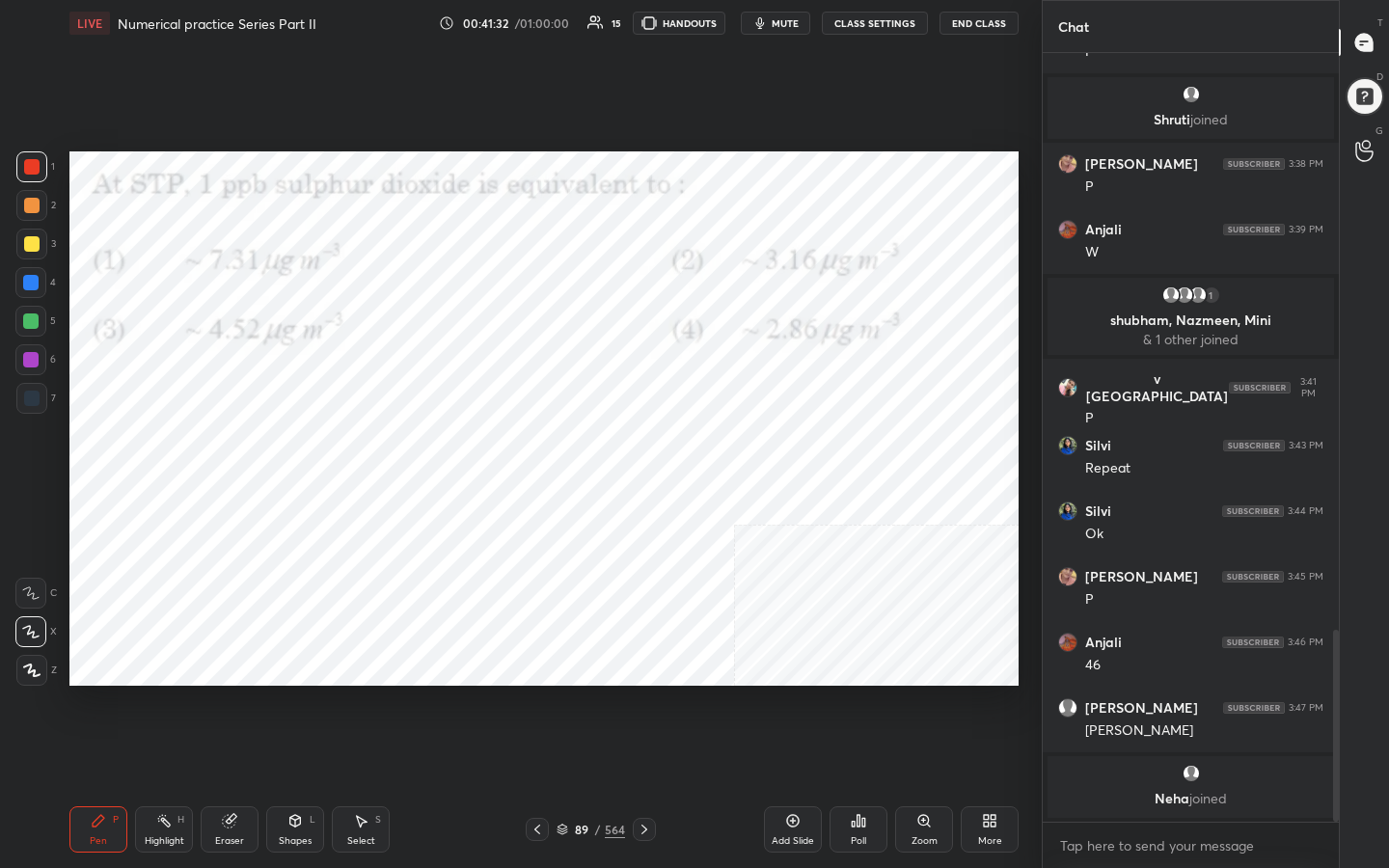 click 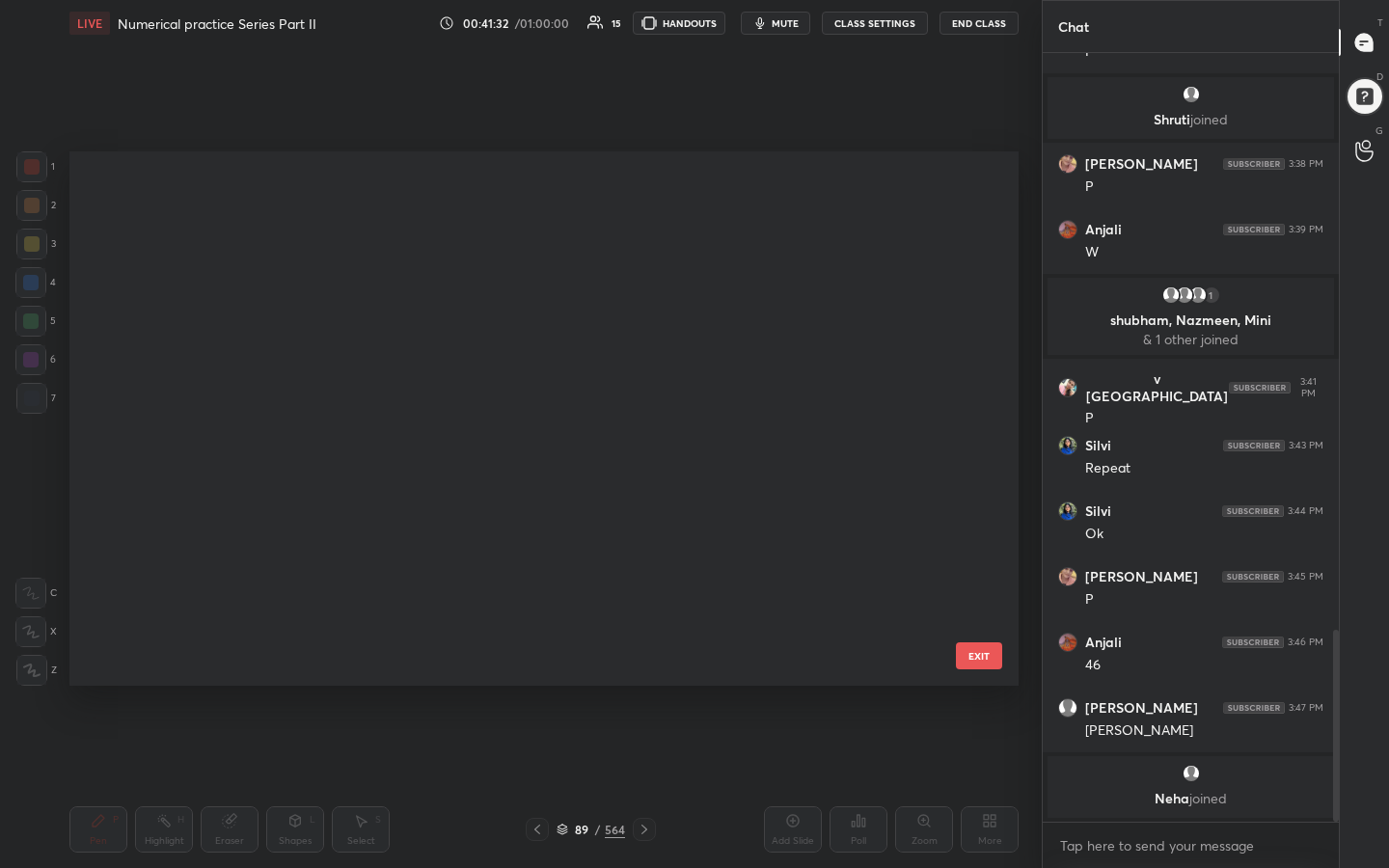 scroll, scrollTop: 4370, scrollLeft: 0, axis: vertical 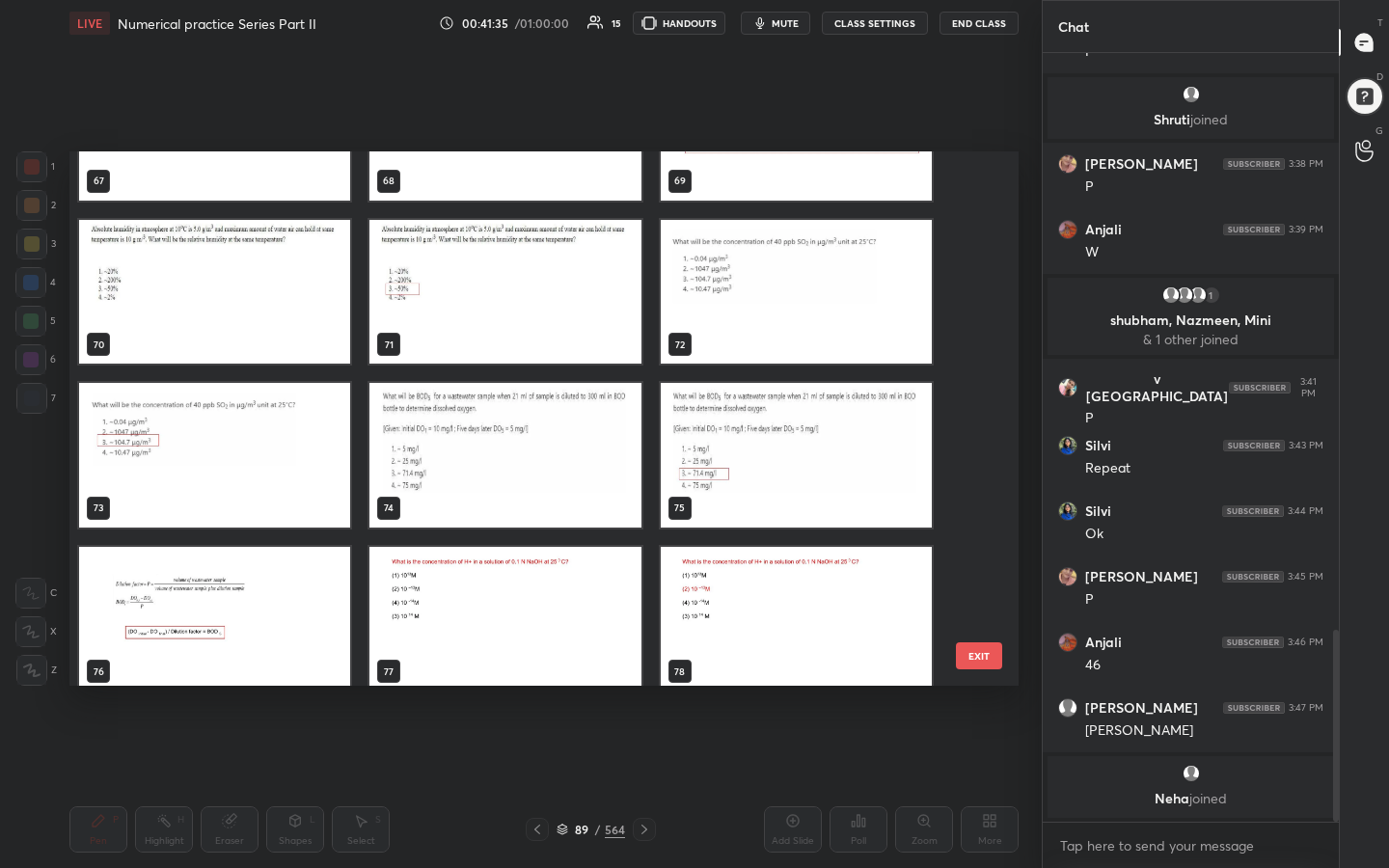 click at bounding box center [796, 292] 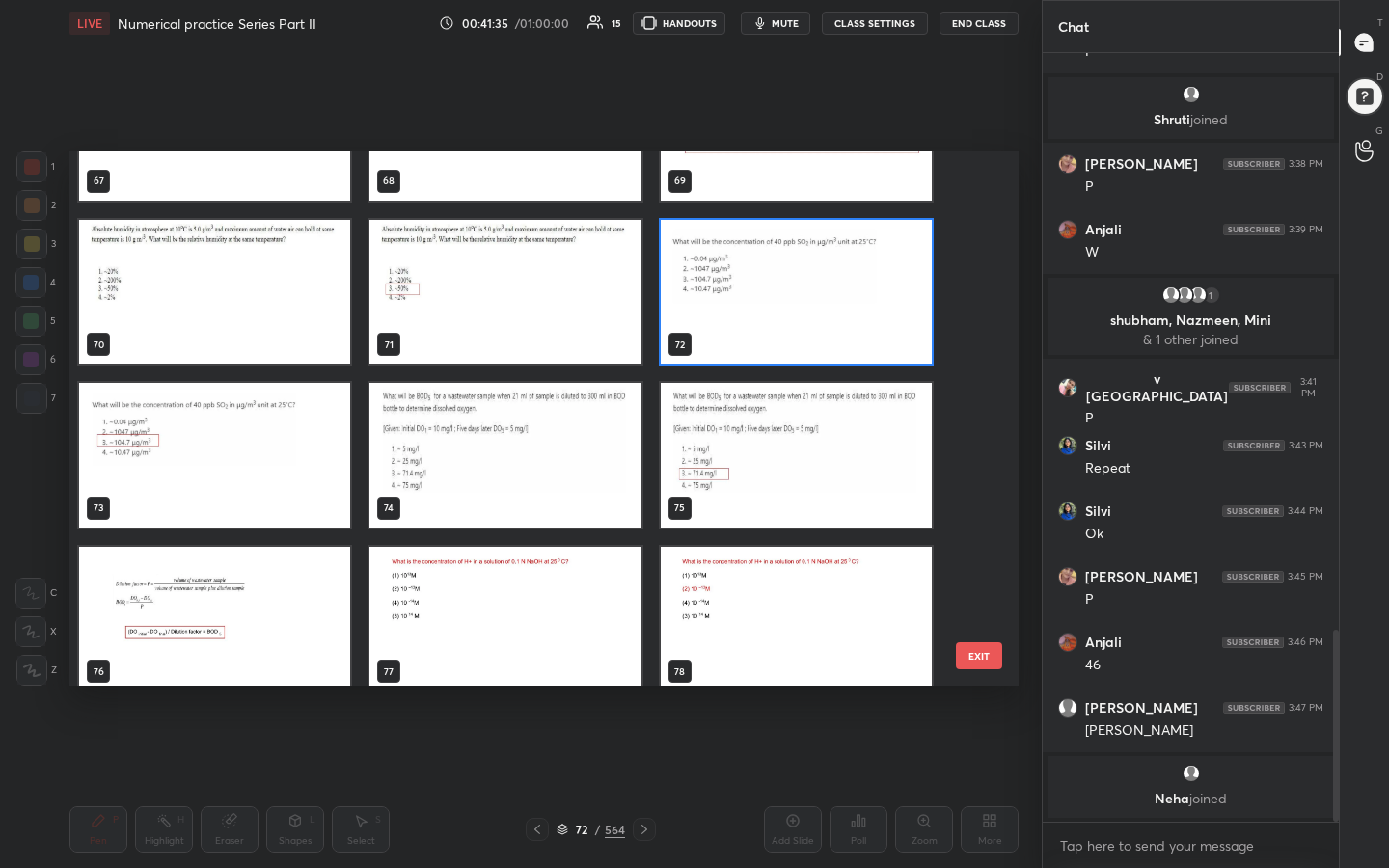 click at bounding box center [796, 292] 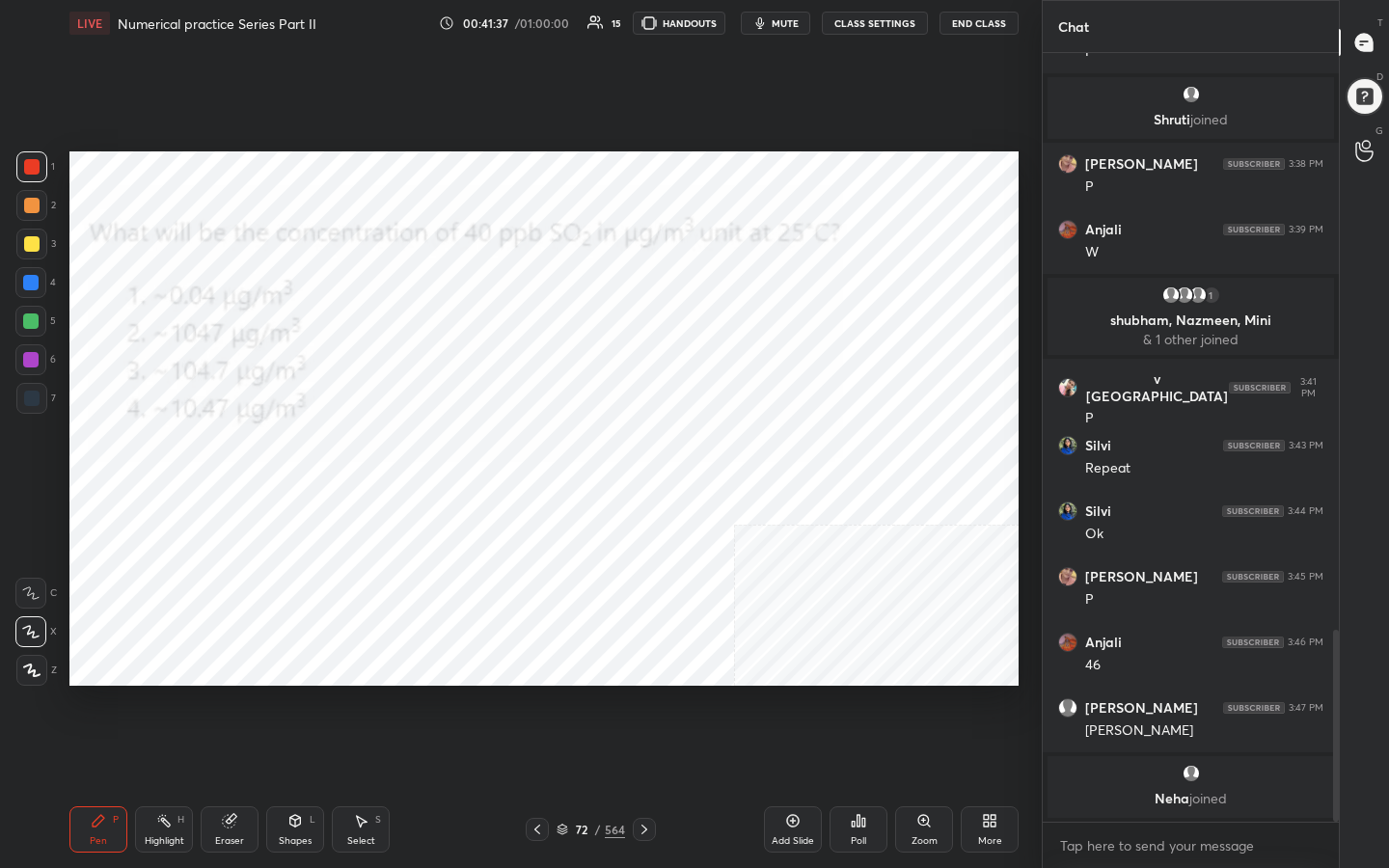 click 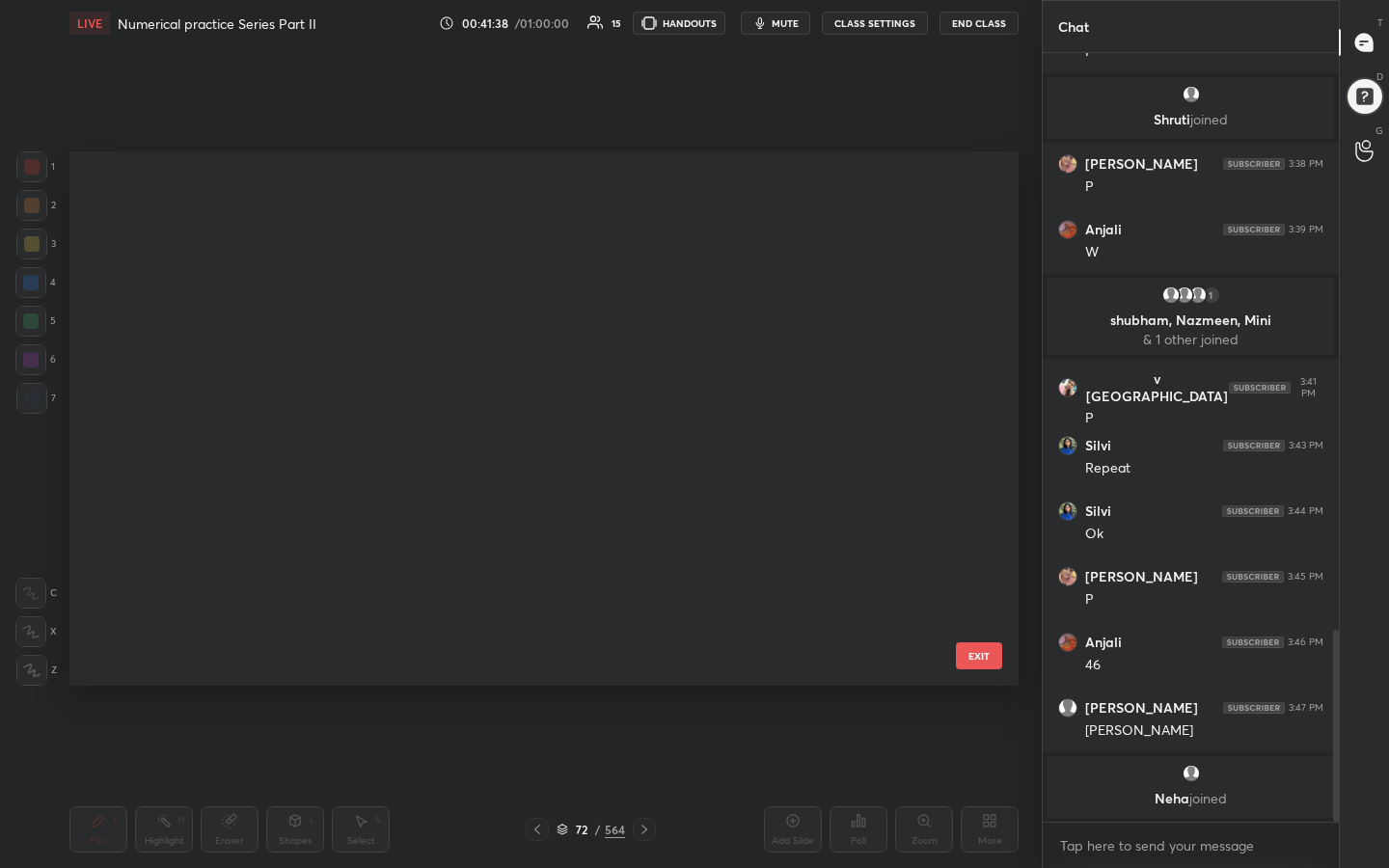 scroll, scrollTop: 3389, scrollLeft: 0, axis: vertical 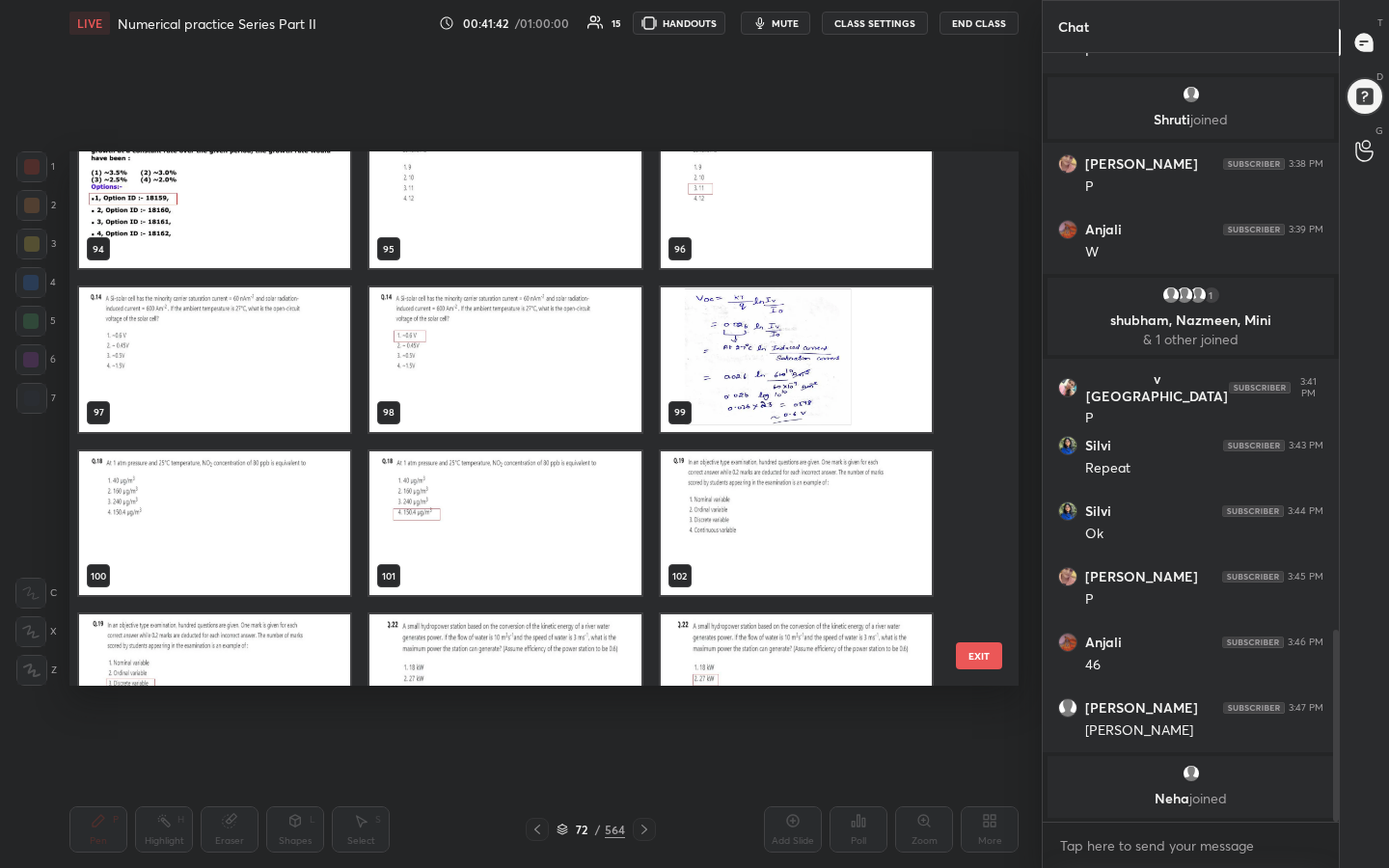 click at bounding box center [214, 524] 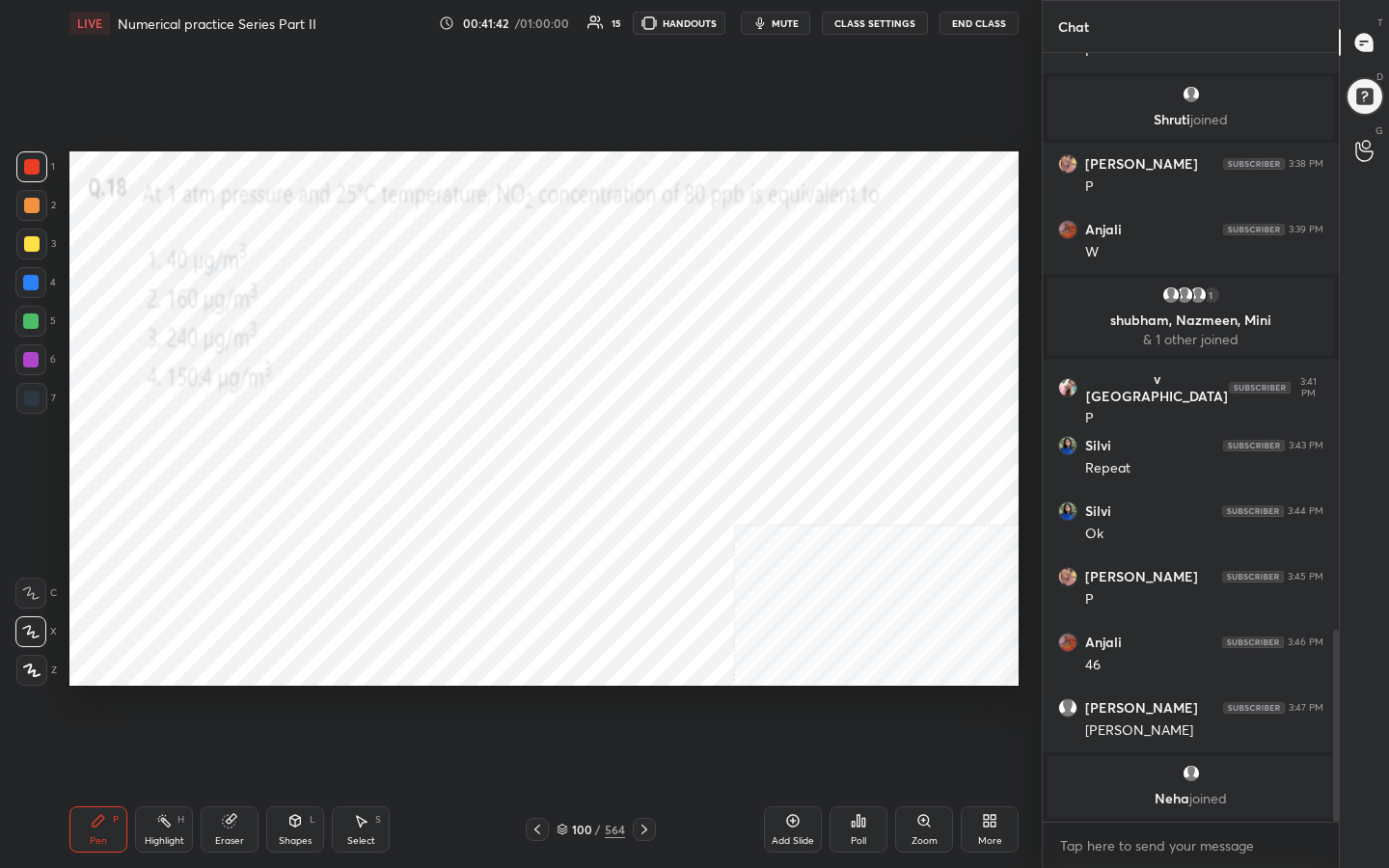 click at bounding box center (214, 524) 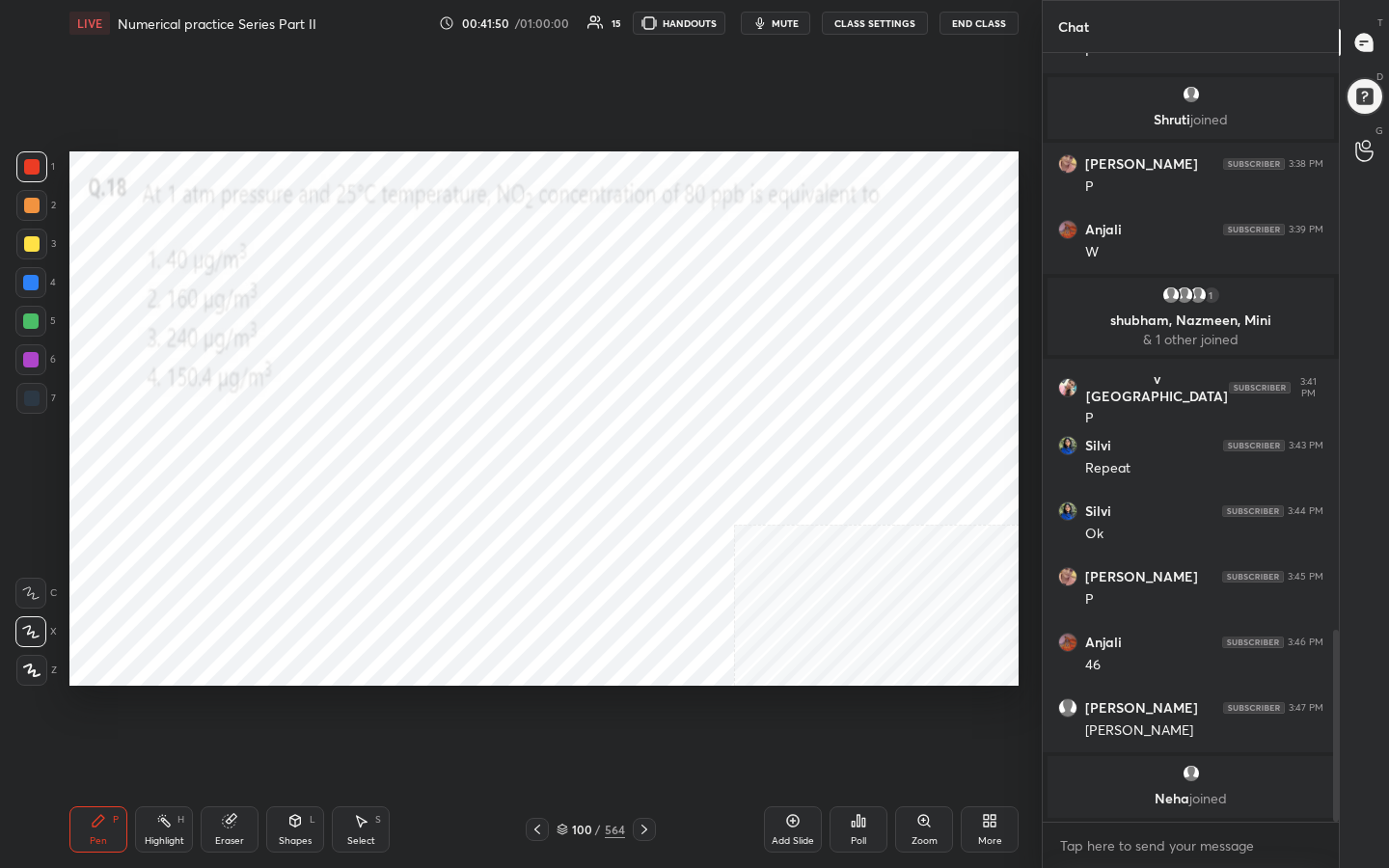 drag, startPoint x: 232, startPoint y: 827, endPoint x: 219, endPoint y: 765, distance: 63.348244 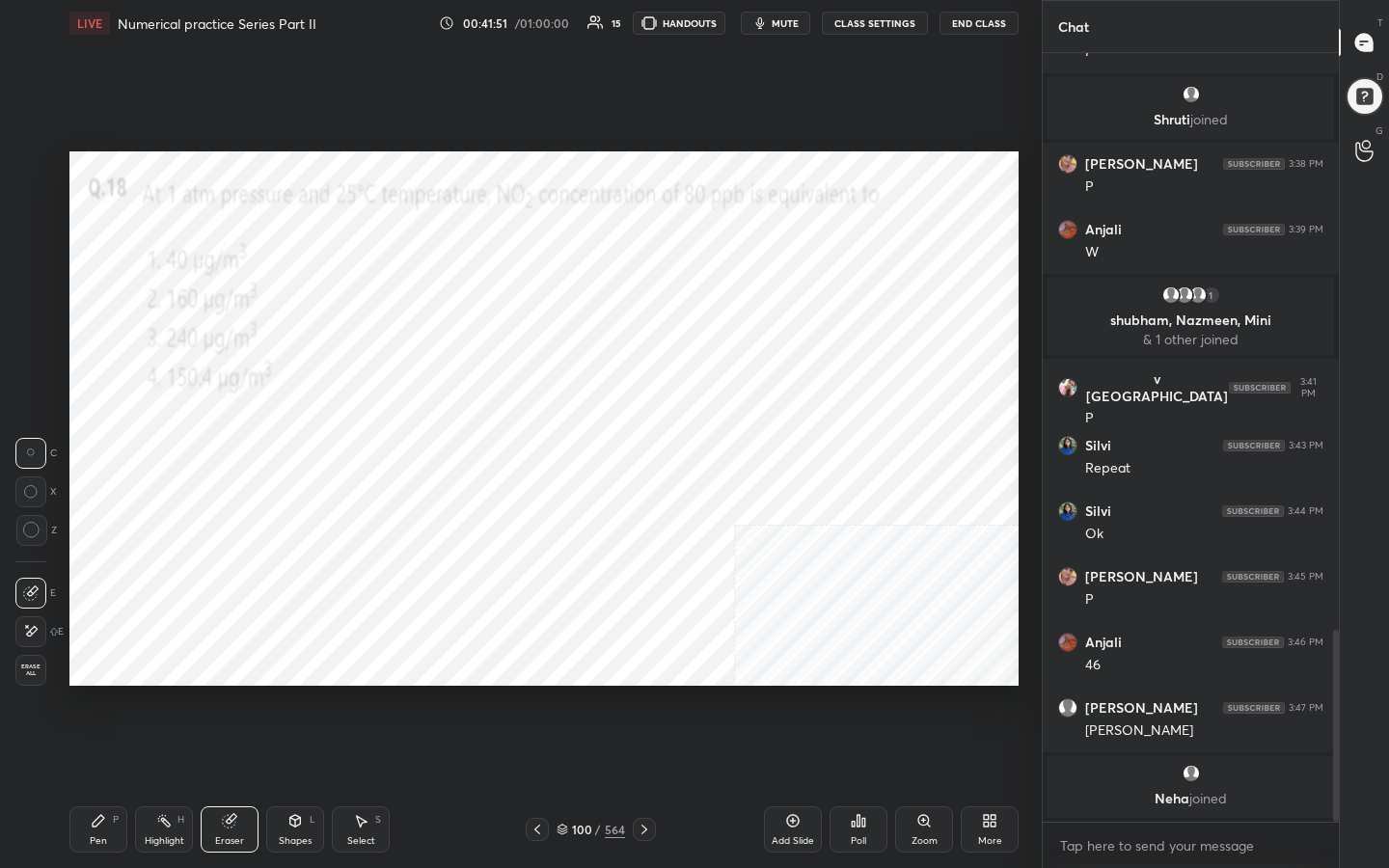 click on "Erase all" at bounding box center [31, 670] 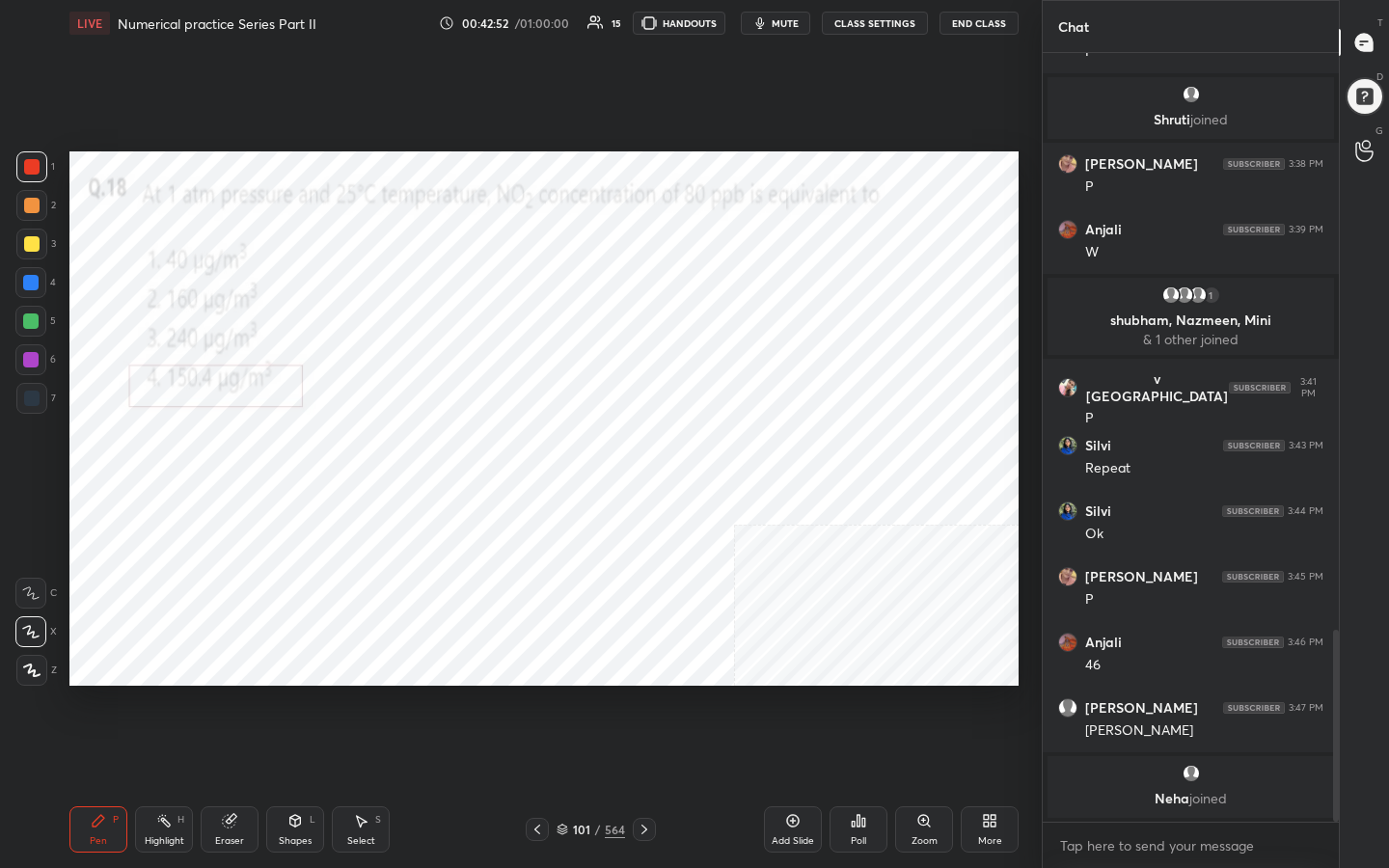 click 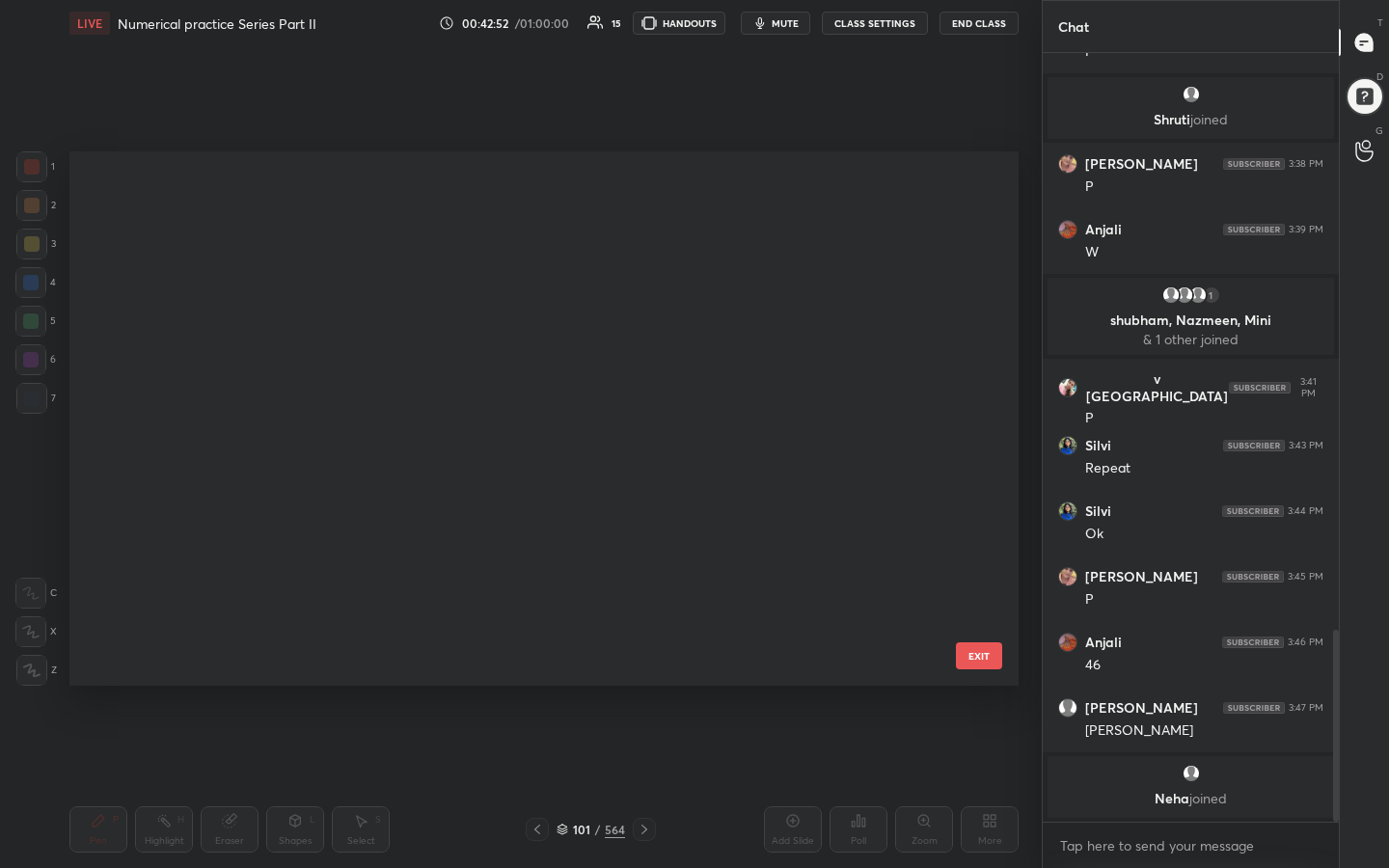scroll, scrollTop: 5024, scrollLeft: 0, axis: vertical 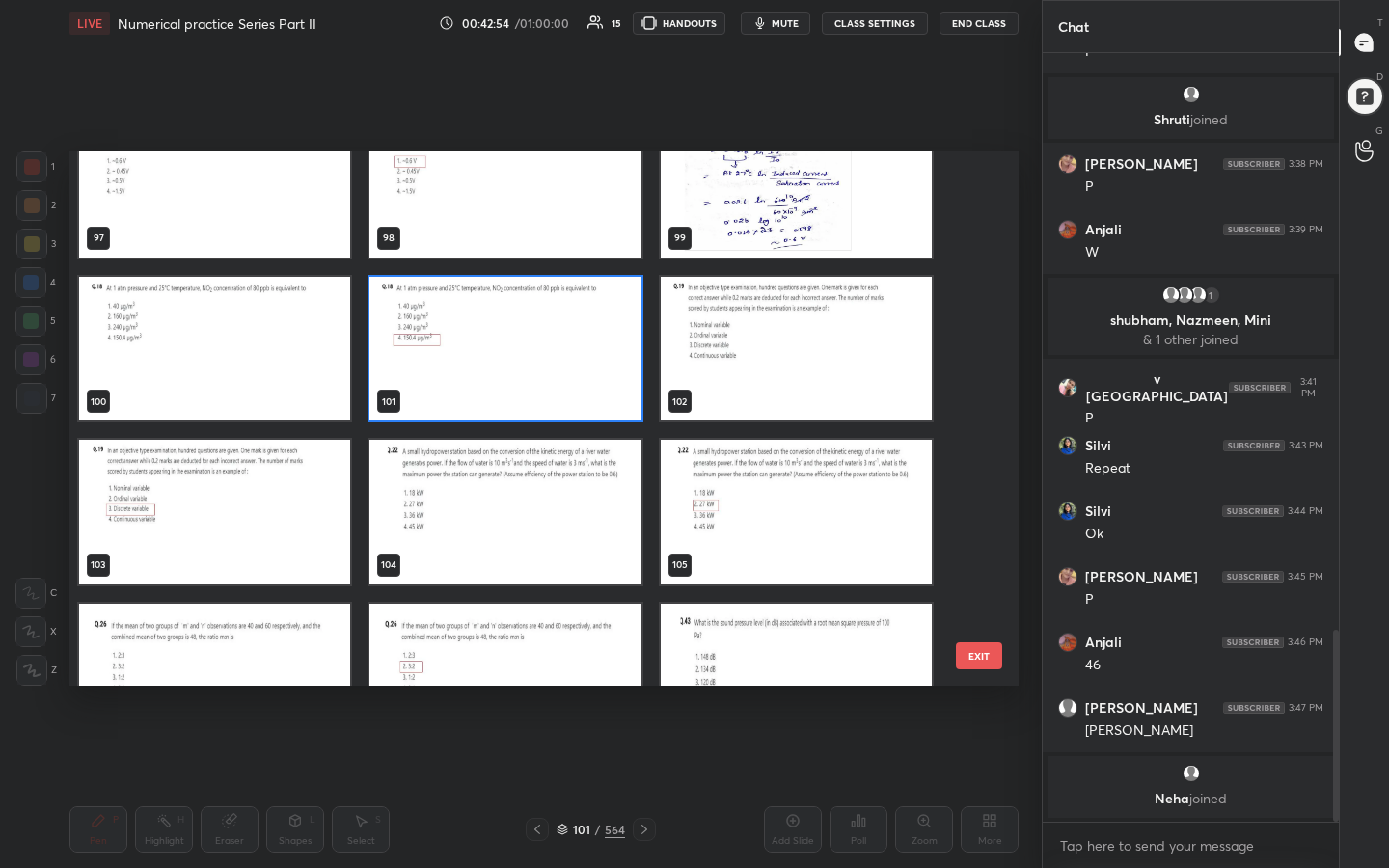 click at bounding box center [796, 349] 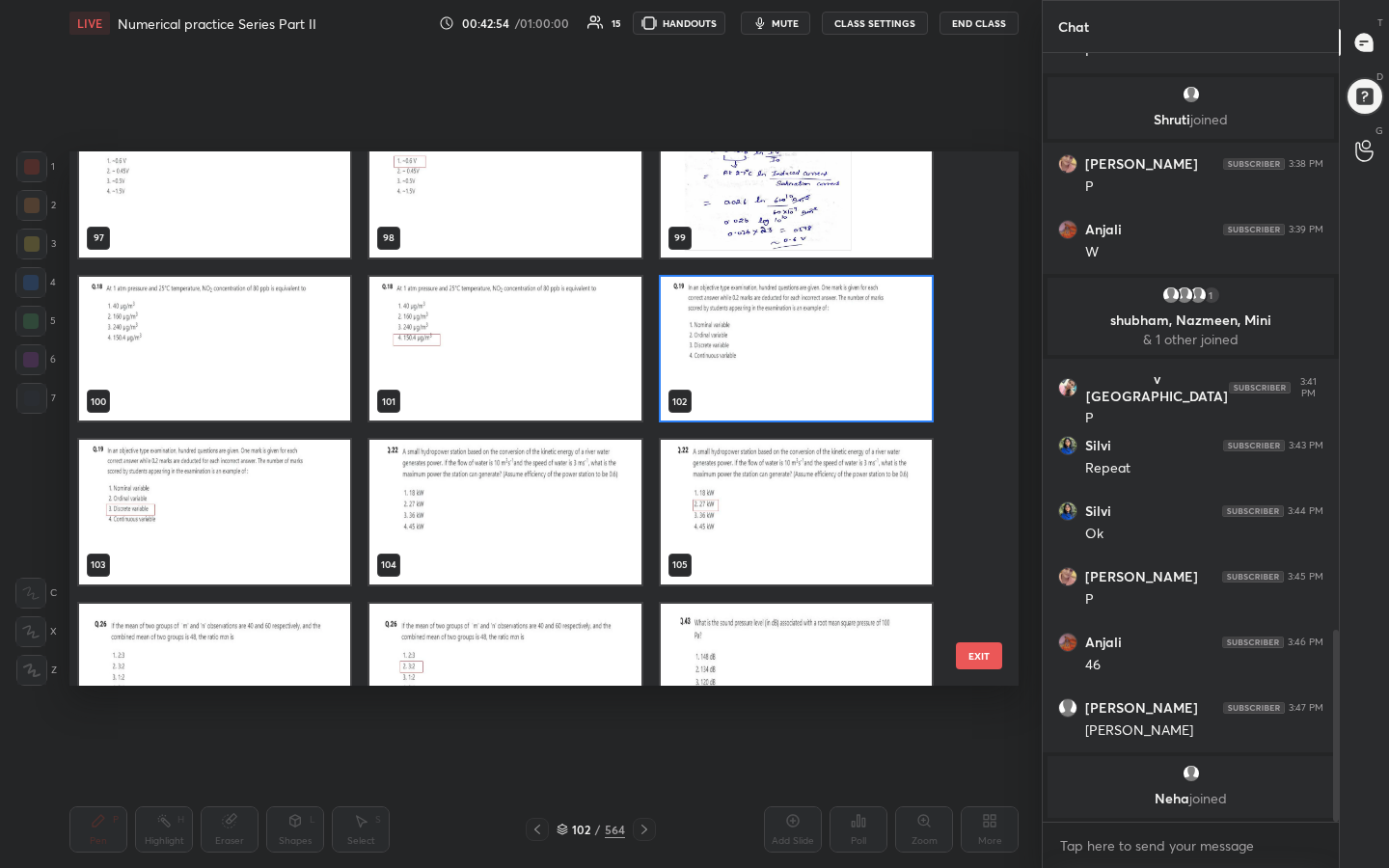 click at bounding box center (796, 349) 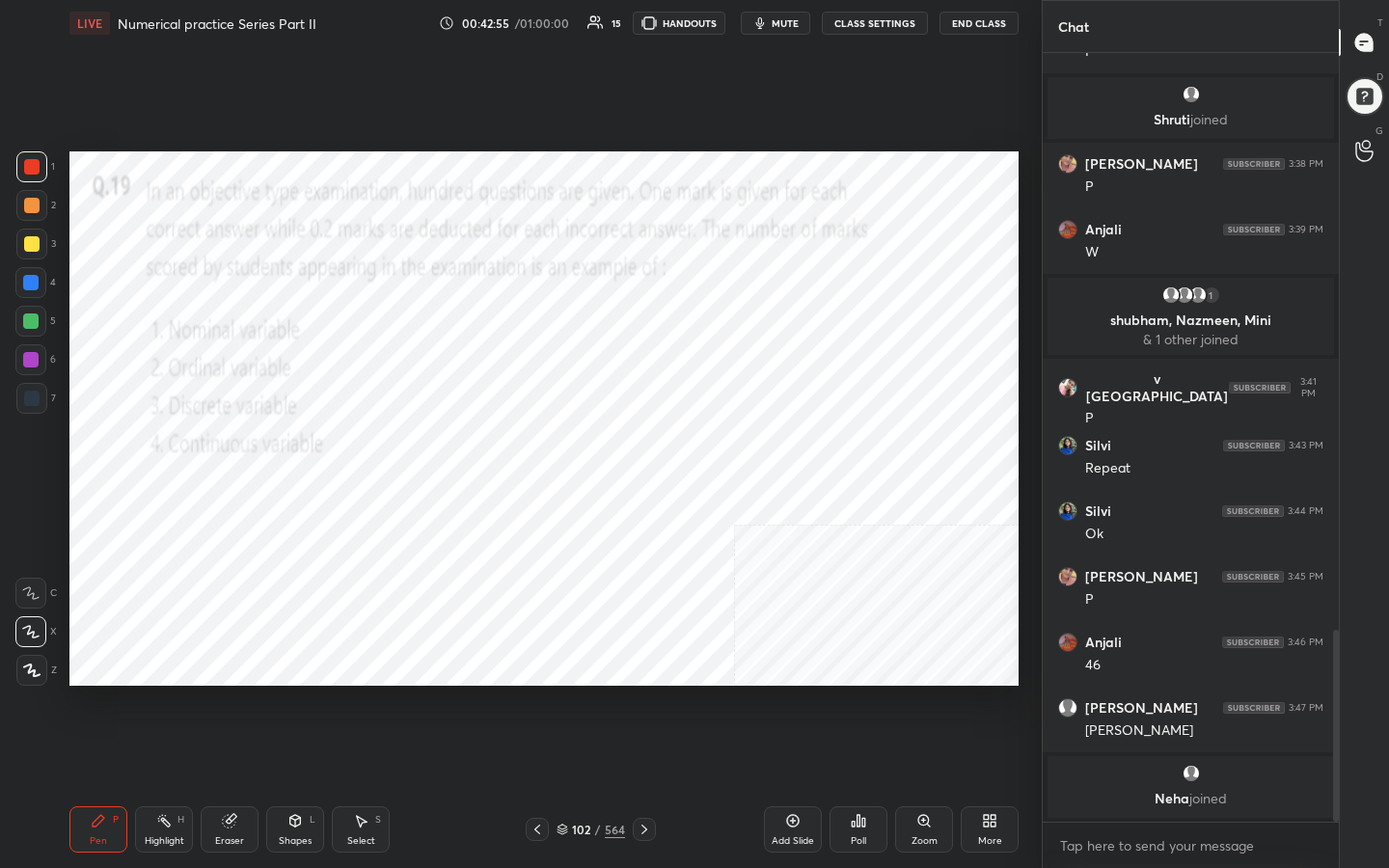 click on "mute" at bounding box center [785, 23] 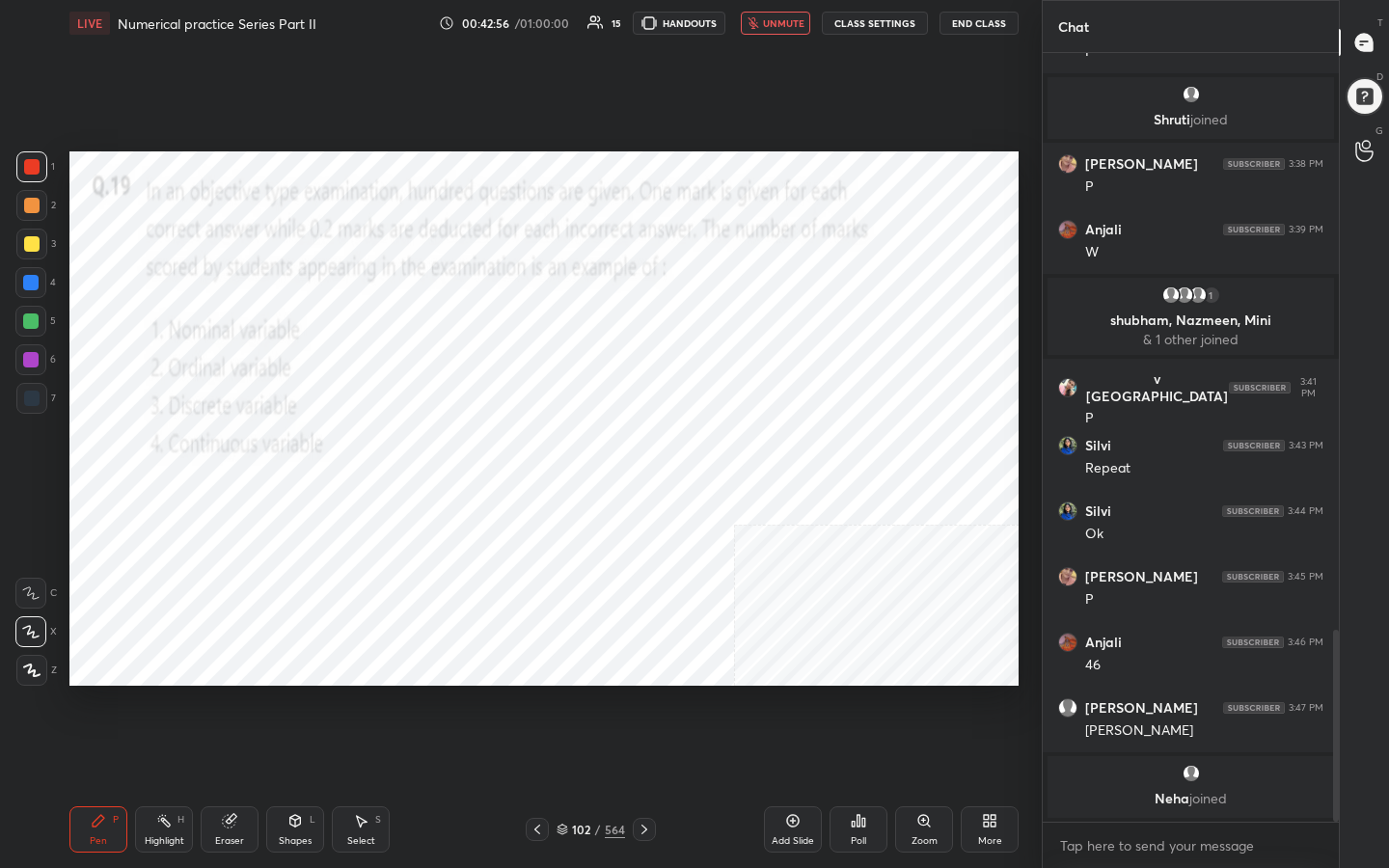 click on "Poll" at bounding box center [858, 841] 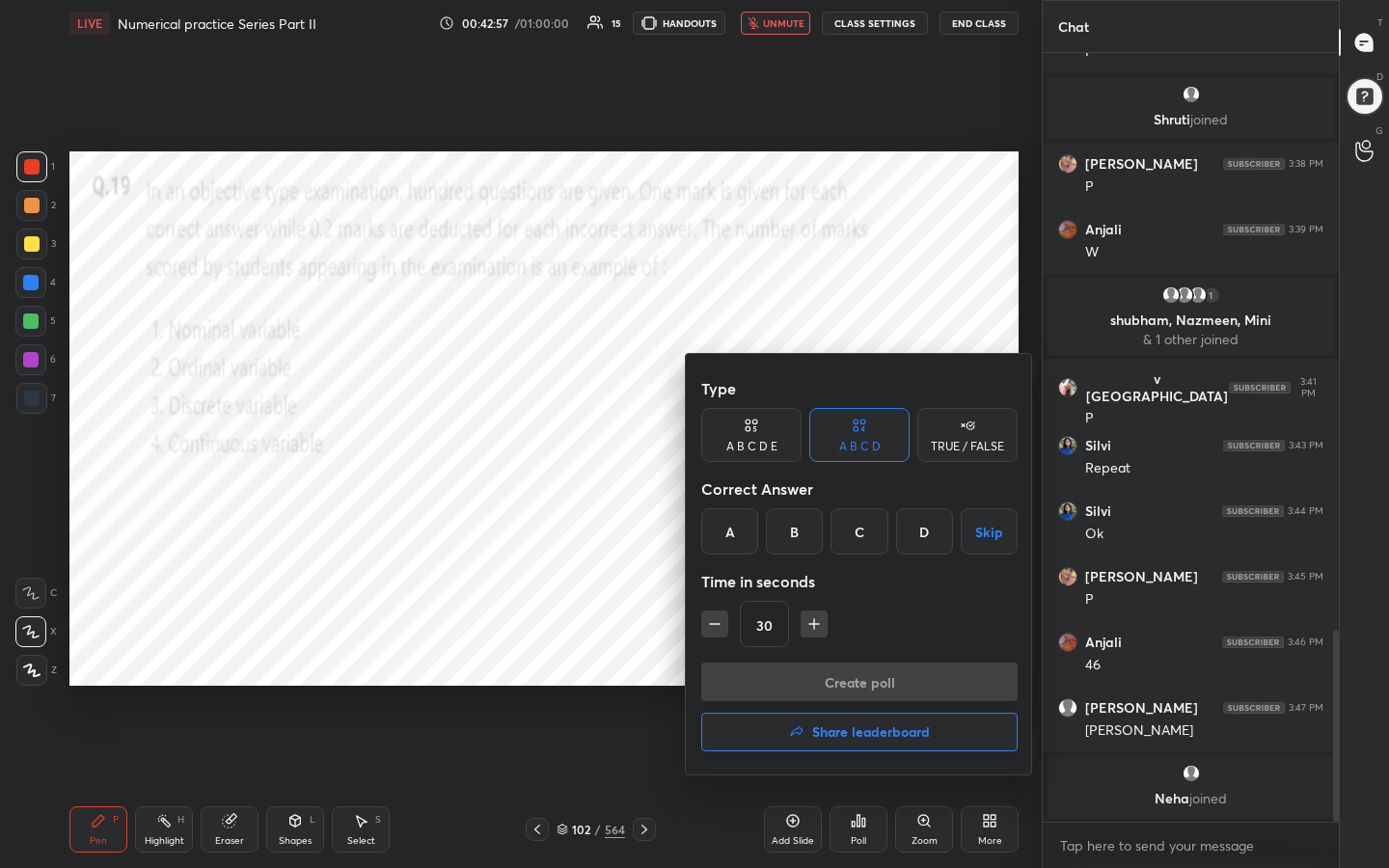 click on "C" at bounding box center (858, 531) 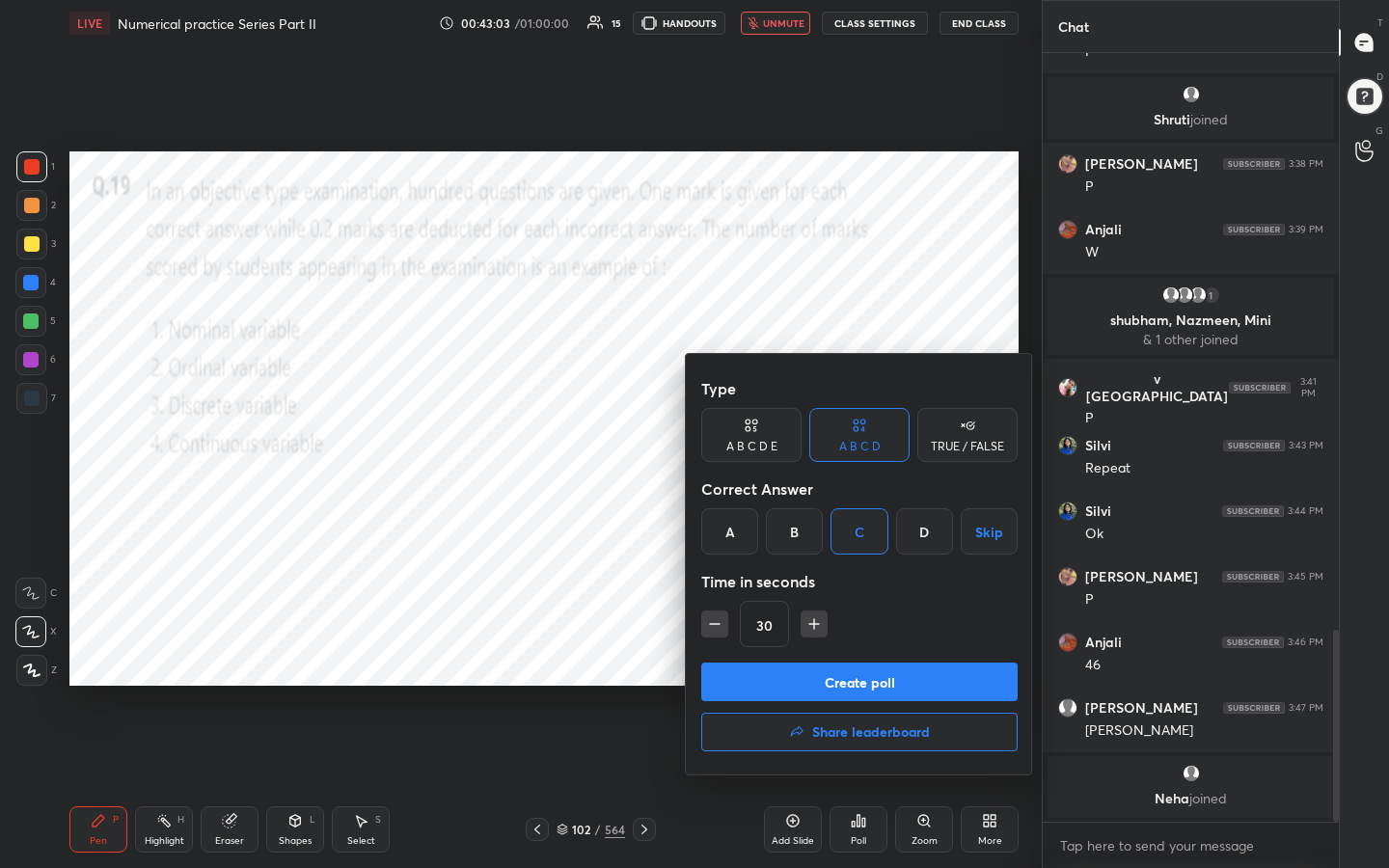 click on "Create poll" at bounding box center [859, 682] 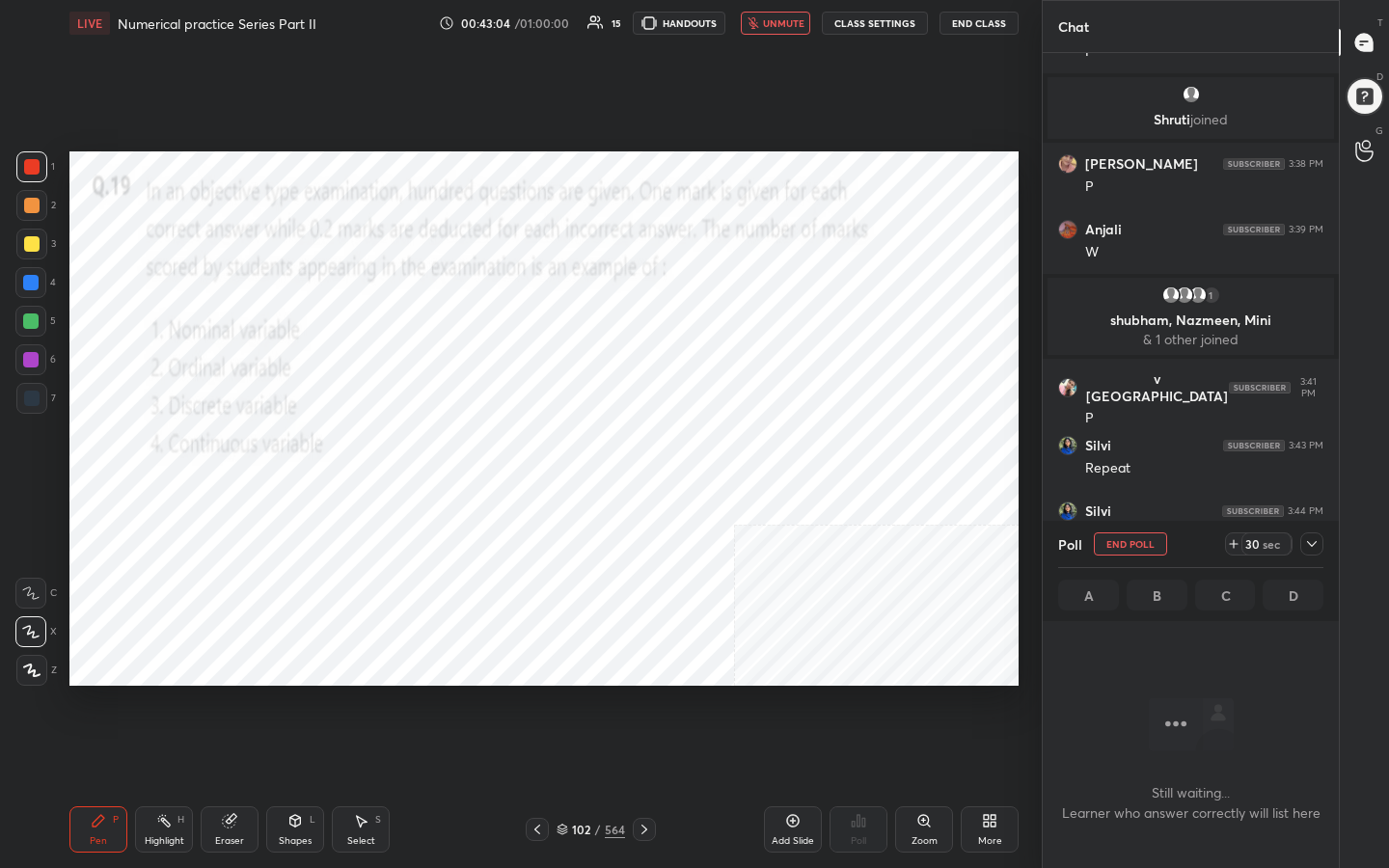scroll, scrollTop: 503, scrollLeft: 290, axis: both 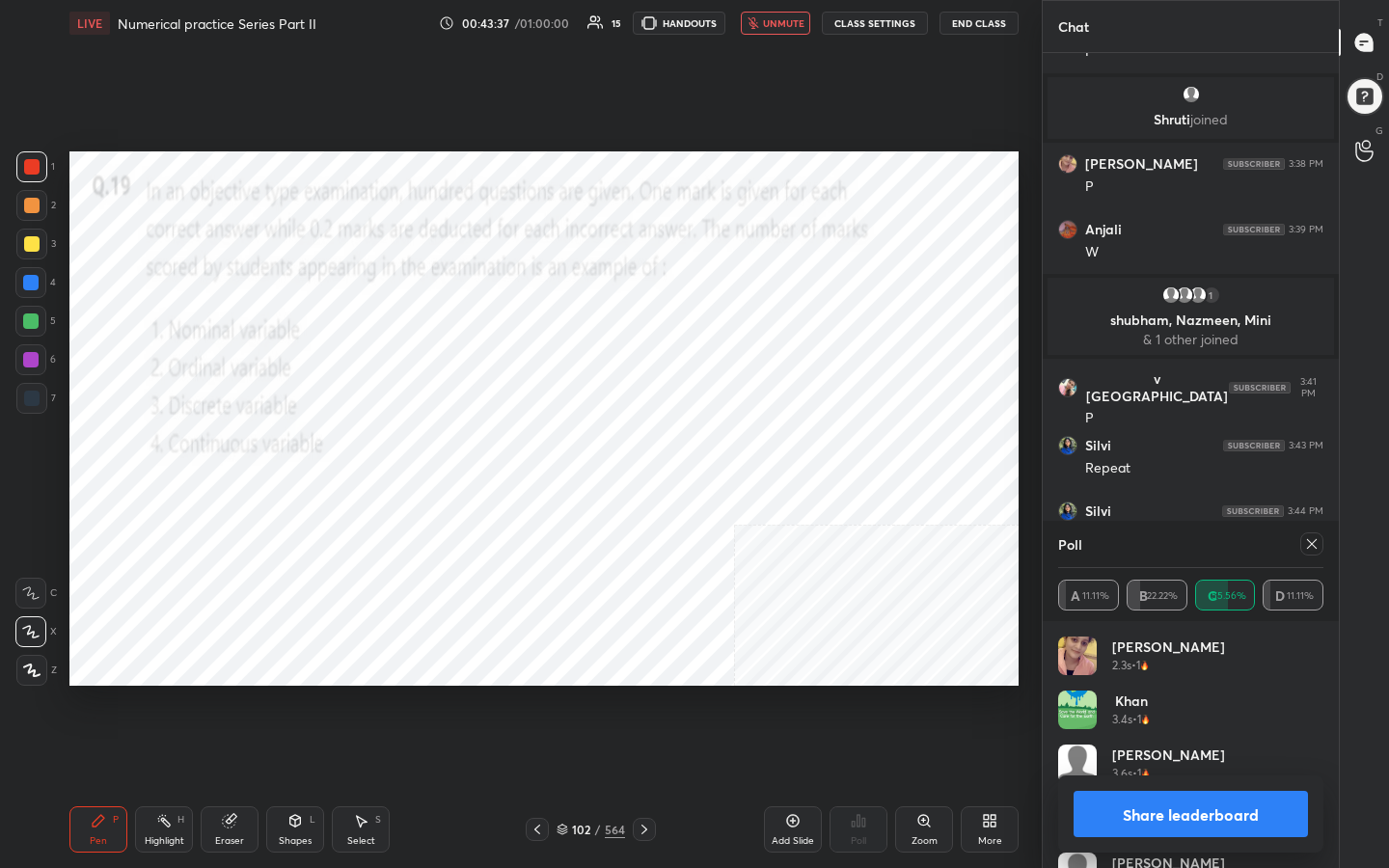 click 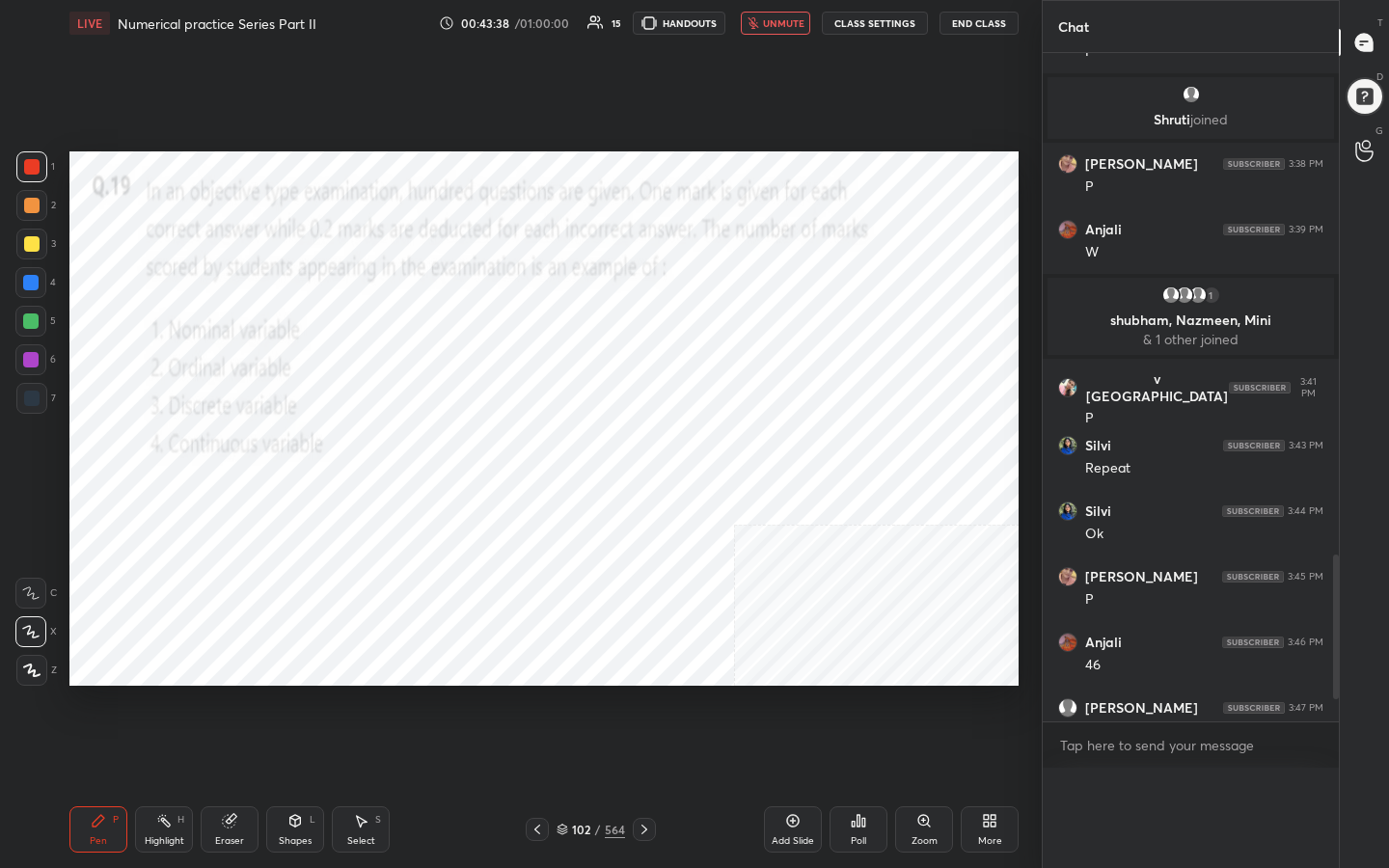 scroll, scrollTop: 0, scrollLeft: 0, axis: both 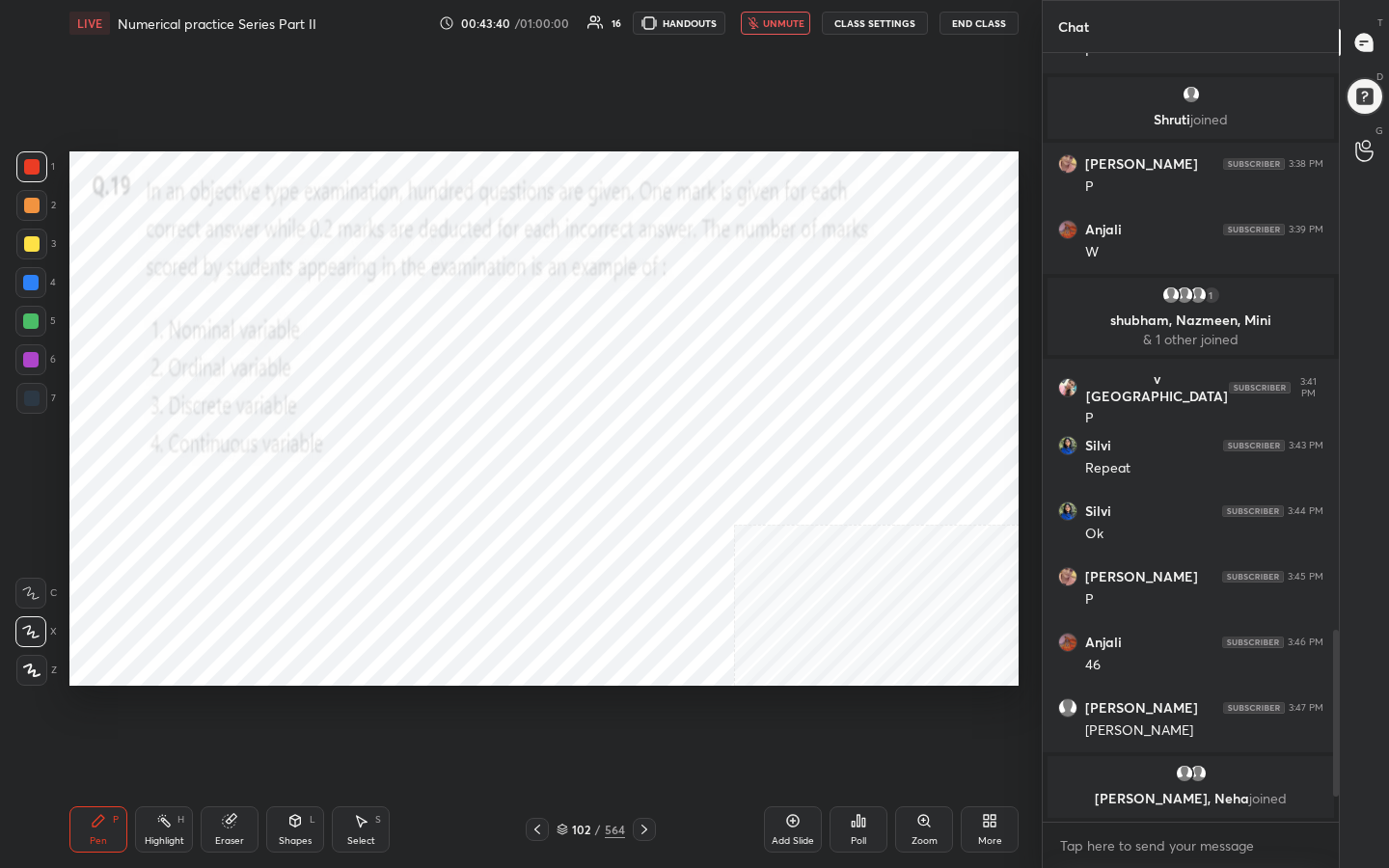 click on "unmute" at bounding box center (783, 23) 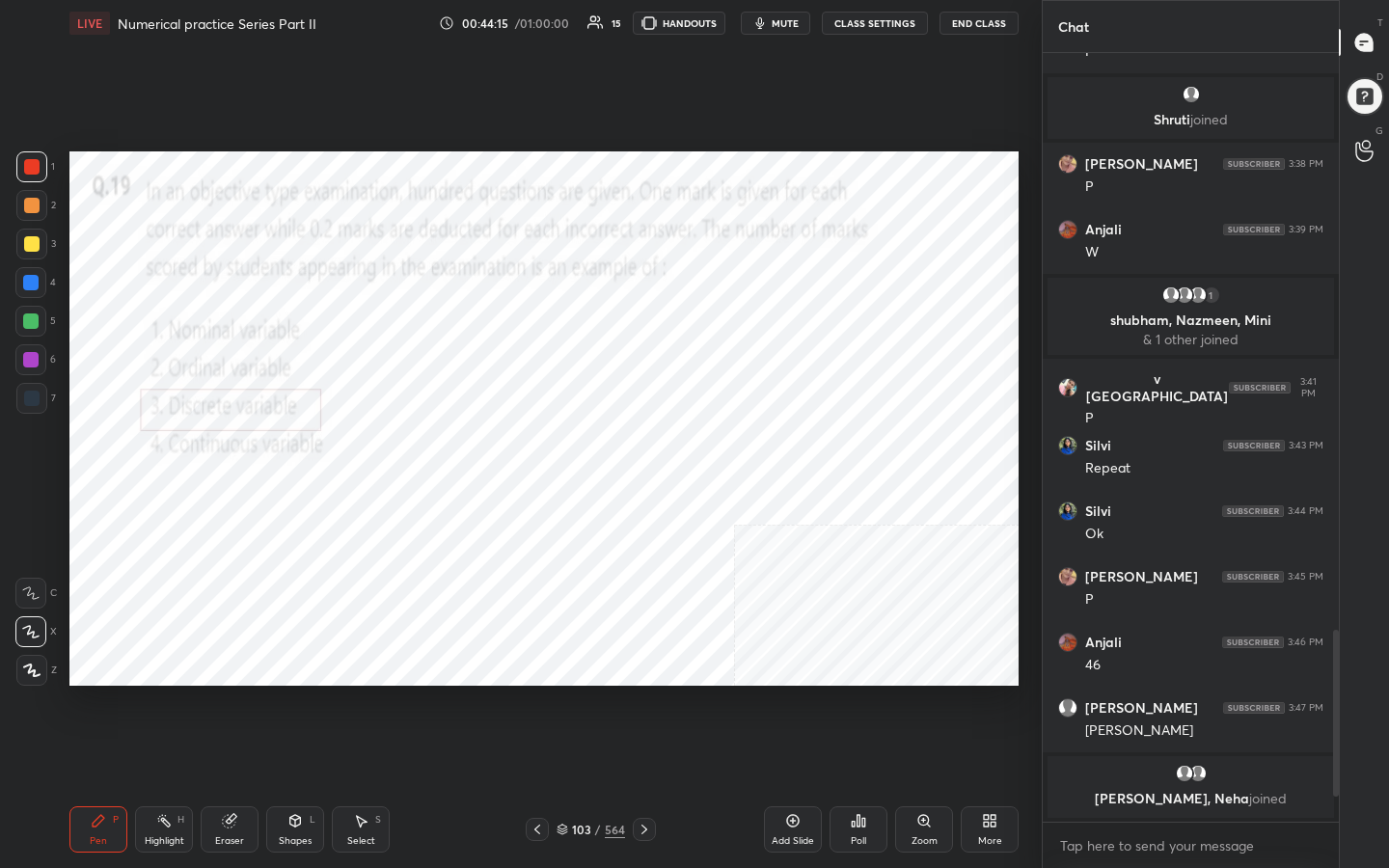click 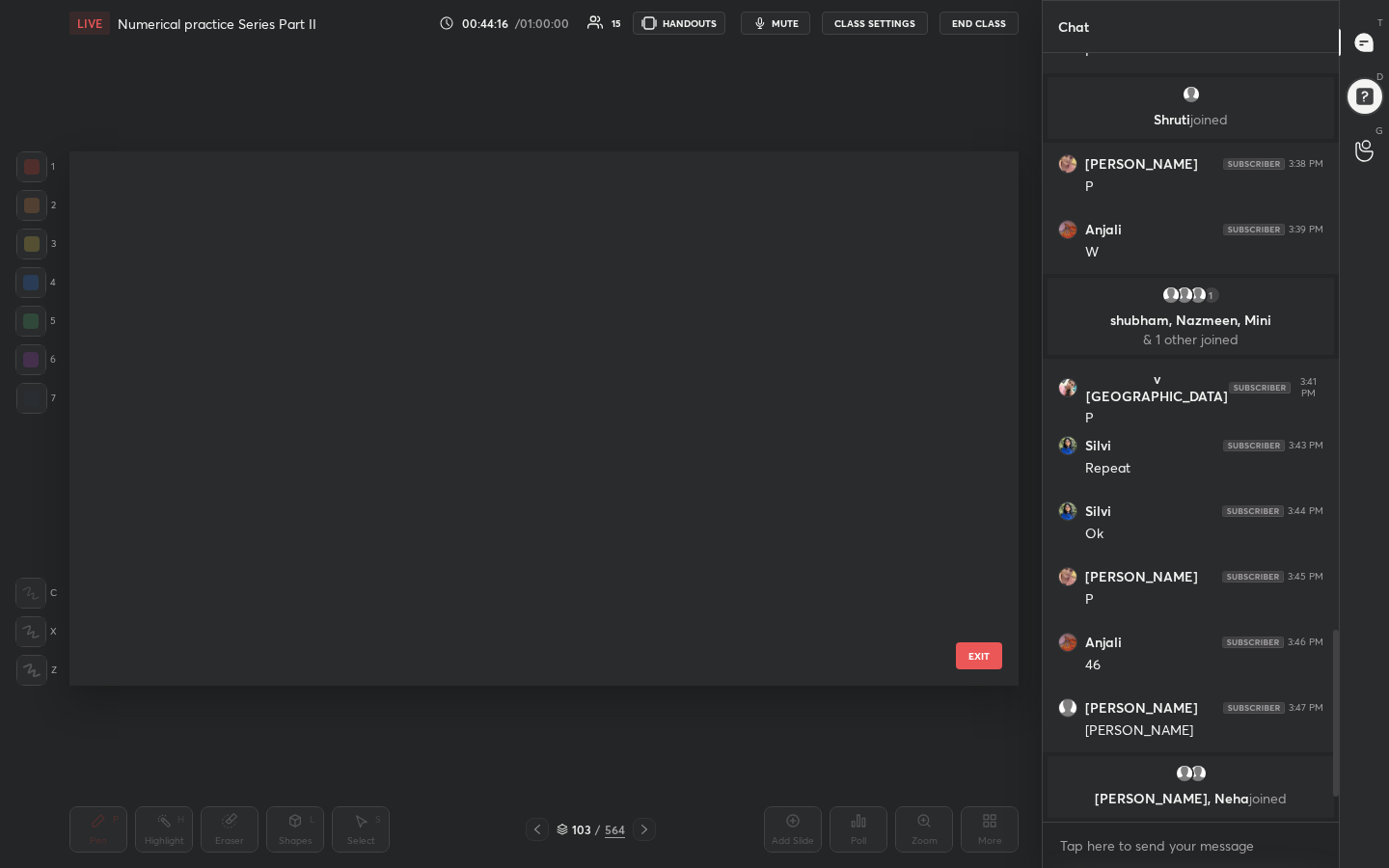 scroll, scrollTop: 5188, scrollLeft: 0, axis: vertical 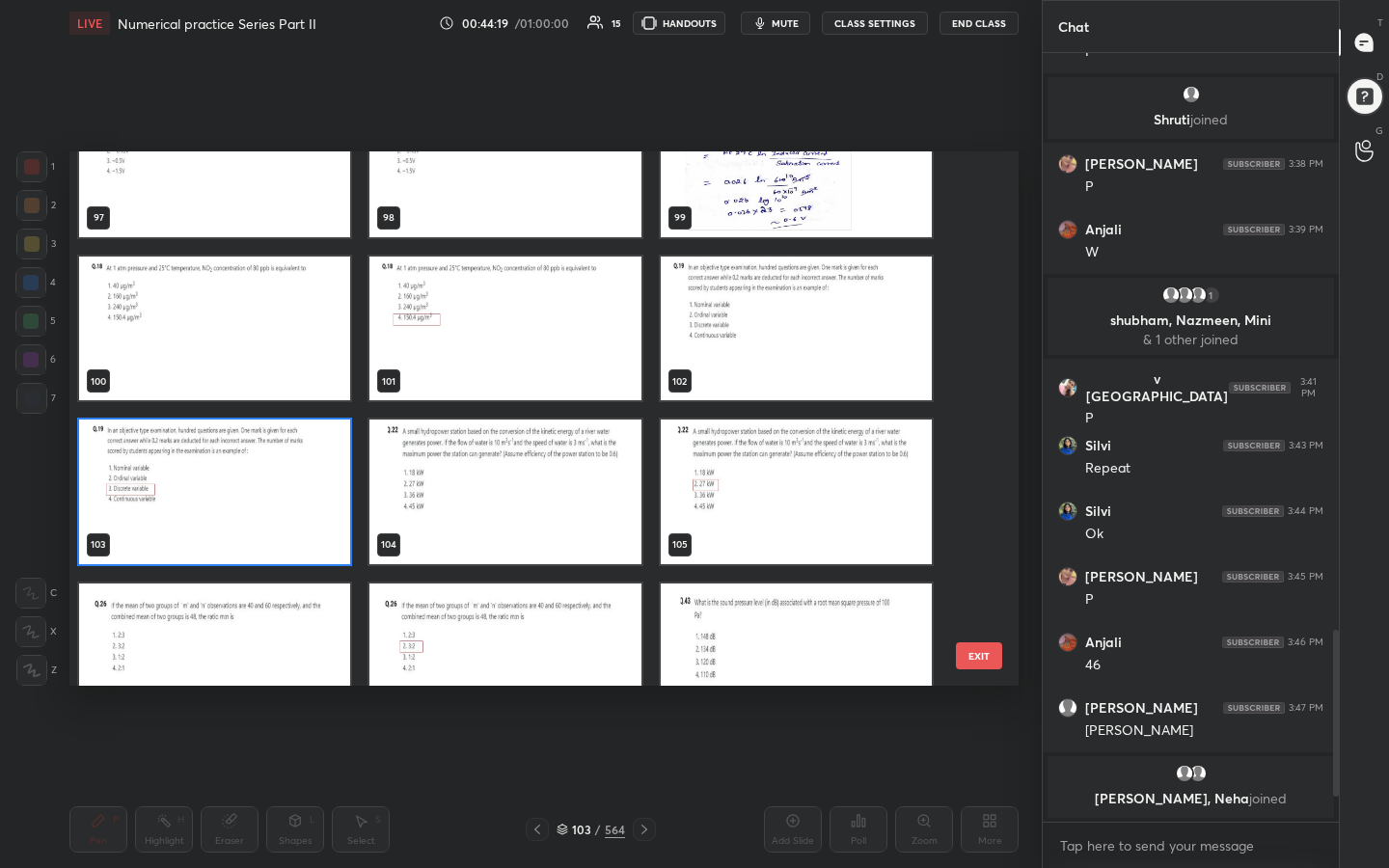 click at bounding box center (504, 492) 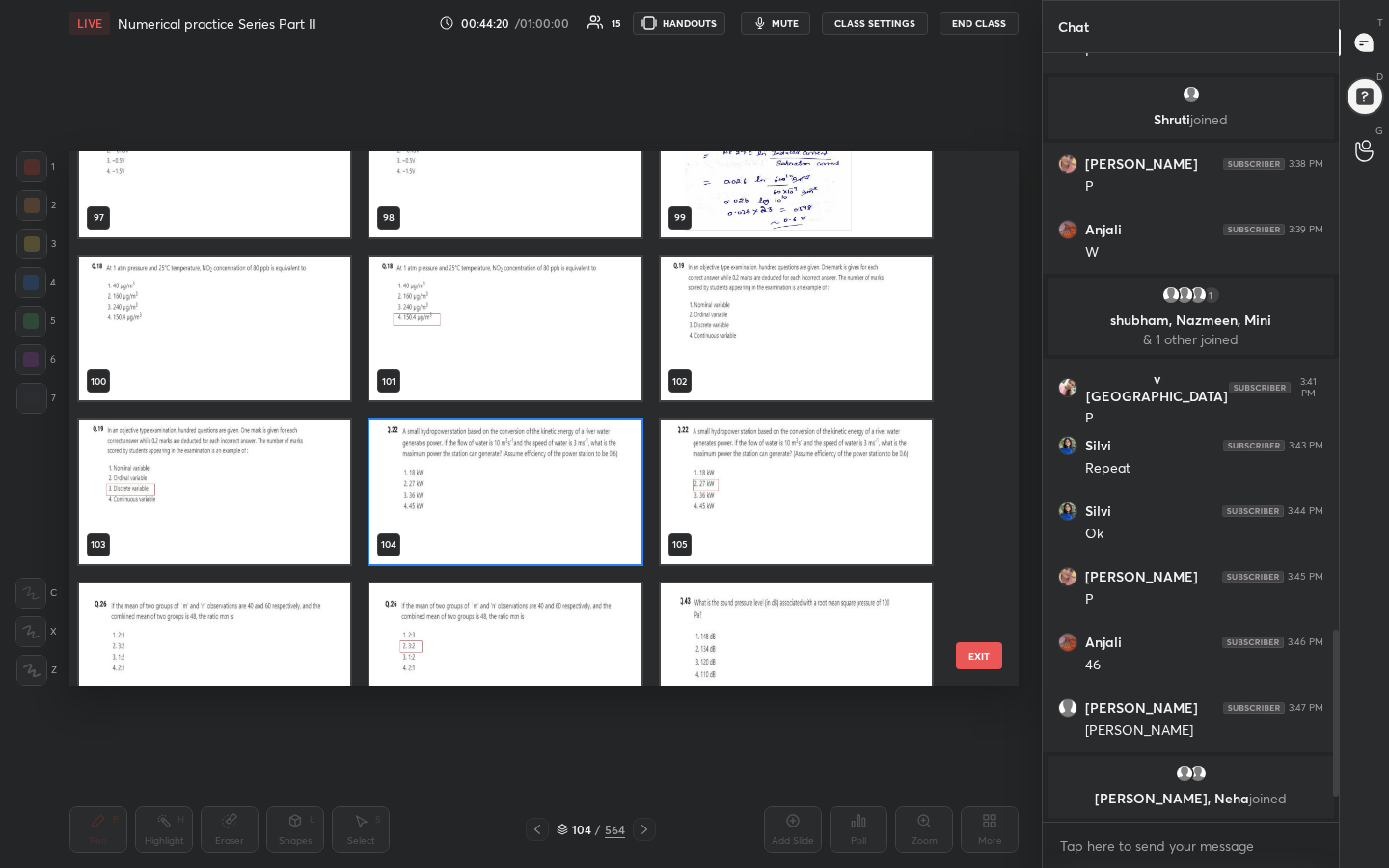 click at bounding box center (504, 492) 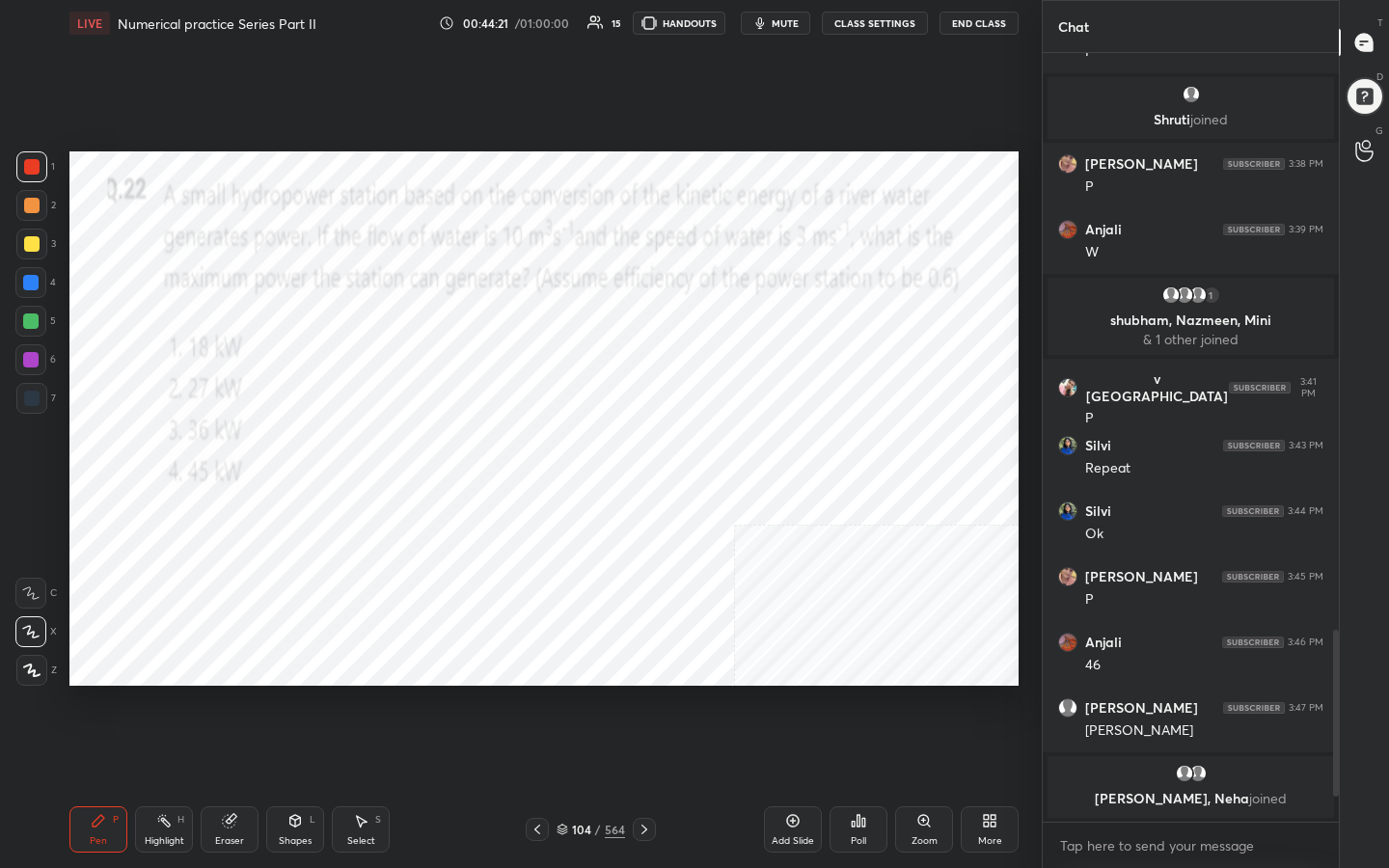 click on "mute" at bounding box center [776, 23] 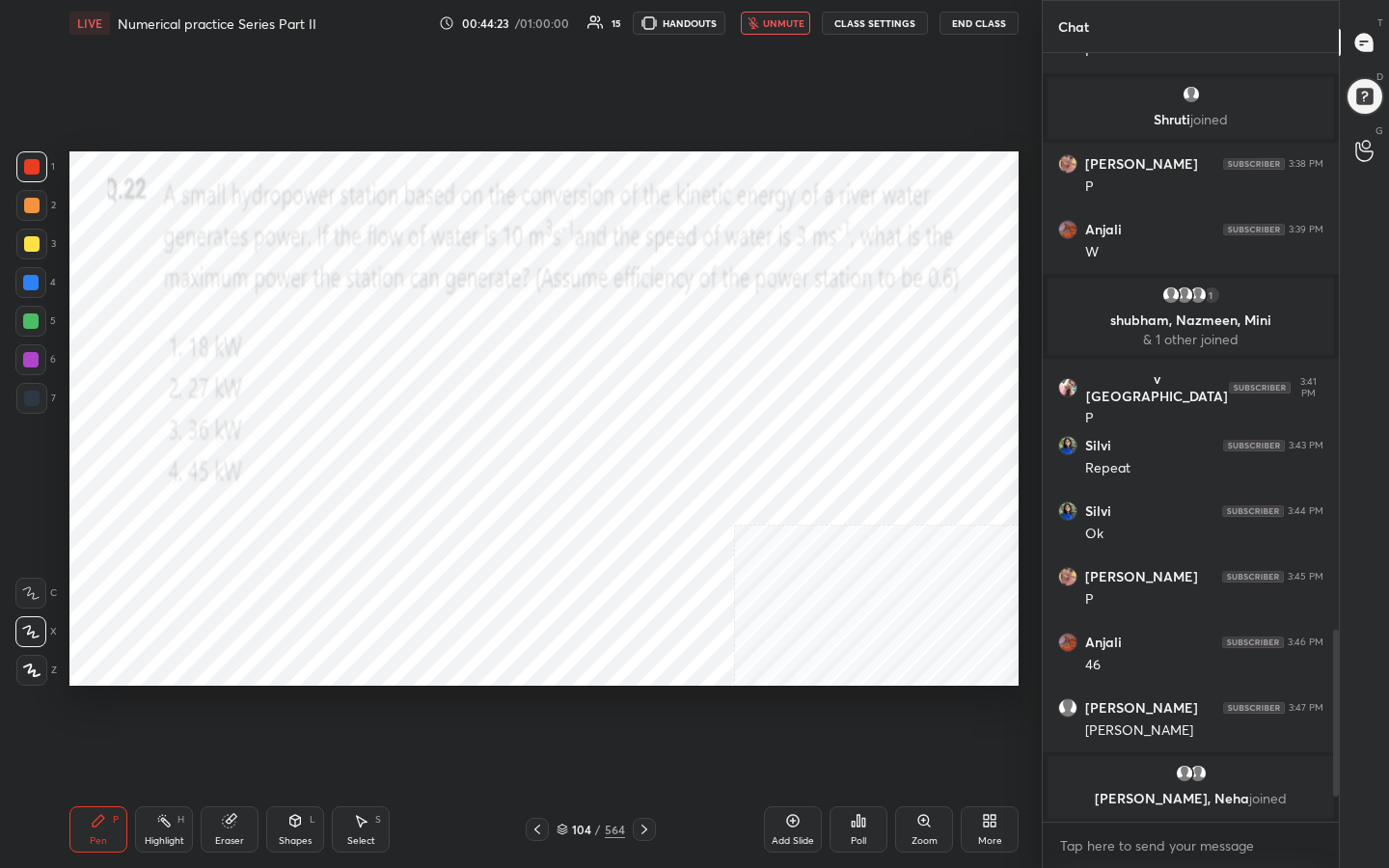 click on "unmute" at bounding box center (783, 23) 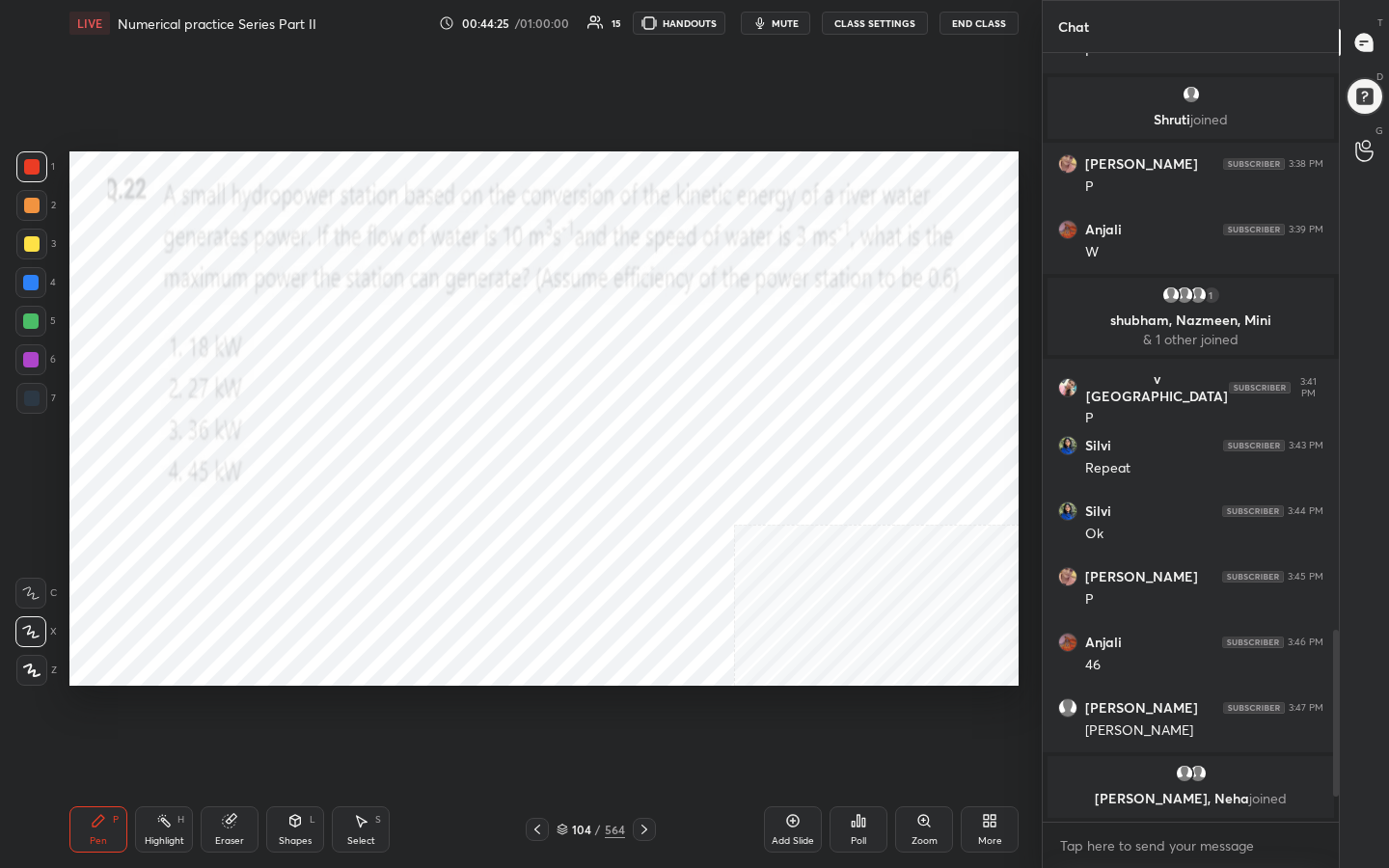 click on "mute" at bounding box center [776, 23] 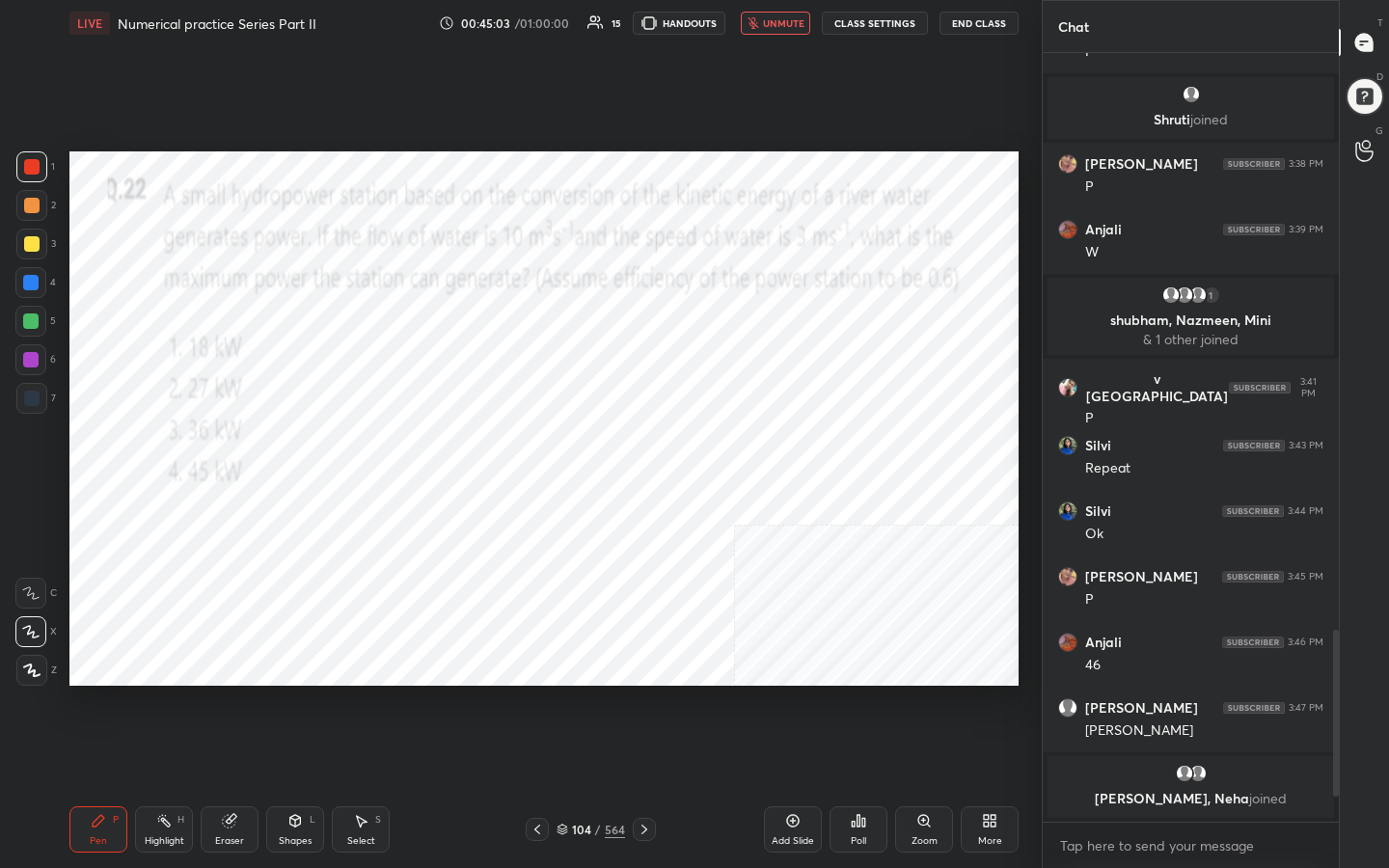 click on "unmute" at bounding box center (783, 23) 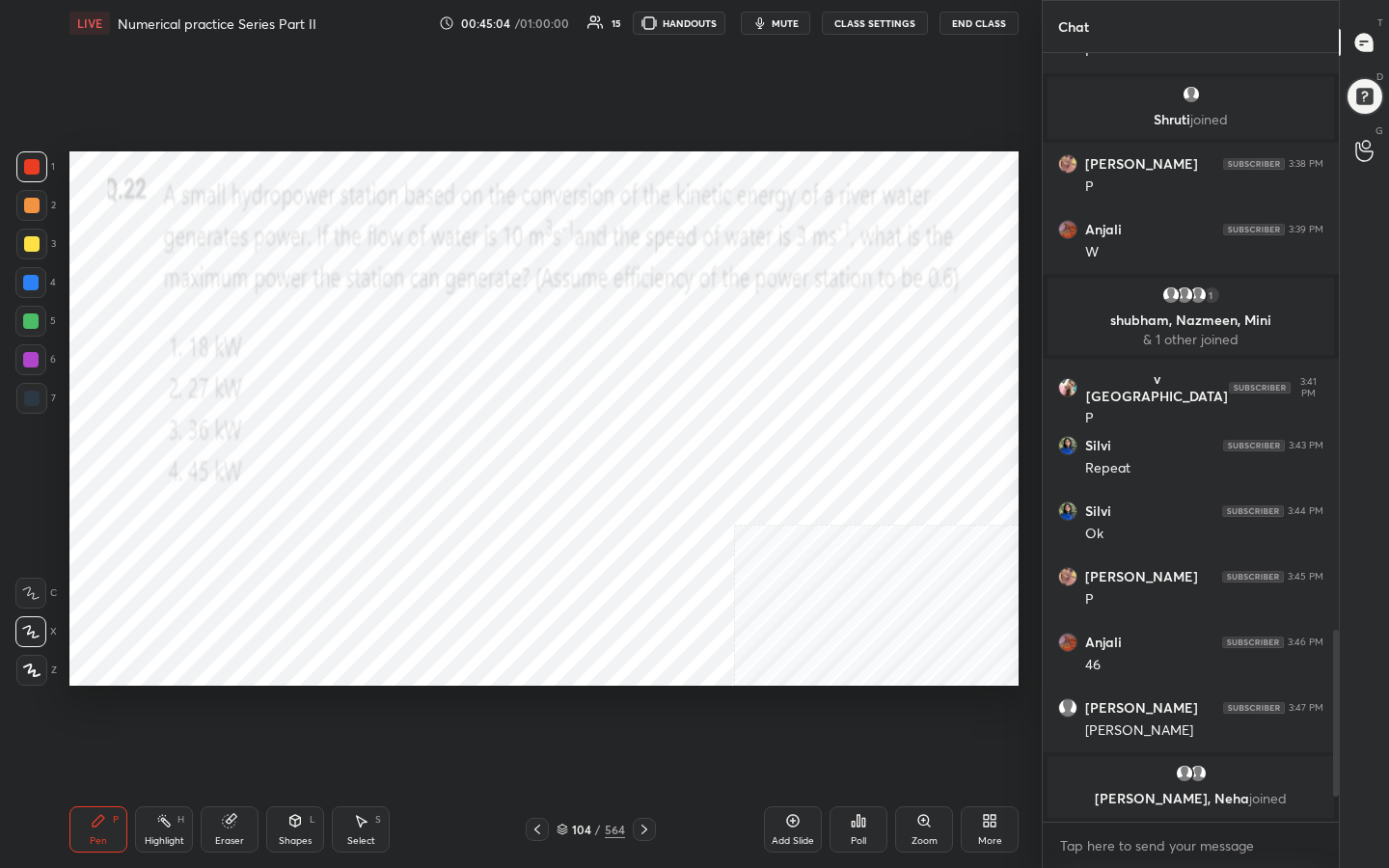 click on "mute" at bounding box center [785, 23] 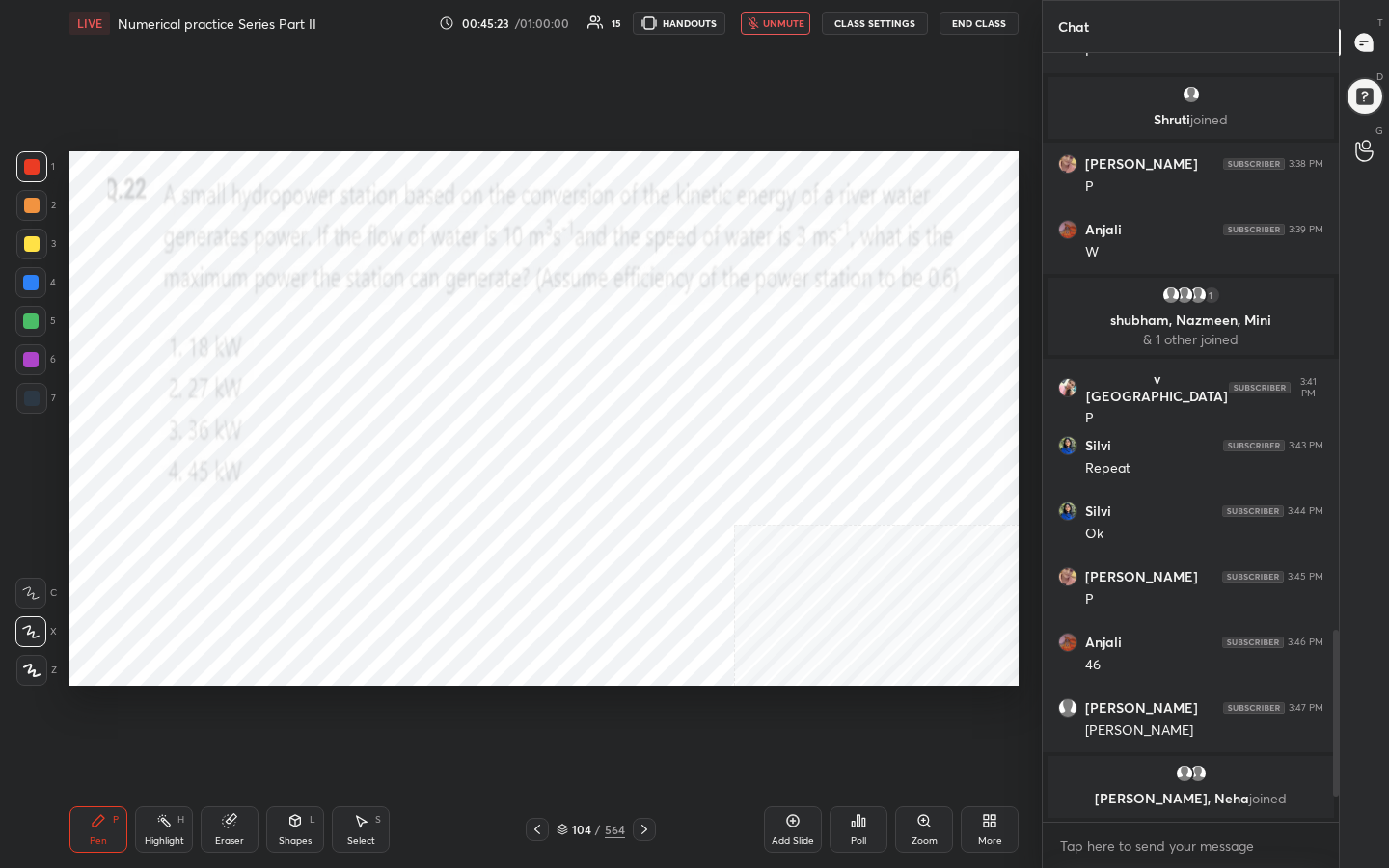 click 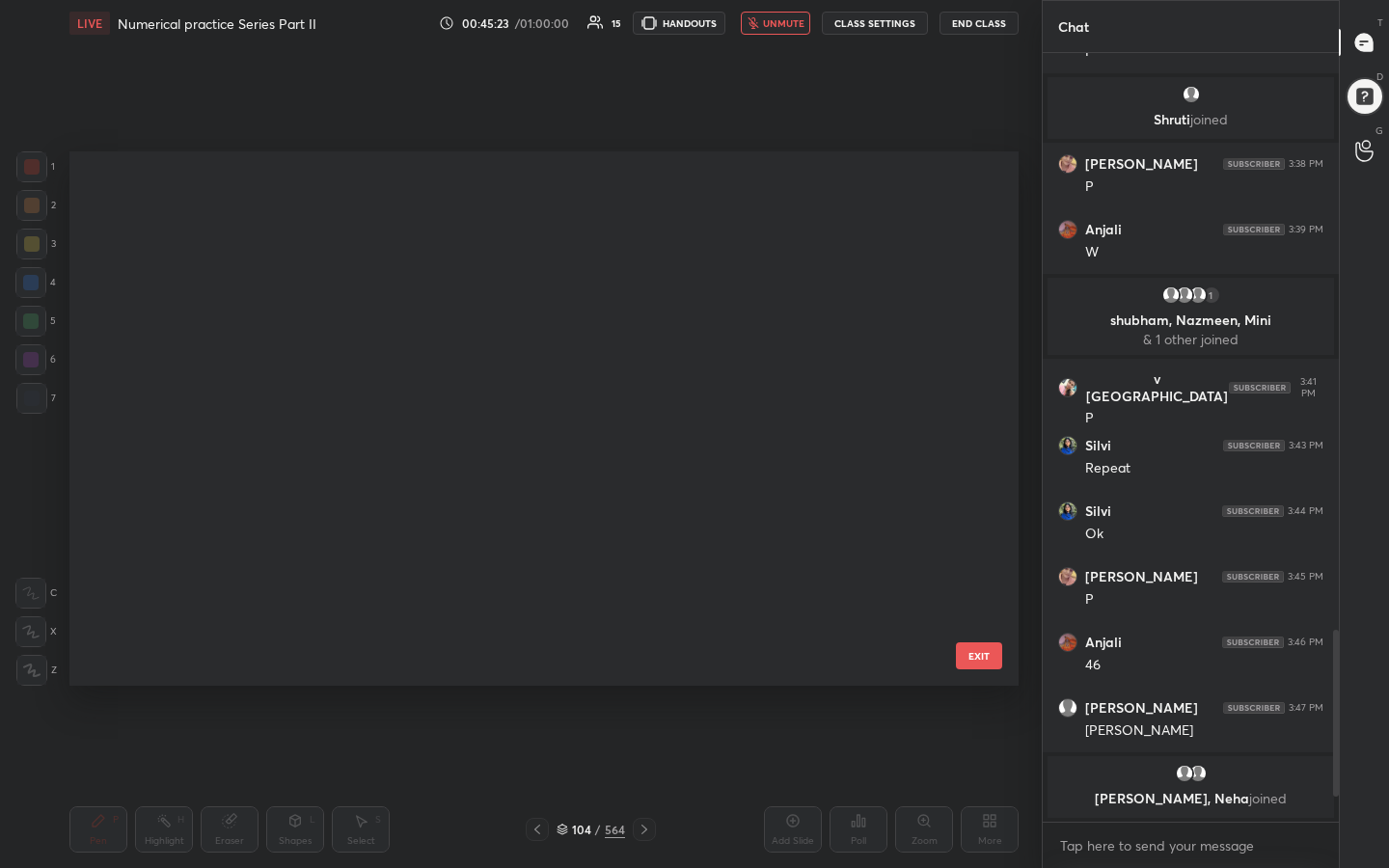 scroll, scrollTop: 5188, scrollLeft: 0, axis: vertical 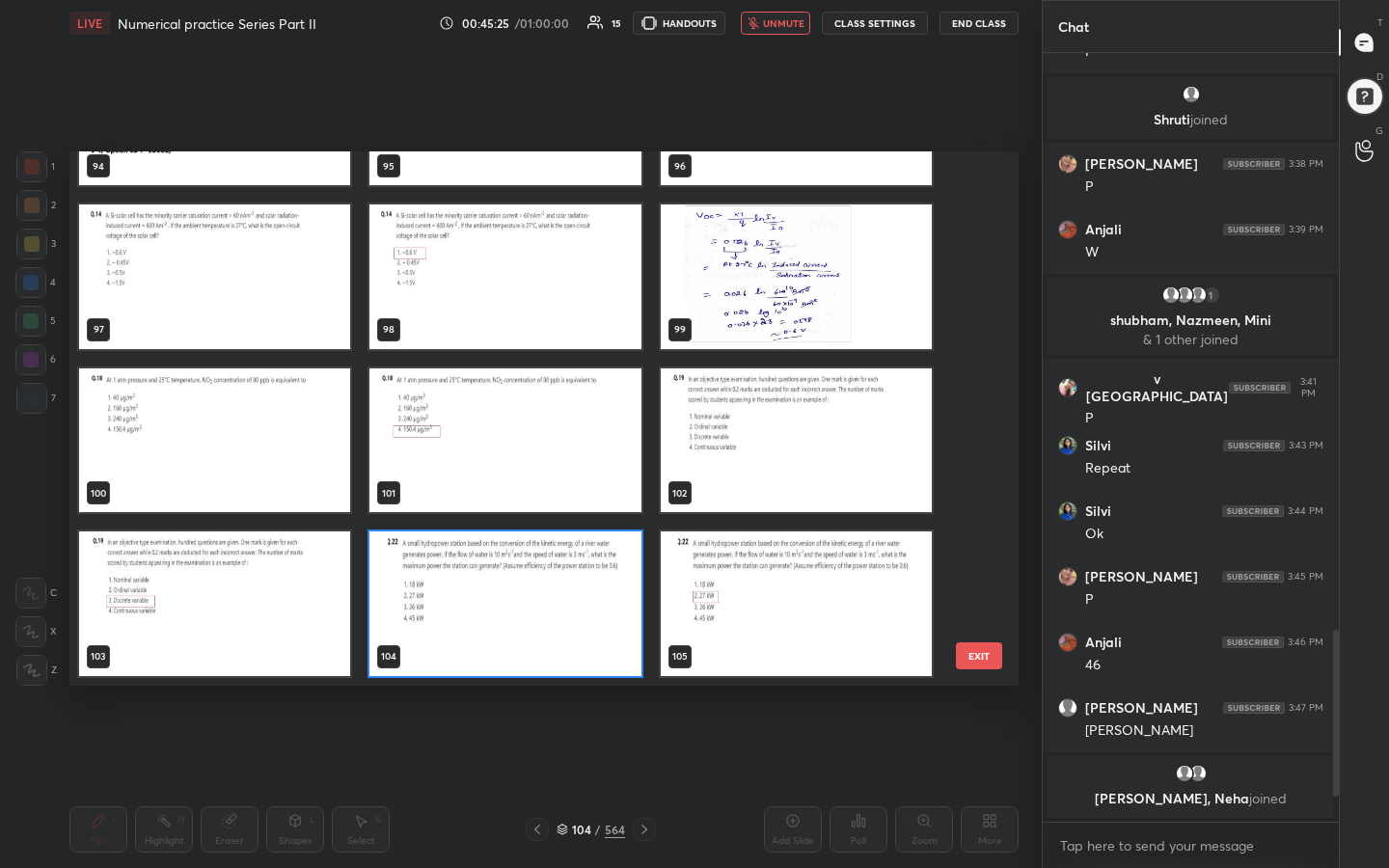 click at bounding box center (504, 604) 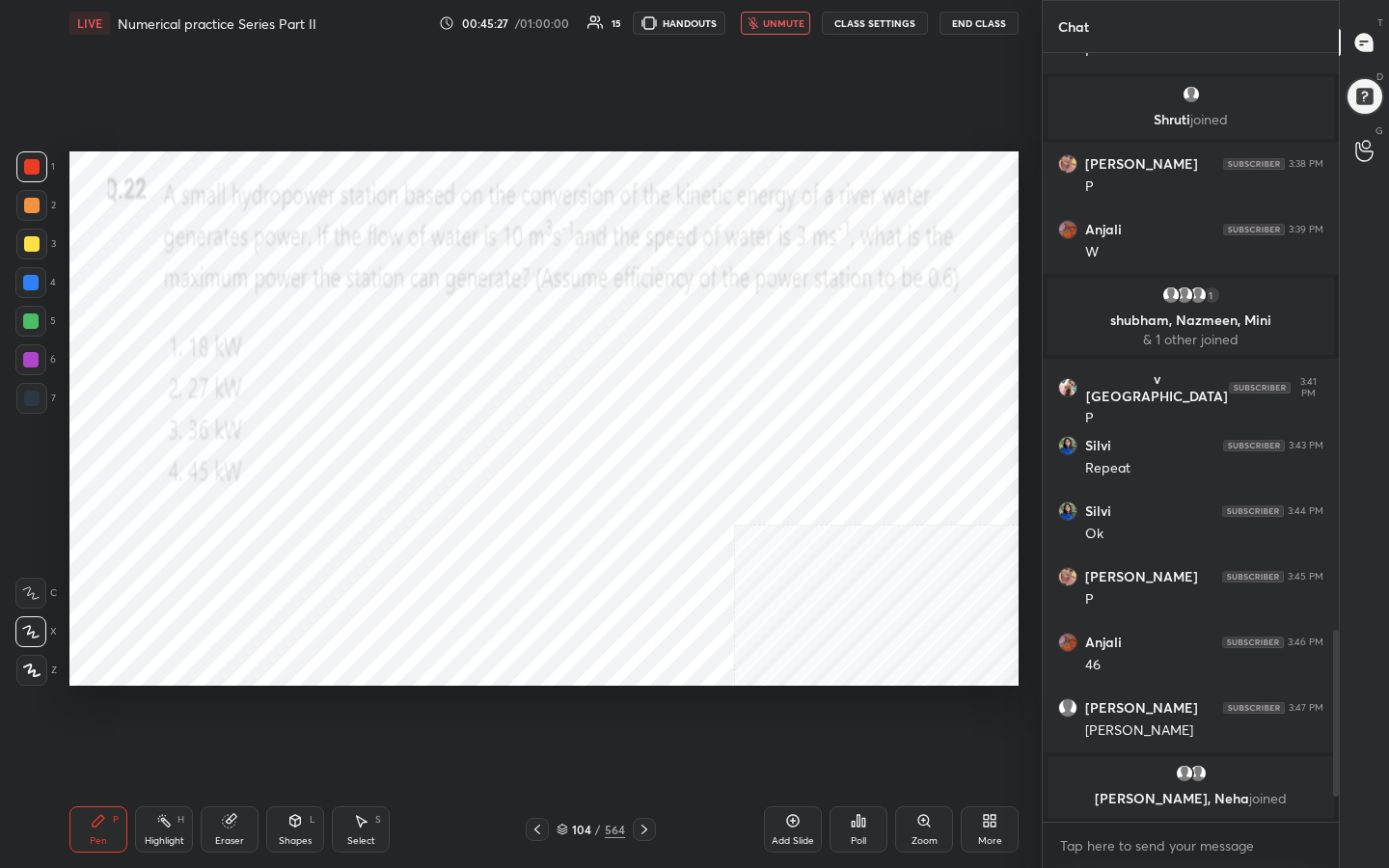 click on "Poll" at bounding box center (858, 841) 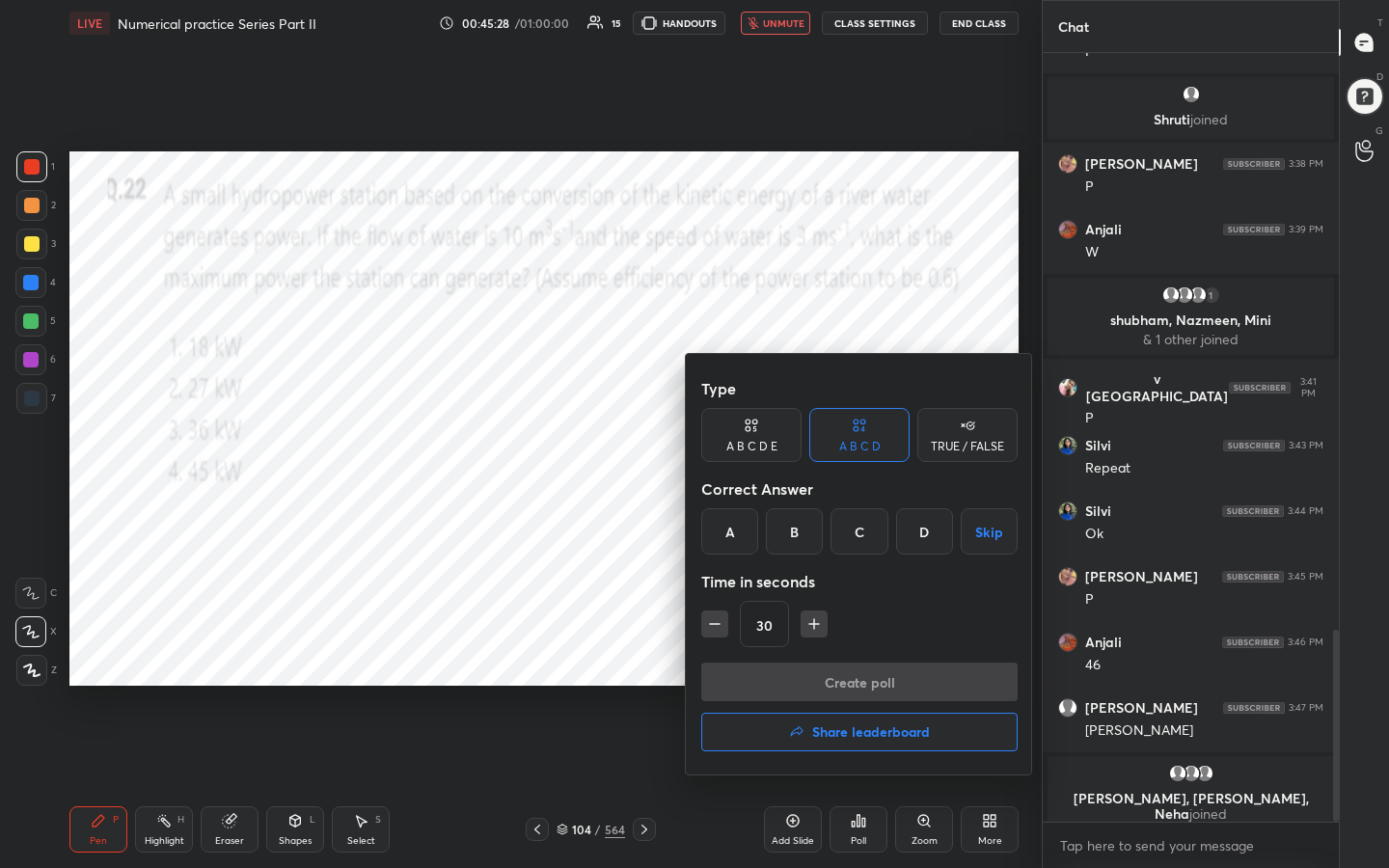 click on "B" at bounding box center (794, 531) 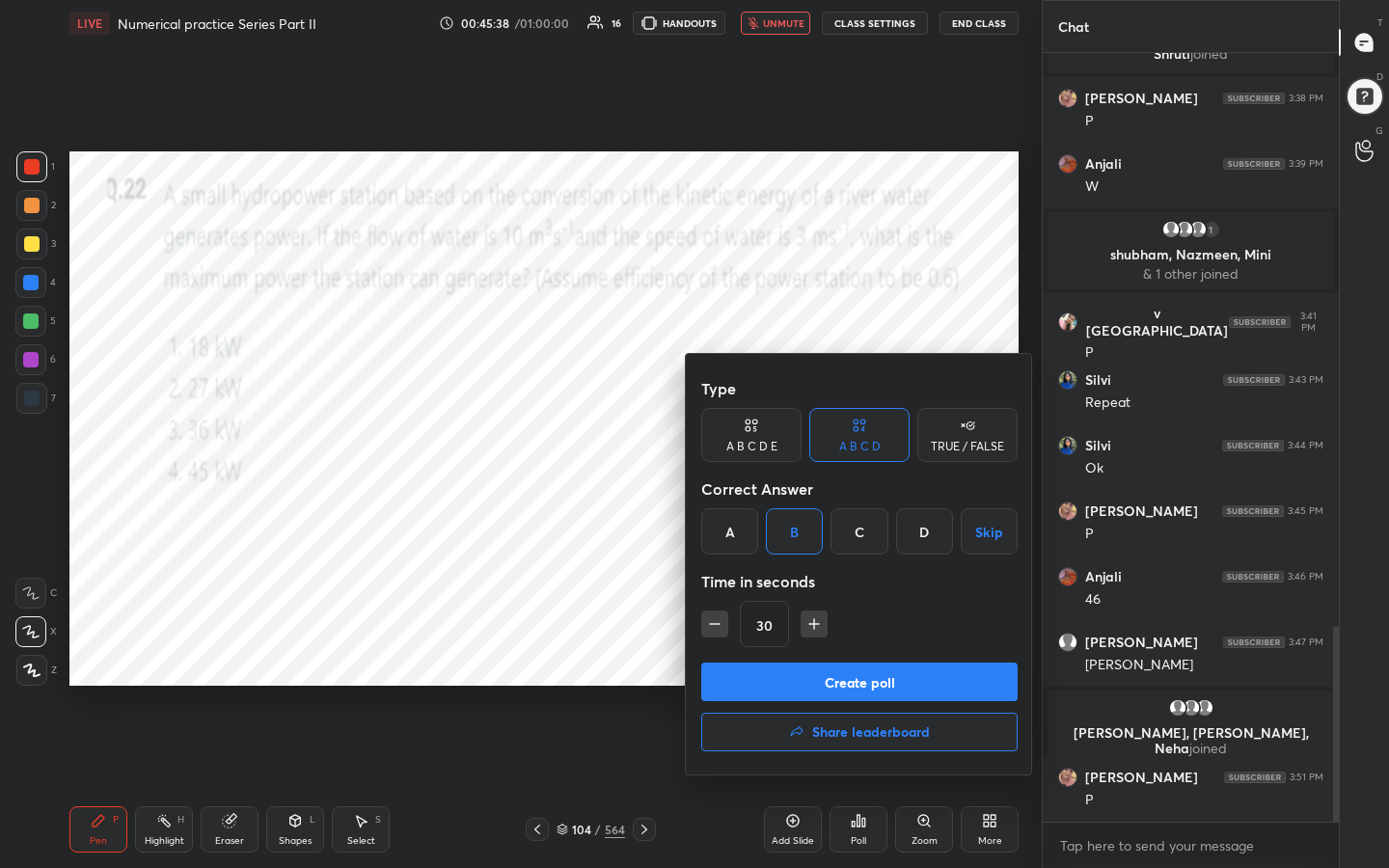 scroll, scrollTop: 2312, scrollLeft: 0, axis: vertical 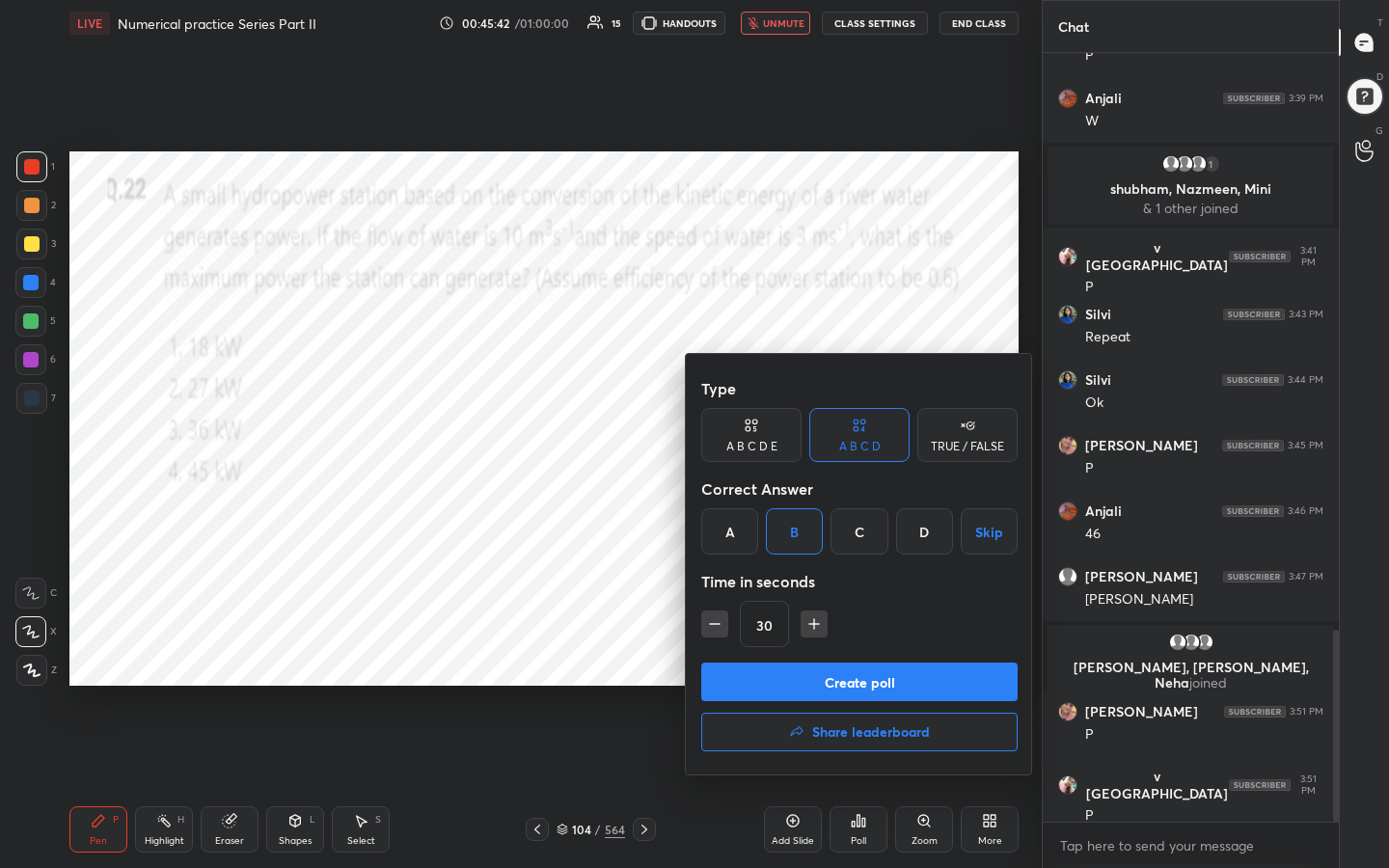 click on "Create poll" at bounding box center [859, 682] 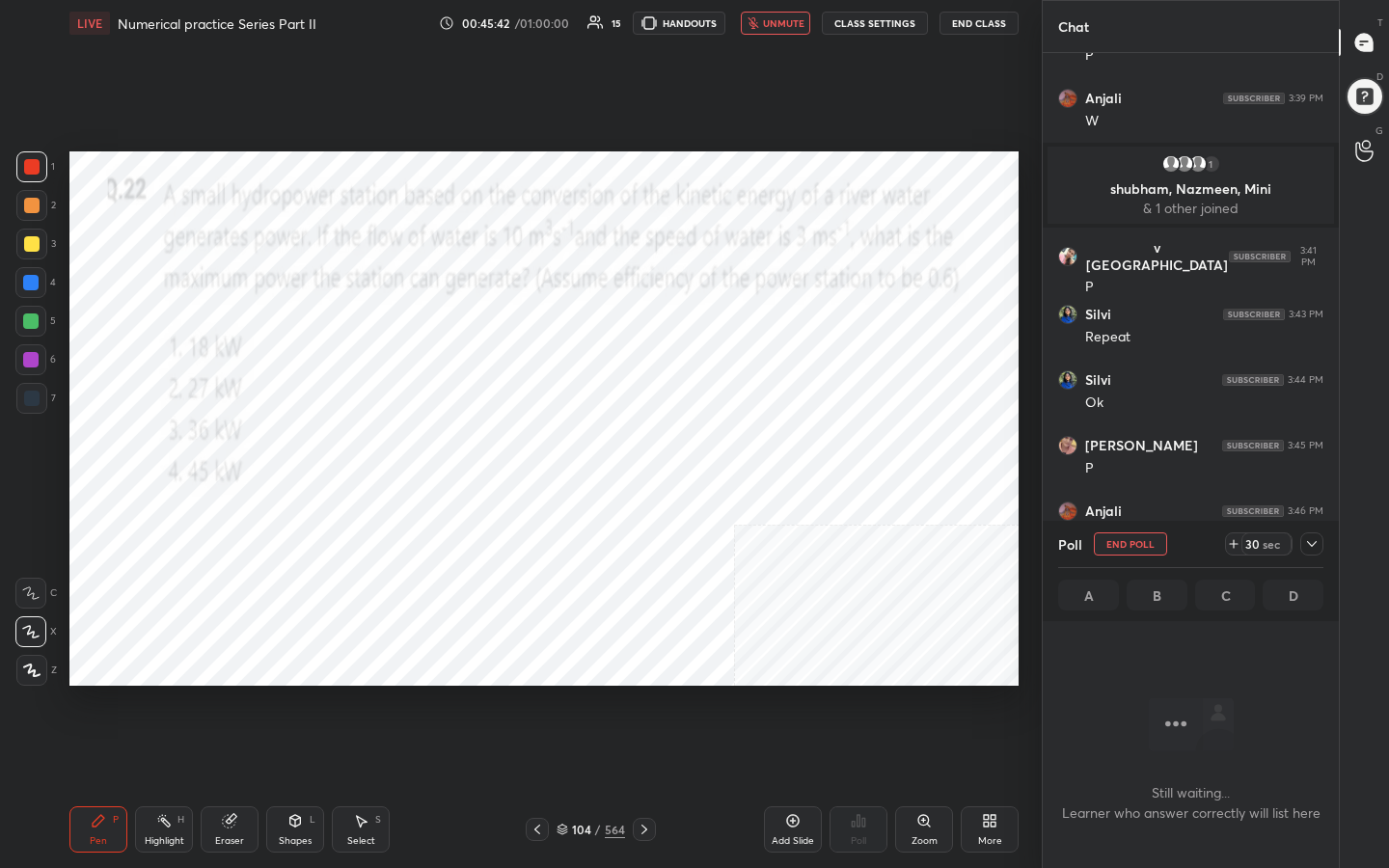 scroll, scrollTop: 553, scrollLeft: 290, axis: both 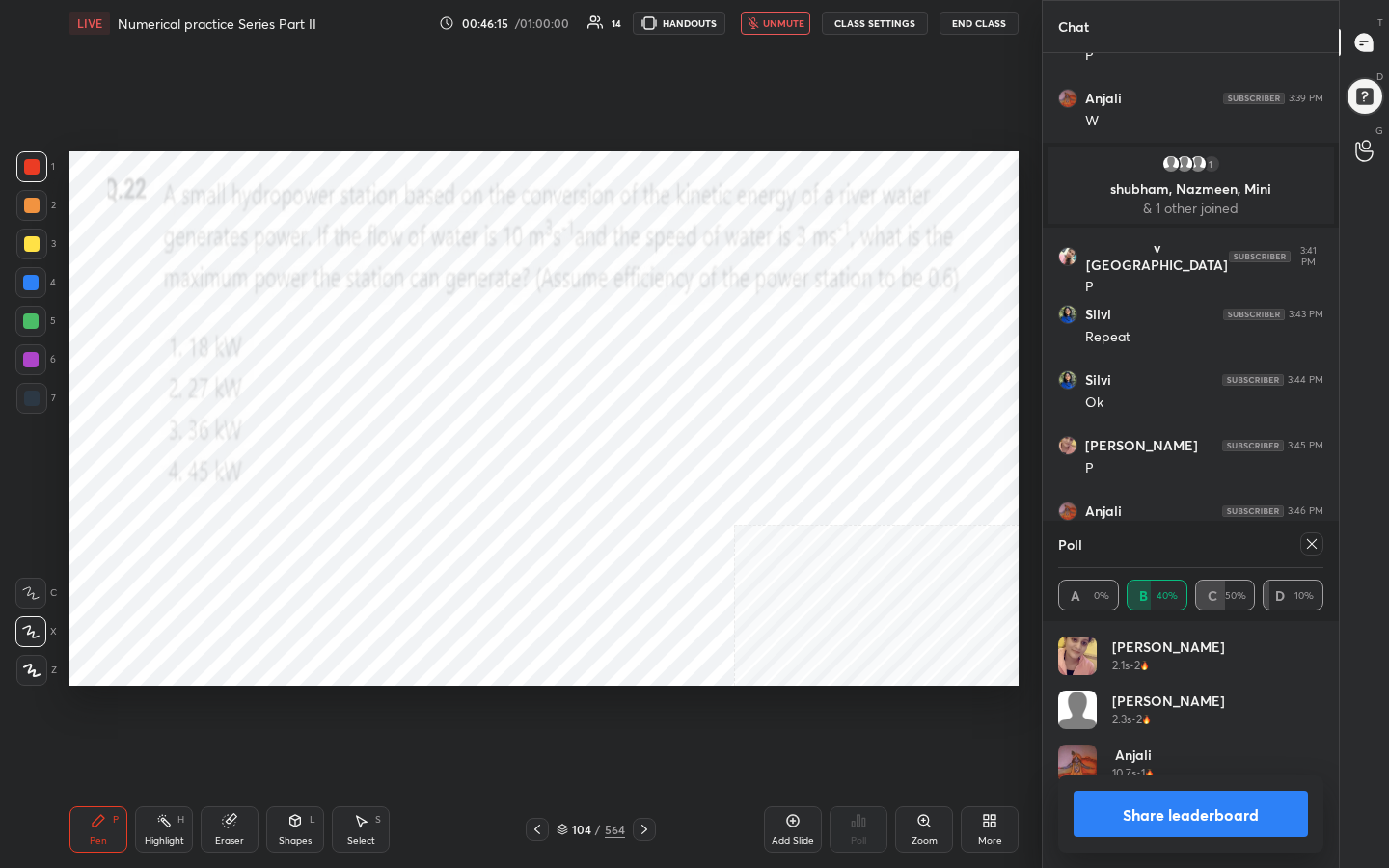 click 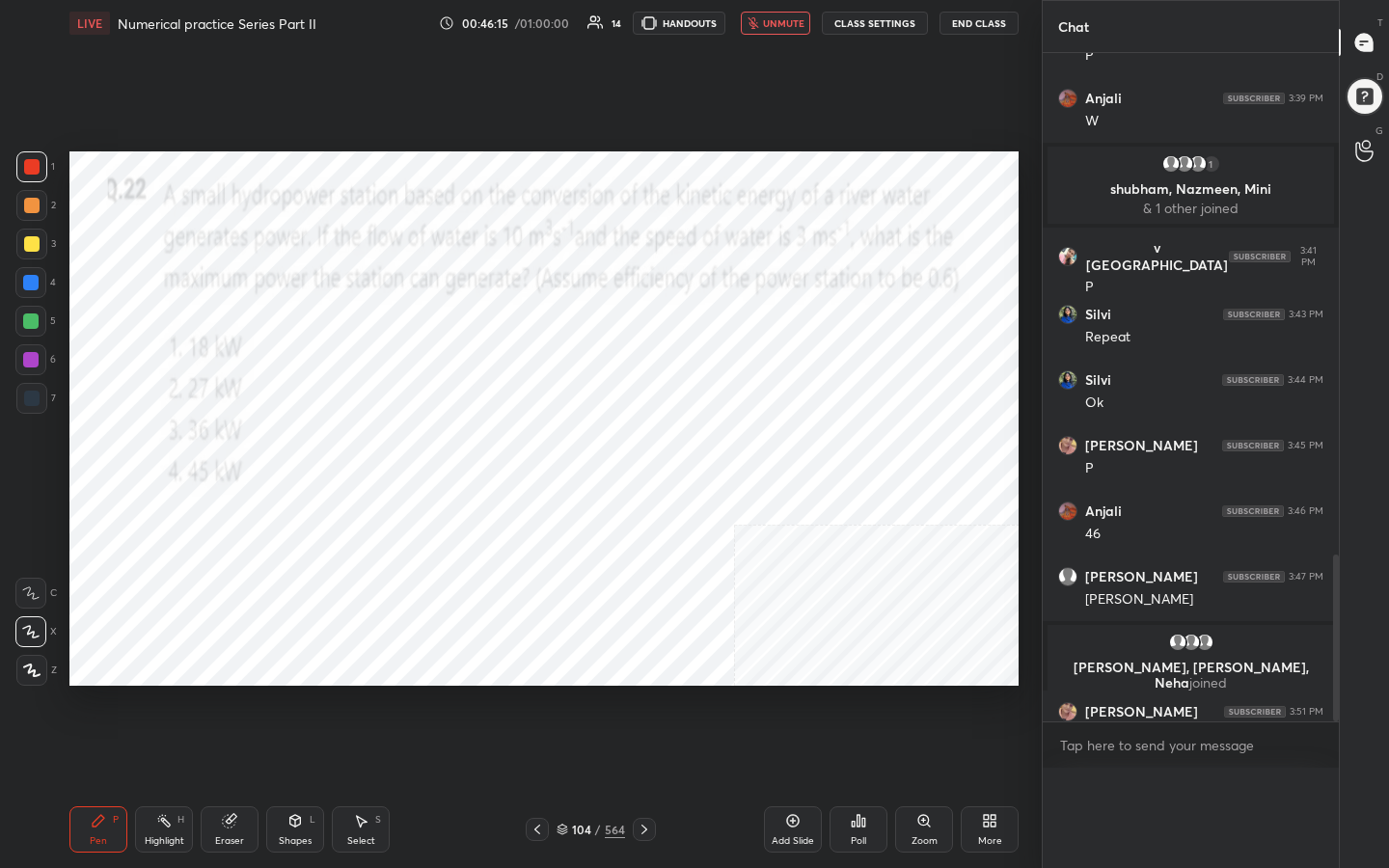 scroll, scrollTop: 0, scrollLeft: 0, axis: both 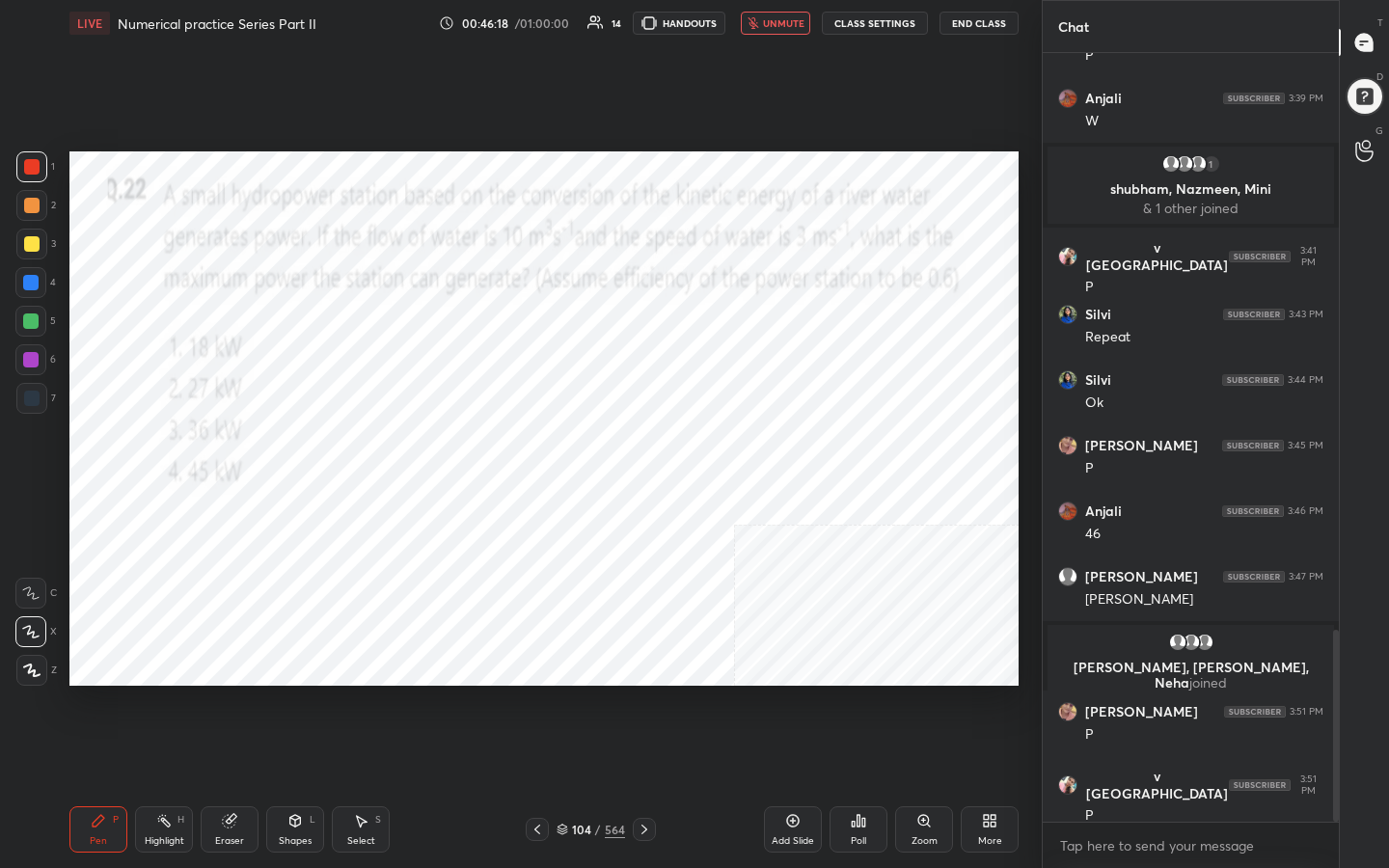 click on "unmute" at bounding box center [776, 23] 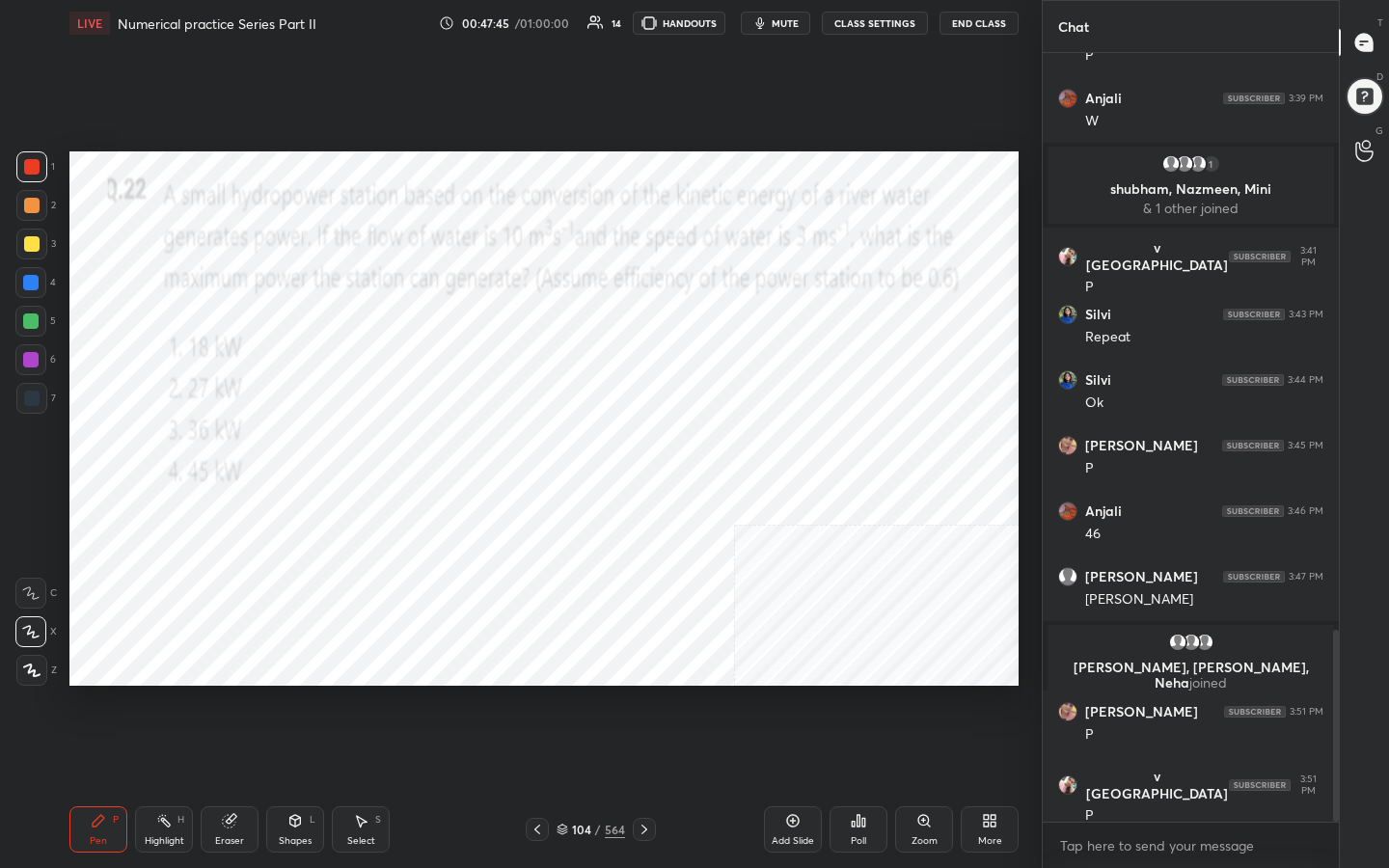 click on "Eraser" at bounding box center (230, 841) 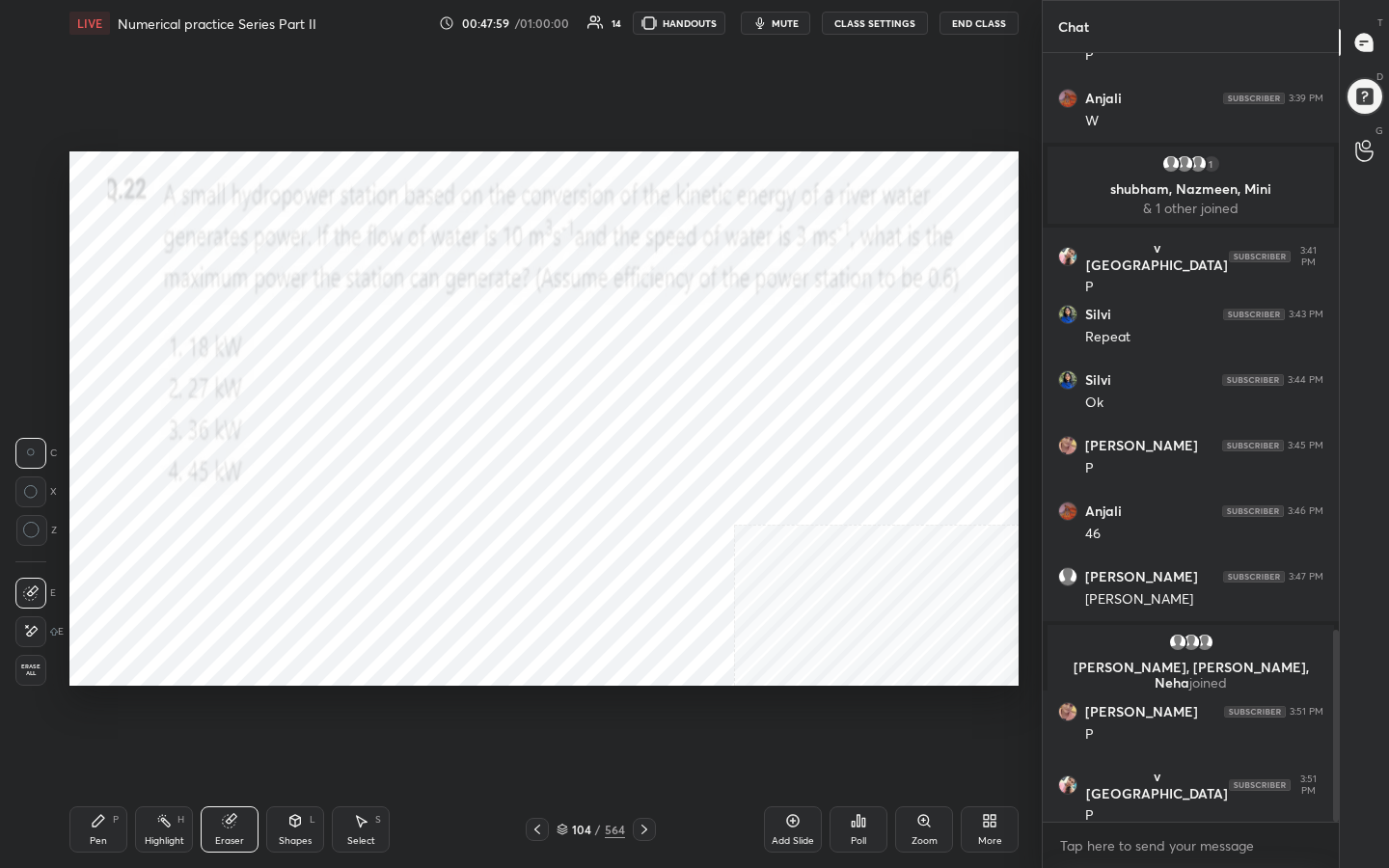 drag, startPoint x: 95, startPoint y: 814, endPoint x: 92, endPoint y: 782, distance: 32.14032 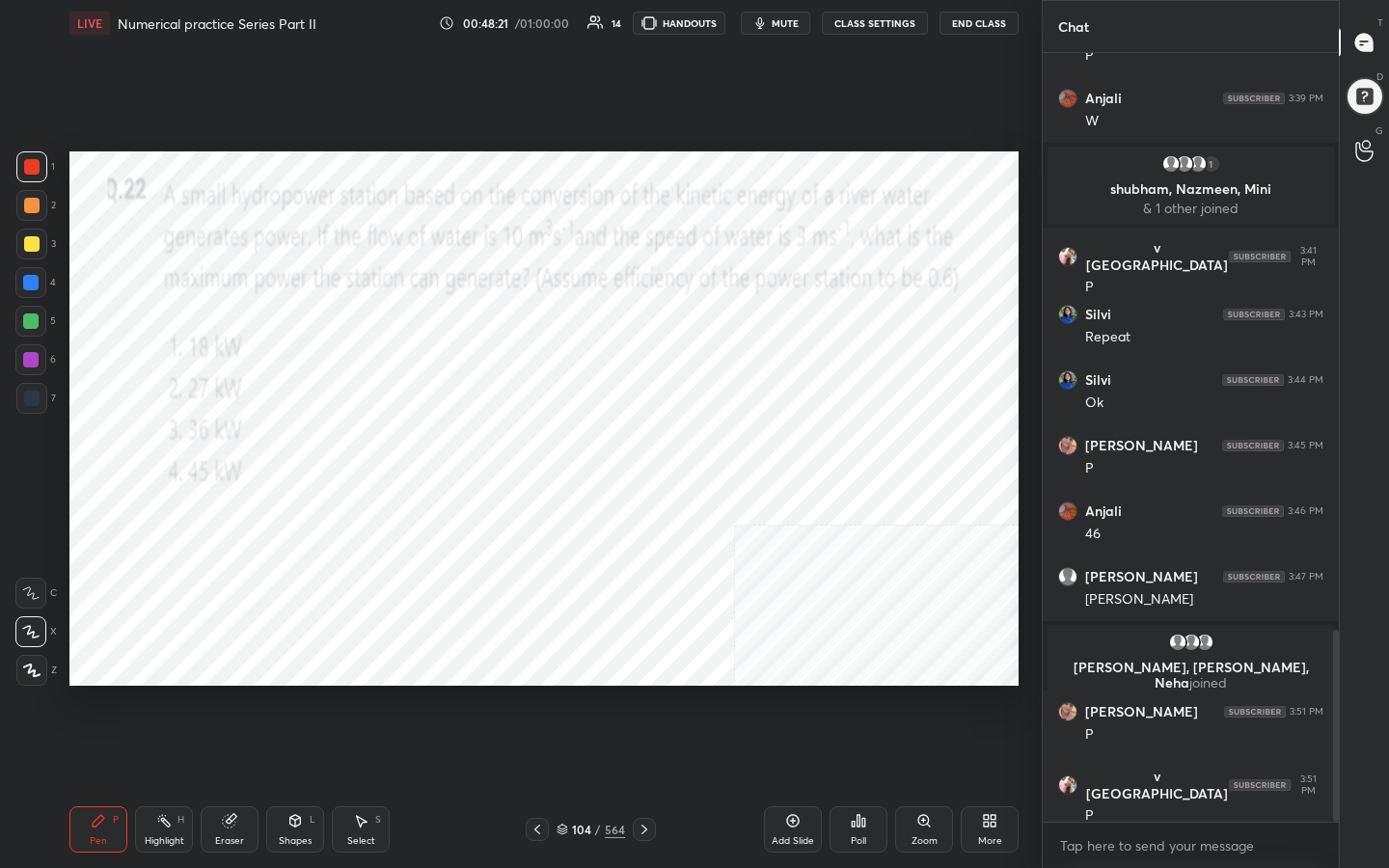 drag, startPoint x: 234, startPoint y: 825, endPoint x: 238, endPoint y: 773, distance: 52.153619 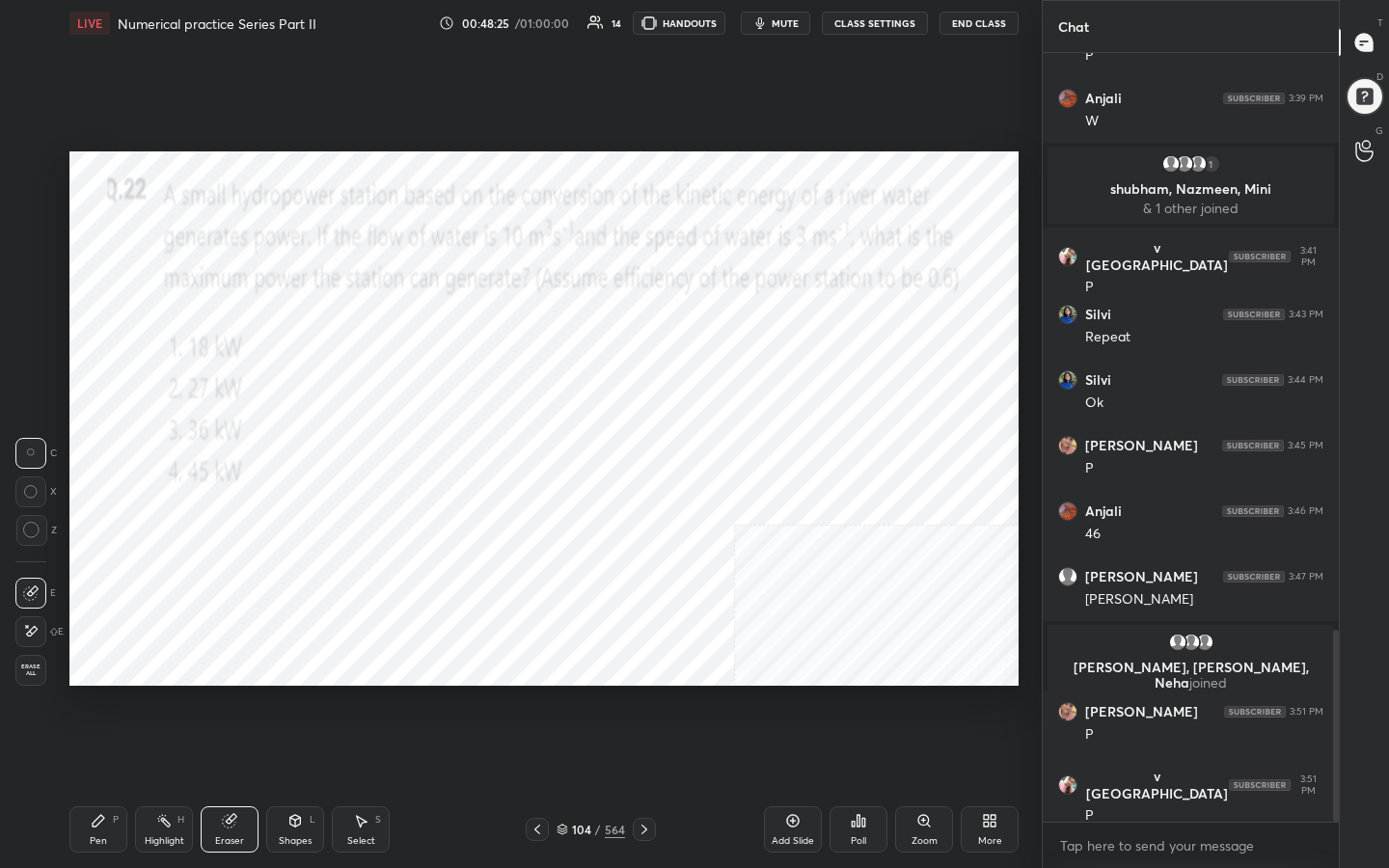 drag, startPoint x: 90, startPoint y: 809, endPoint x: 105, endPoint y: 774, distance: 38.07887 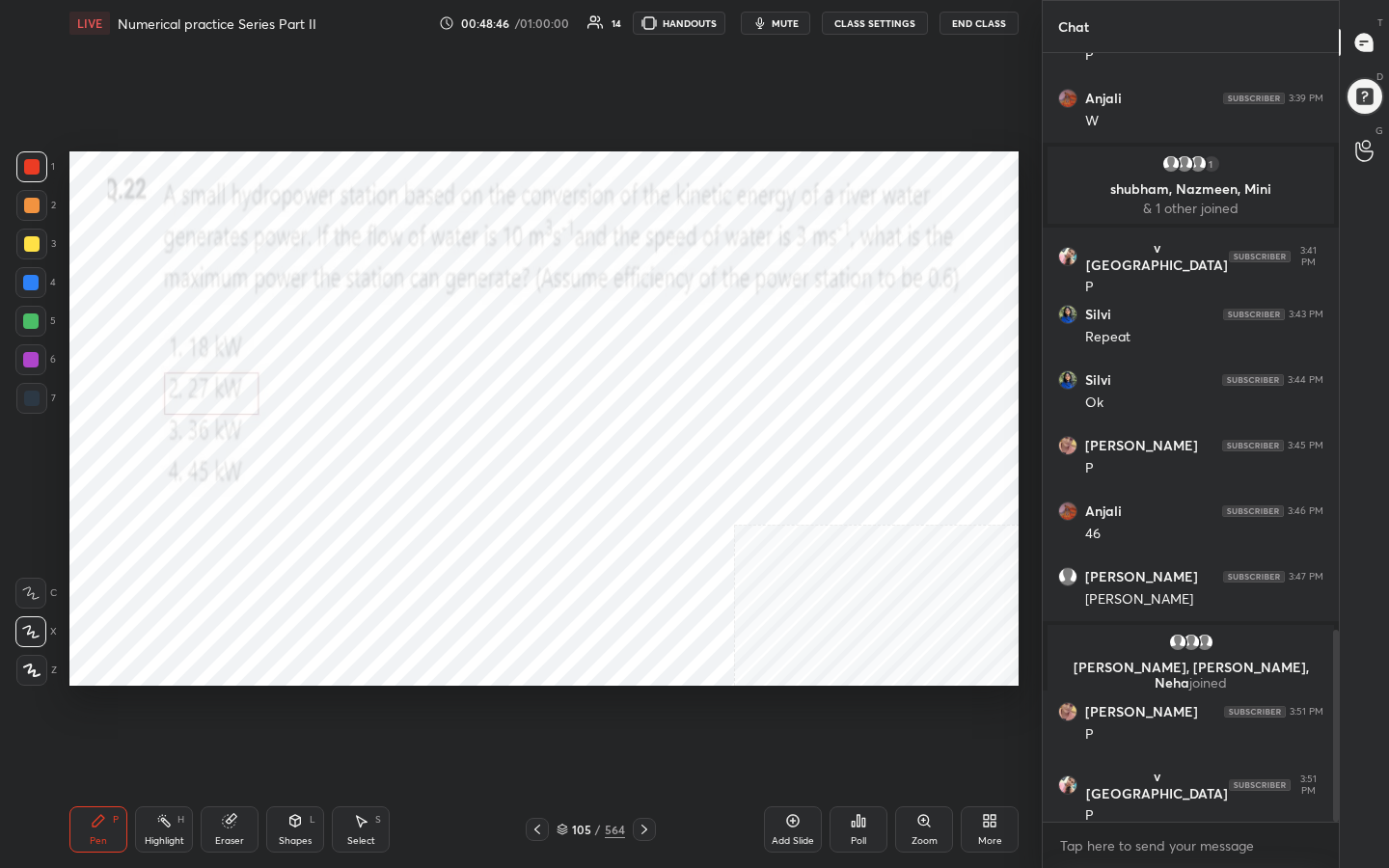 click on "105 / 564" at bounding box center [590, 829] 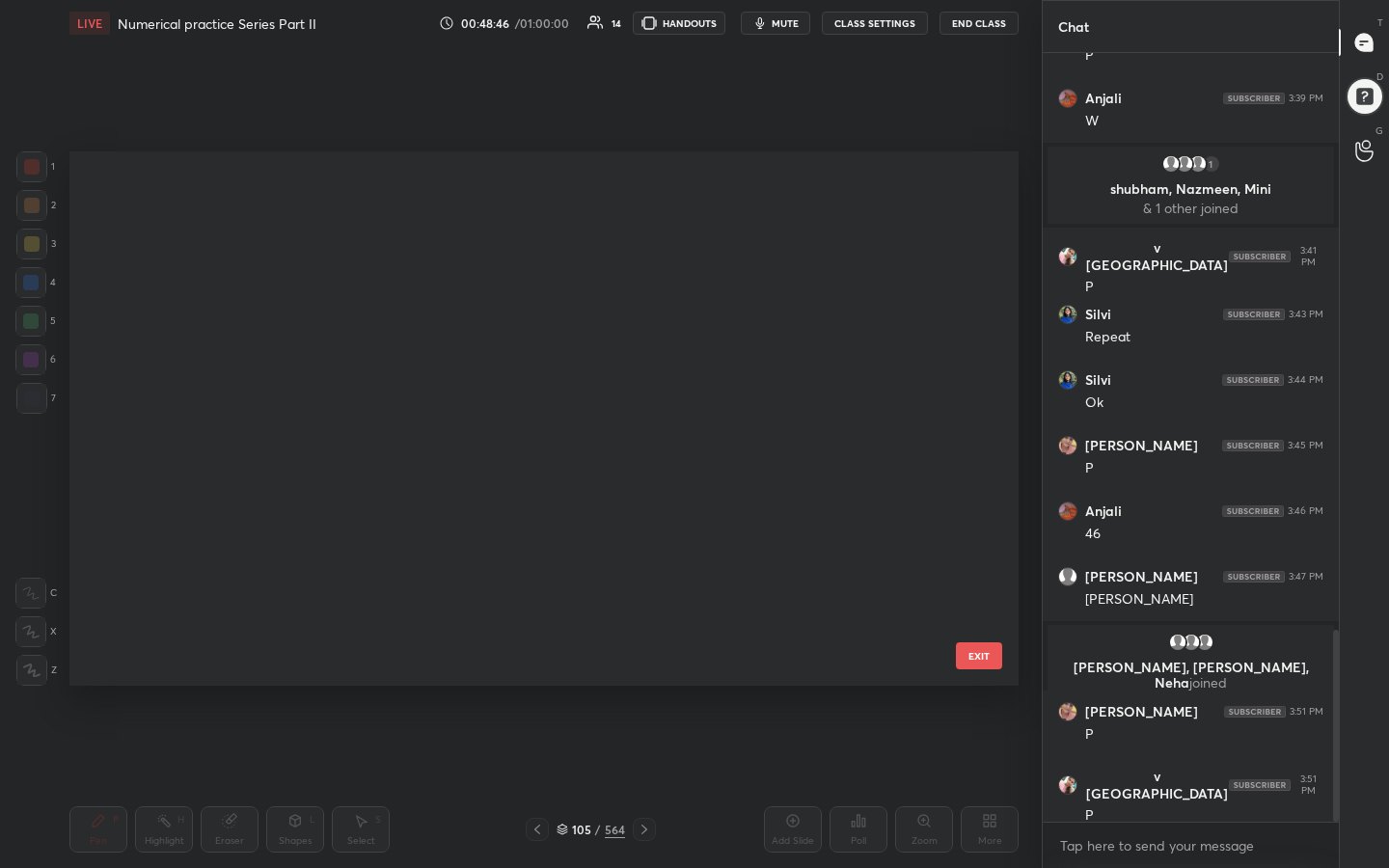 scroll, scrollTop: 5188, scrollLeft: 0, axis: vertical 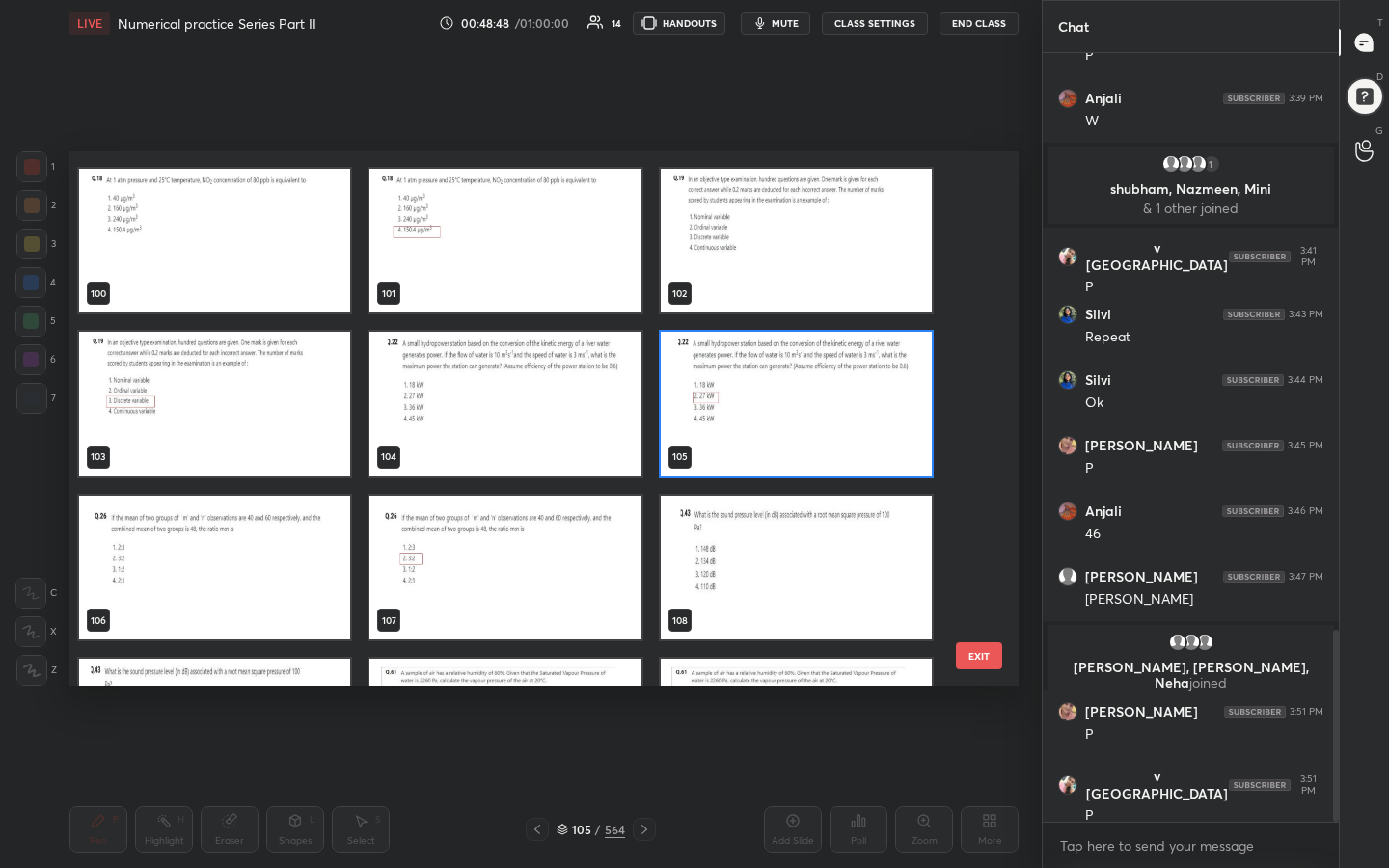 click at bounding box center [214, 568] 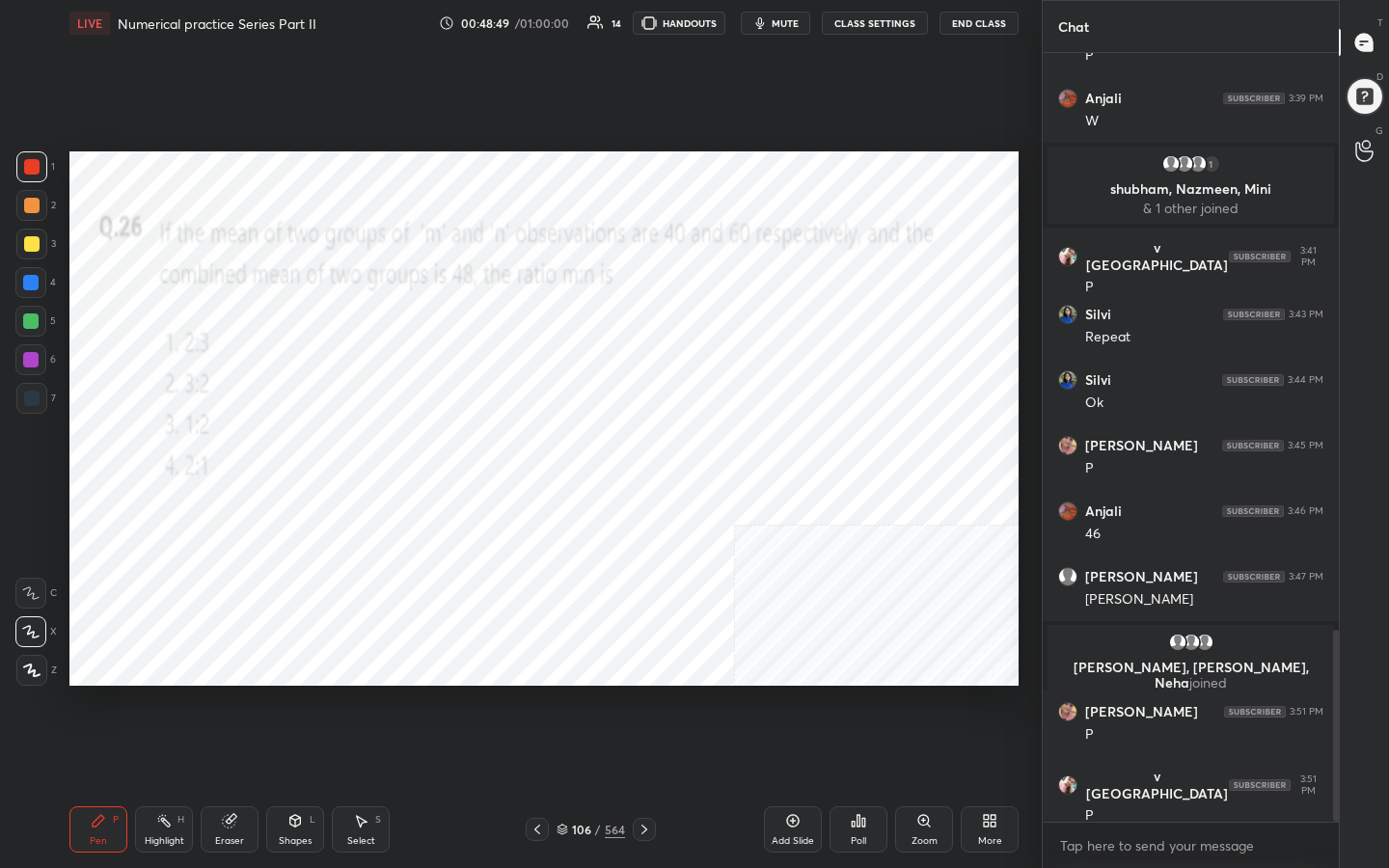 click at bounding box center [214, 568] 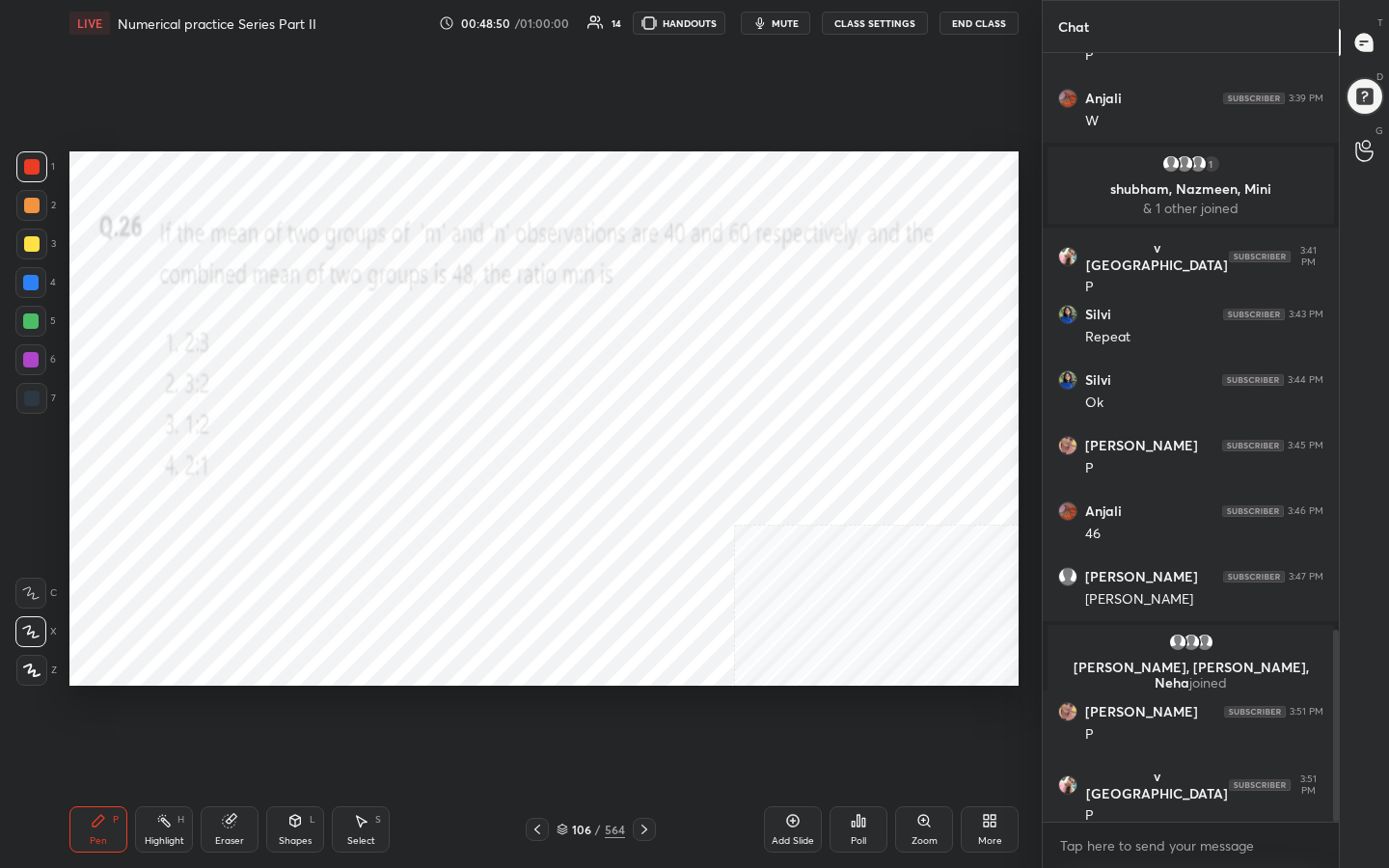 click on "mute" at bounding box center [776, 23] 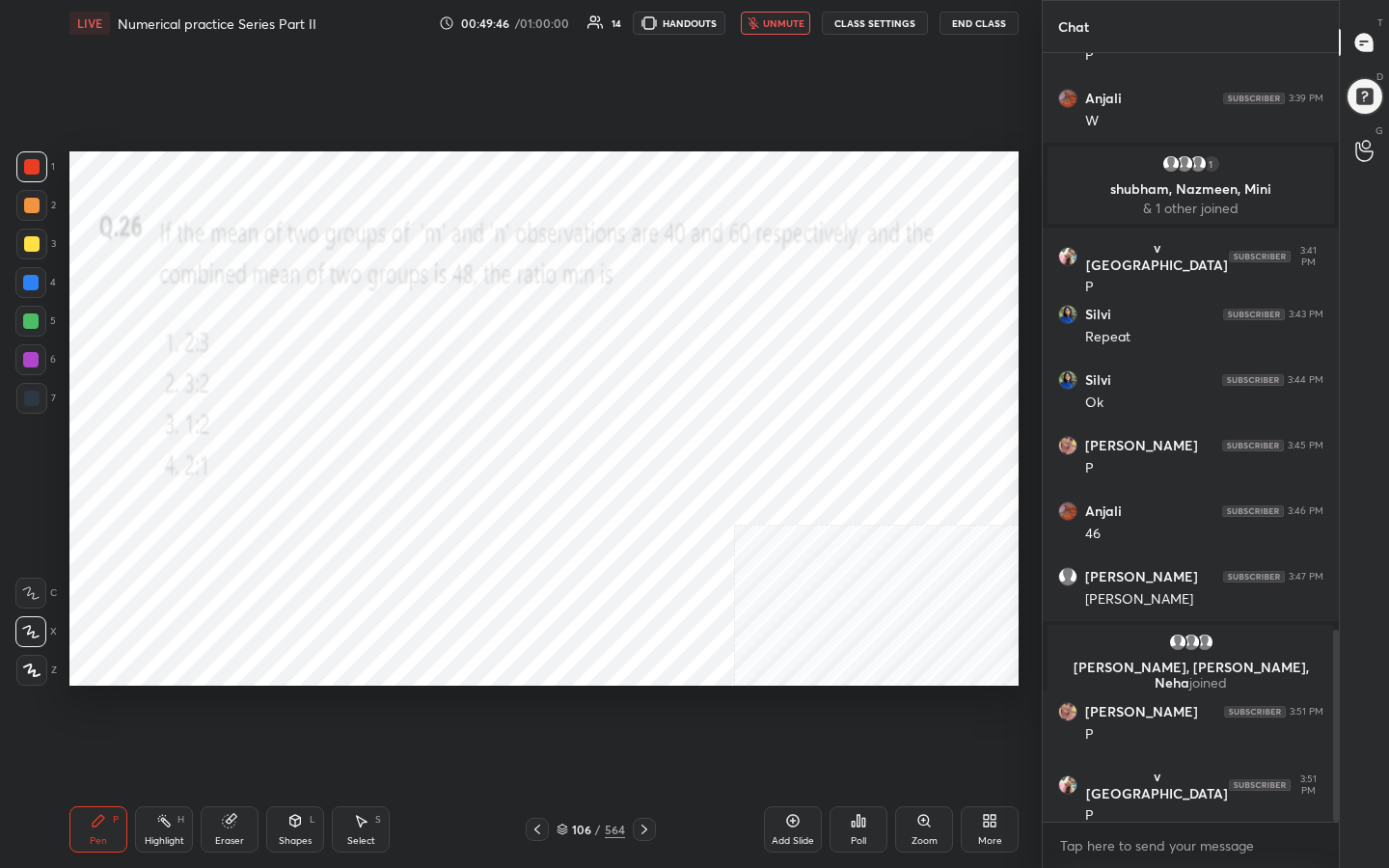 scroll, scrollTop: 2377, scrollLeft: 0, axis: vertical 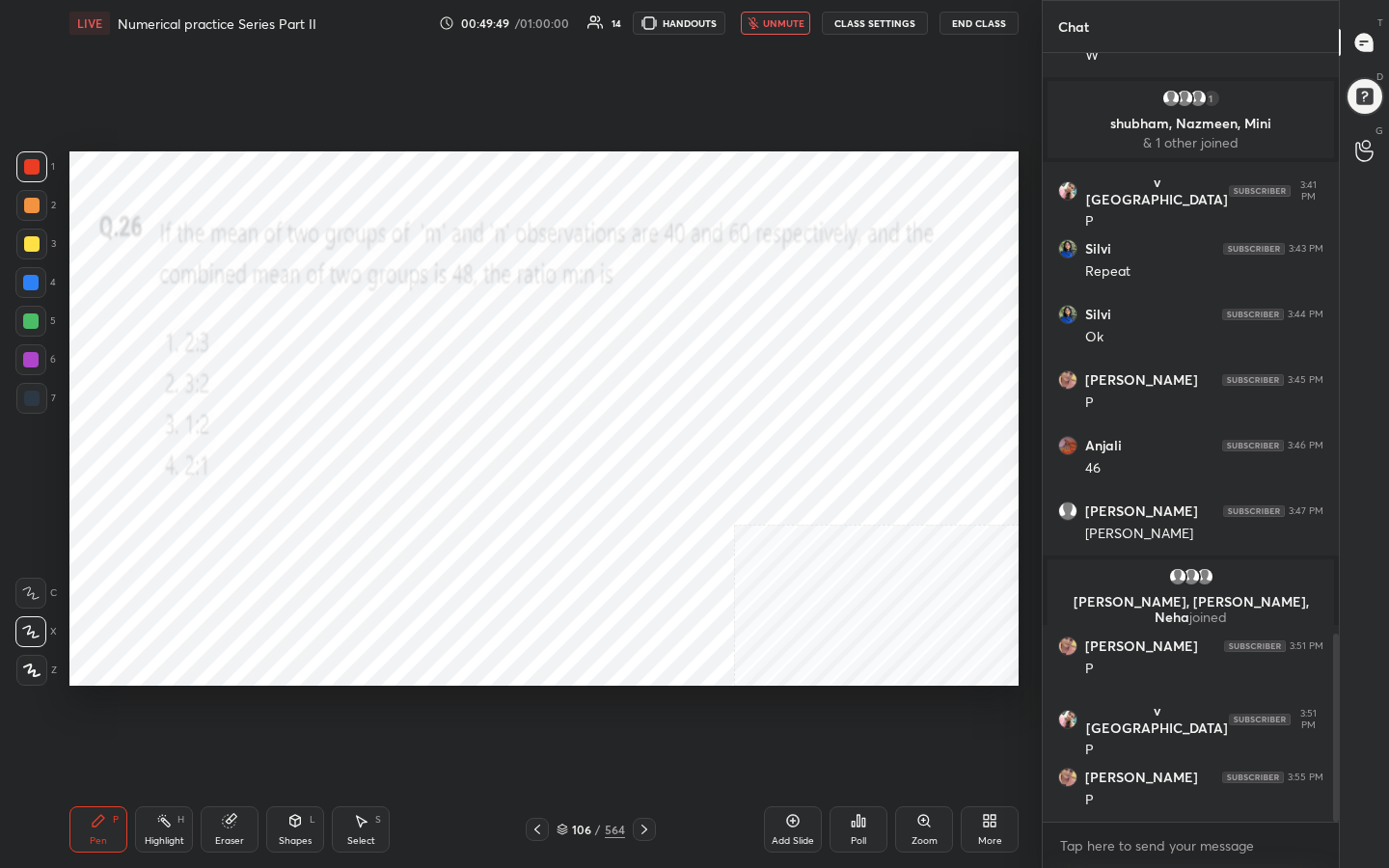 click on "unmute" at bounding box center (783, 23) 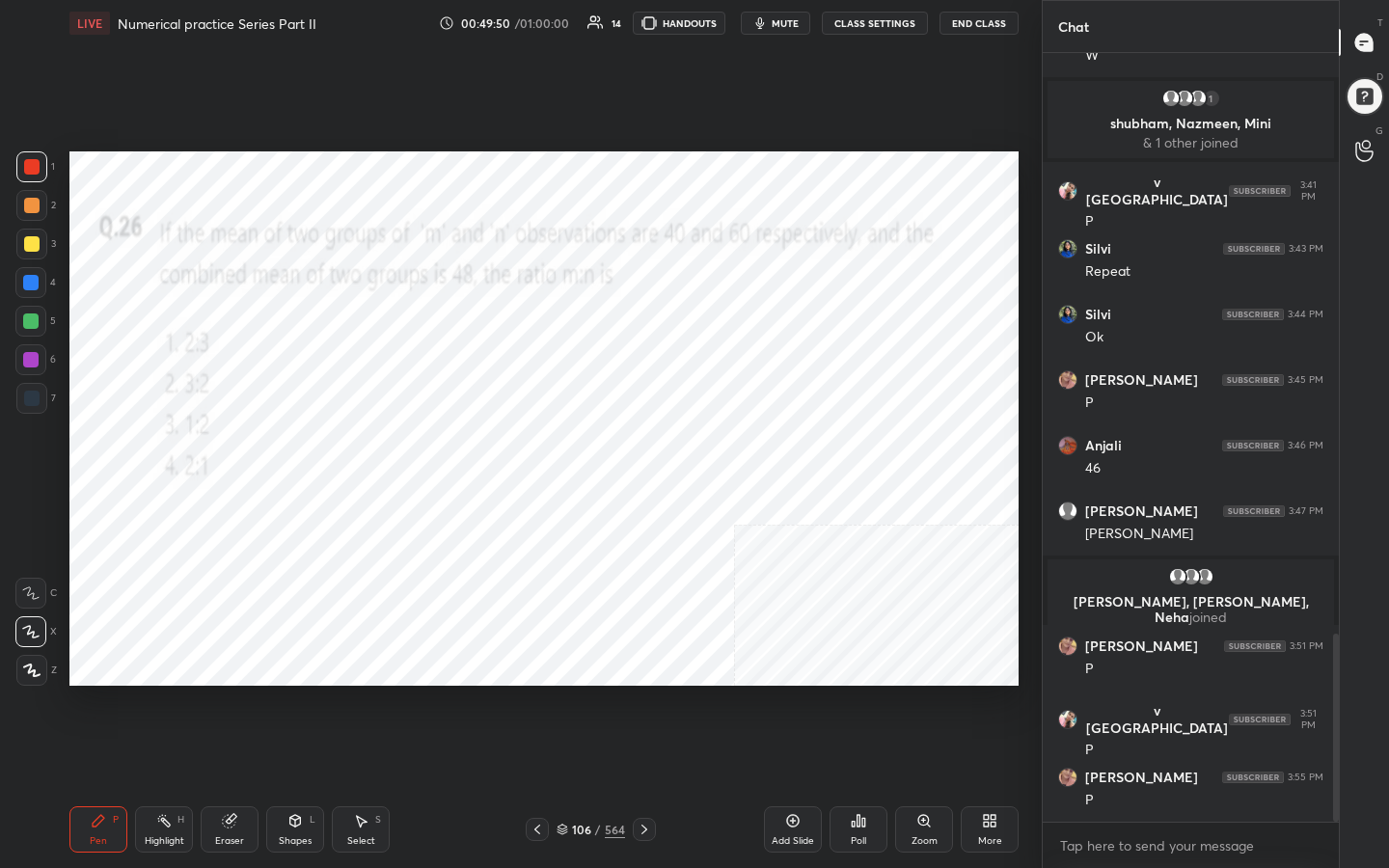 click on "mute" at bounding box center (776, 23) 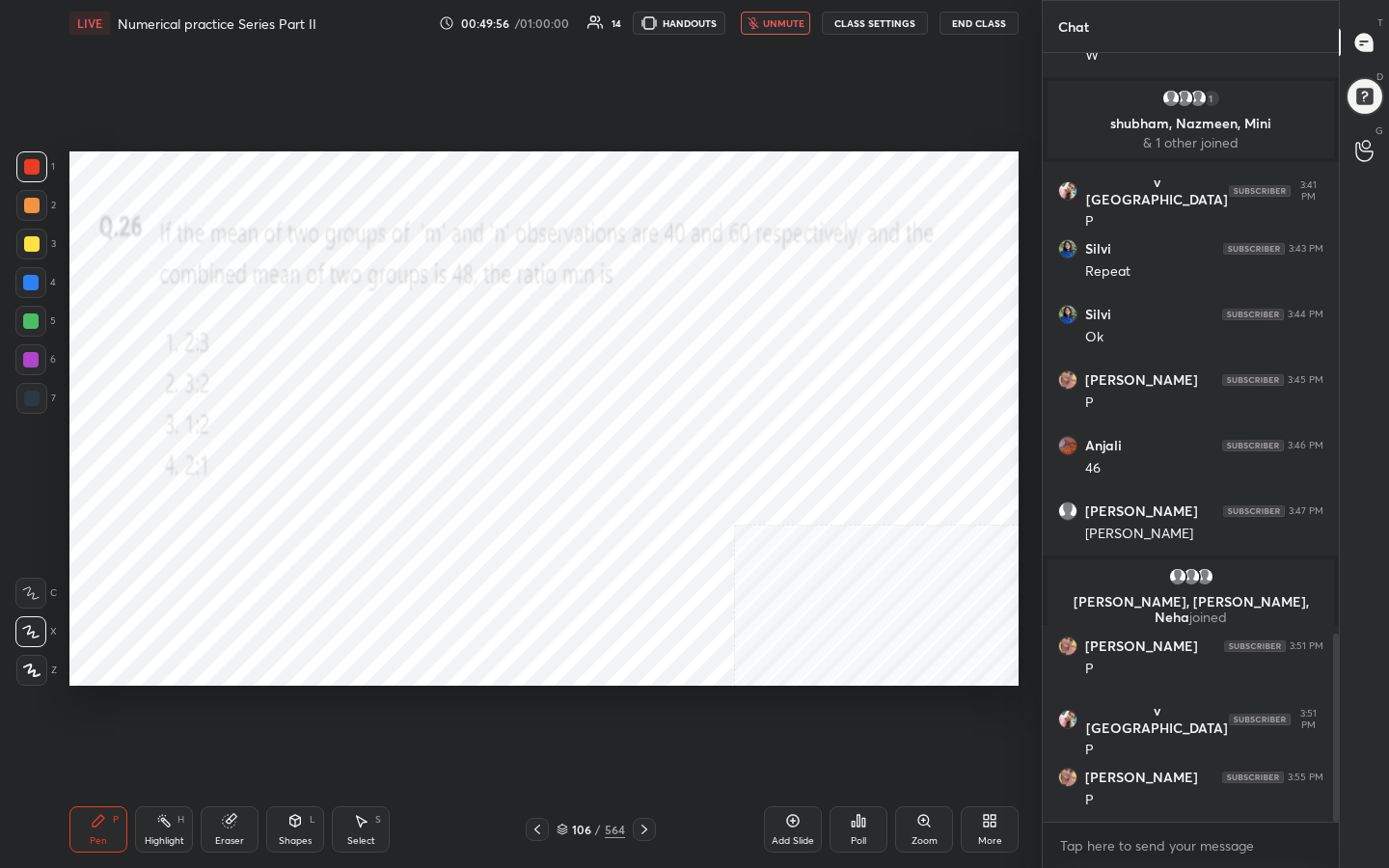 click on "106 / 564" at bounding box center (590, 829) 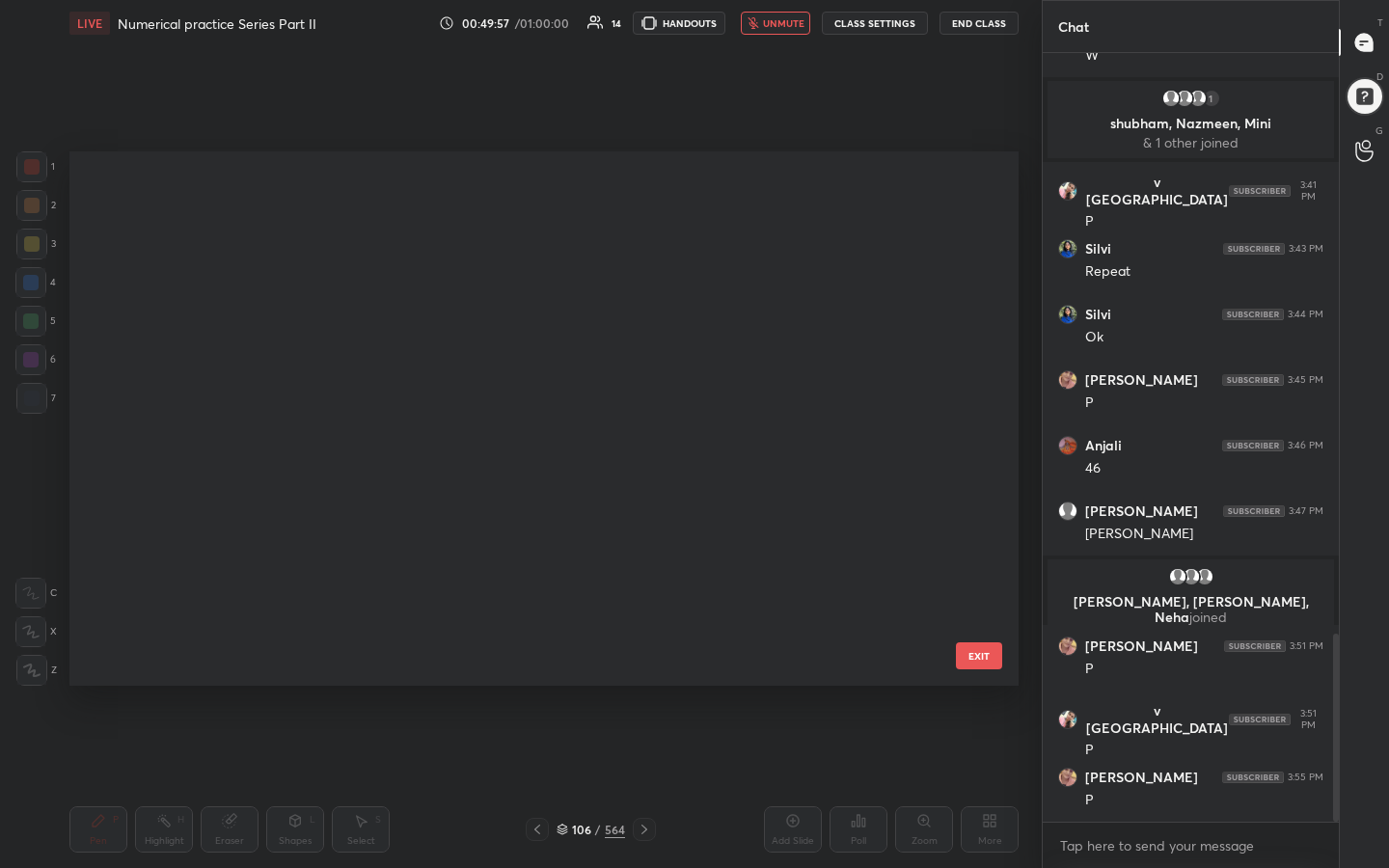scroll, scrollTop: 5351, scrollLeft: 0, axis: vertical 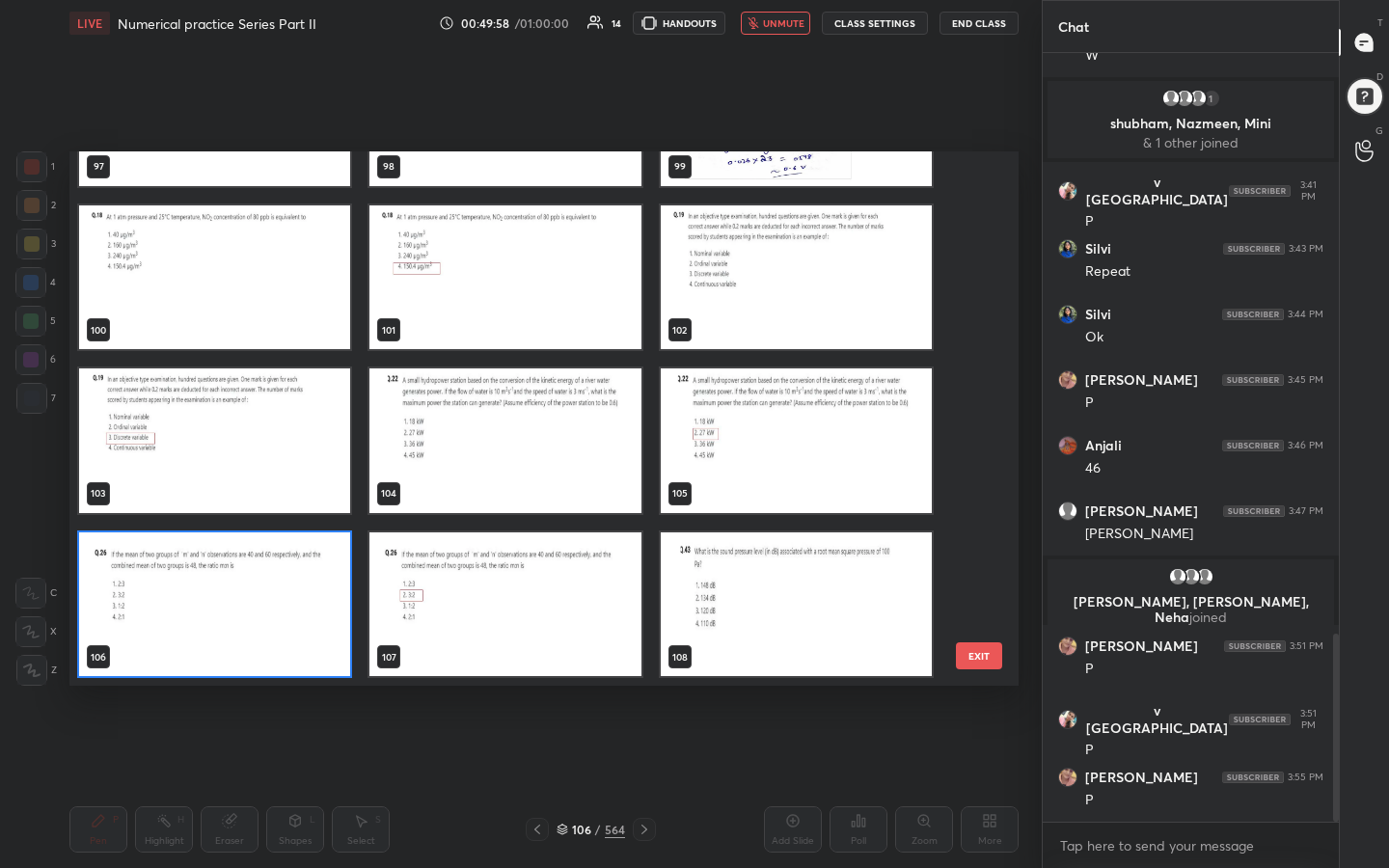 click at bounding box center [214, 605] 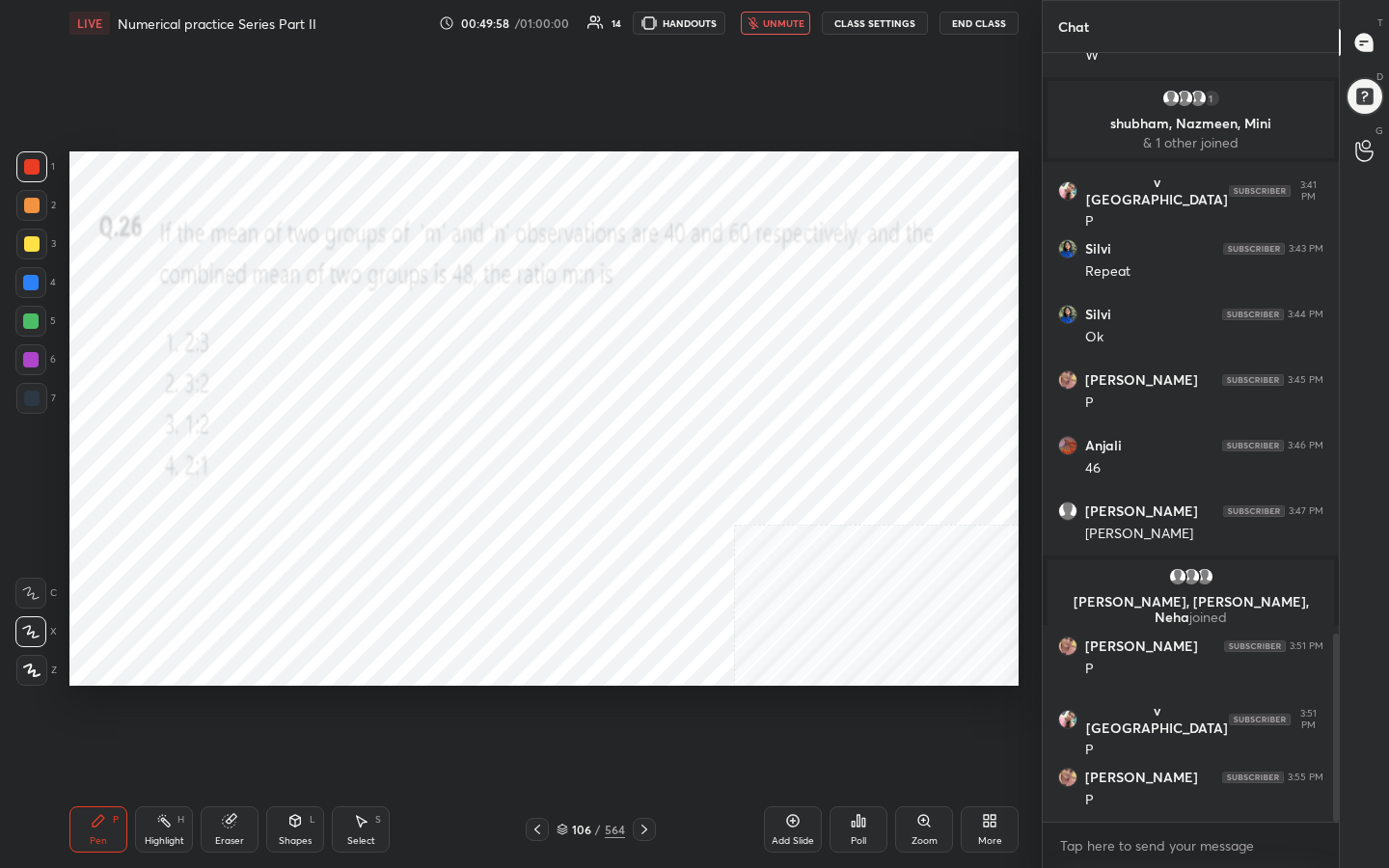 click at bounding box center (214, 605) 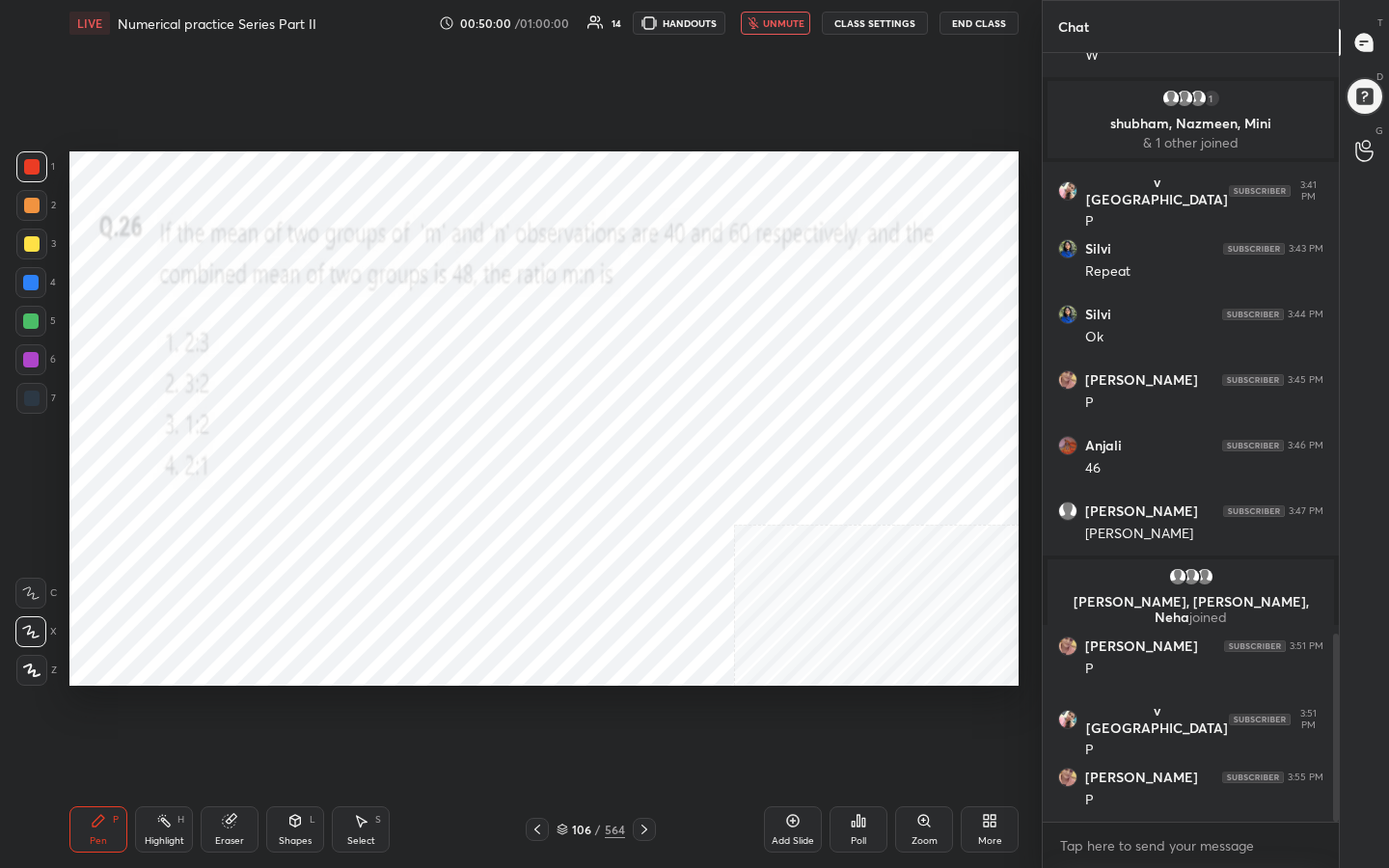 click 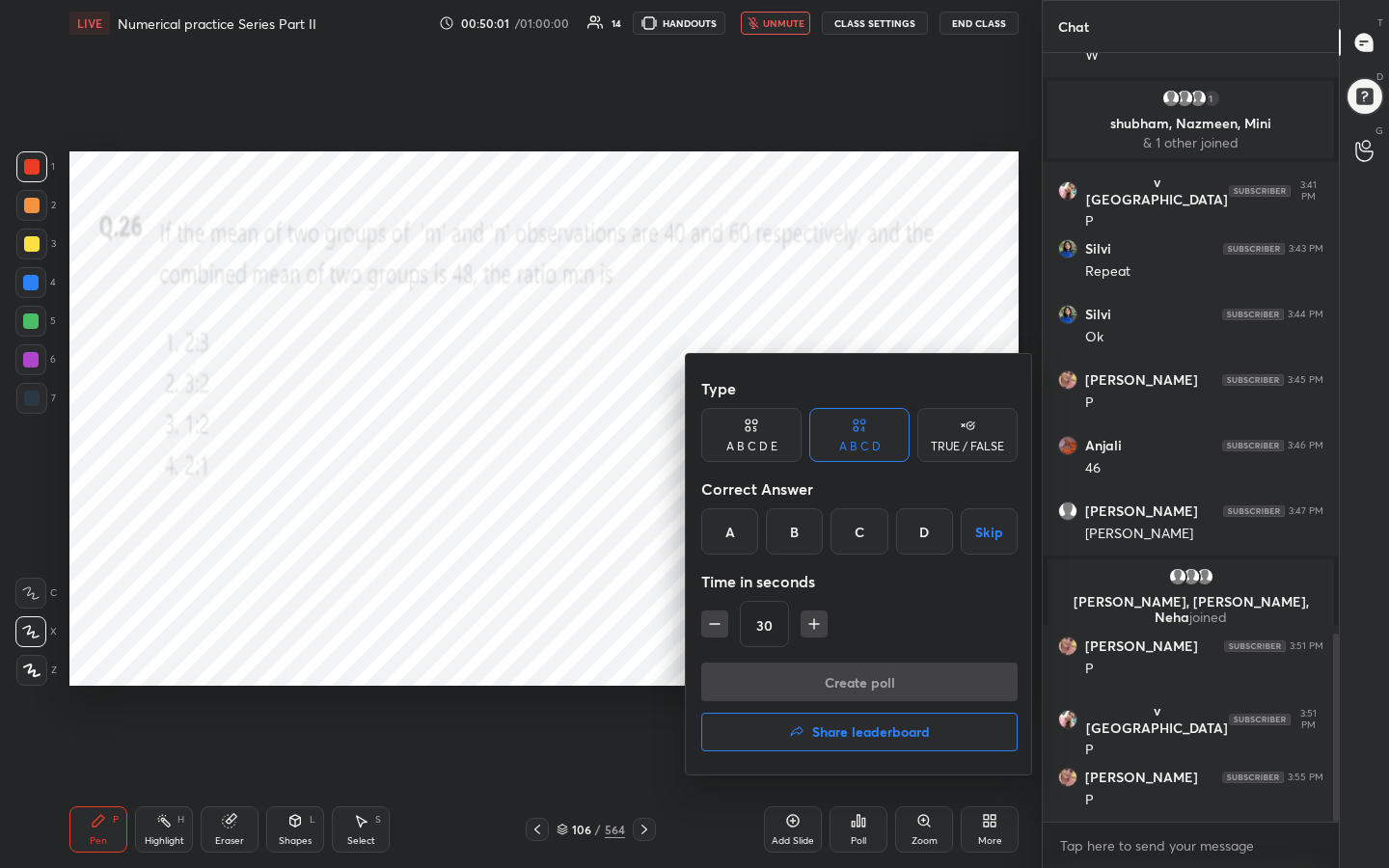 click on "B" at bounding box center (794, 531) 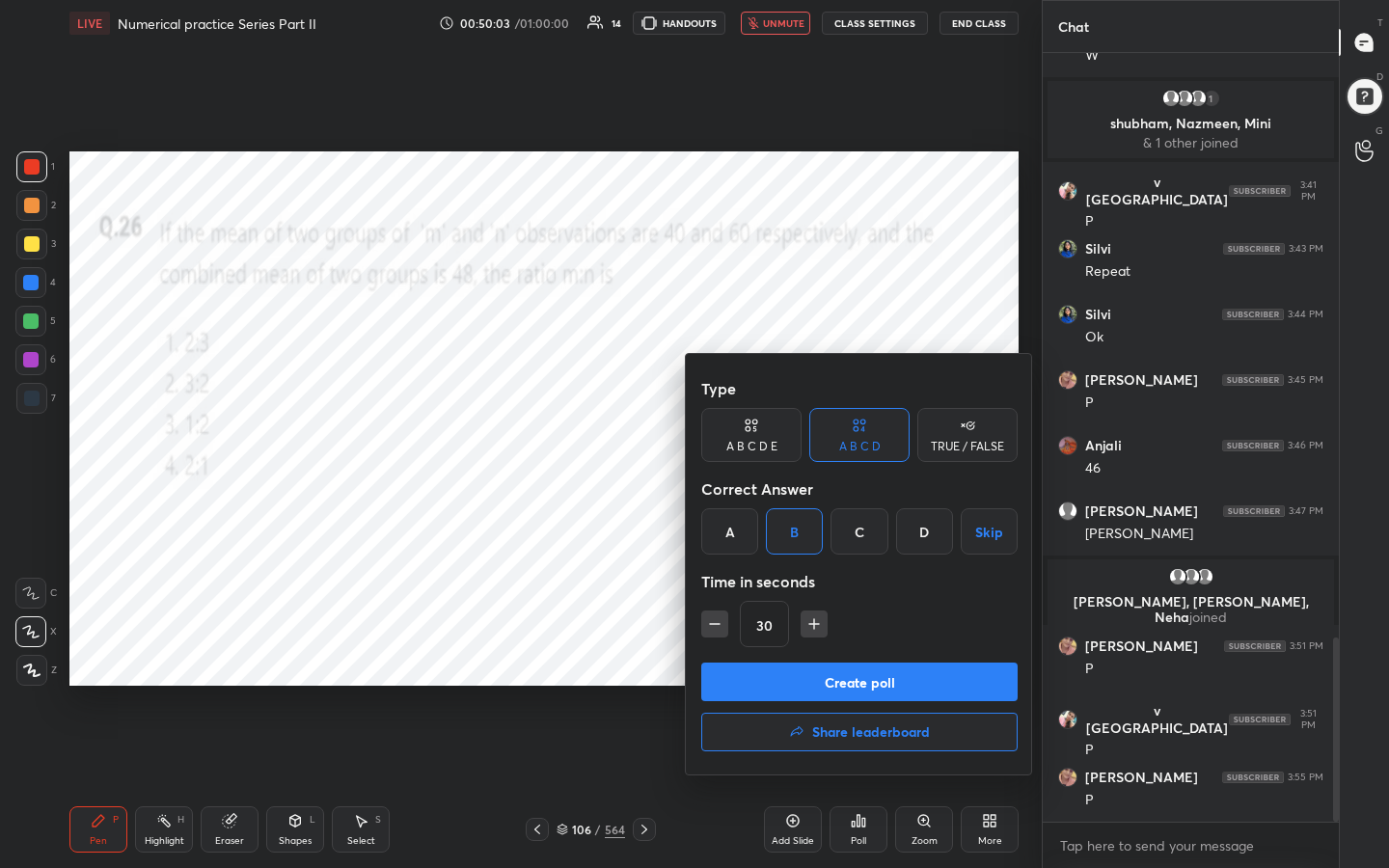 scroll, scrollTop: 2447, scrollLeft: 0, axis: vertical 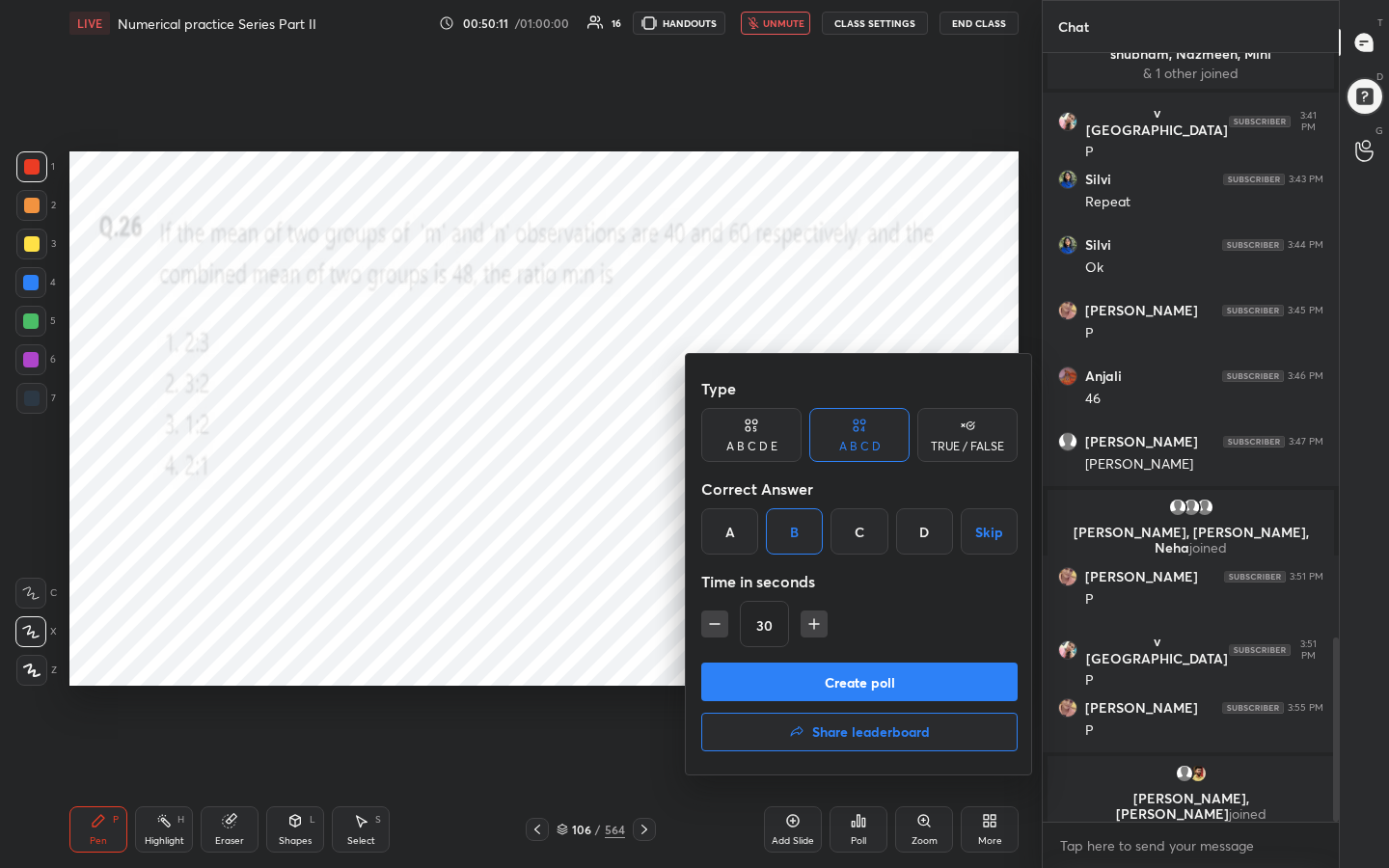 click on "Create poll" at bounding box center (859, 682) 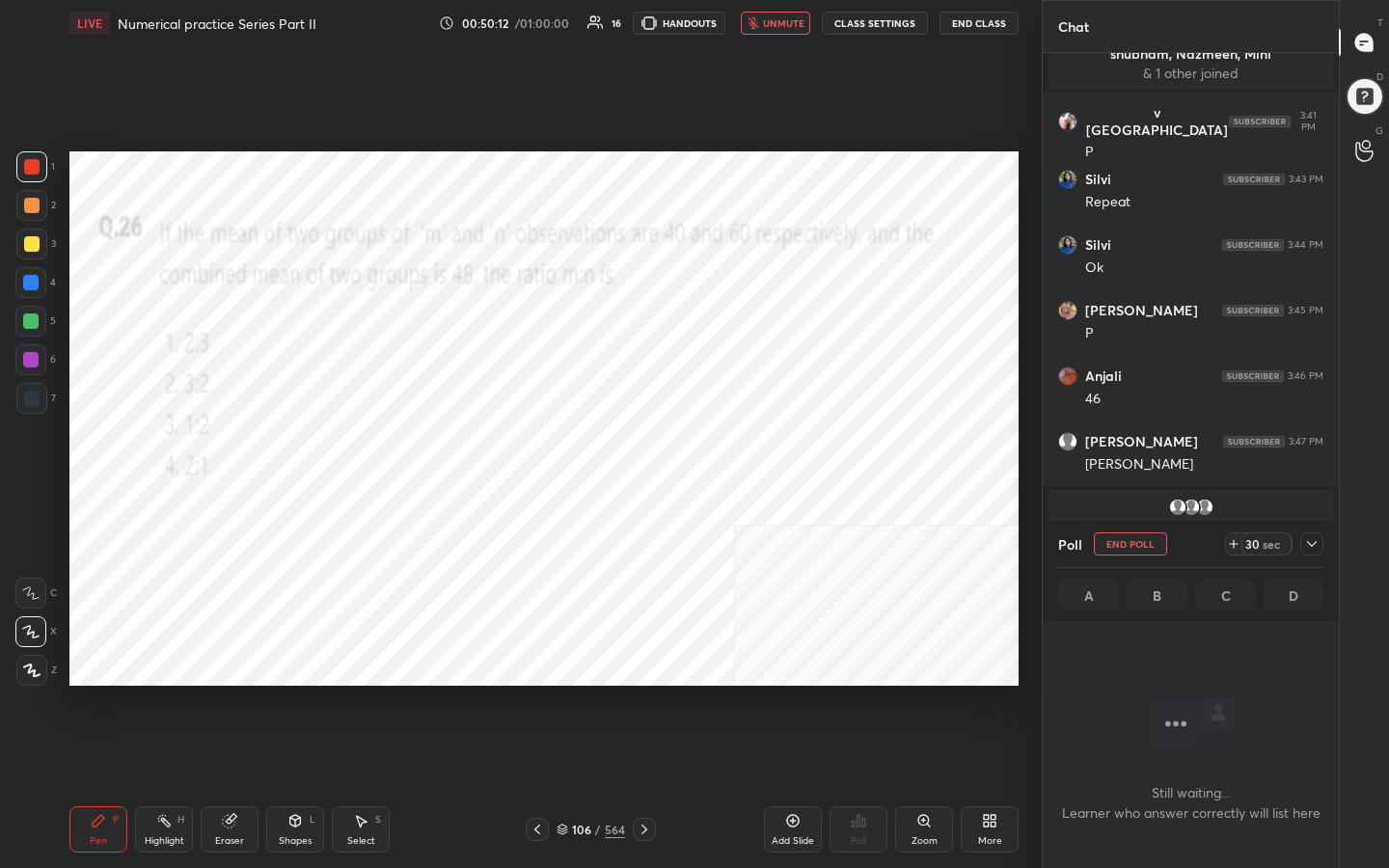 scroll, scrollTop: 502, scrollLeft: 290, axis: both 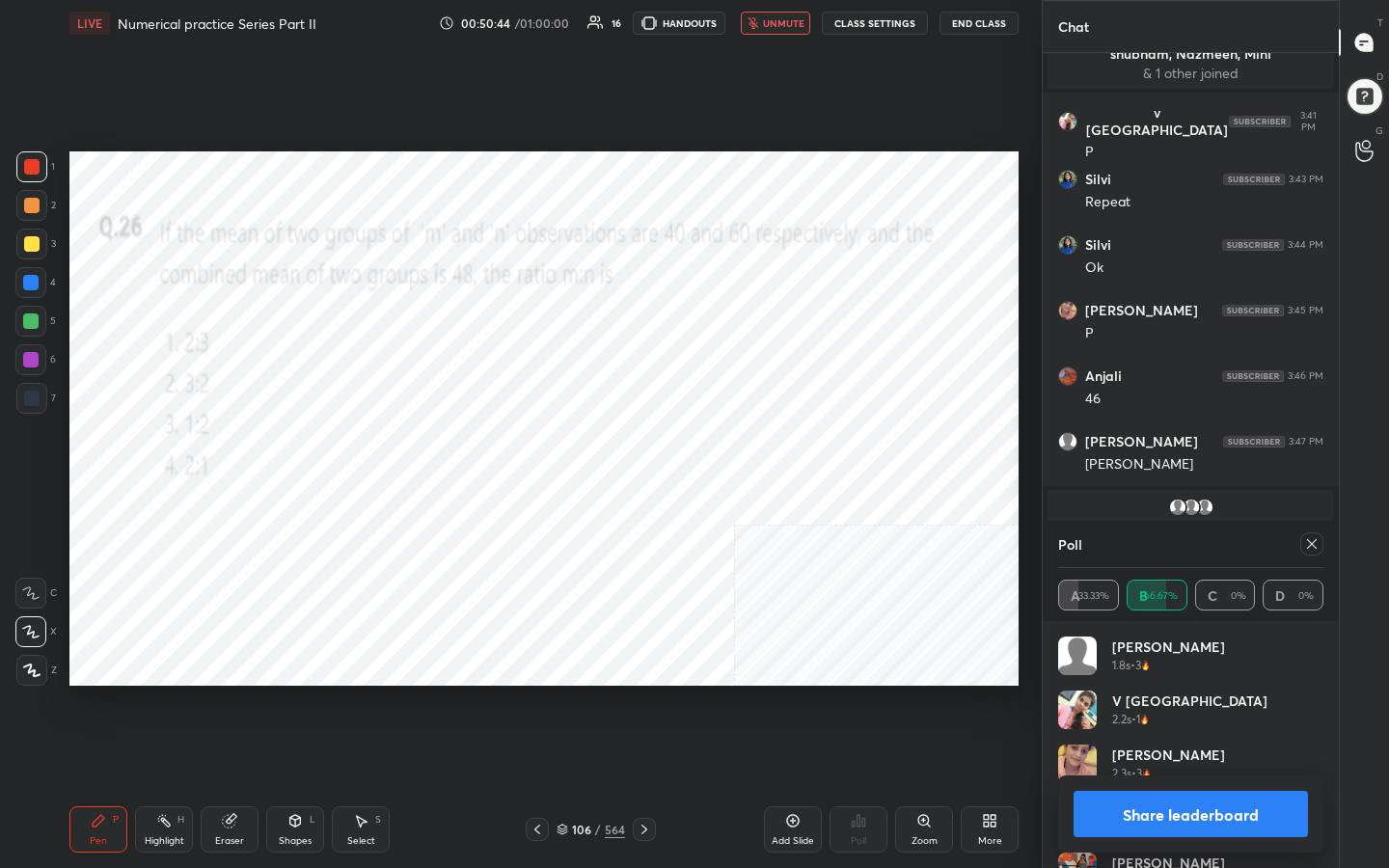 click 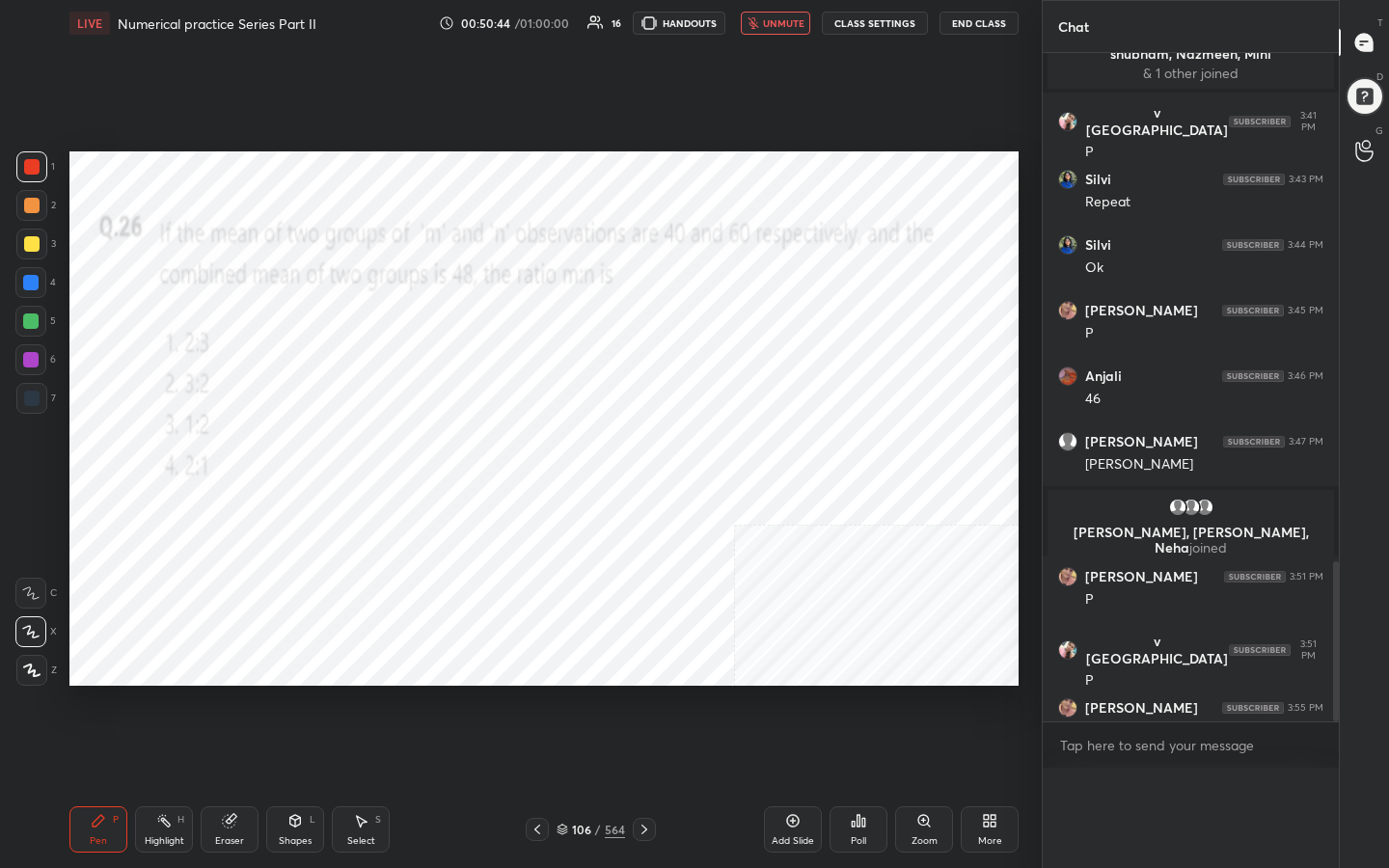 scroll, scrollTop: 0, scrollLeft: 0, axis: both 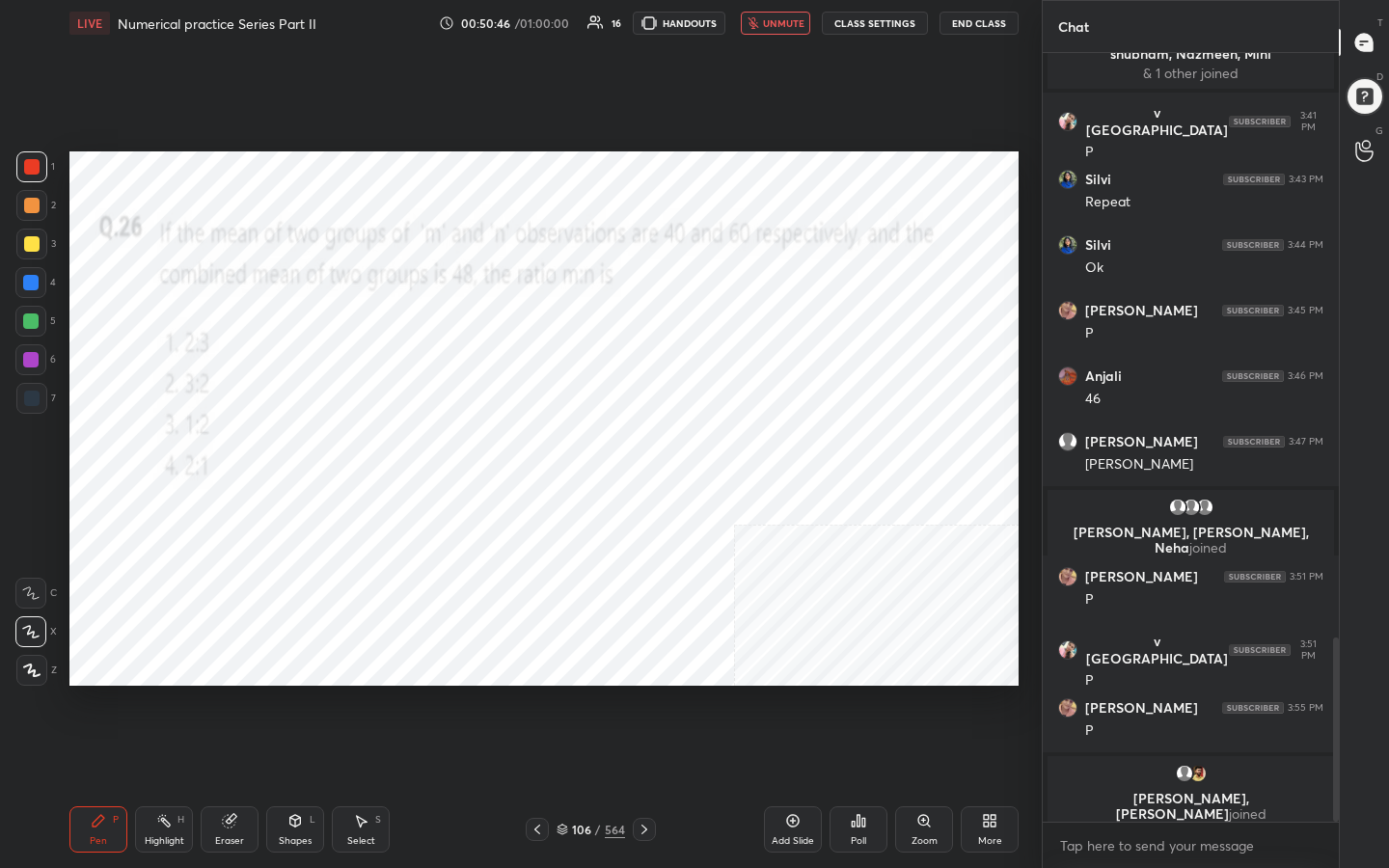click on "unmute" at bounding box center [783, 23] 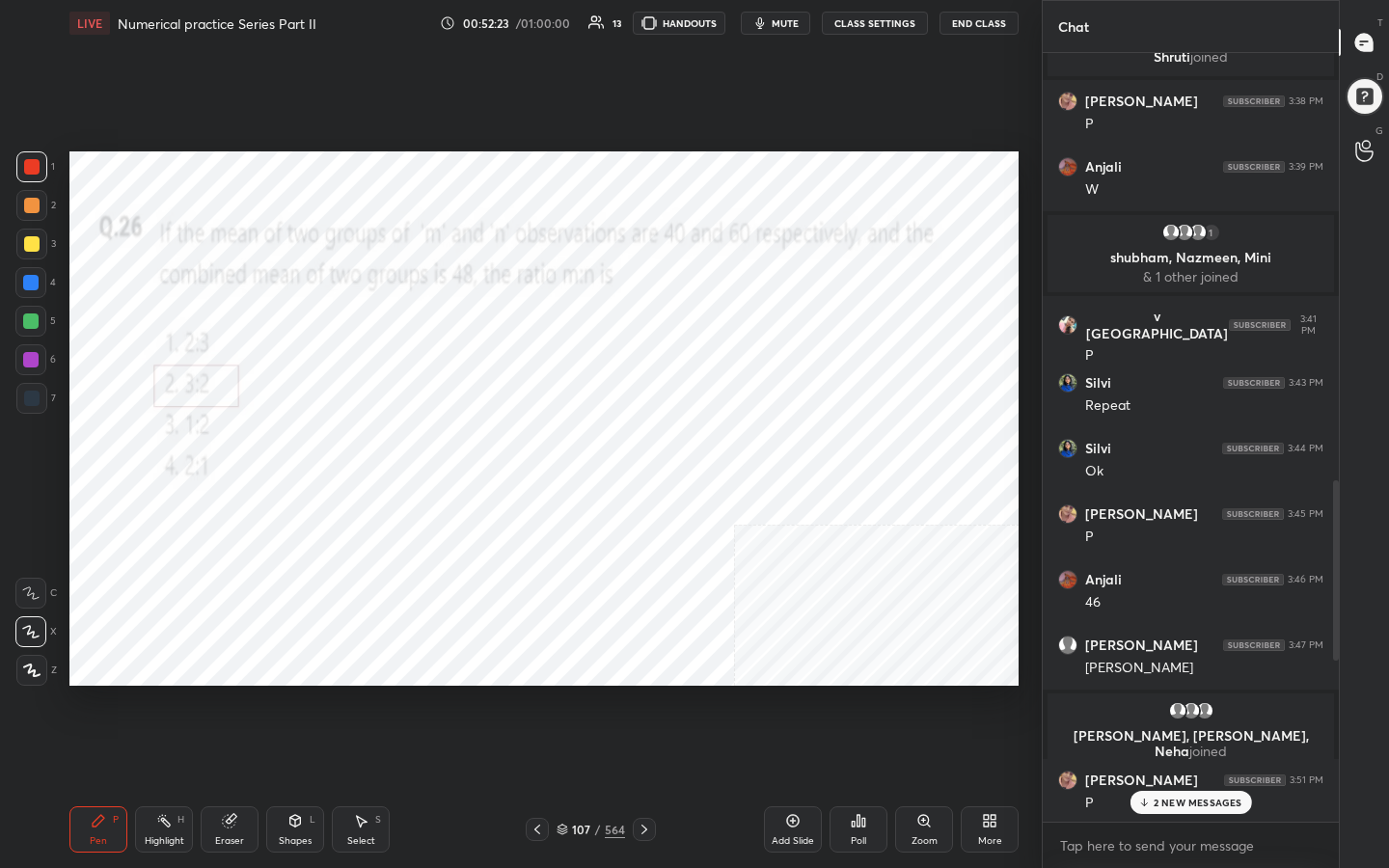 scroll, scrollTop: 2806, scrollLeft: 0, axis: vertical 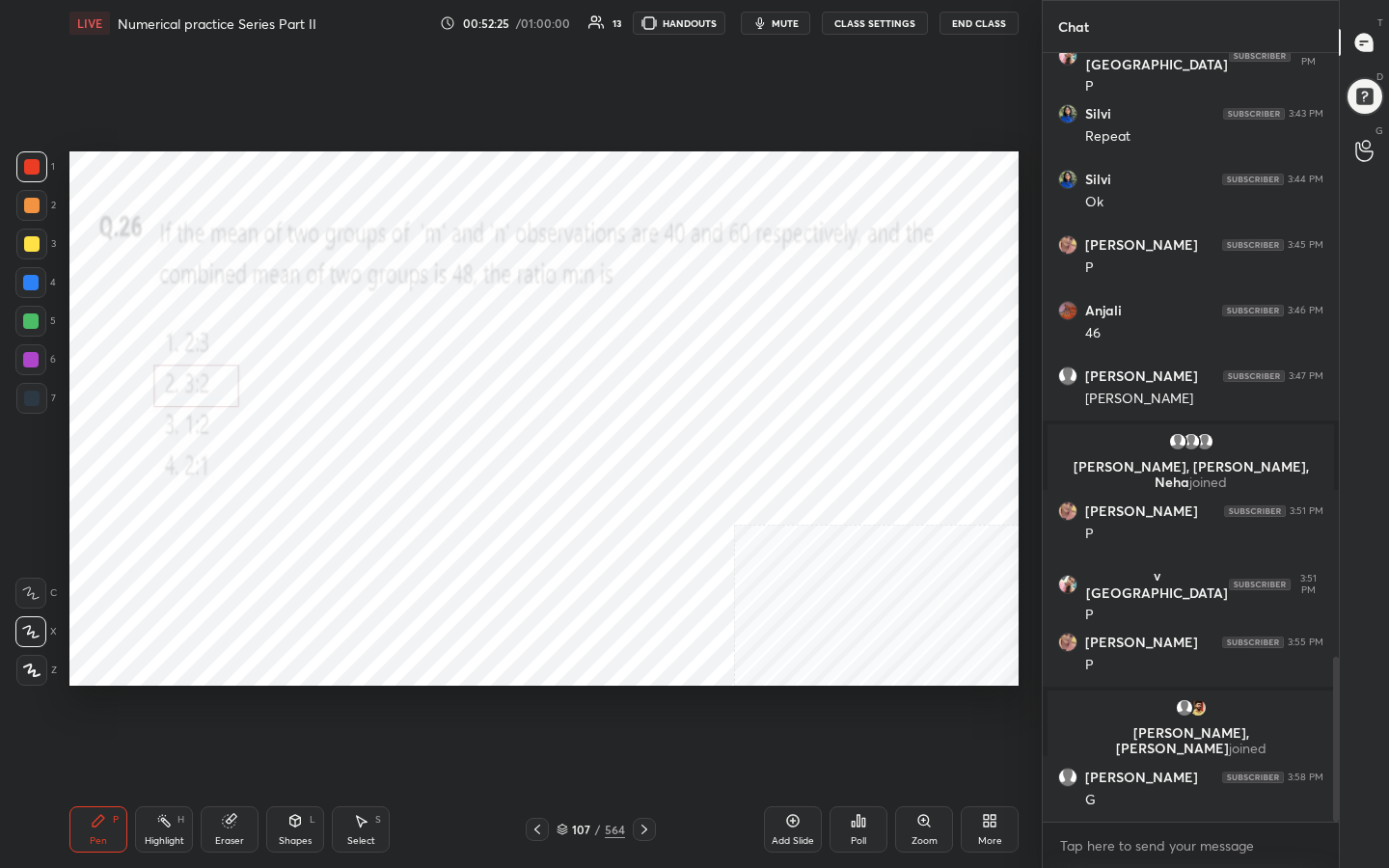 click 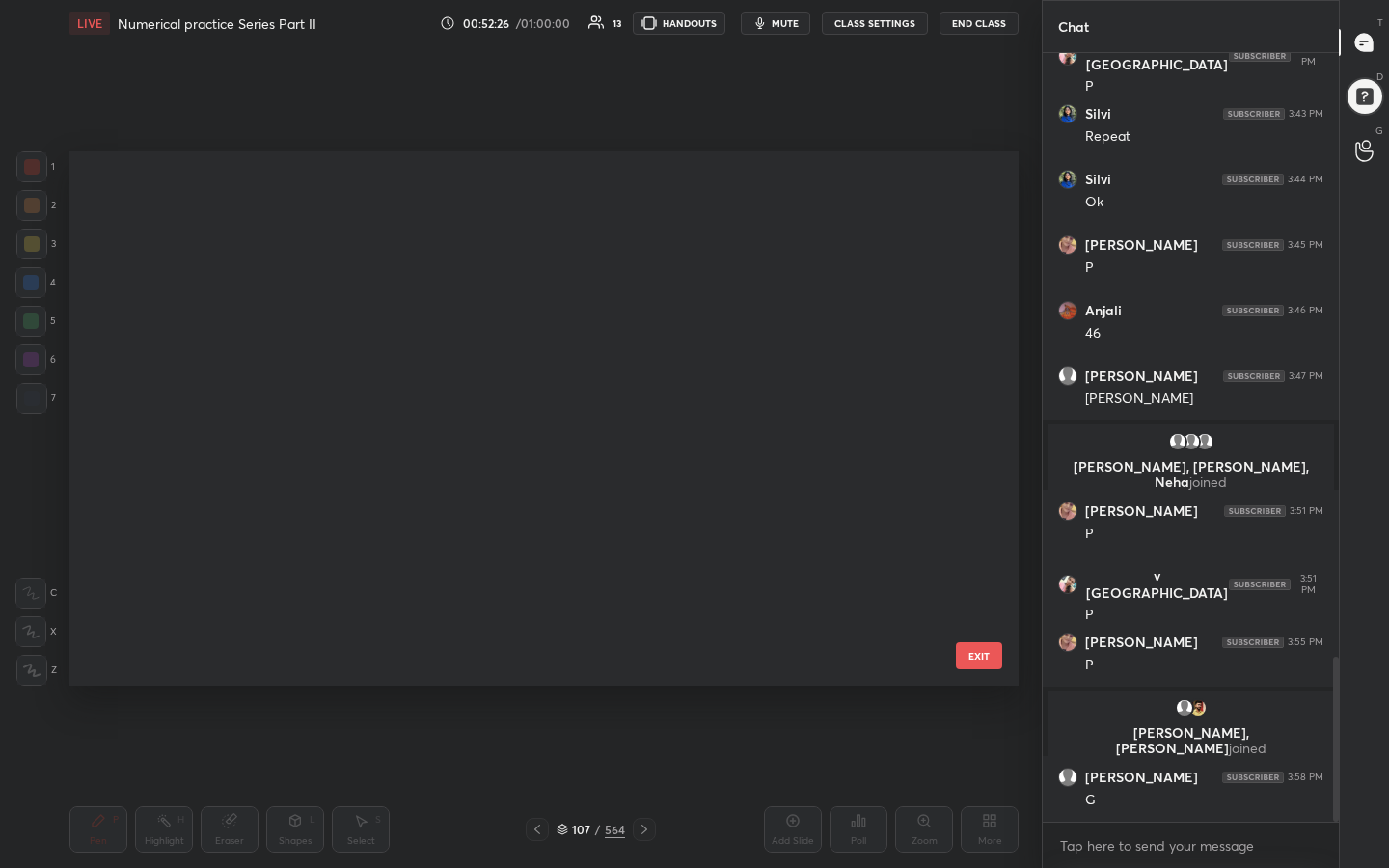 scroll, scrollTop: 5351, scrollLeft: 0, axis: vertical 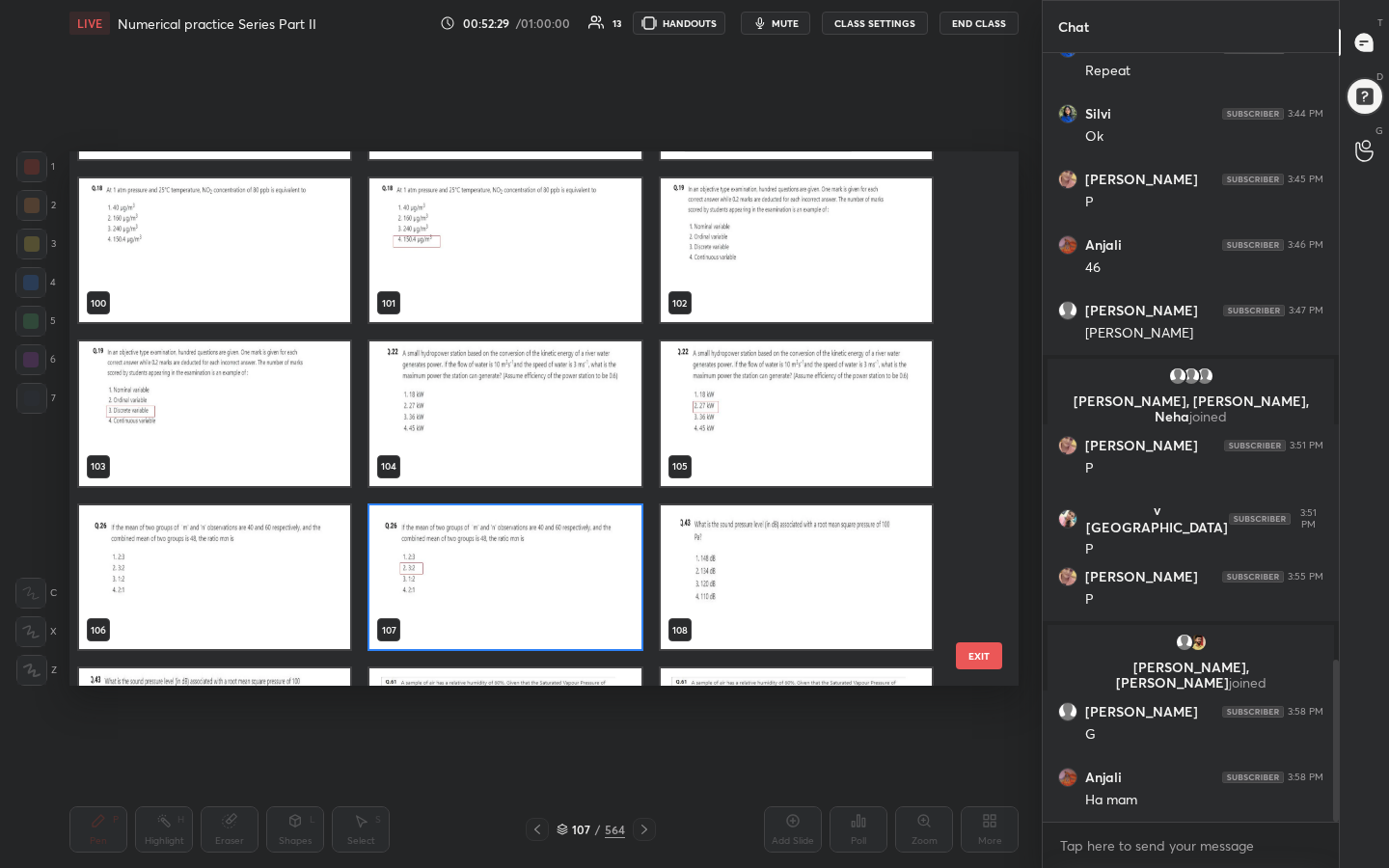 click at bounding box center (796, 578) 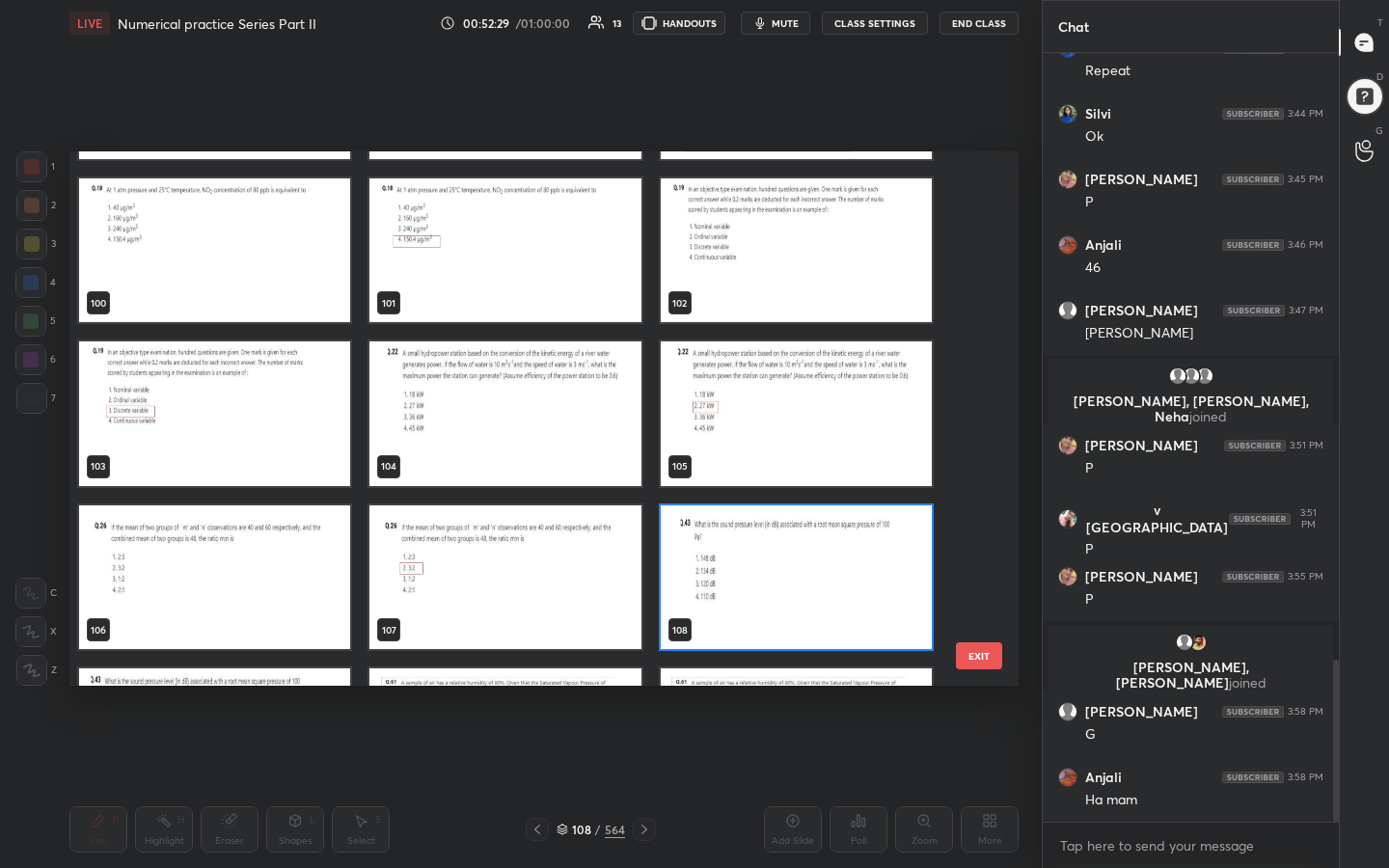 click at bounding box center (796, 578) 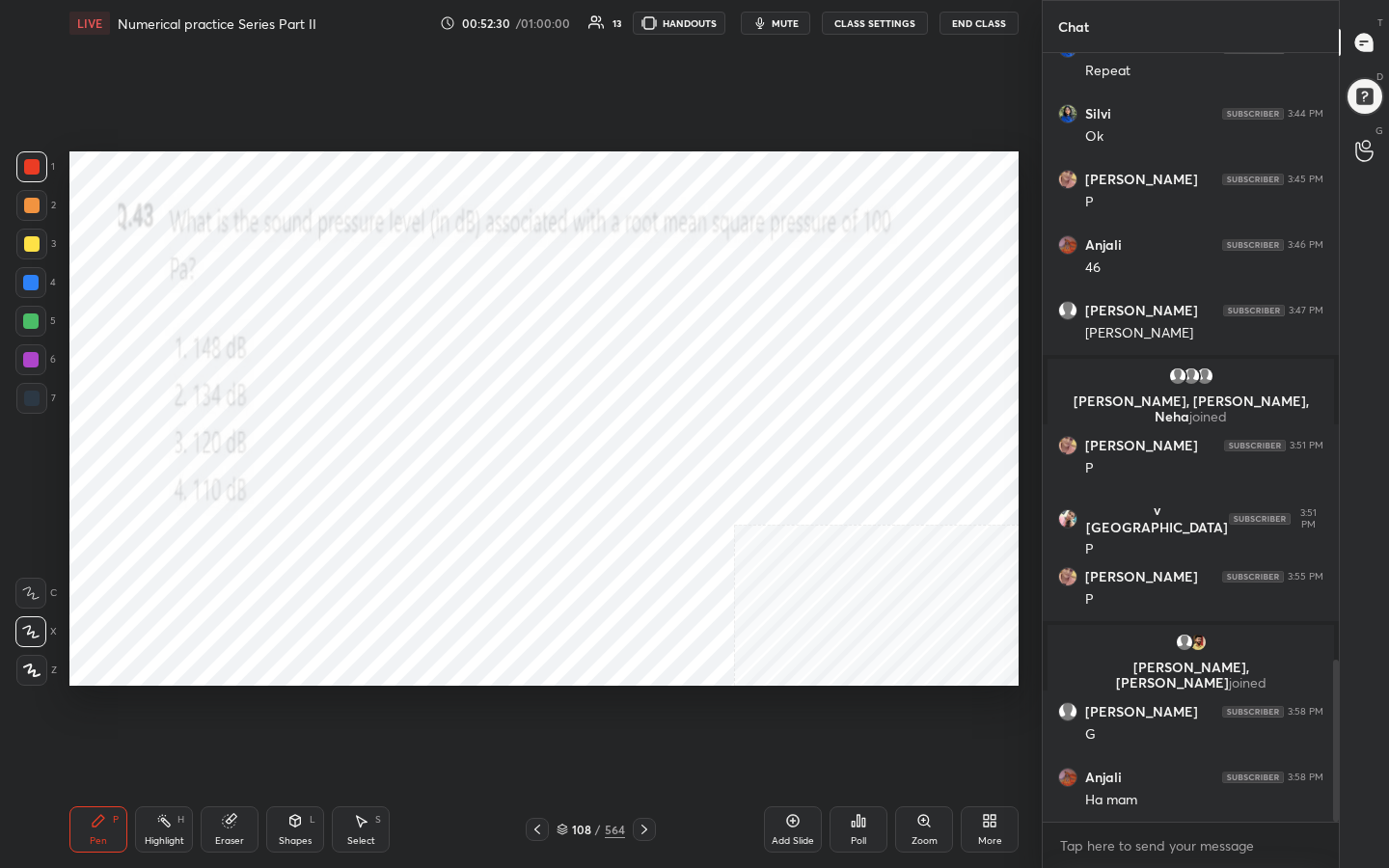 click at bounding box center (796, 578) 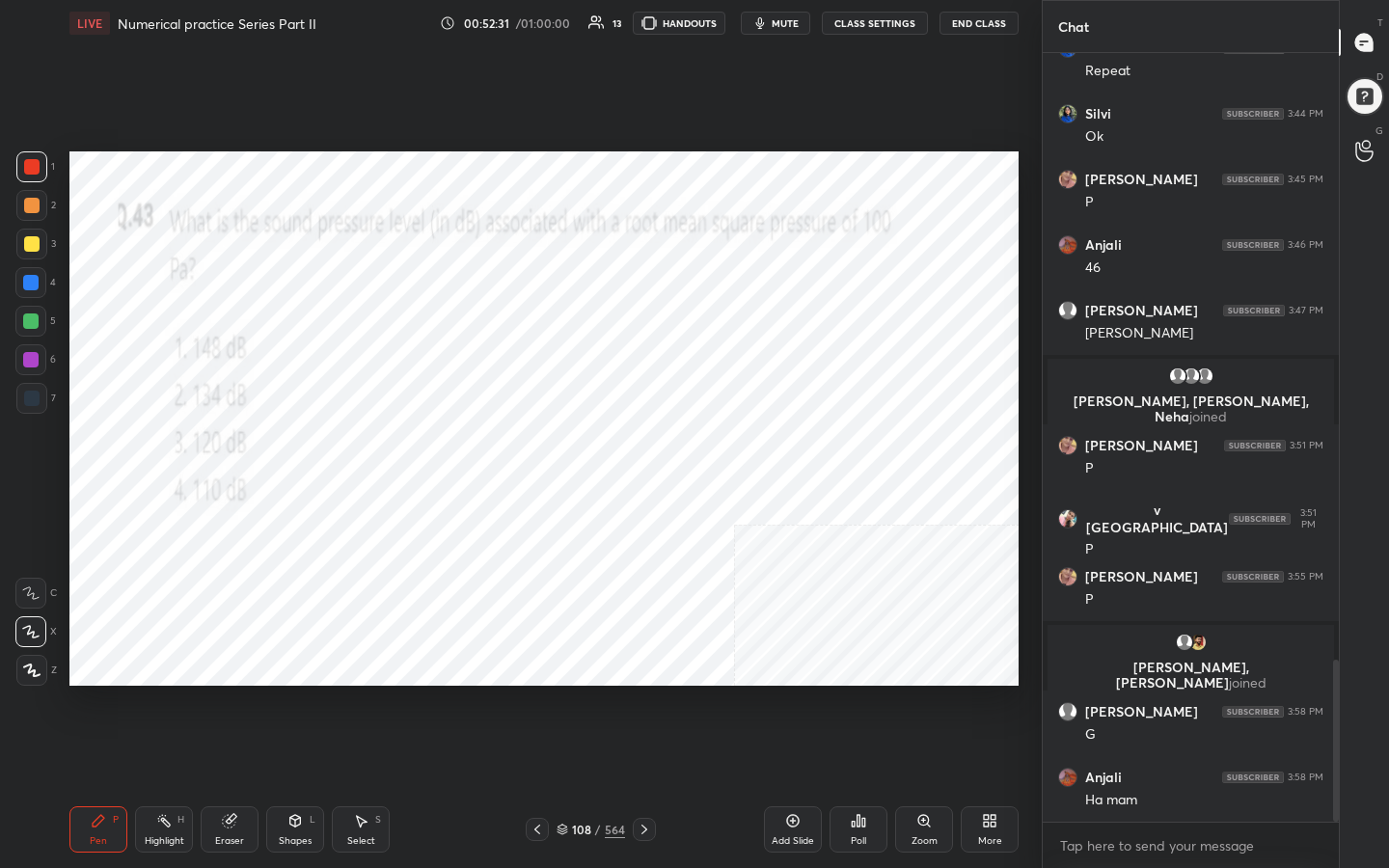 click on "mute" at bounding box center [785, 23] 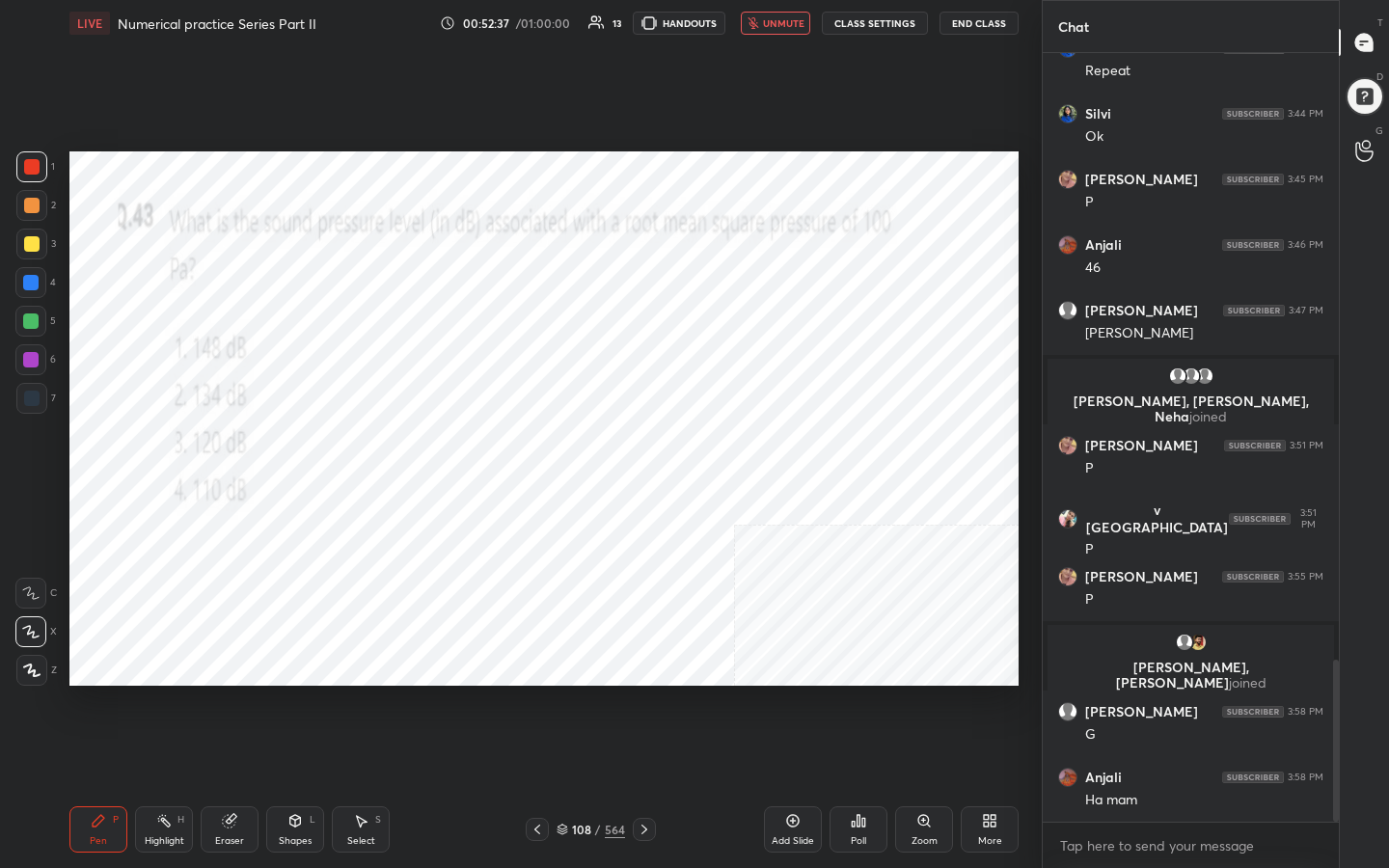 scroll, scrollTop: 2937, scrollLeft: 0, axis: vertical 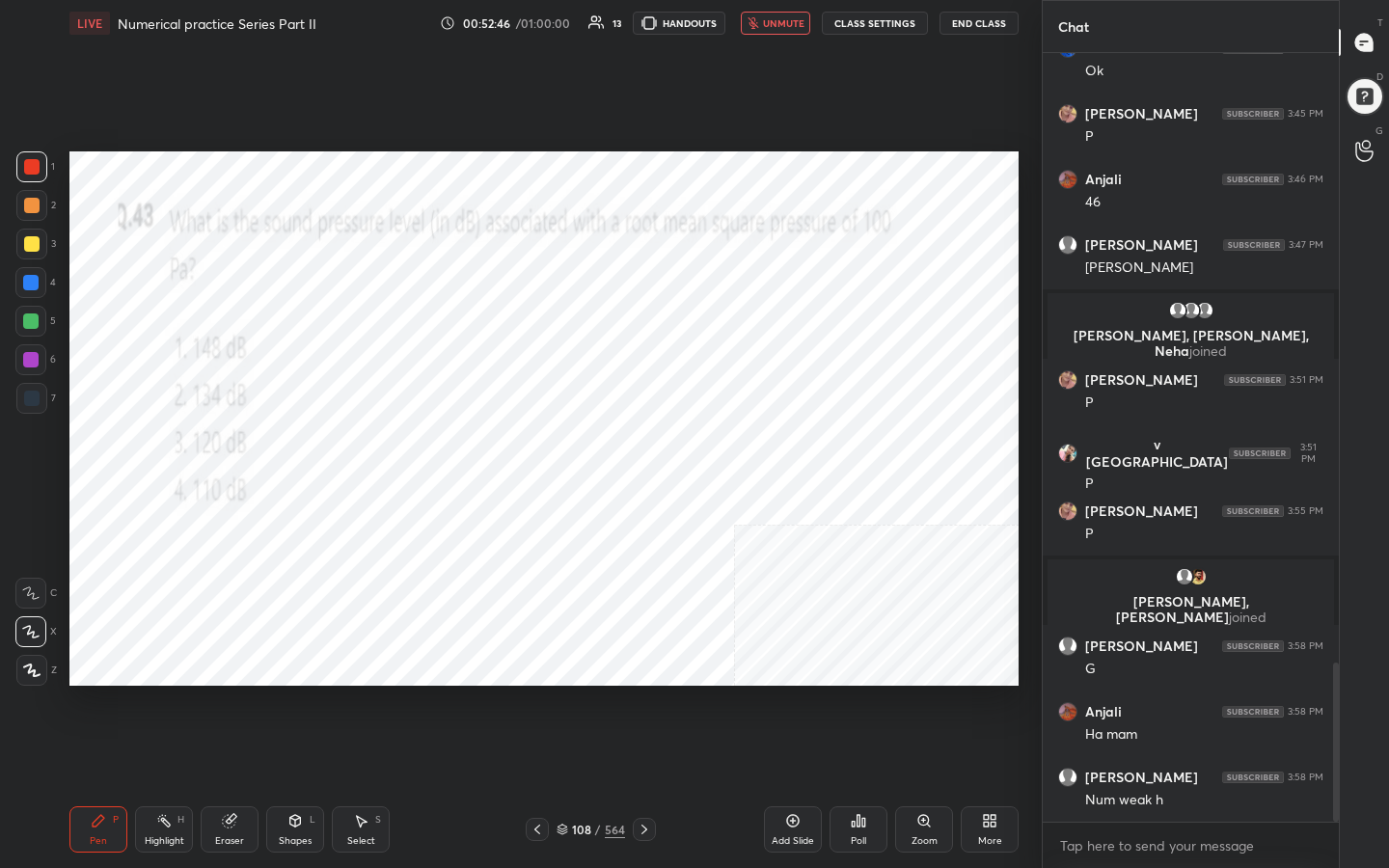 click on "unmute" at bounding box center [783, 23] 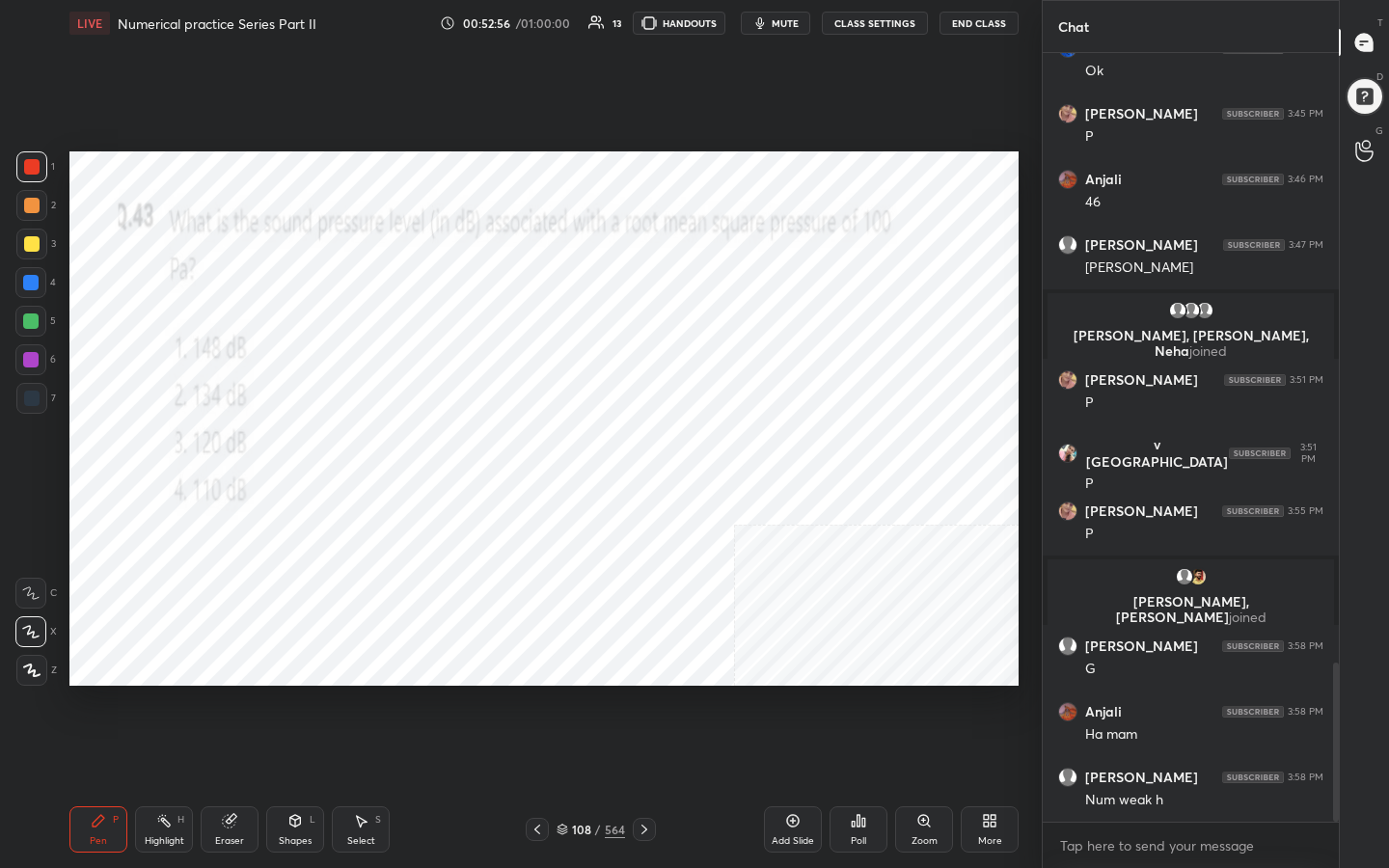 click on "mute" at bounding box center (785, 23) 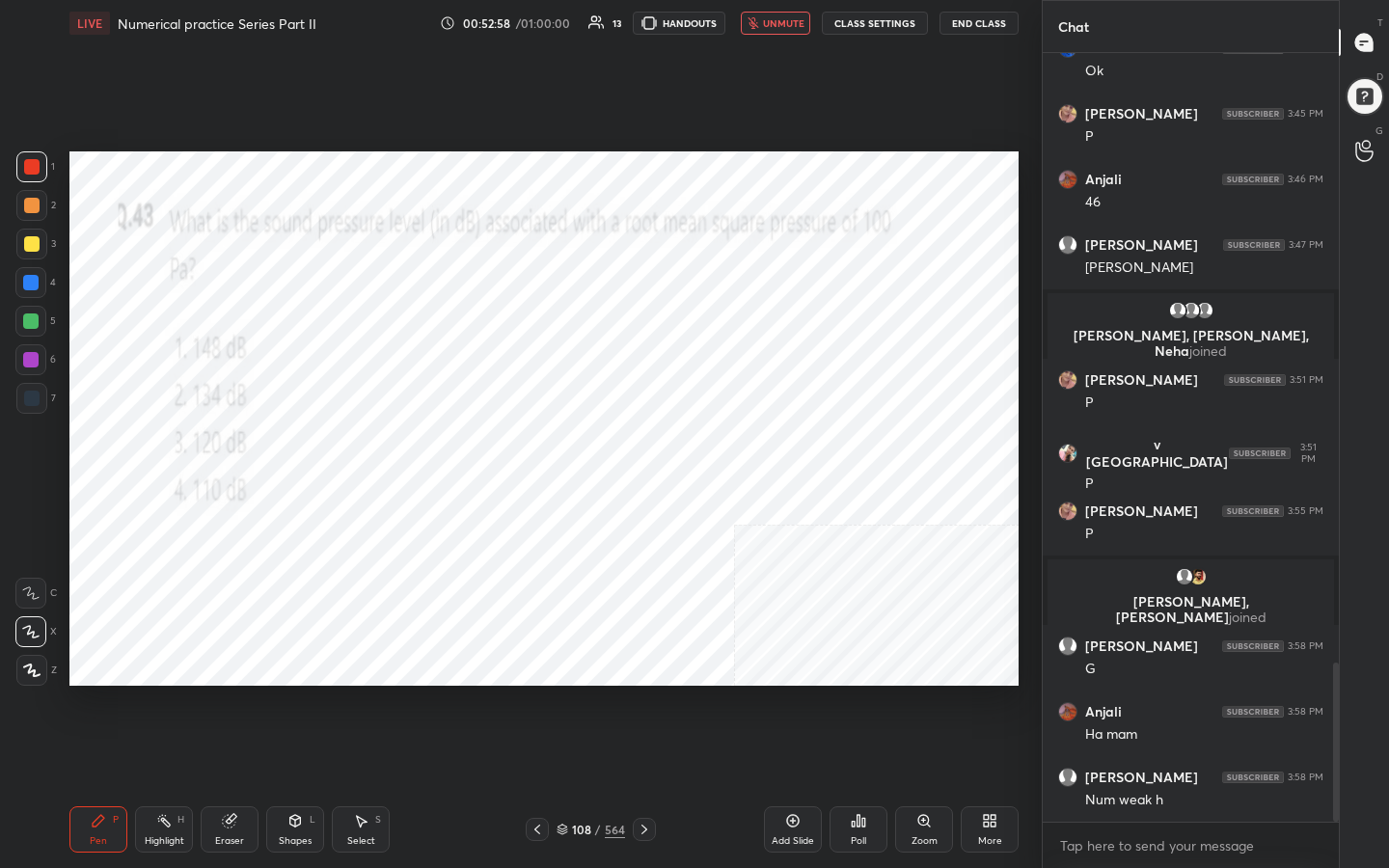 click on "unmute" at bounding box center [783, 23] 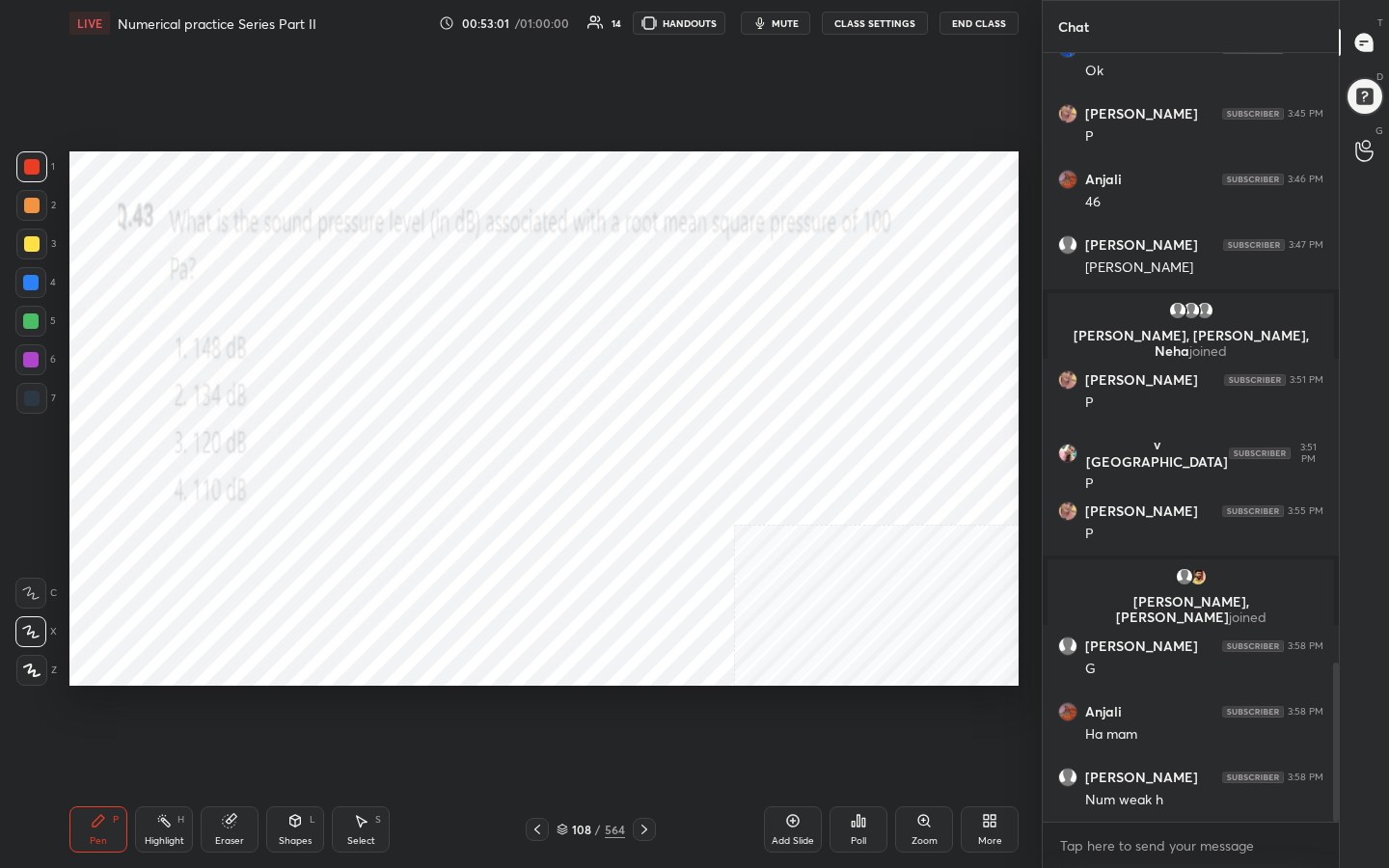 click 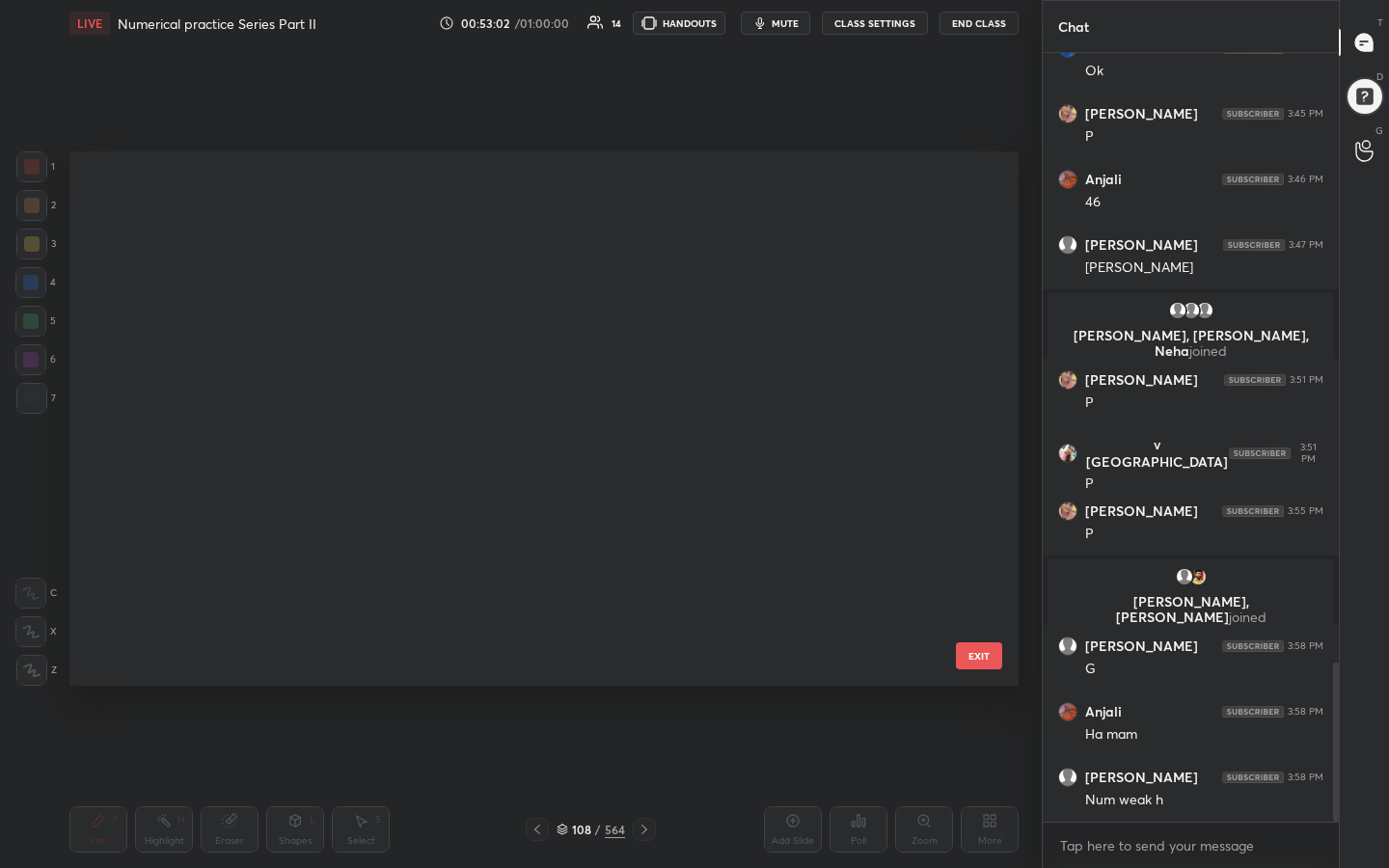 scroll, scrollTop: 5351, scrollLeft: 0, axis: vertical 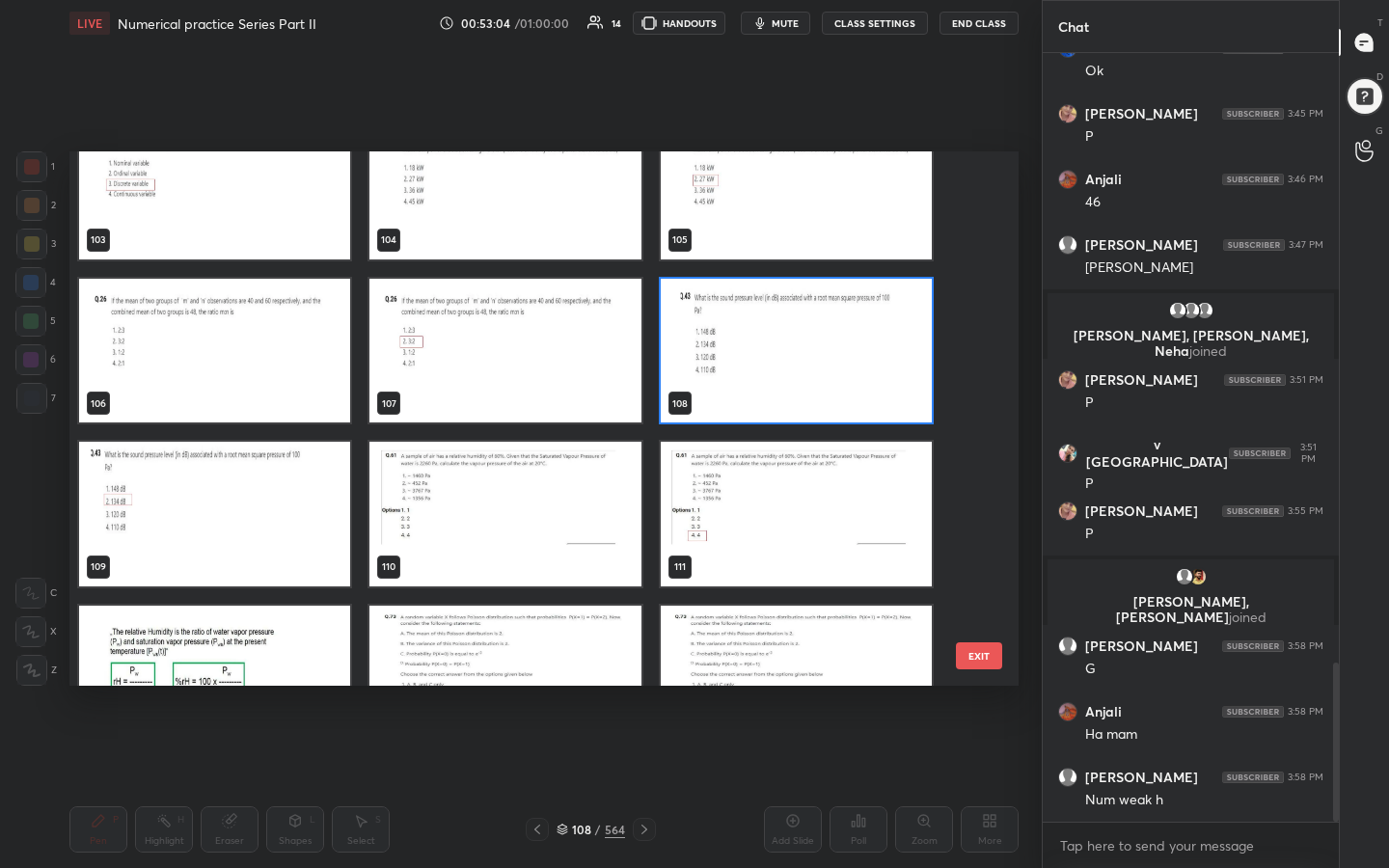 click at bounding box center (796, 351) 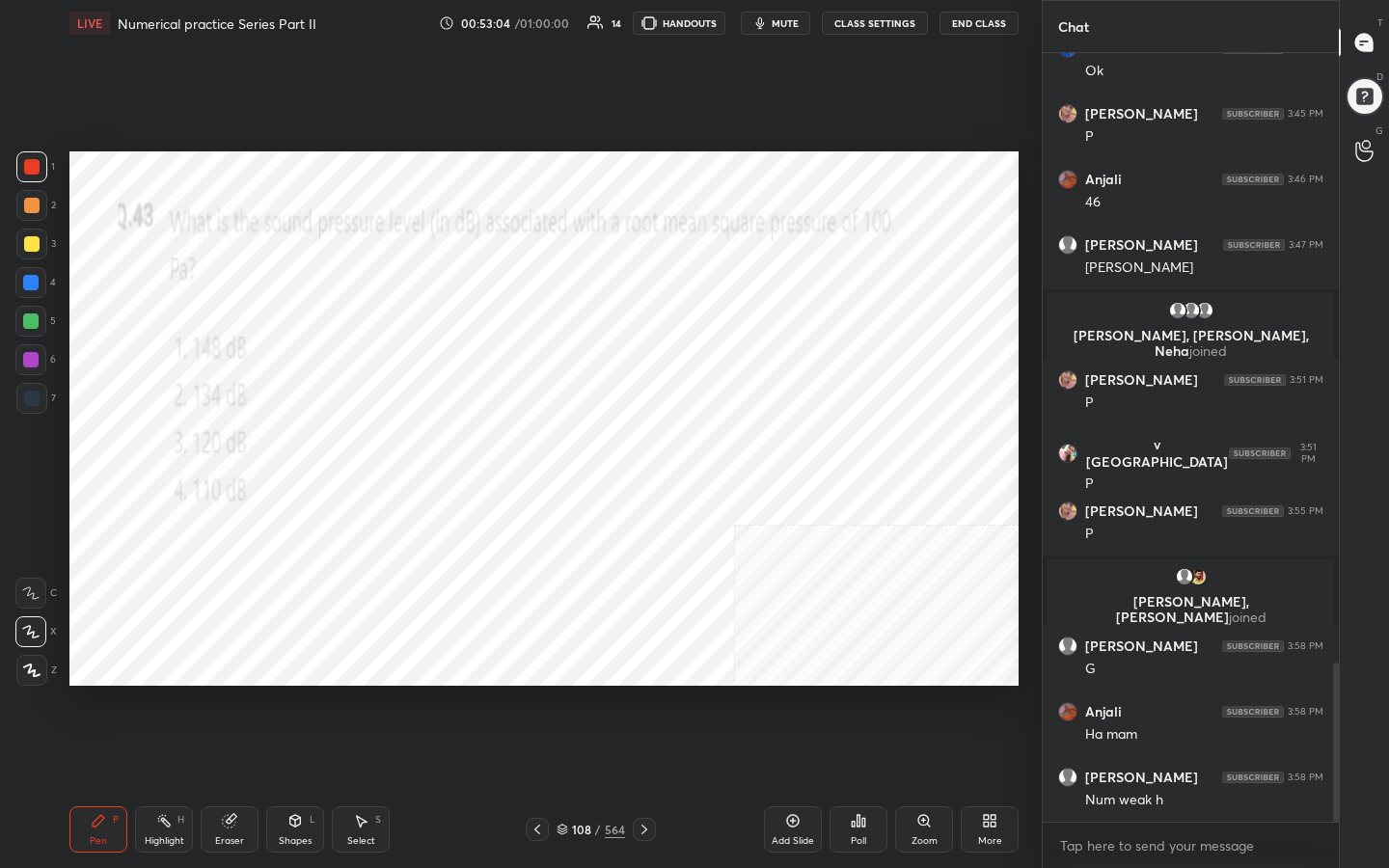 click at bounding box center (796, 351) 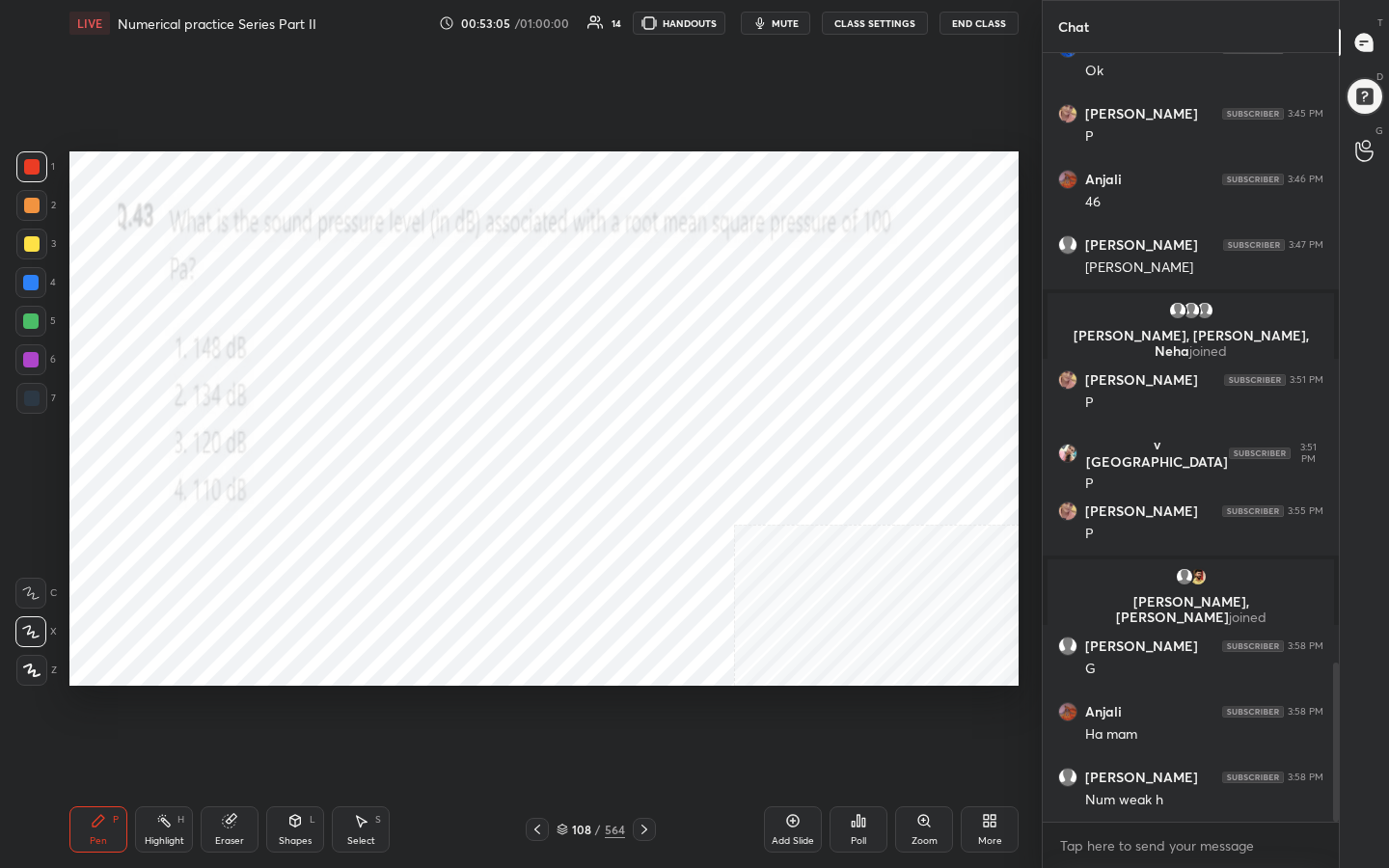 click on "Poll" at bounding box center [858, 829] 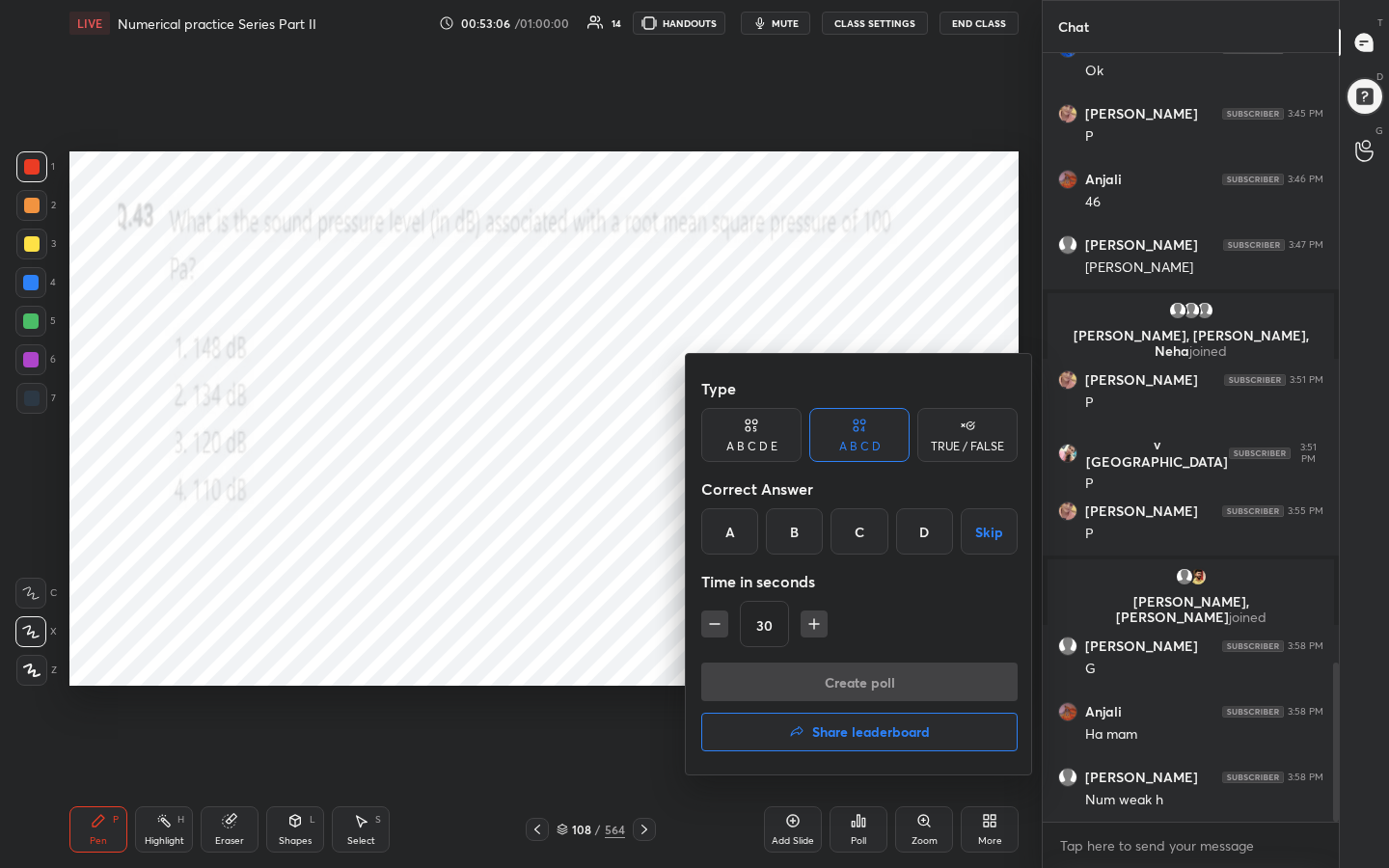 click on "B" at bounding box center [794, 531] 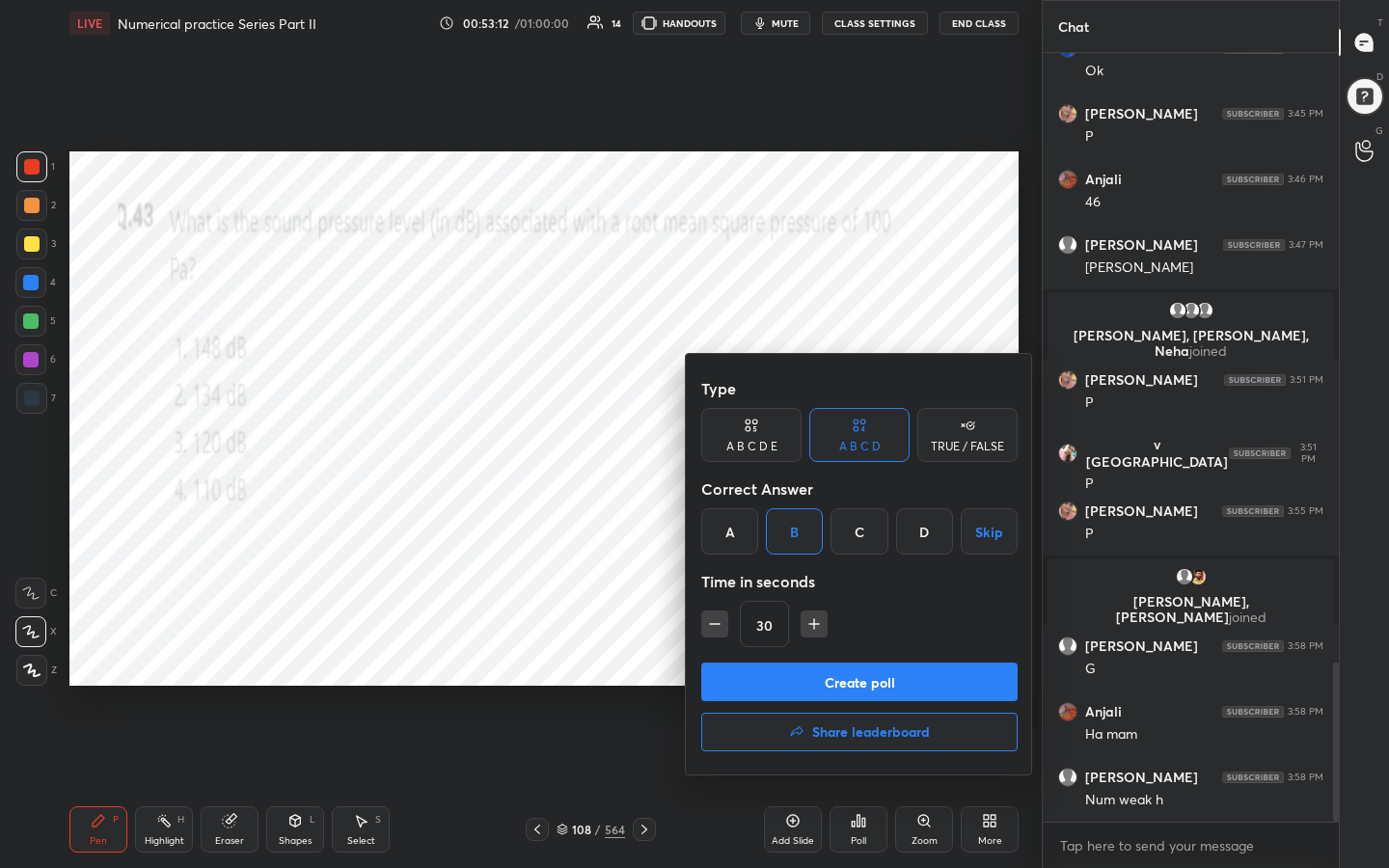 click at bounding box center (694, 434) 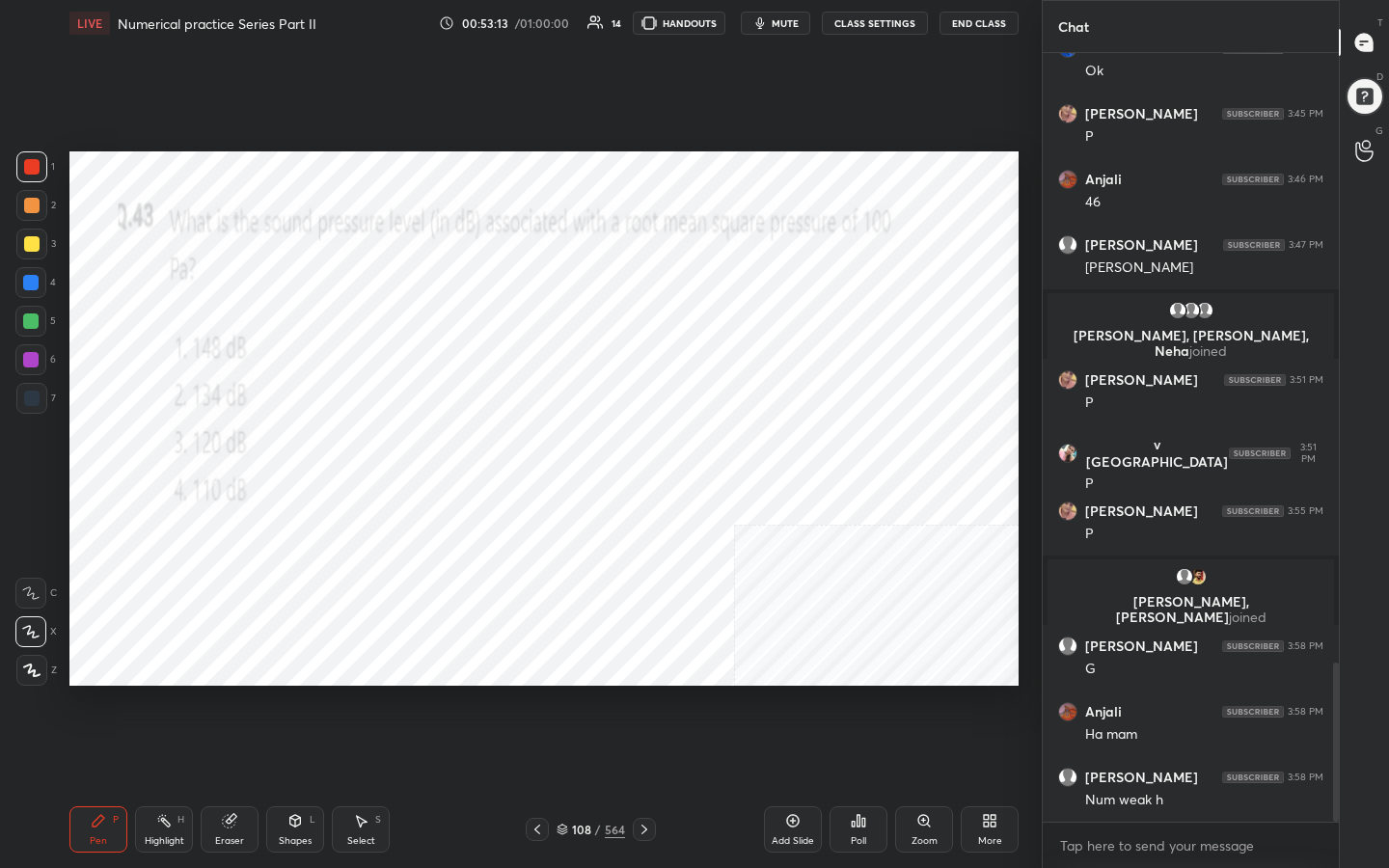 click on "mute" at bounding box center [785, 23] 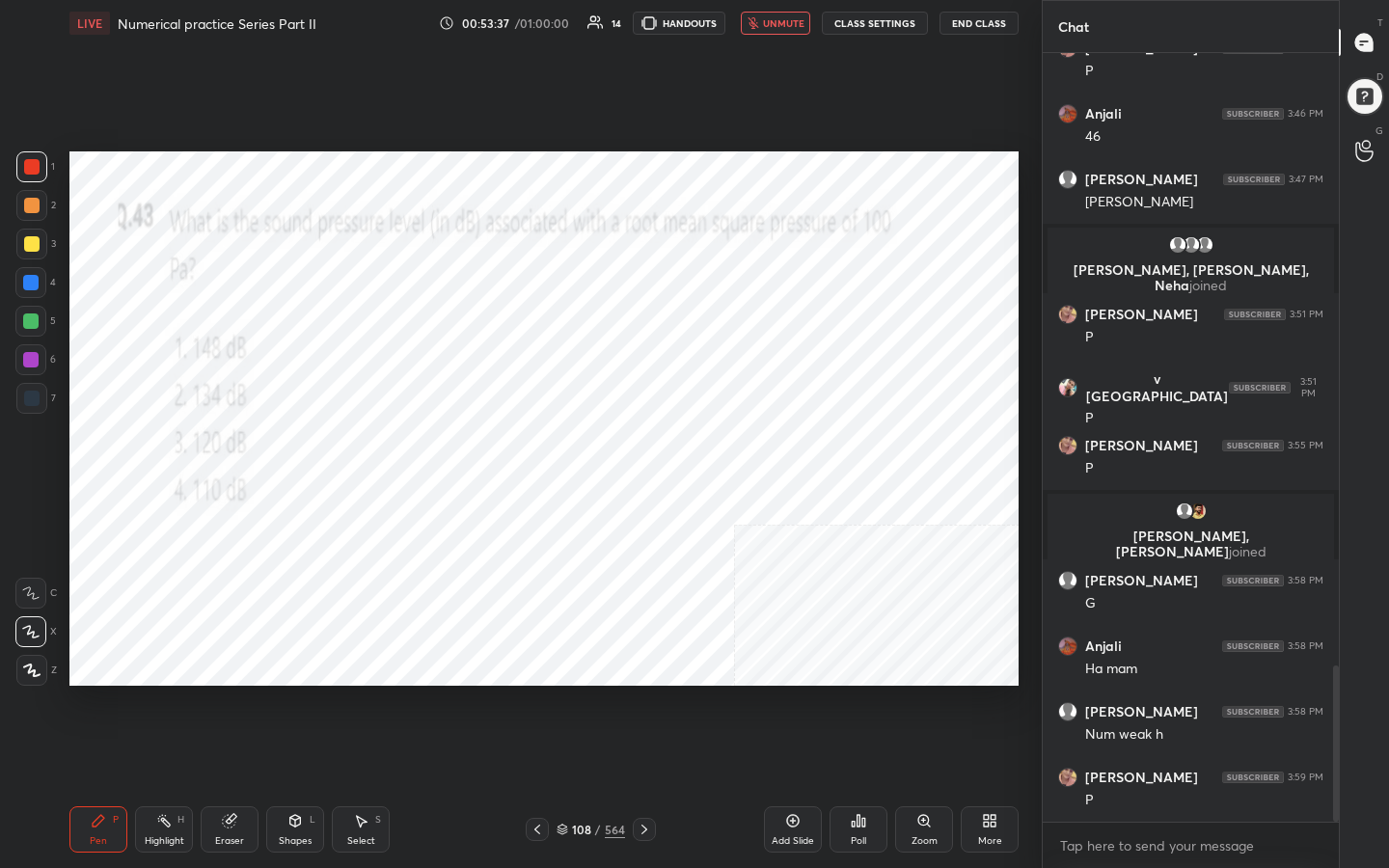 scroll, scrollTop: 3072, scrollLeft: 0, axis: vertical 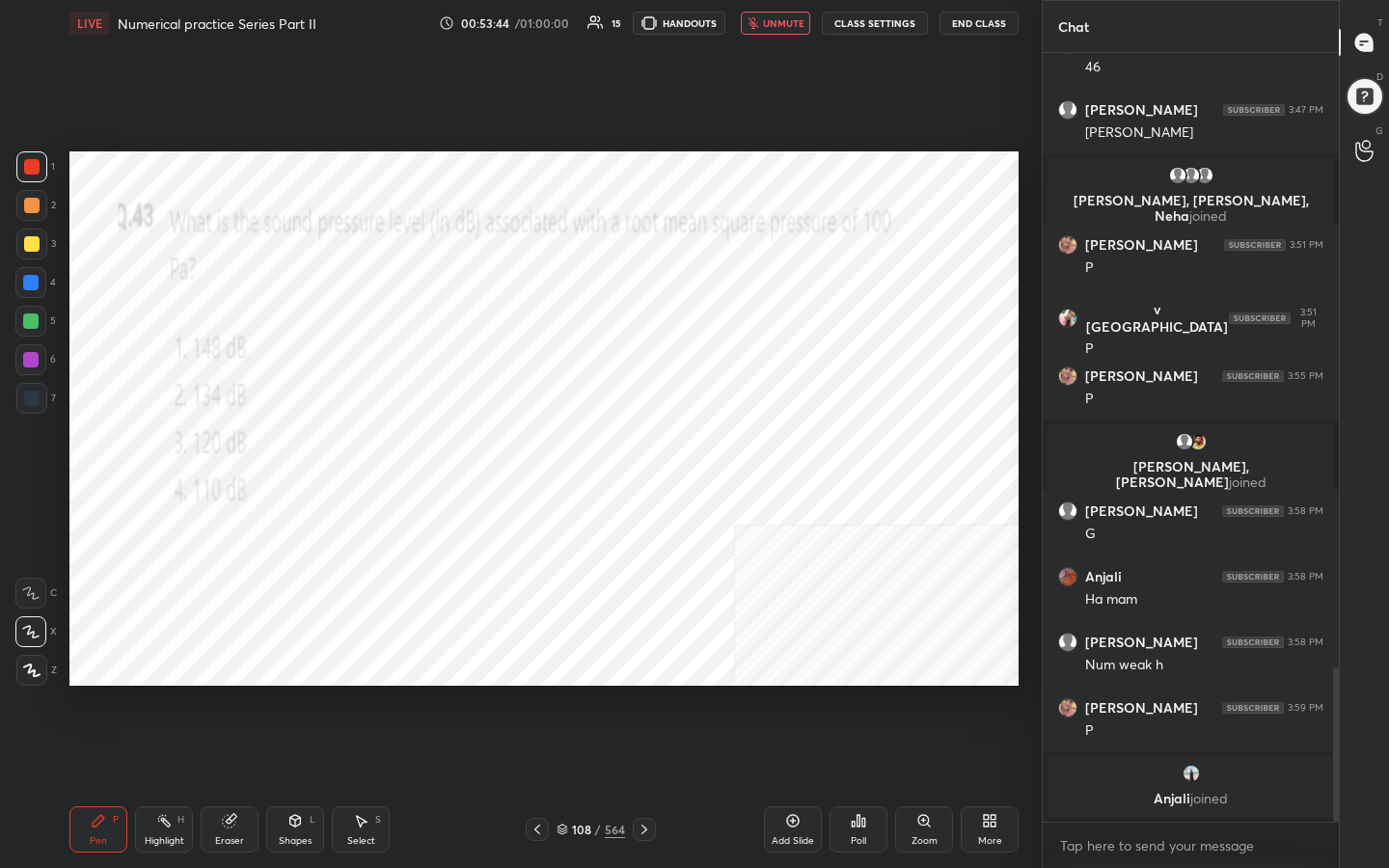 click on "108 / 564" at bounding box center [590, 829] 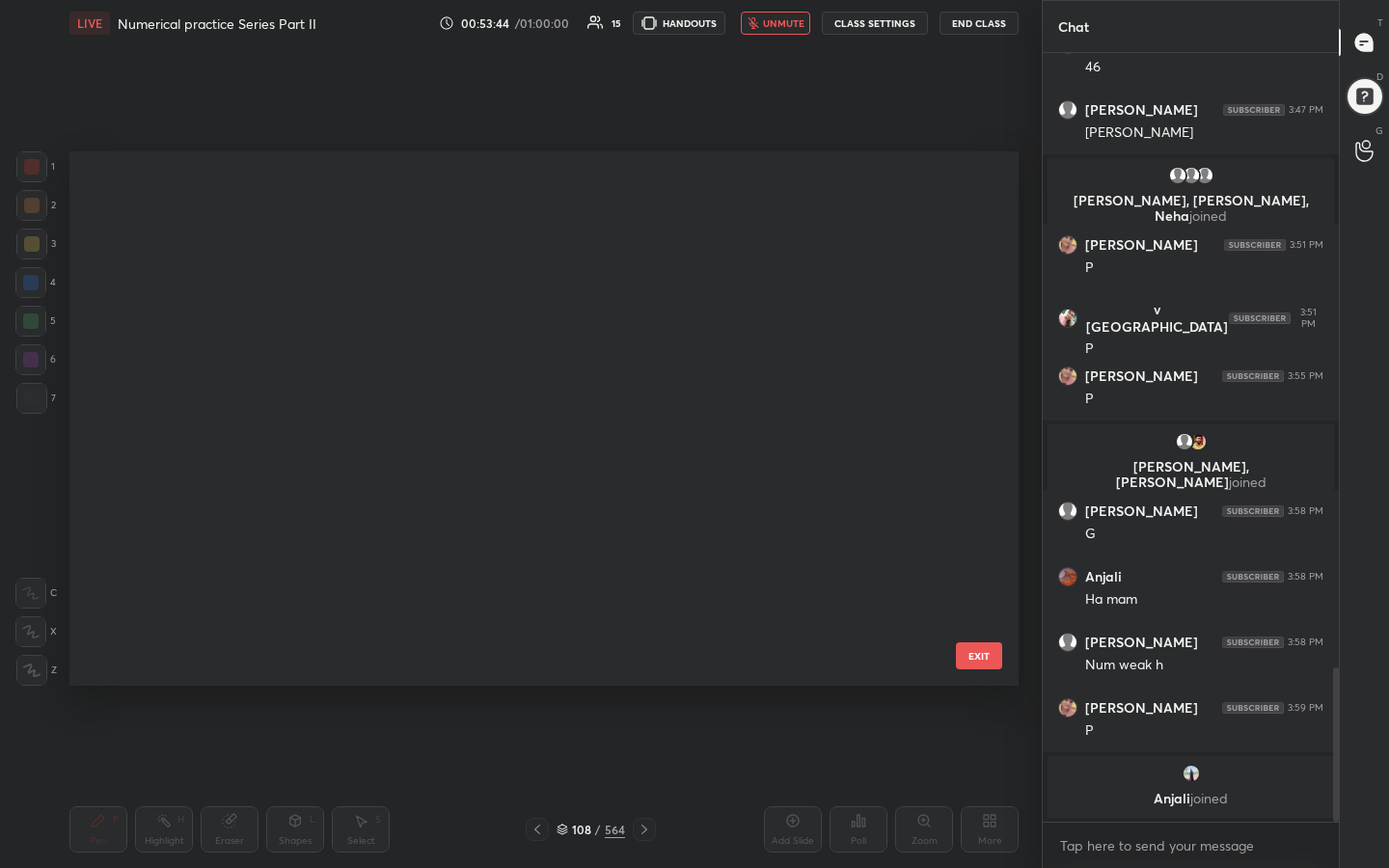 scroll, scrollTop: 5351, scrollLeft: 0, axis: vertical 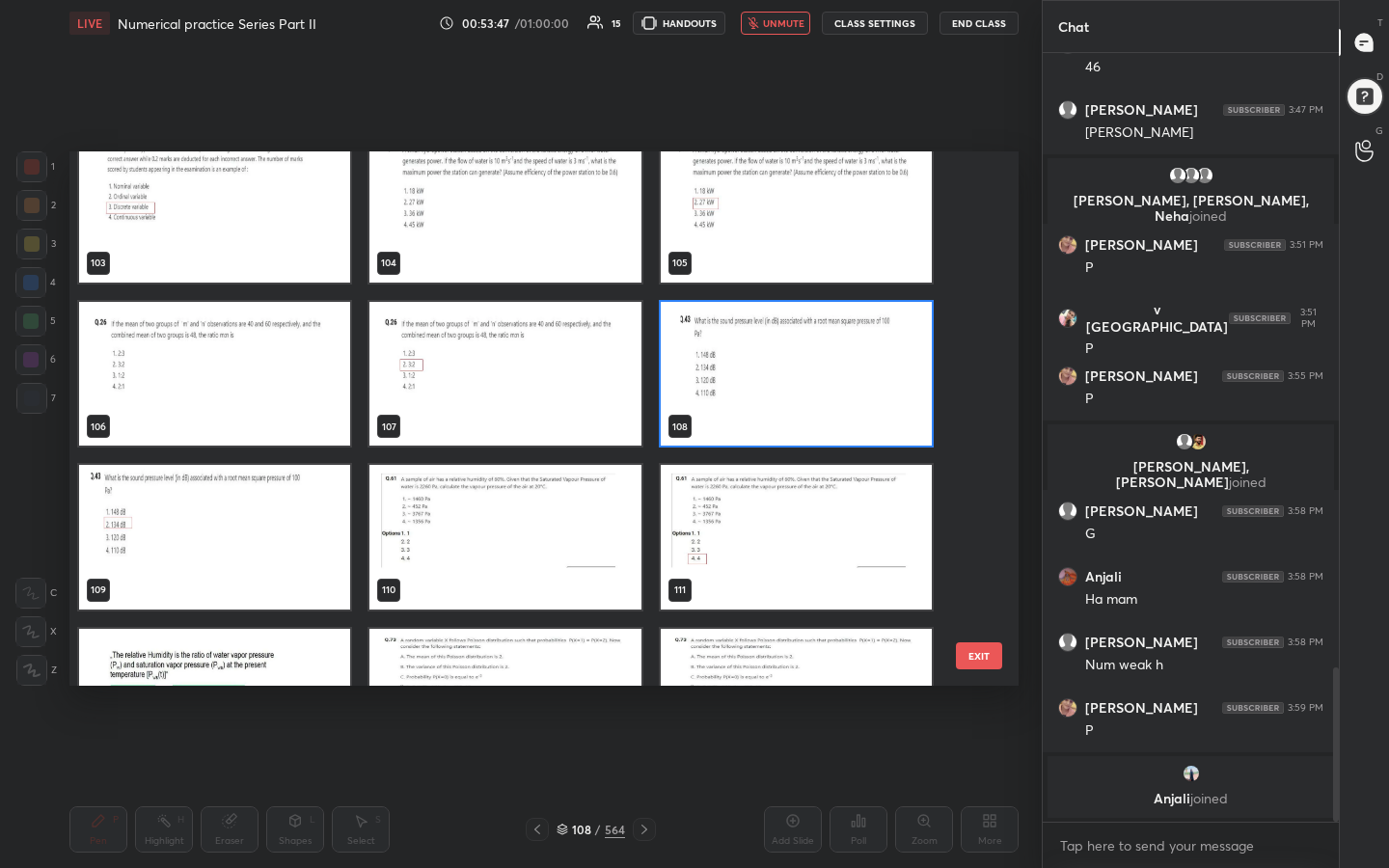 click at bounding box center (796, 374) 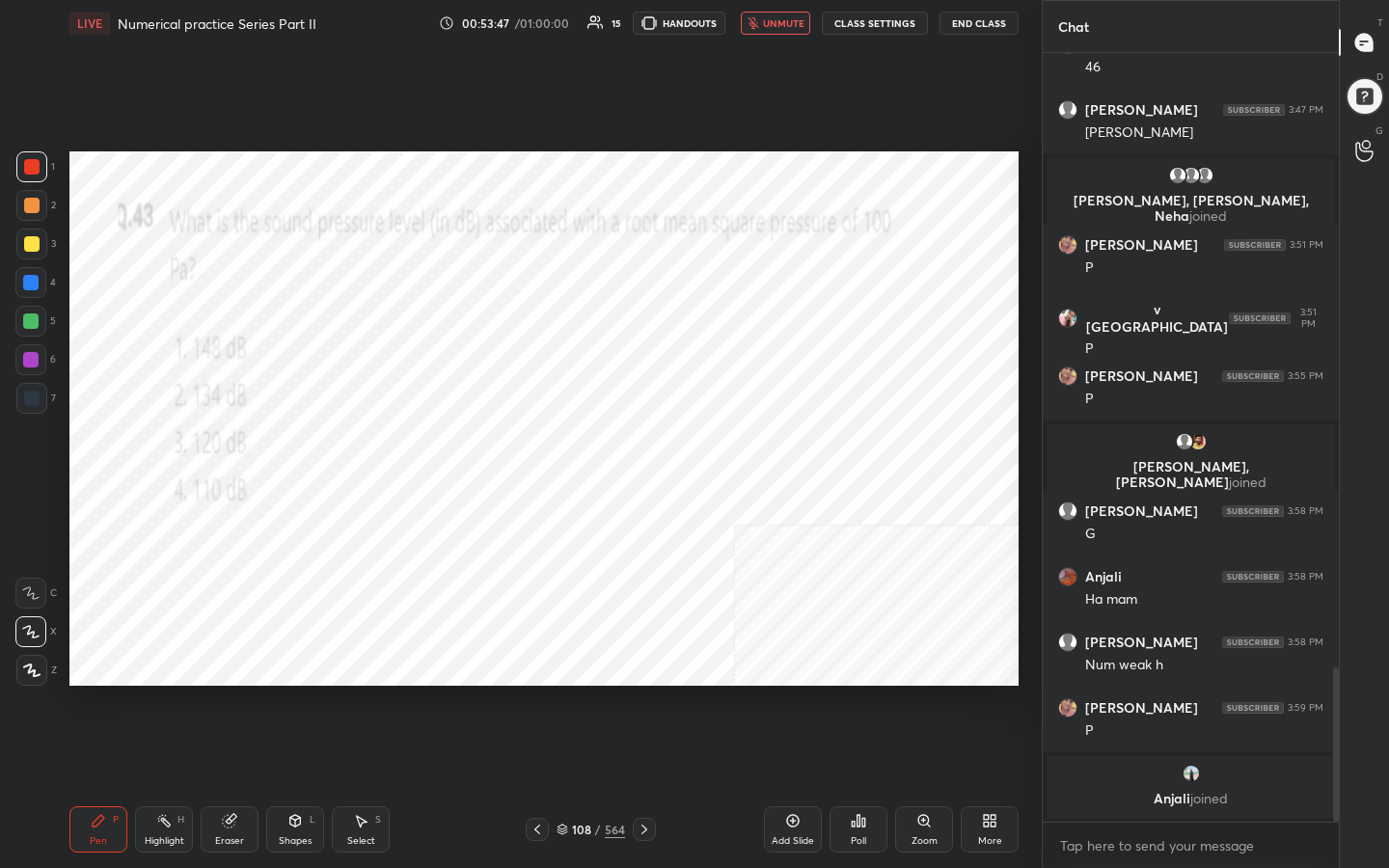 click at bounding box center [796, 374] 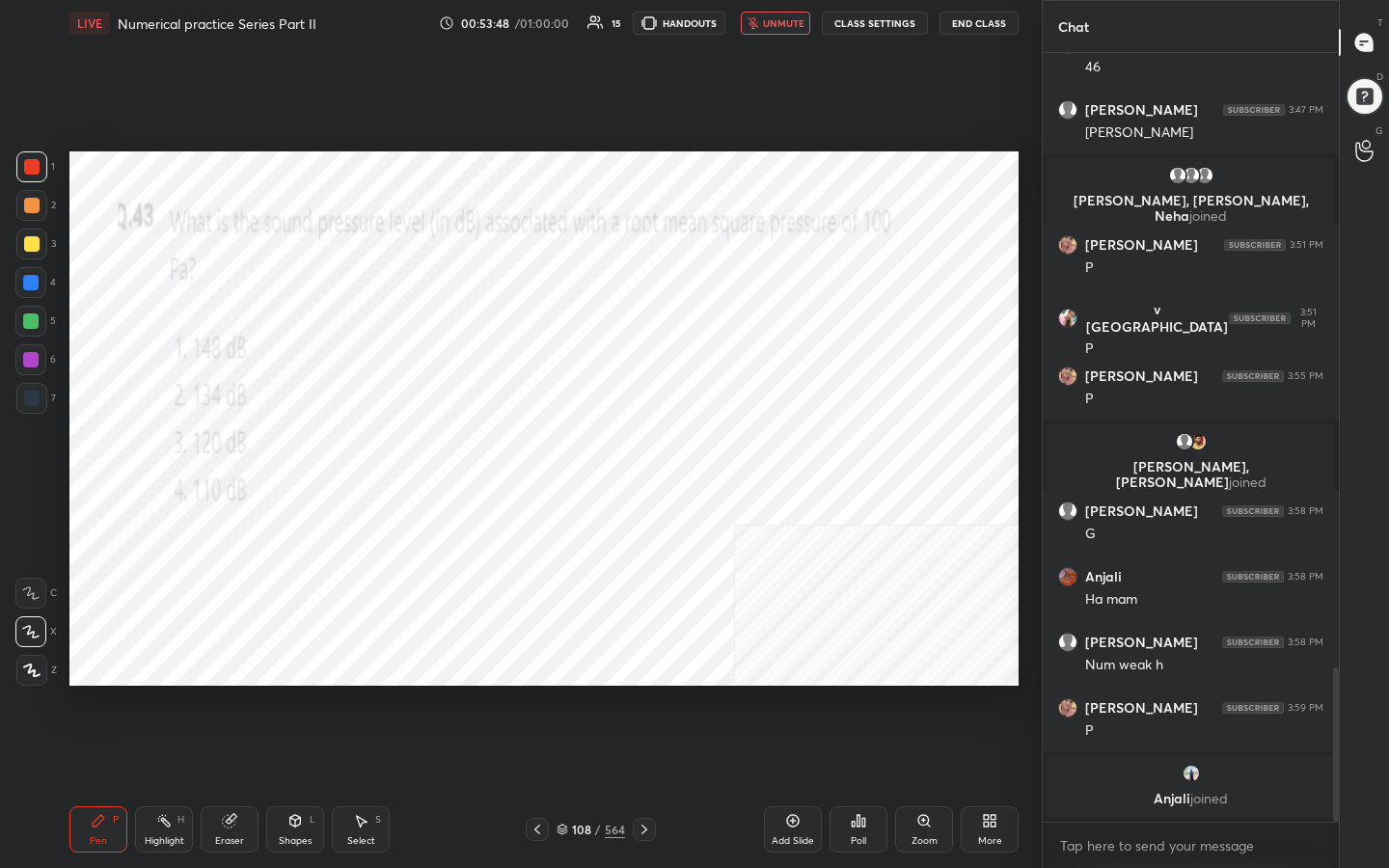 click on "Poll" at bounding box center (858, 829) 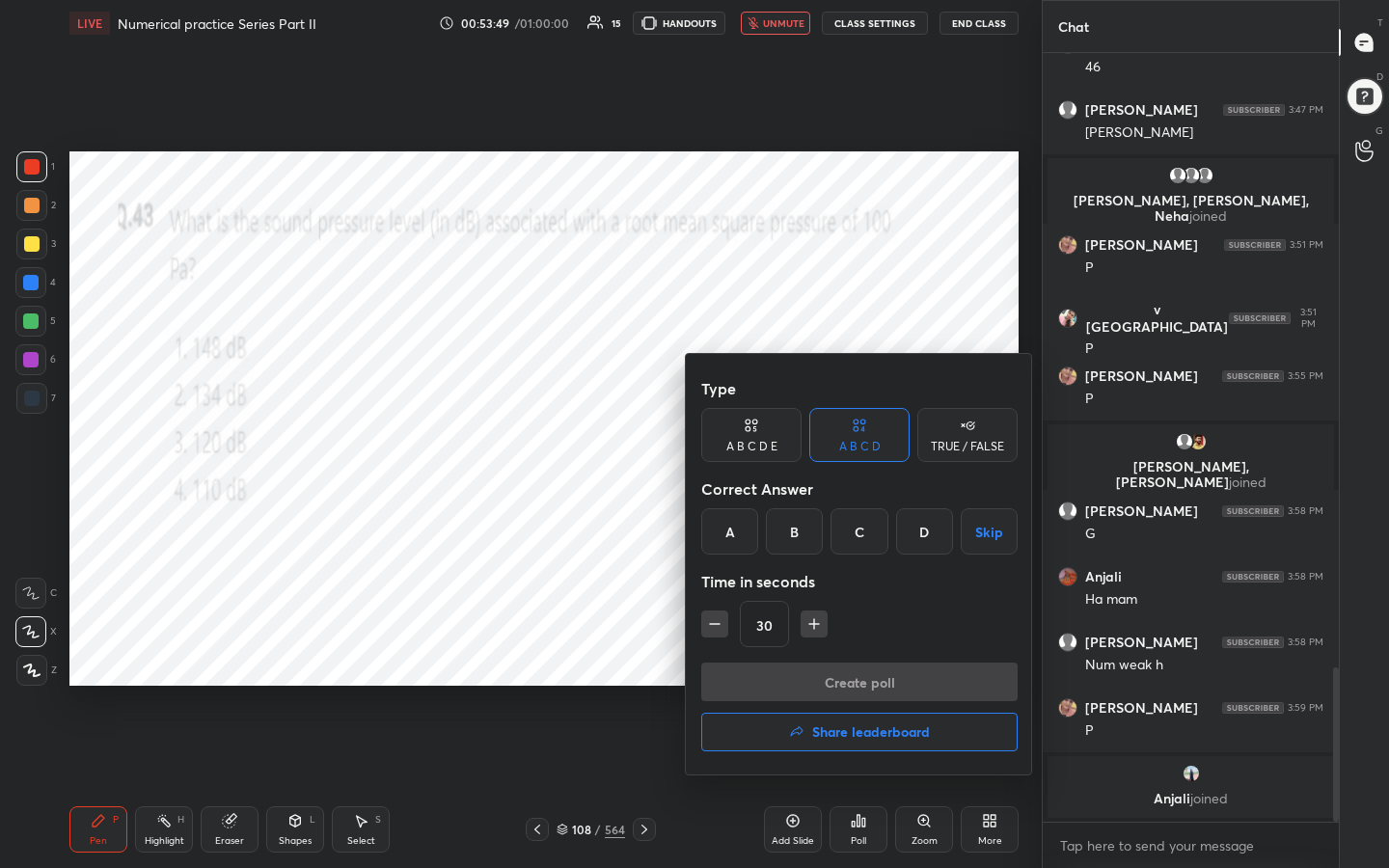 click on "B" at bounding box center (794, 531) 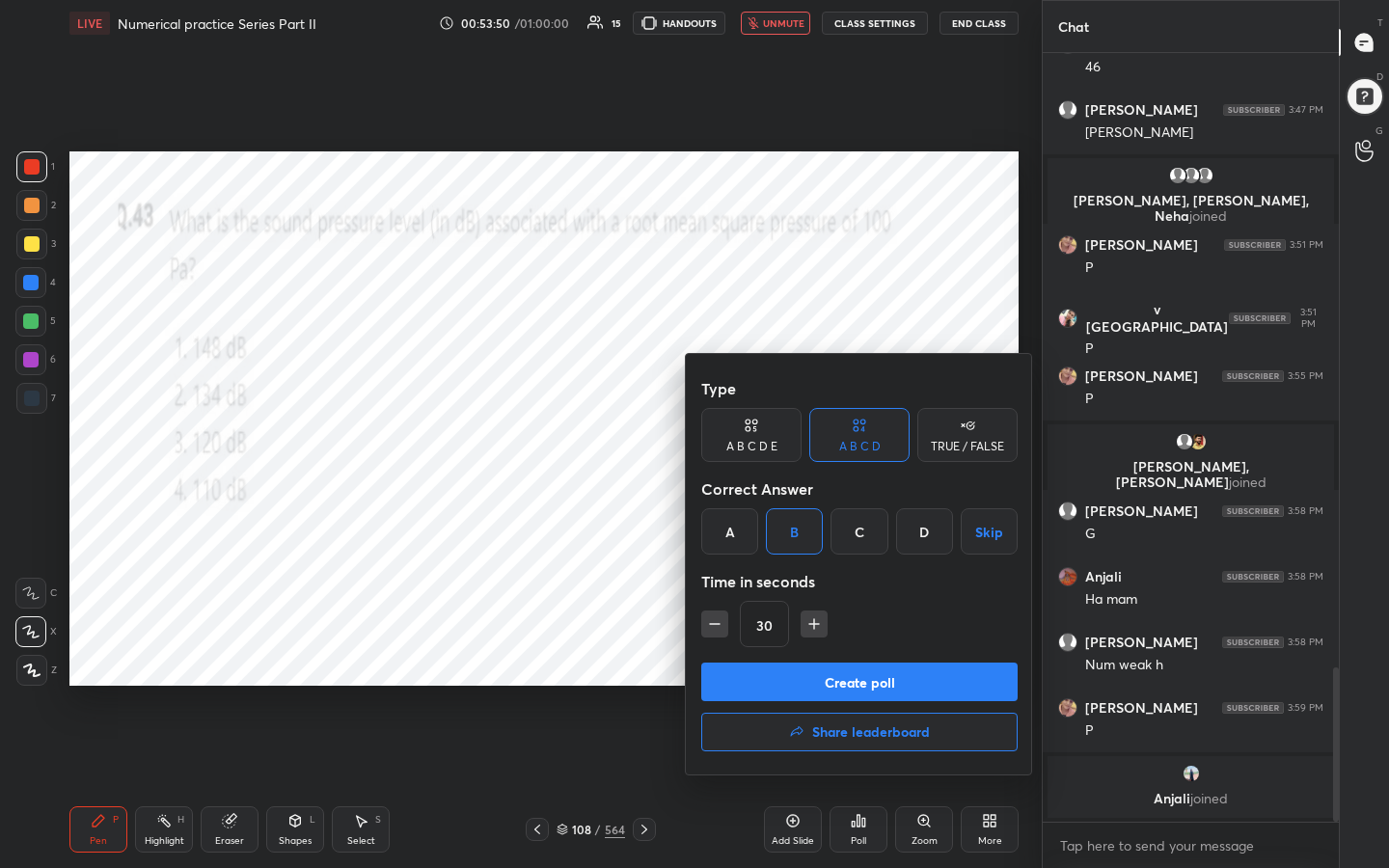 click on "Create poll" at bounding box center [859, 682] 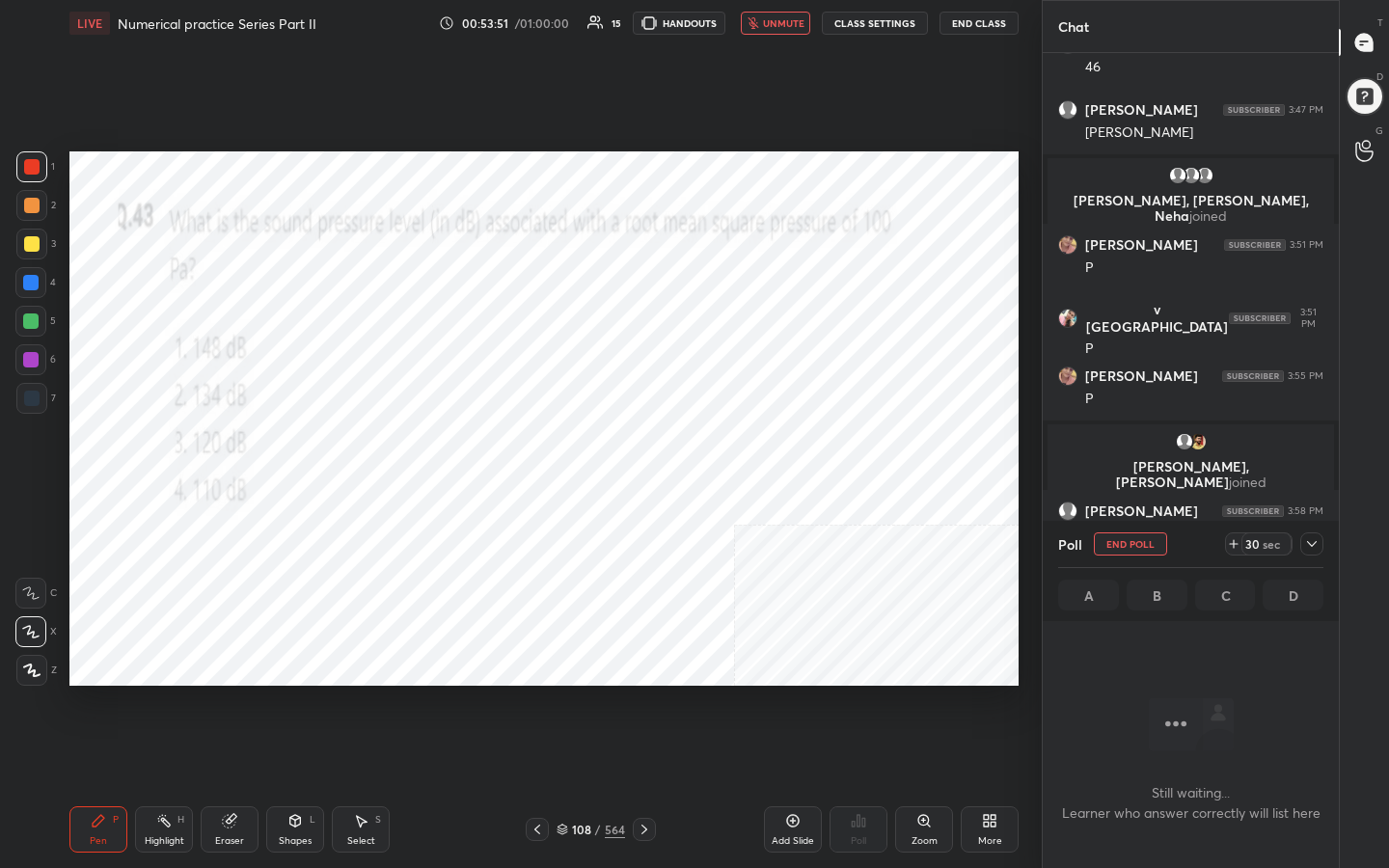 scroll, scrollTop: 503, scrollLeft: 290, axis: both 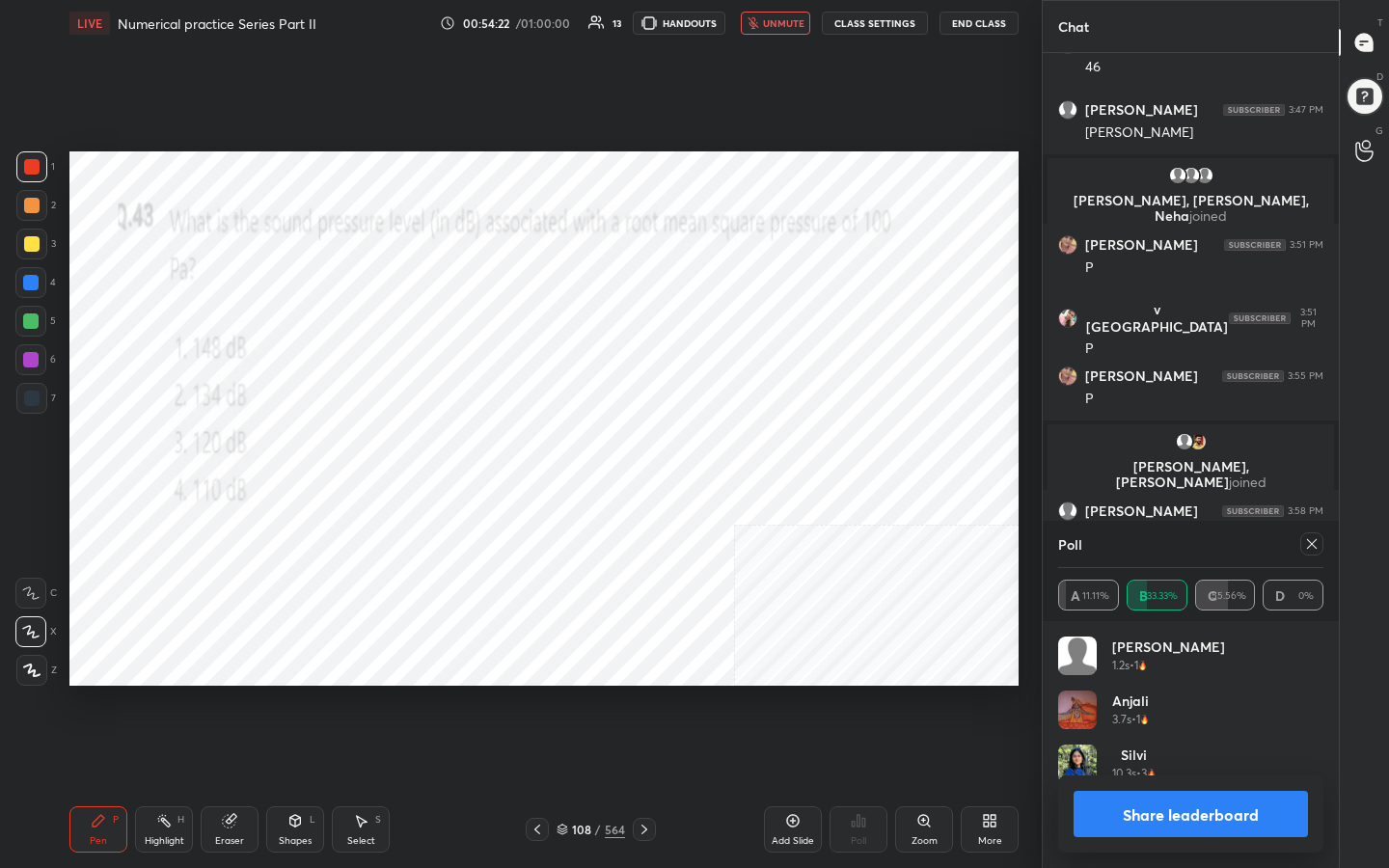 click 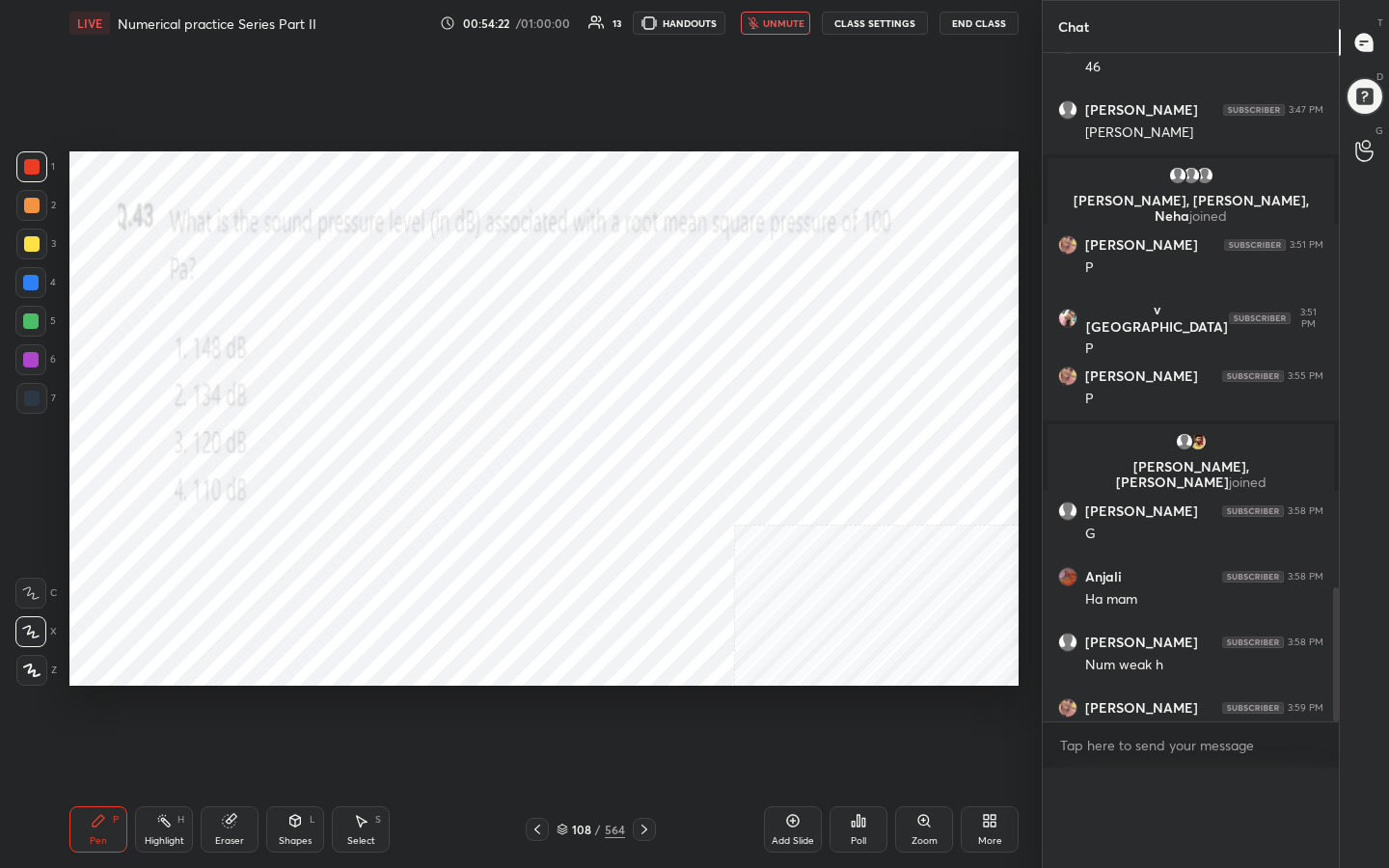 scroll, scrollTop: 0, scrollLeft: 0, axis: both 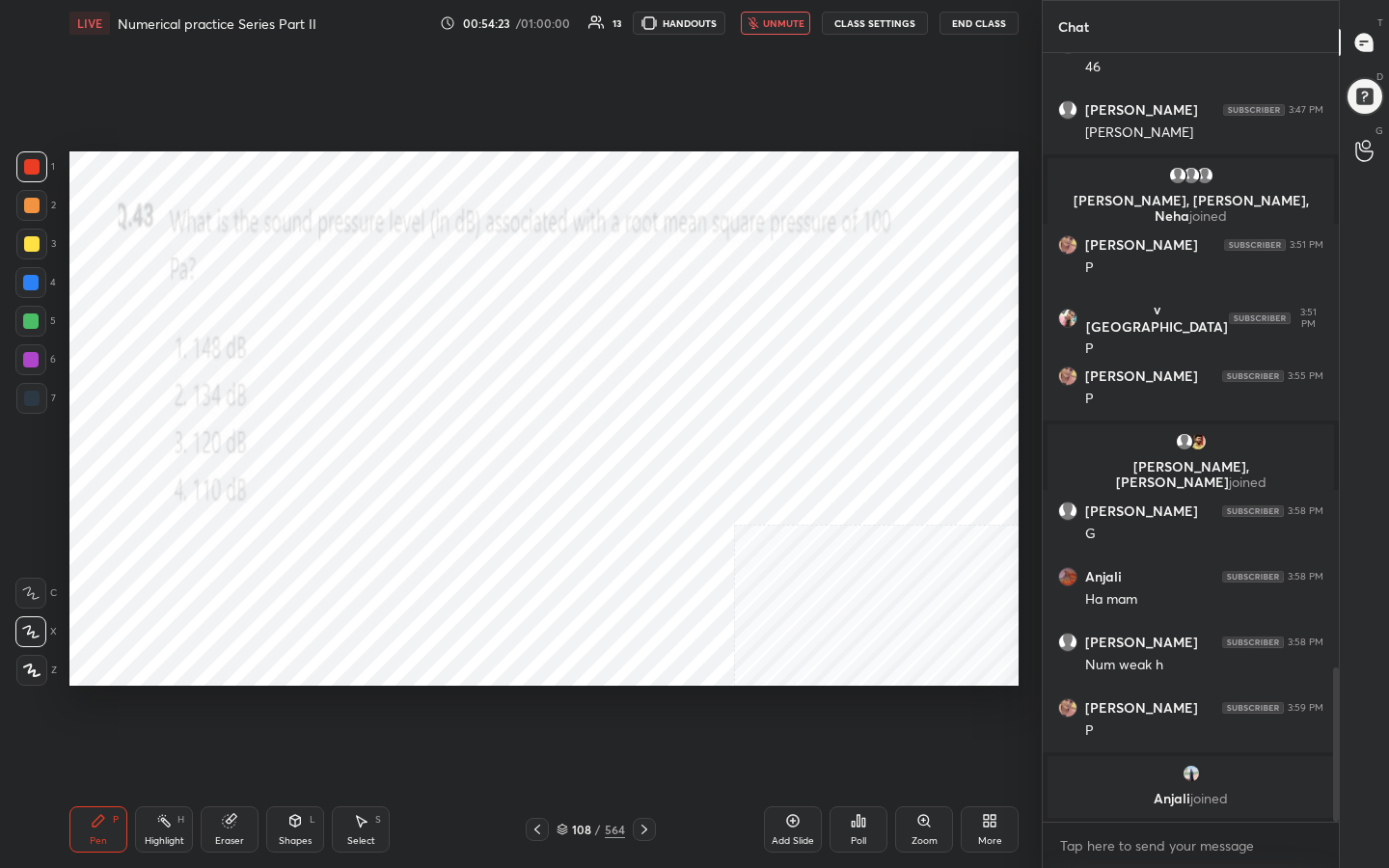click on "unmute" at bounding box center (783, 23) 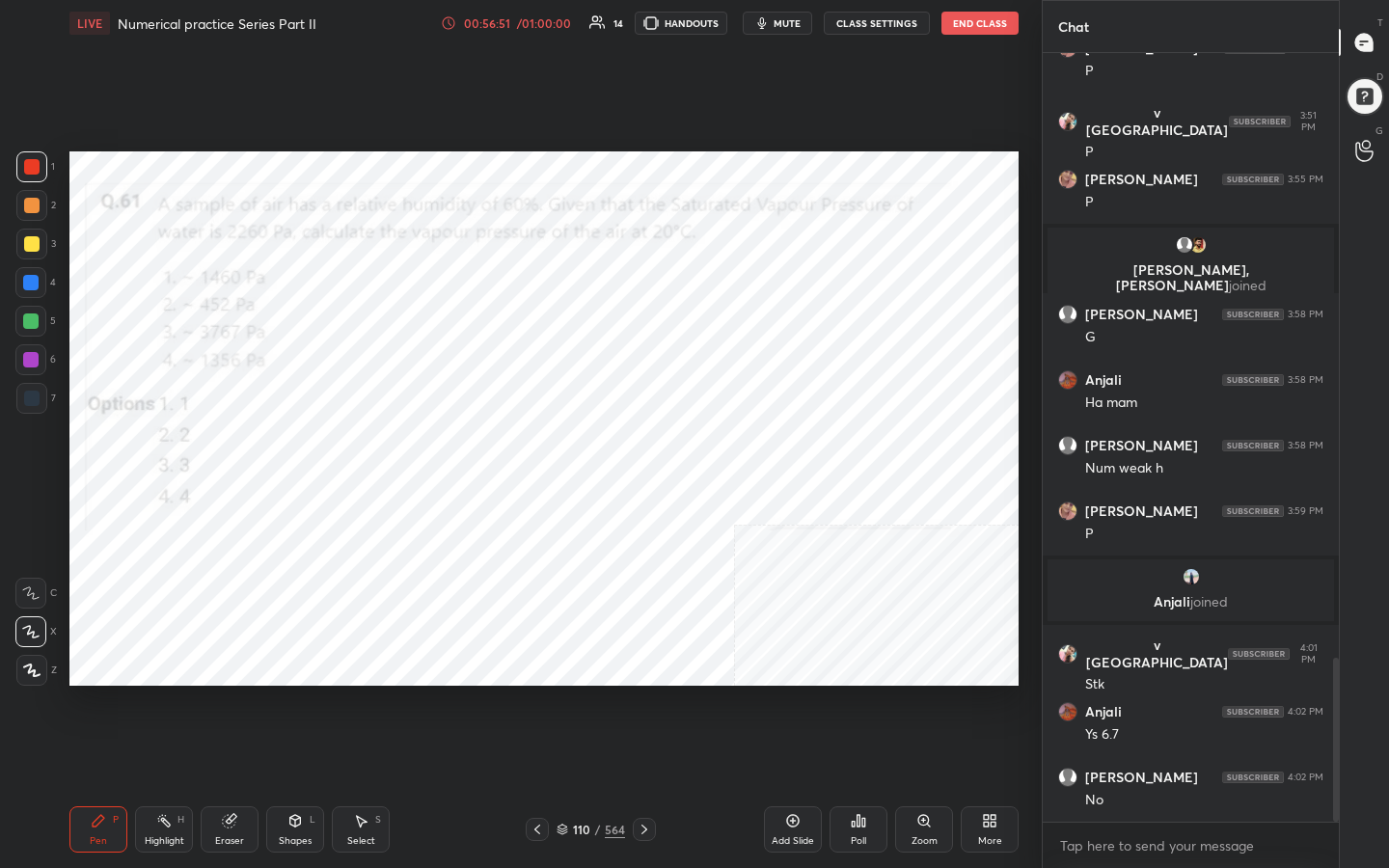 scroll, scrollTop: 2890, scrollLeft: 0, axis: vertical 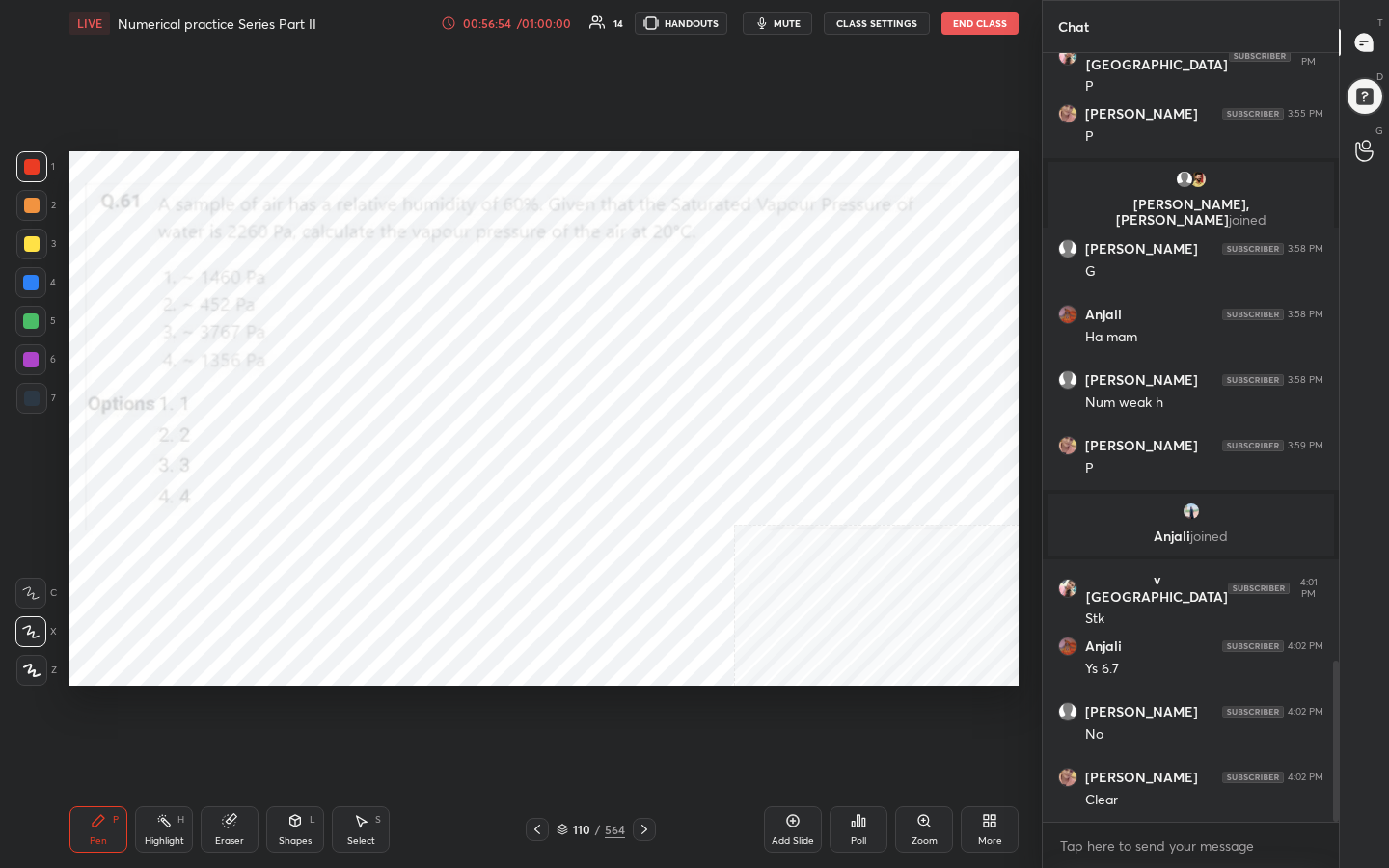 click on "mute" at bounding box center [787, 23] 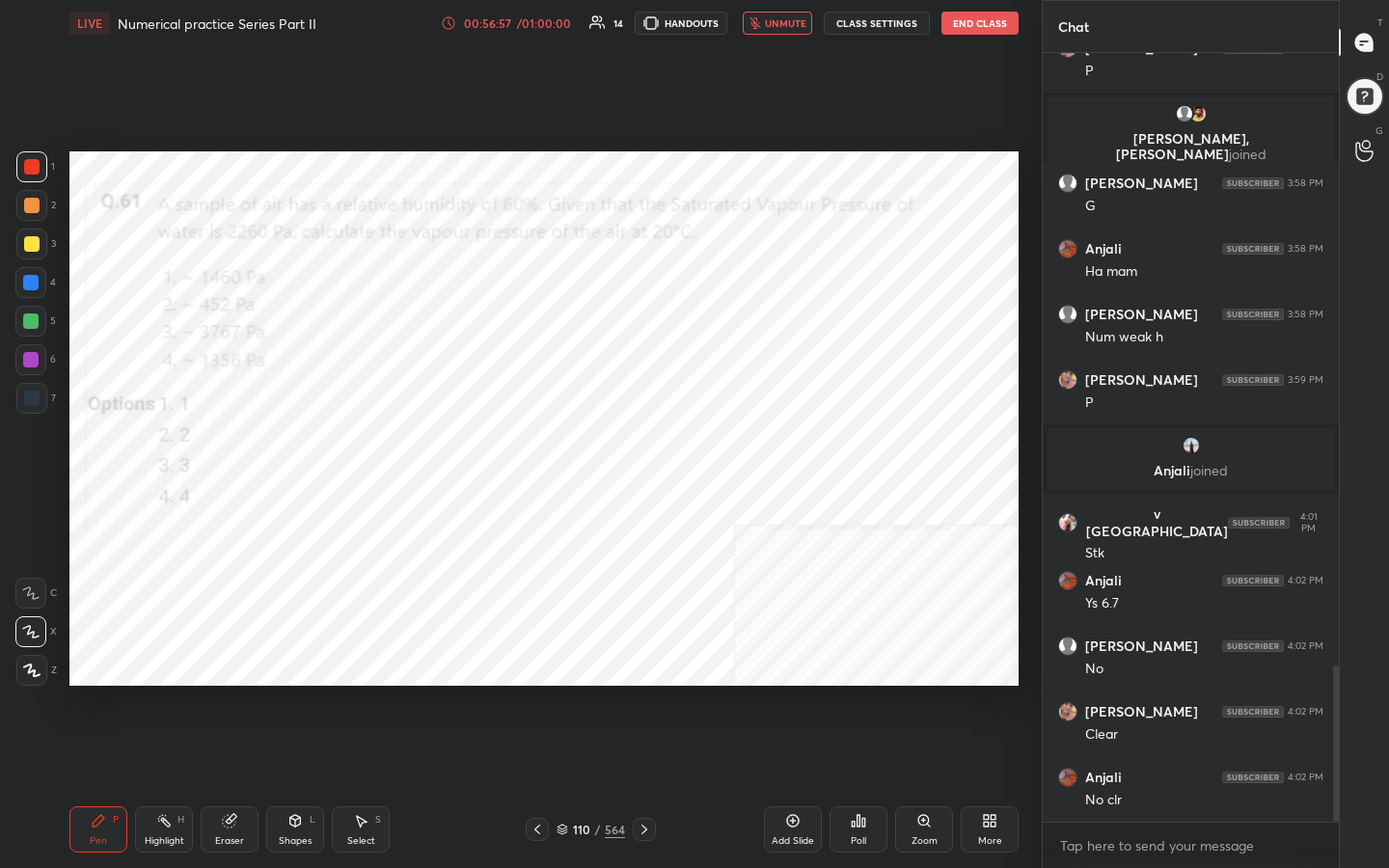 scroll, scrollTop: 3022, scrollLeft: 0, axis: vertical 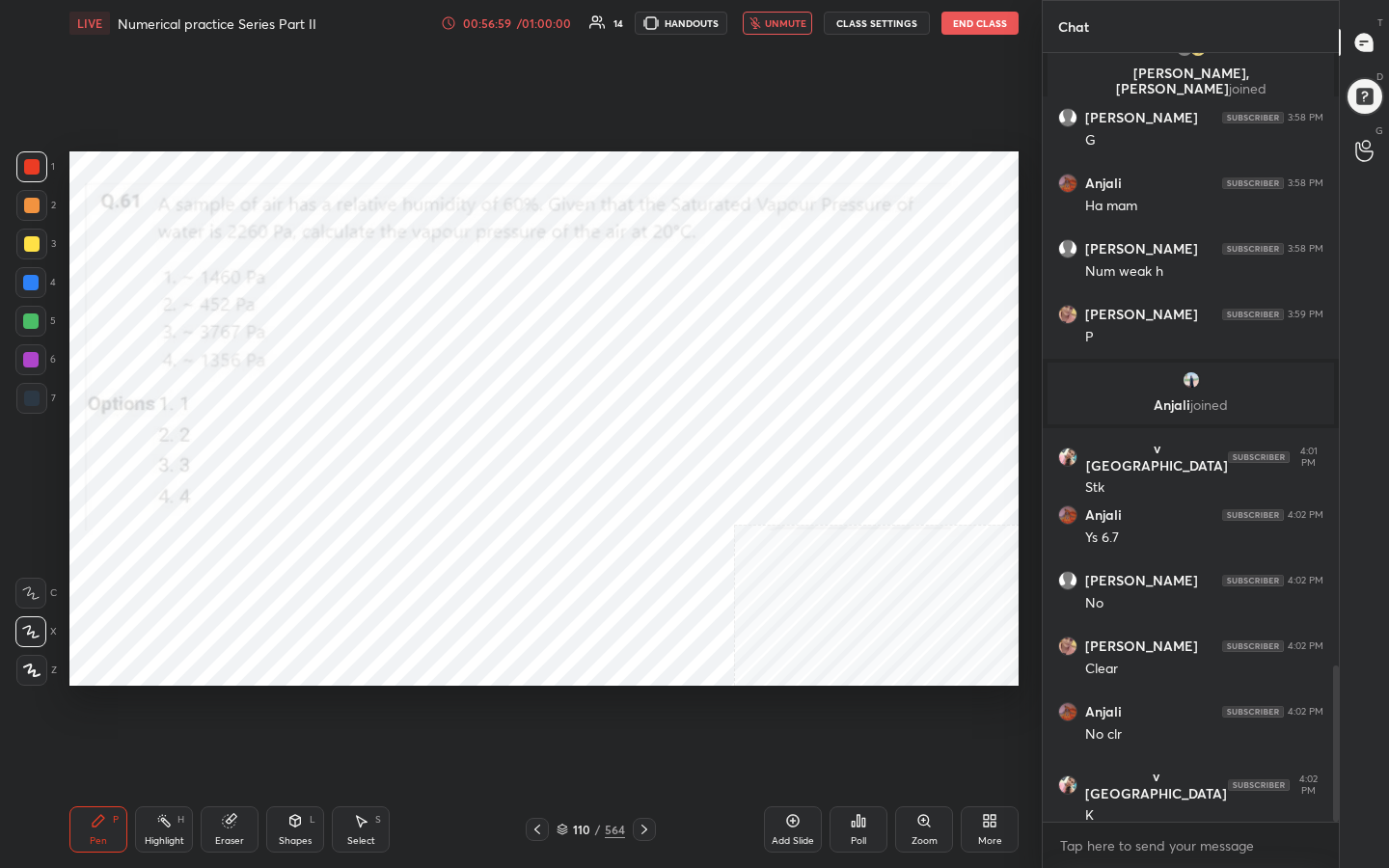 click on "110 / 564" at bounding box center [590, 829] 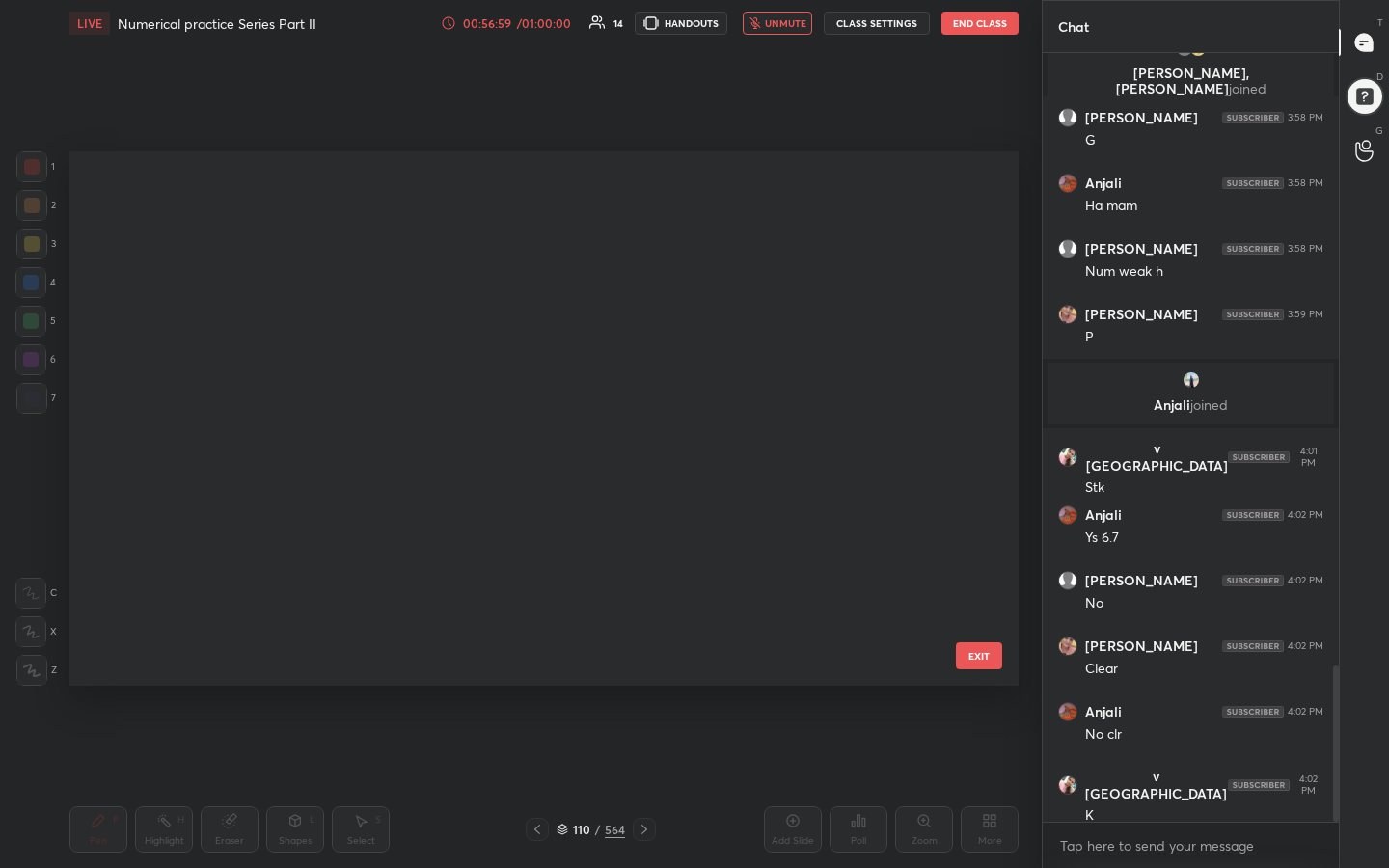 scroll, scrollTop: 5515, scrollLeft: 0, axis: vertical 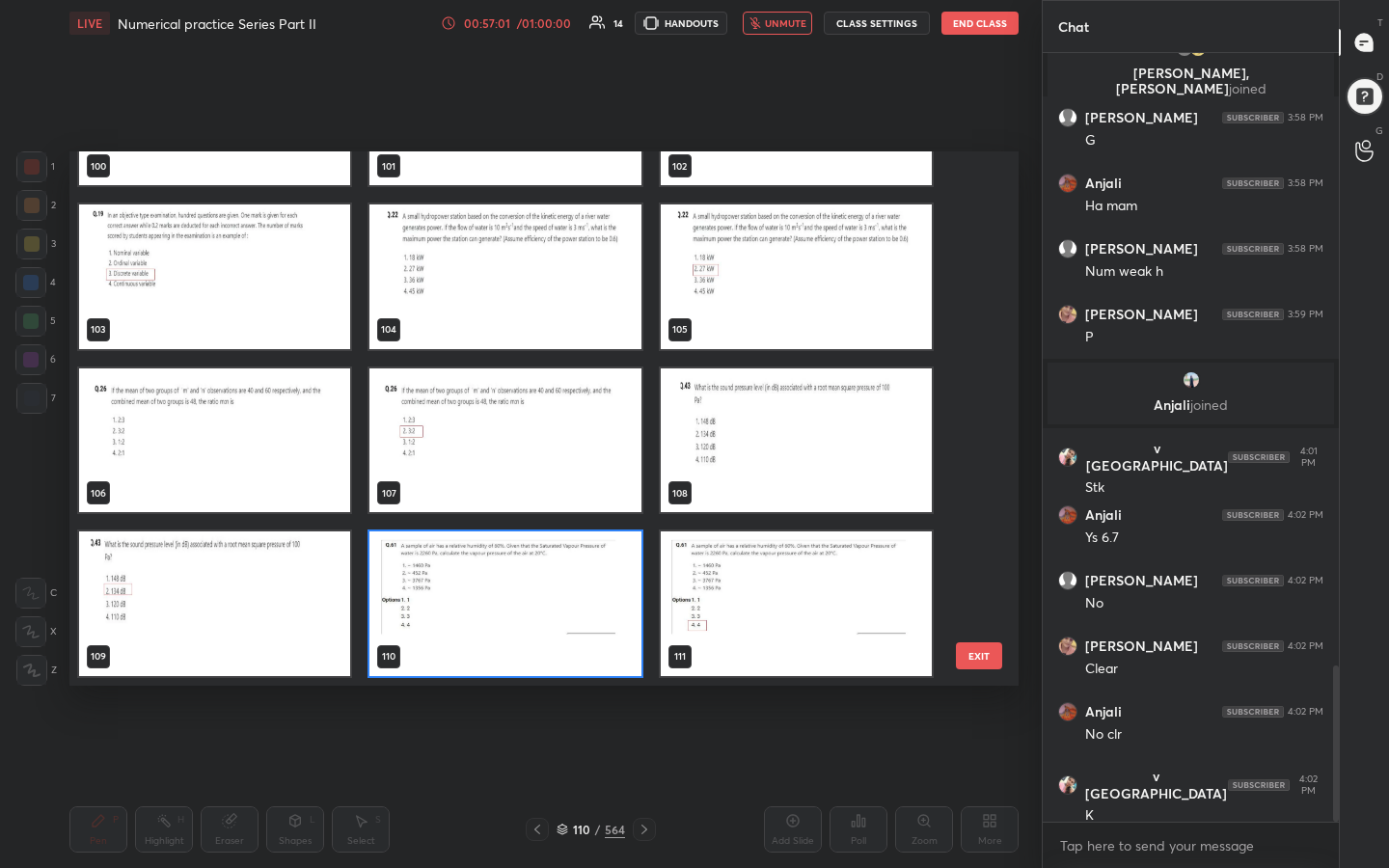 click at bounding box center (504, 604) 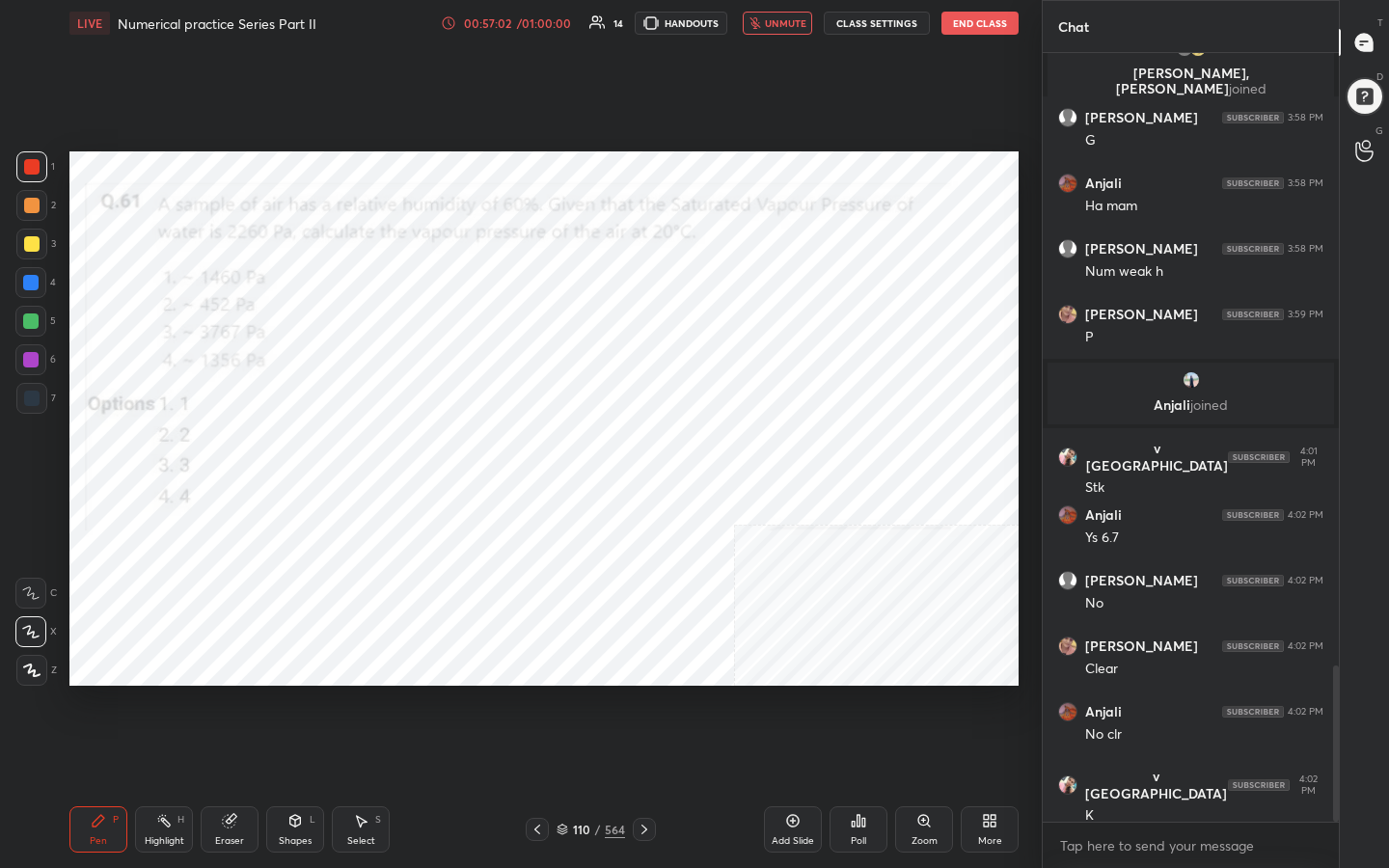click on "Poll" at bounding box center (858, 829) 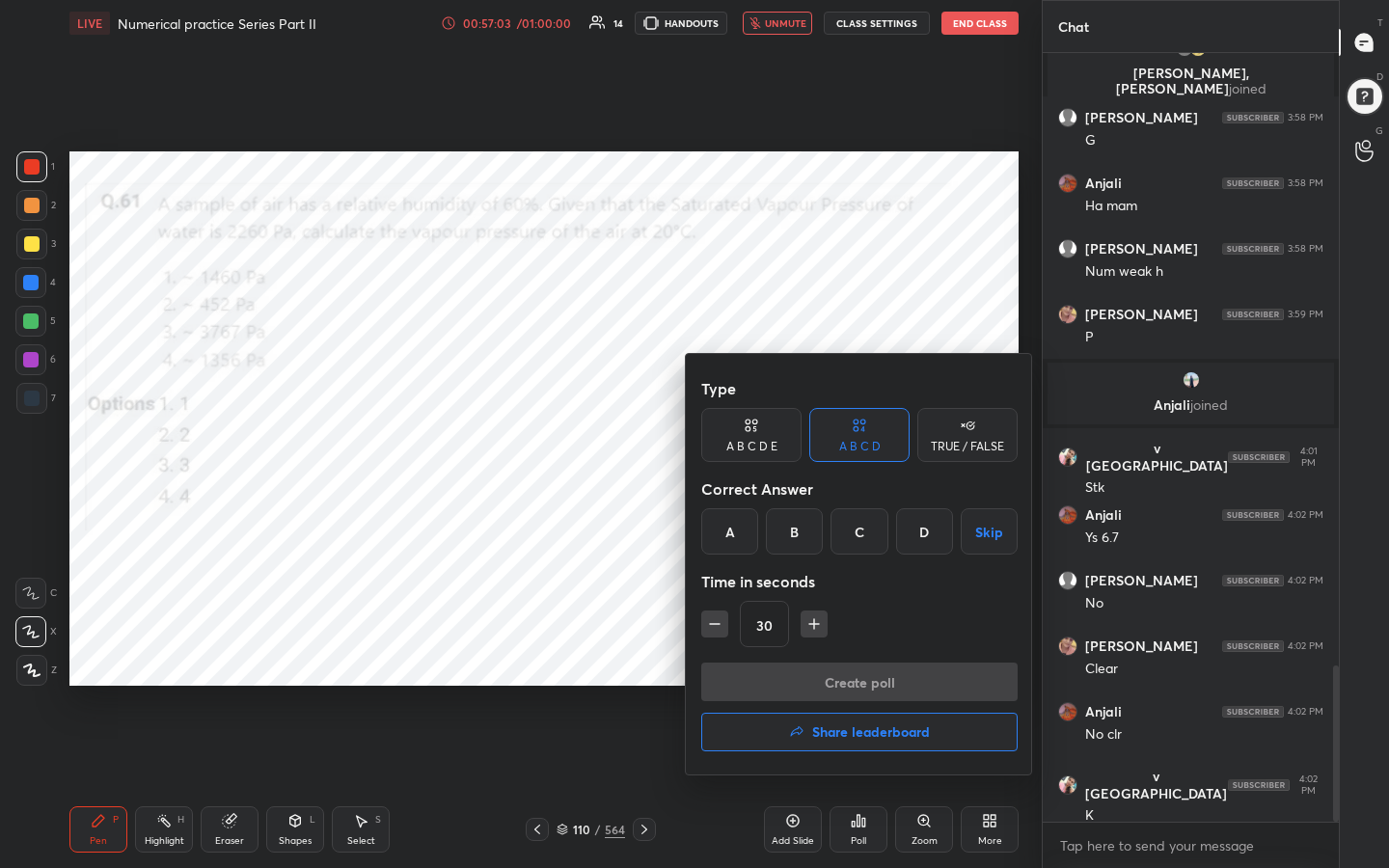 click on "D" at bounding box center [924, 531] 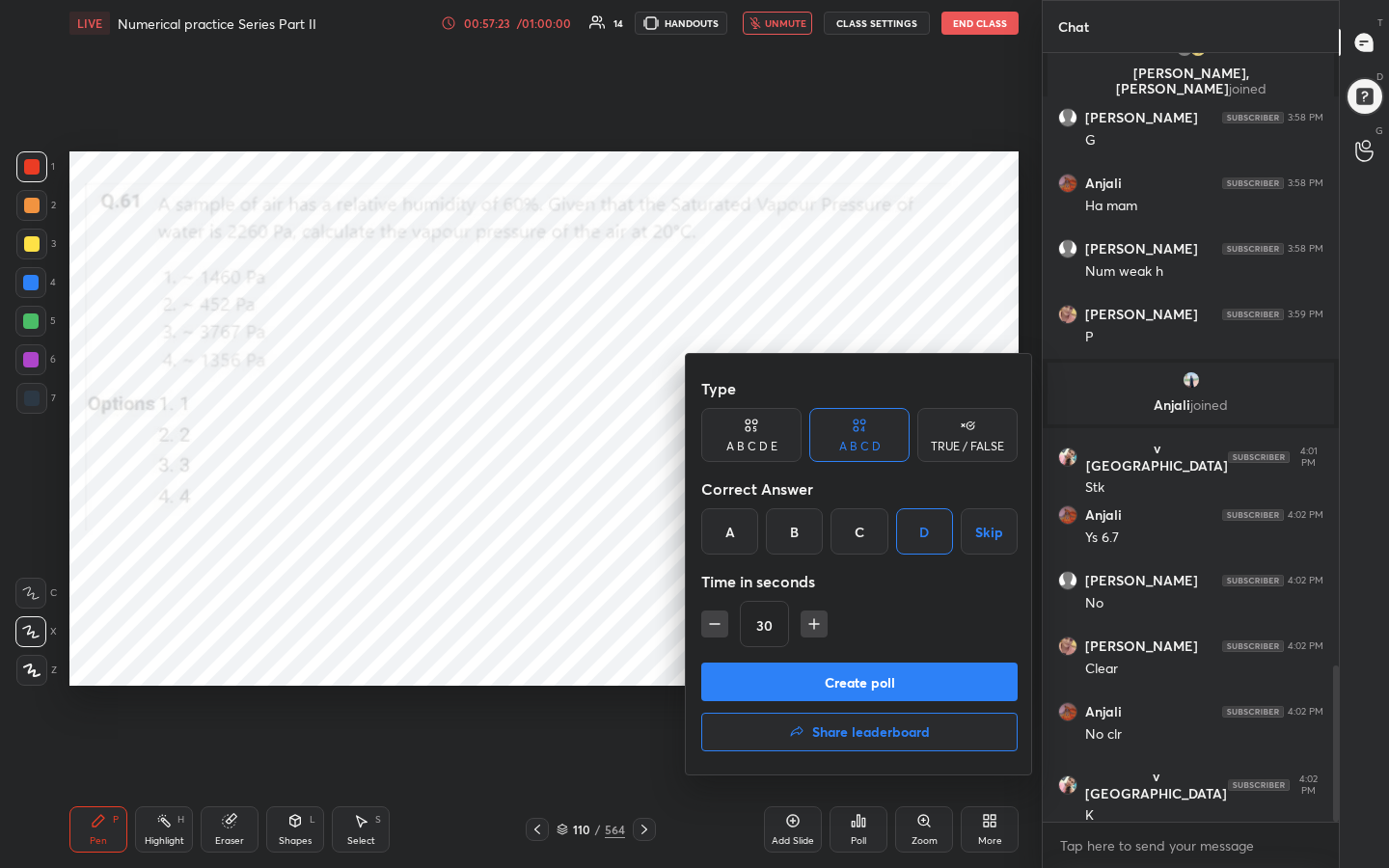 scroll, scrollTop: 3087, scrollLeft: 0, axis: vertical 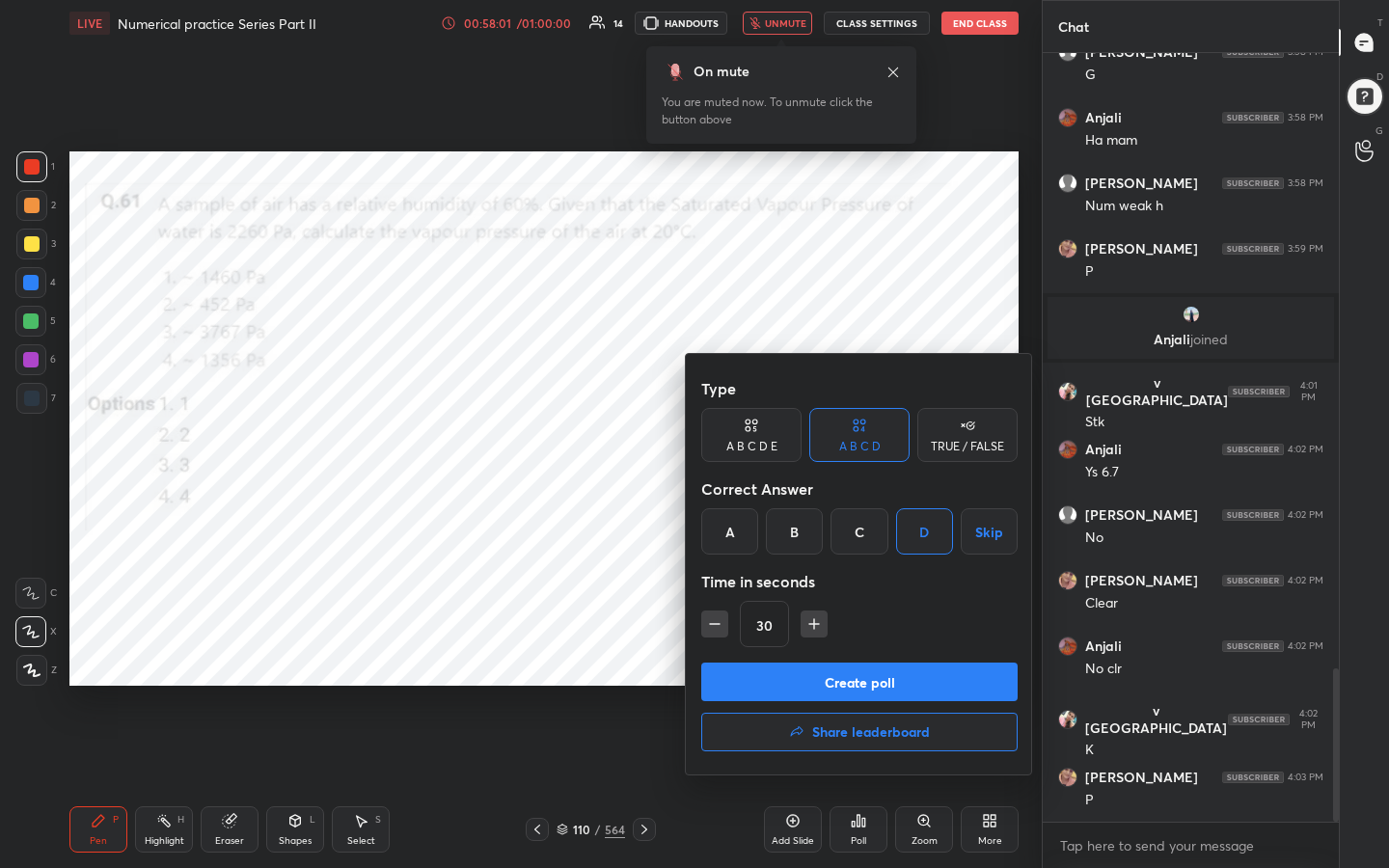 click on "30" at bounding box center (859, 624) 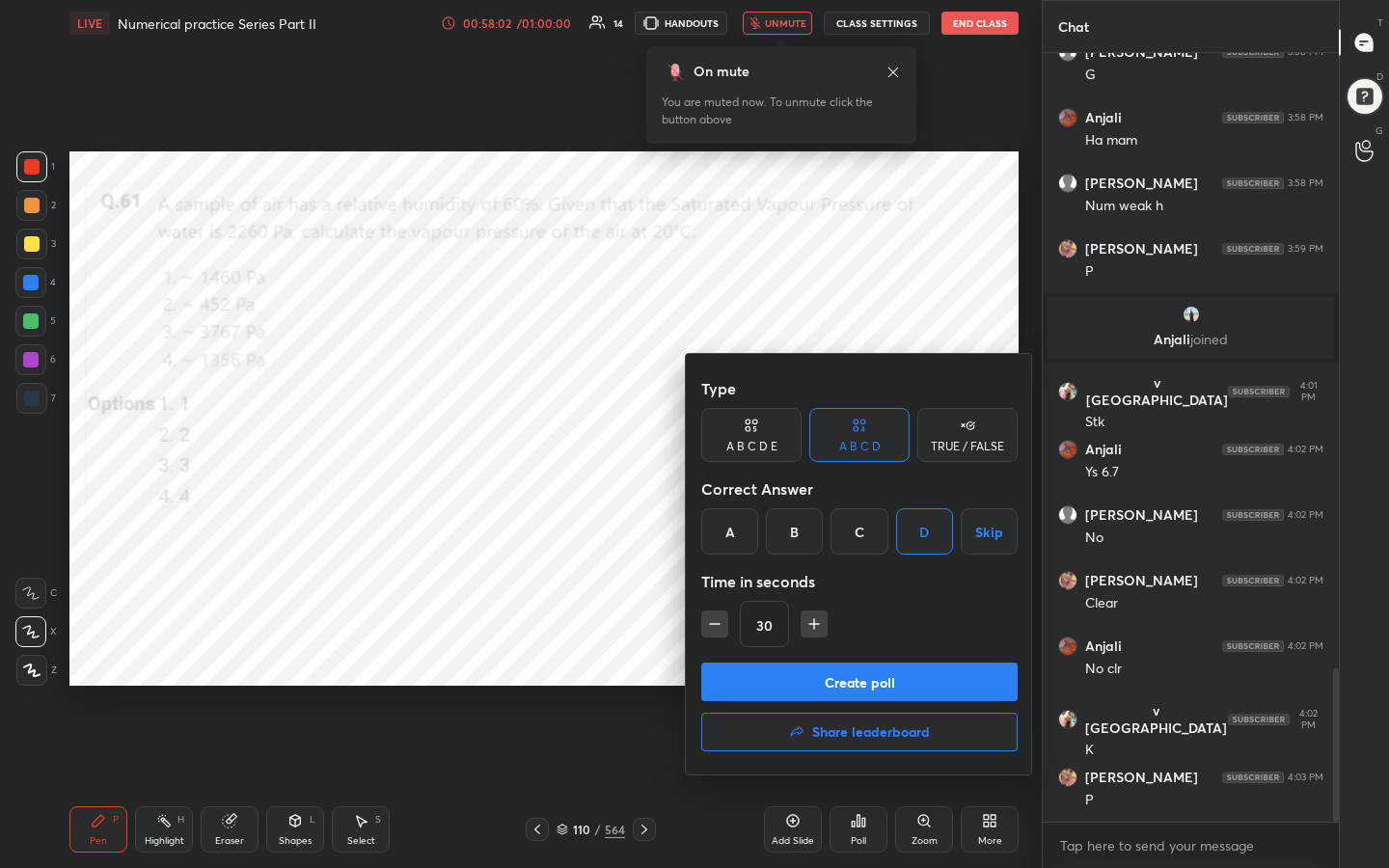 click on "Create poll" at bounding box center [859, 682] 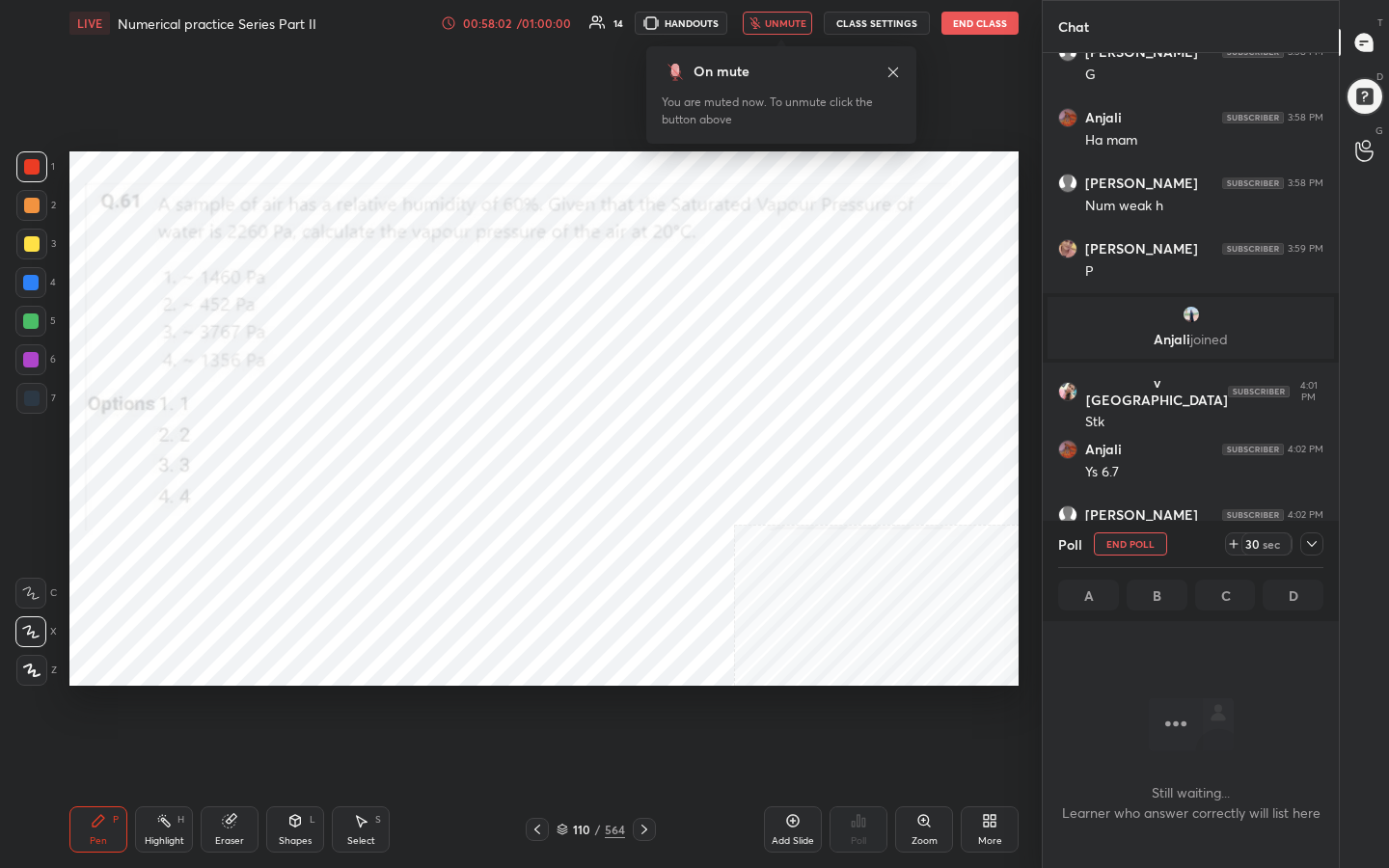 scroll, scrollTop: 519, scrollLeft: 290, axis: both 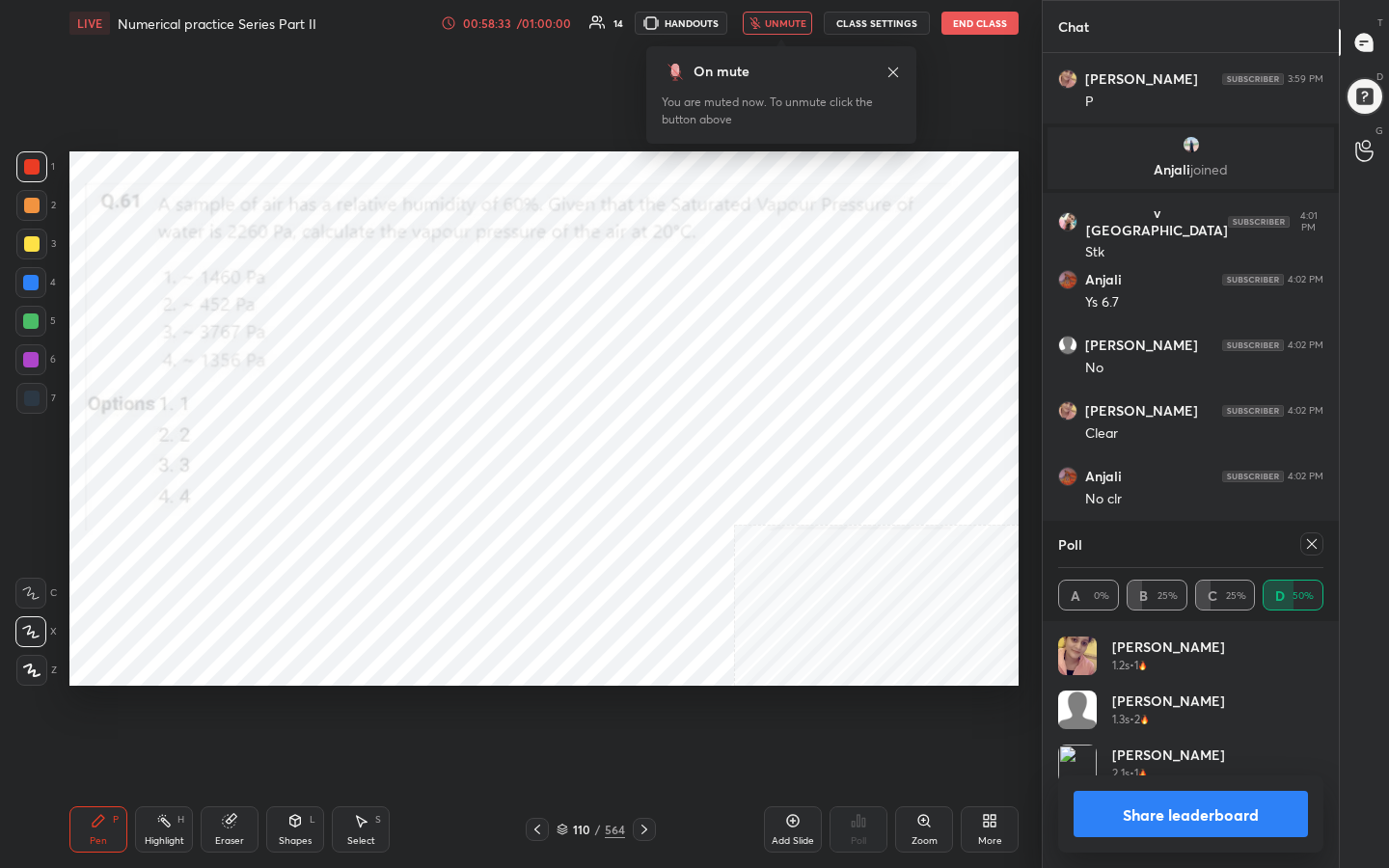 click 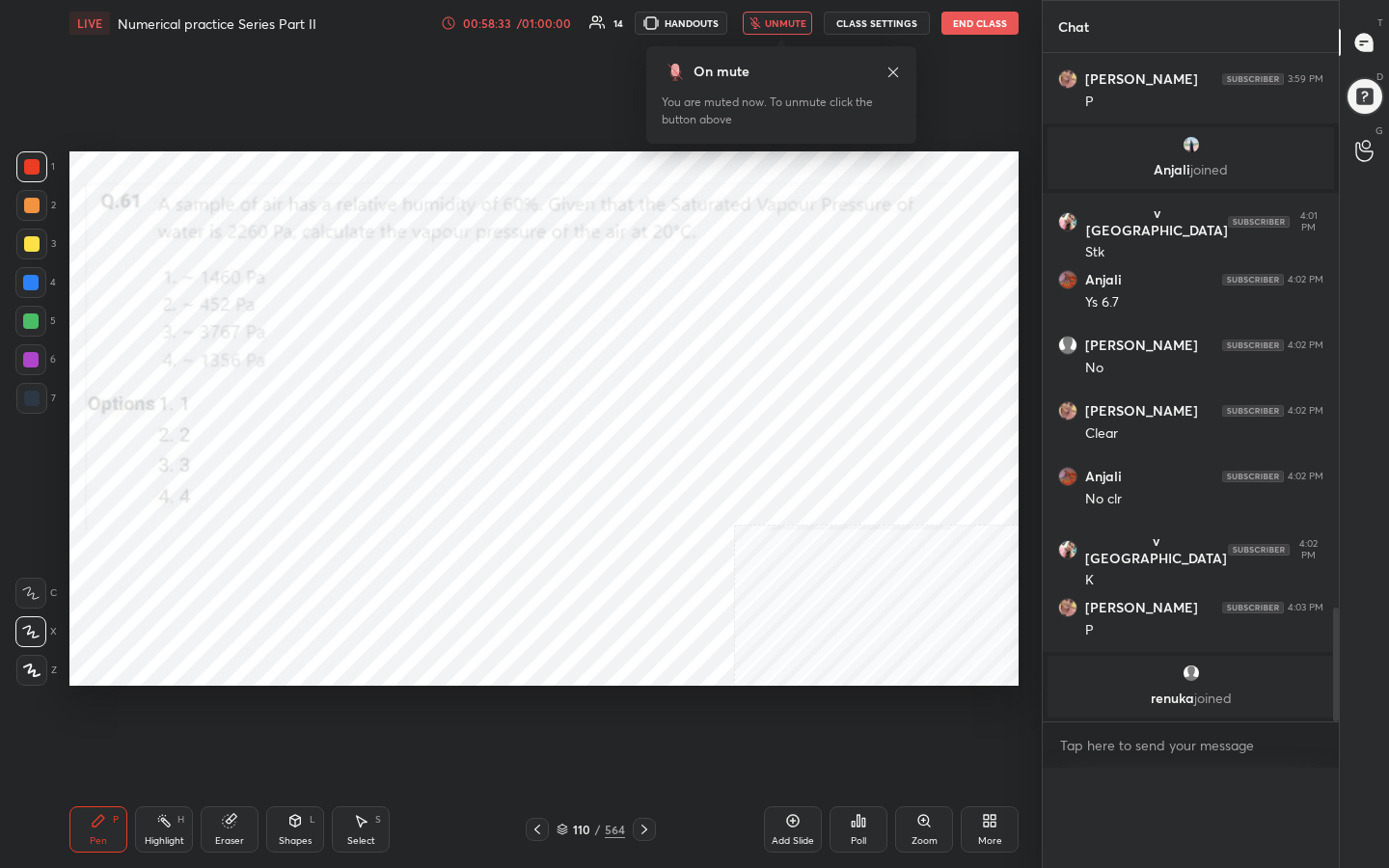 scroll, scrollTop: 0, scrollLeft: 0, axis: both 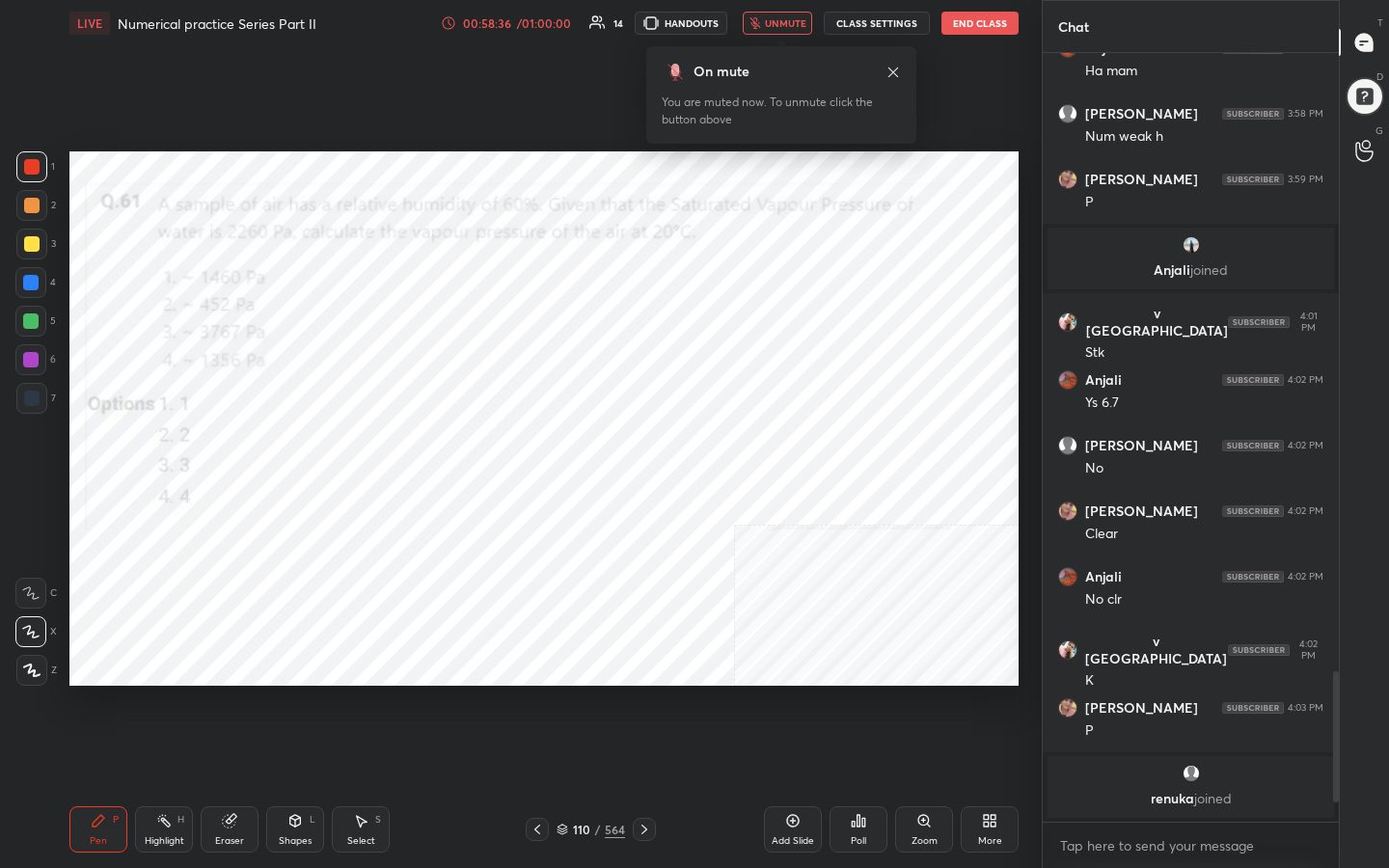 click on "unmute" at bounding box center (785, 23) 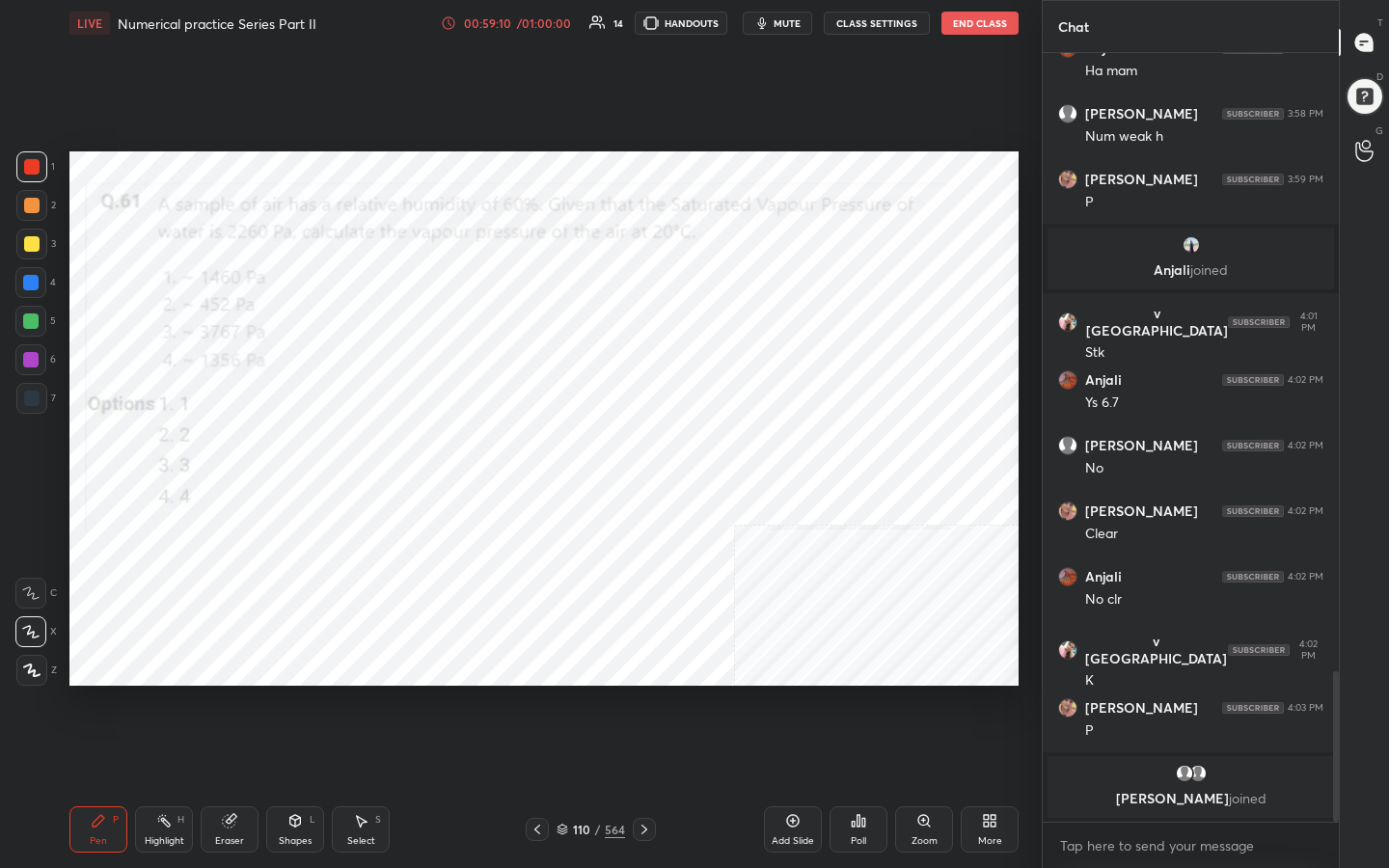click 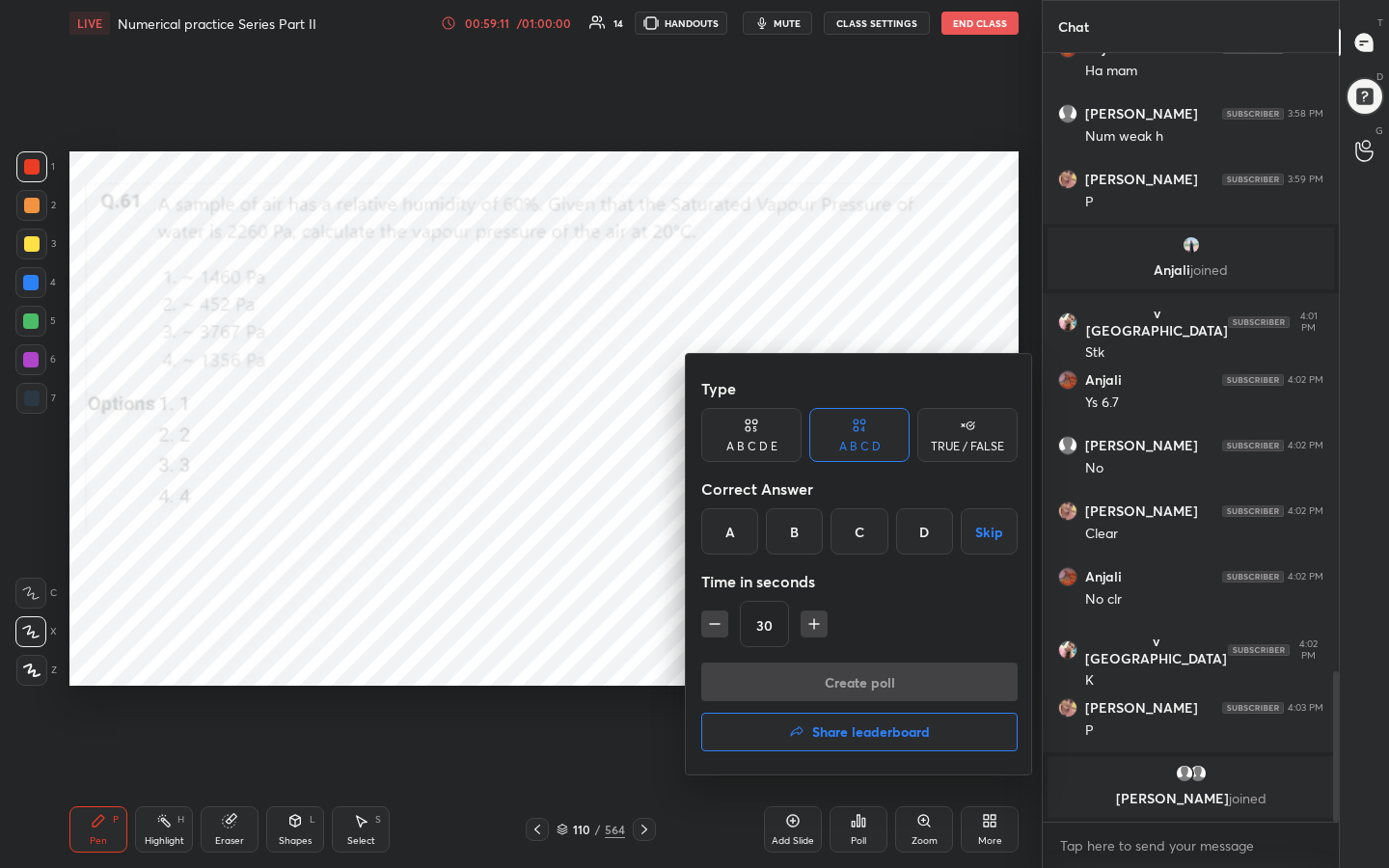 click on "Share leaderboard" at bounding box center [871, 732] 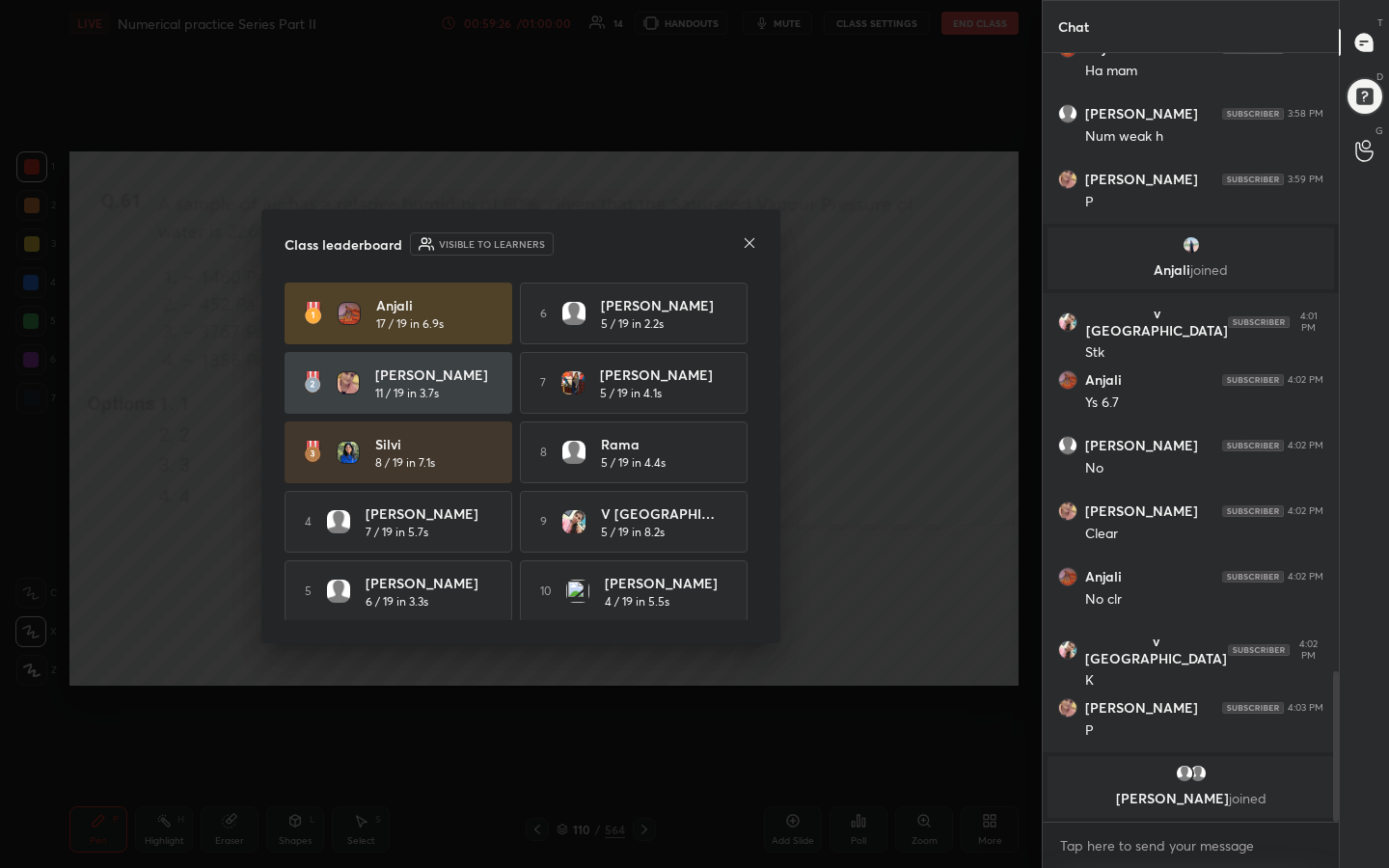 click 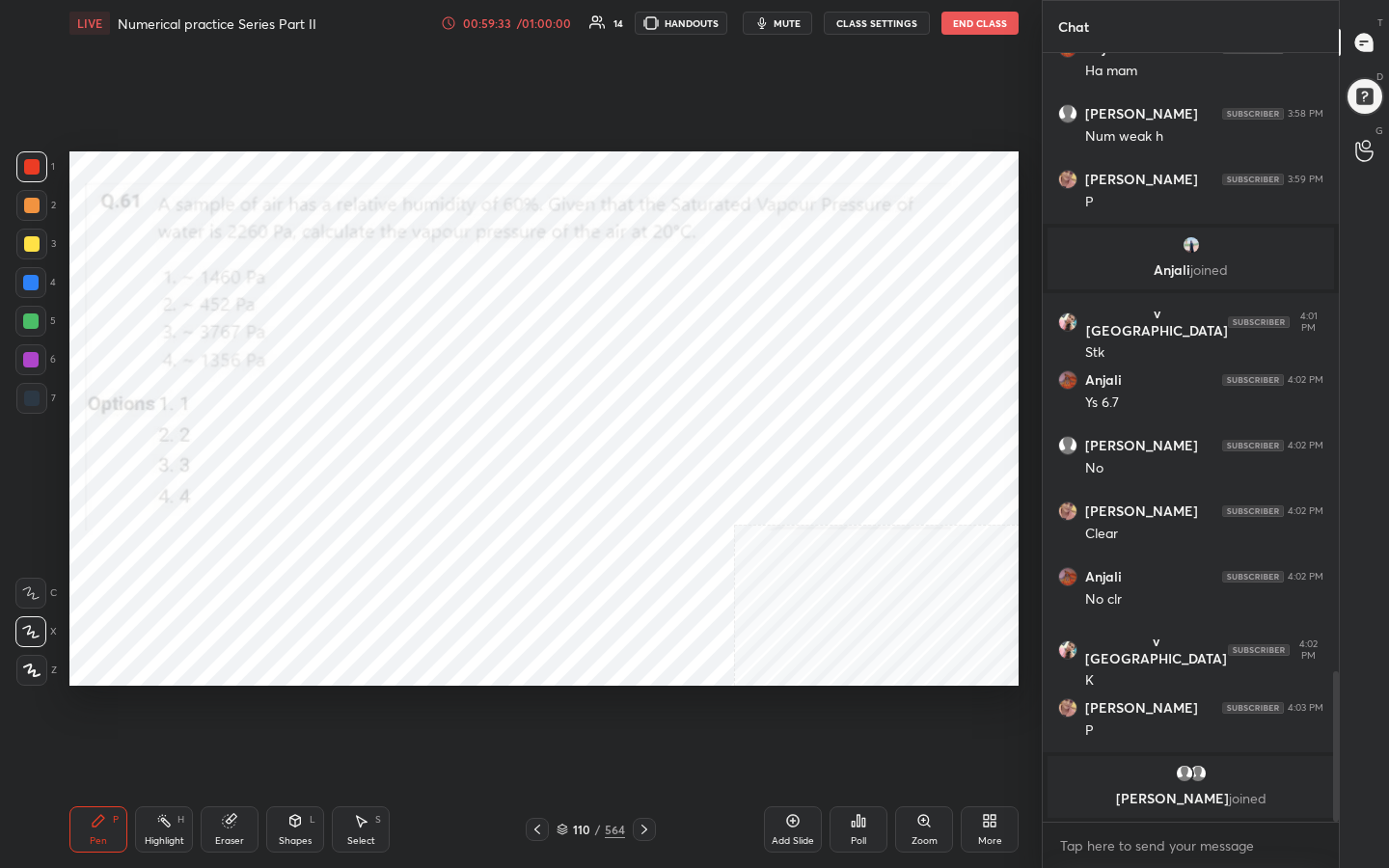 drag, startPoint x: 236, startPoint y: 837, endPoint x: 256, endPoint y: 779, distance: 61.351447 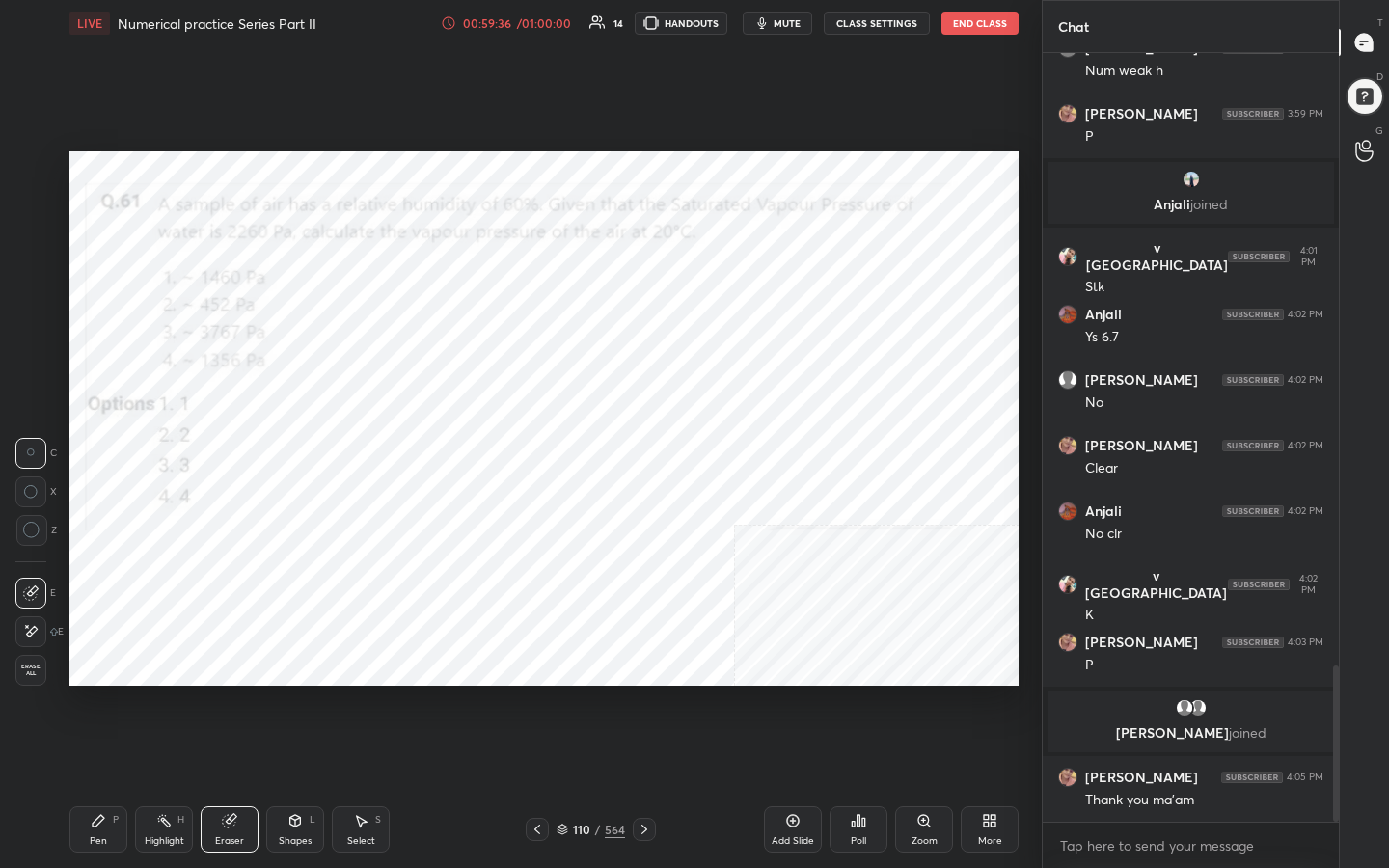 drag, startPoint x: 96, startPoint y: 827, endPoint x: 110, endPoint y: 780, distance: 49 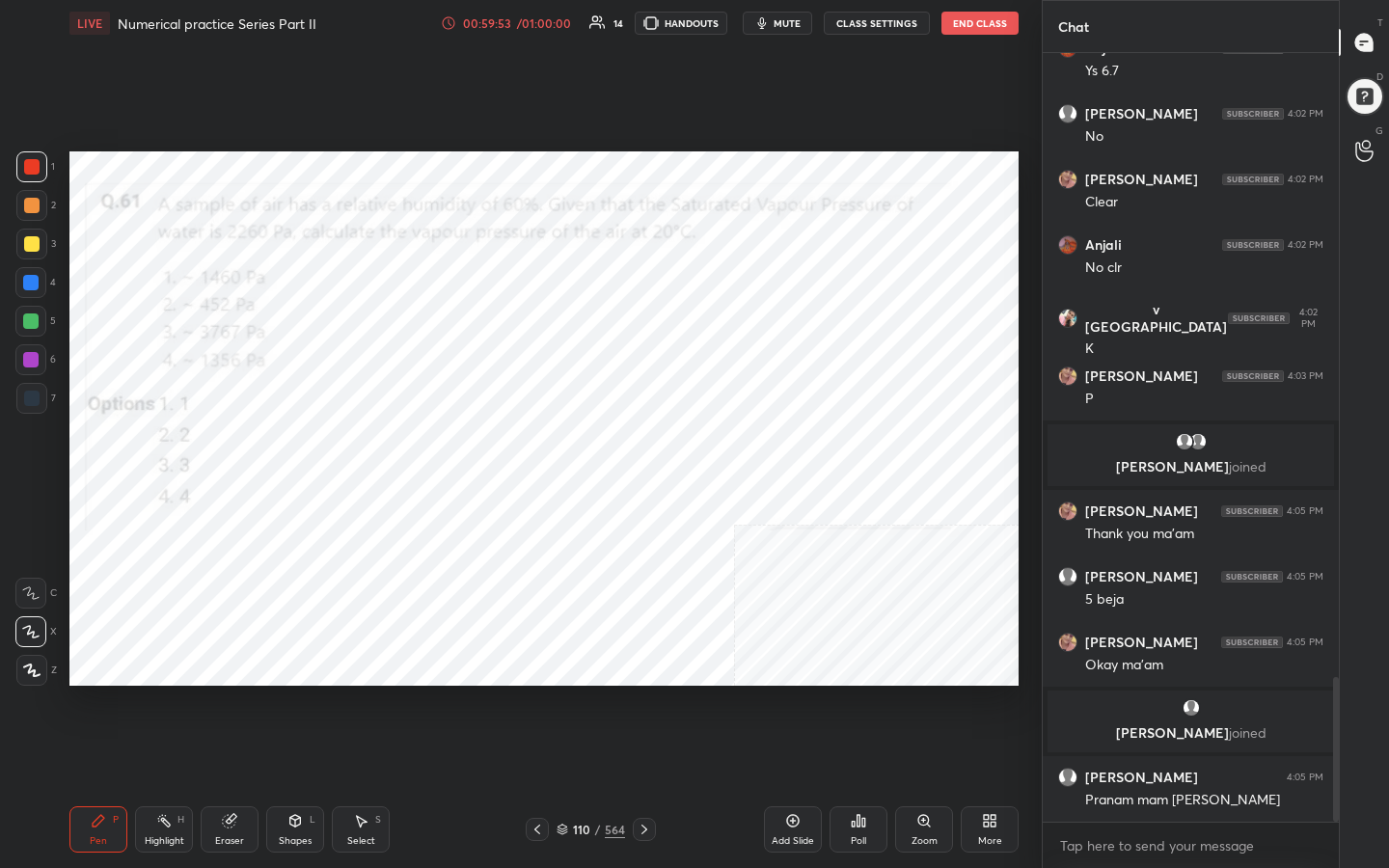 scroll, scrollTop: 3319, scrollLeft: 0, axis: vertical 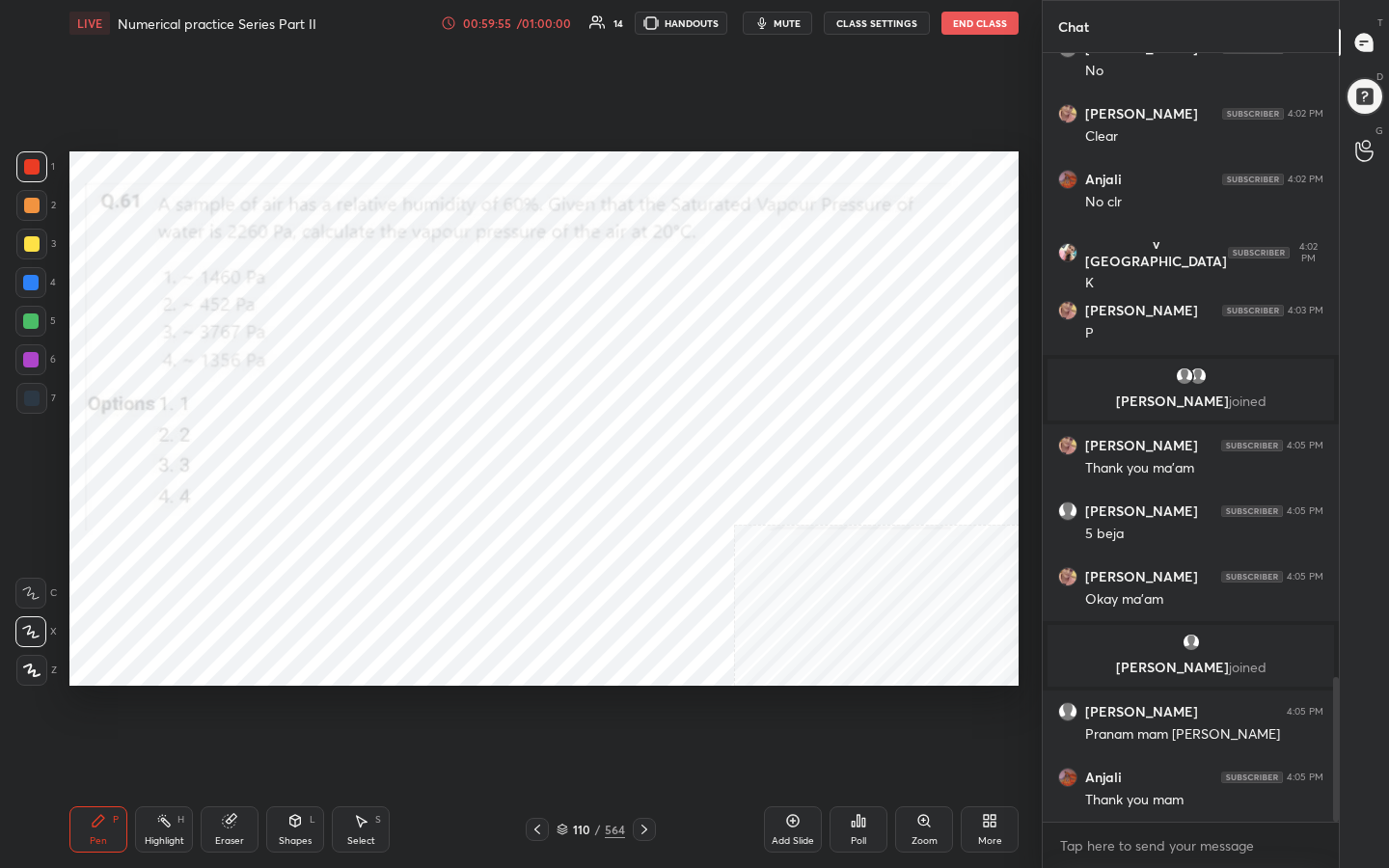 click 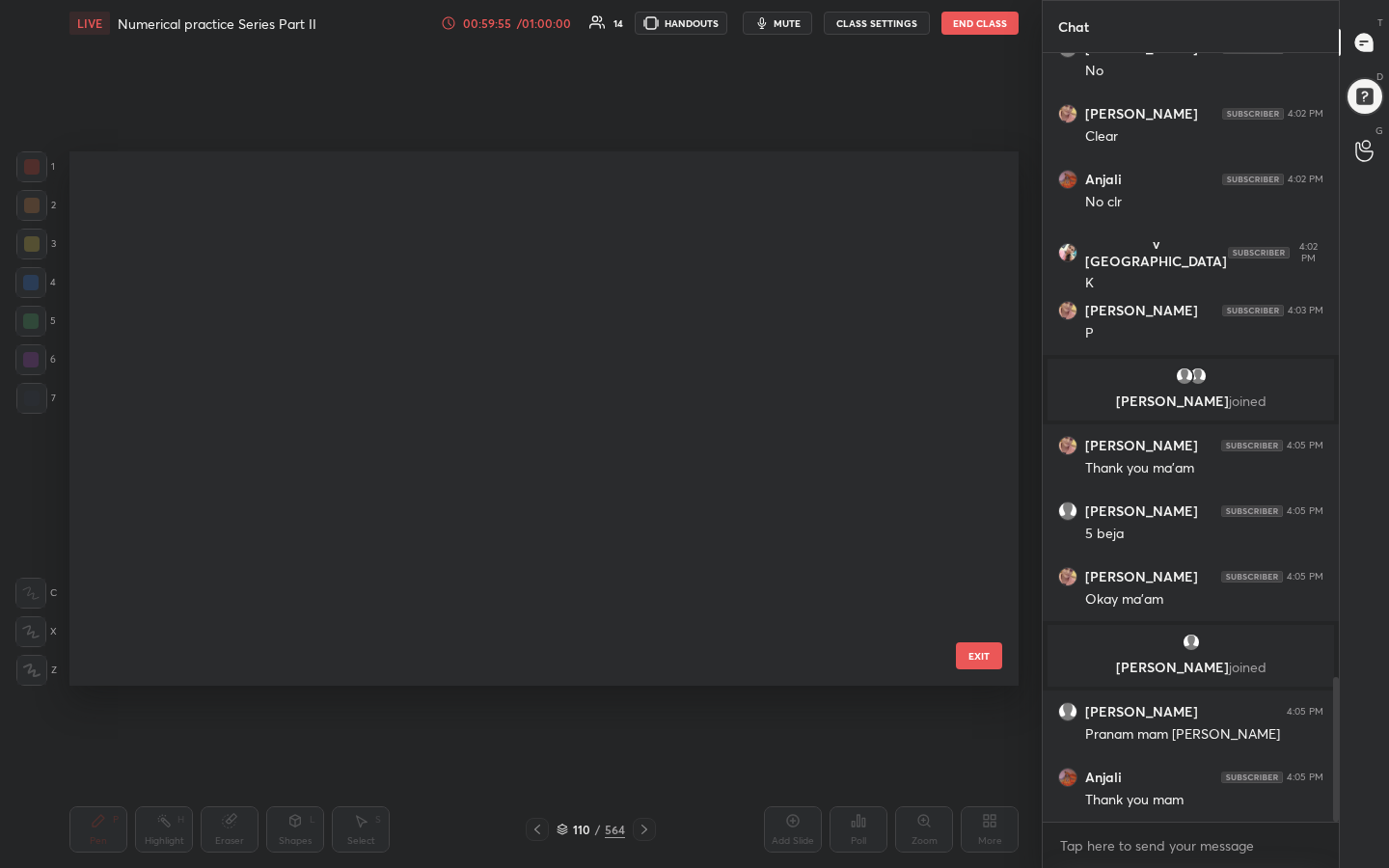 scroll, scrollTop: 5515, scrollLeft: 0, axis: vertical 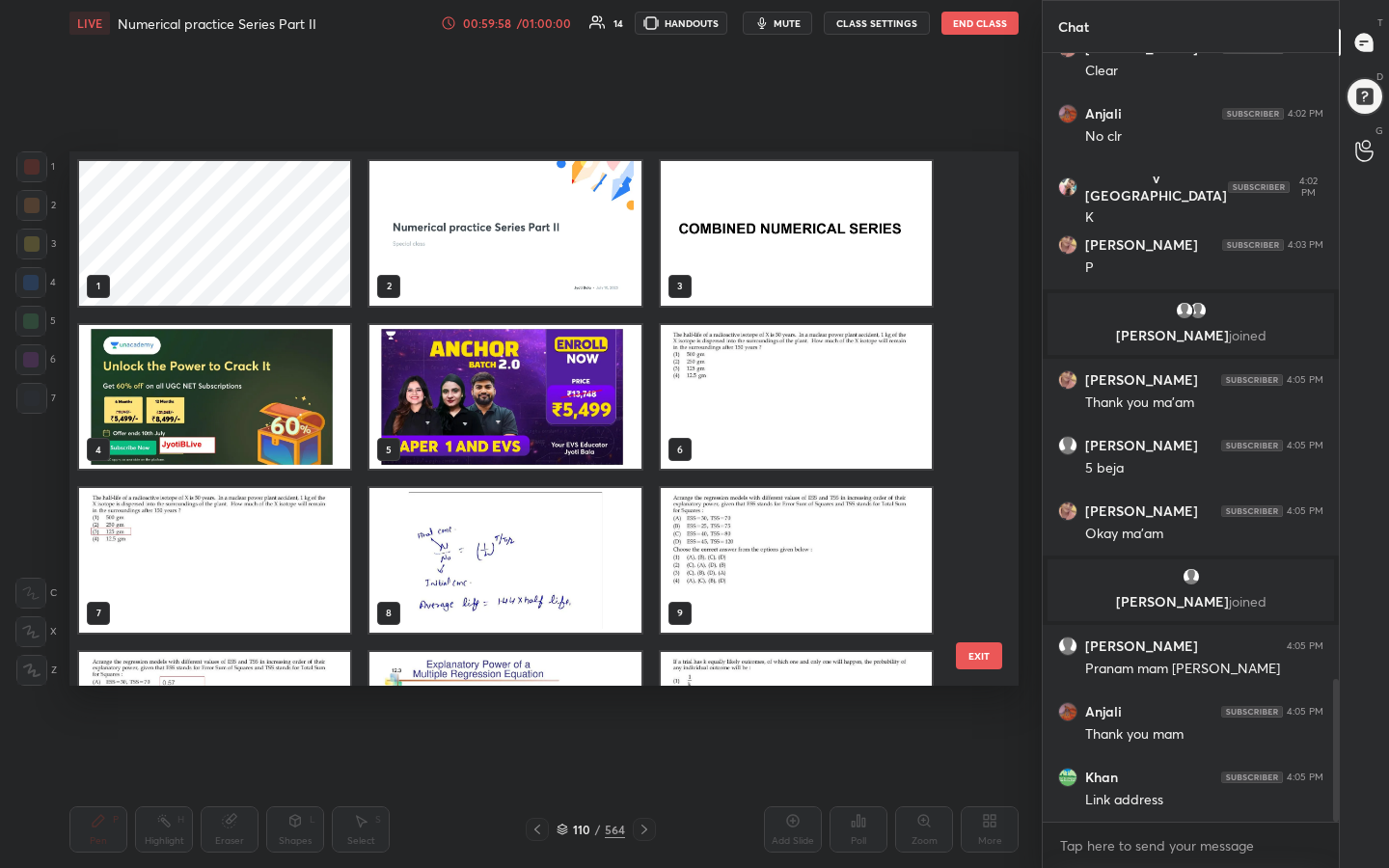 click at bounding box center (214, 397) 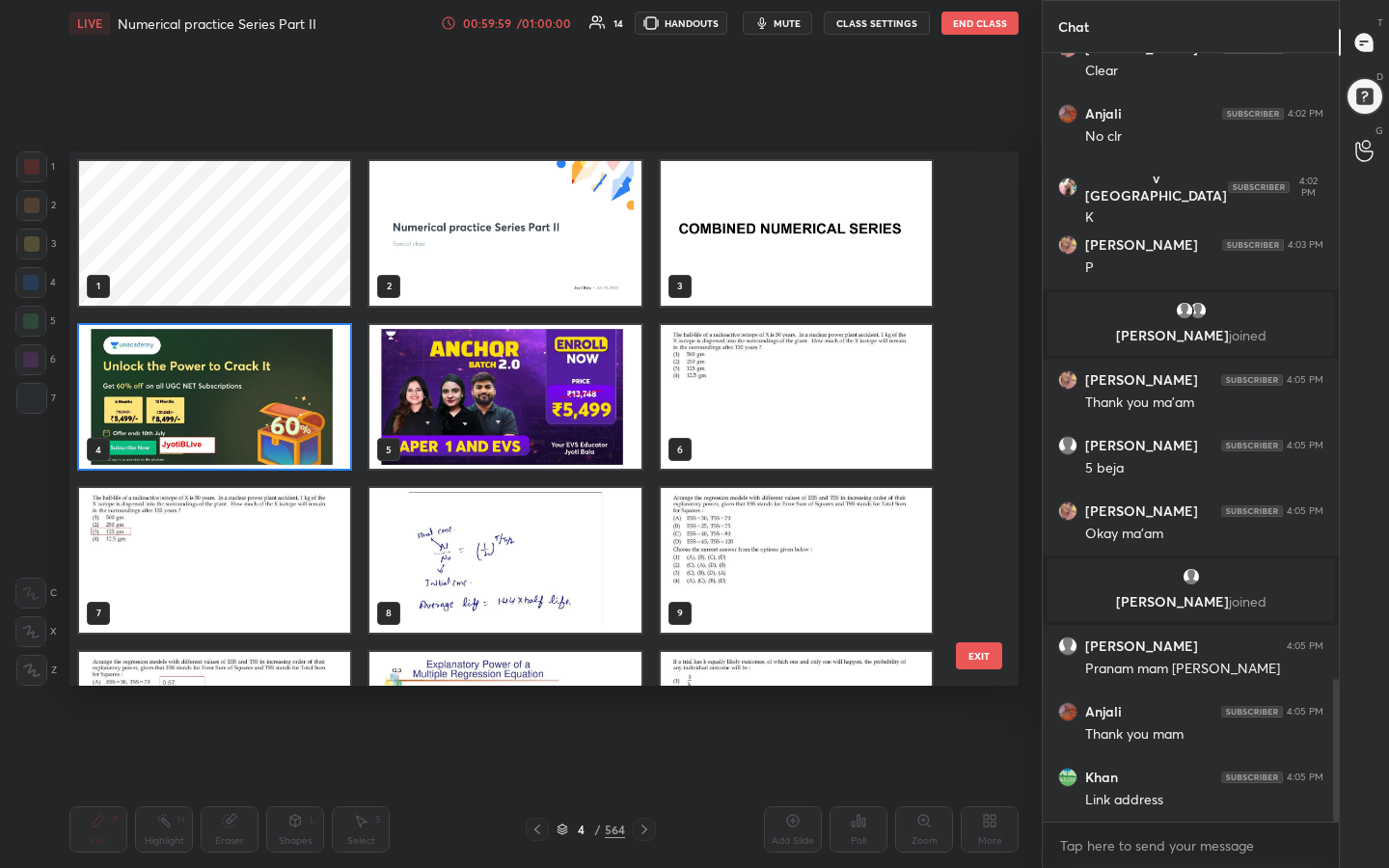 click at bounding box center (214, 397) 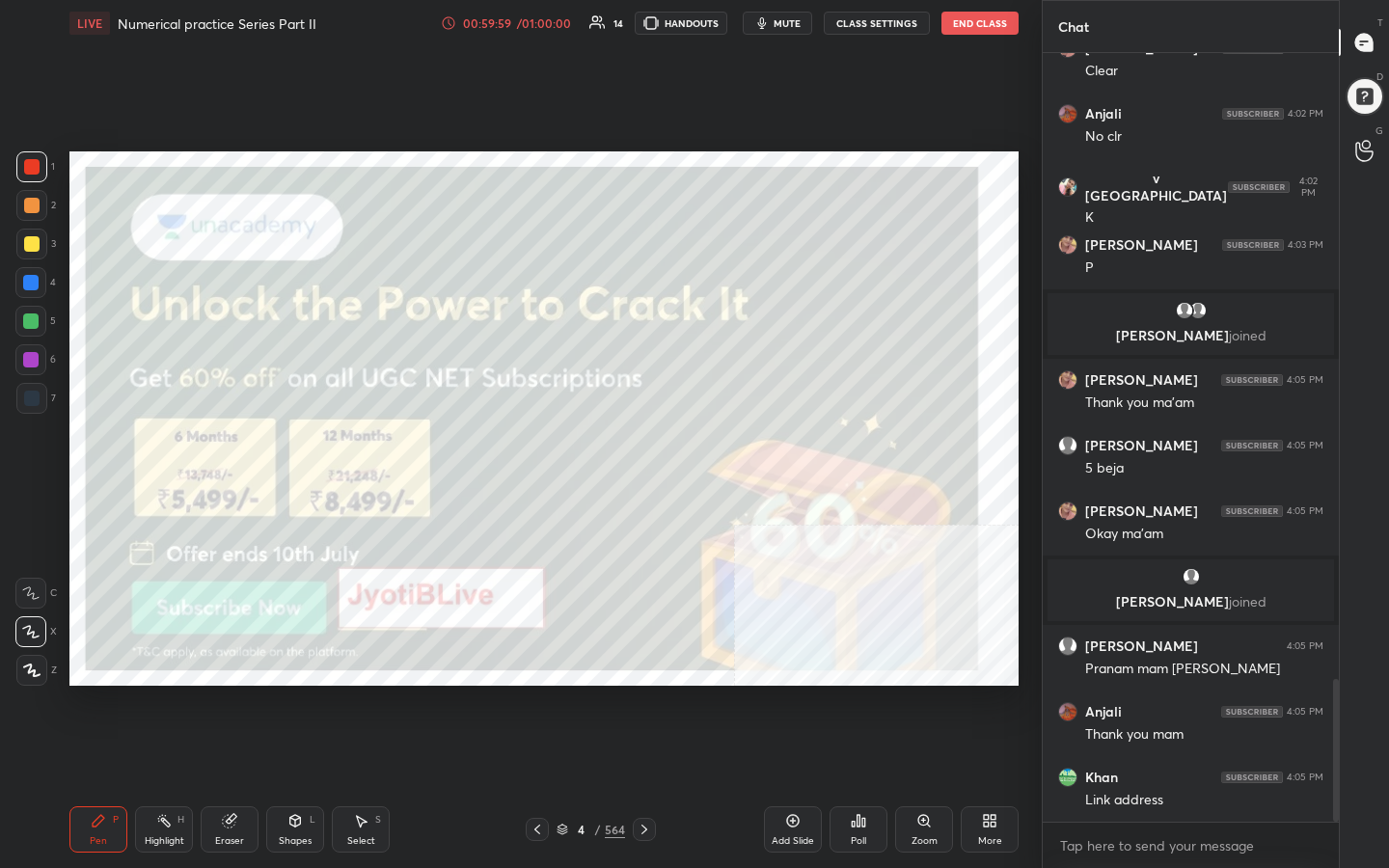 click at bounding box center [214, 397] 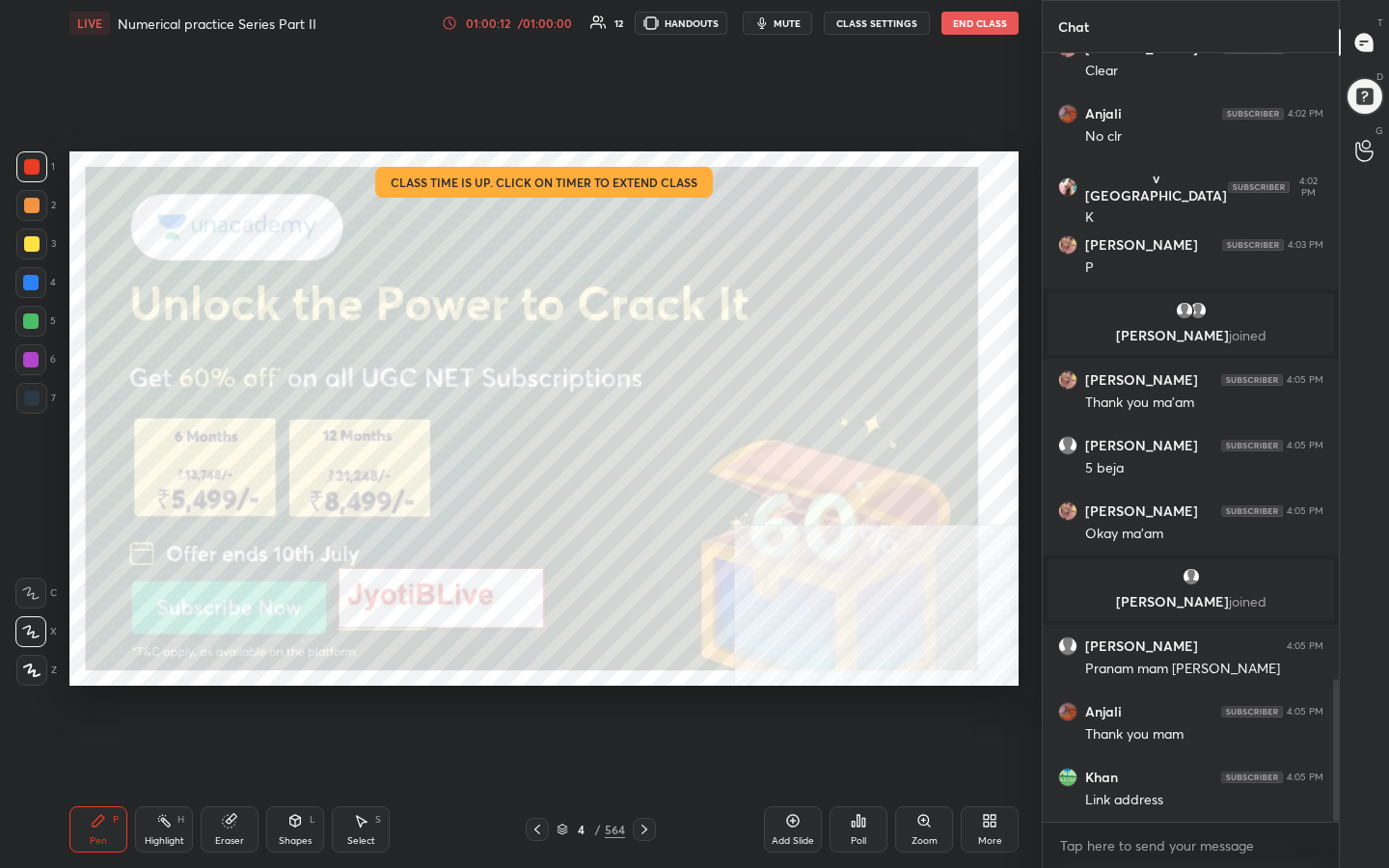 click on "End Class" at bounding box center (980, 23) 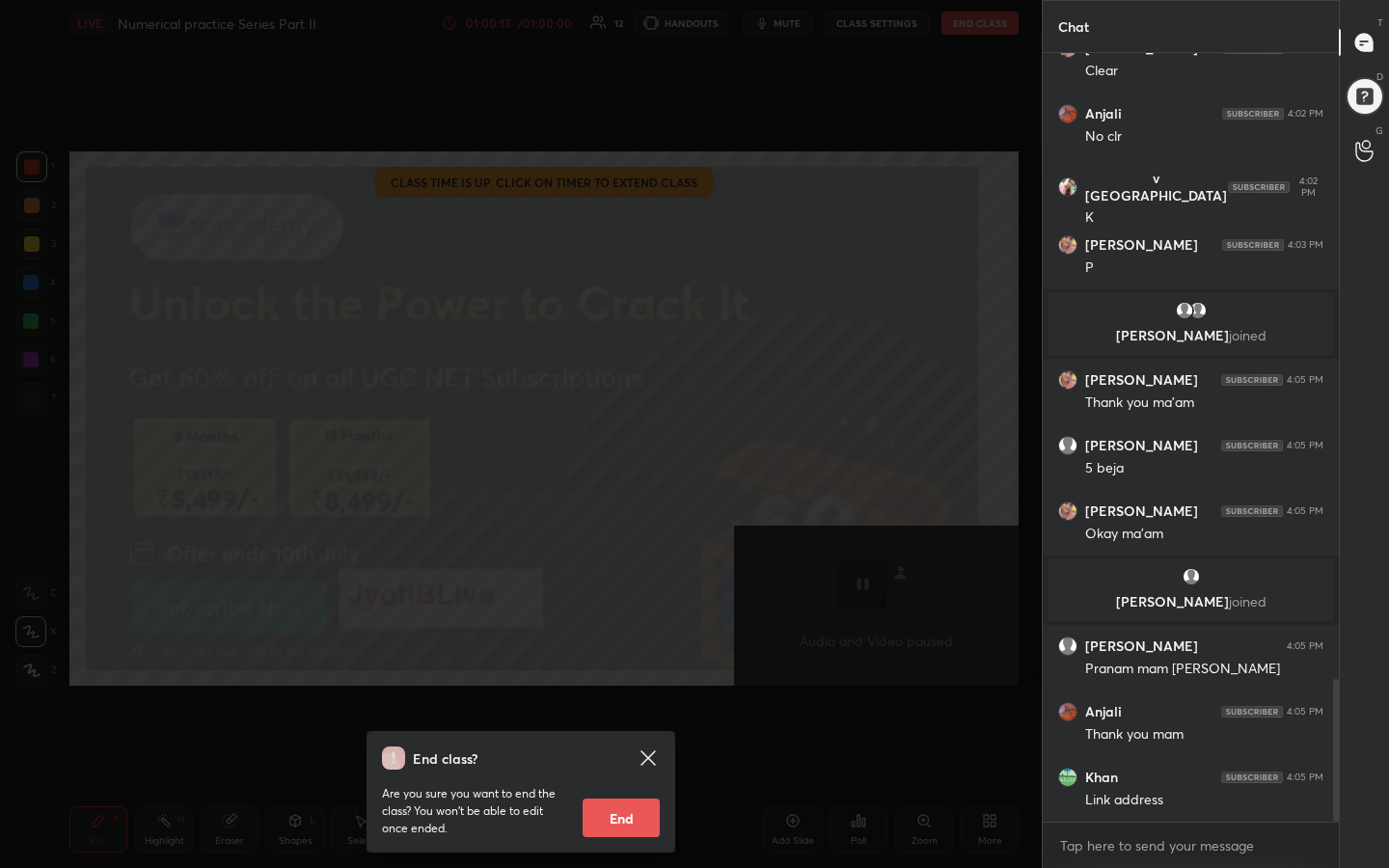 click on "End" at bounding box center [621, 818] 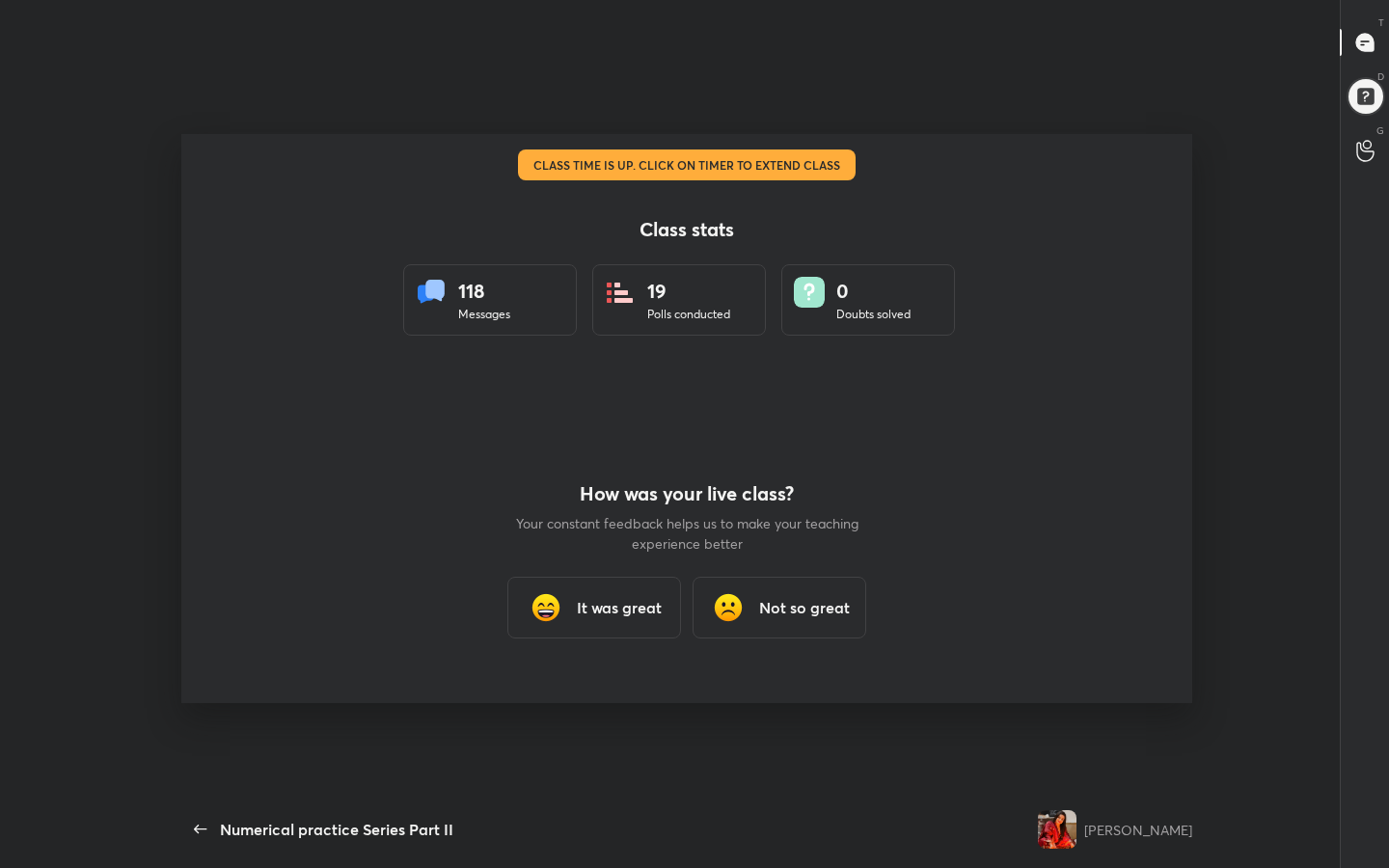 scroll, scrollTop: 95700, scrollLeft: 95413, axis: both 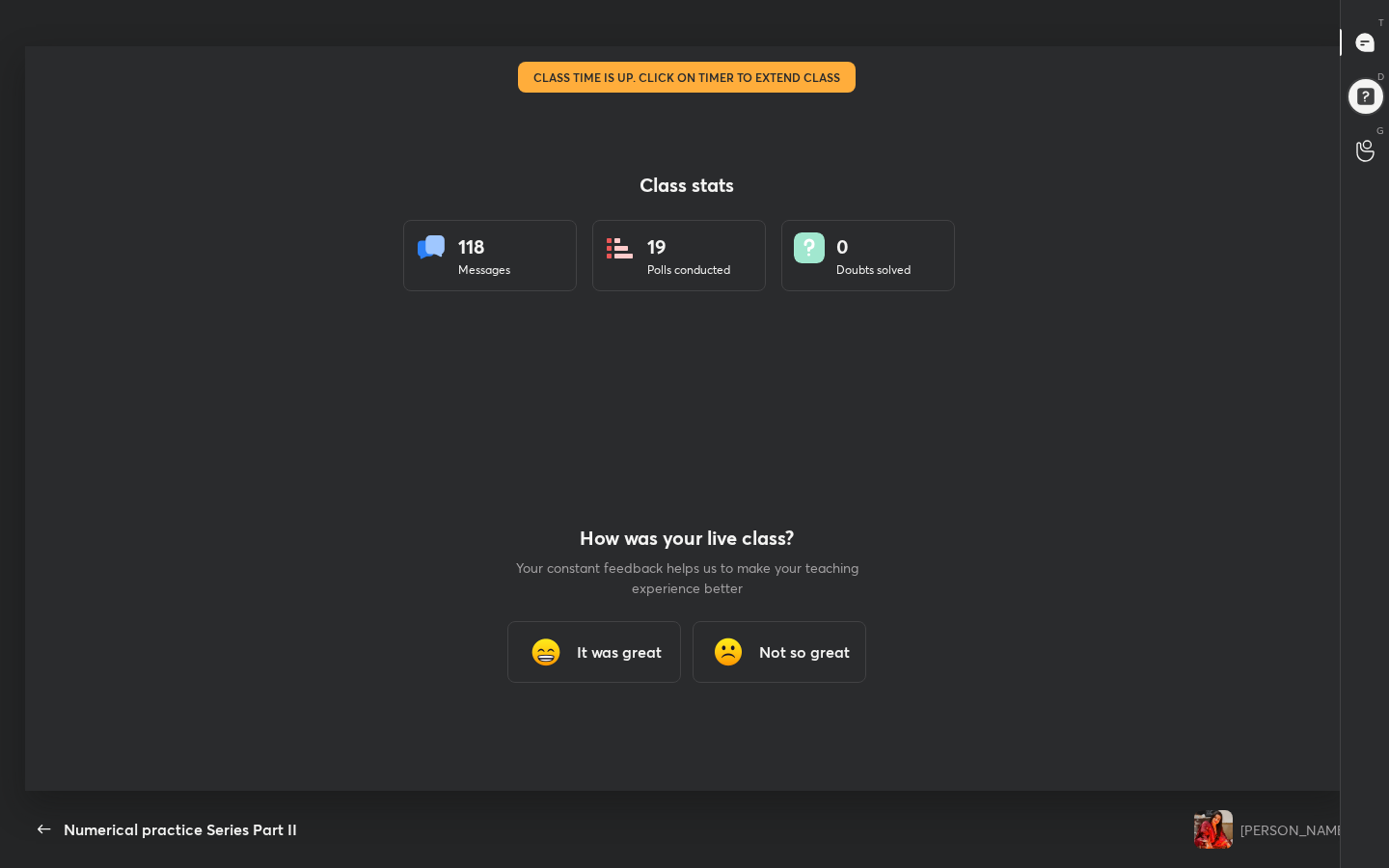 click on "It was great" at bounding box center [619, 652] 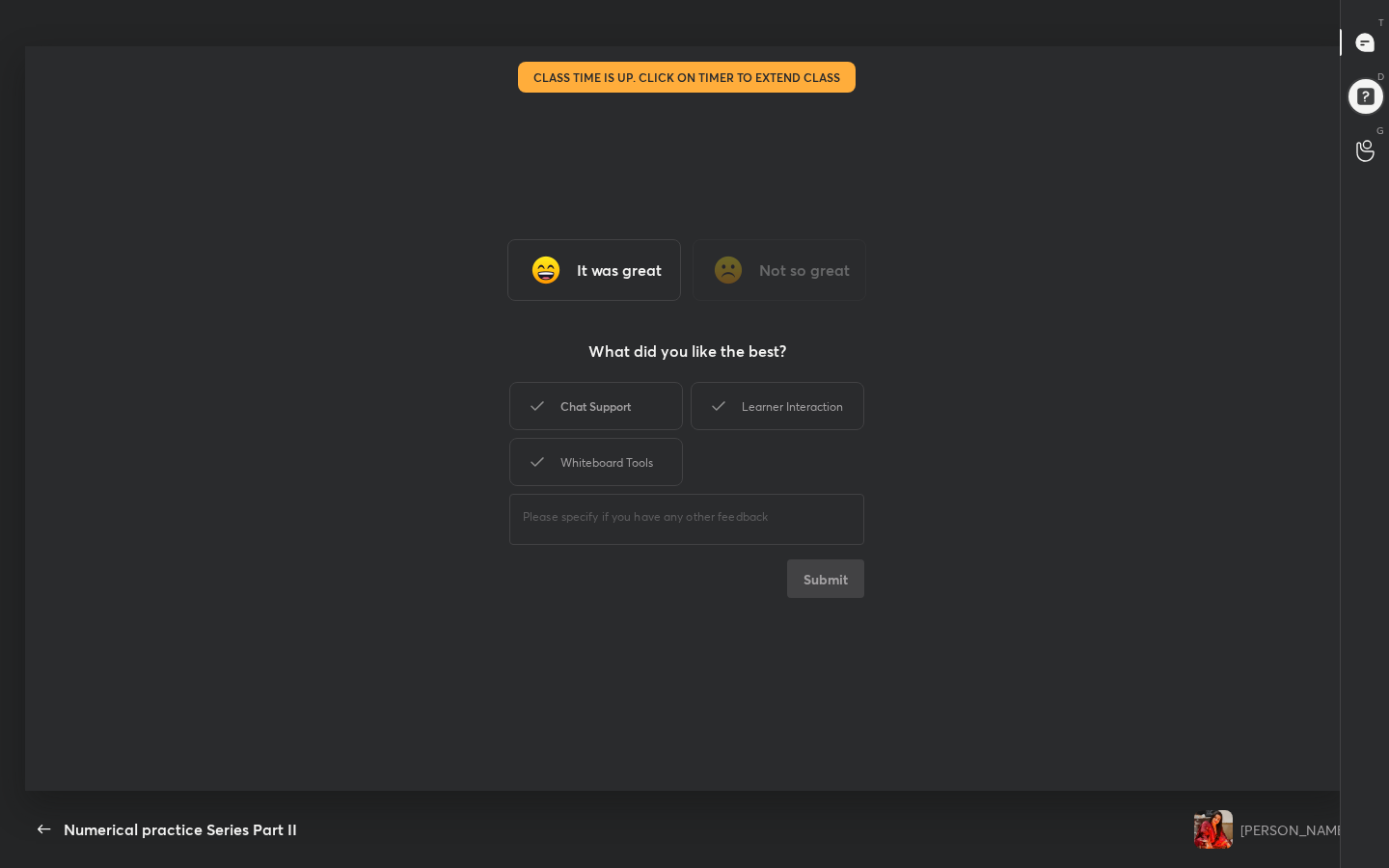 click on "Chat Support" at bounding box center [596, 406] 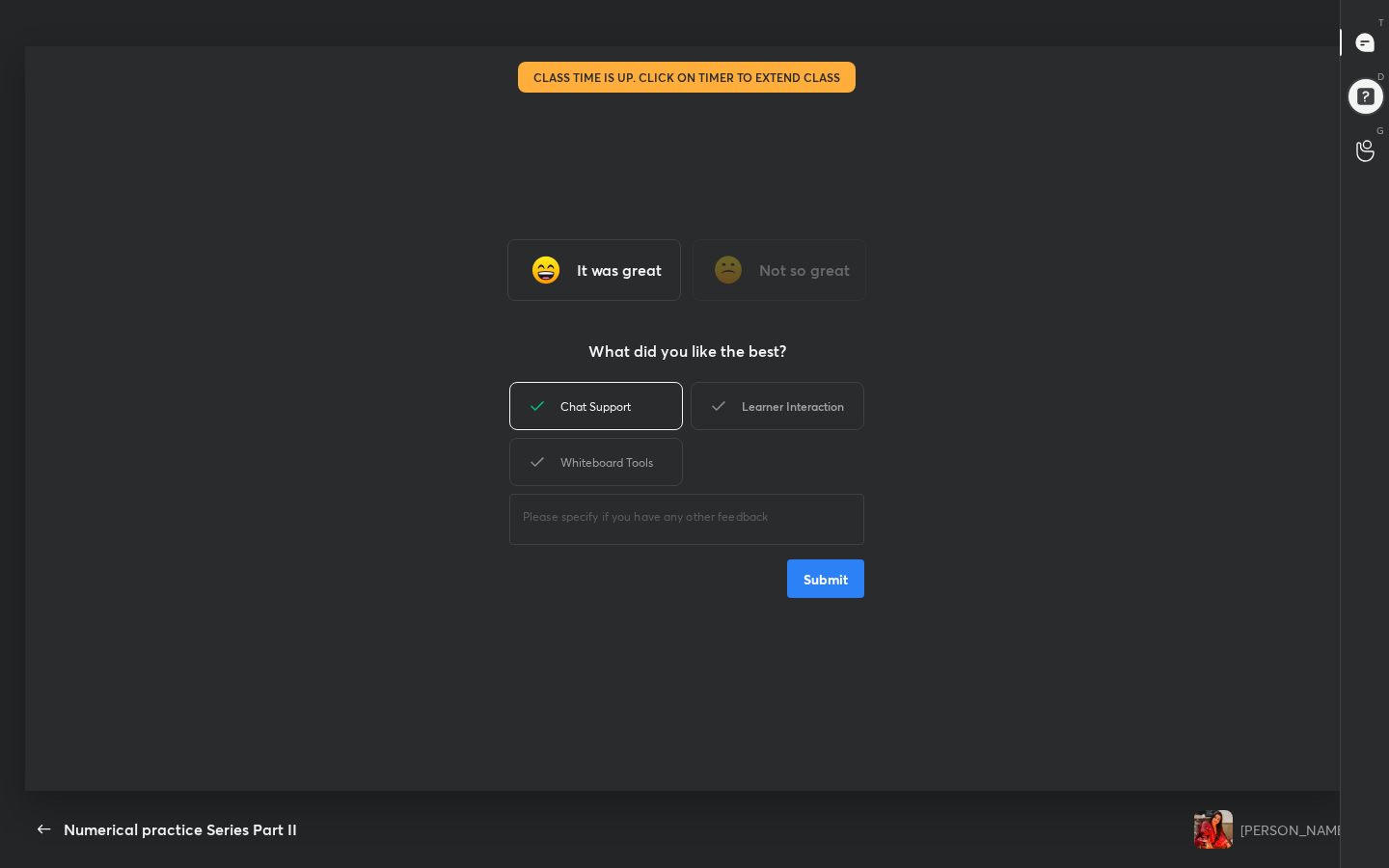 click on "Learner Interaction" at bounding box center [777, 406] 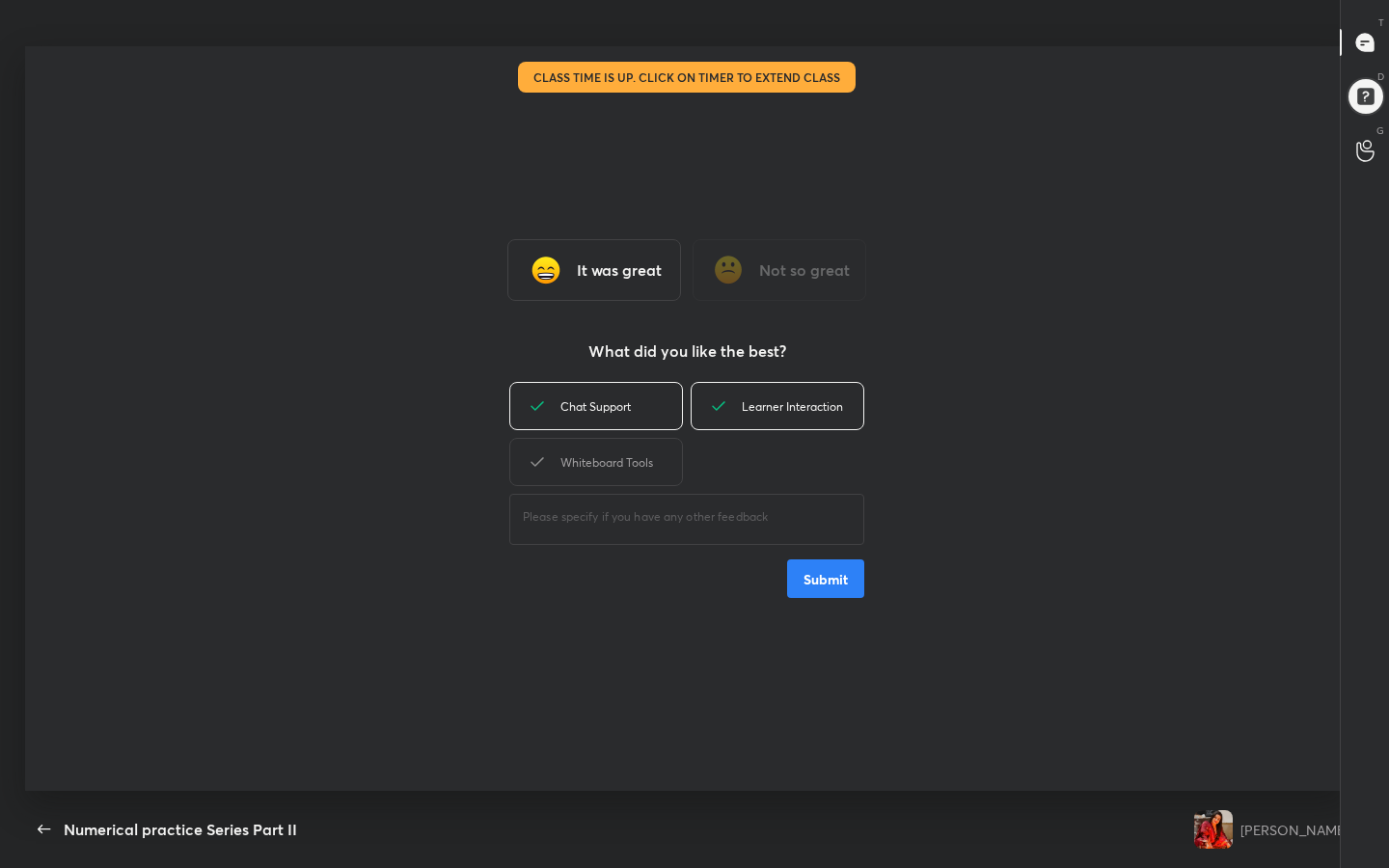 click on "Chat Support Learner Interaction Whiteboard Tools" at bounding box center [687, 434] 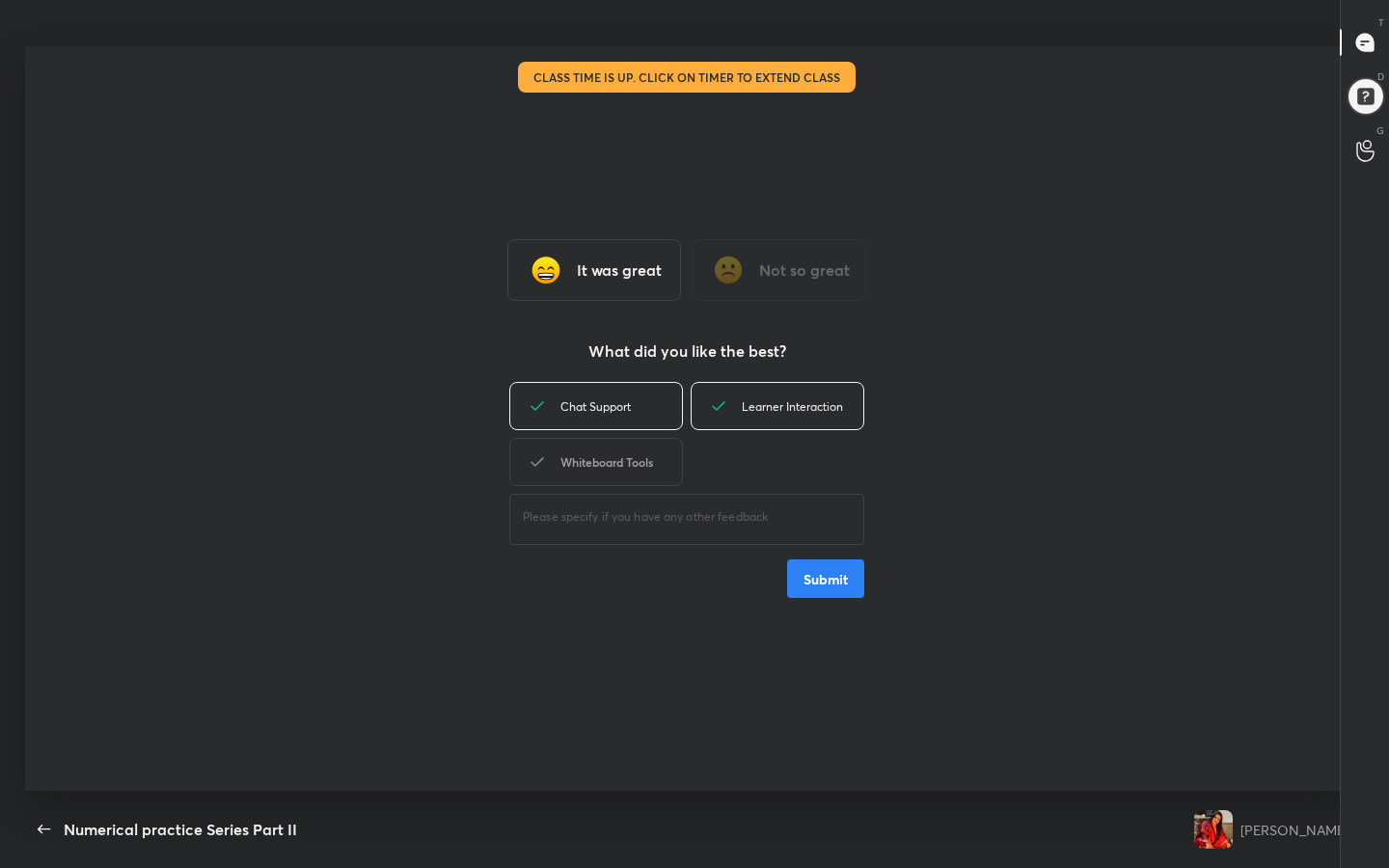 click on "Whiteboard Tools" at bounding box center (596, 462) 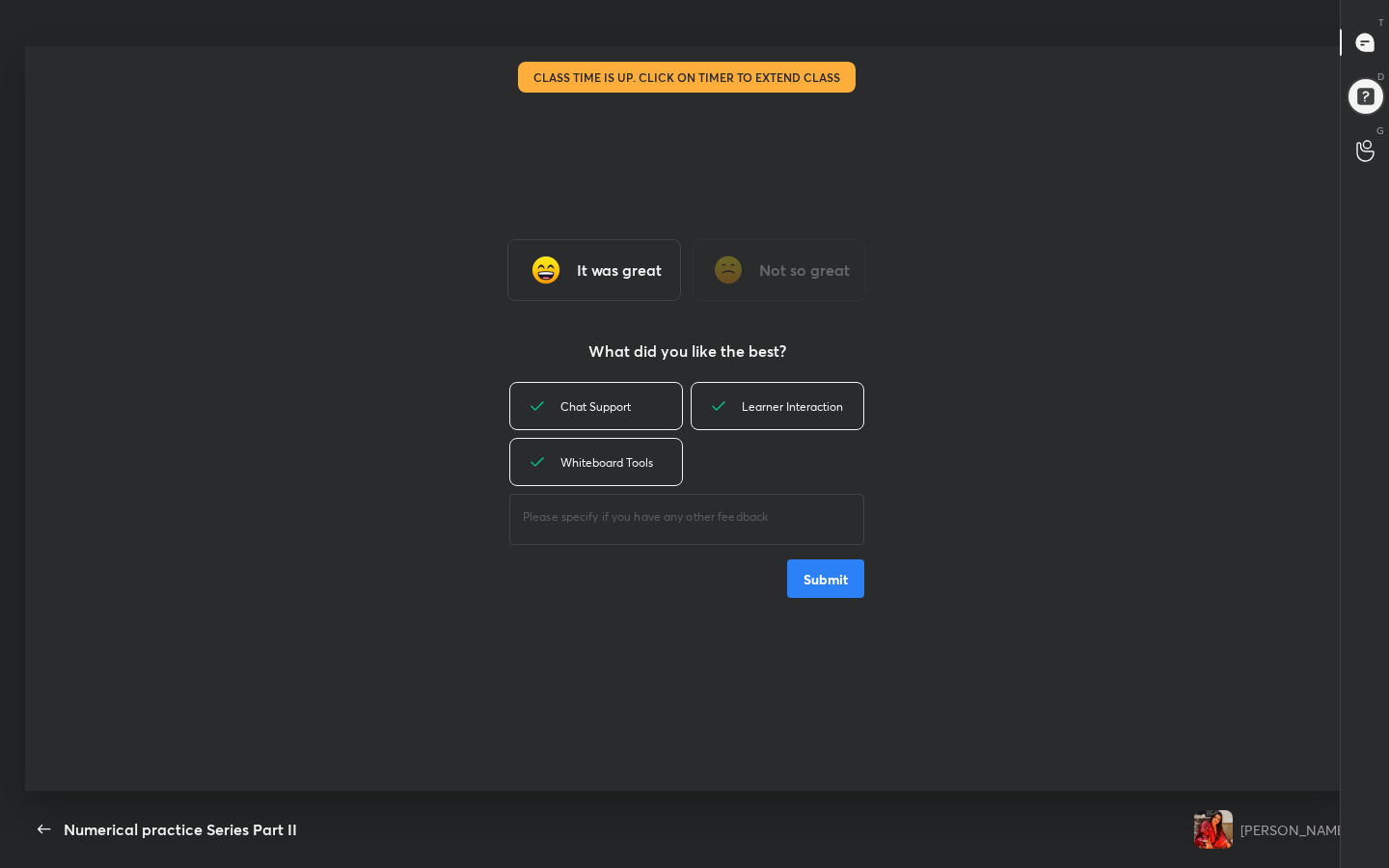 click on "Submit" at bounding box center (826, 579) 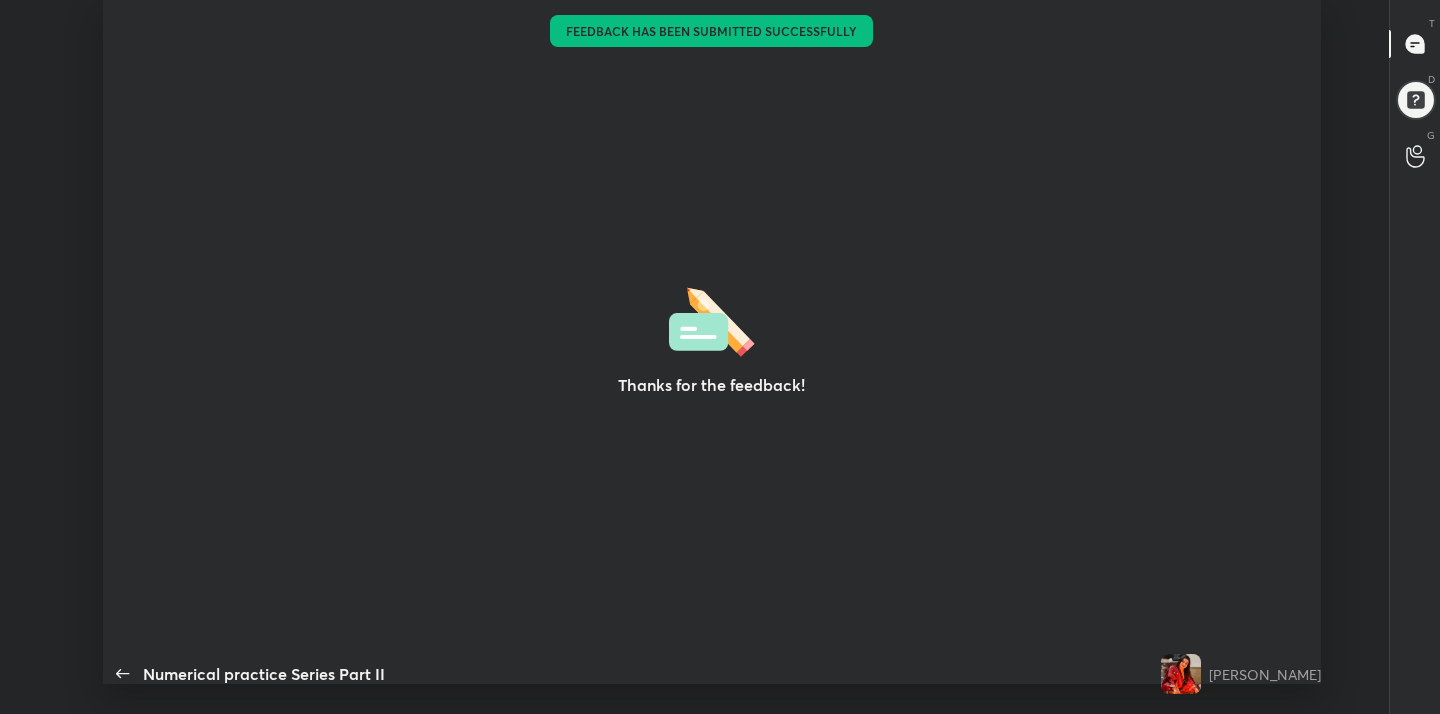 scroll, scrollTop: 586, scrollLeft: 1424, axis: both 